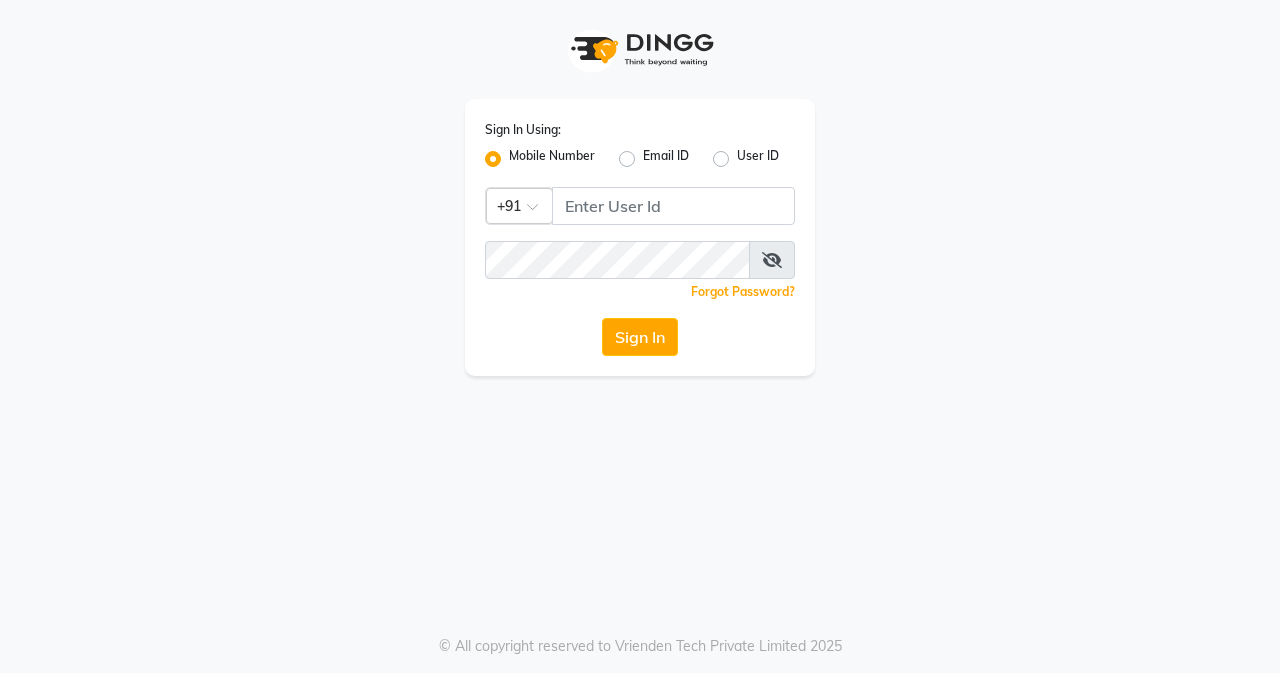 scroll, scrollTop: 0, scrollLeft: 0, axis: both 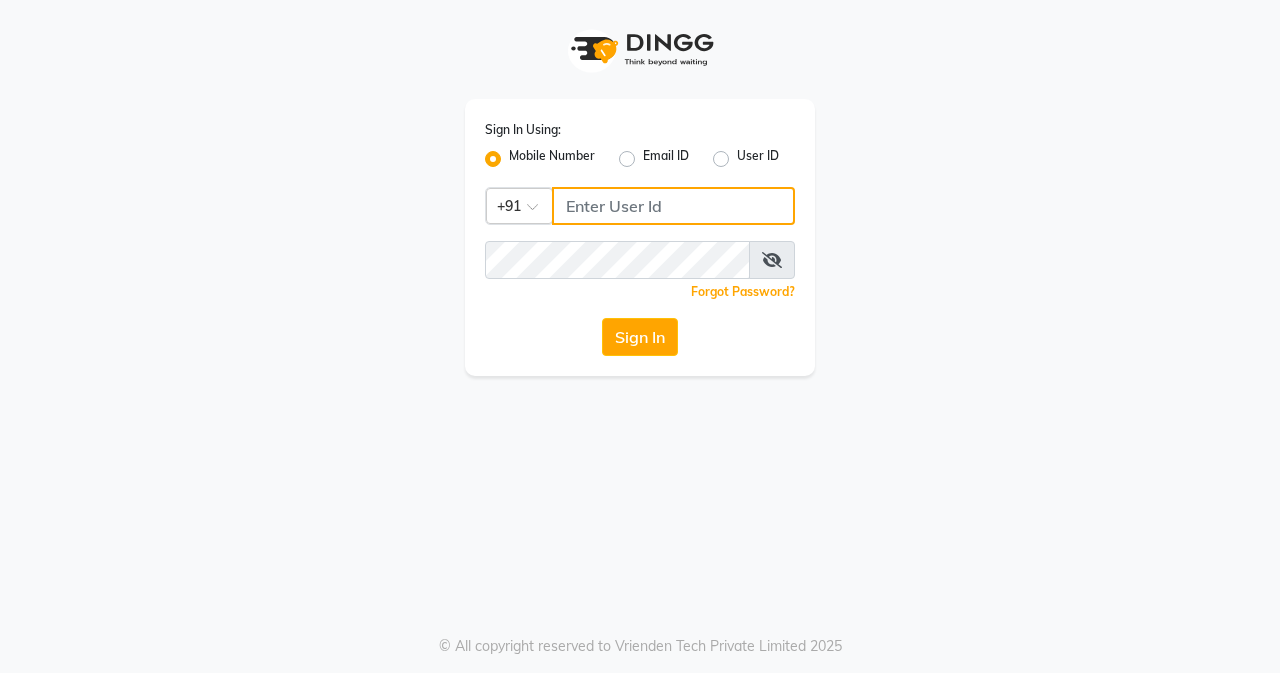 click 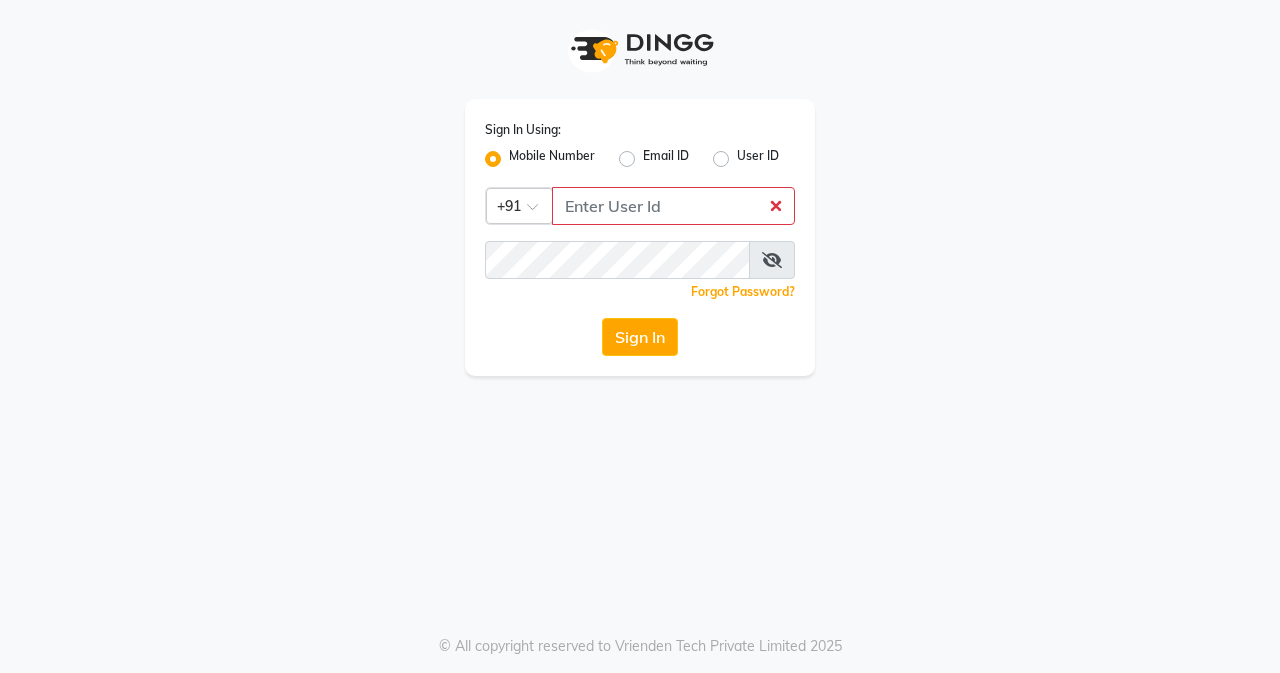 drag, startPoint x: 640, startPoint y: 212, endPoint x: 149, endPoint y: 301, distance: 499.001 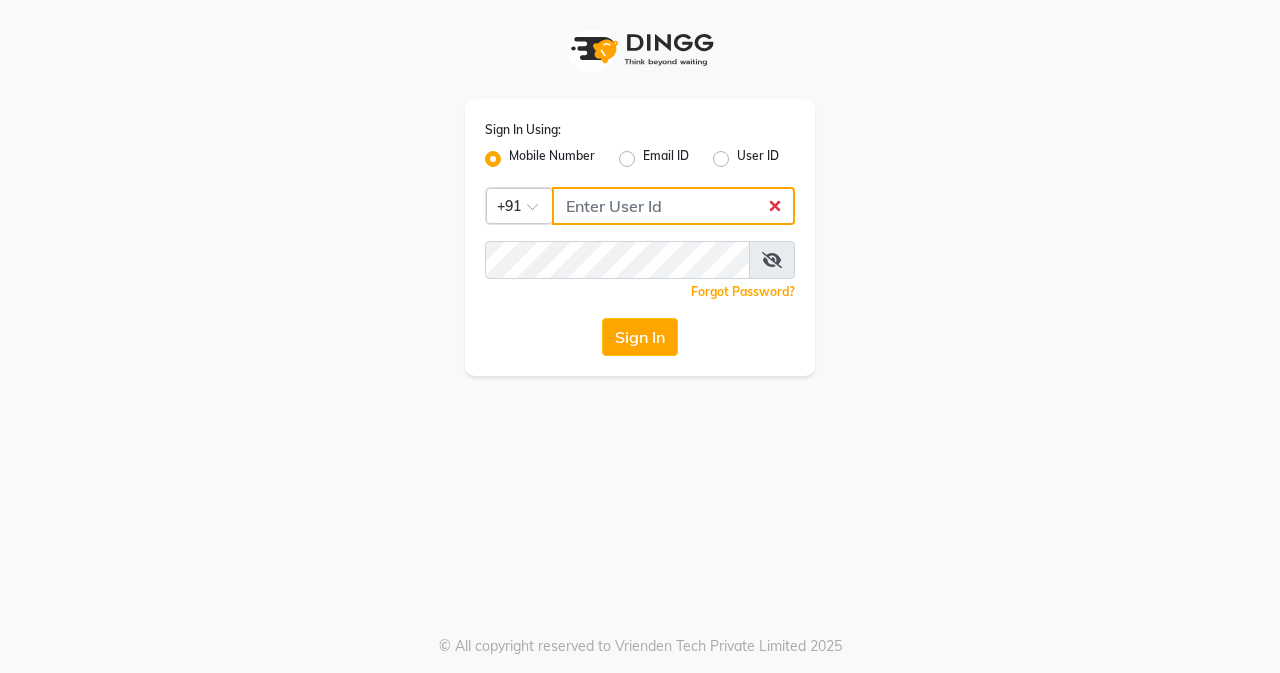 click 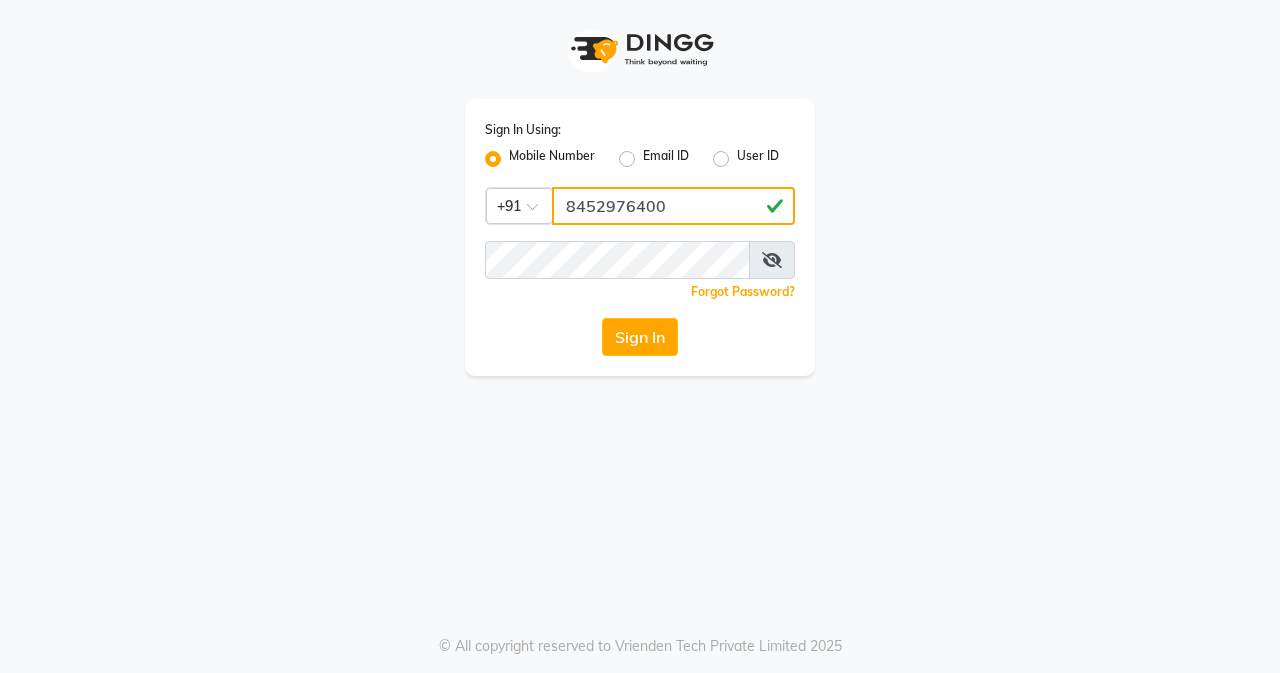 type on "8452976400" 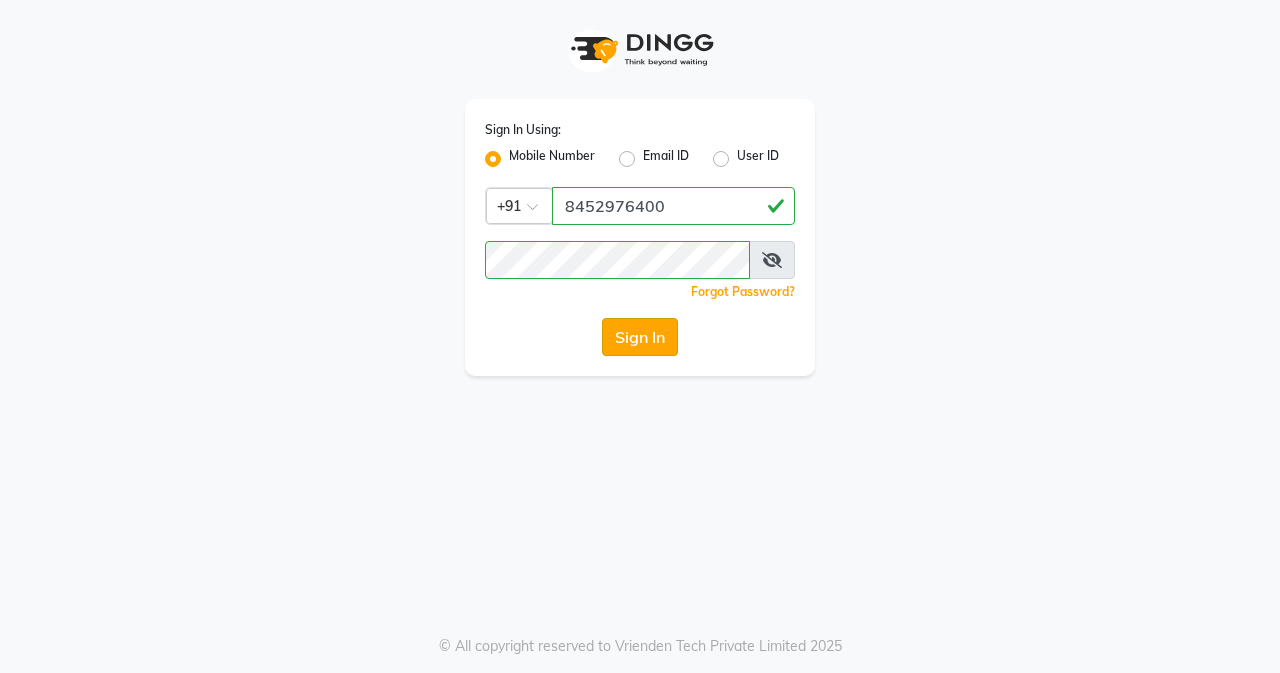 click on "Sign In" 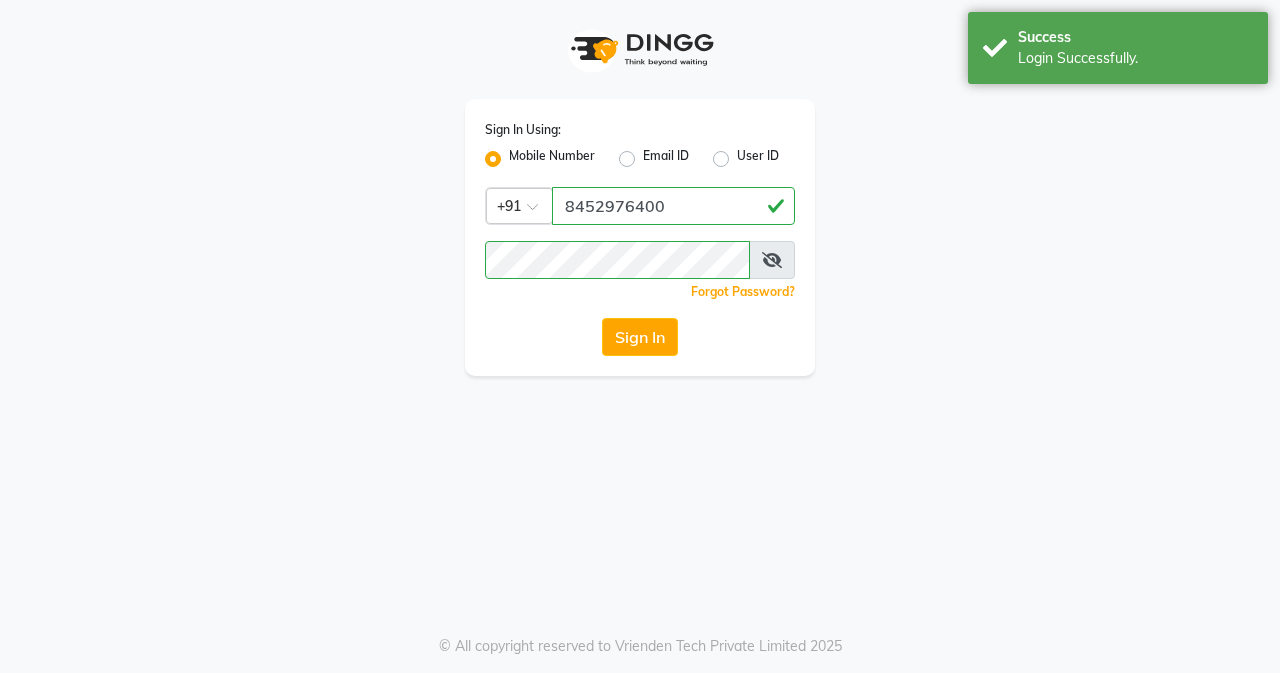 select on "5934" 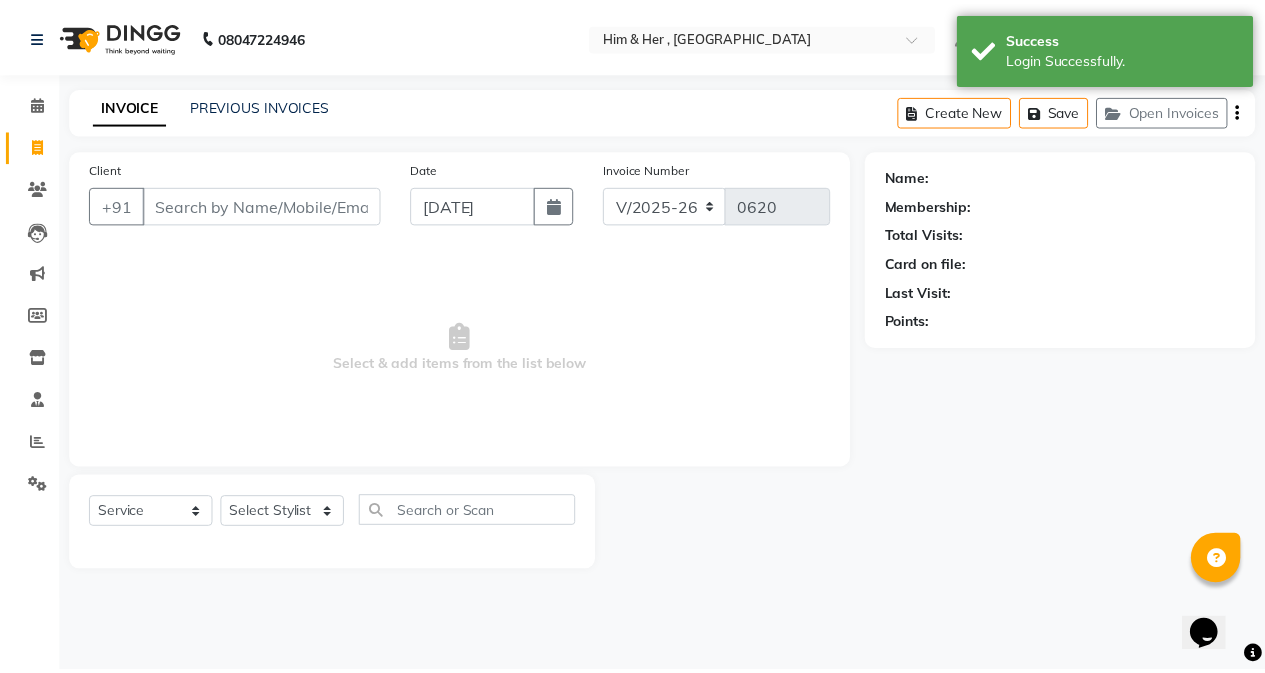 scroll, scrollTop: 0, scrollLeft: 0, axis: both 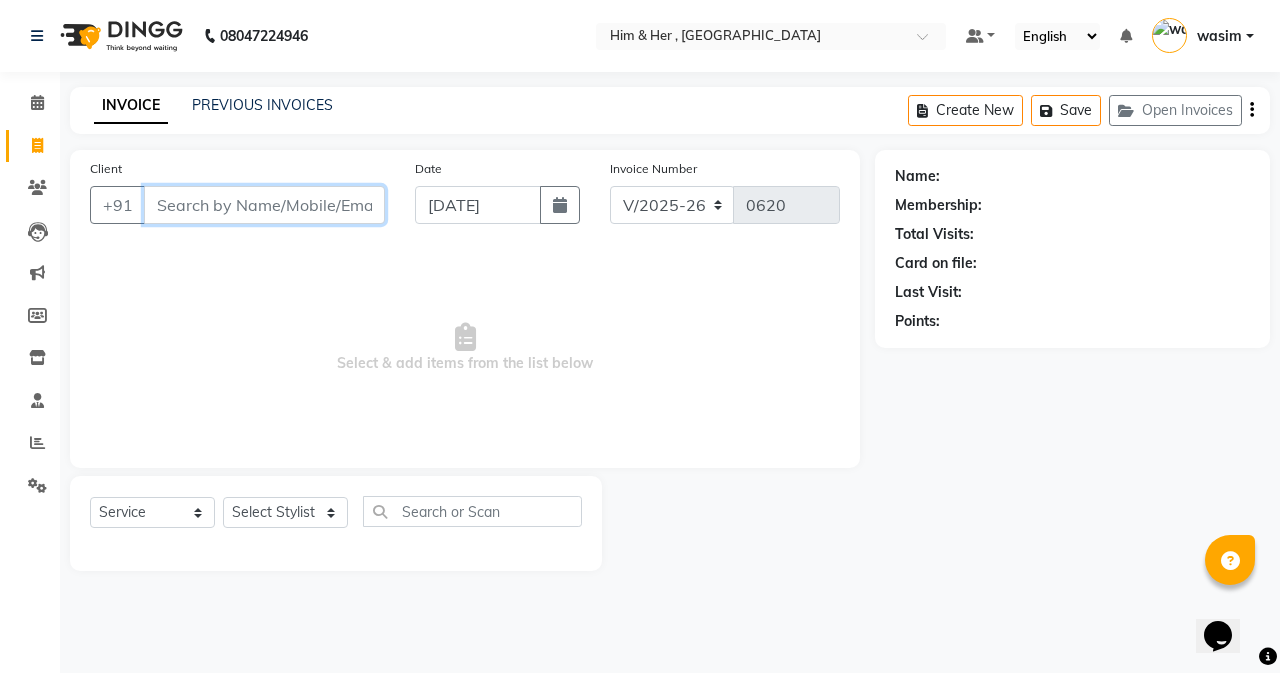 click on "Client" at bounding box center [264, 205] 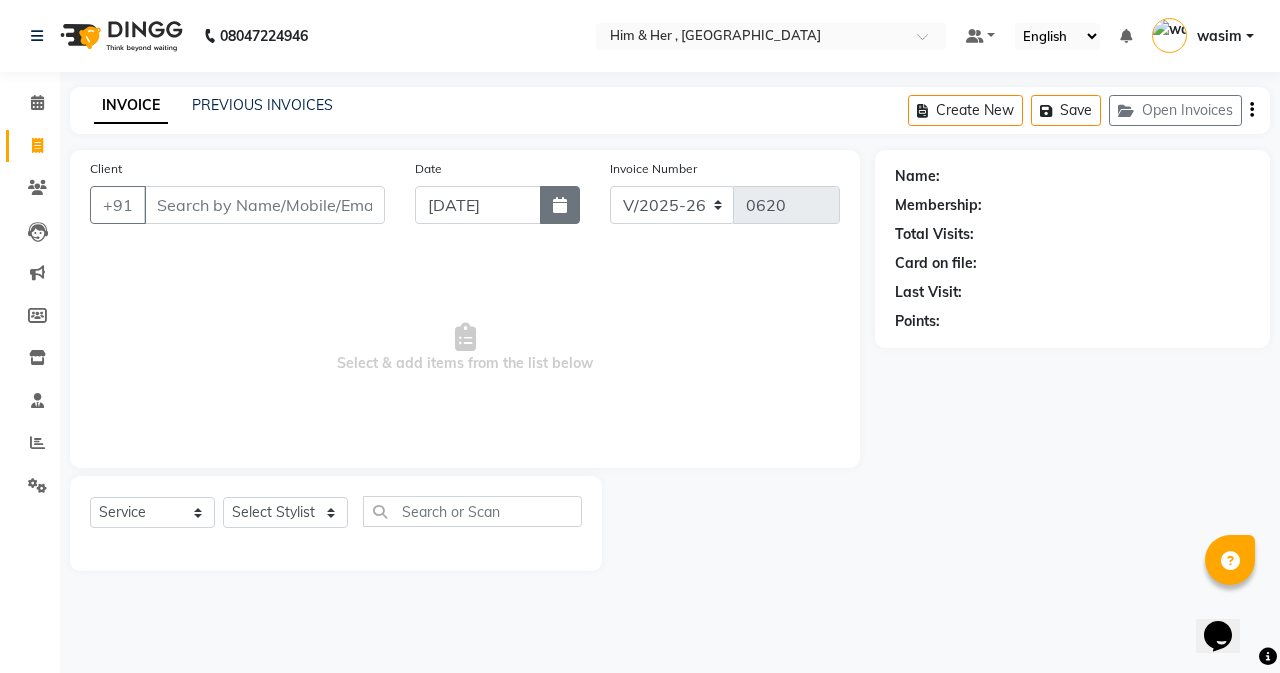 click 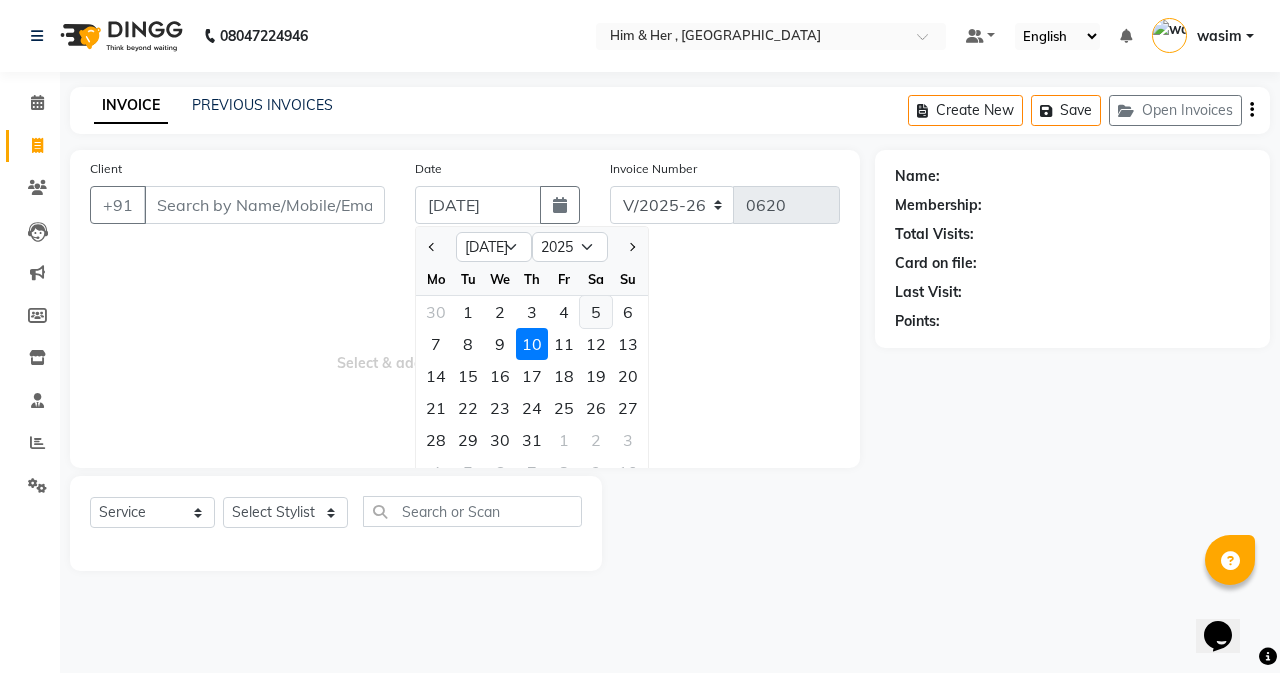 click on "5" 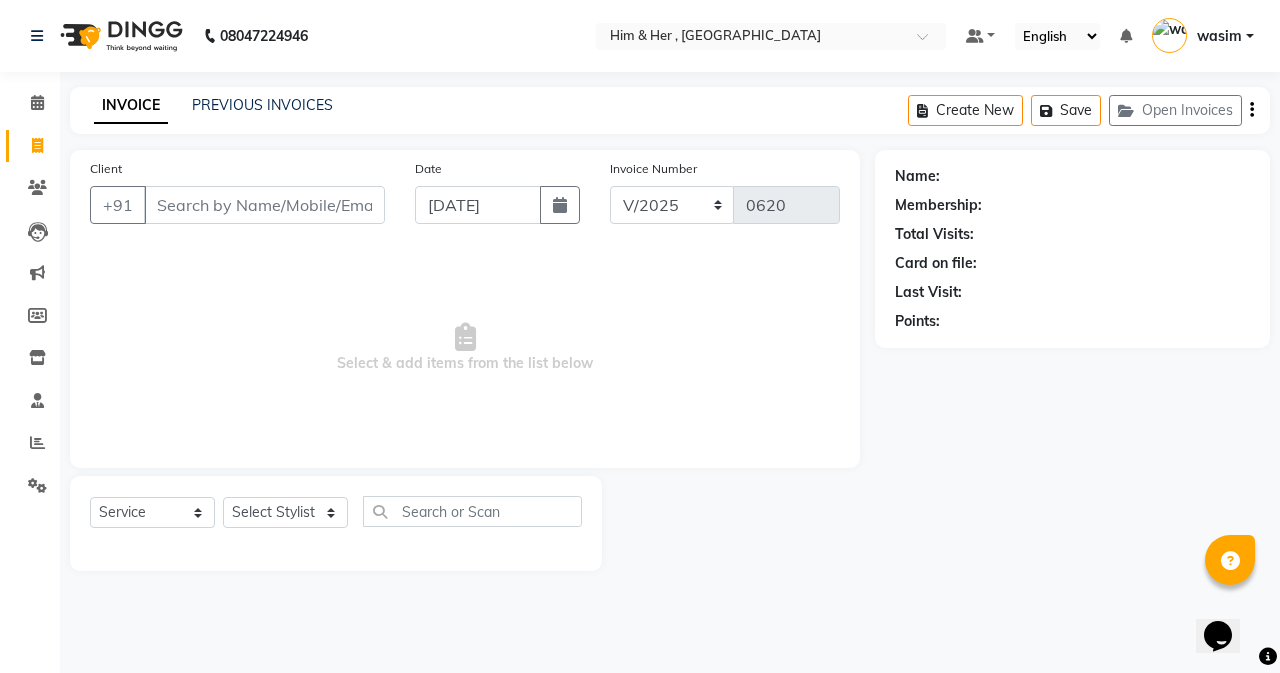 click on "Client +91" 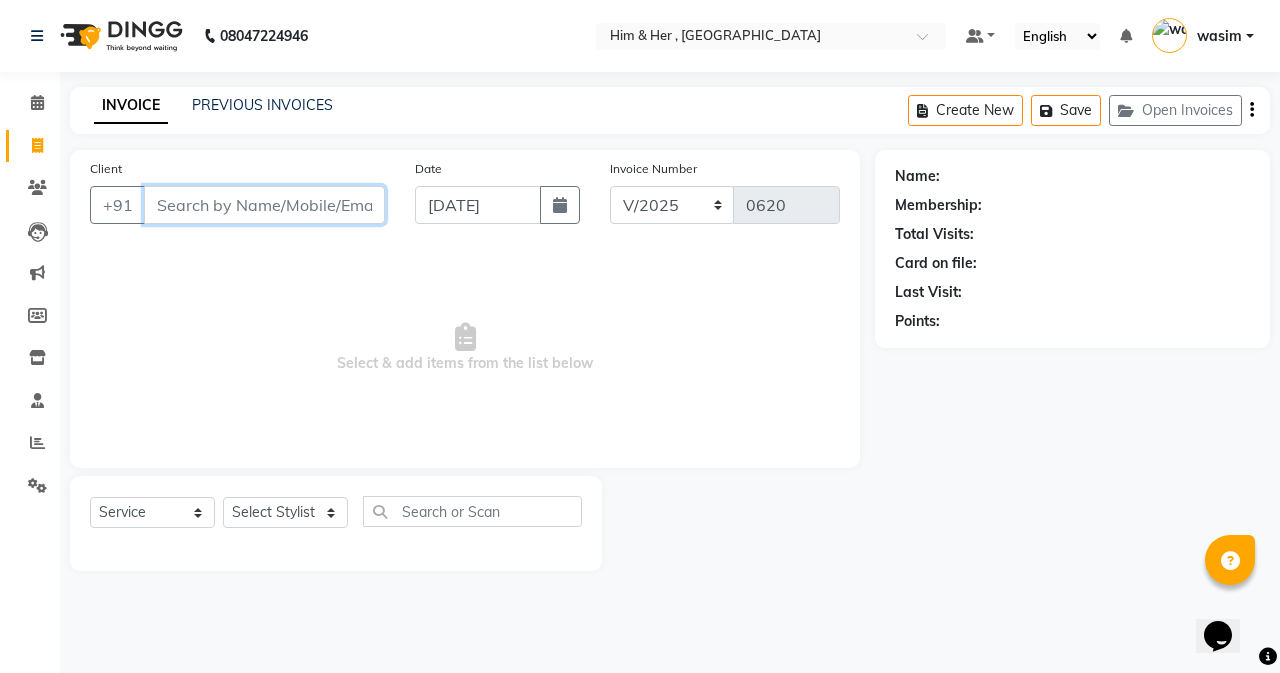 click on "Client" at bounding box center (264, 205) 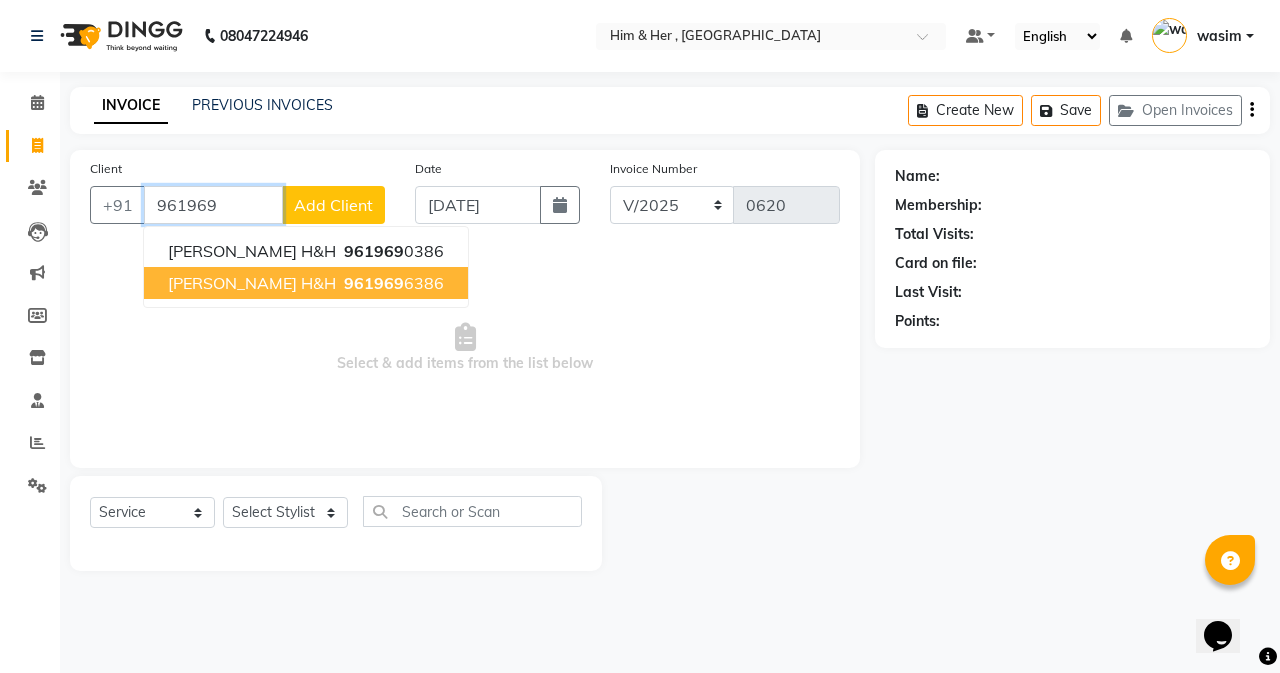 click on "[PERSON_NAME]   961969 6386" at bounding box center [306, 283] 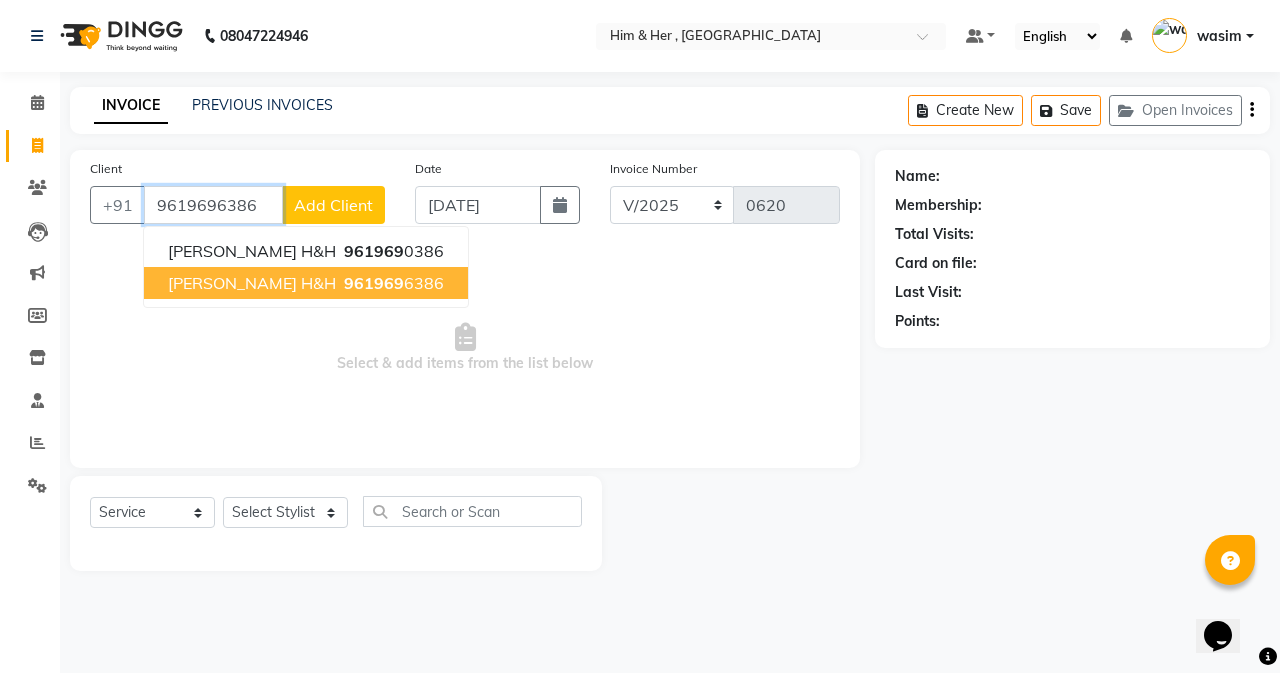 type on "9619696386" 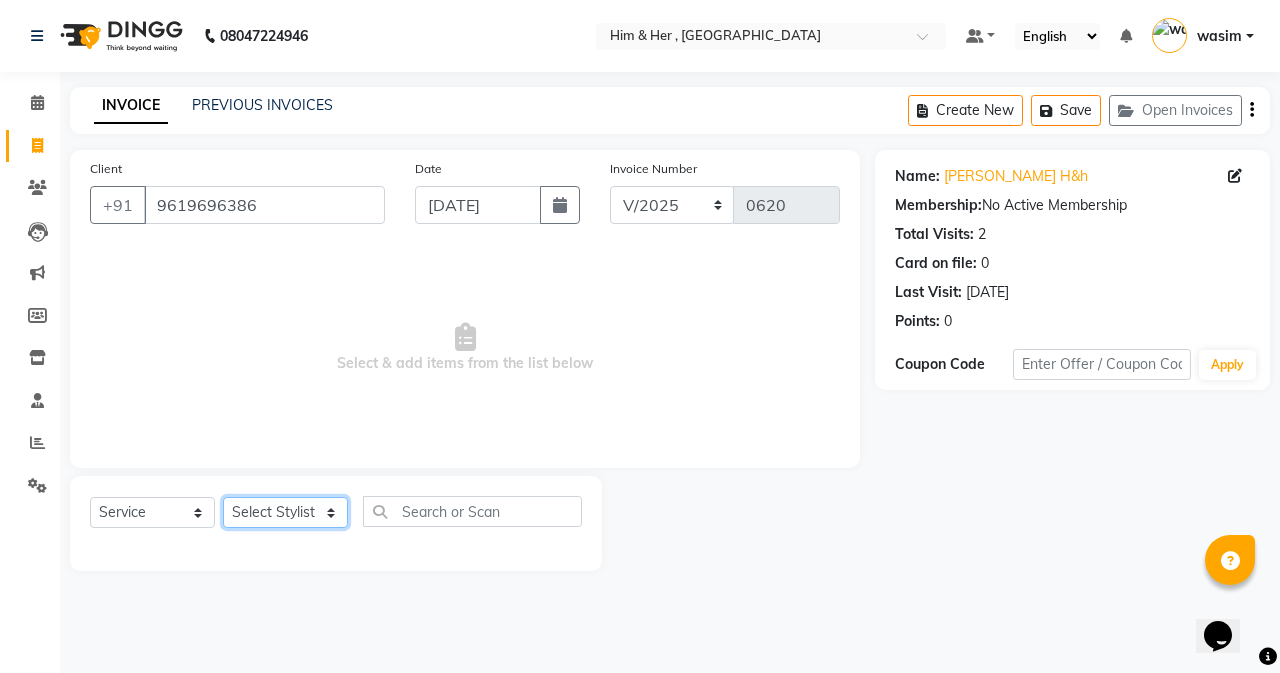 click on "Select Stylist [PERSON_NAME] Rubina [PERSON_NAME] [PERSON_NAME]" 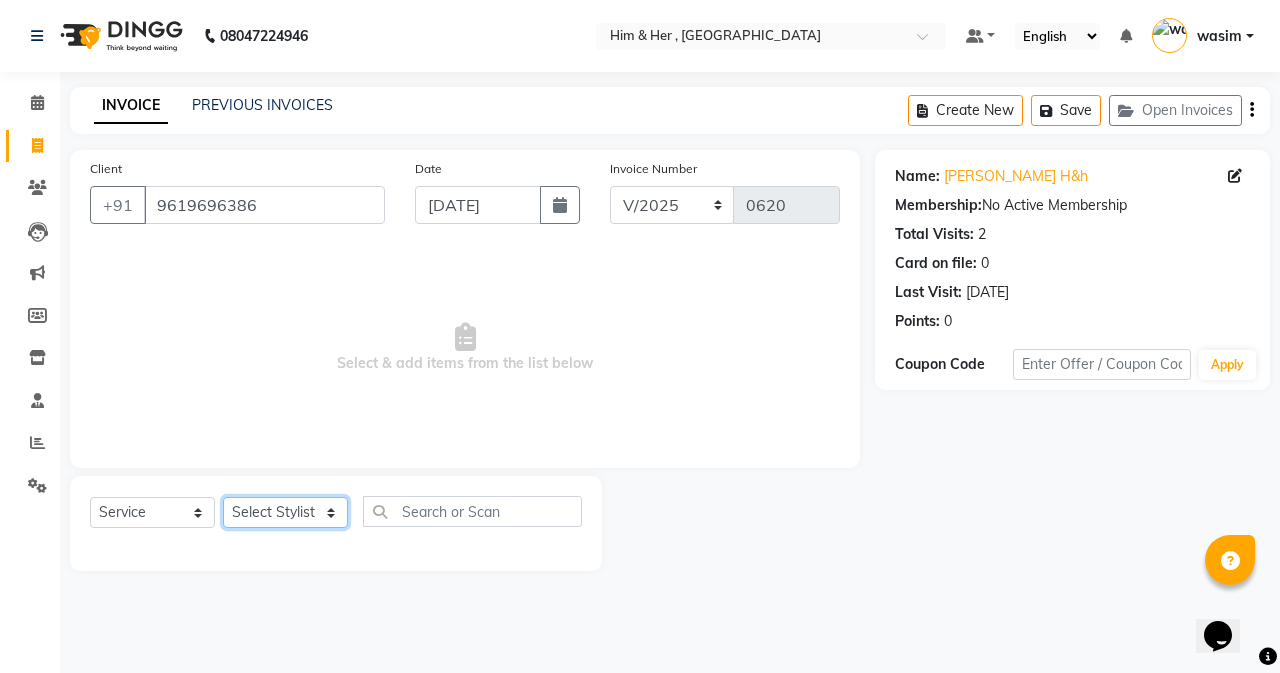select on "47402" 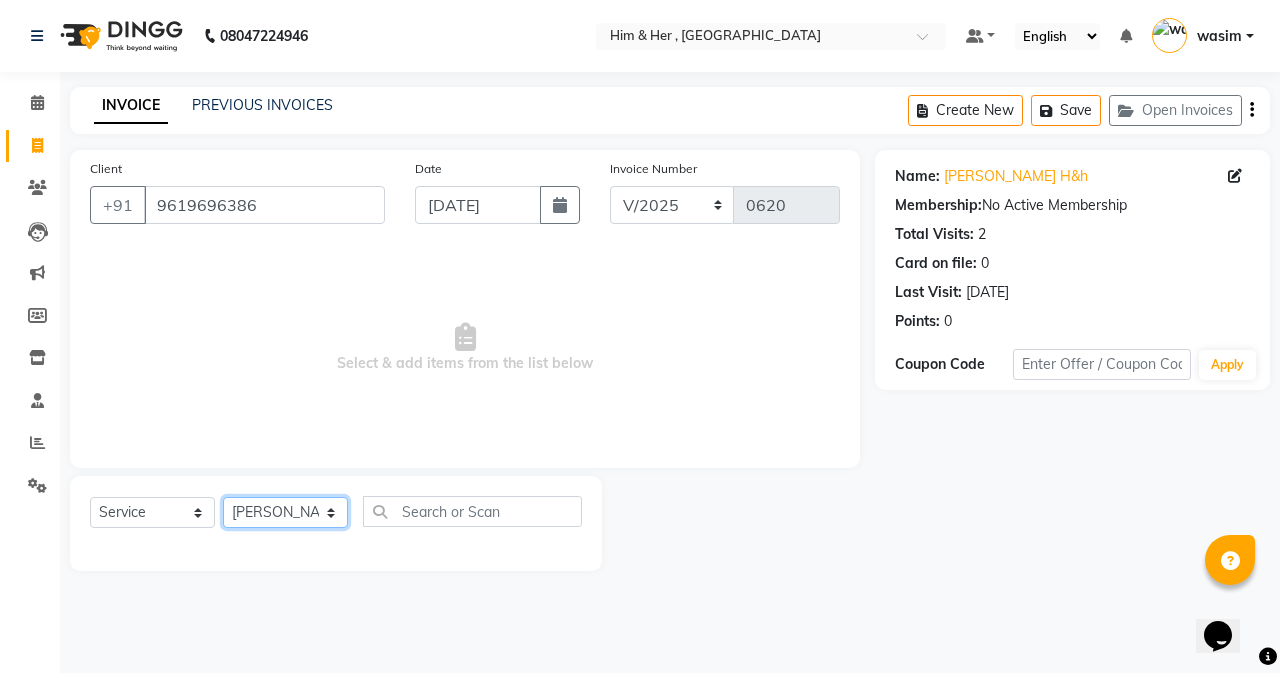 click on "Select Stylist [PERSON_NAME] Rubina [PERSON_NAME] [PERSON_NAME]" 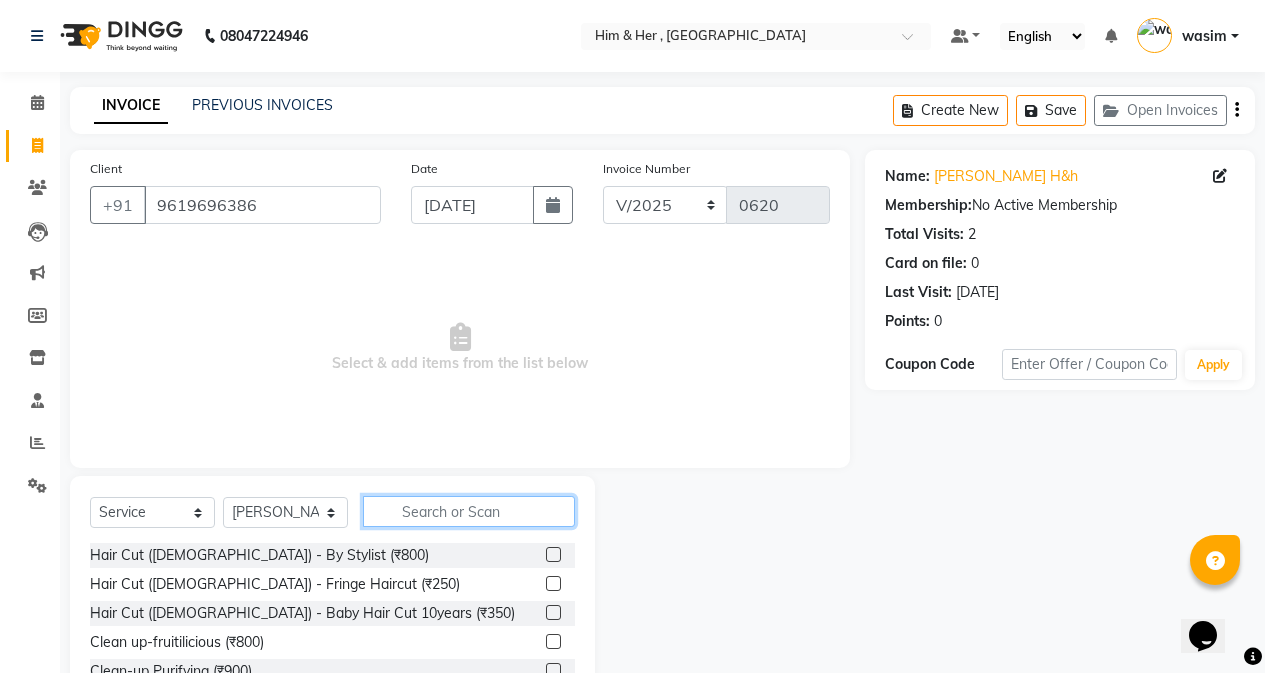 click 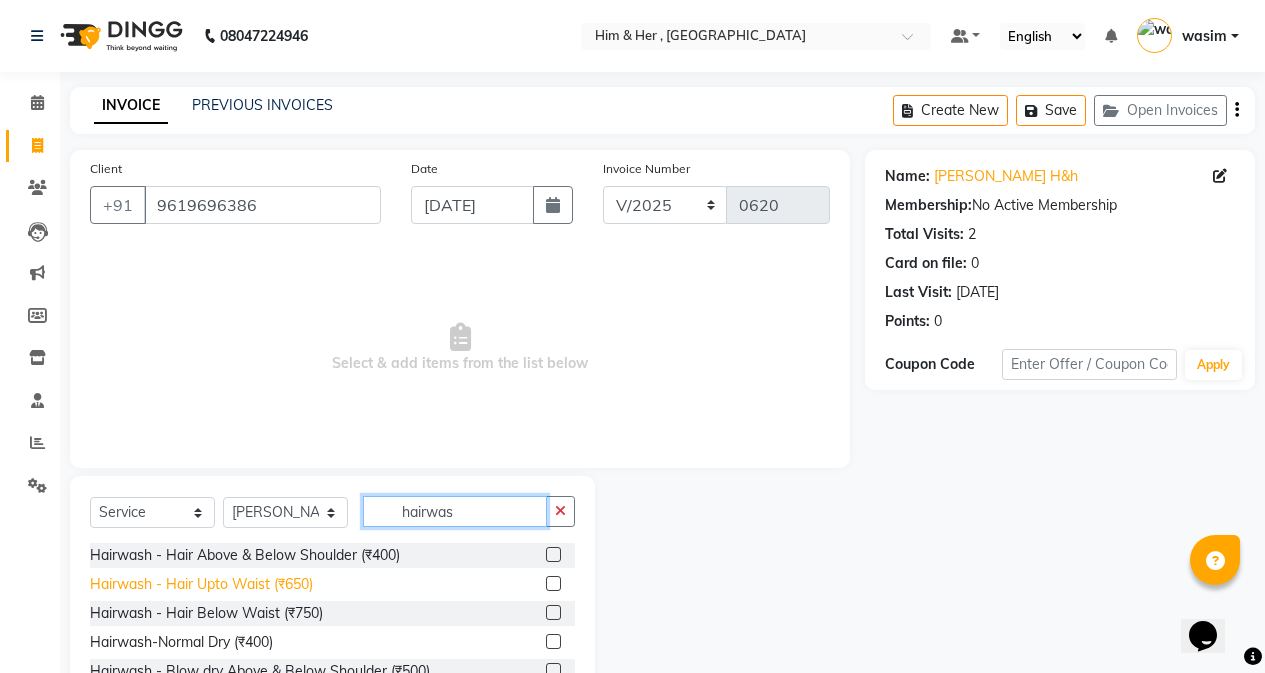type on "hairwas" 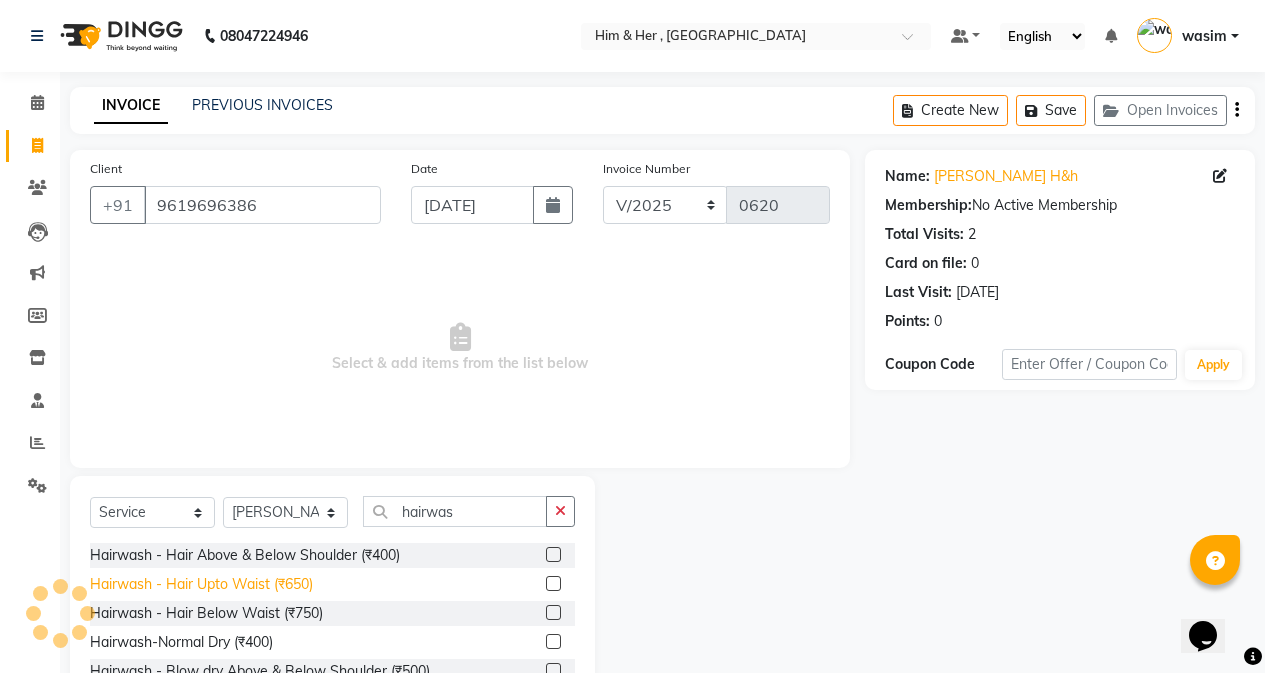 click on "Hairwash  - Hair Upto Waist (₹650)" 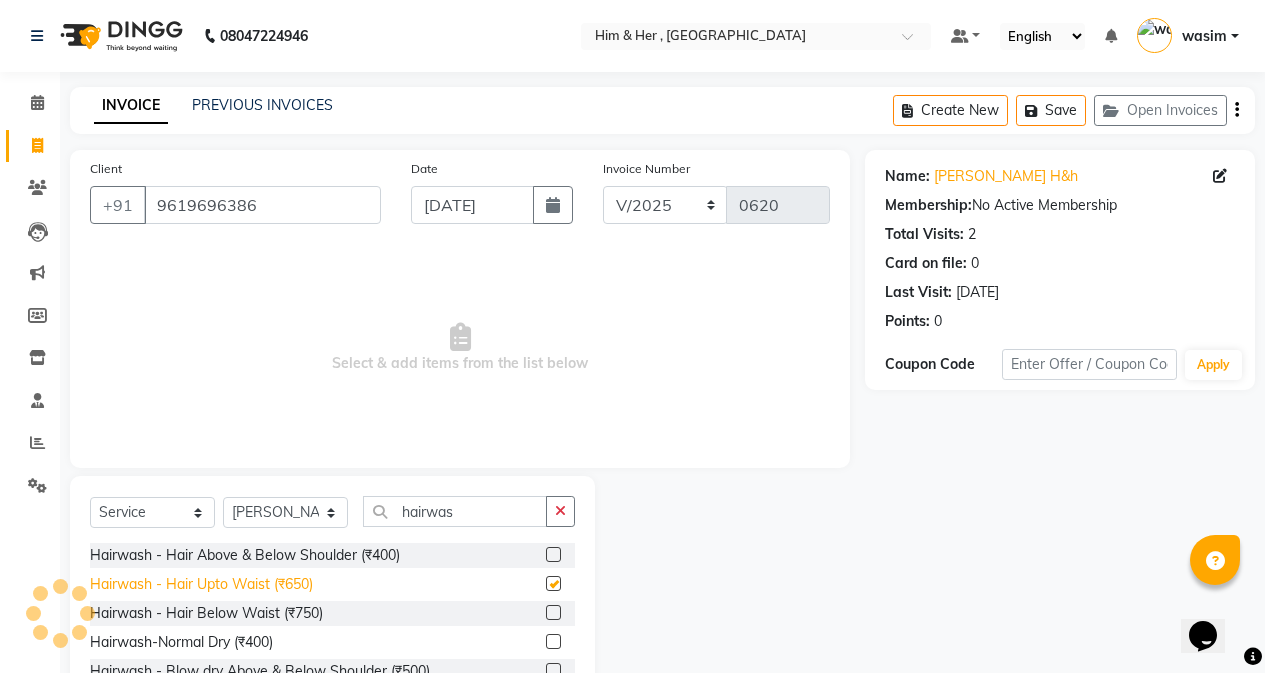 checkbox on "false" 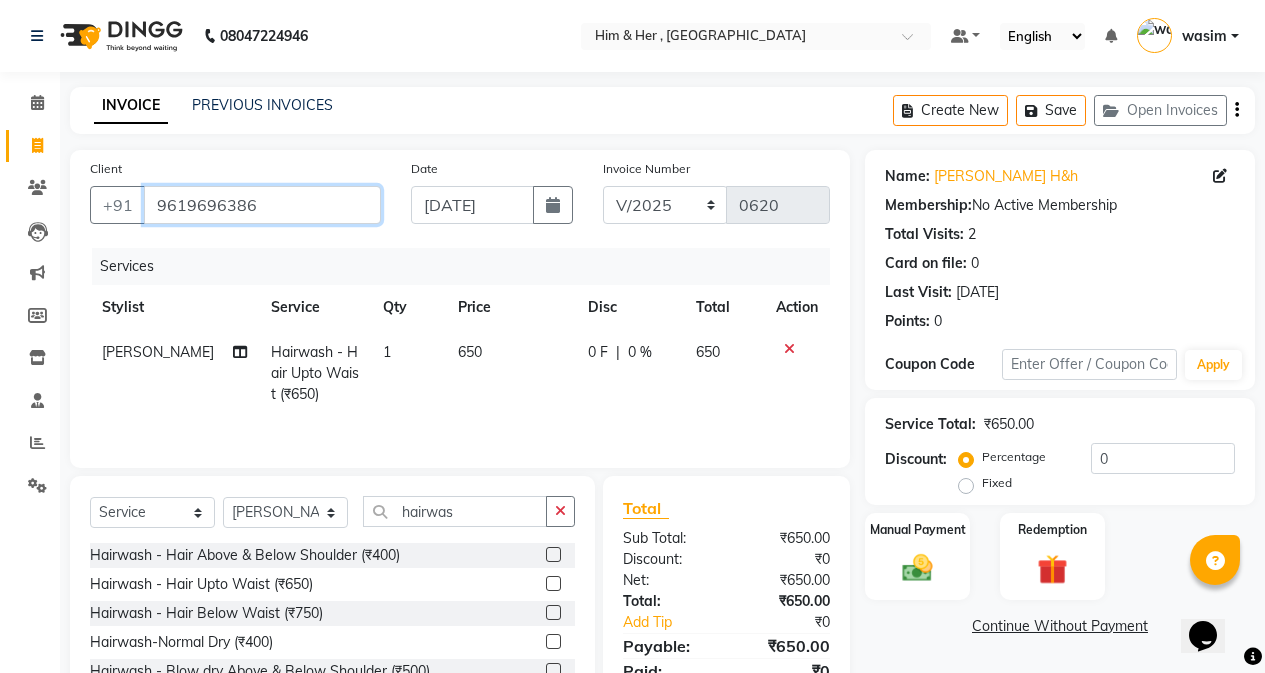 click on "9619696386" at bounding box center [262, 205] 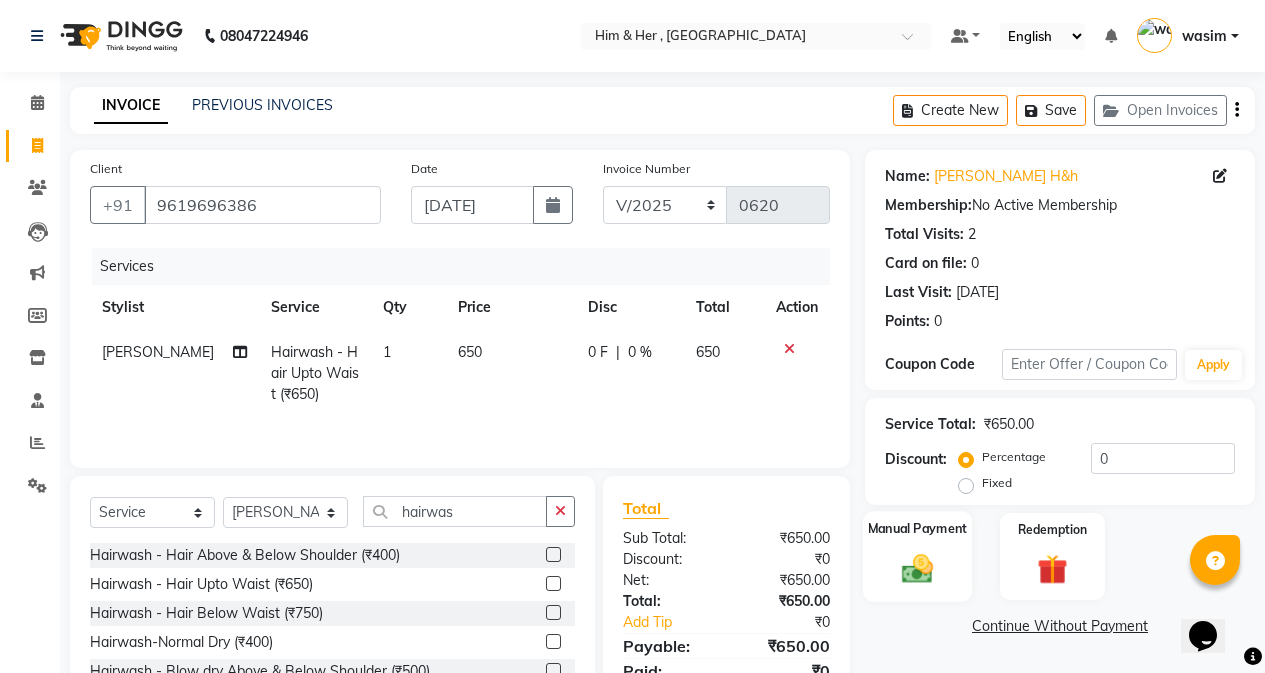 click 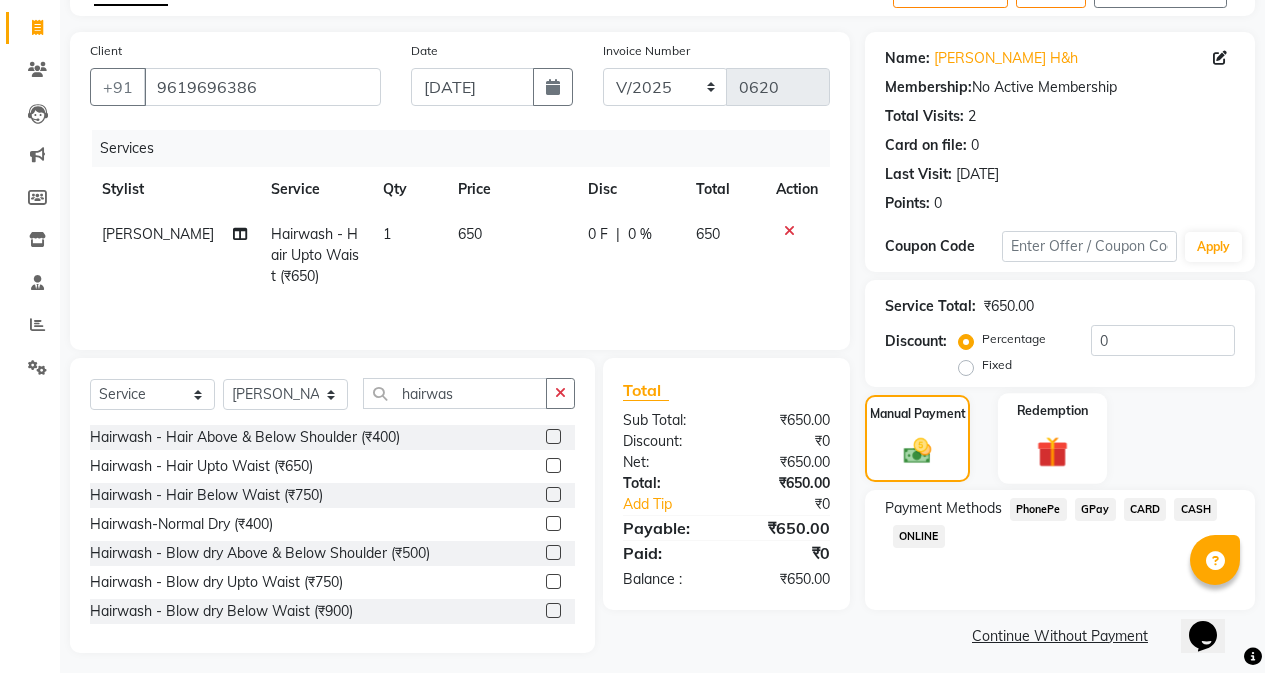 scroll, scrollTop: 128, scrollLeft: 0, axis: vertical 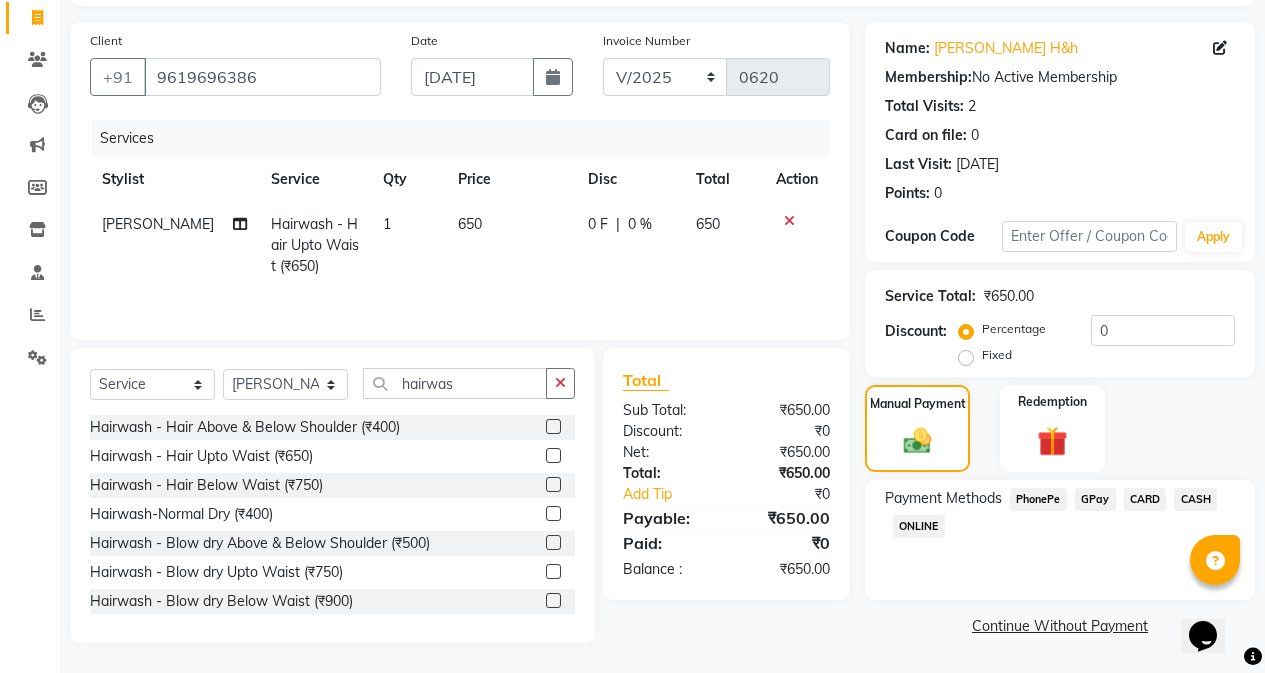 click on "GPay" 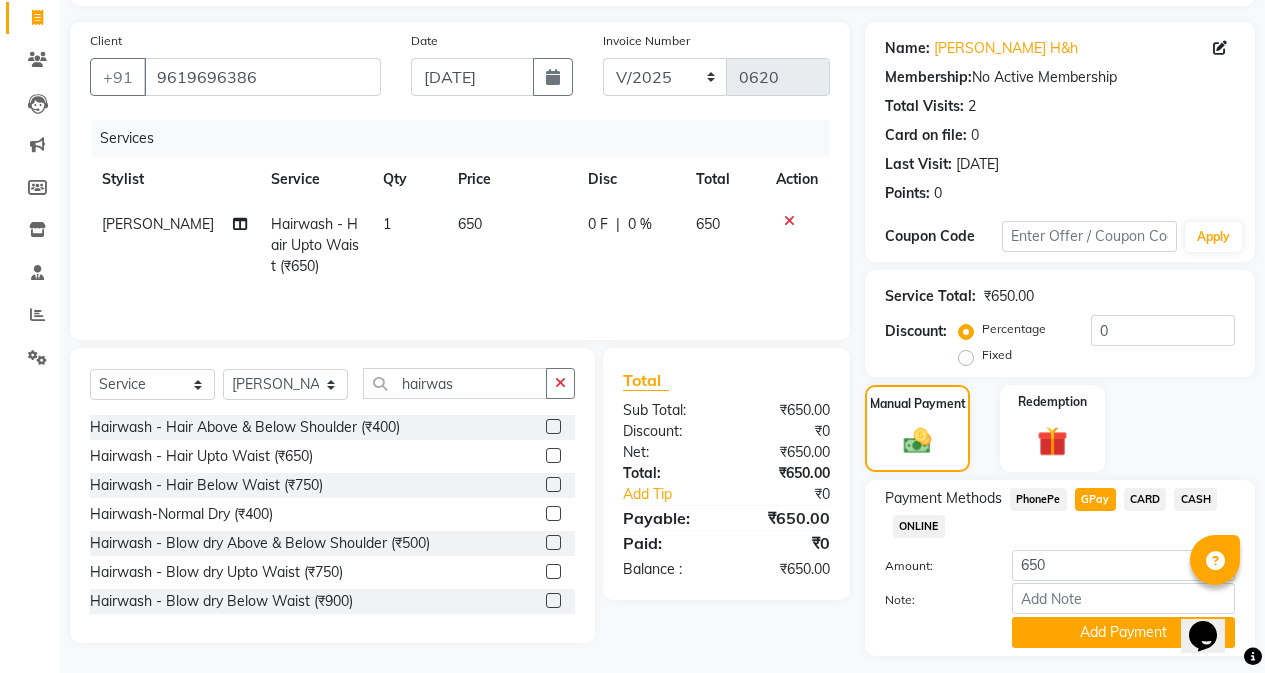 scroll, scrollTop: 182, scrollLeft: 0, axis: vertical 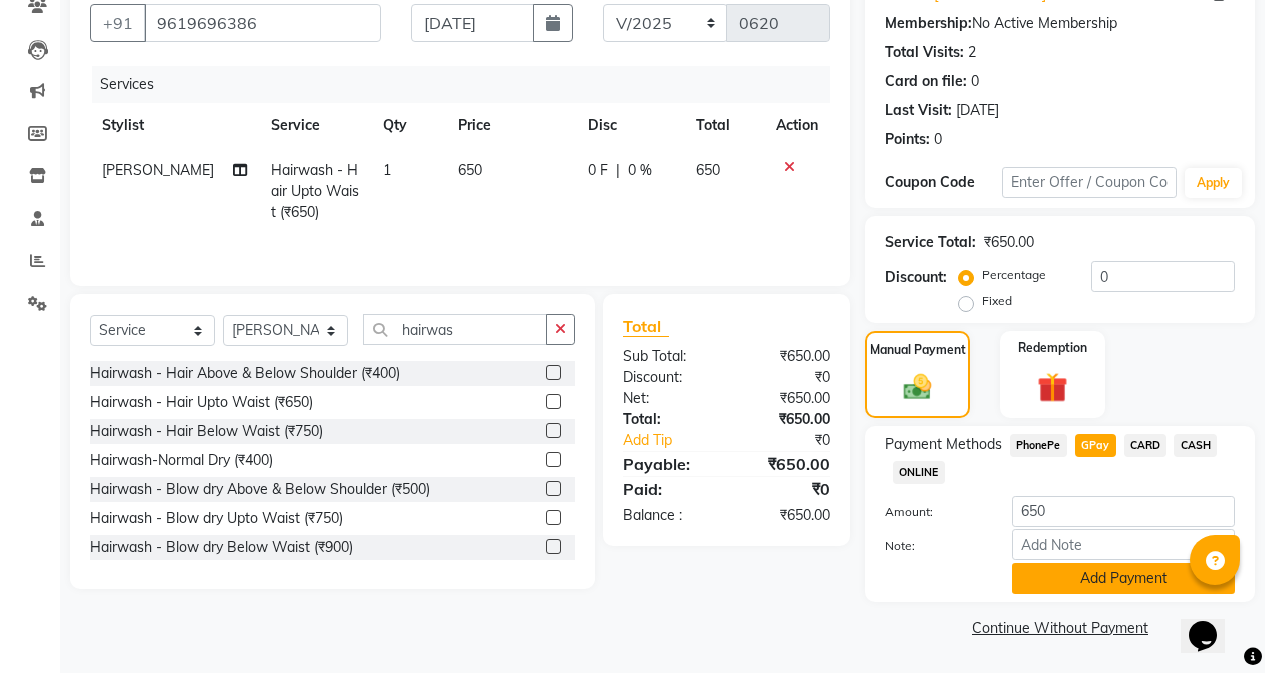 click on "Add Payment" 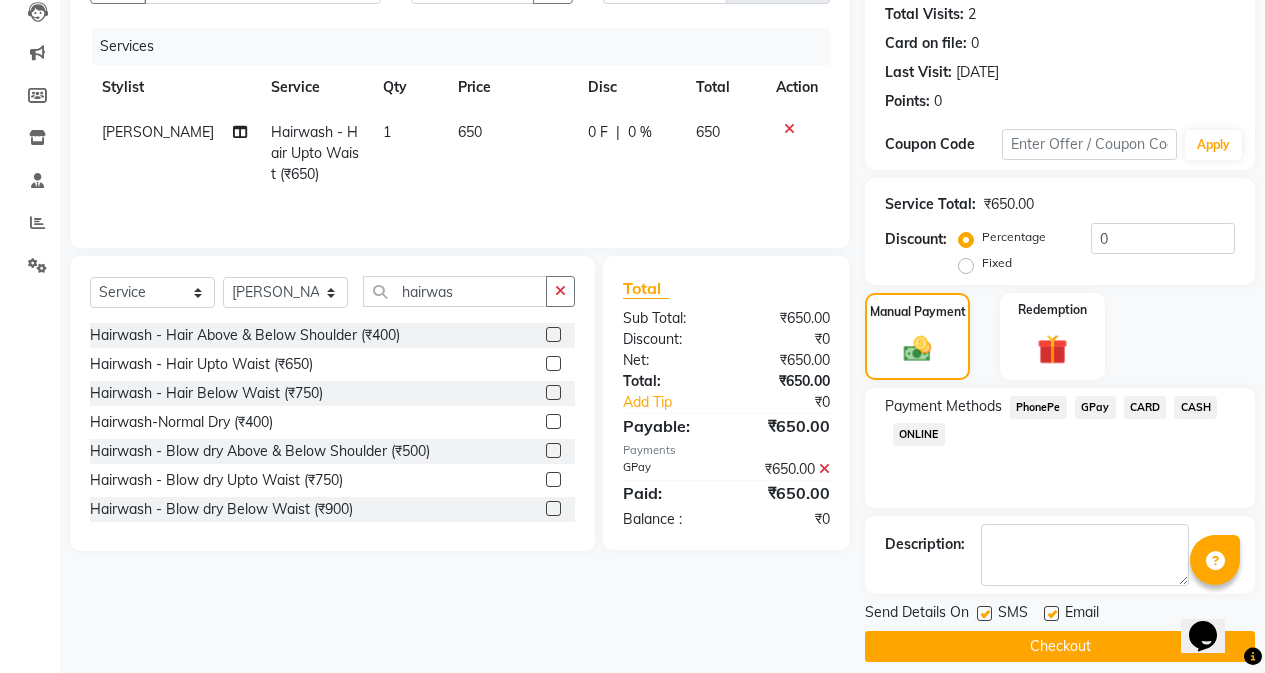 scroll, scrollTop: 239, scrollLeft: 0, axis: vertical 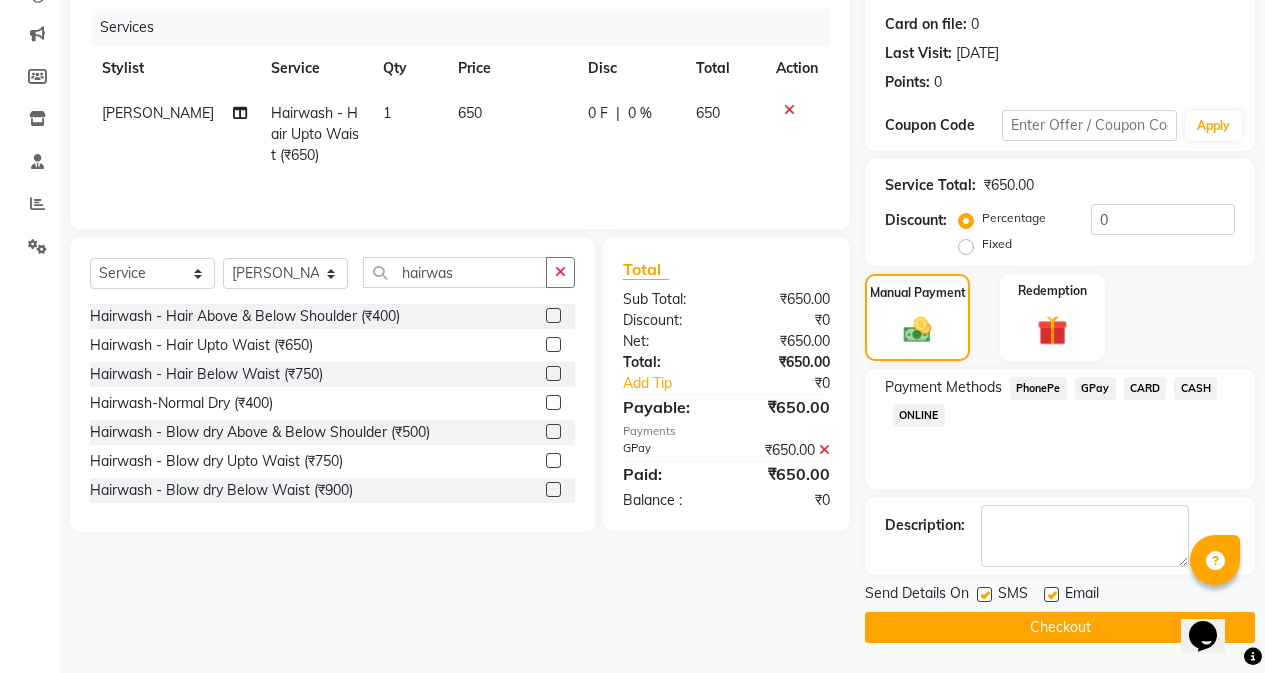 click 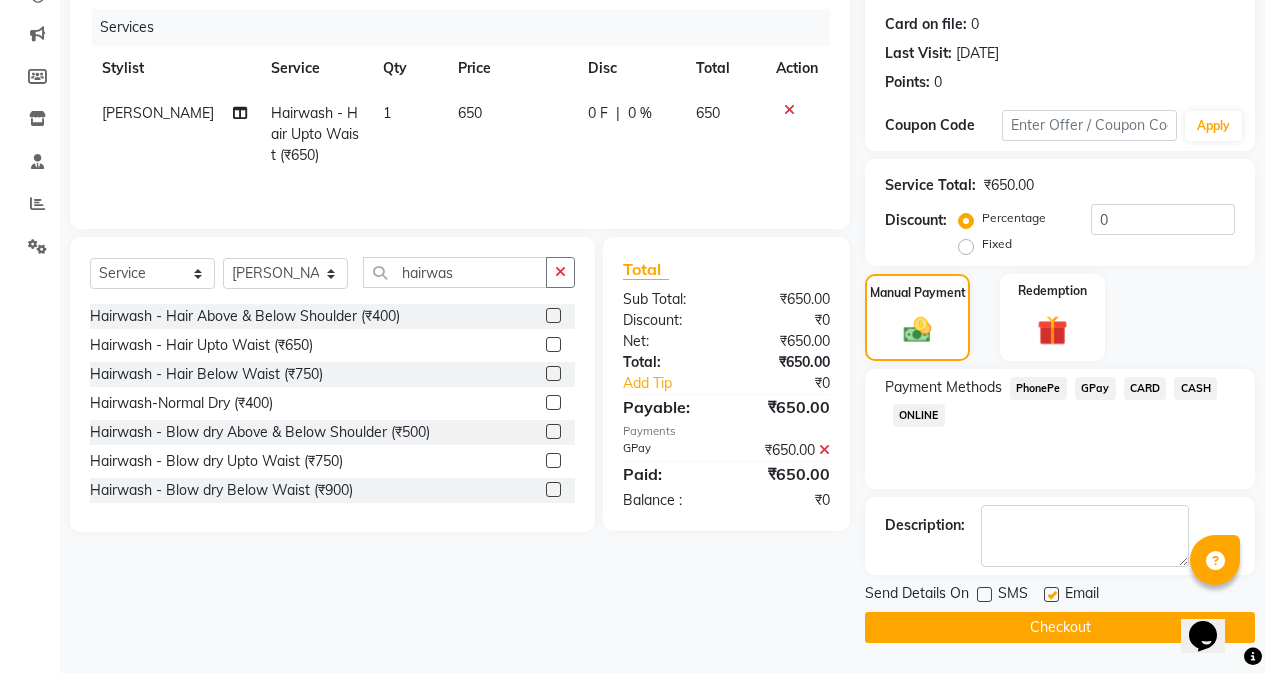 click on "Checkout" 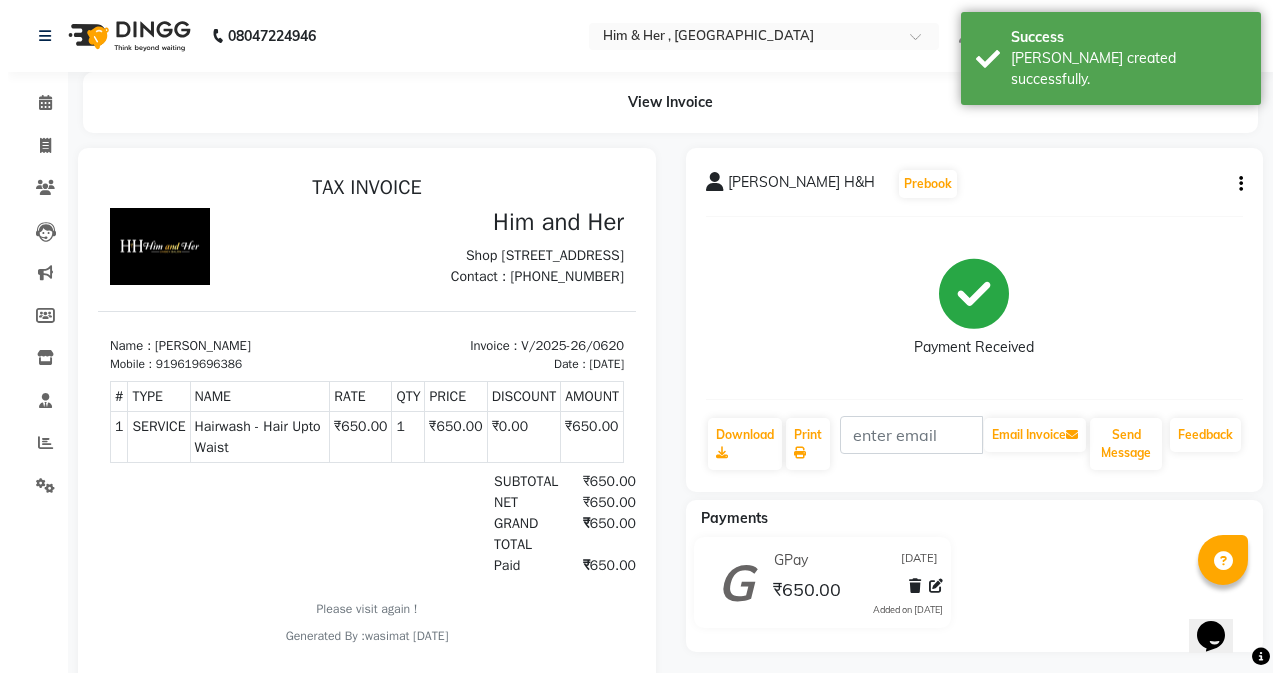scroll, scrollTop: 0, scrollLeft: 0, axis: both 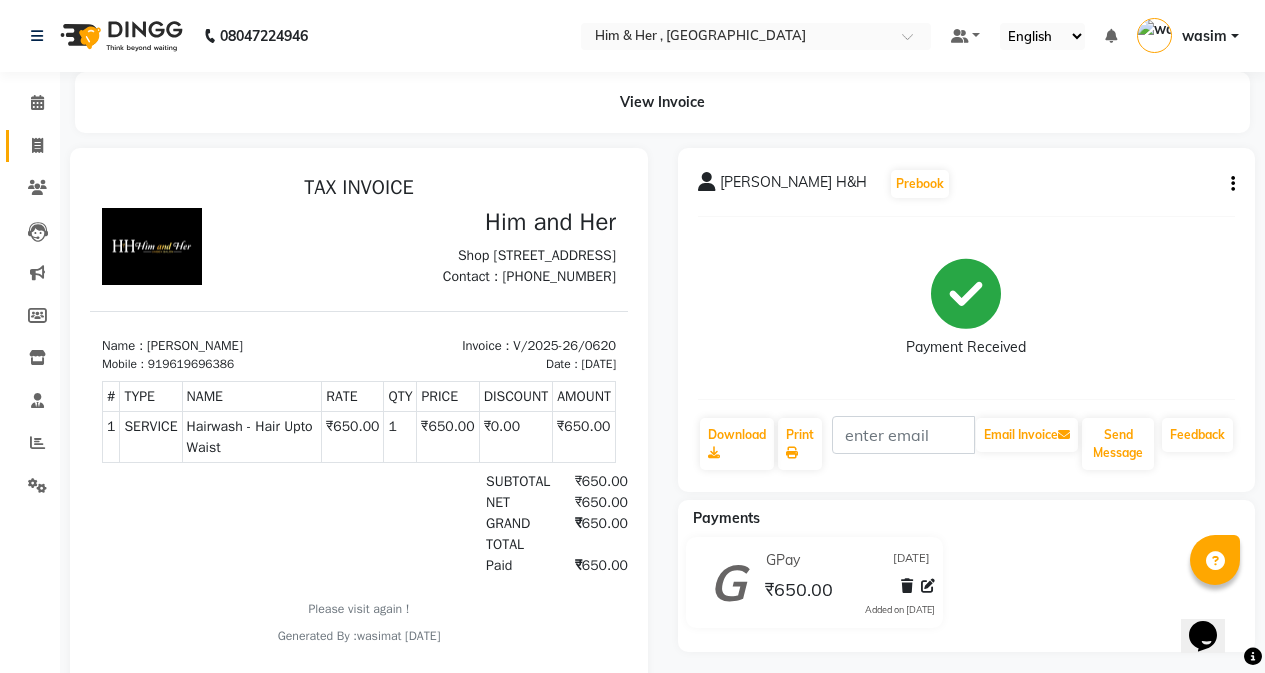 click on "Invoice" 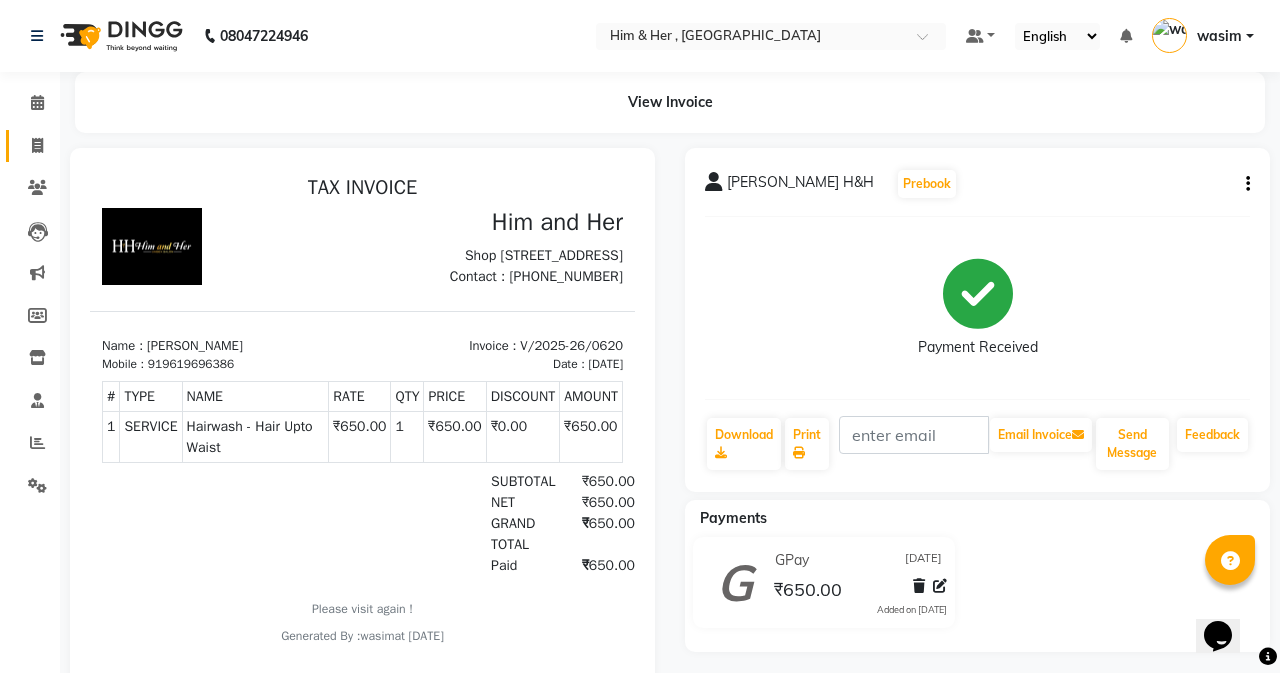 select on "5934" 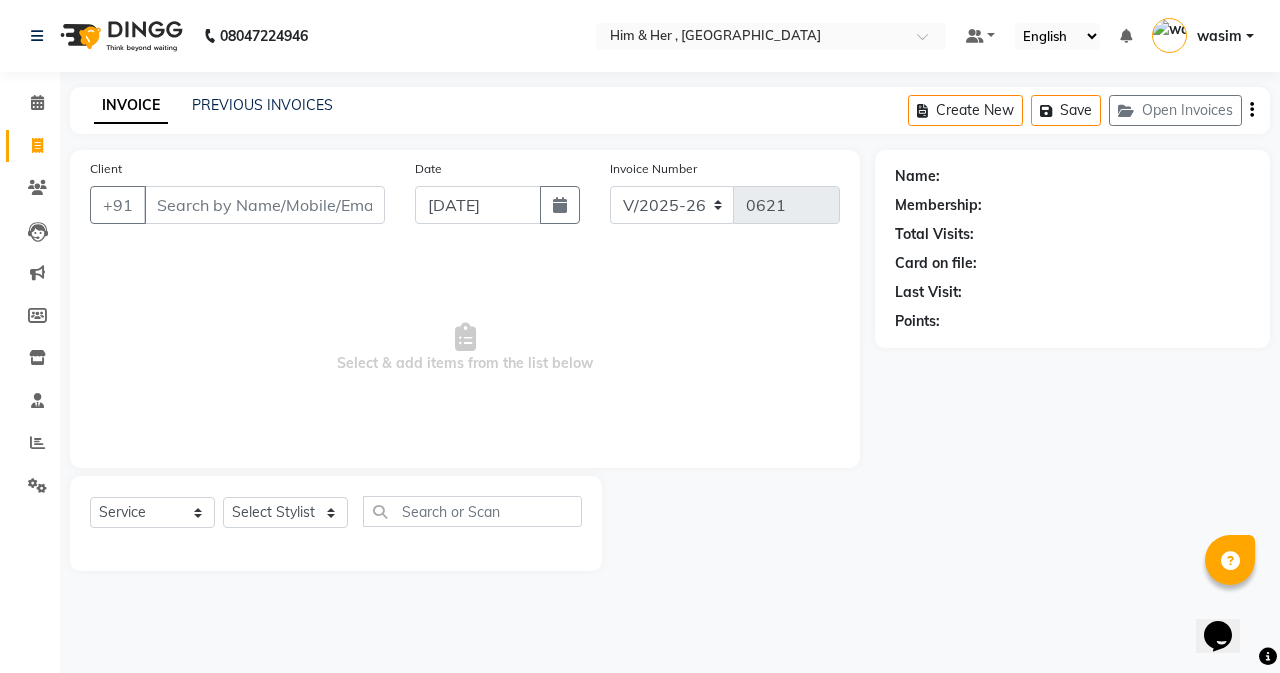 click on "Client" at bounding box center [264, 205] 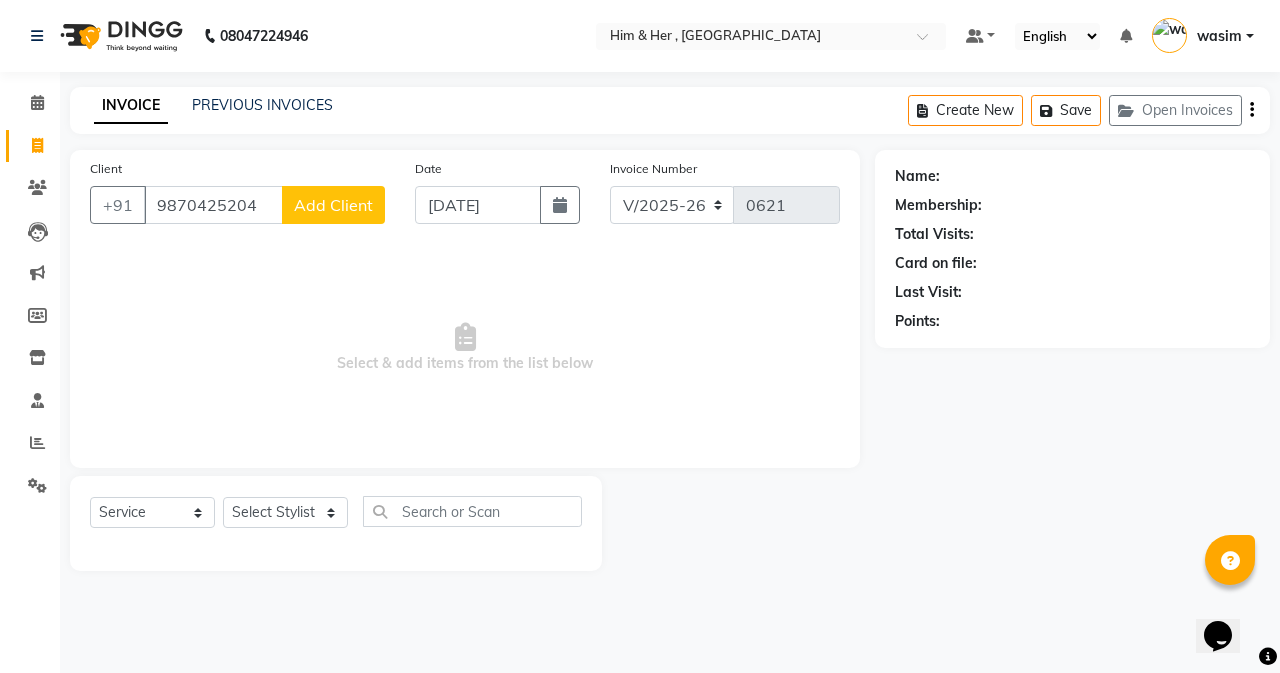 type on "9870425204" 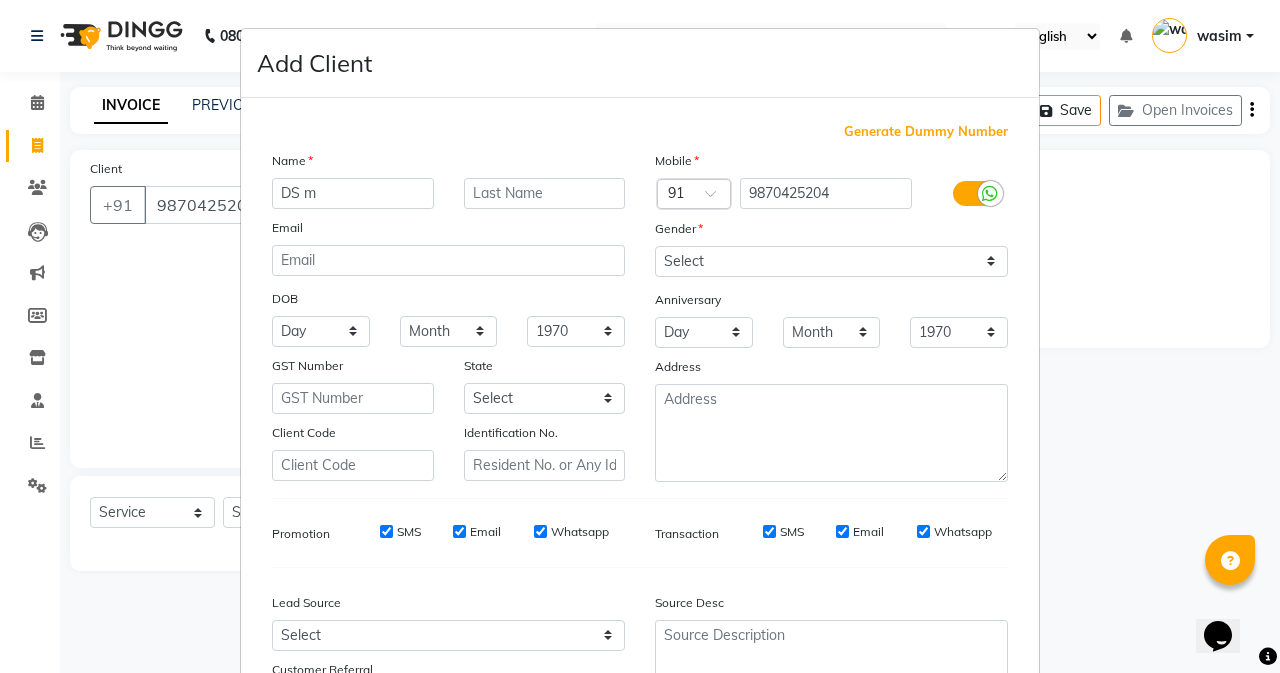type on "DS m" 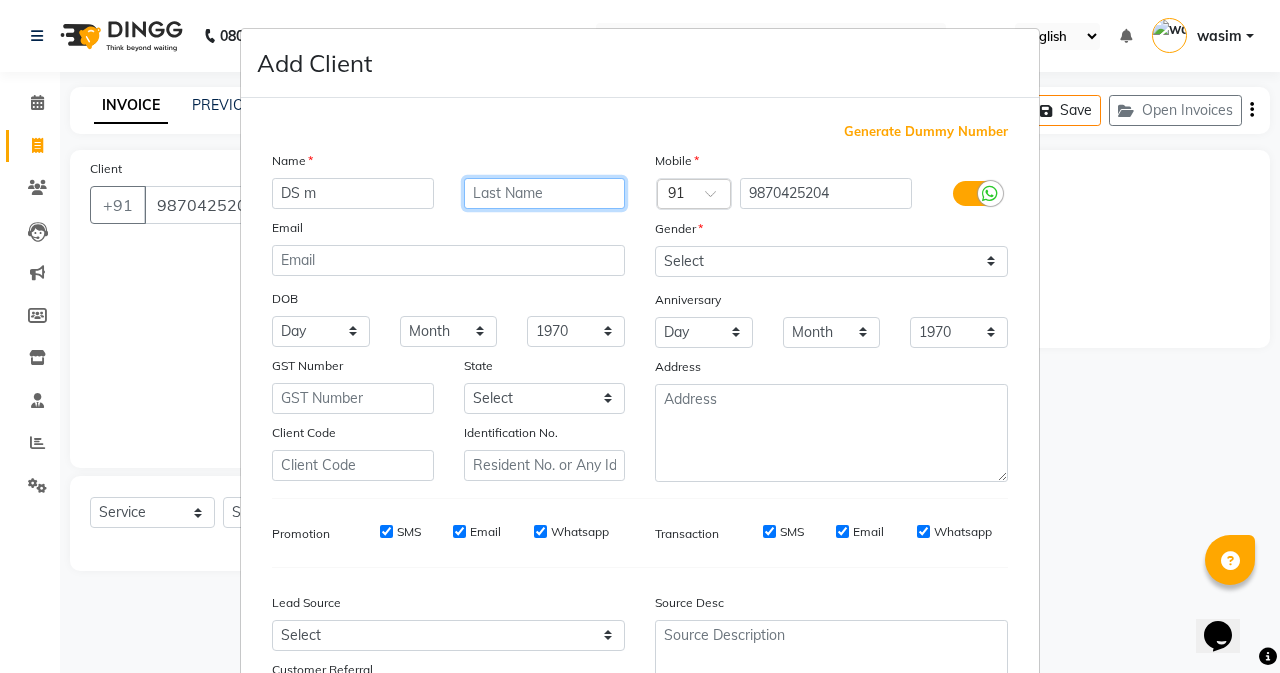 click at bounding box center [545, 193] 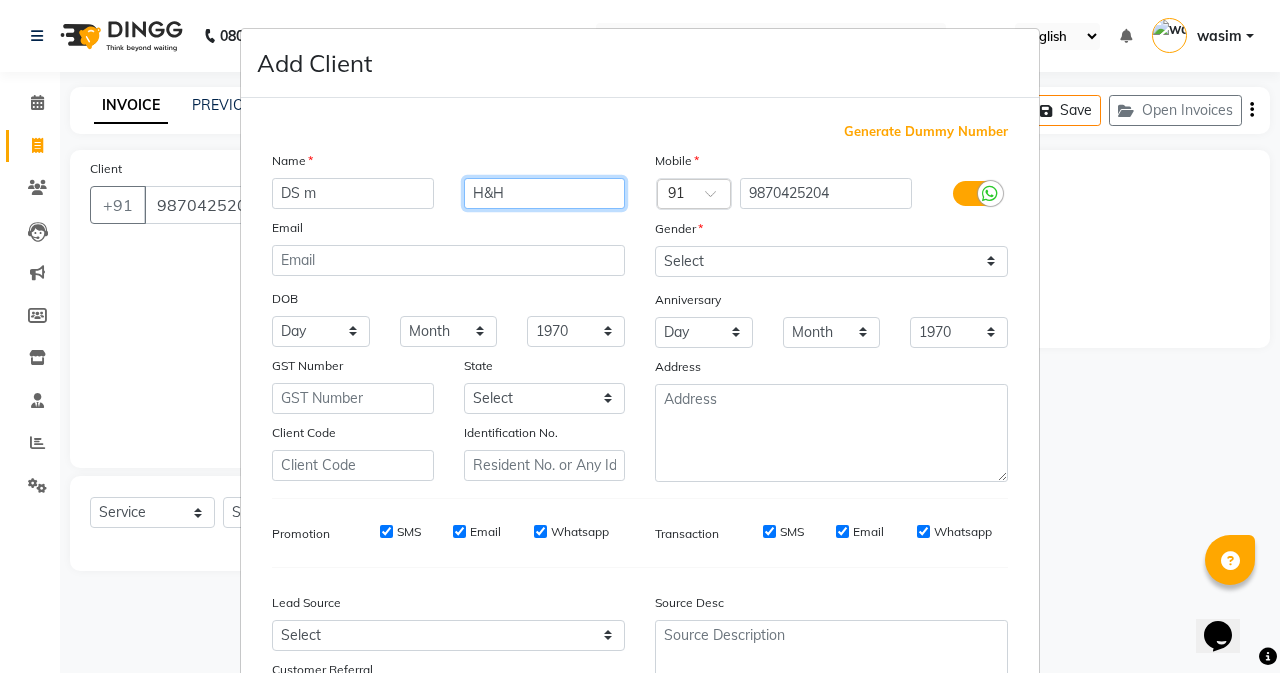 type on "H&H" 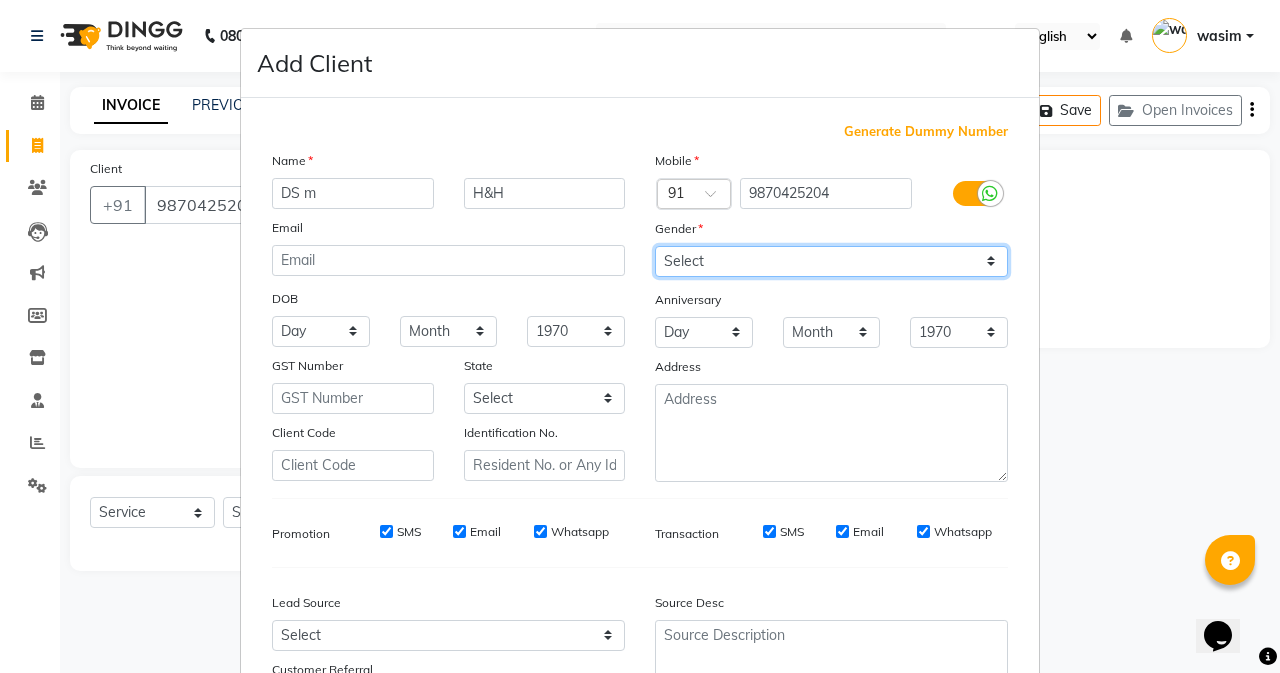 click on "Select [DEMOGRAPHIC_DATA] [DEMOGRAPHIC_DATA] Other Prefer Not To Say" at bounding box center (831, 261) 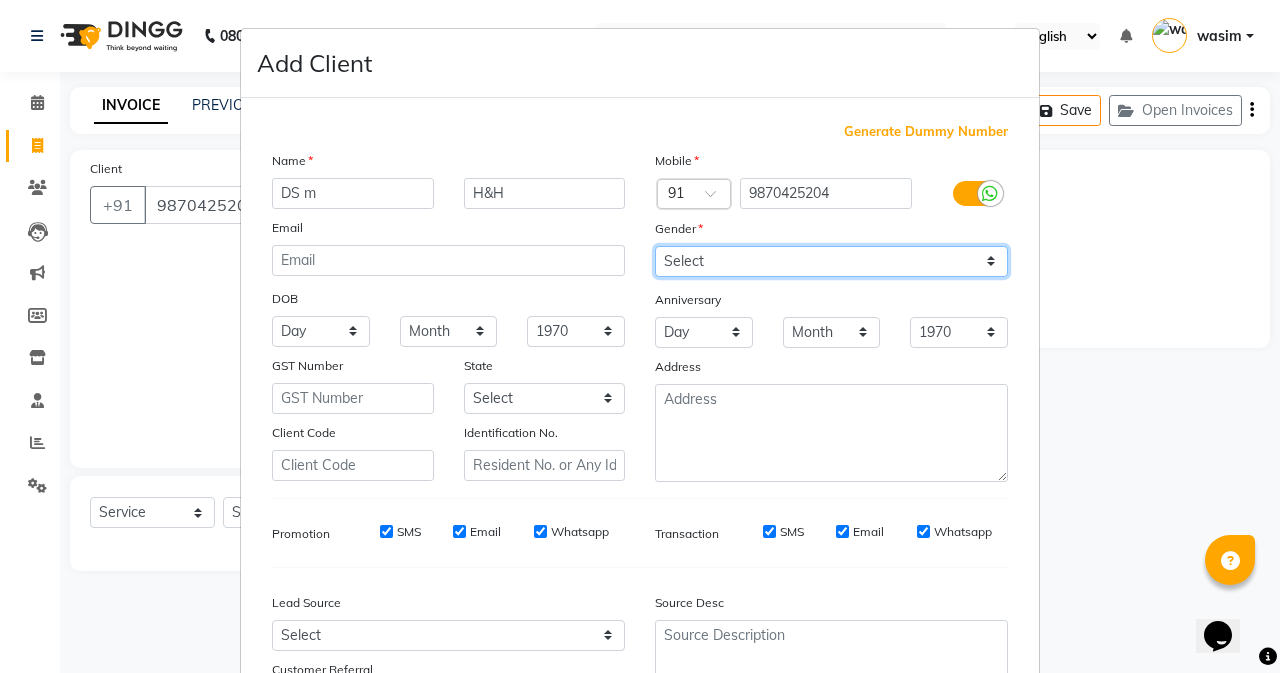 select on "[DEMOGRAPHIC_DATA]" 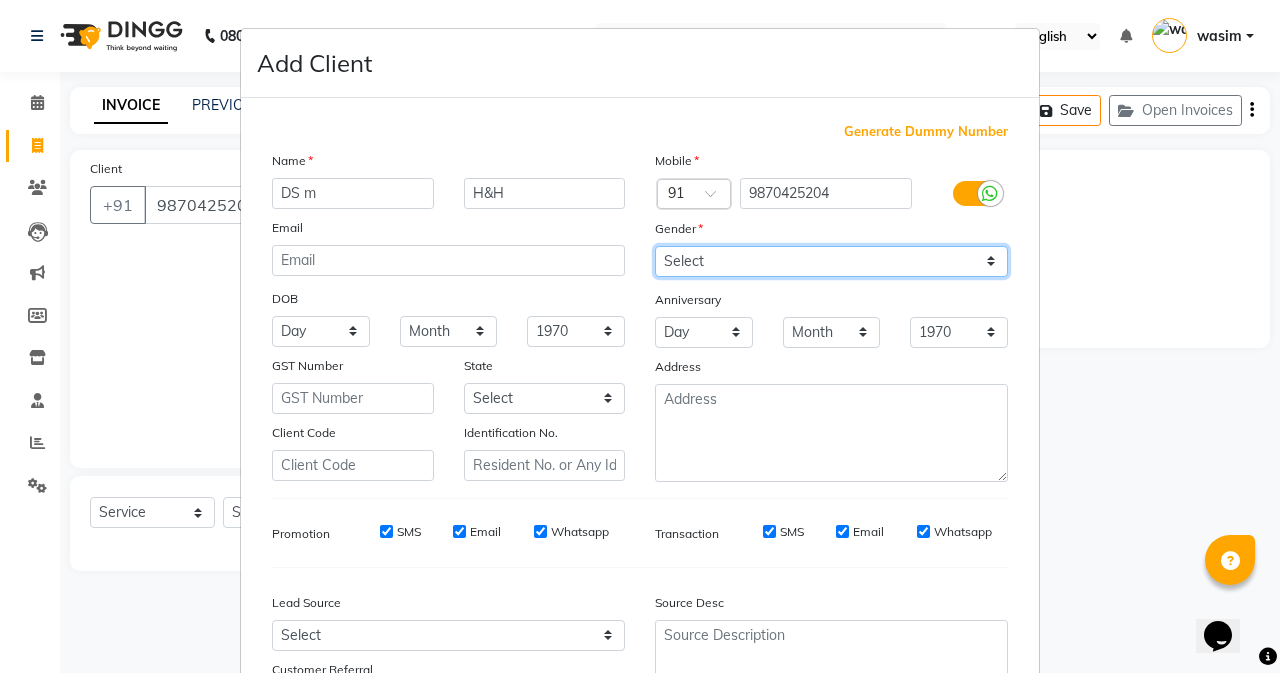 click on "Select [DEMOGRAPHIC_DATA] [DEMOGRAPHIC_DATA] Other Prefer Not To Say" at bounding box center [831, 261] 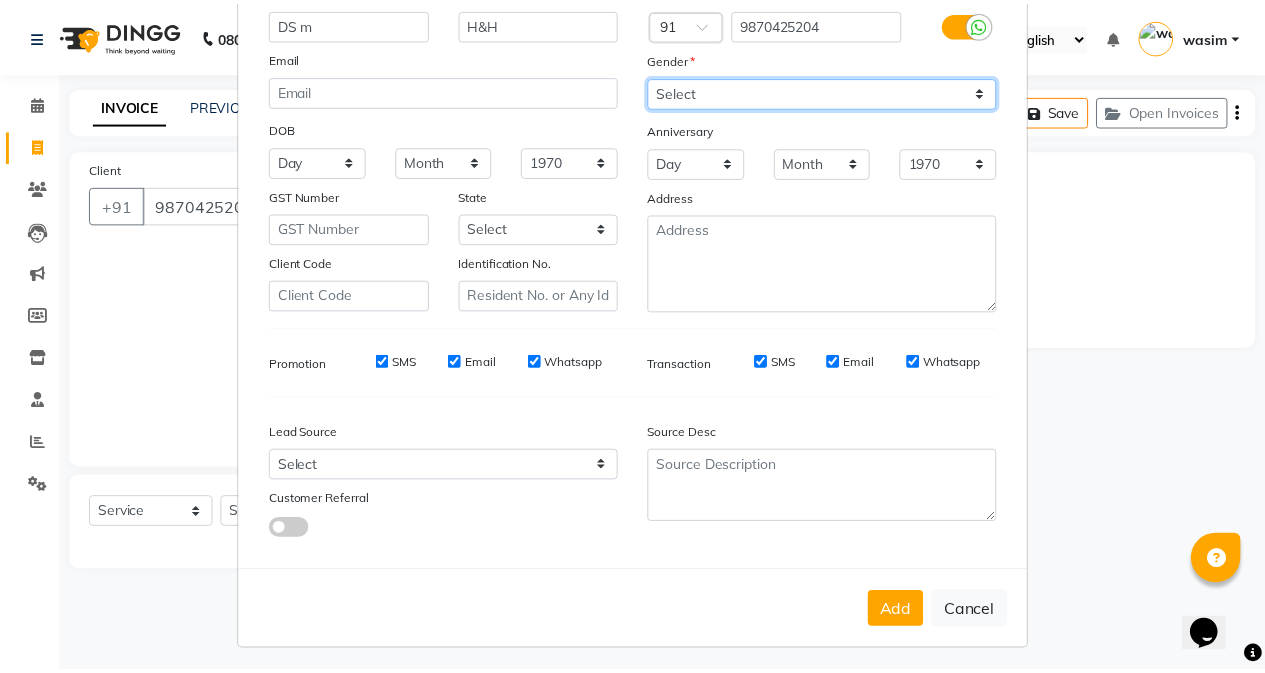 scroll, scrollTop: 176, scrollLeft: 0, axis: vertical 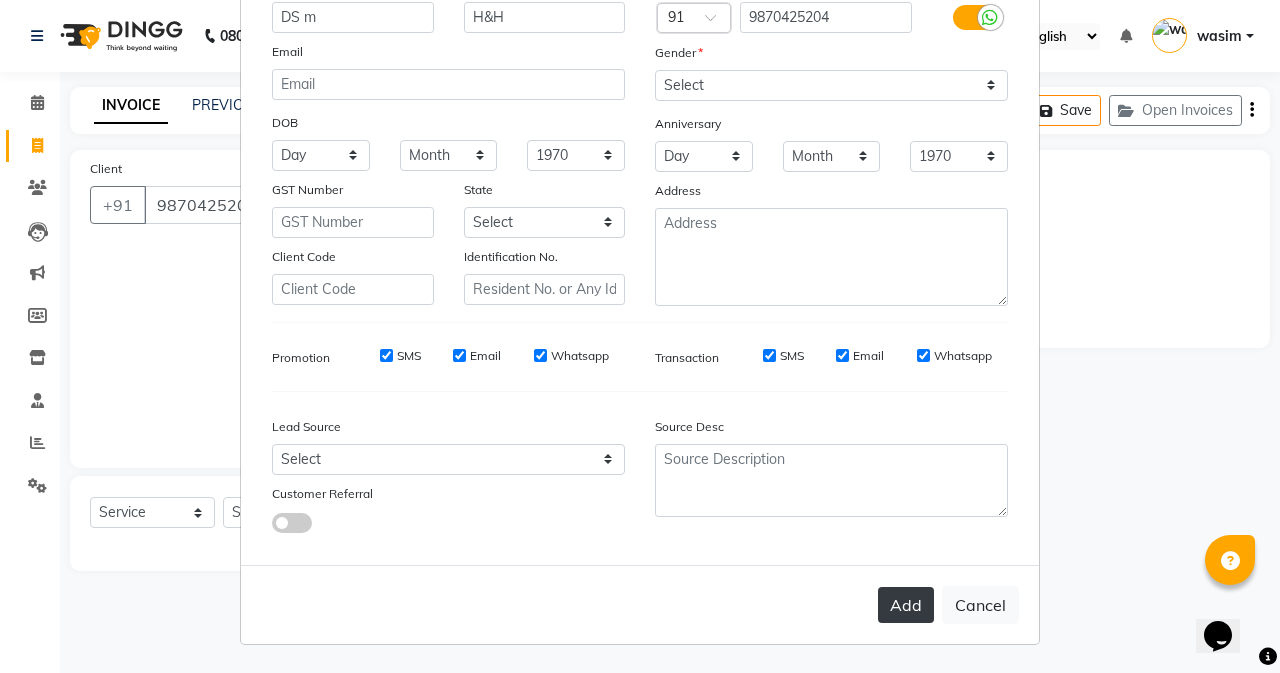 click on "Add" at bounding box center [906, 605] 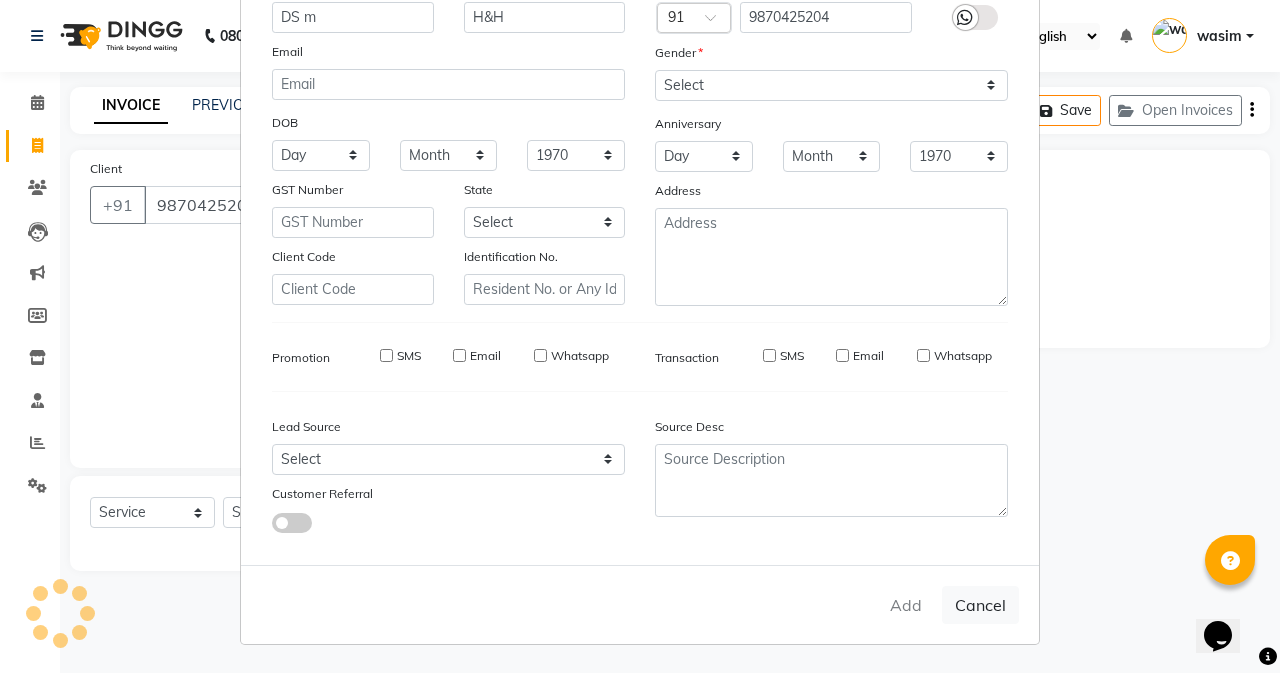 type 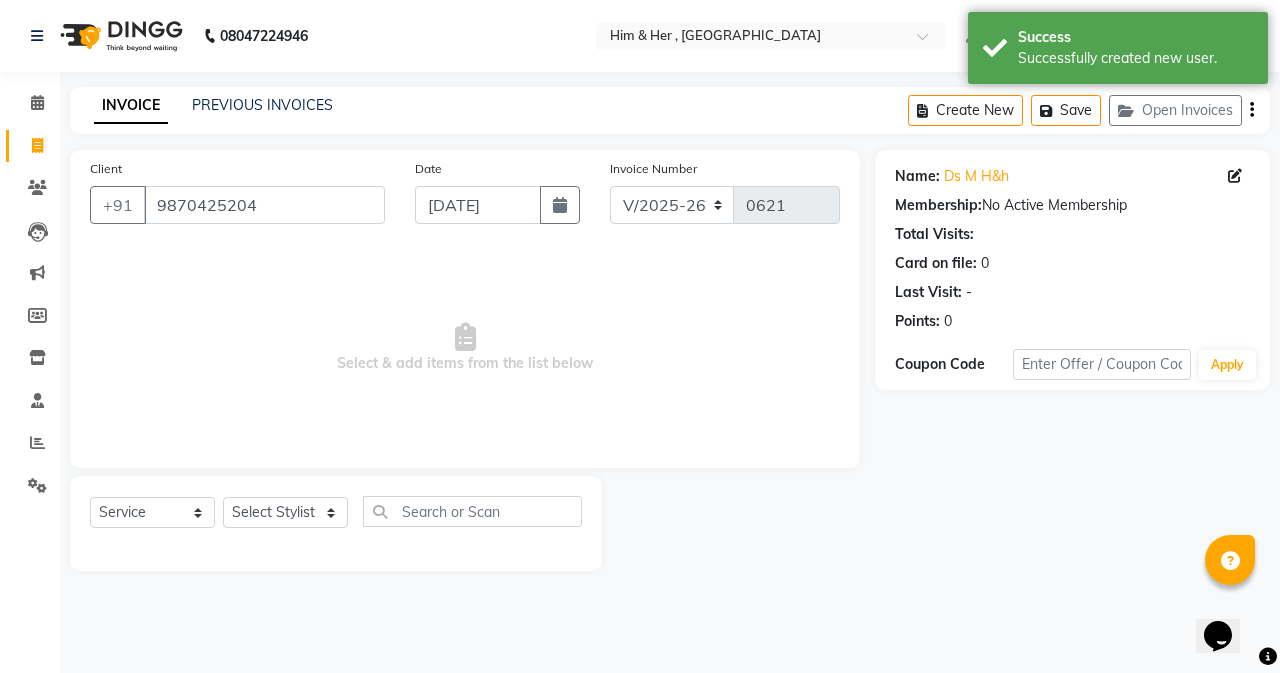 click on "Select  Service  Product  Membership  Package Voucher Prepaid Gift Card  Select Stylist [PERSON_NAME] Rubina [PERSON_NAME] [PERSON_NAME]" 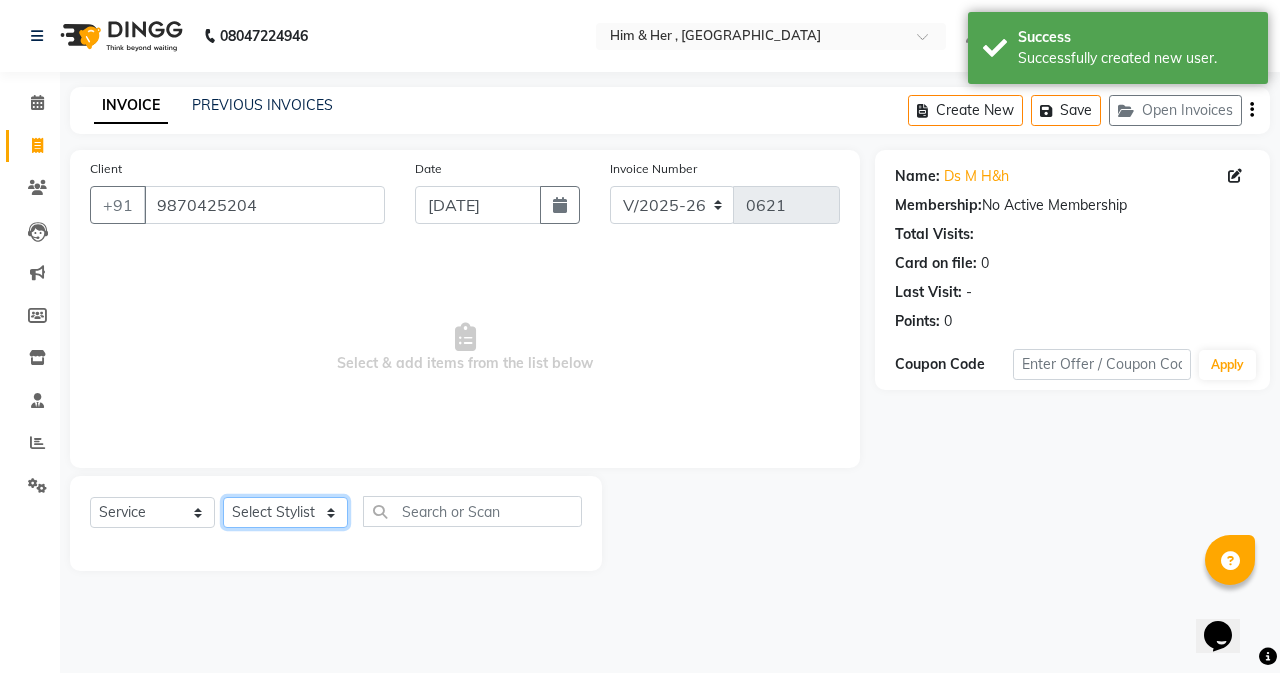 click on "Select Stylist [PERSON_NAME] Rubina [PERSON_NAME] [PERSON_NAME]" 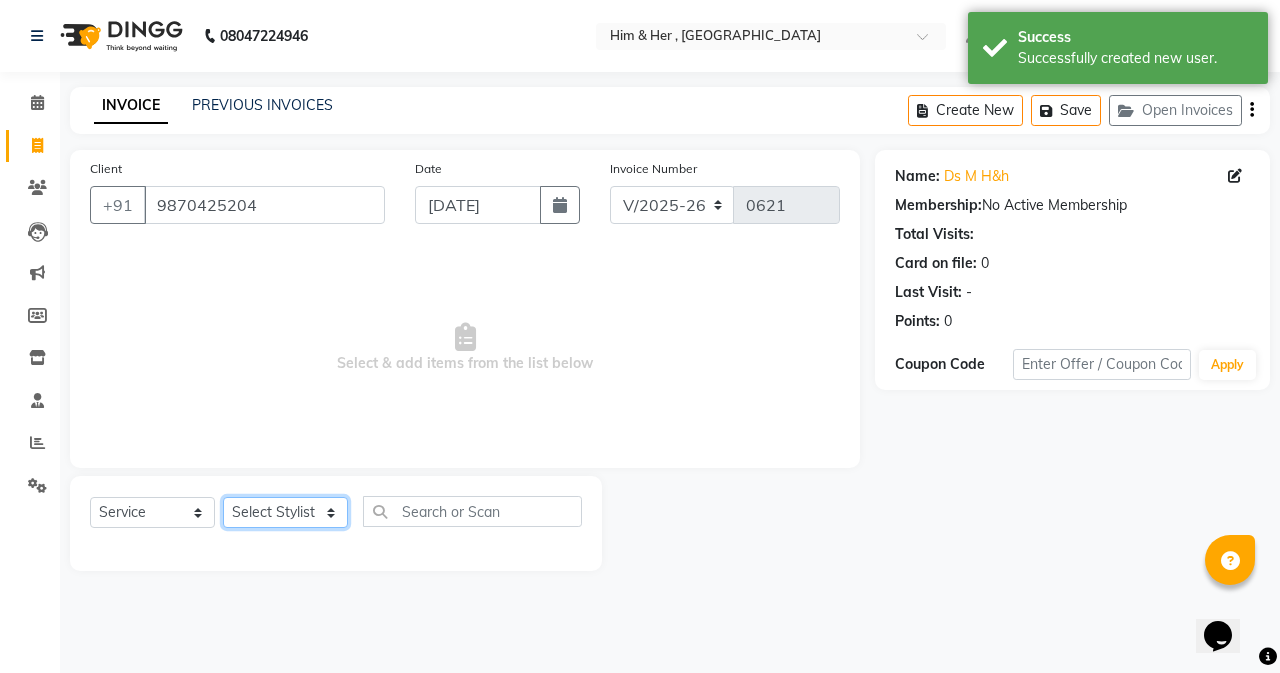 select on "47402" 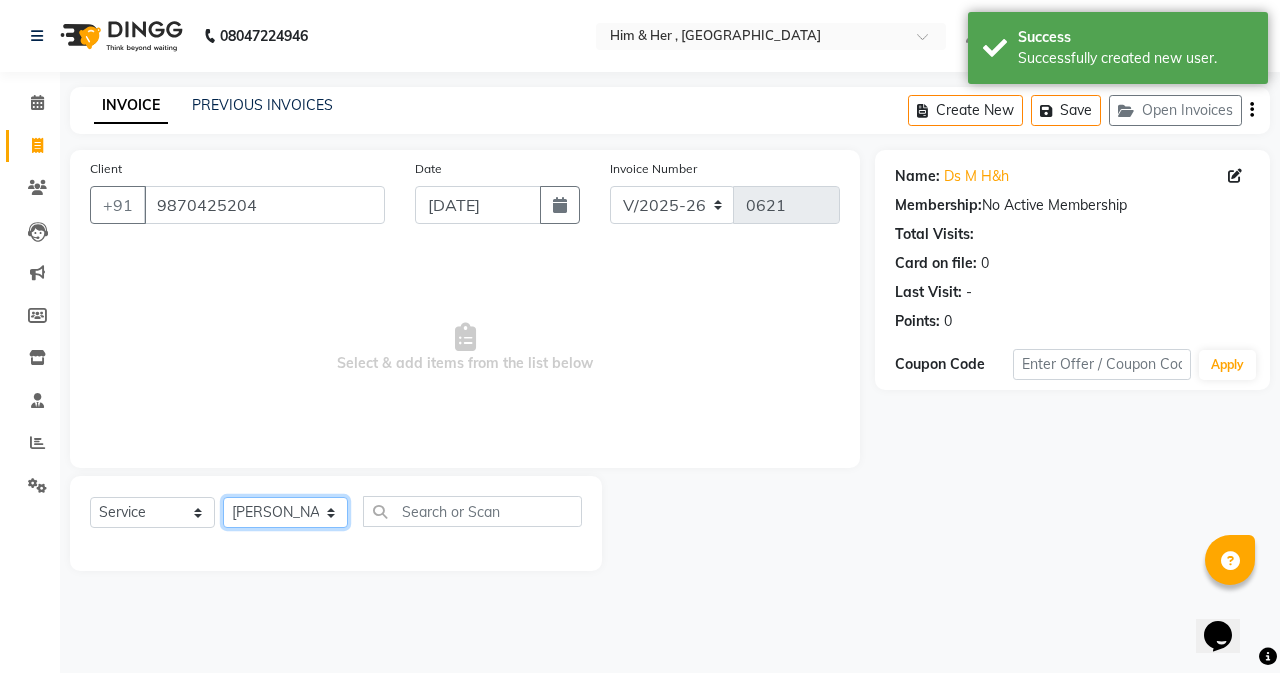 click on "Select Stylist [PERSON_NAME] Rubina [PERSON_NAME] [PERSON_NAME]" 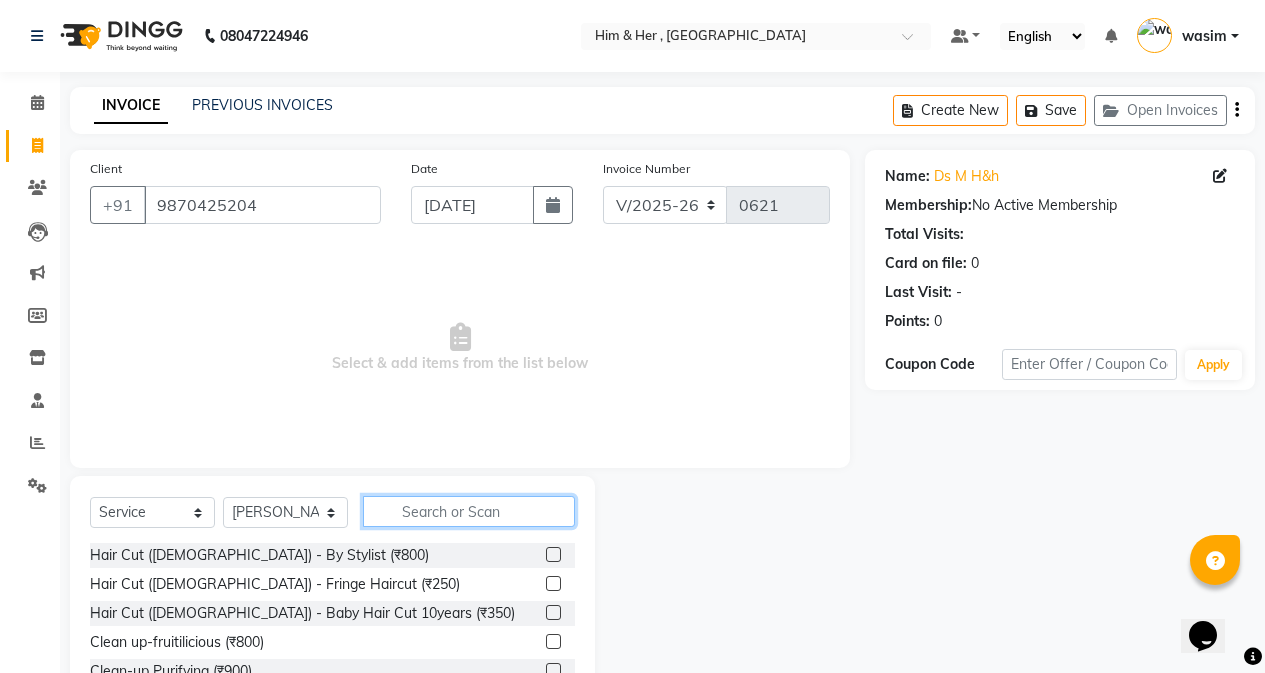 click 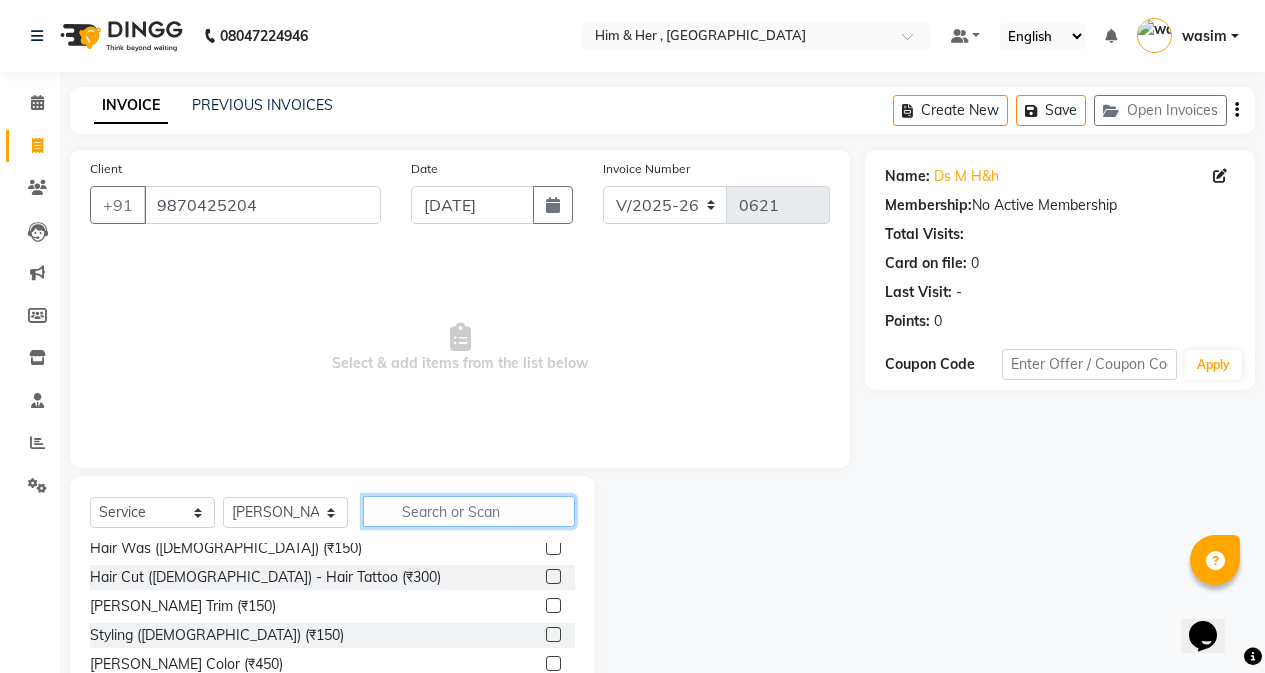 scroll, scrollTop: 400, scrollLeft: 0, axis: vertical 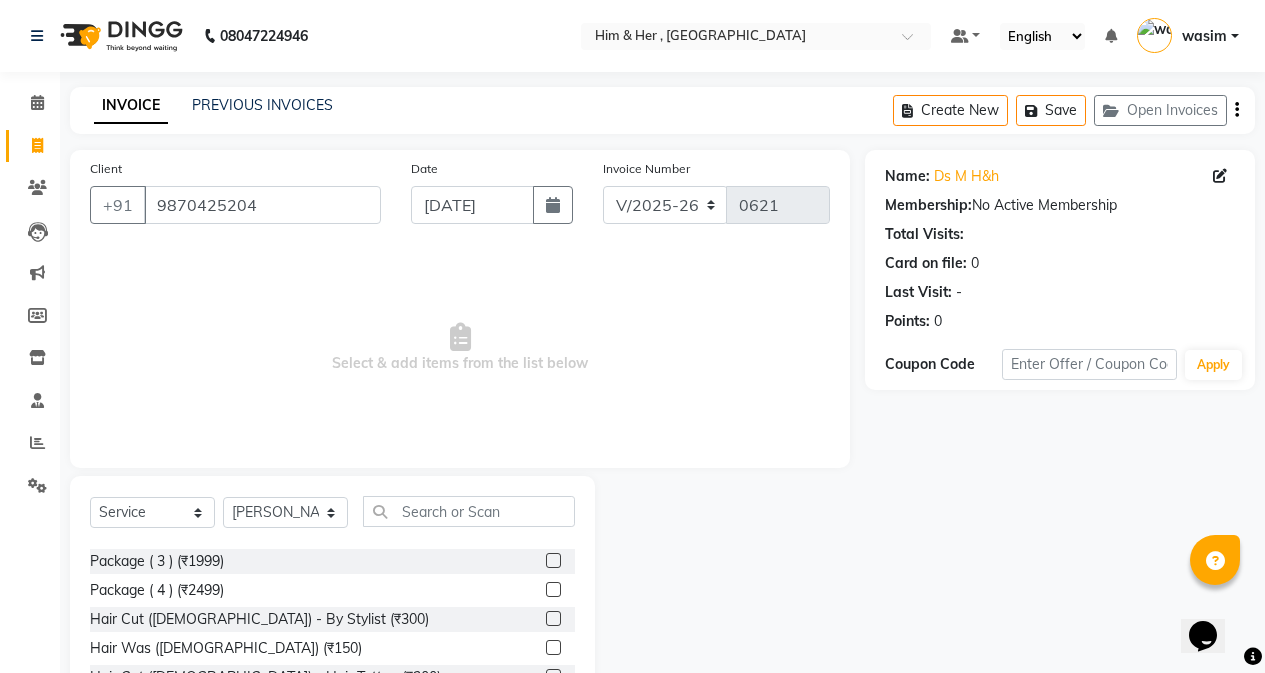click on "Hair Cut ([DEMOGRAPHIC_DATA]) - By Stylist (₹300)" 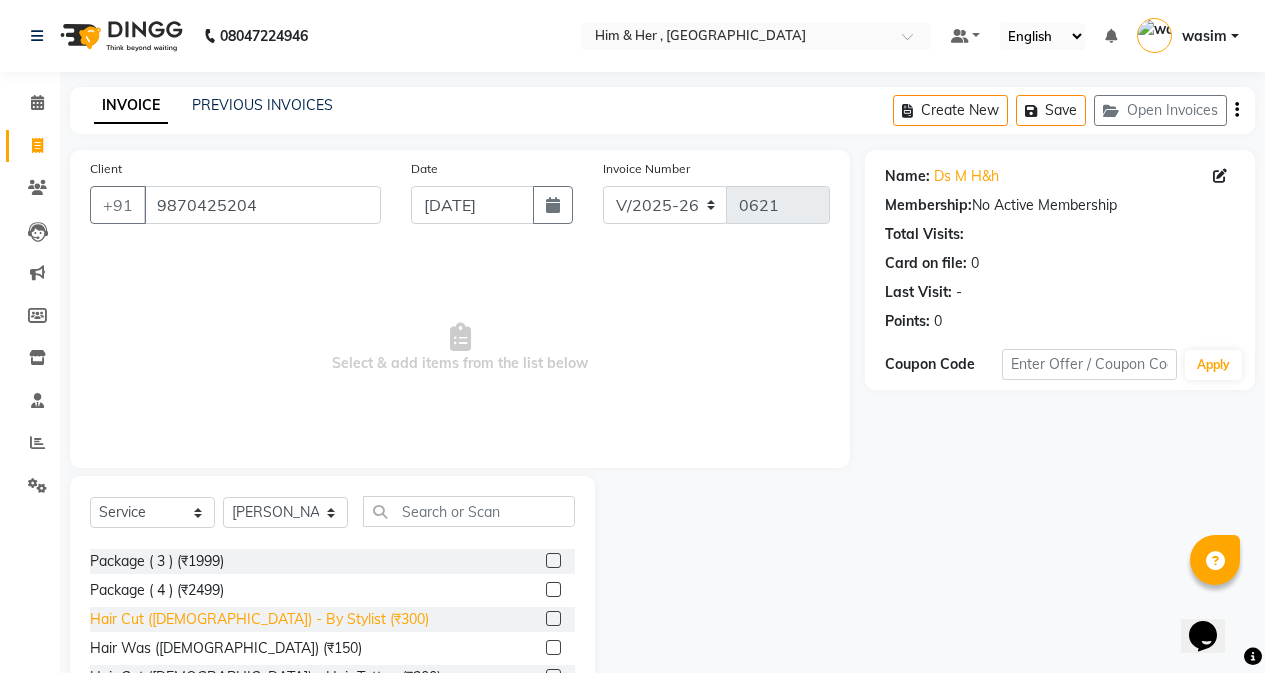 click on "Hair Cut ([DEMOGRAPHIC_DATA]) - By Stylist (₹300)" 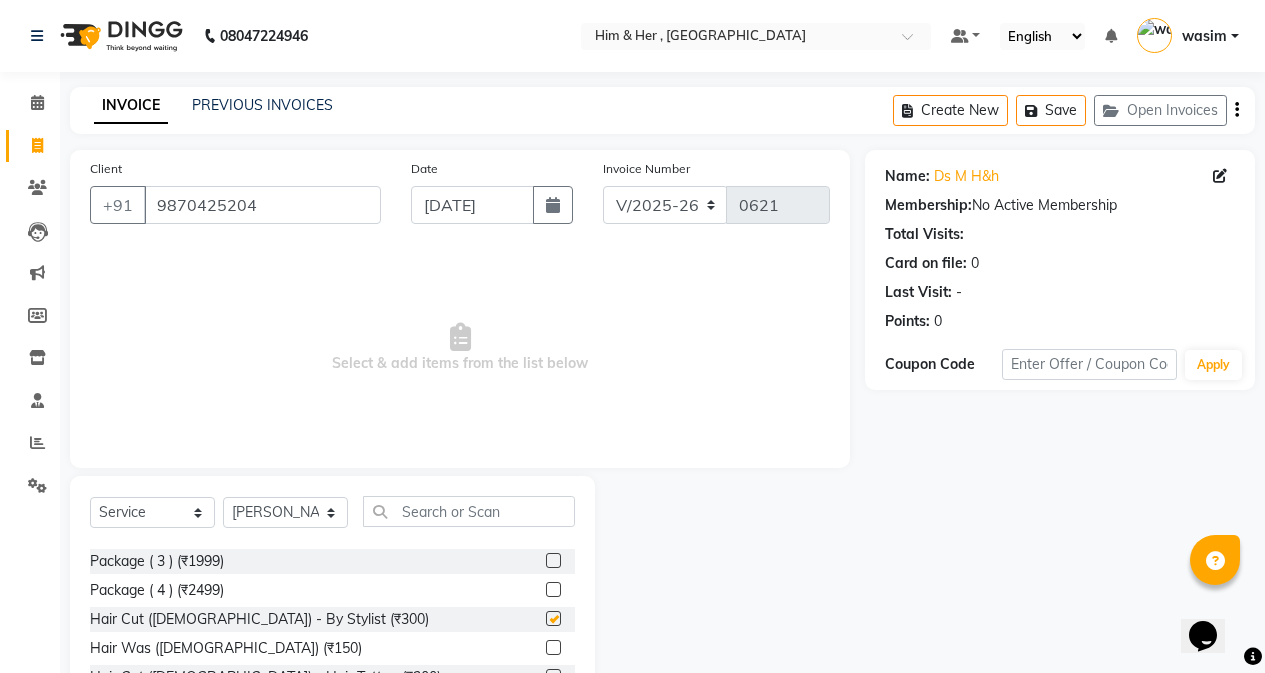 checkbox on "false" 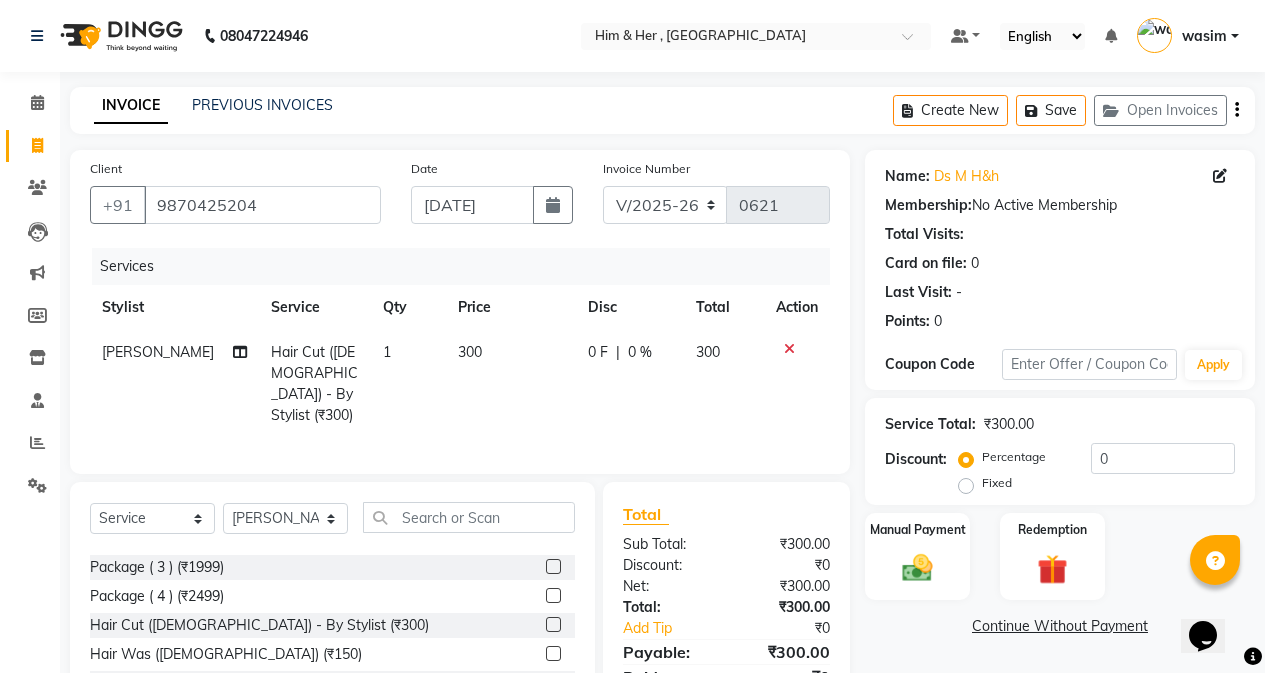 click on "0 F | 0 %" 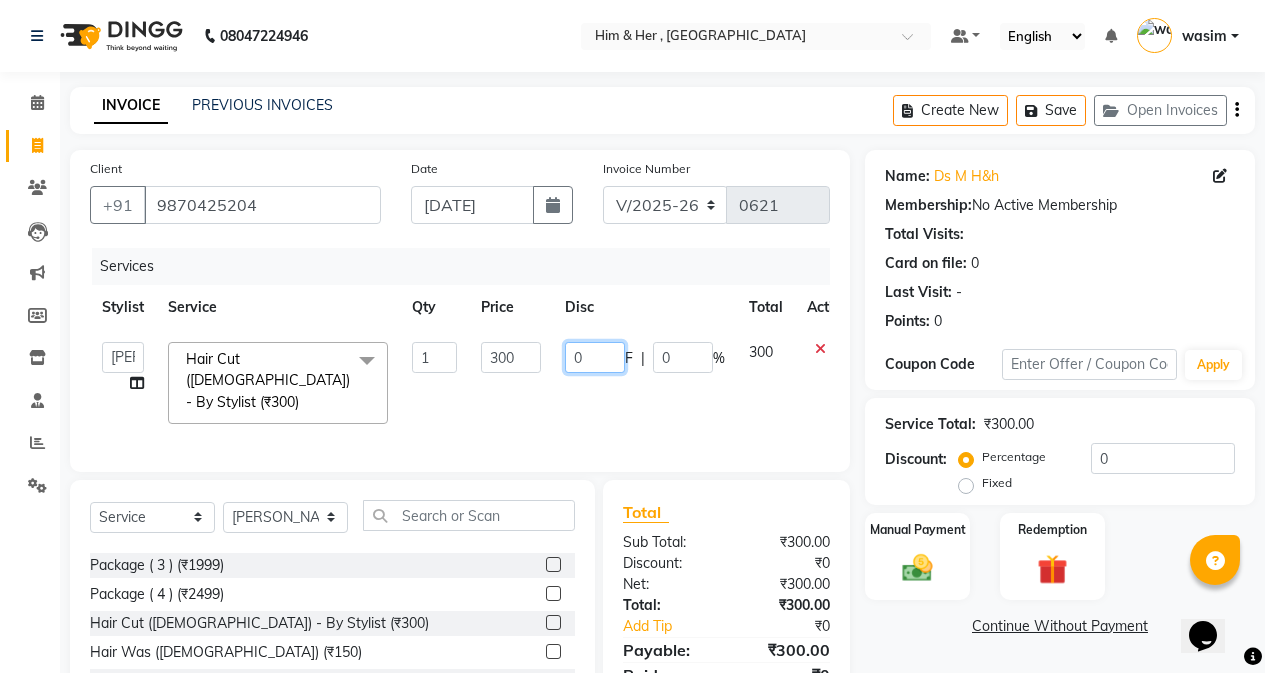click on "0" 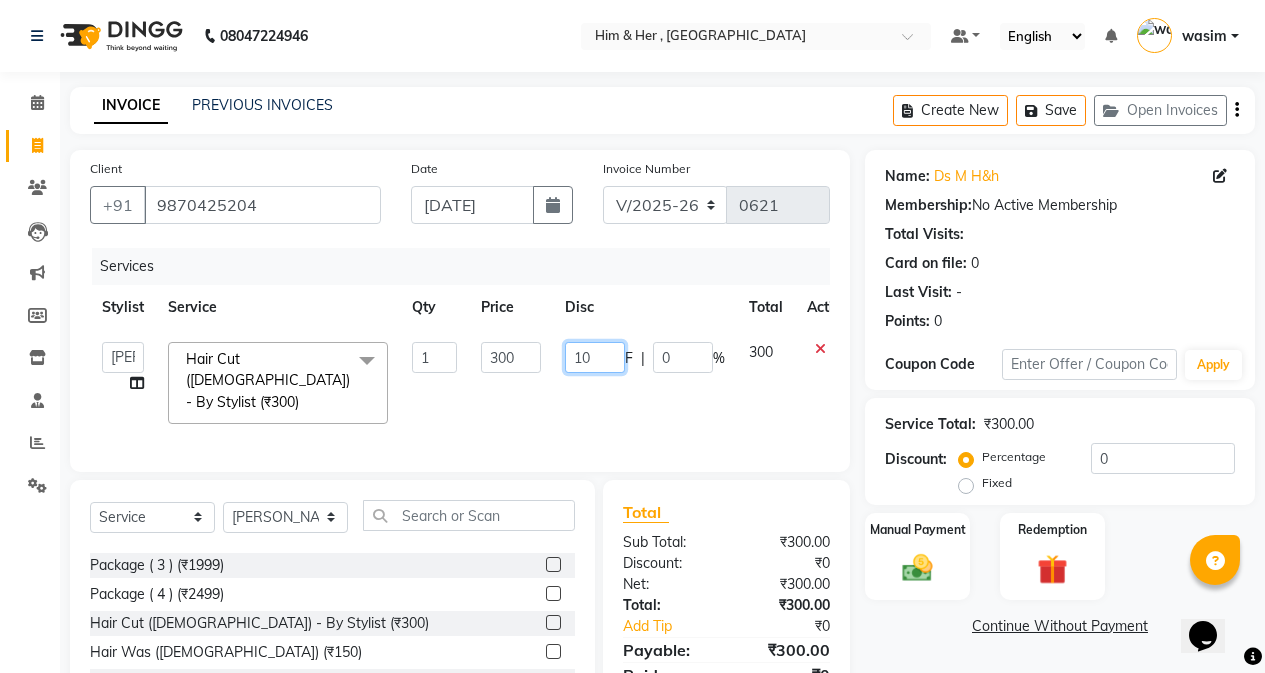 type on "100" 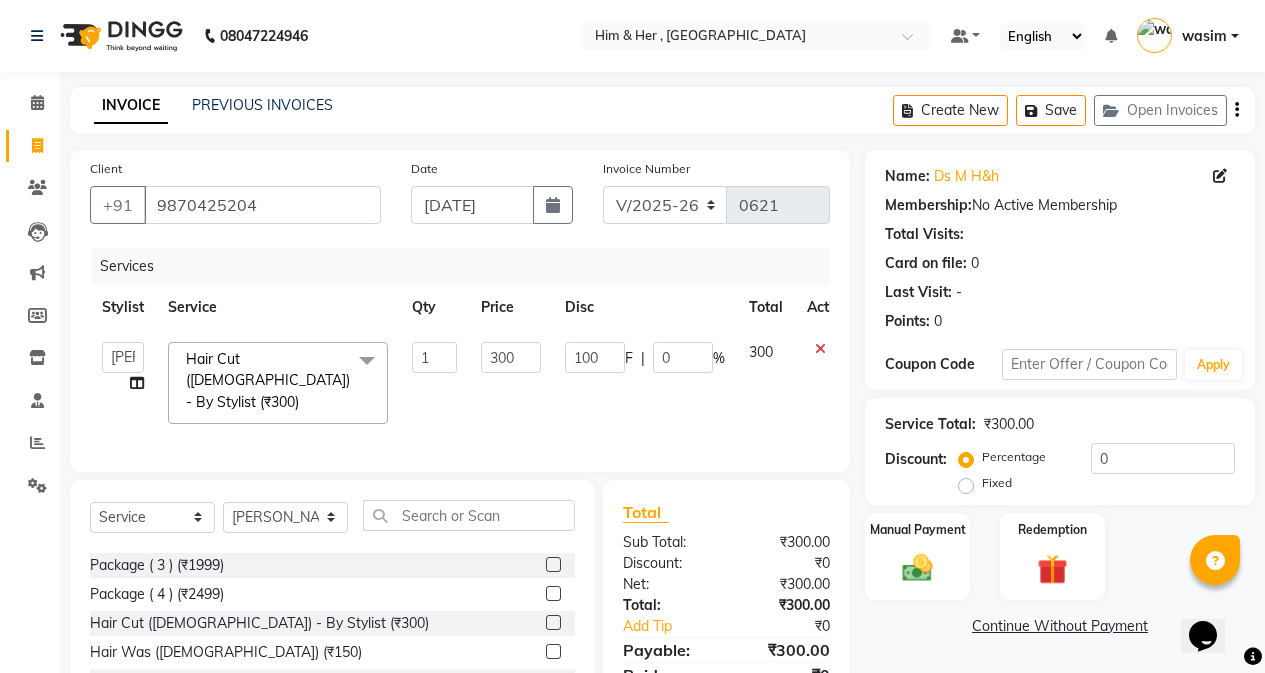 click on "100 F | 0 %" 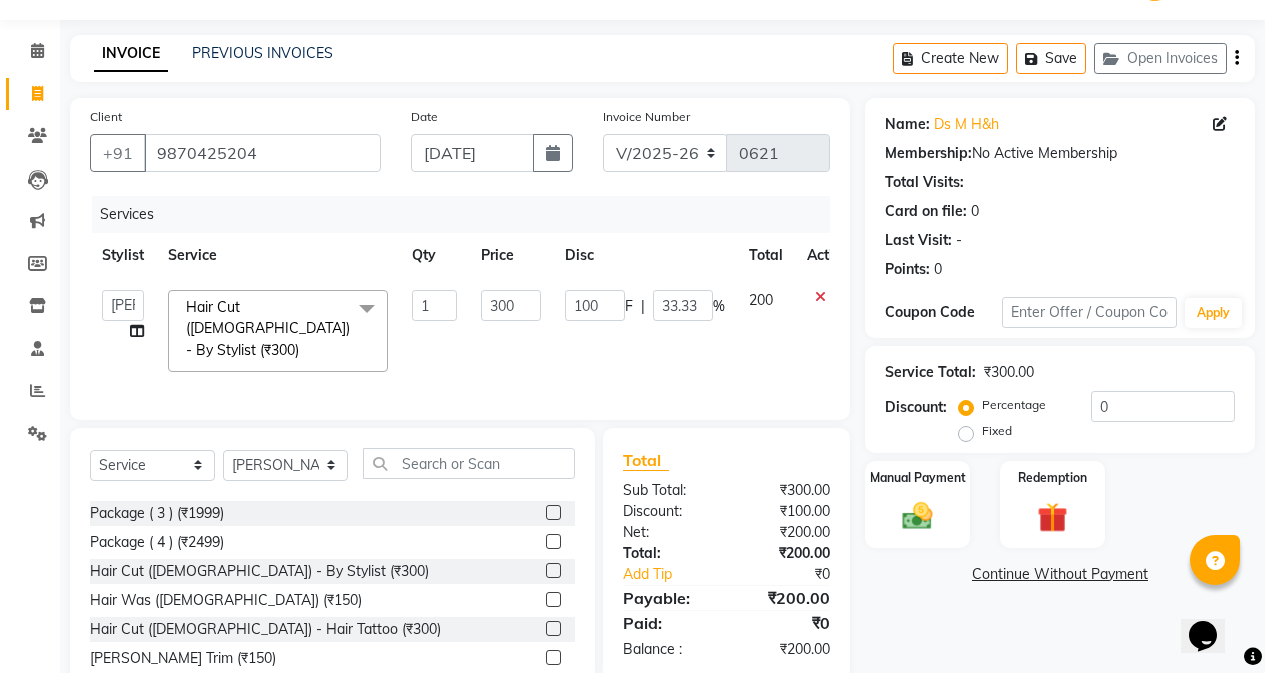 scroll, scrollTop: 100, scrollLeft: 0, axis: vertical 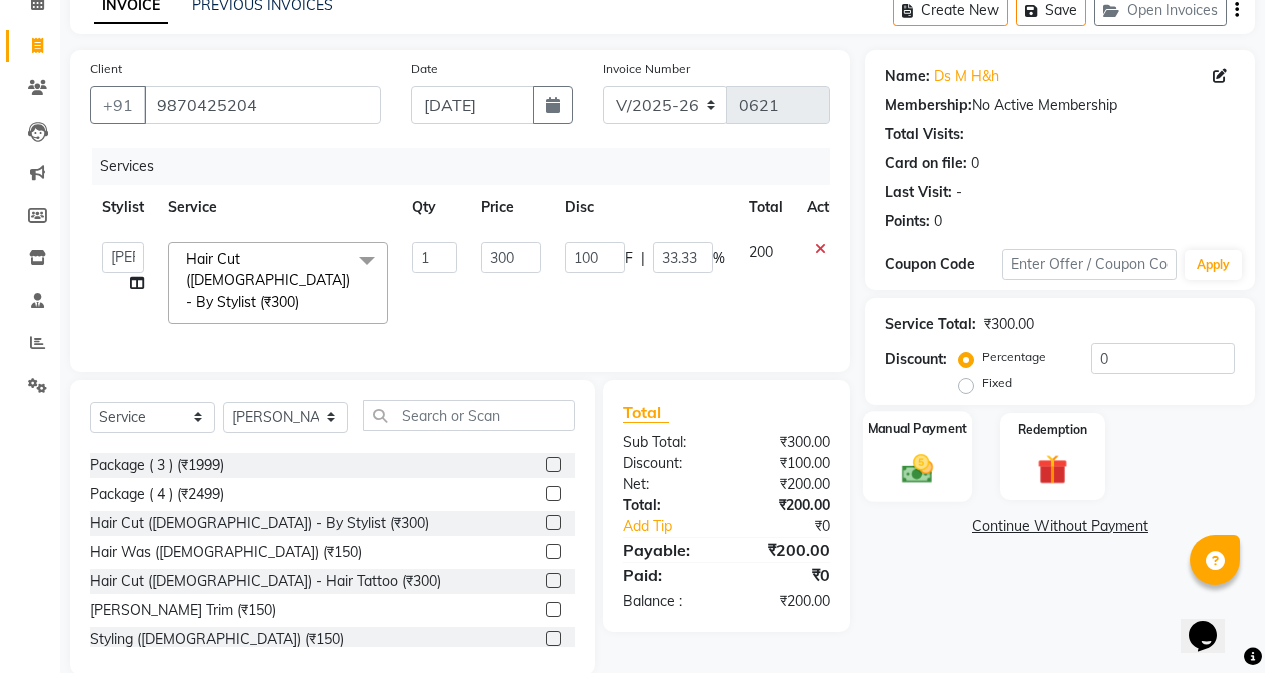 click 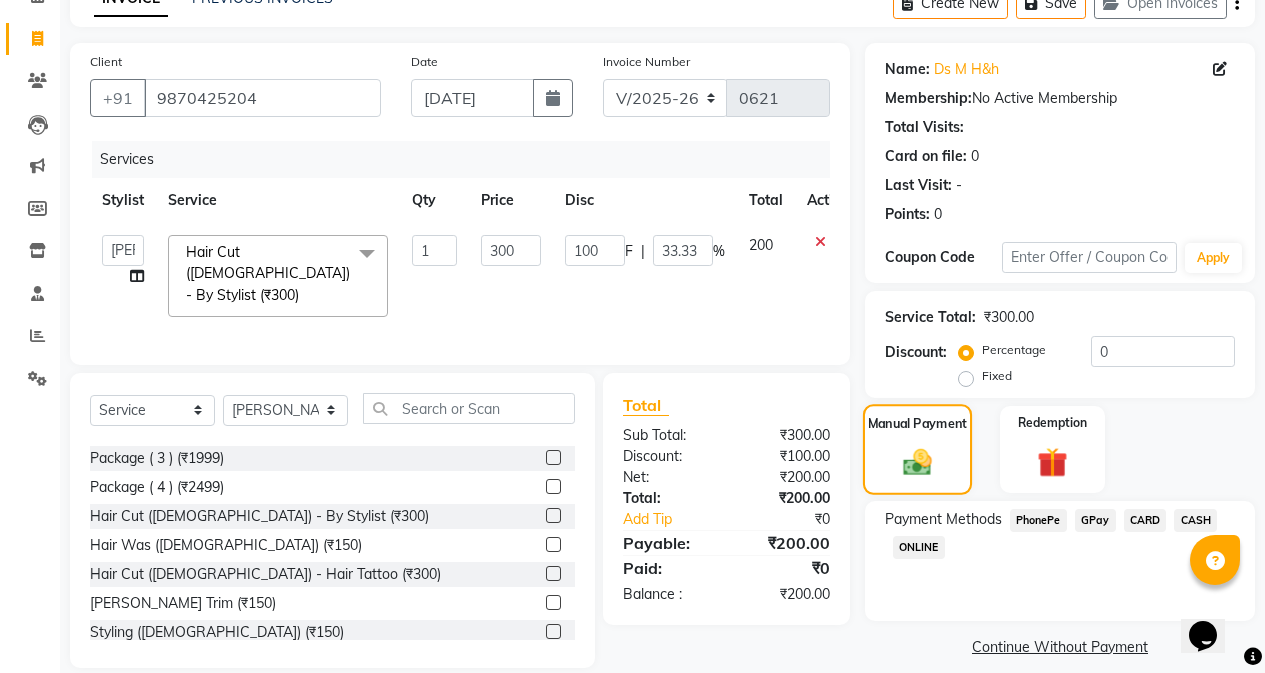 scroll, scrollTop: 128, scrollLeft: 0, axis: vertical 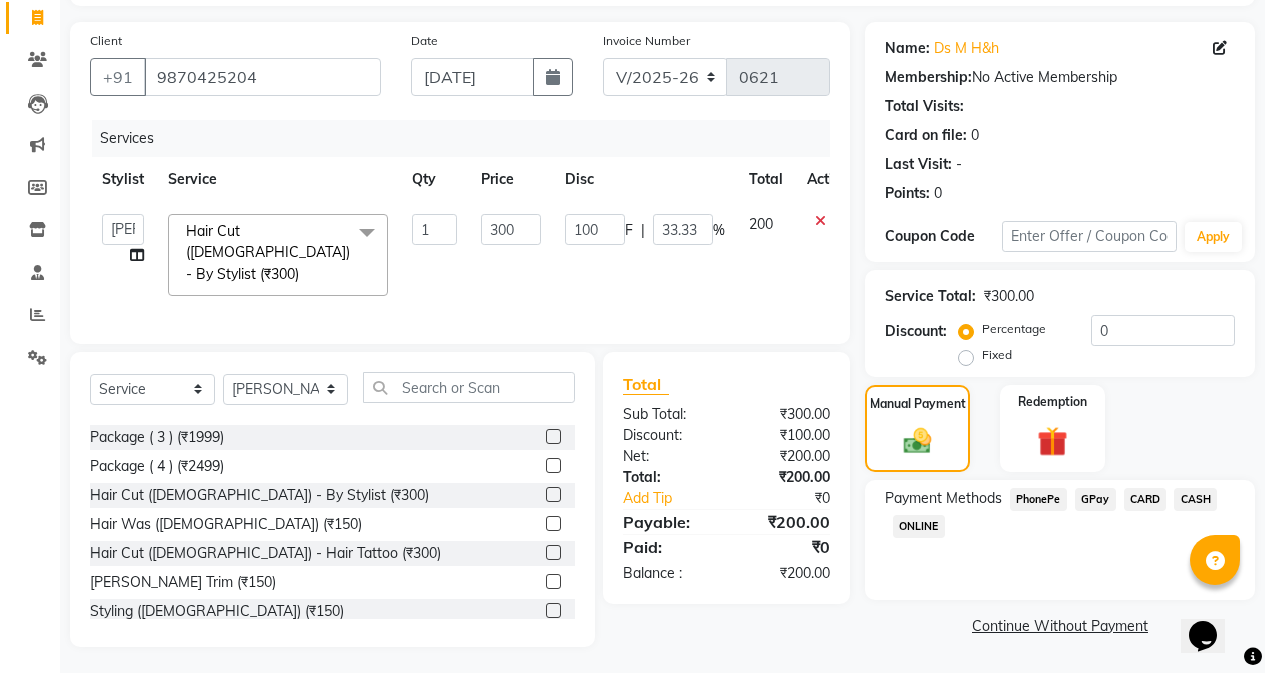 click on "GPay" 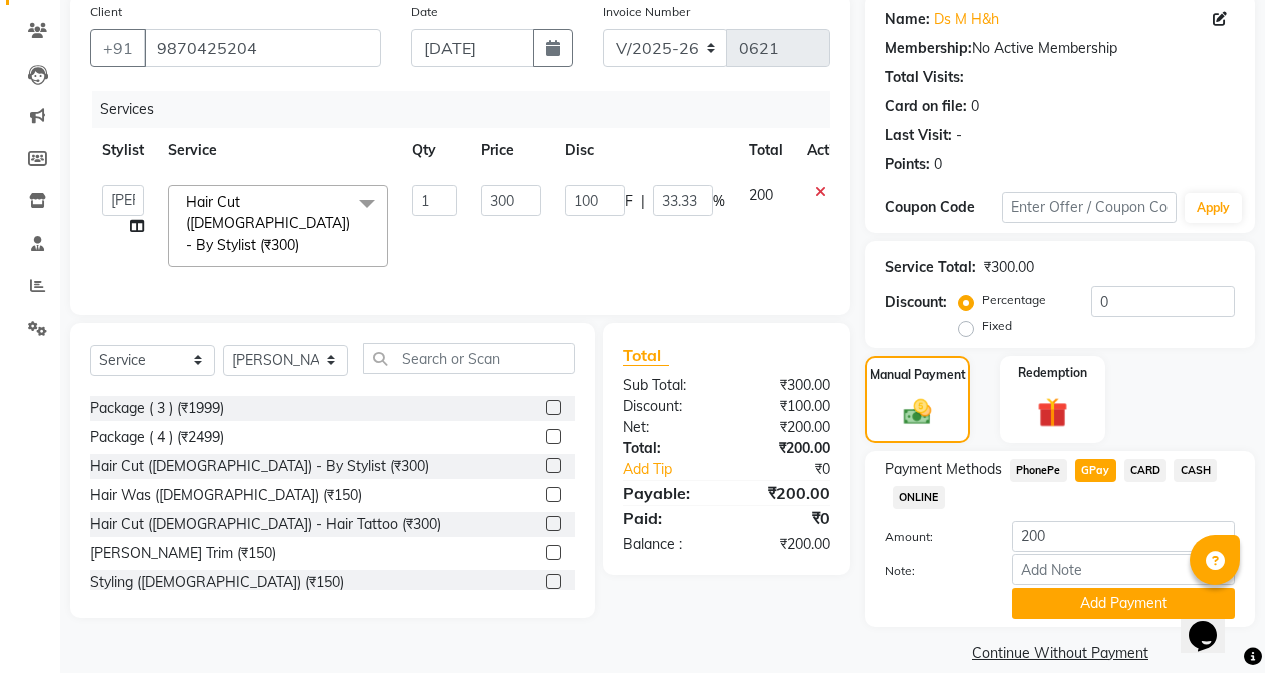 scroll, scrollTop: 182, scrollLeft: 0, axis: vertical 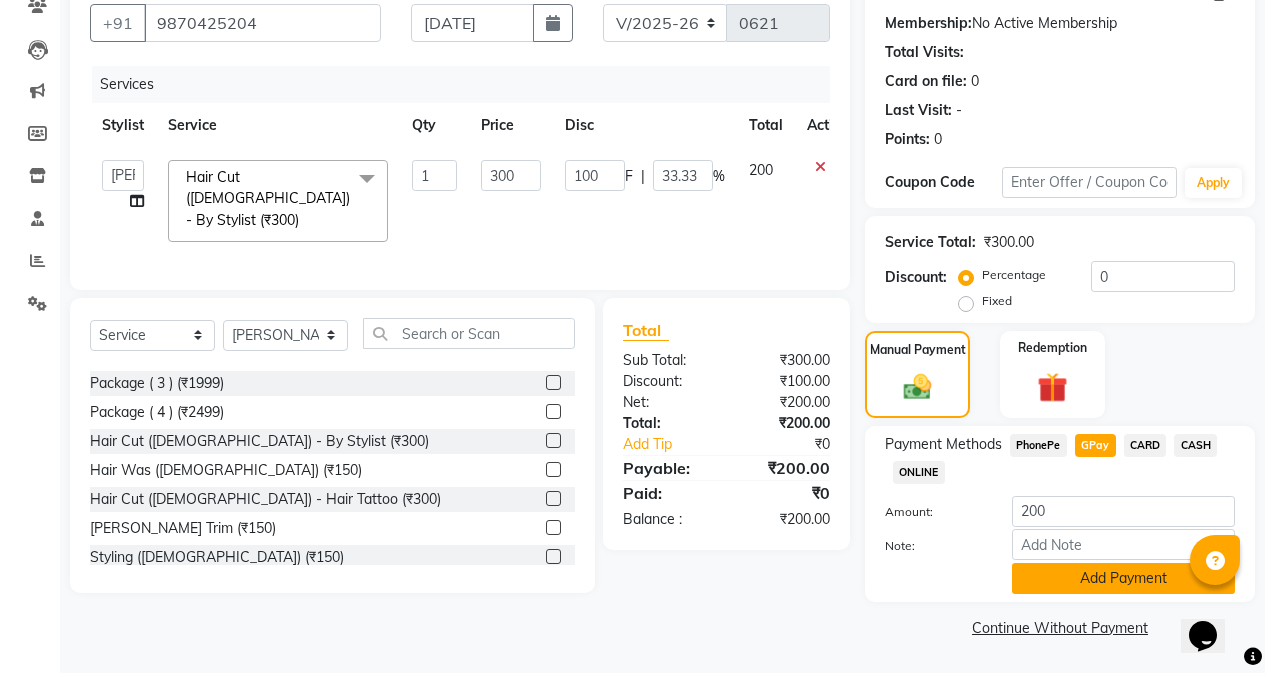 click on "Add Payment" 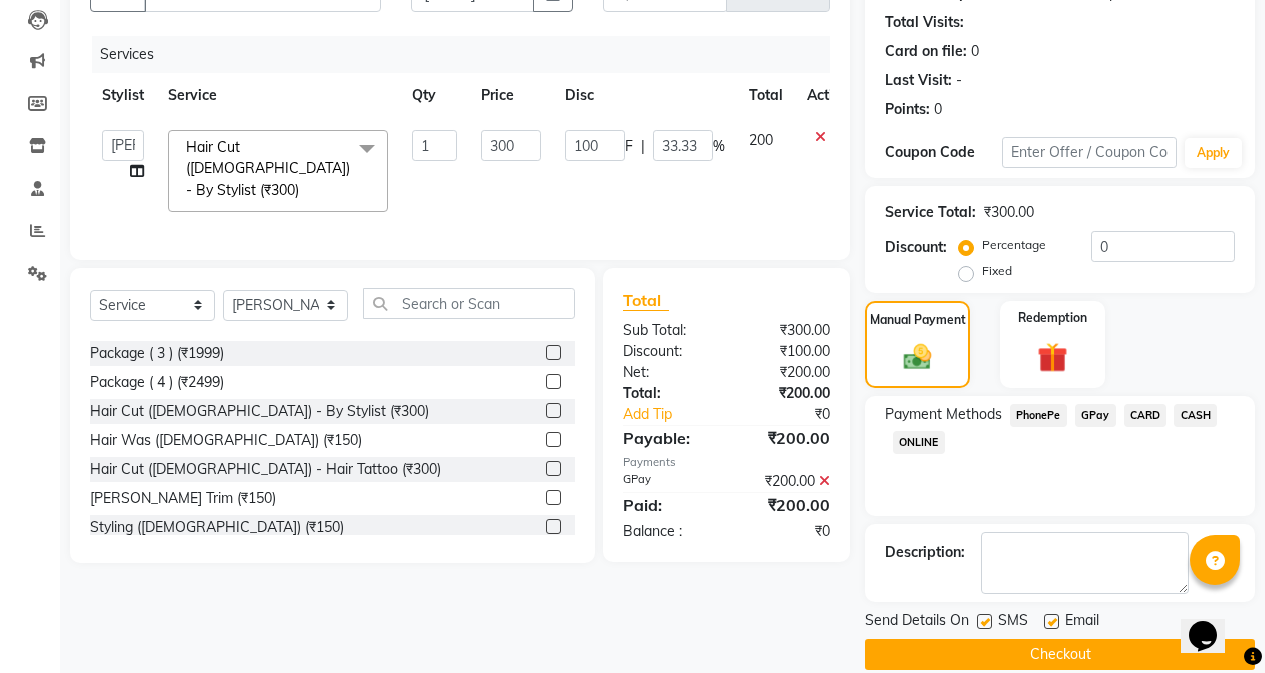scroll, scrollTop: 239, scrollLeft: 0, axis: vertical 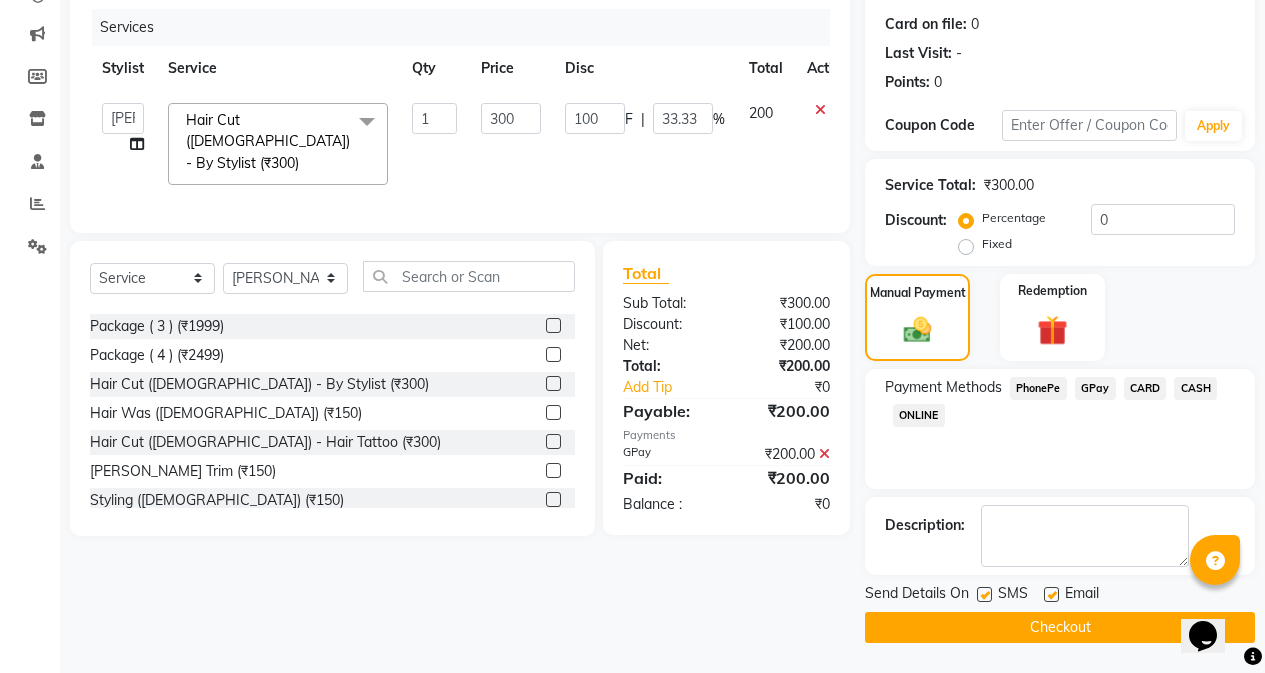 click 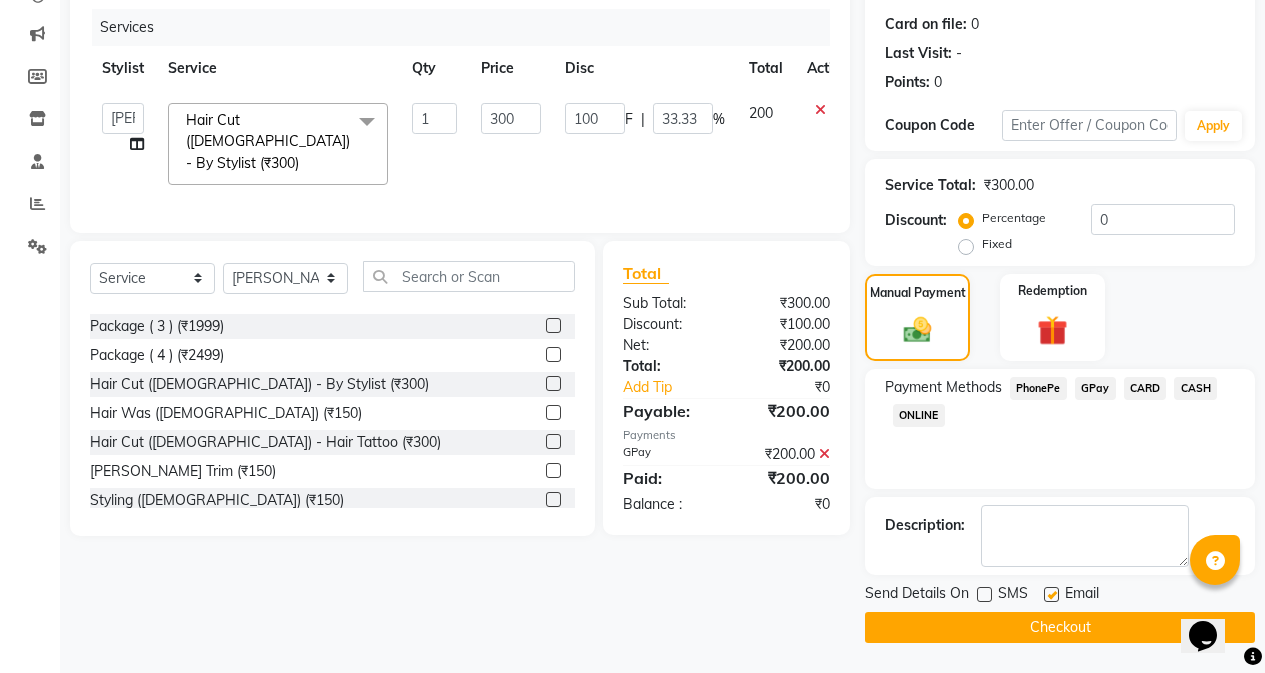 click on "Checkout" 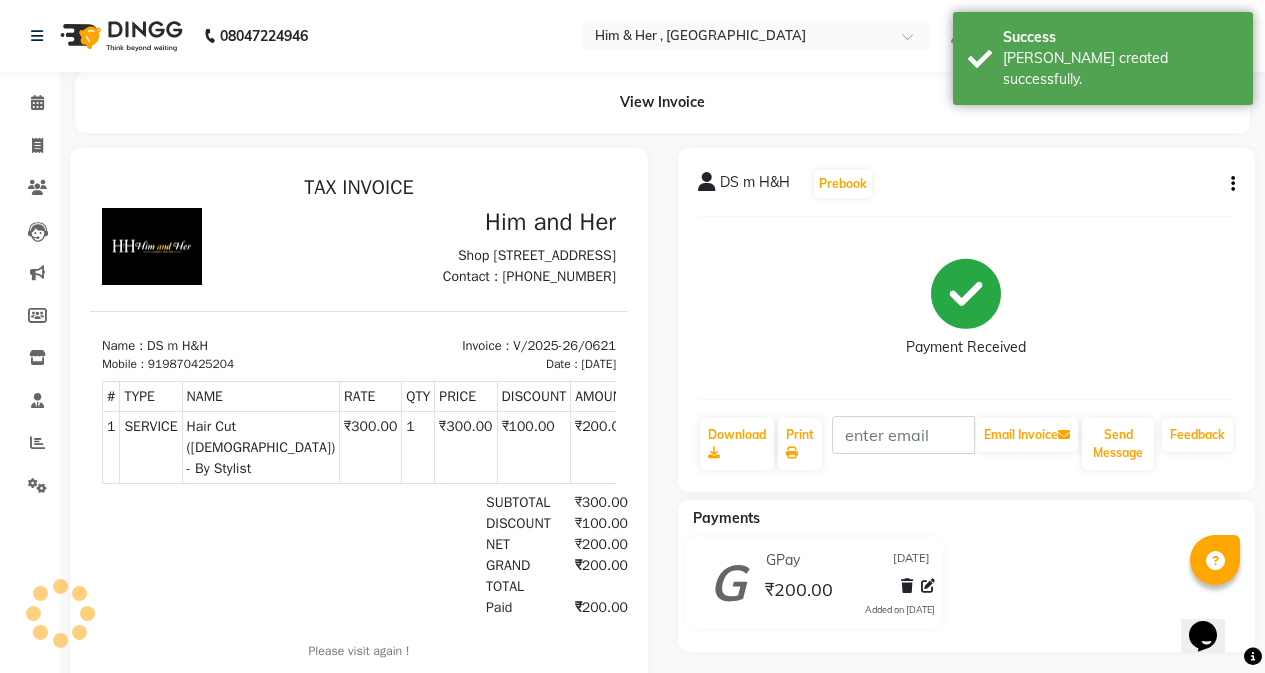 scroll, scrollTop: 0, scrollLeft: 0, axis: both 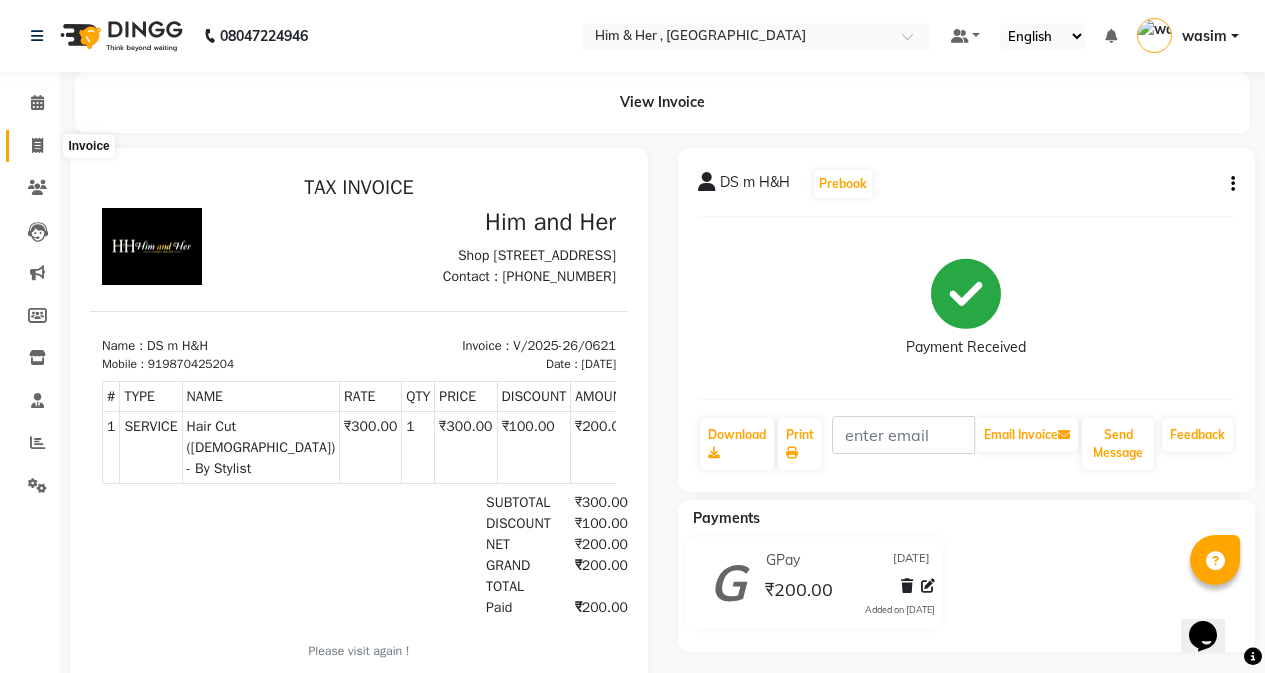 click 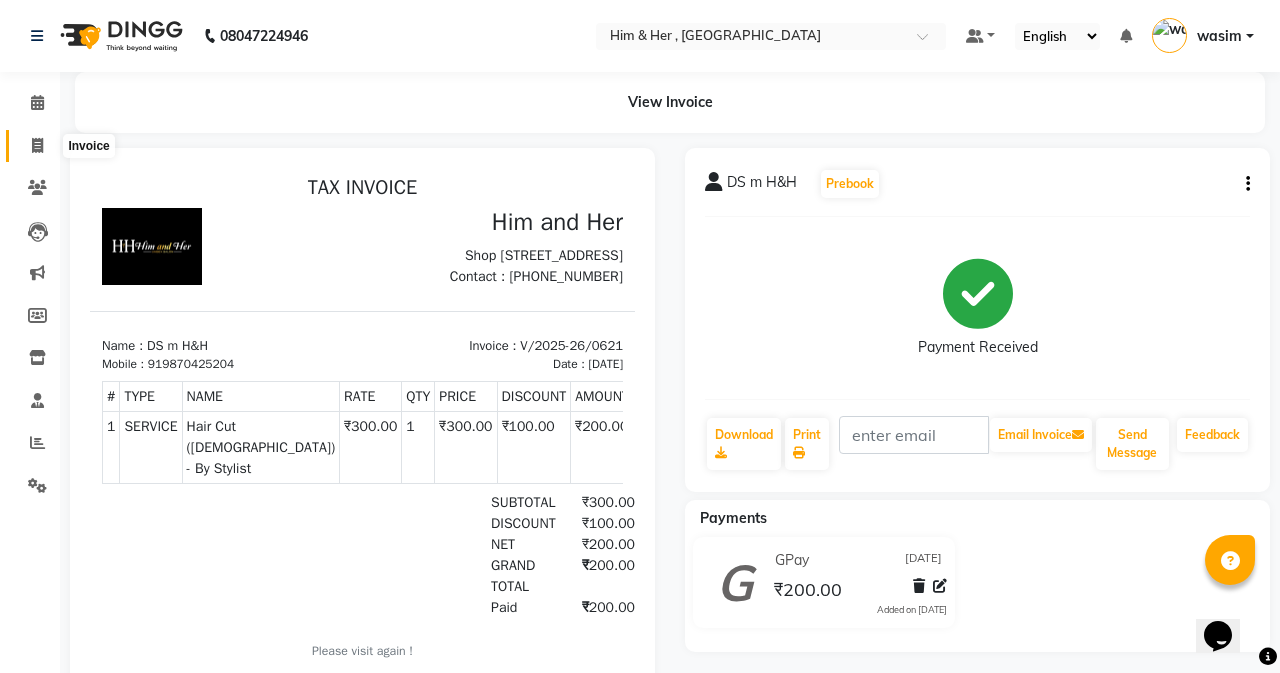 select on "5934" 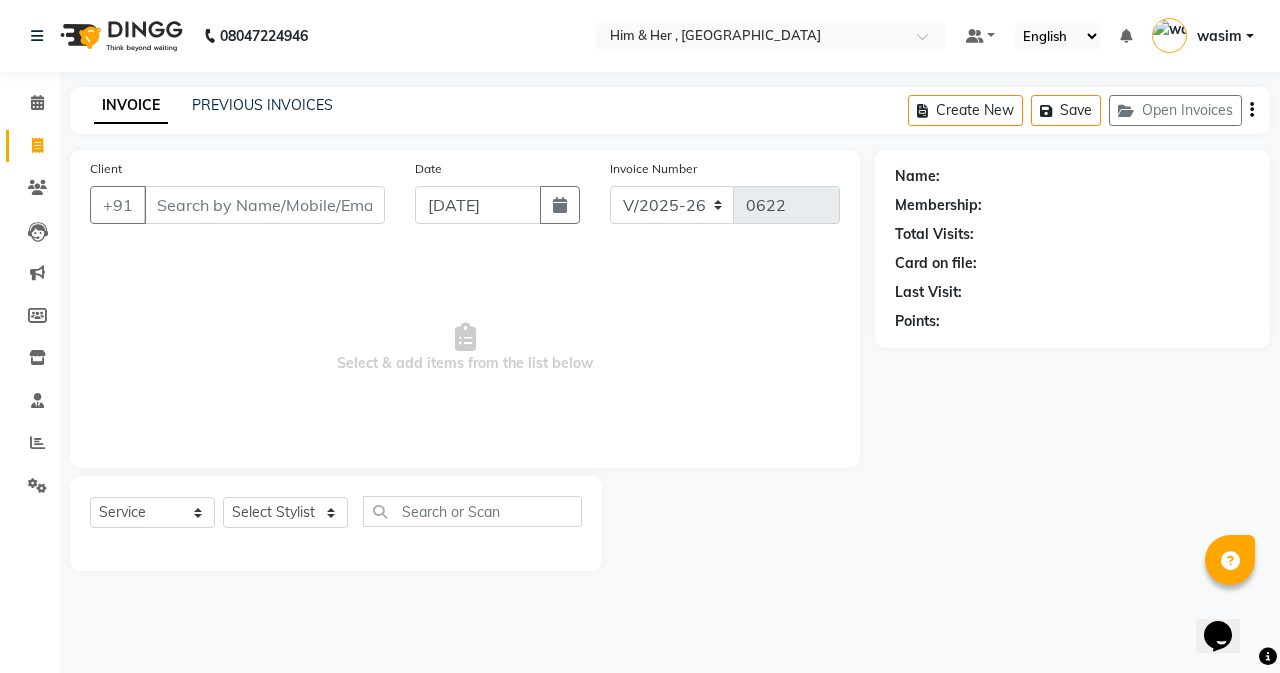 click on "Client" at bounding box center (264, 205) 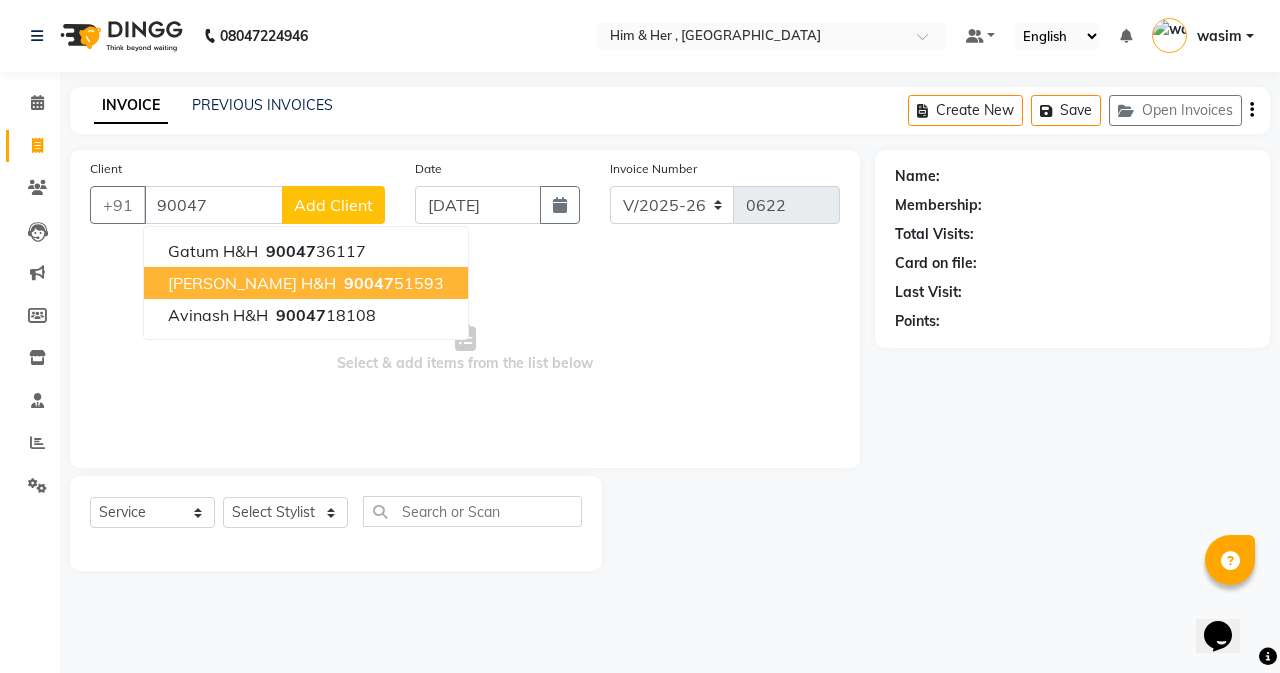 click on "90047" at bounding box center (369, 283) 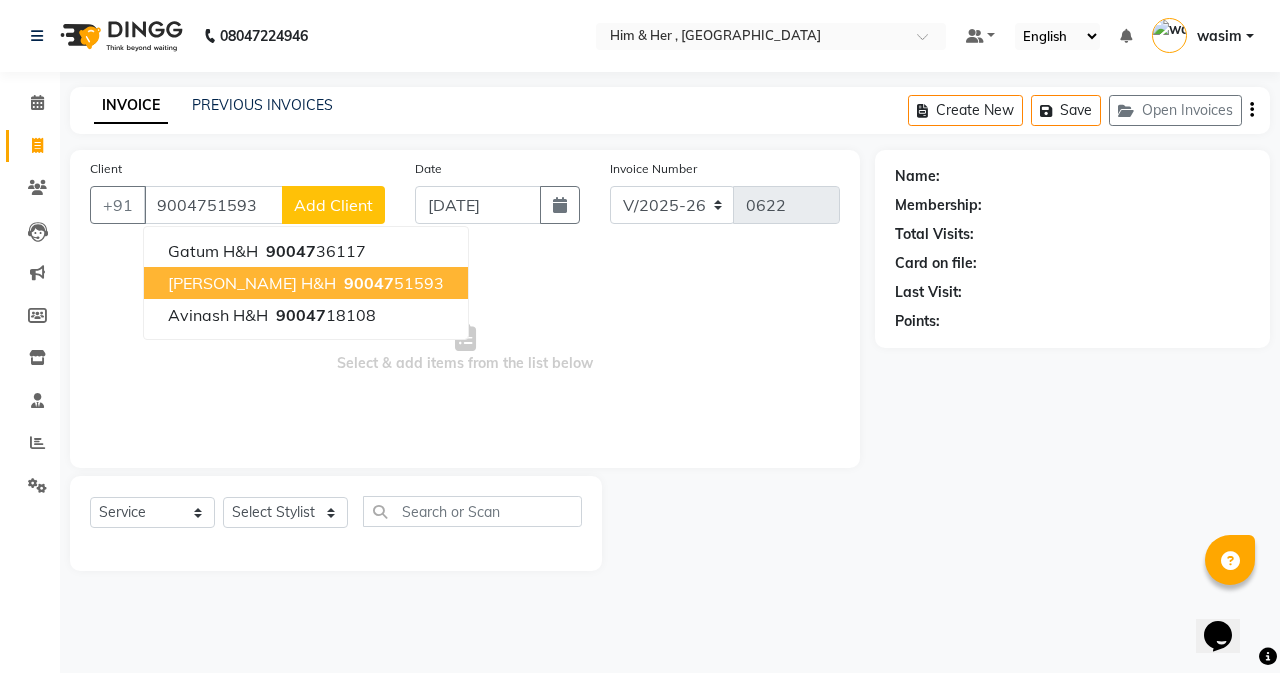 type on "9004751593" 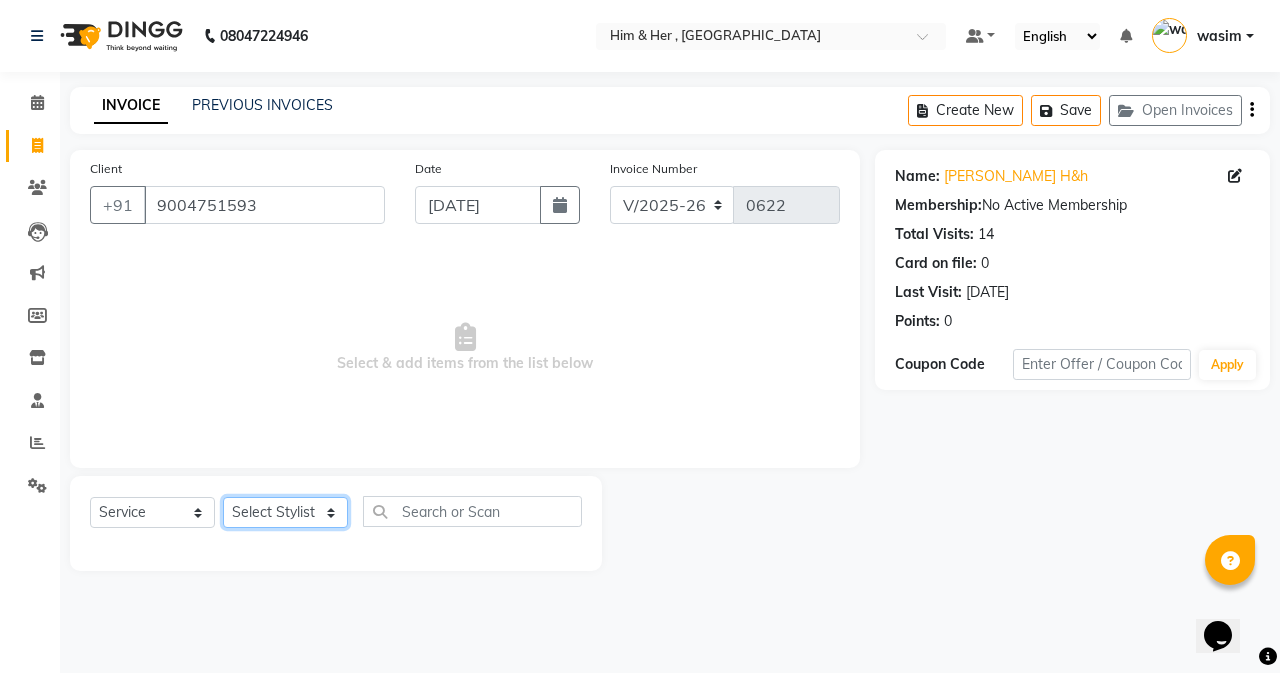 click on "Select Stylist [PERSON_NAME] Rubina [PERSON_NAME] [PERSON_NAME]" 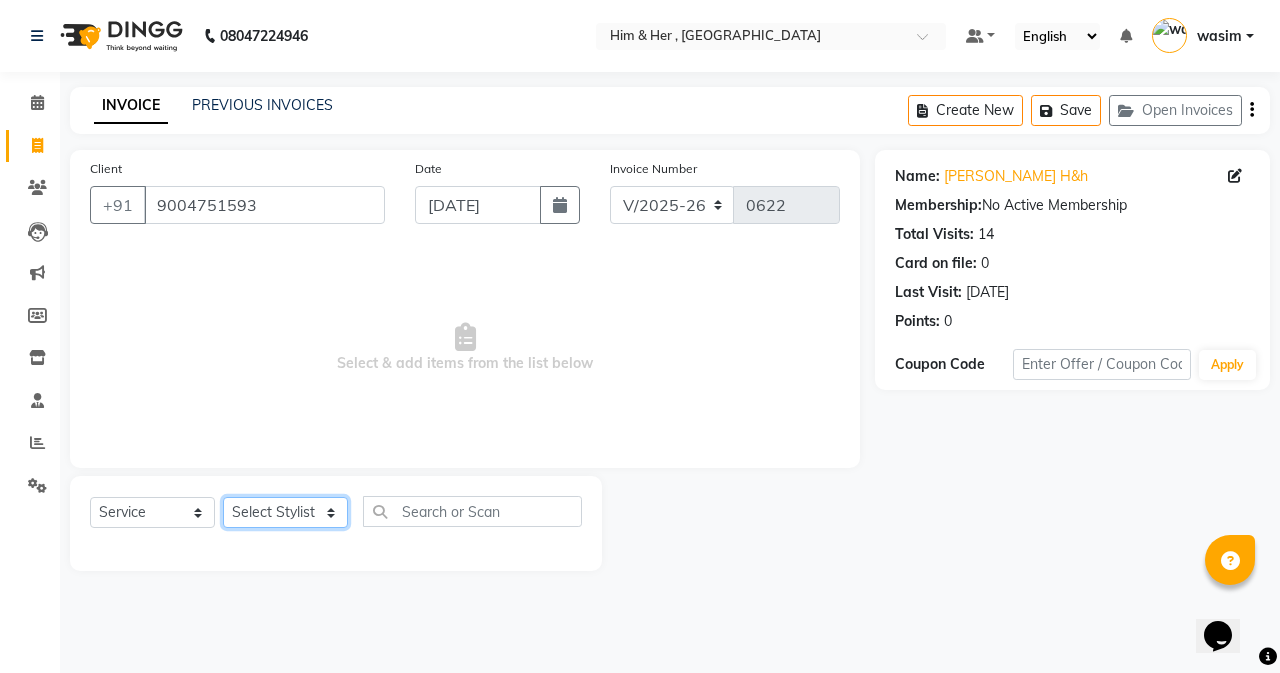 select on "42532" 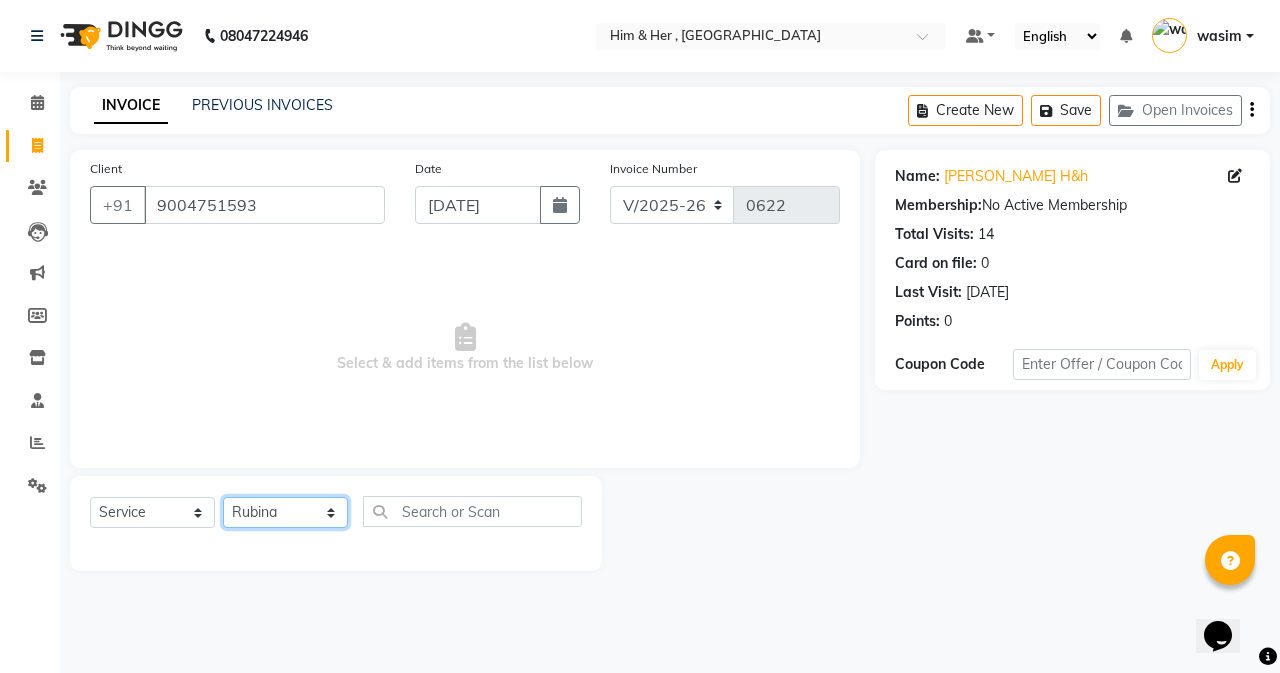 click on "Select Stylist [PERSON_NAME] Rubina [PERSON_NAME] [PERSON_NAME]" 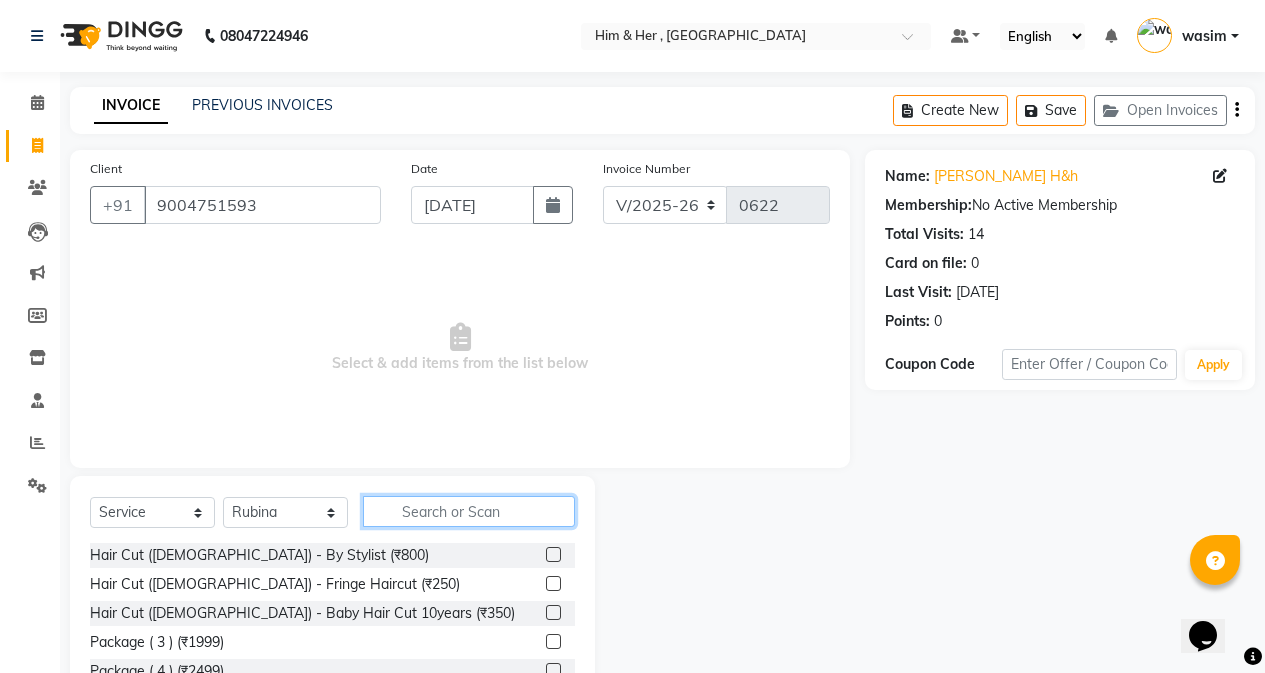 click 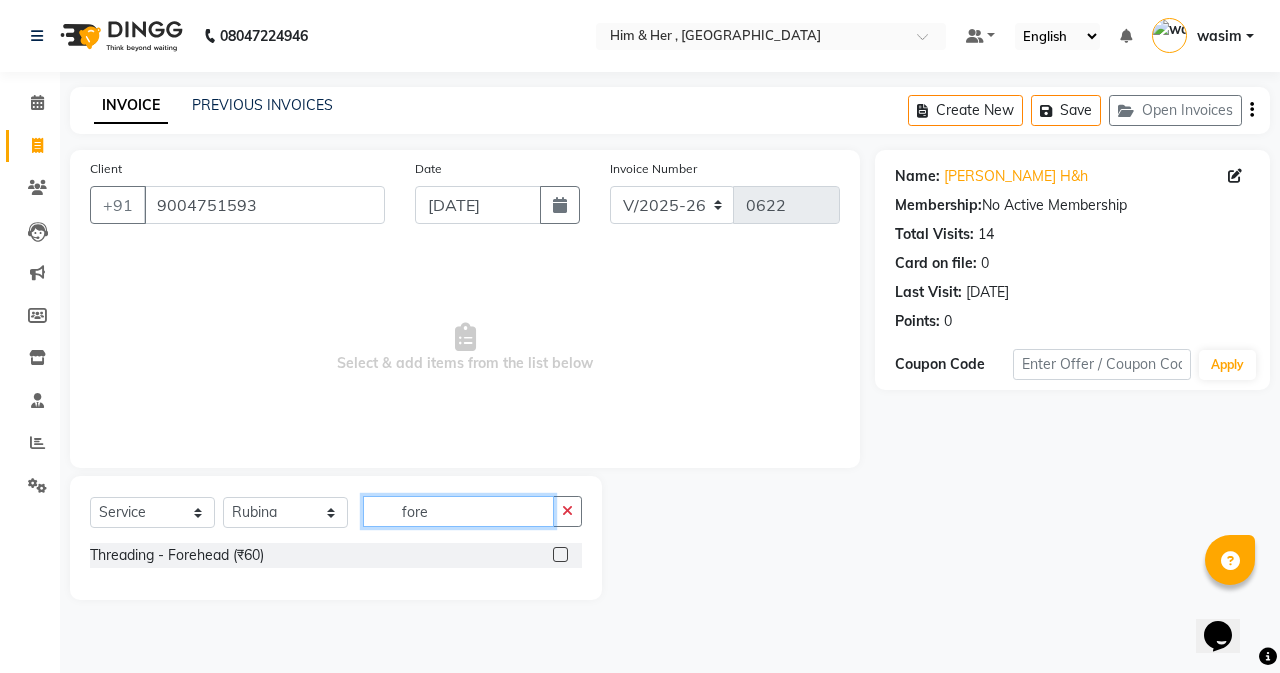 type on "fore" 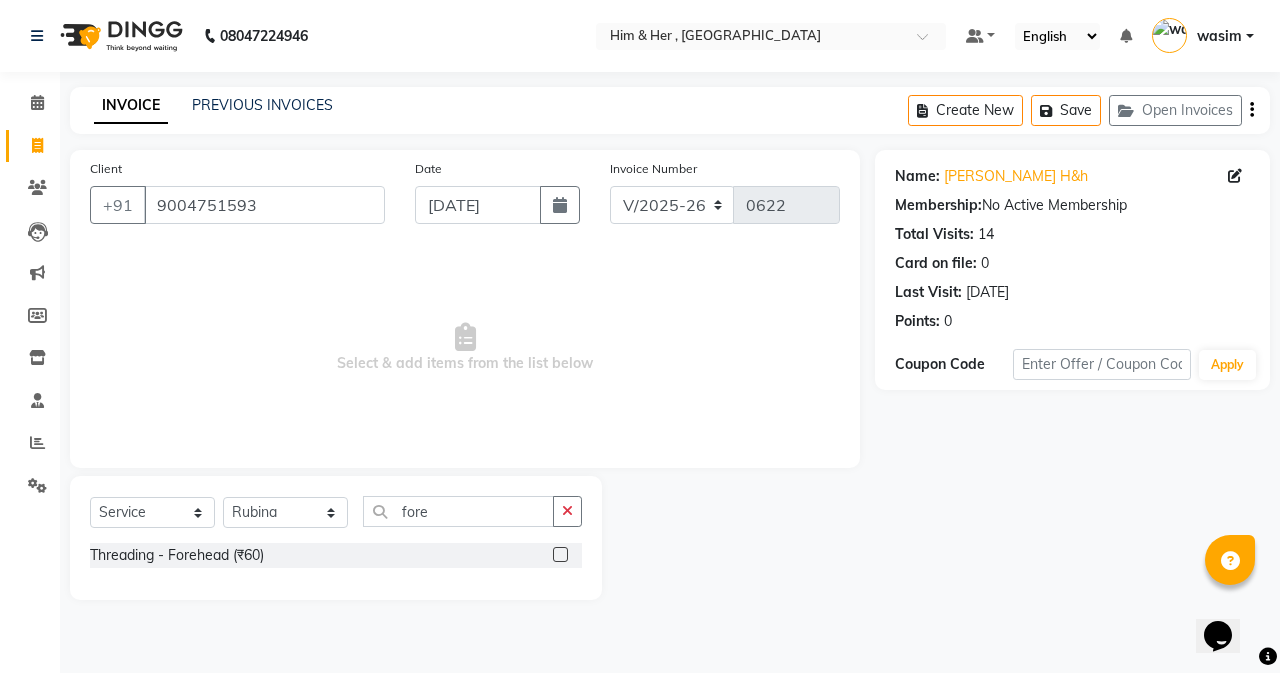 click on "Threading - Forehead (₹60)" 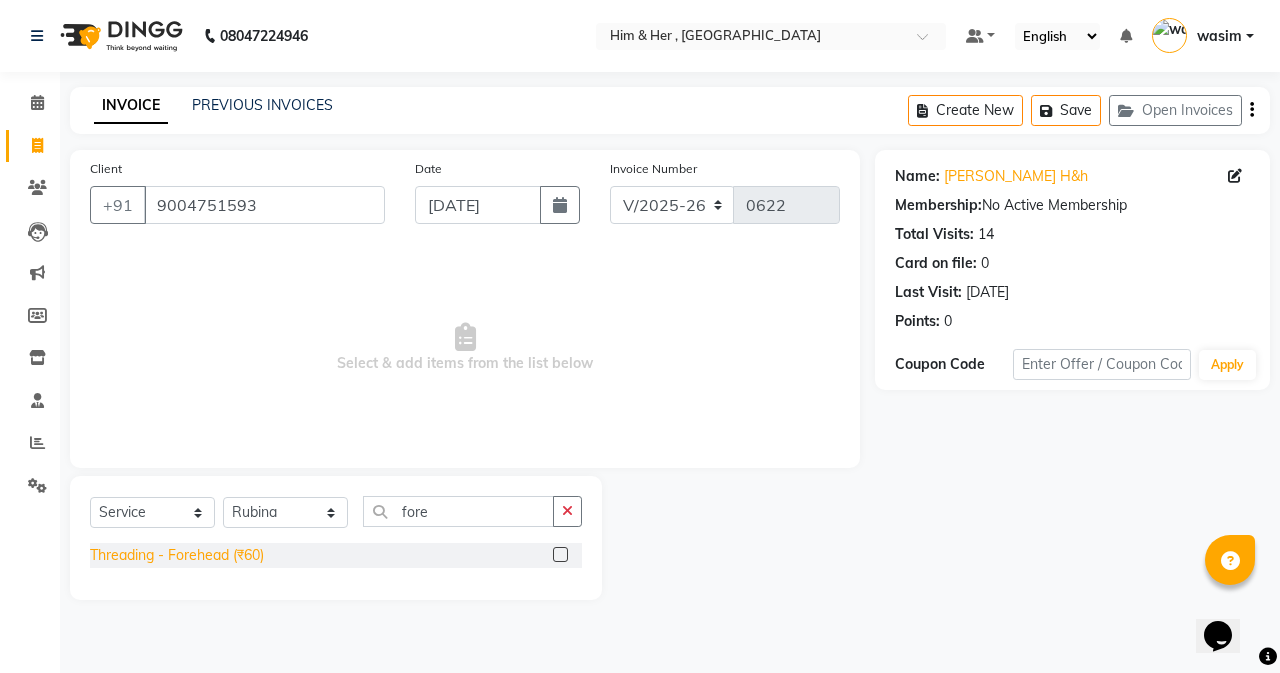 click on "Threading - Forehead (₹60)" 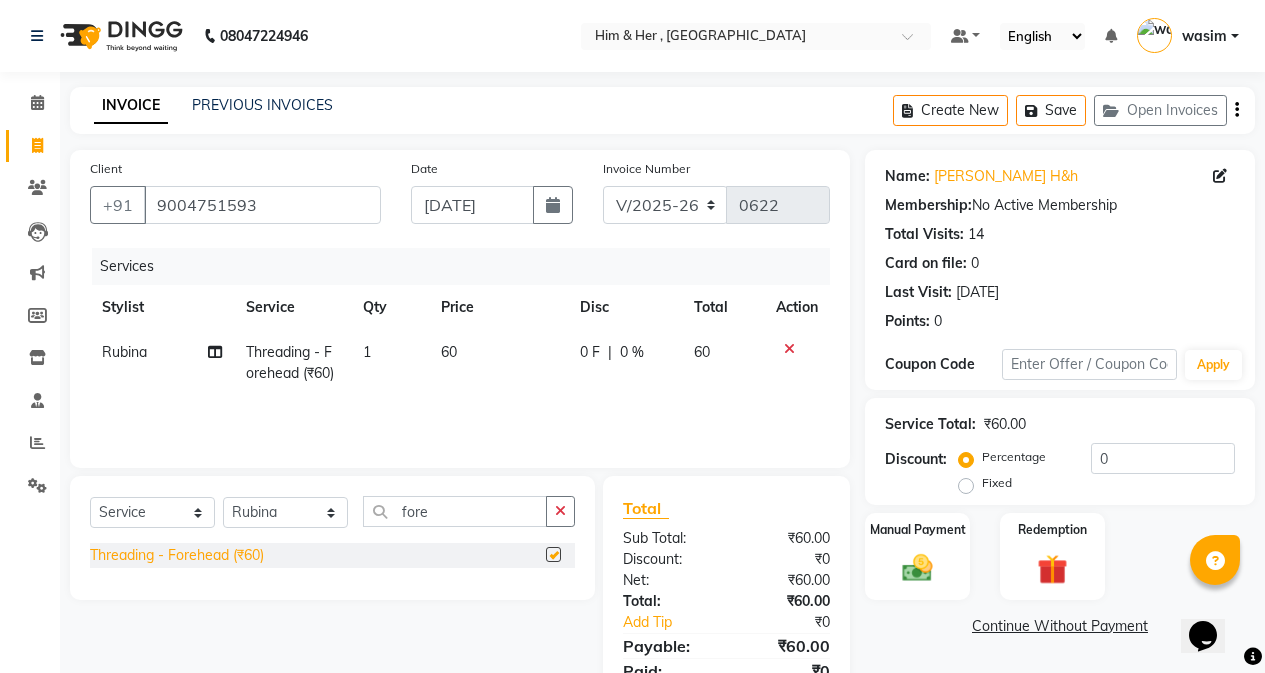 checkbox on "false" 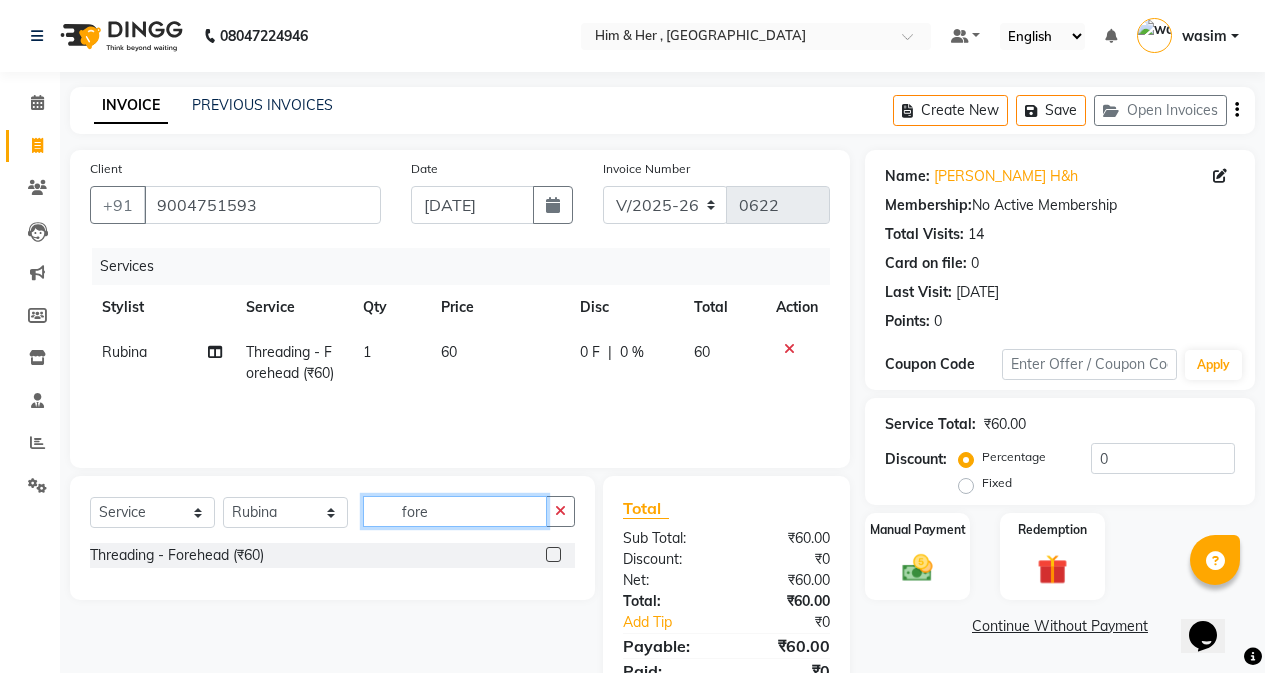 click on "fore" 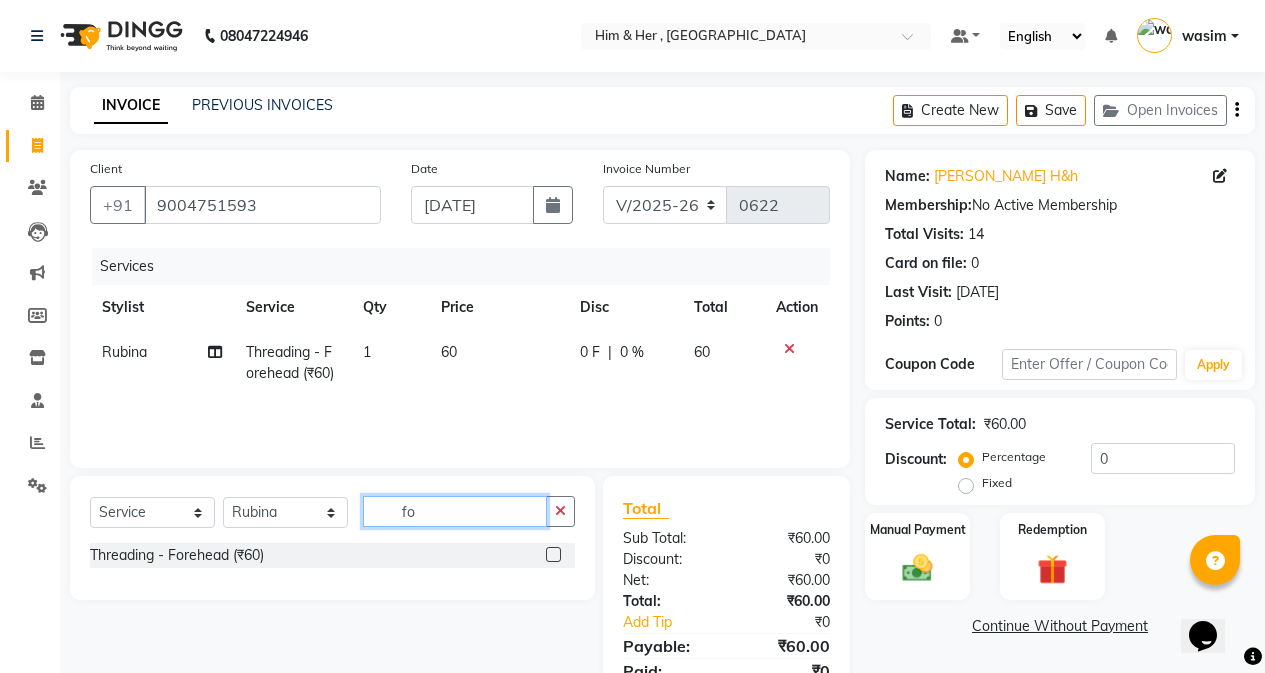 type on "f" 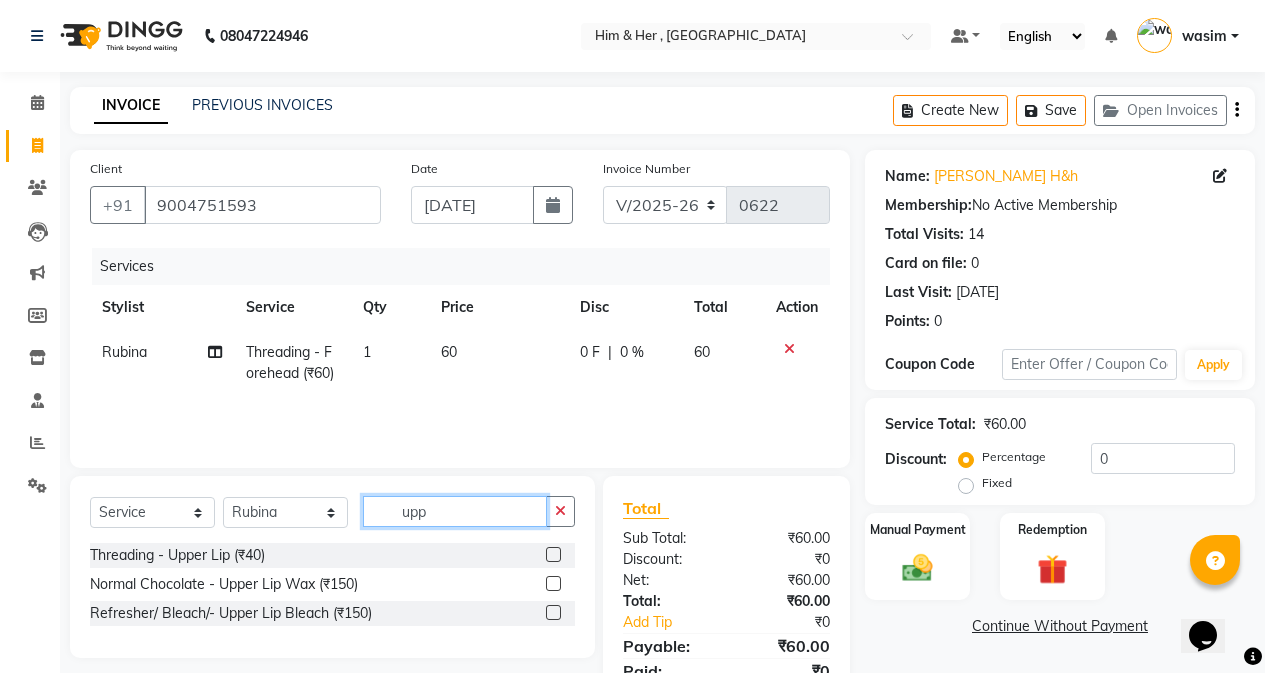 type on "upp" 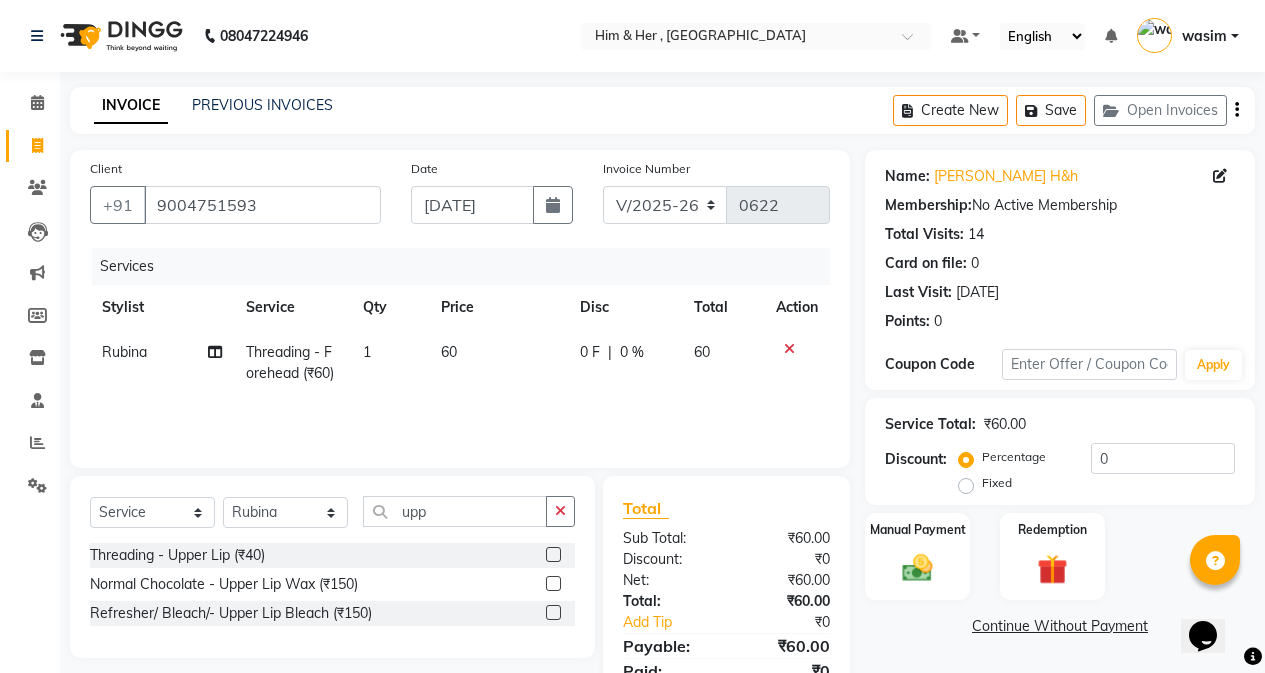 click on "Threading - Upper Lip (₹40)" 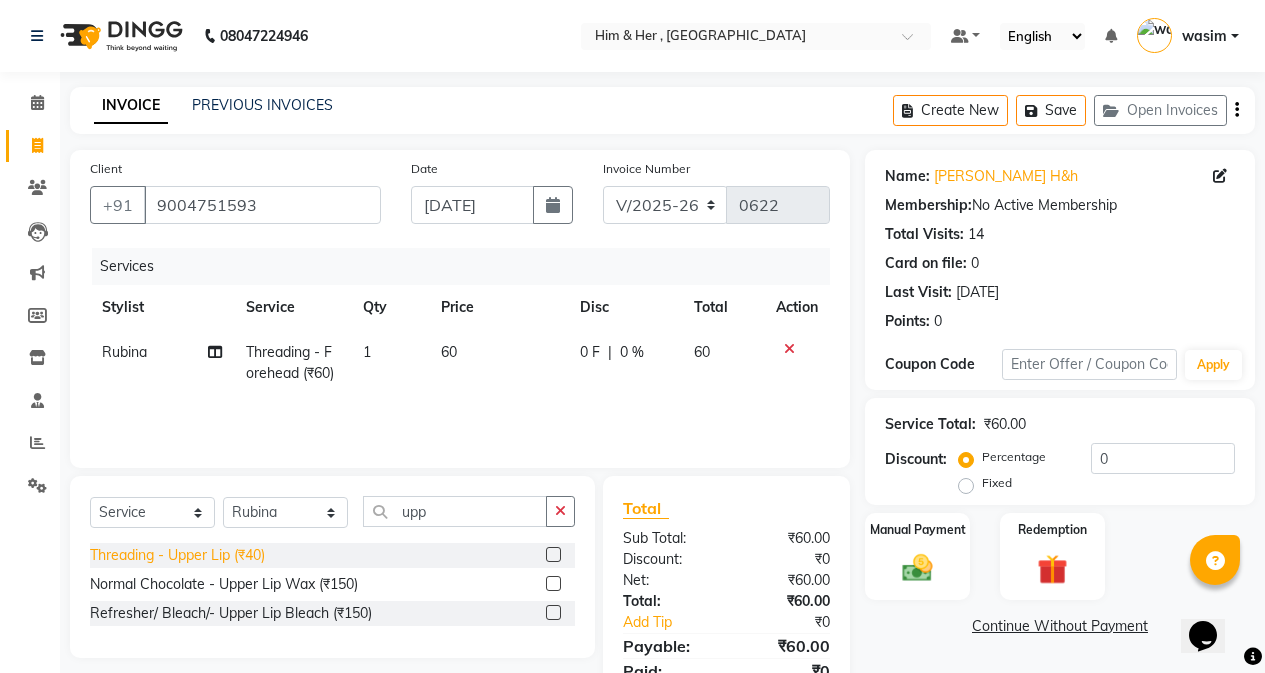 click on "Threading - Upper Lip (₹40)" 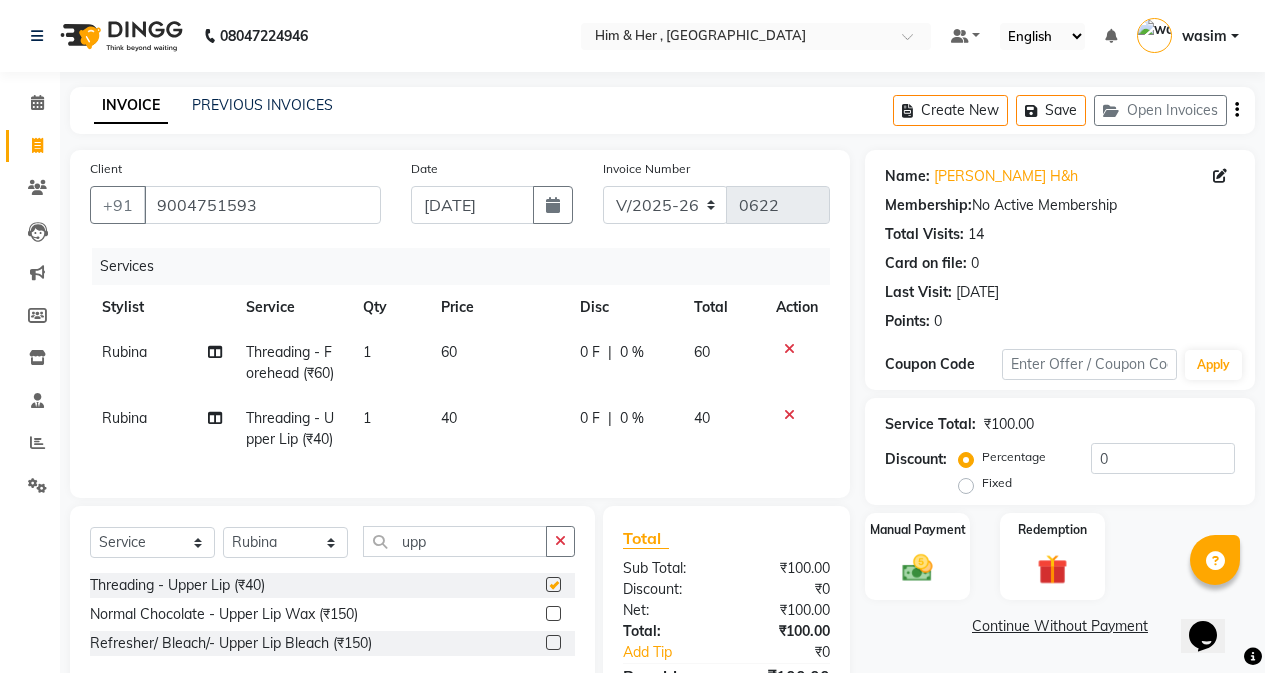 checkbox on "false" 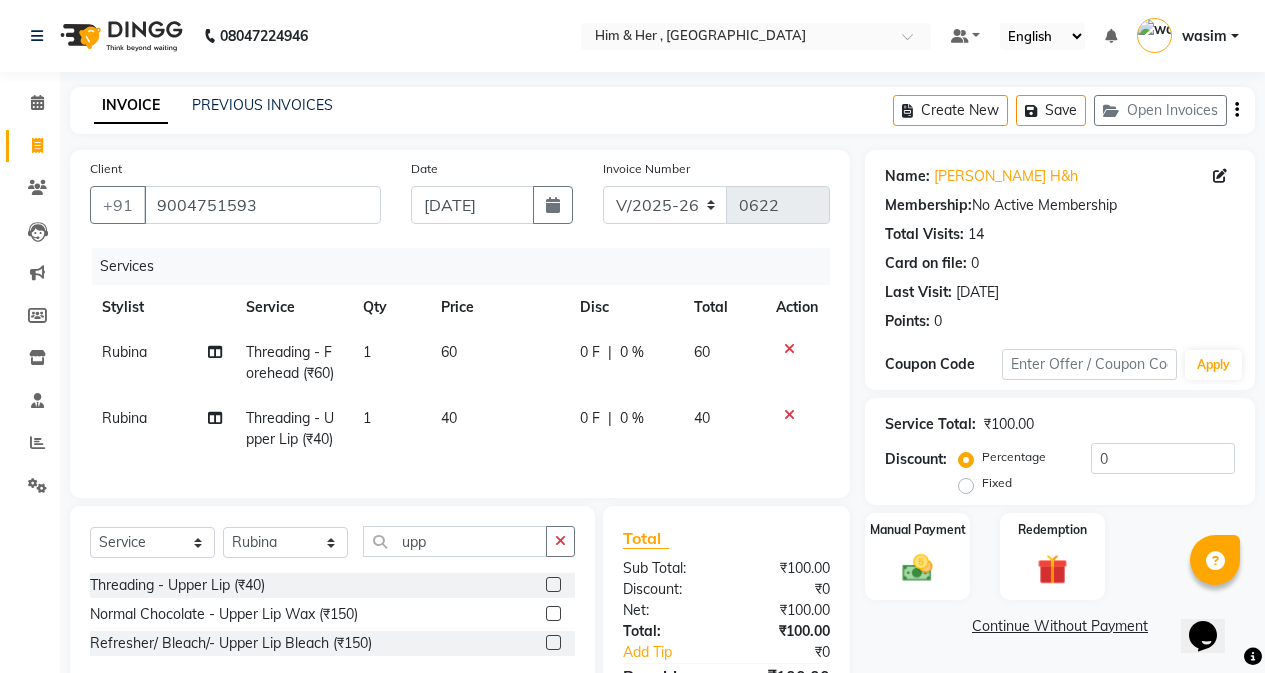 click on "60" 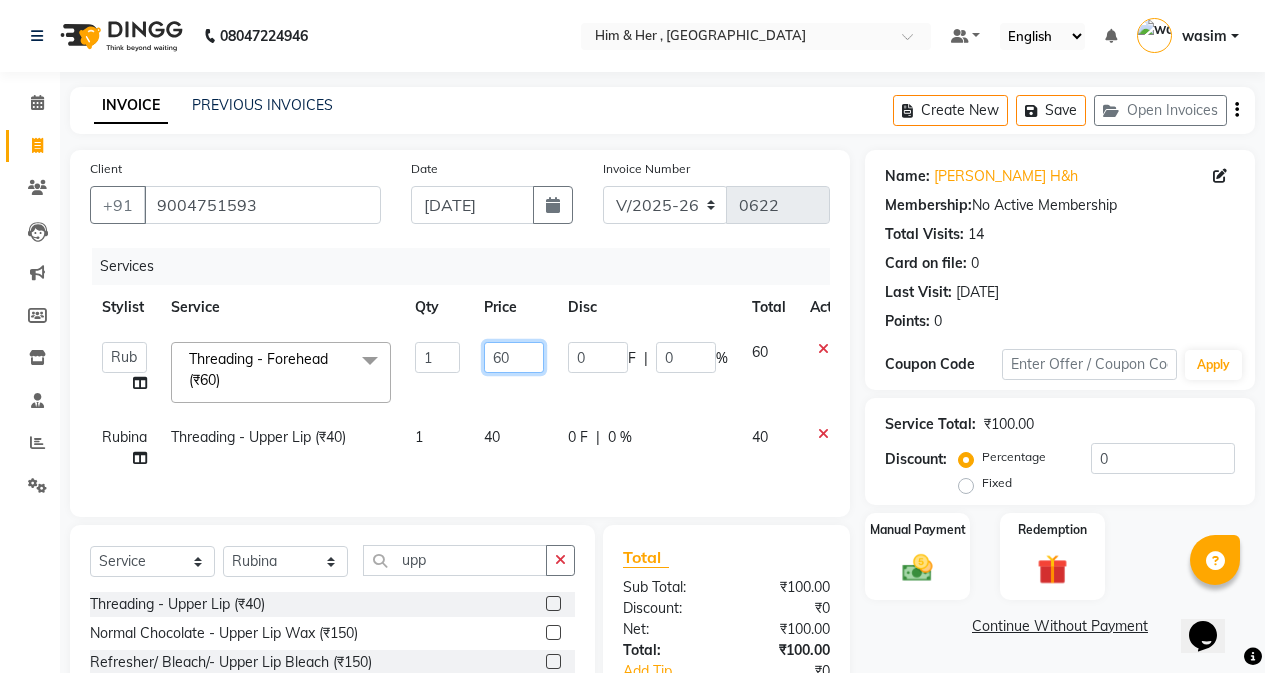click on "60" 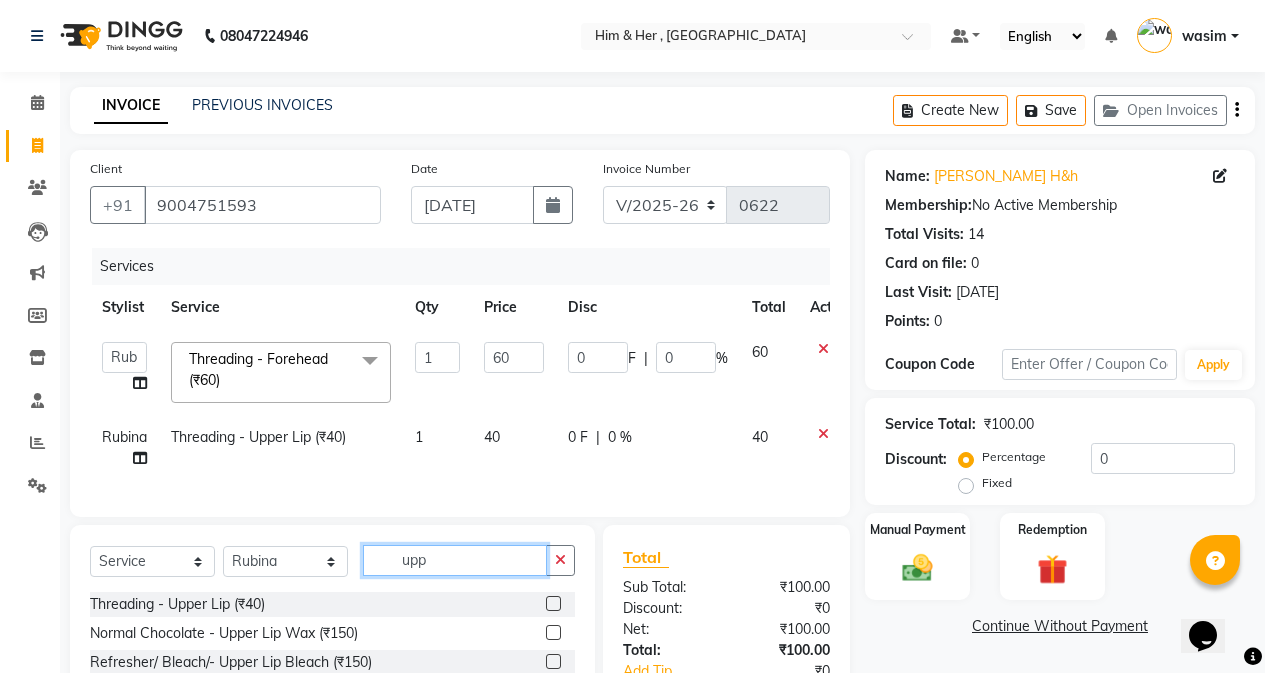 click on "upp" 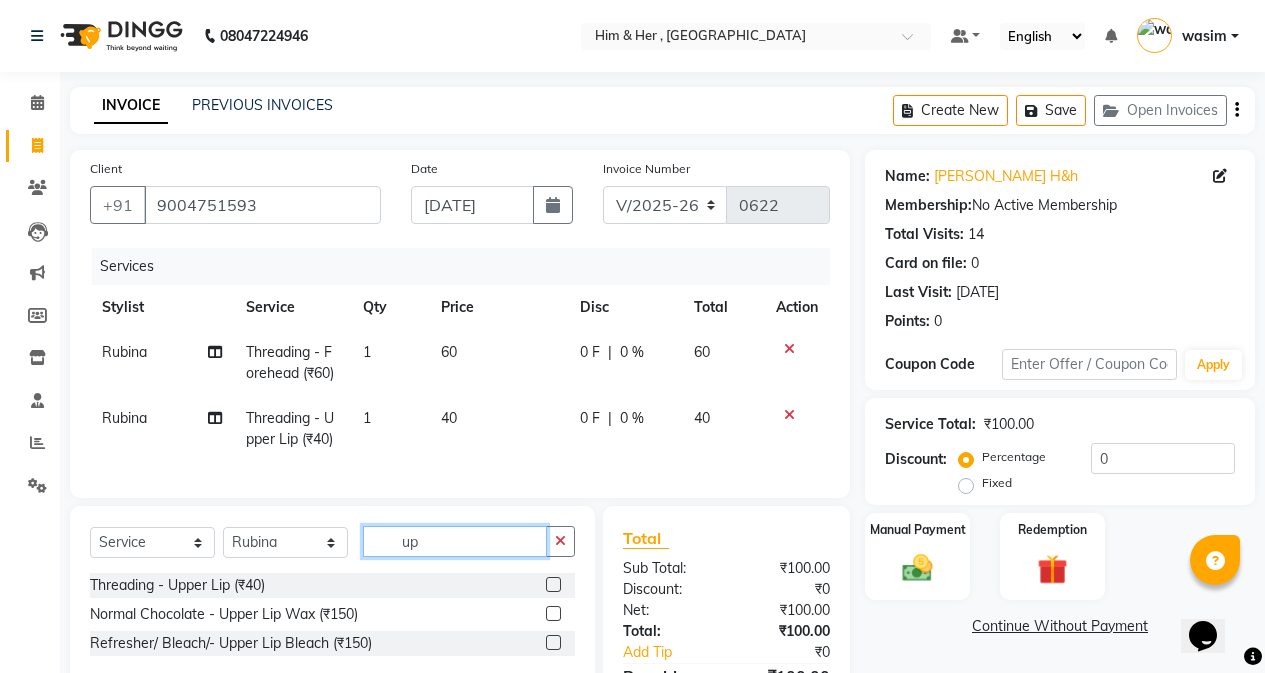 type on "u" 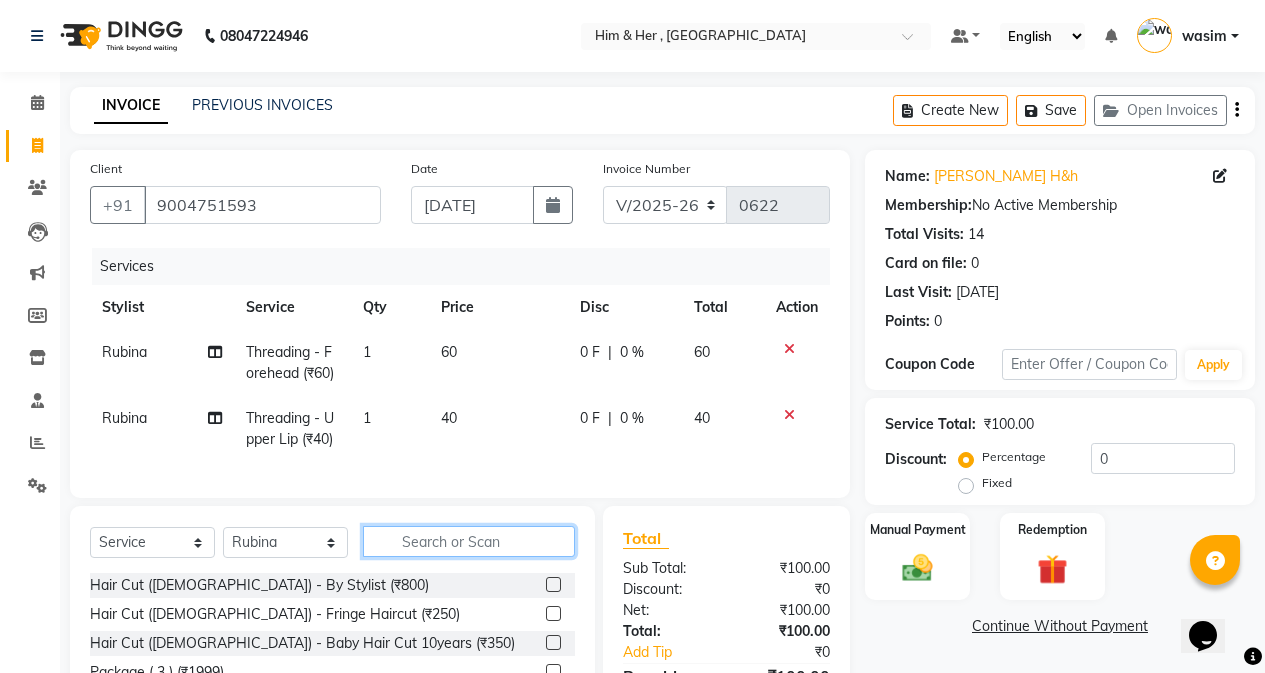 type 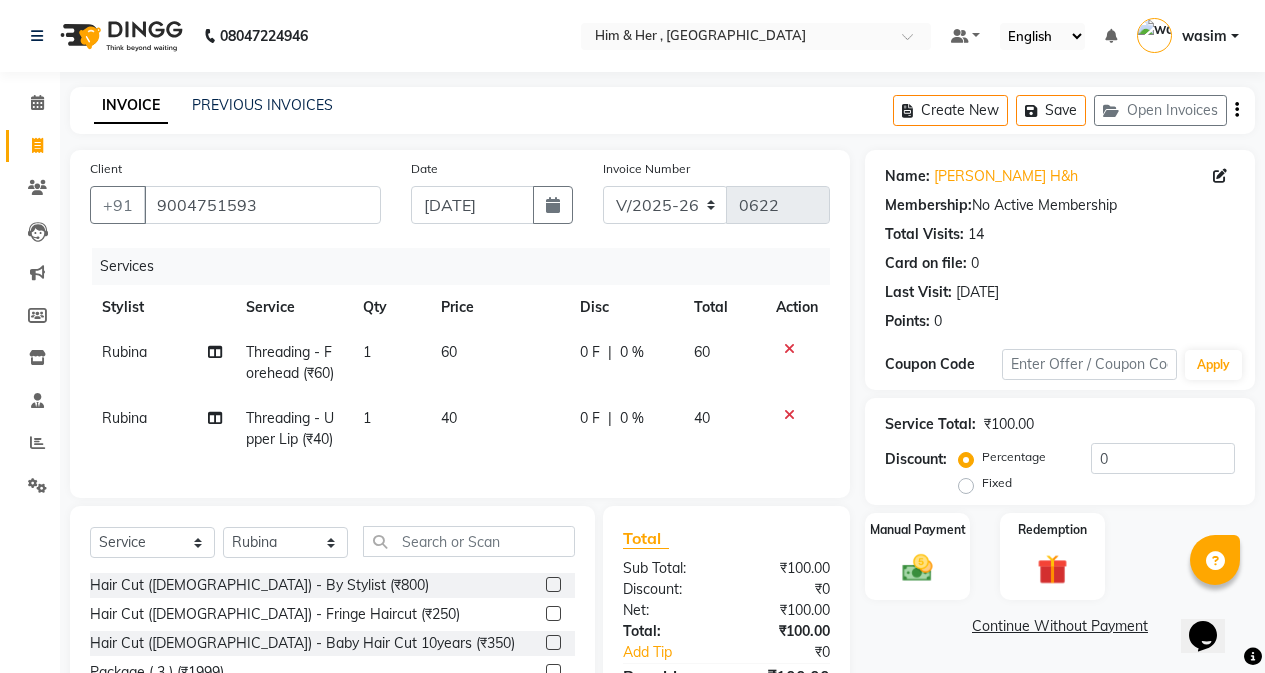 click on "60" 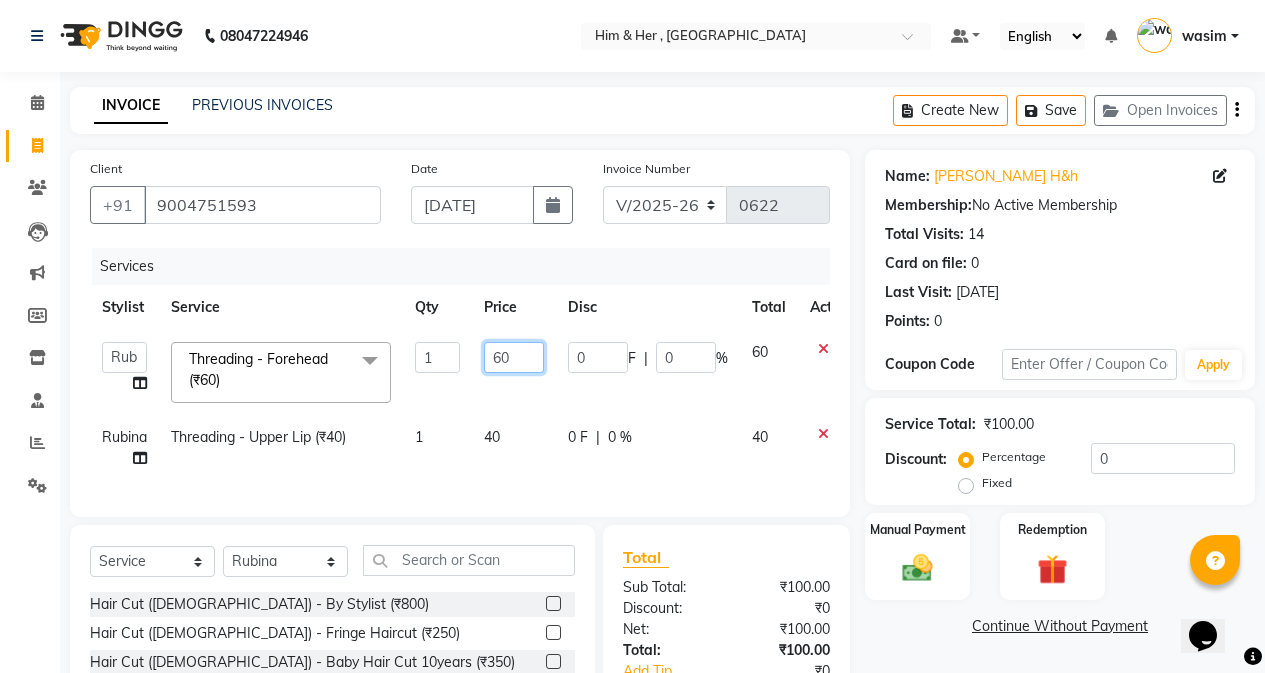 click on "60" 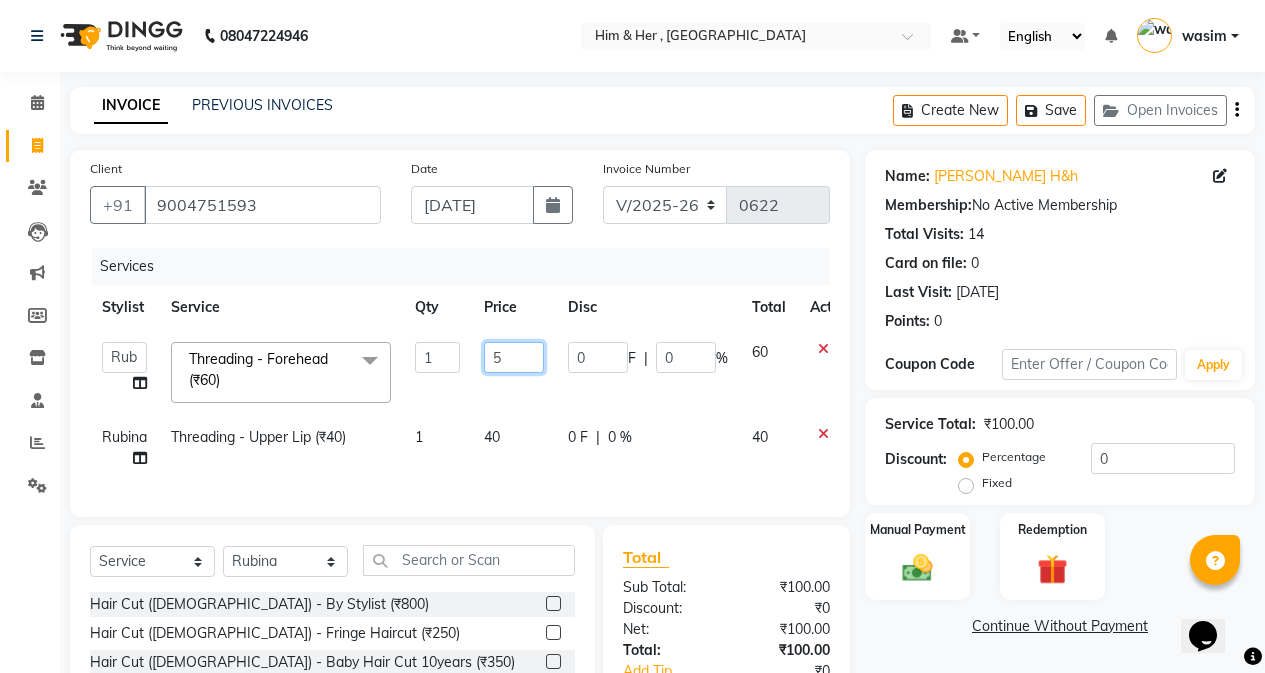 type on "50" 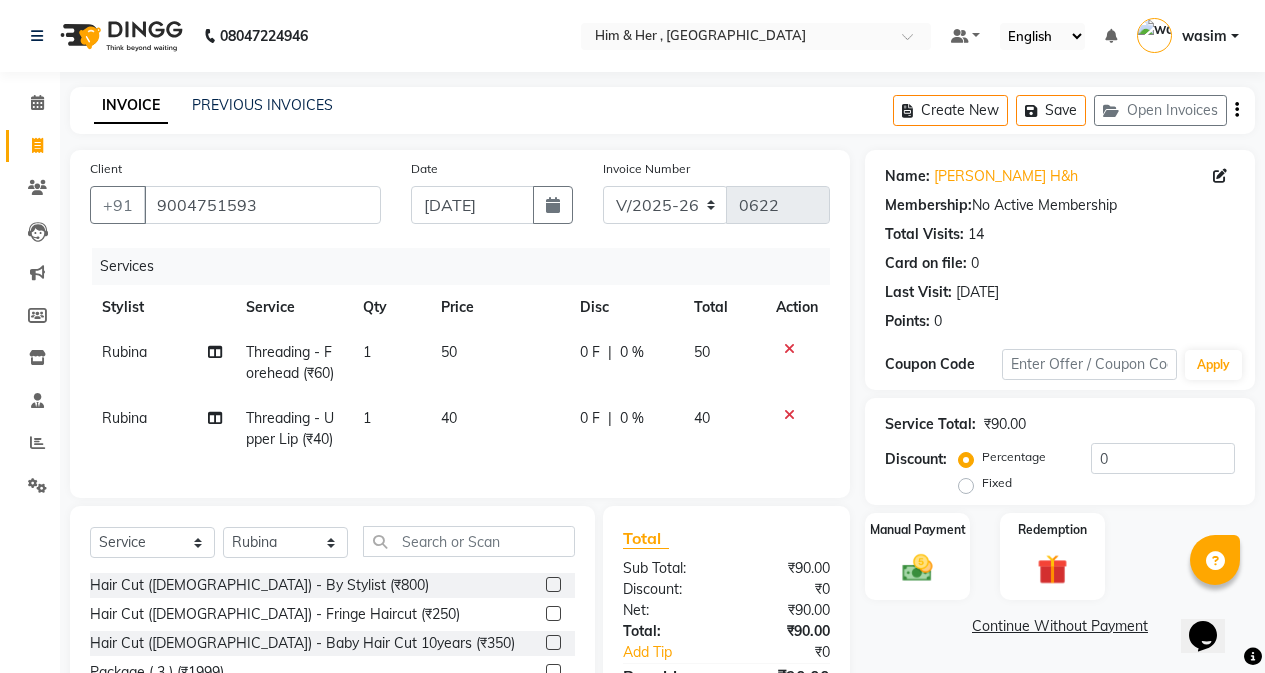 click on "Services Stylist Service Qty Price Disc Total Action Rubina Threading - Forehead (₹60) 1 50 0 F | 0 % 50 Rubina Threading - Upper Lip (₹40) 1 40 0 F | 0 % 40" 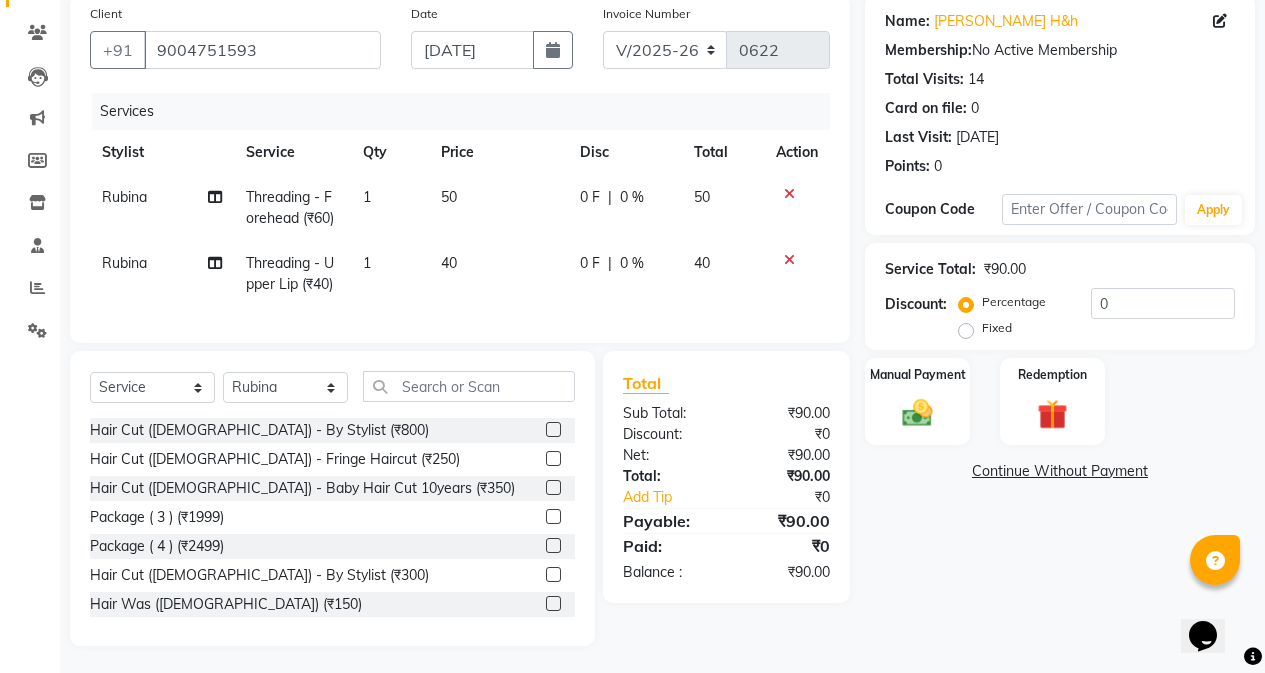 scroll, scrollTop: 173, scrollLeft: 0, axis: vertical 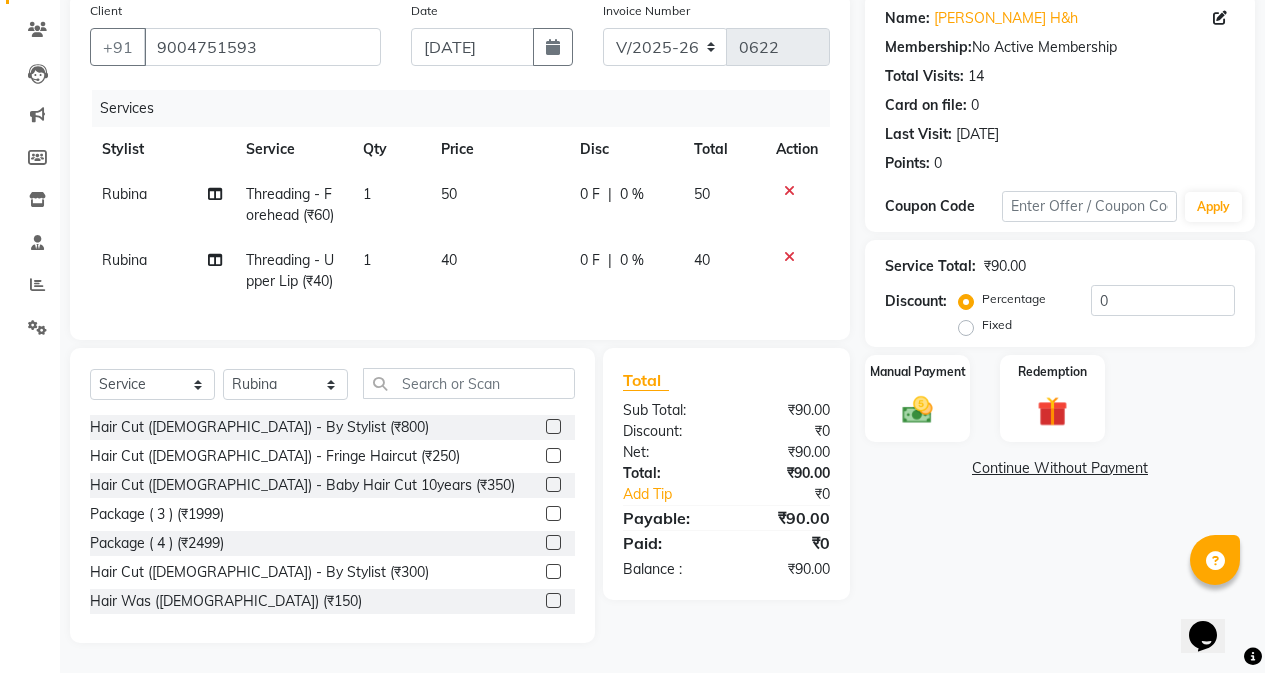 click 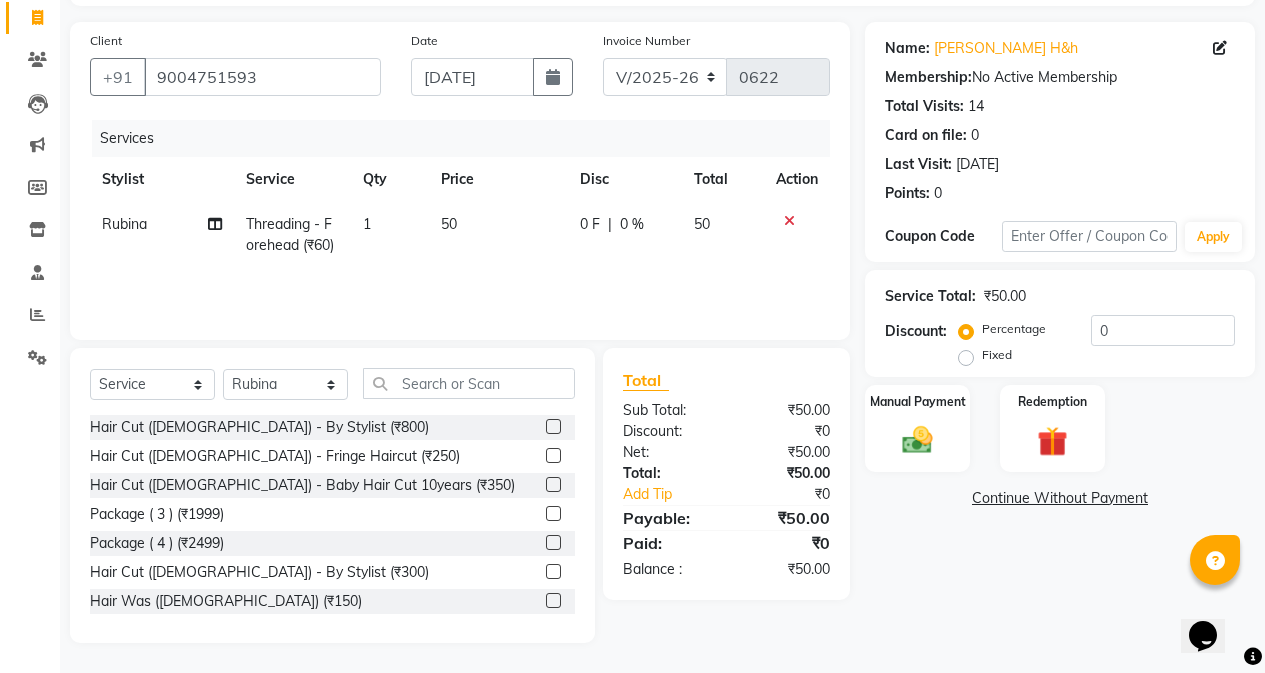 click 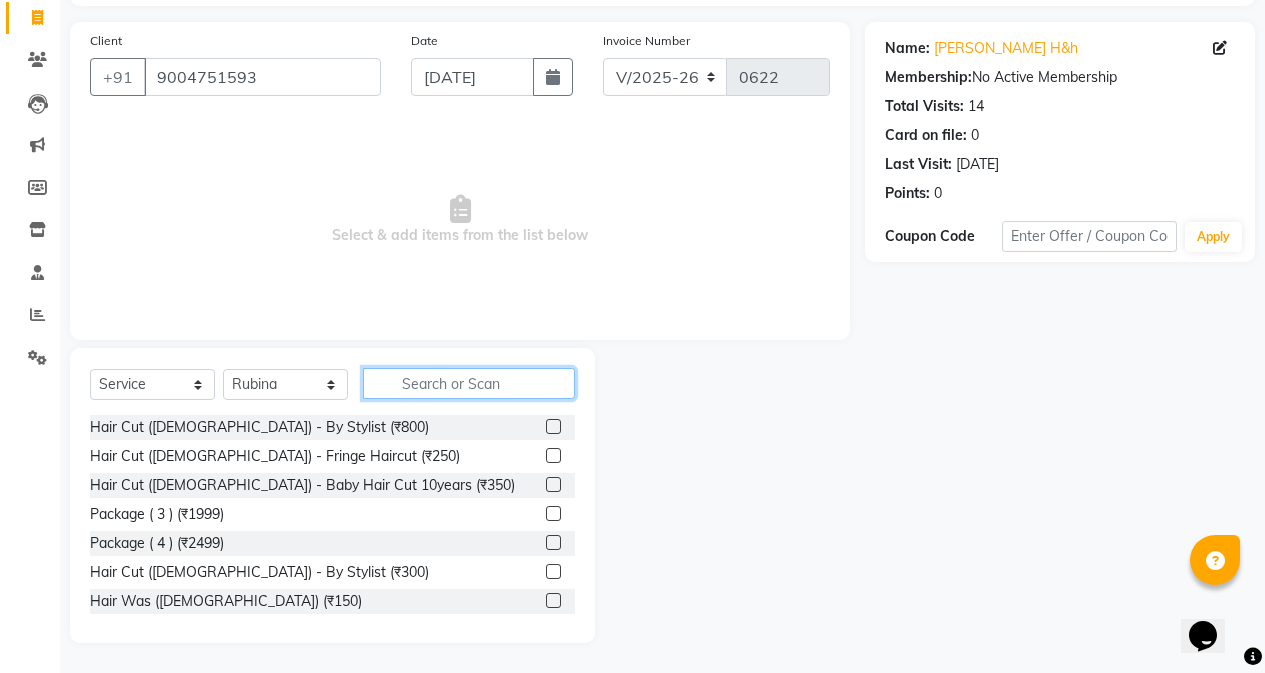 click 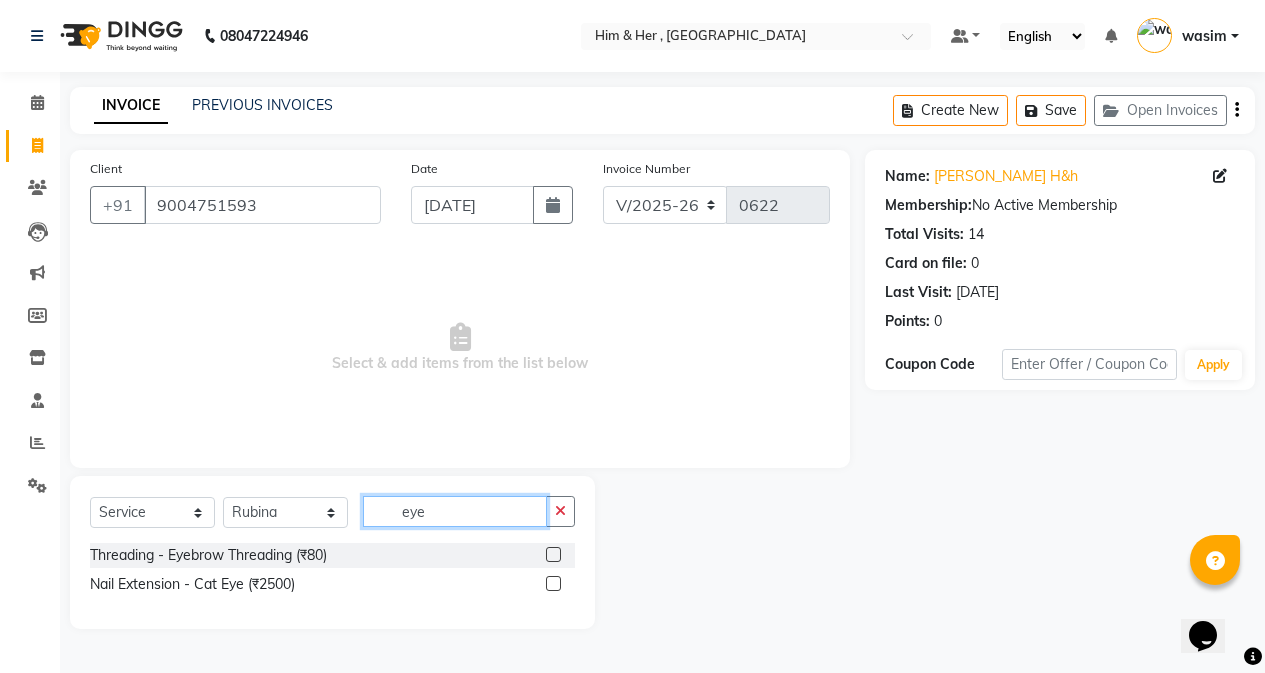 scroll, scrollTop: 0, scrollLeft: 0, axis: both 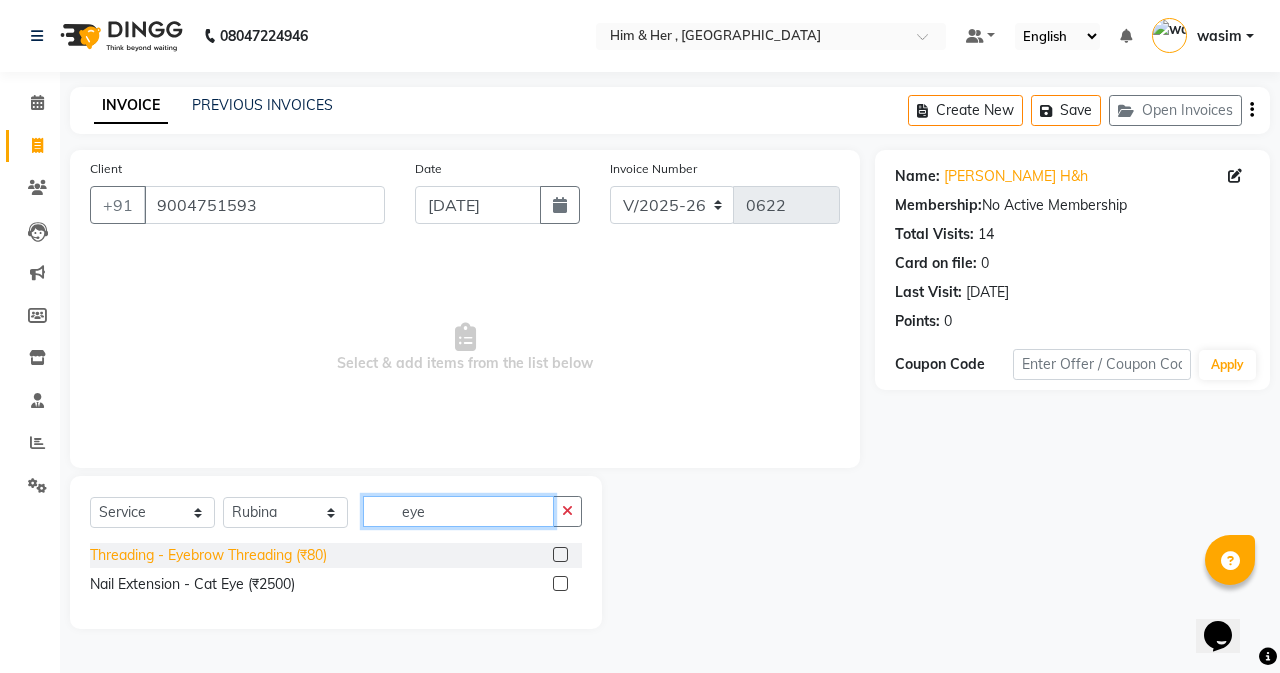 type on "eye" 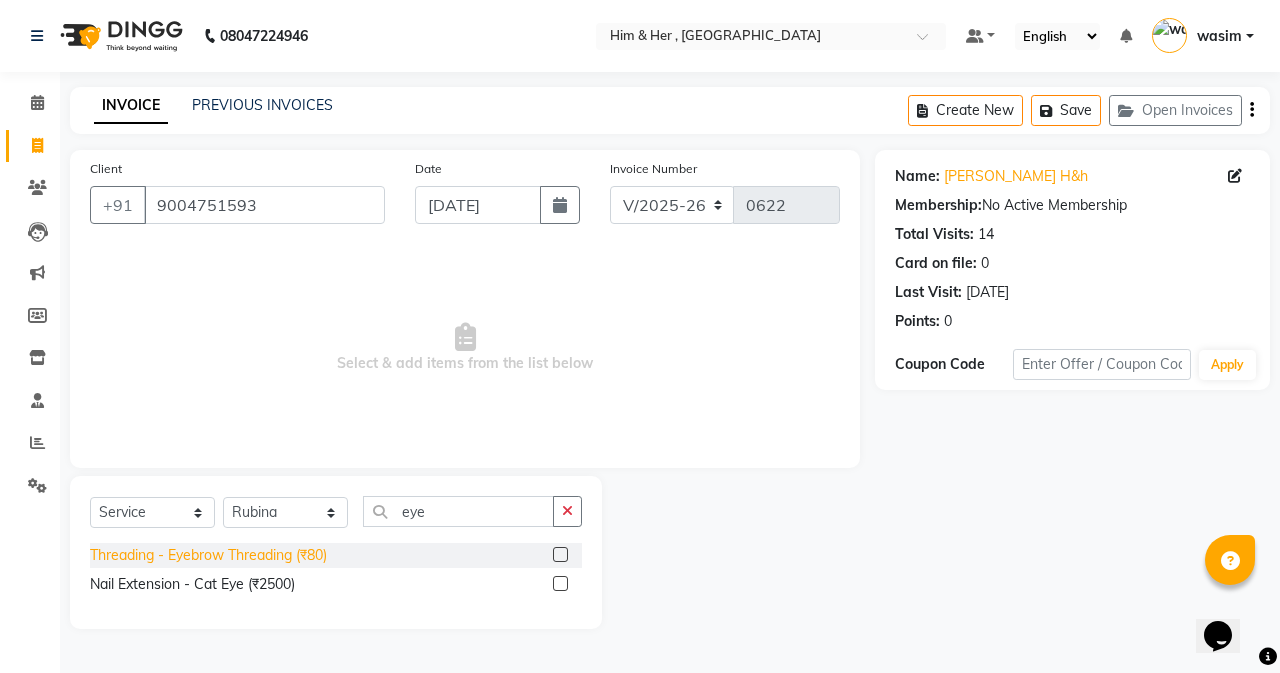 click on "Threading - Eyebrow Threading (₹80)" 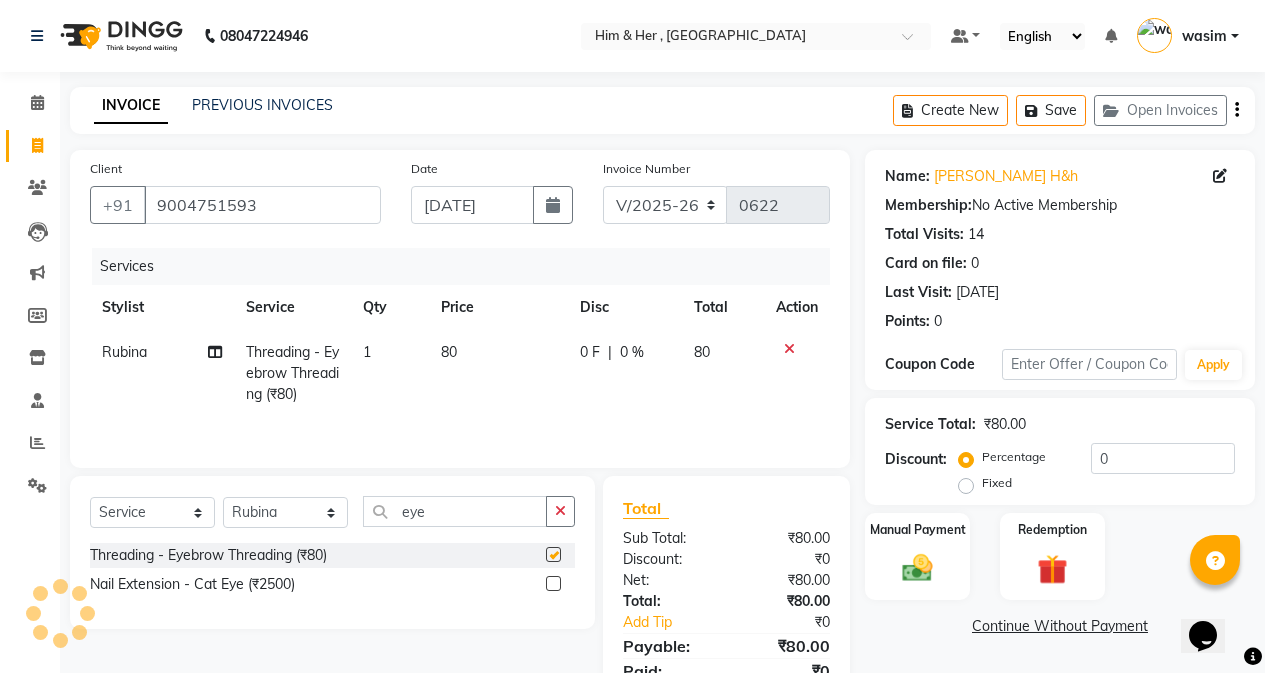 checkbox on "false" 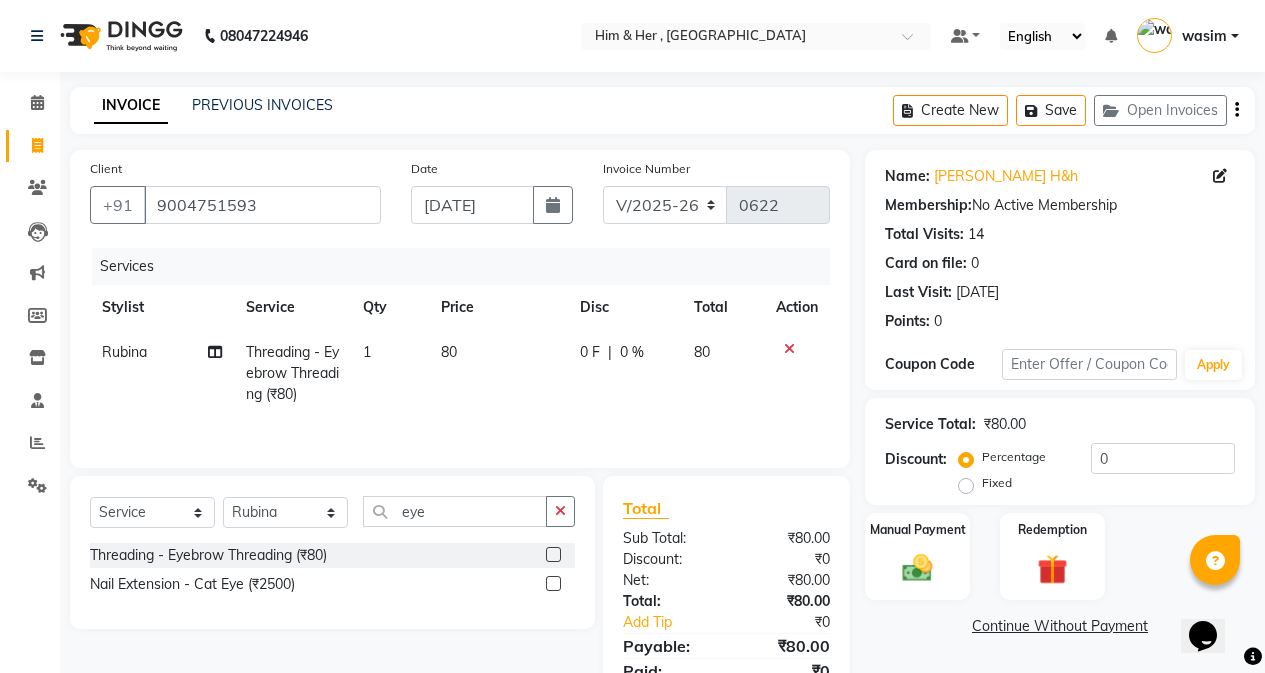 click on "Select  Service  Product  Membership  Package Voucher Prepaid Gift Card  Select Stylist [PERSON_NAME] Rubina [PERSON_NAME] [PERSON_NAME] eye Threading - Eyebrow Threading (₹80)  Nail Extension  - Cat Eye (₹2500)" 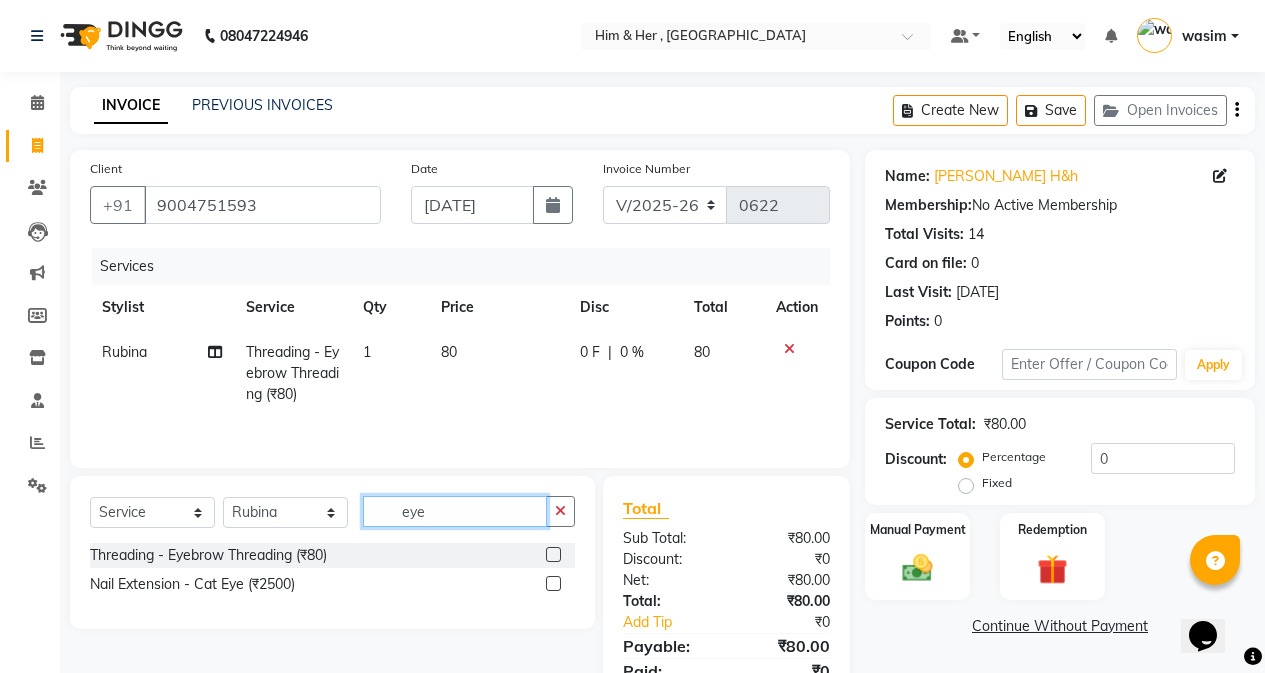 click on "eye" 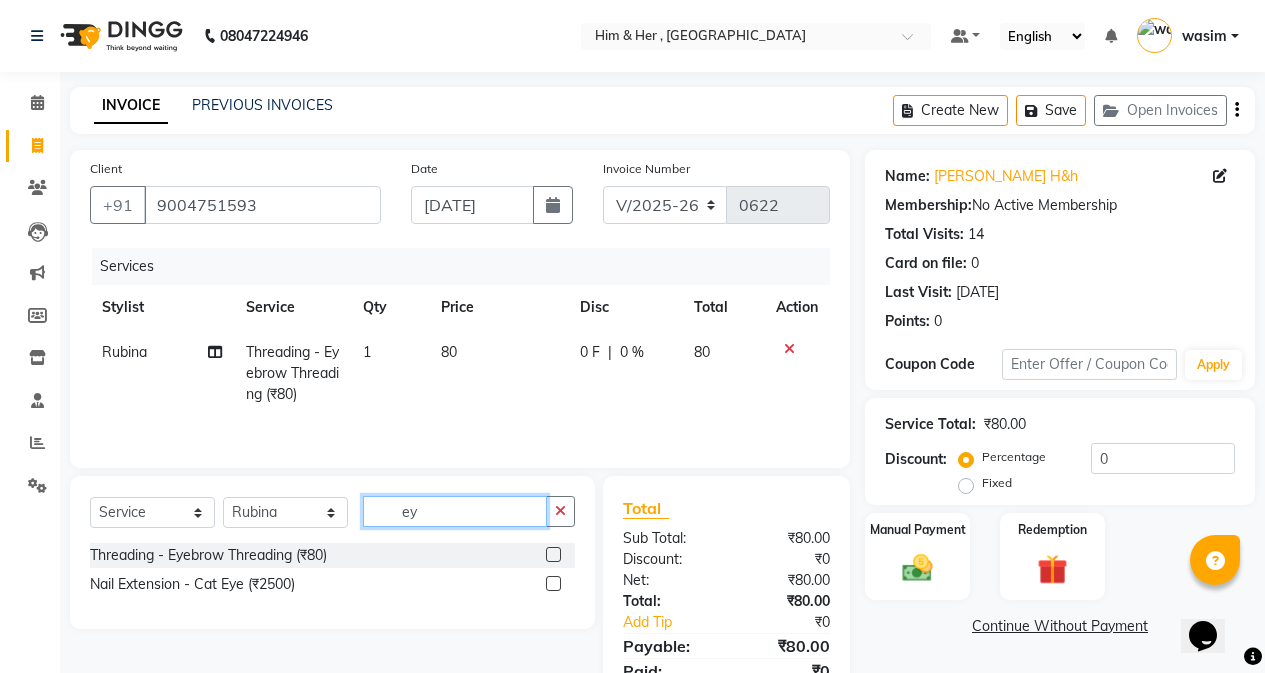 type on "e" 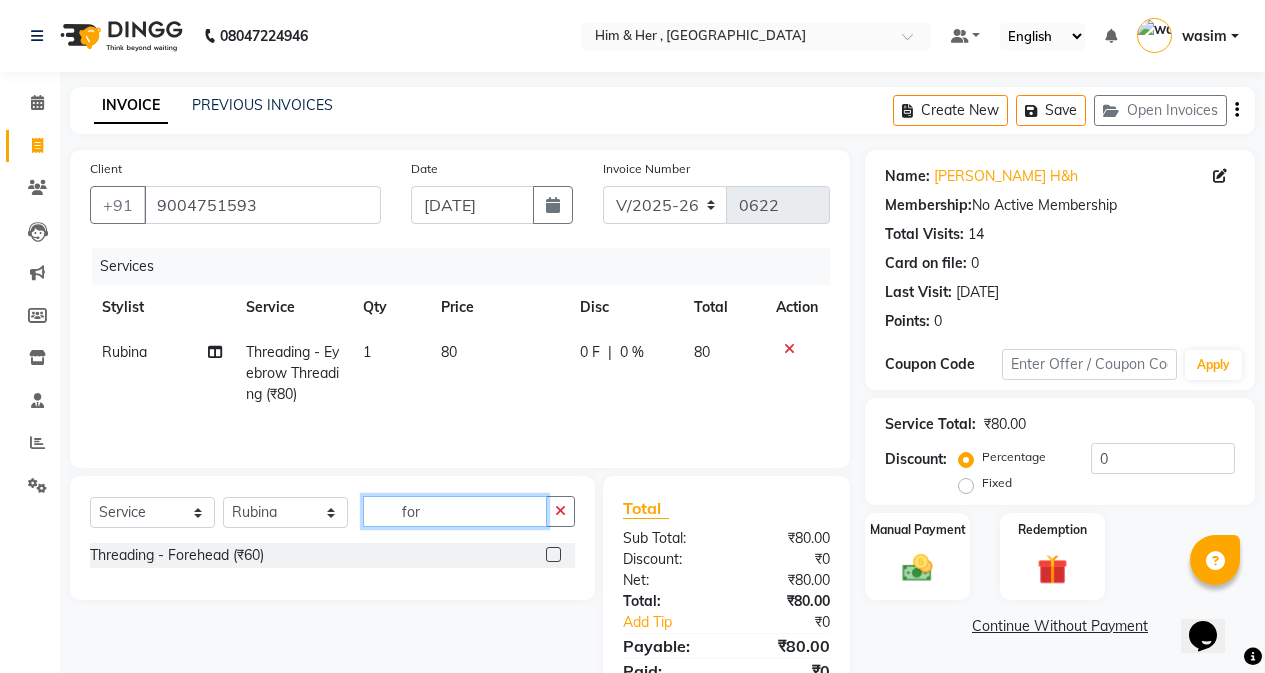 type on "for" 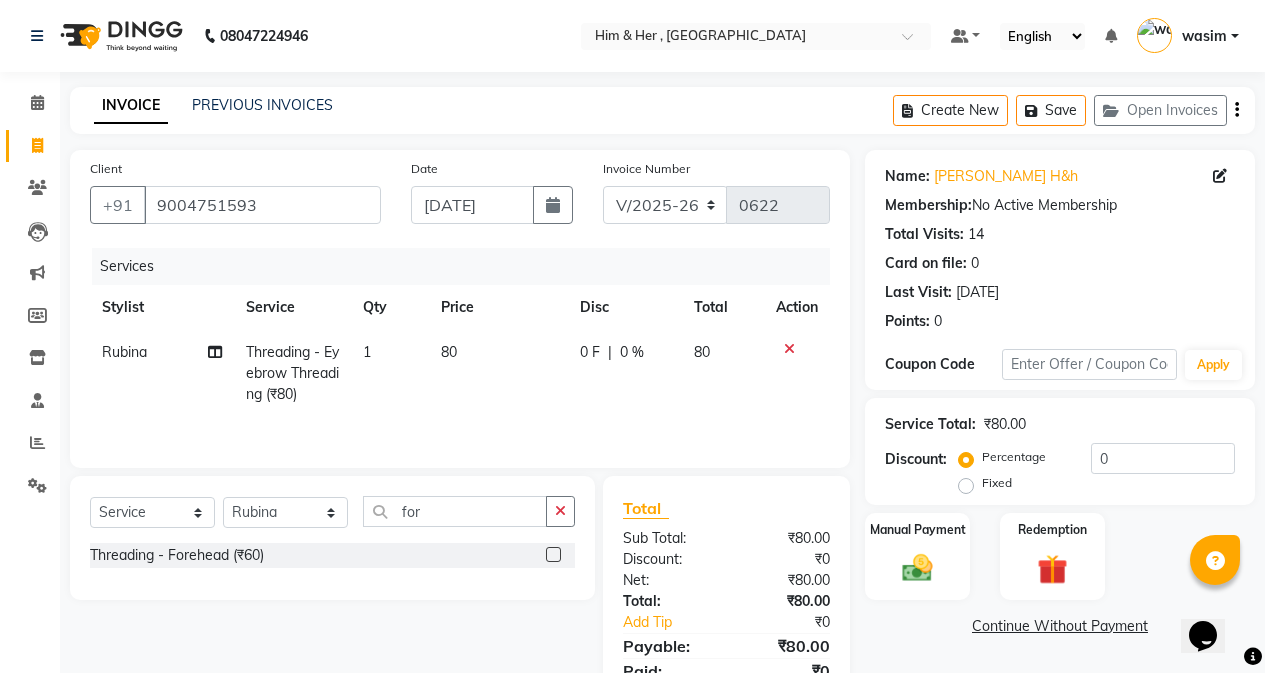 click 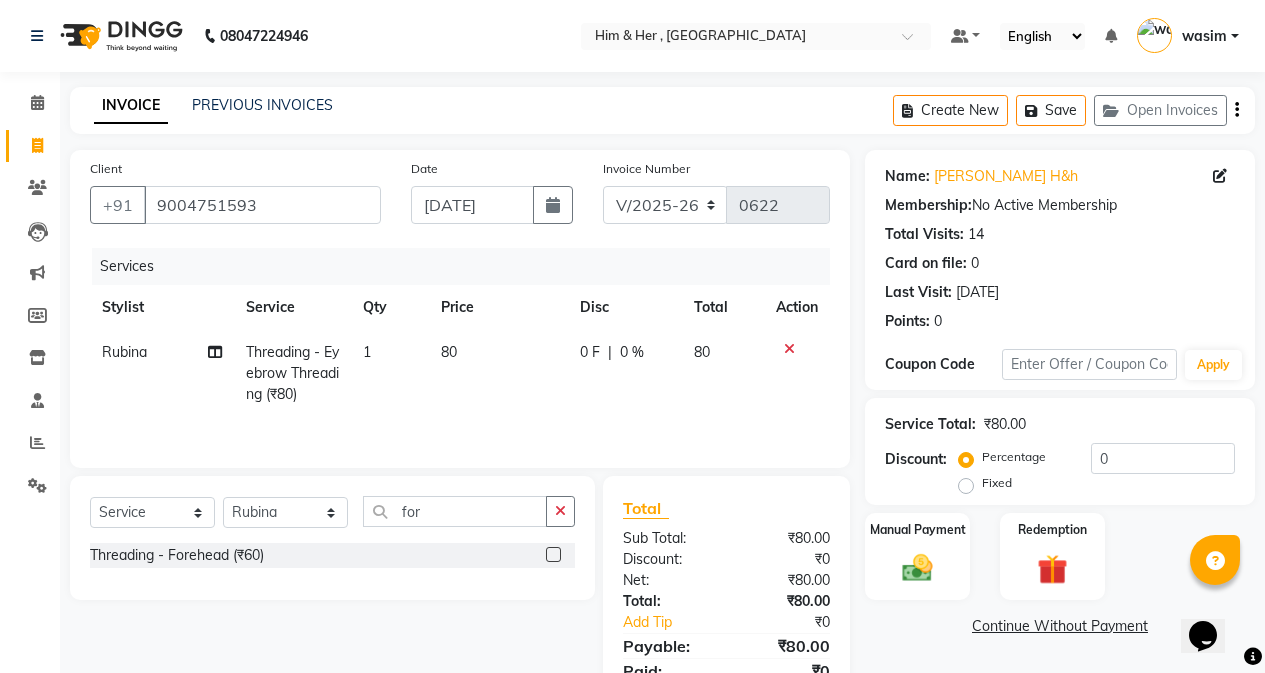 click at bounding box center [552, 555] 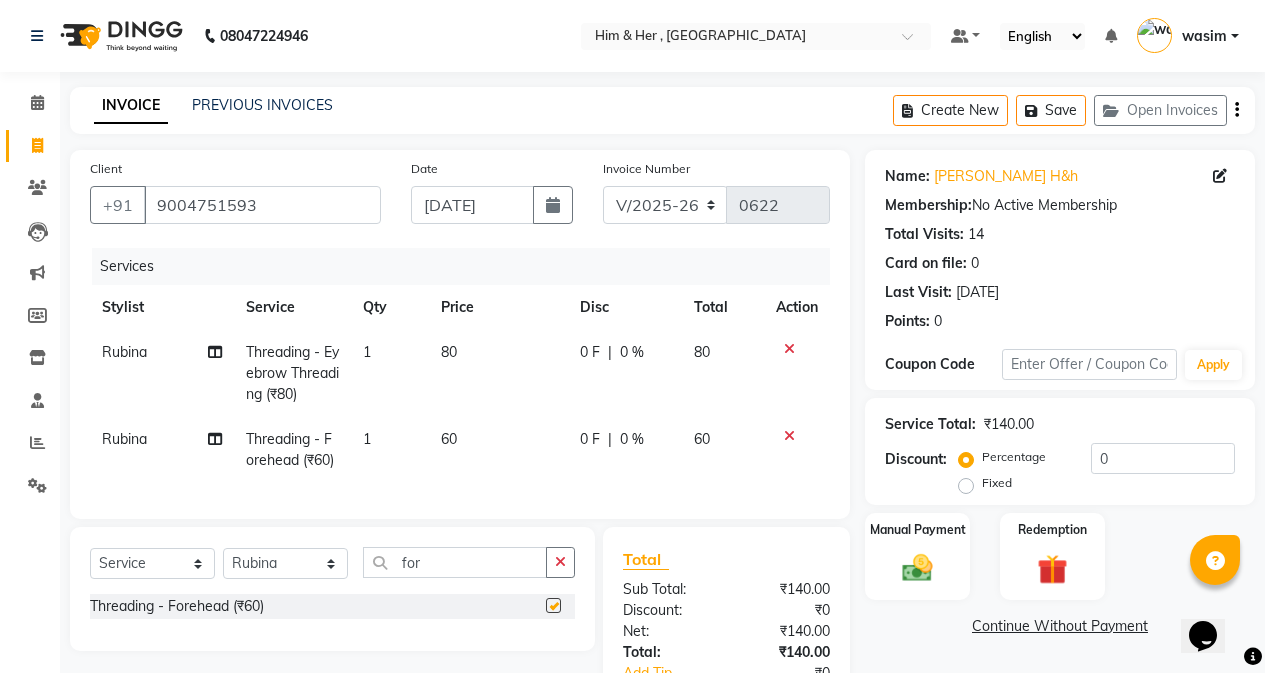 checkbox on "false" 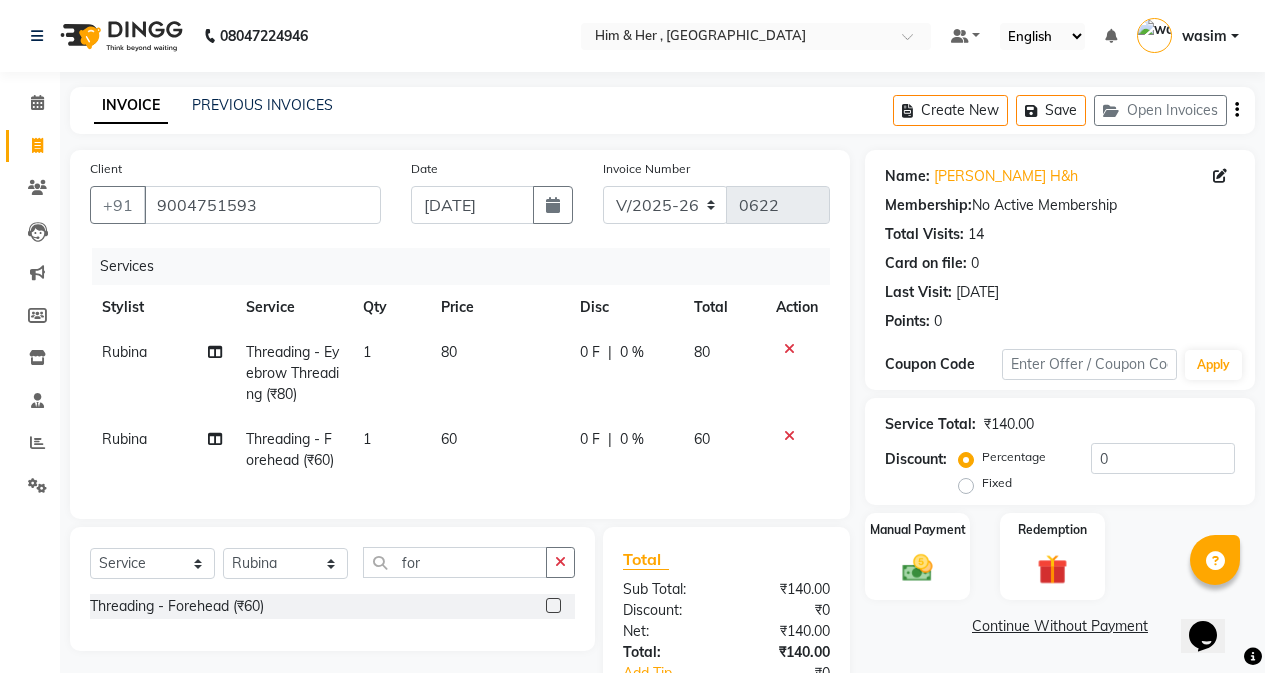 click on "60" 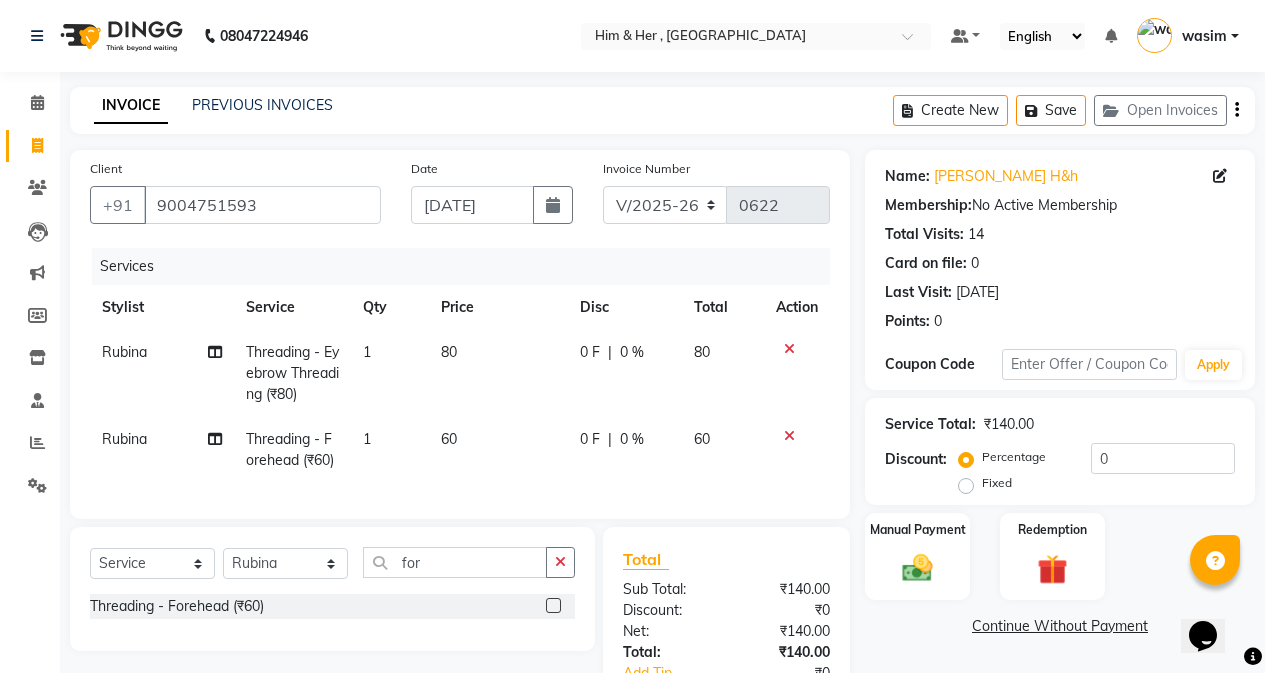 select on "42532" 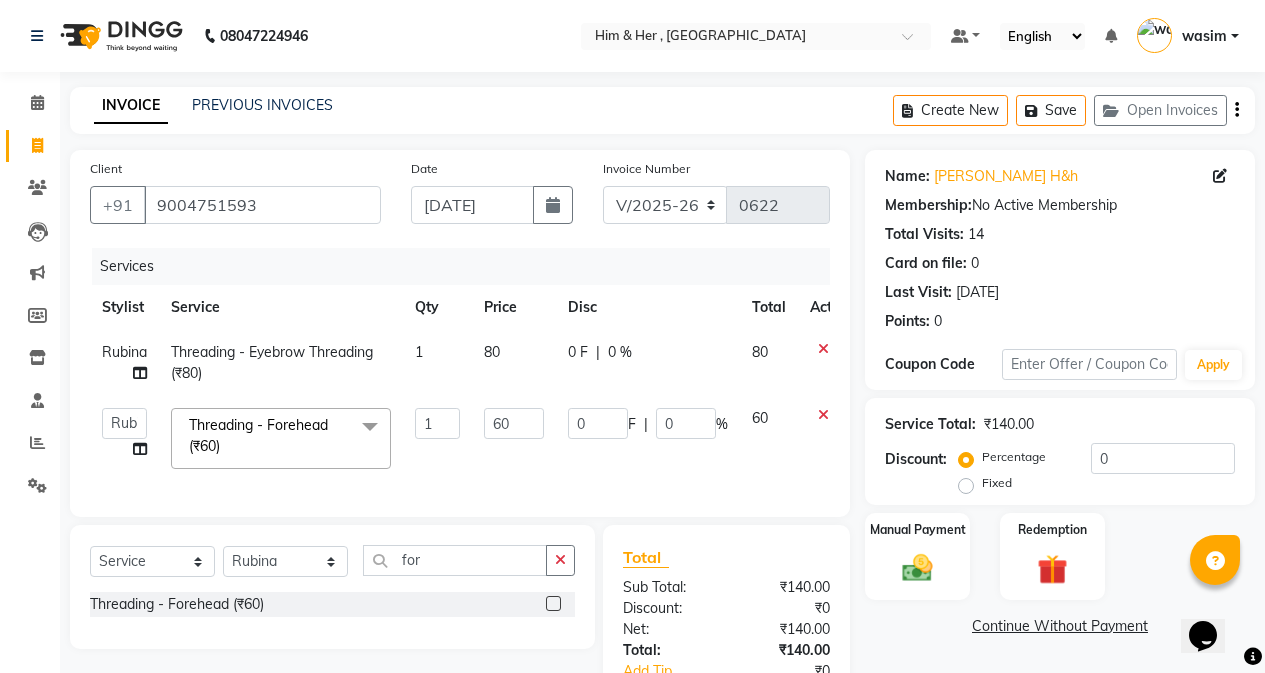 click on "80" 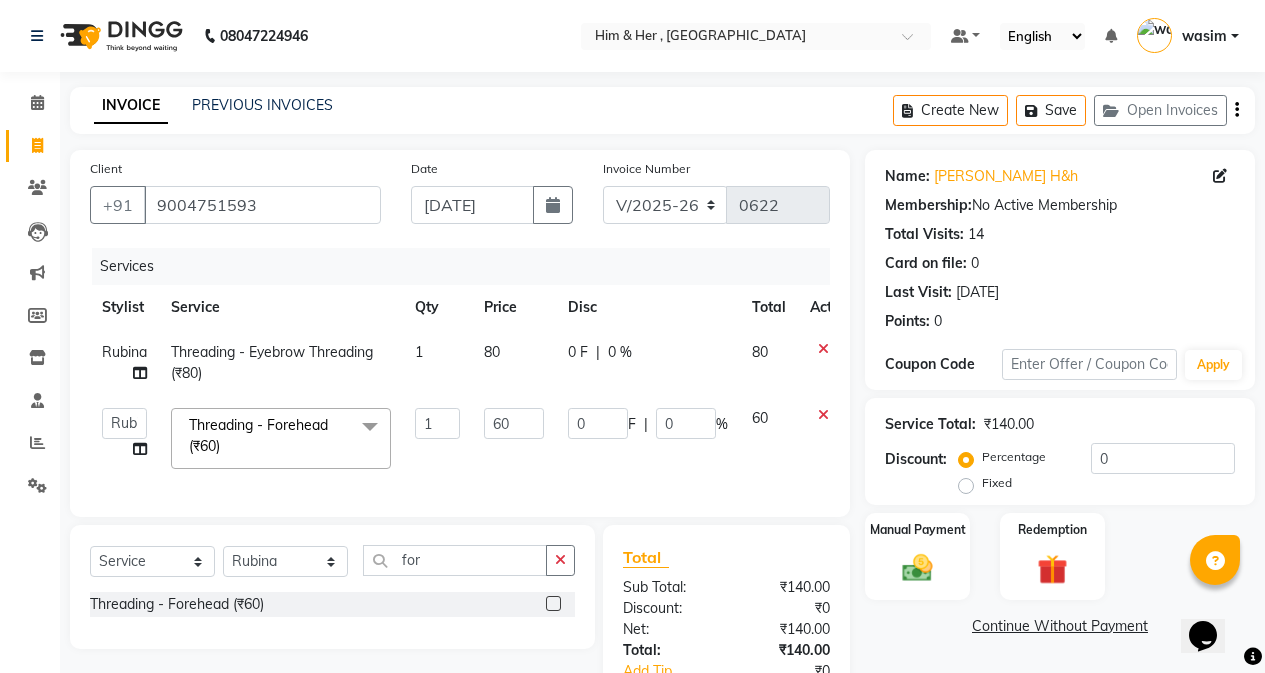select on "42532" 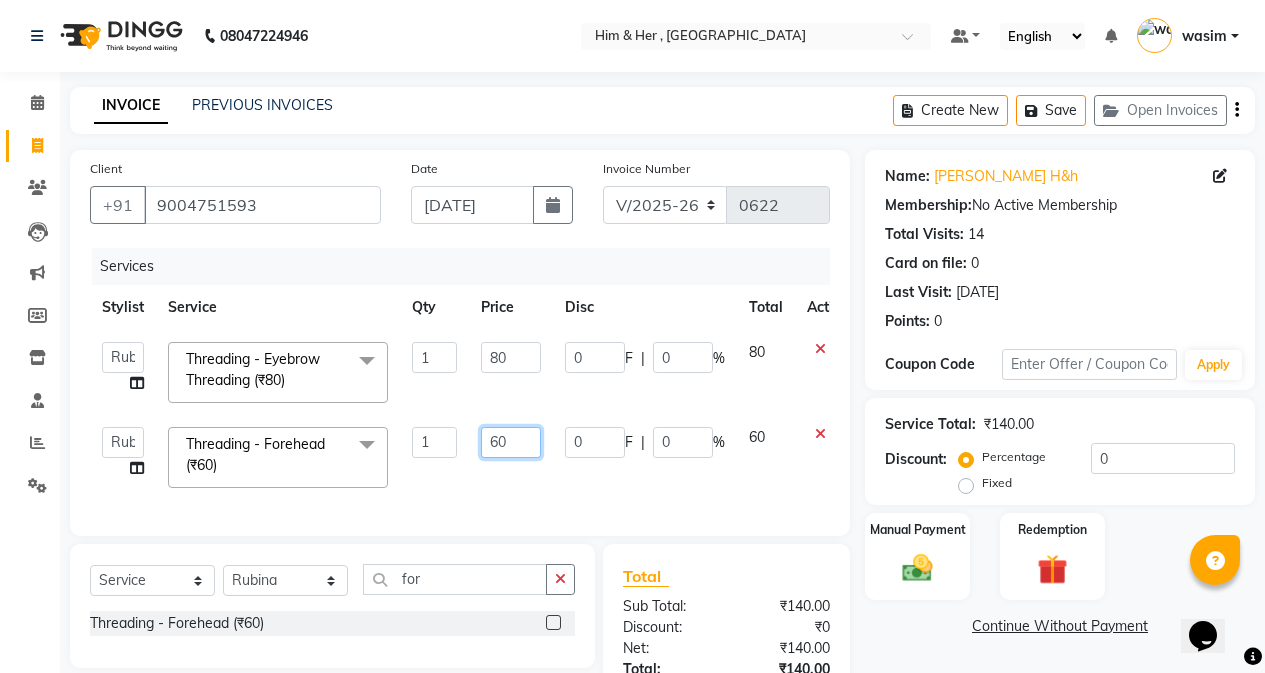 click on "60" 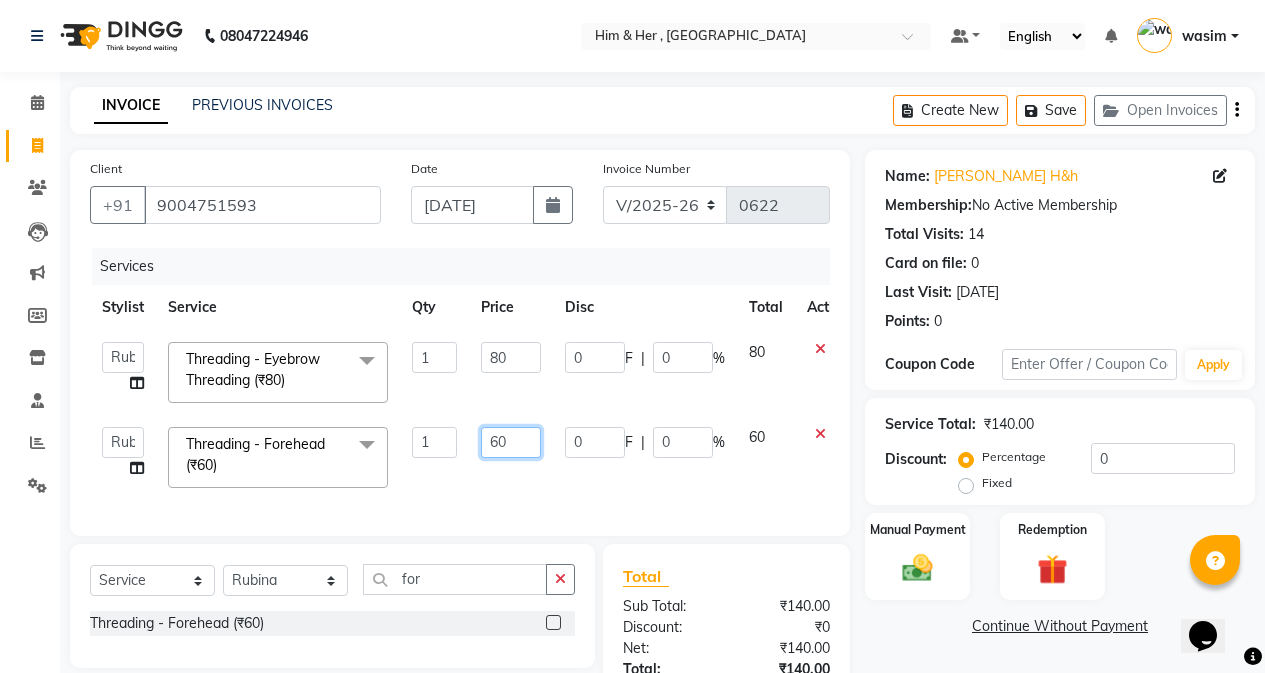 type on "6" 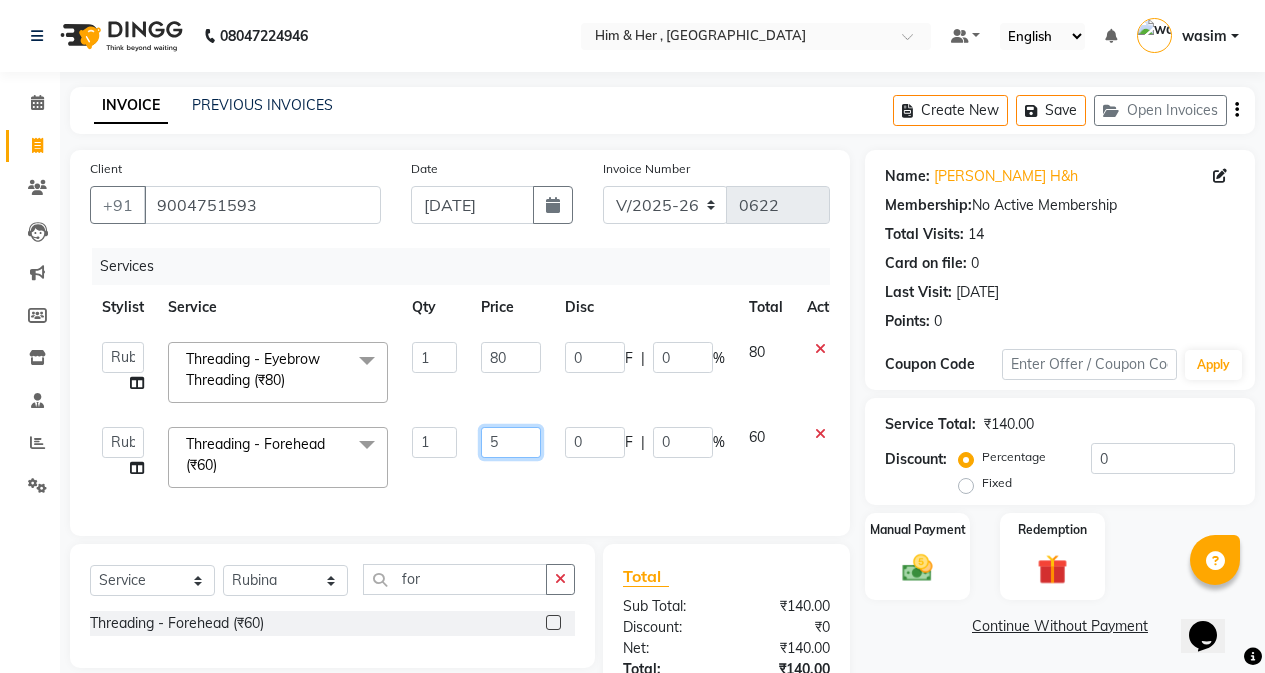 type on "50" 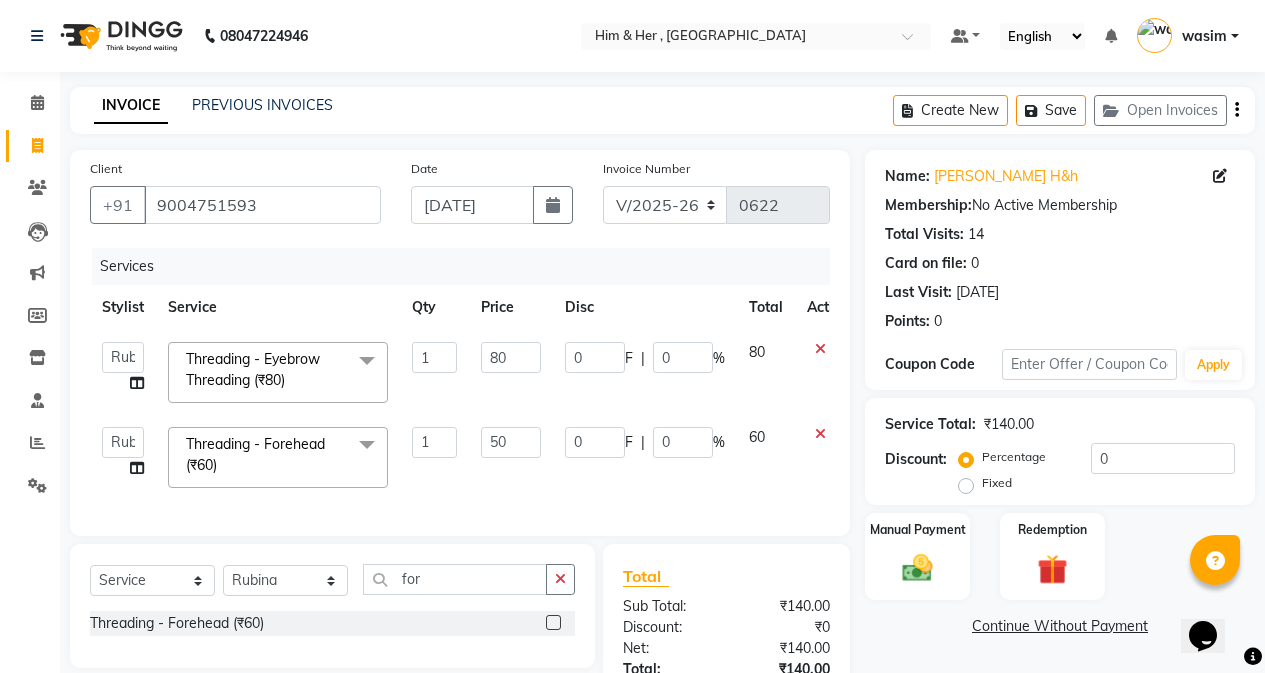 click on "Services Stylist Service Qty Price Disc Total Action  [PERSON_NAME]   Rubina   [PERSON_NAME]   [PERSON_NAME]  Threading - Eyebrow Threading (₹80)  x Hair Cut ([DEMOGRAPHIC_DATA]) - By Stylist (₹800) Hair Cut ([DEMOGRAPHIC_DATA]) - Fringe Haircut (₹250) Hair Cut ([DEMOGRAPHIC_DATA]) - Baby Hair Cut 10years (₹350) Package ( 3 ) (₹1999) Package ( 4 ) (₹2499) Hair Cut ([DEMOGRAPHIC_DATA]) - By Stylist (₹300) Hair Was ([DEMOGRAPHIC_DATA])  (₹150) Hair Cut ([DEMOGRAPHIC_DATA]) - Hair Tattoo (₹300) [PERSON_NAME] Trim (₹150) Styling  ([DEMOGRAPHIC_DATA]) (₹150) [PERSON_NAME] Color (₹450) Color - Moustache / Sidelocks (₹150) Shave (₹100) Hairwash  - Hair Above & Below Shoulder (₹400) Hairwash  - Hair Upto Waist (₹650) Hairwash  - Hair Below Waist (₹750) Sulphate Free Shampoo Wash - Hair Above & Below Shoulder (₹500) Sulphate Free Shampoo Wash - Hair Upto Waist (₹750) Sulphate Free Shampoo Wash - Hair Below Waist (₹875) Global Color ([DEMOGRAPHIC_DATA]) - Short (₹800) Global Color ([DEMOGRAPHIC_DATA]) - Medium (₹1000) Global Color ([DEMOGRAPHIC_DATA]) - Long (₹1250) Schwarzkopf Global Color ([DEMOGRAPHIC_DATA]) - Short (₹1000) 1 80 0 F | 0 %" 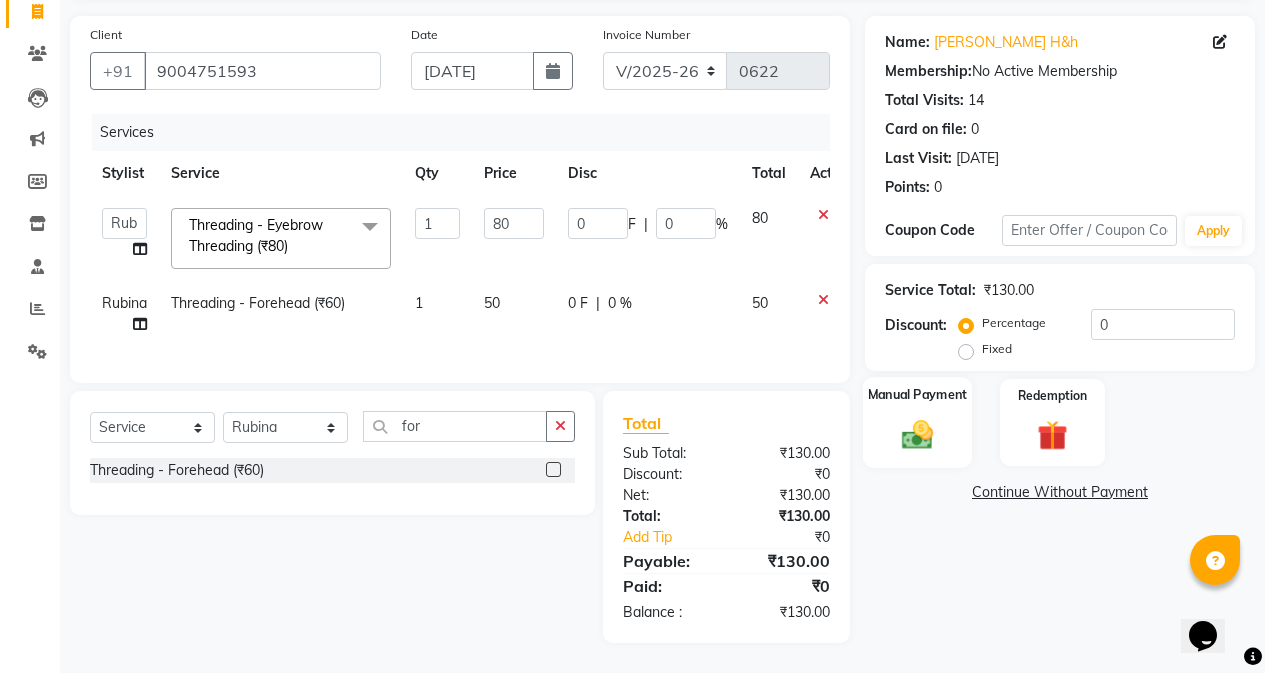 scroll, scrollTop: 149, scrollLeft: 0, axis: vertical 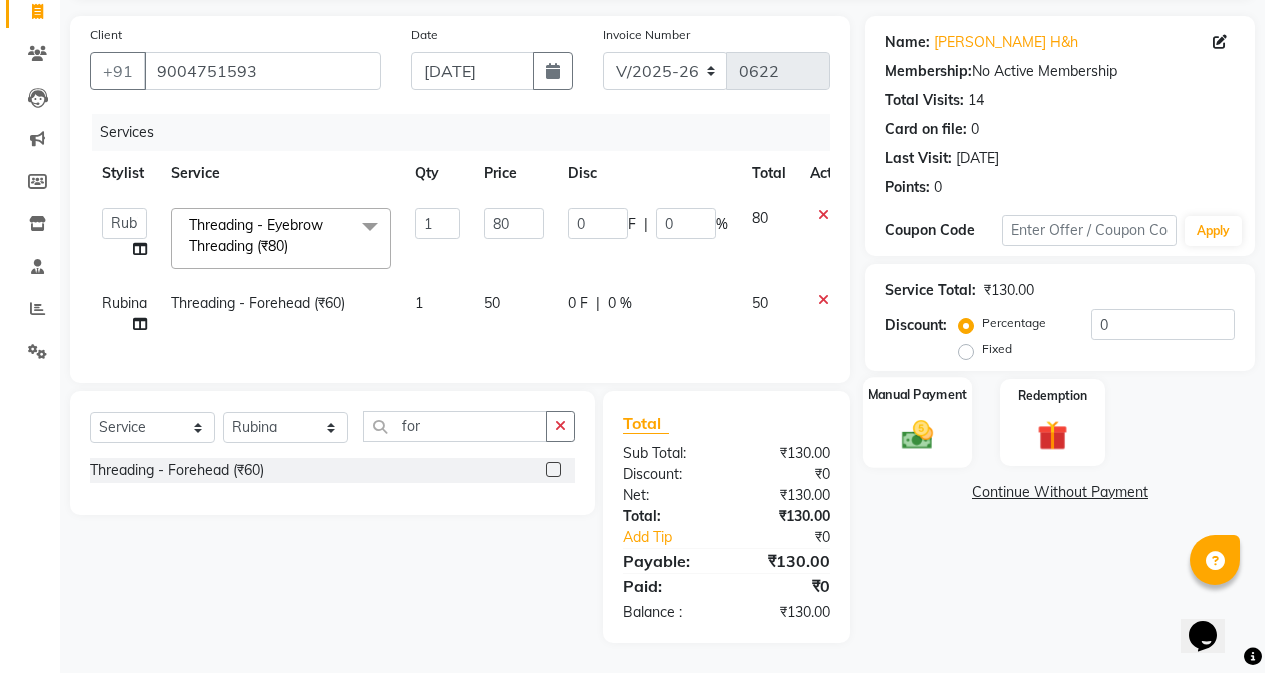 click 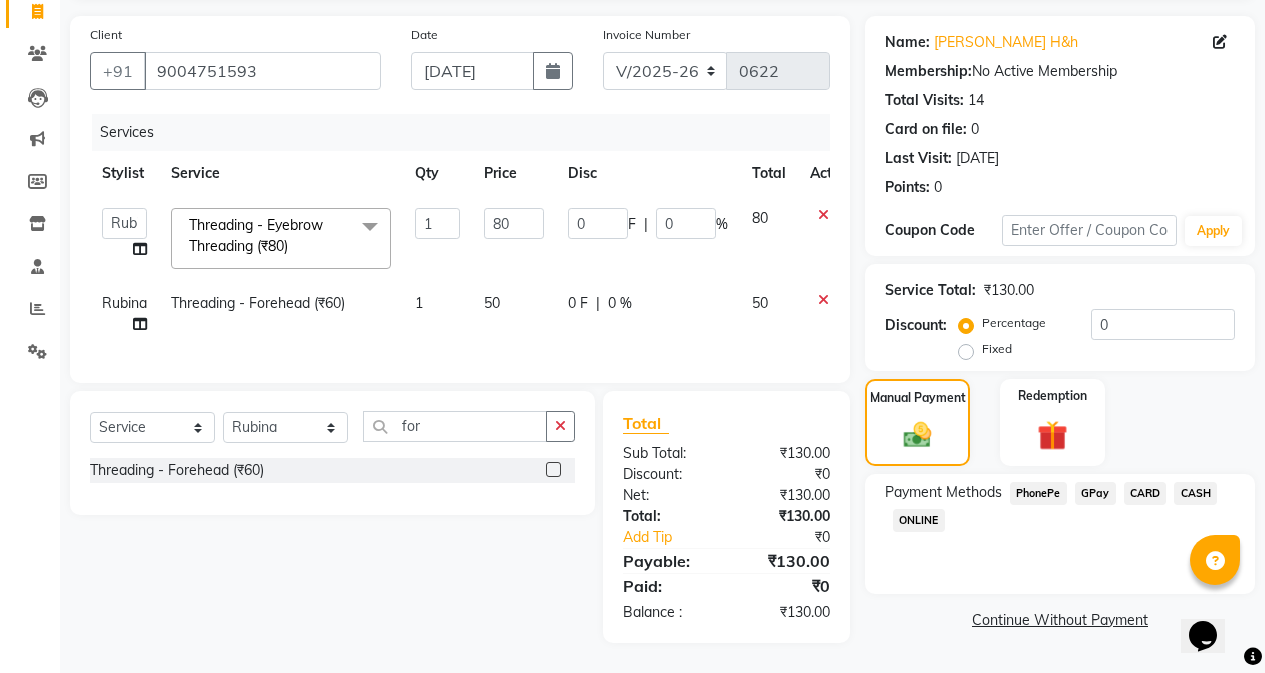 click on "GPay" 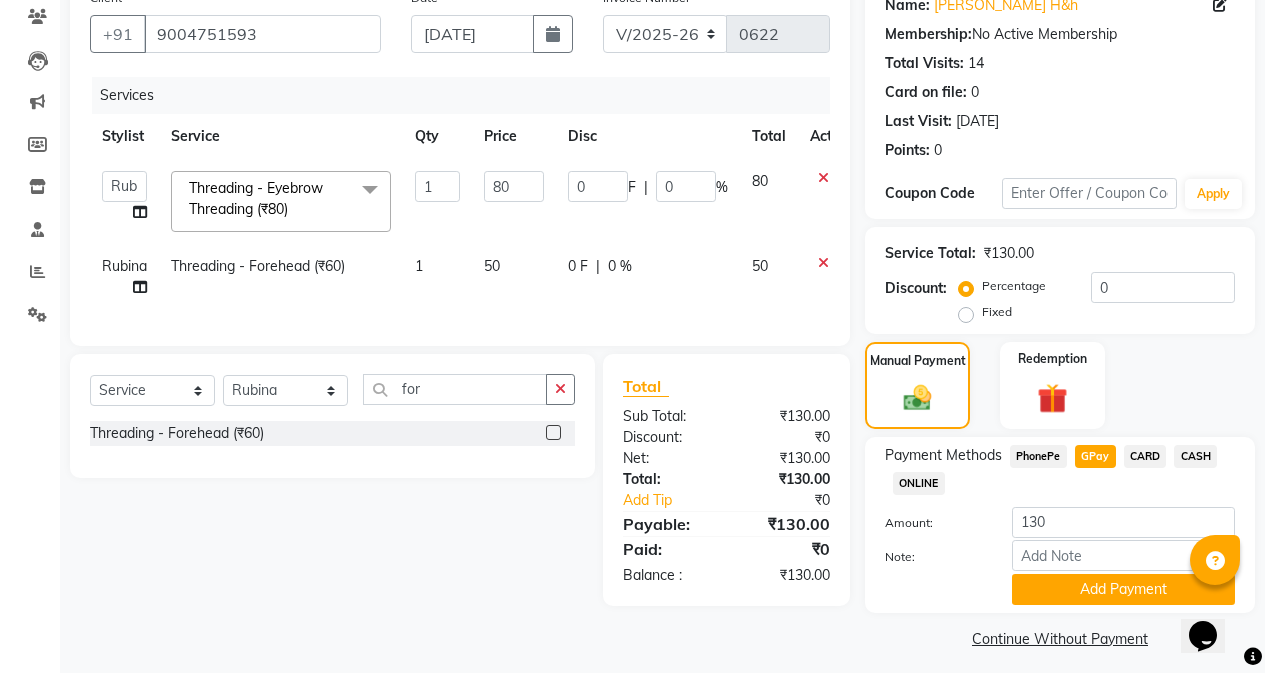 scroll, scrollTop: 182, scrollLeft: 0, axis: vertical 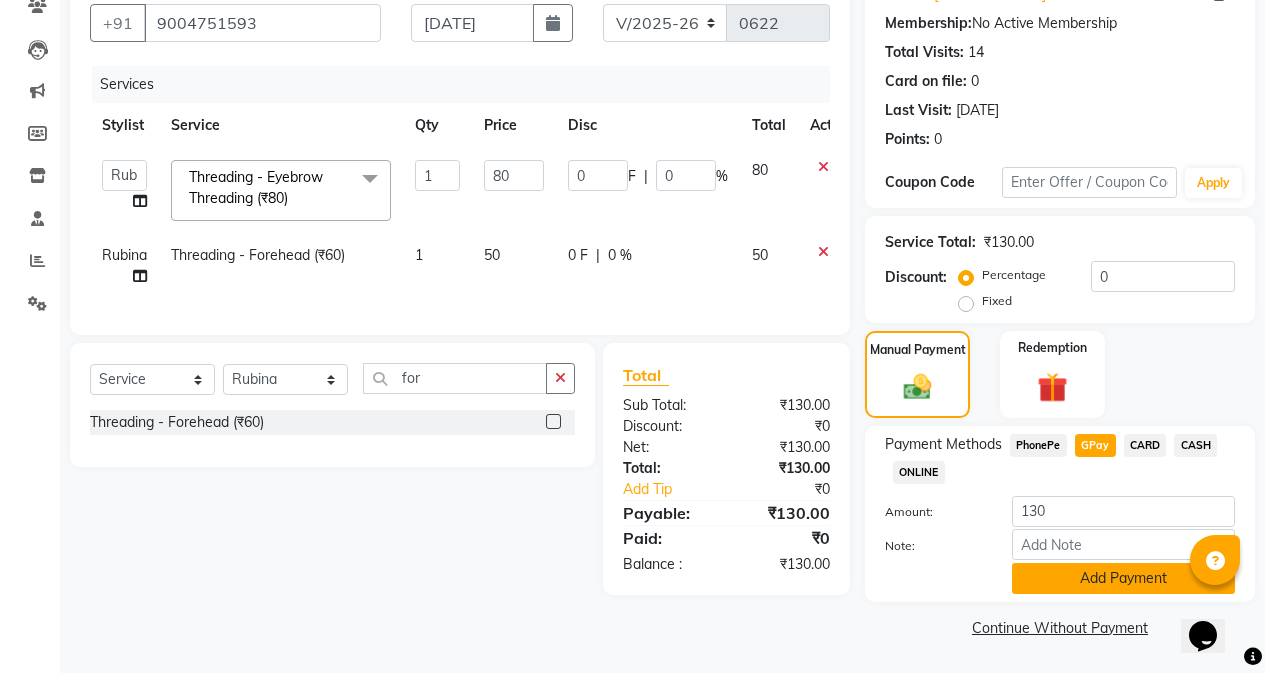 click on "Add Payment" 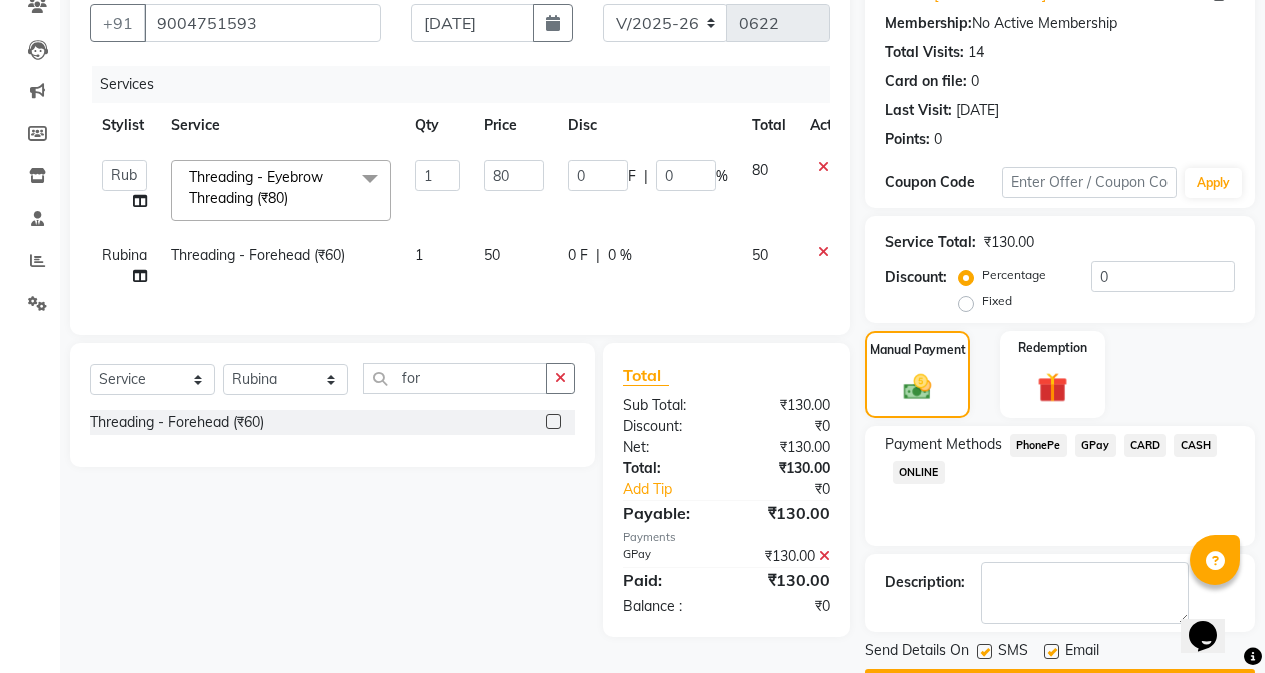 scroll, scrollTop: 239, scrollLeft: 0, axis: vertical 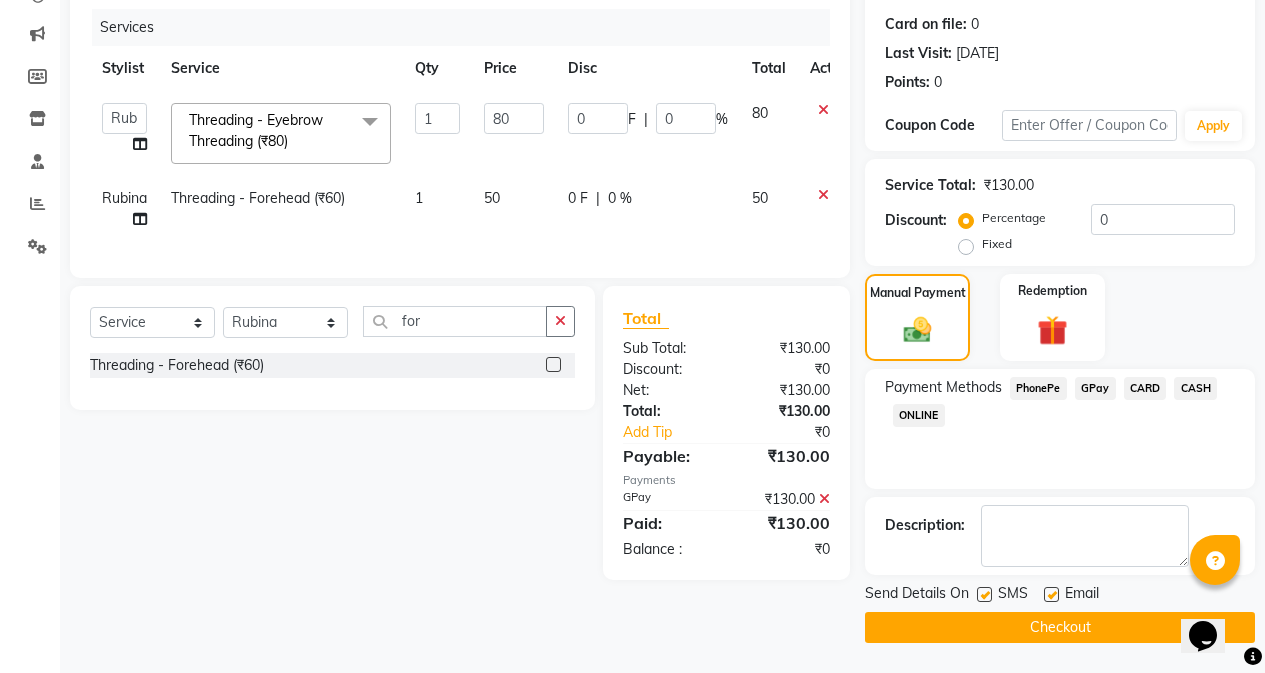 click on "SMS" 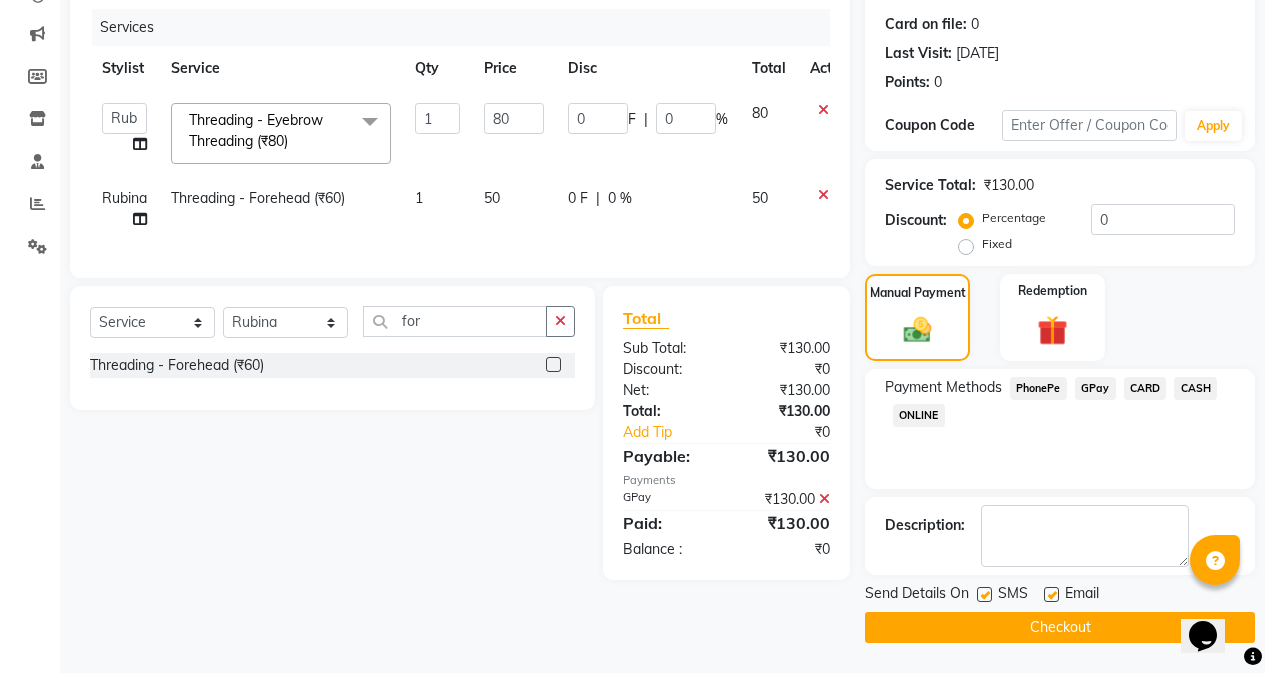 click 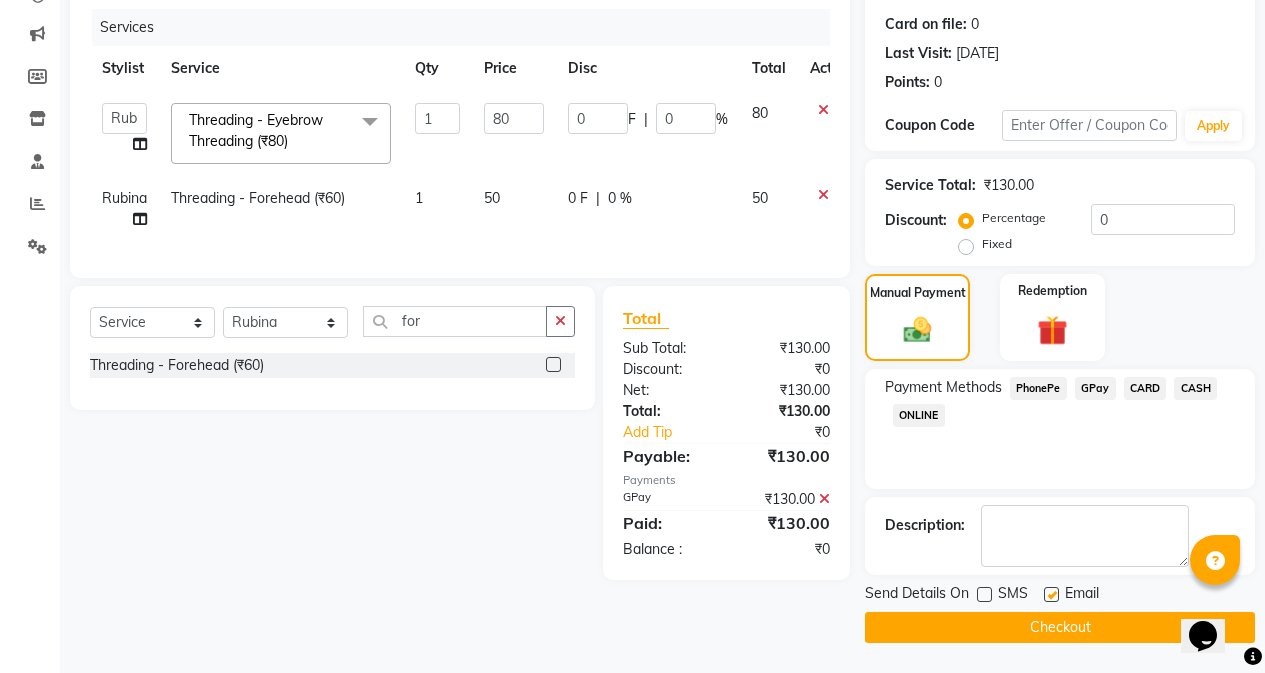 click on "Checkout" 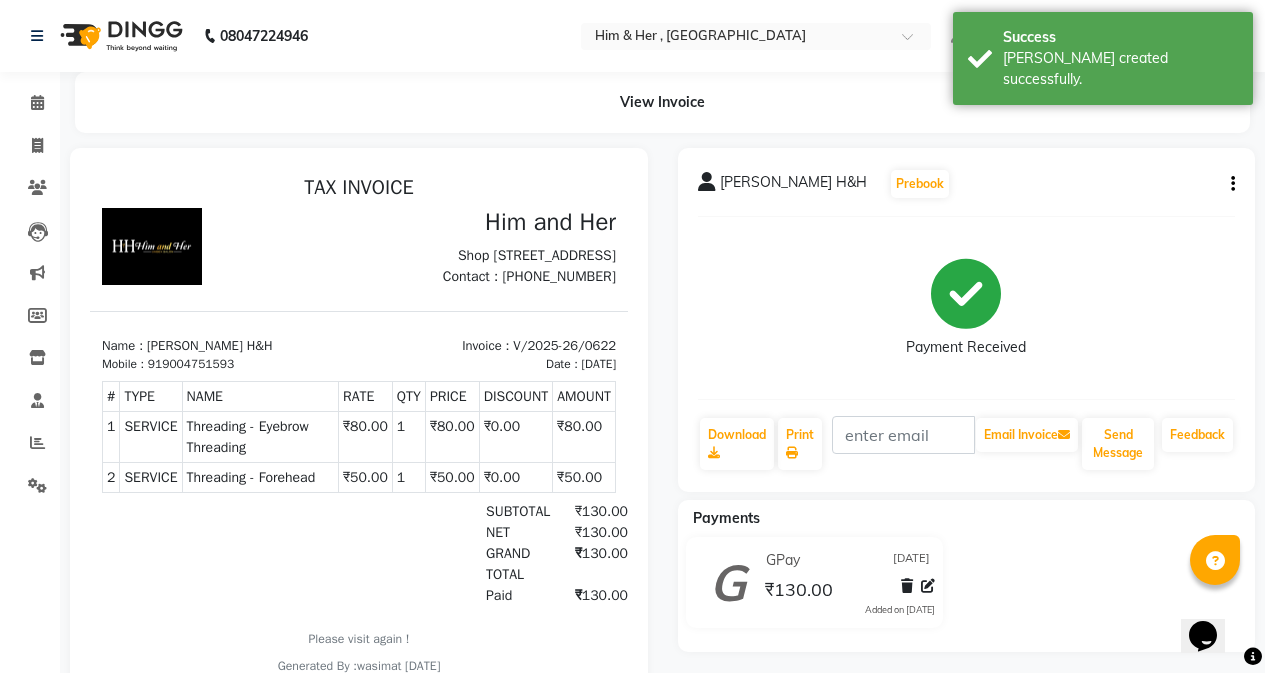 scroll, scrollTop: 0, scrollLeft: 0, axis: both 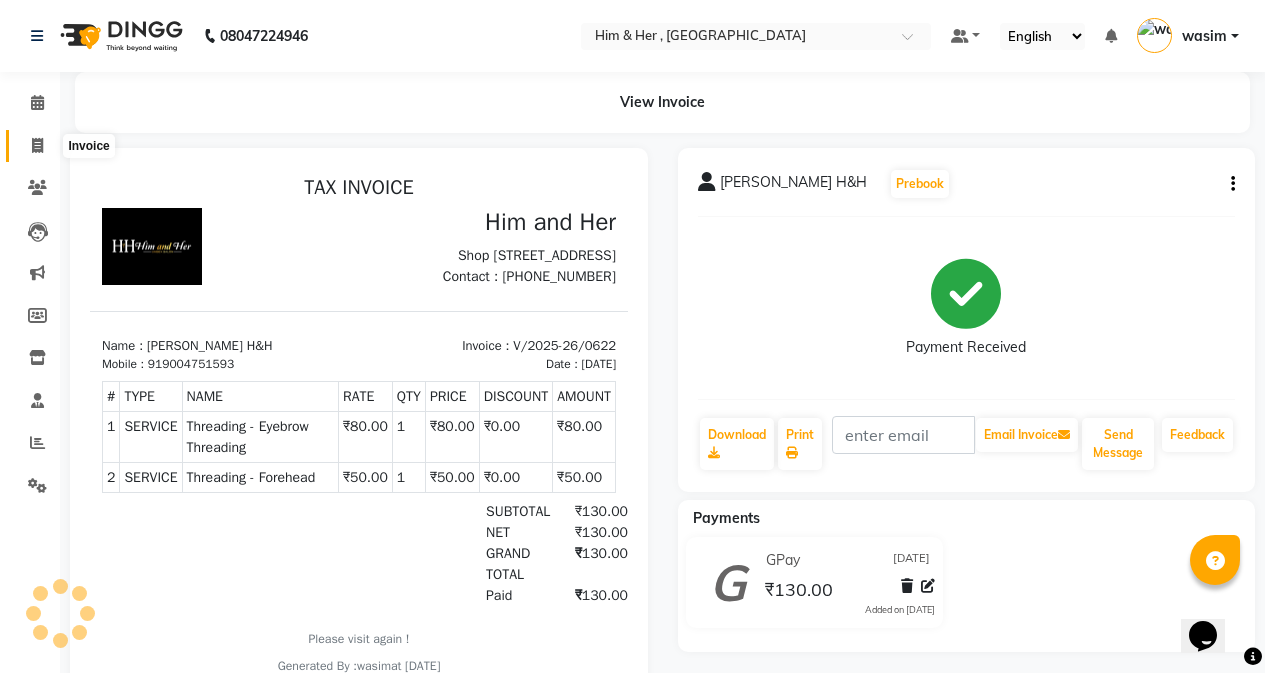 click 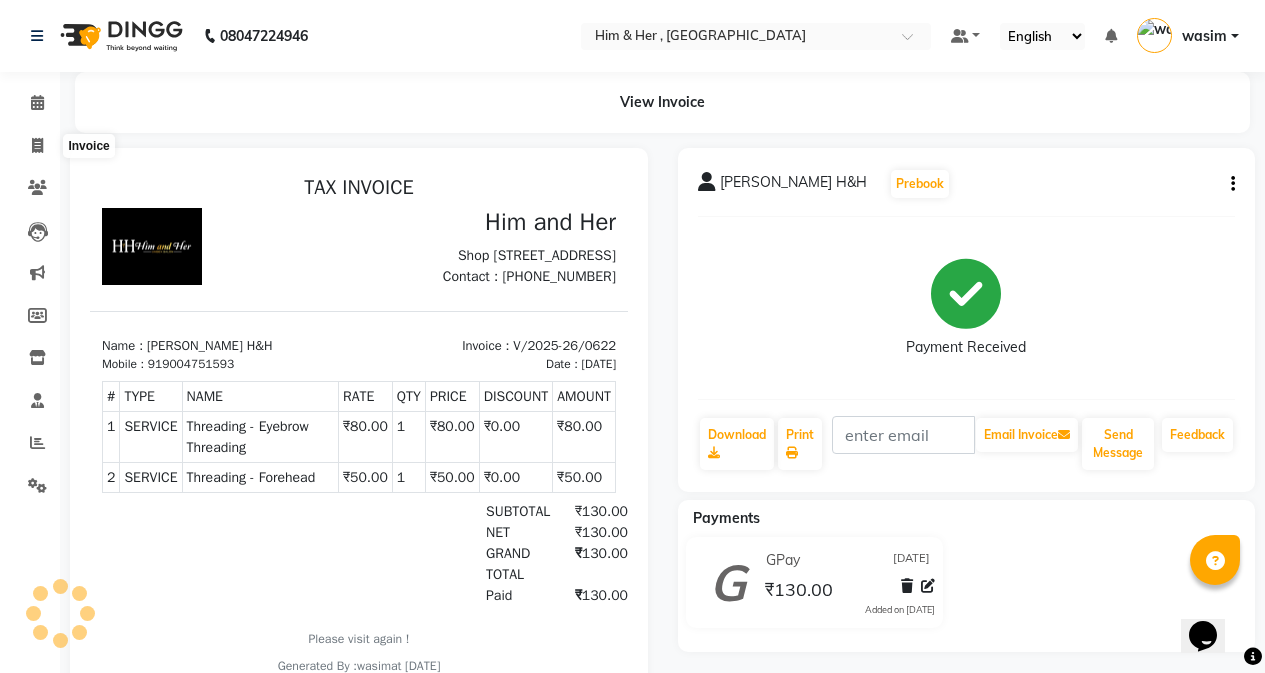 select on "5934" 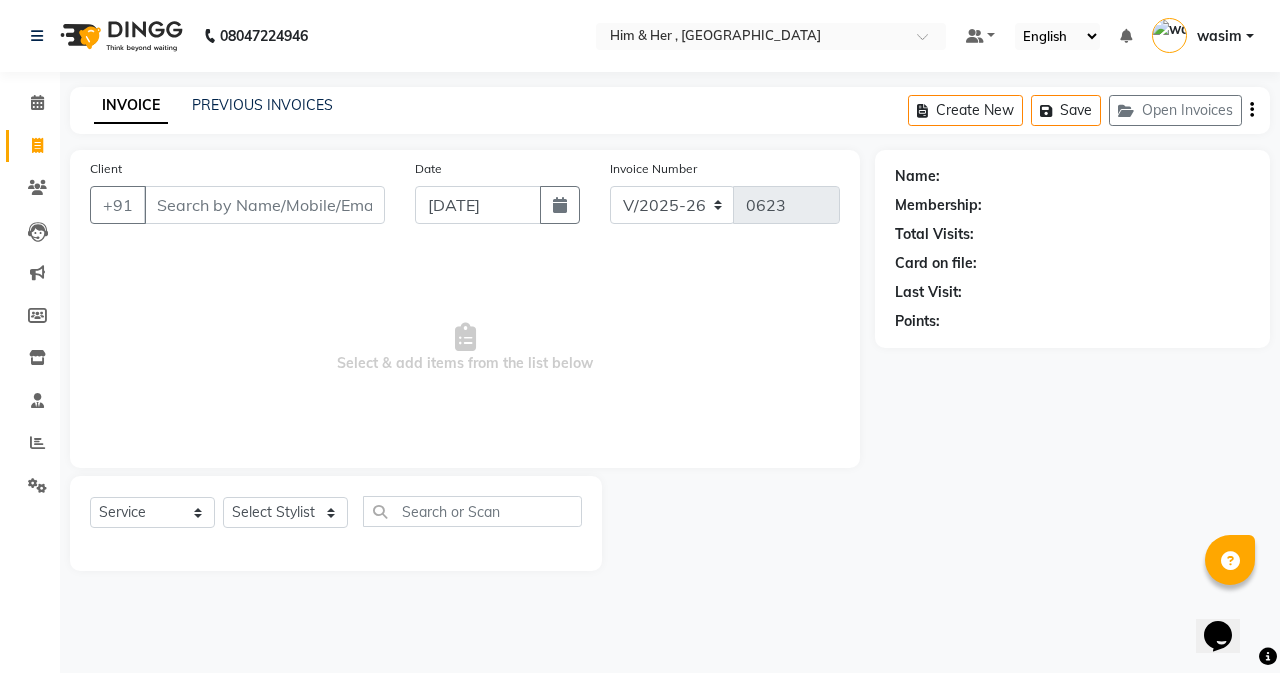 click on "Client +91" 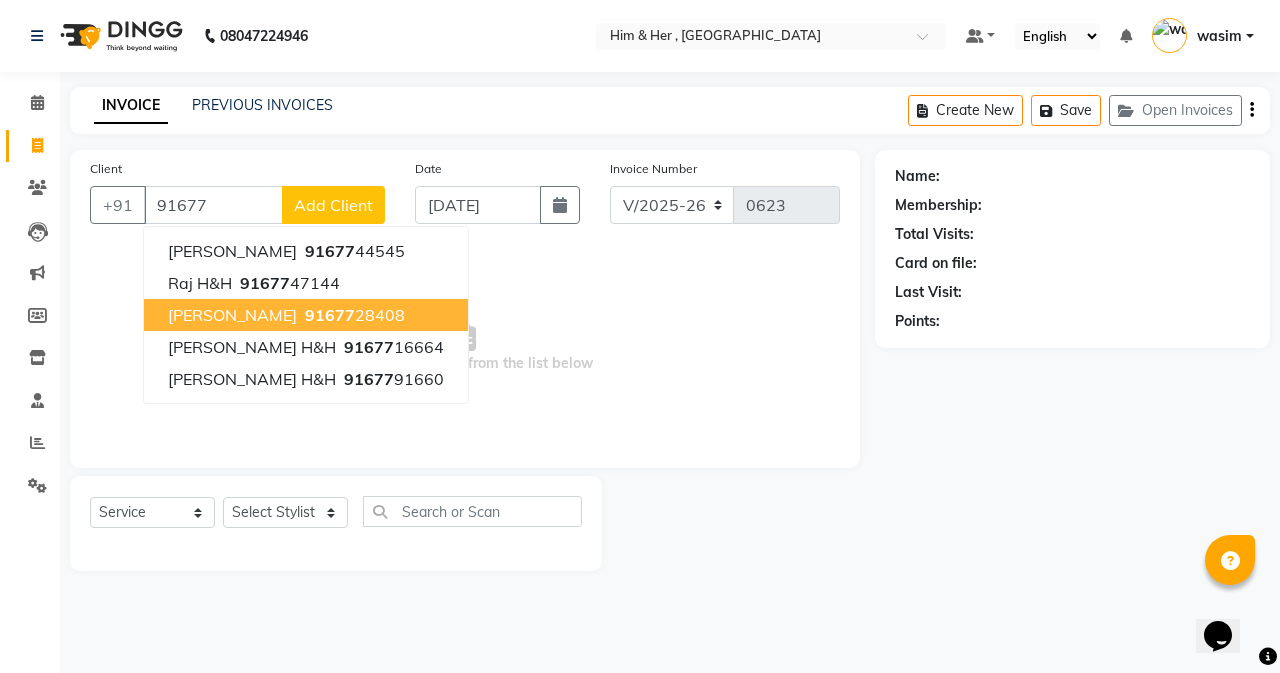 click on "91677" at bounding box center [330, 315] 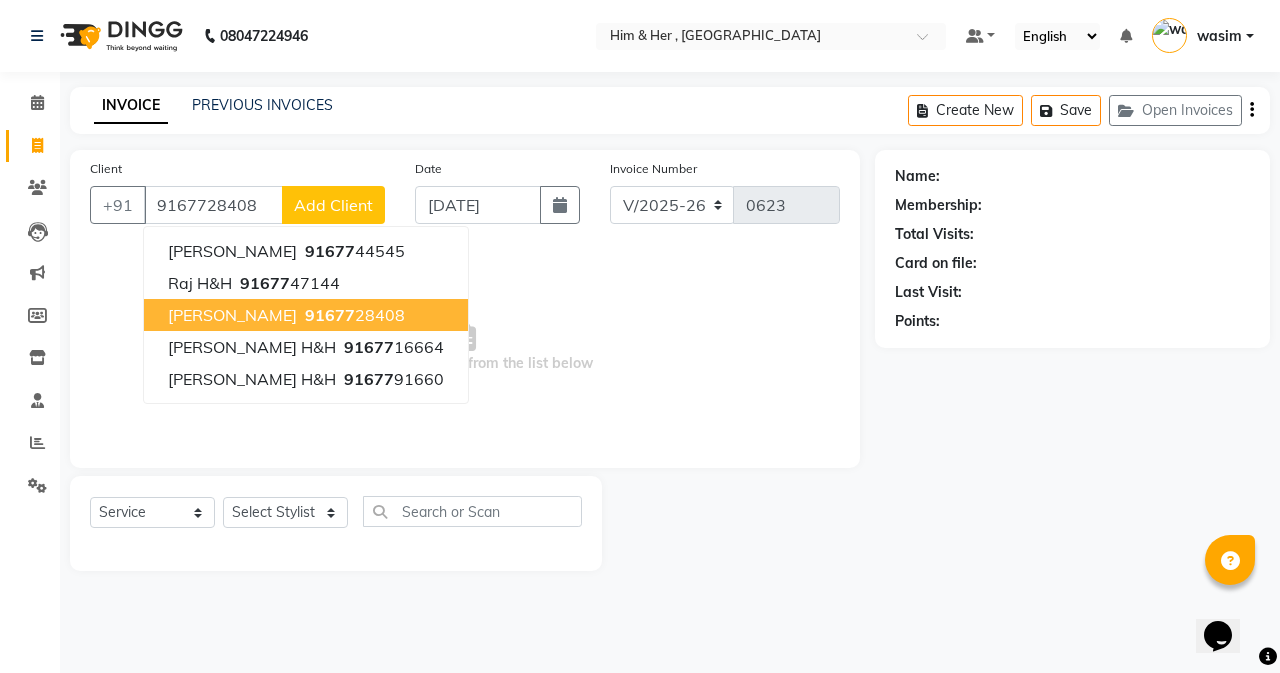 type on "9167728408" 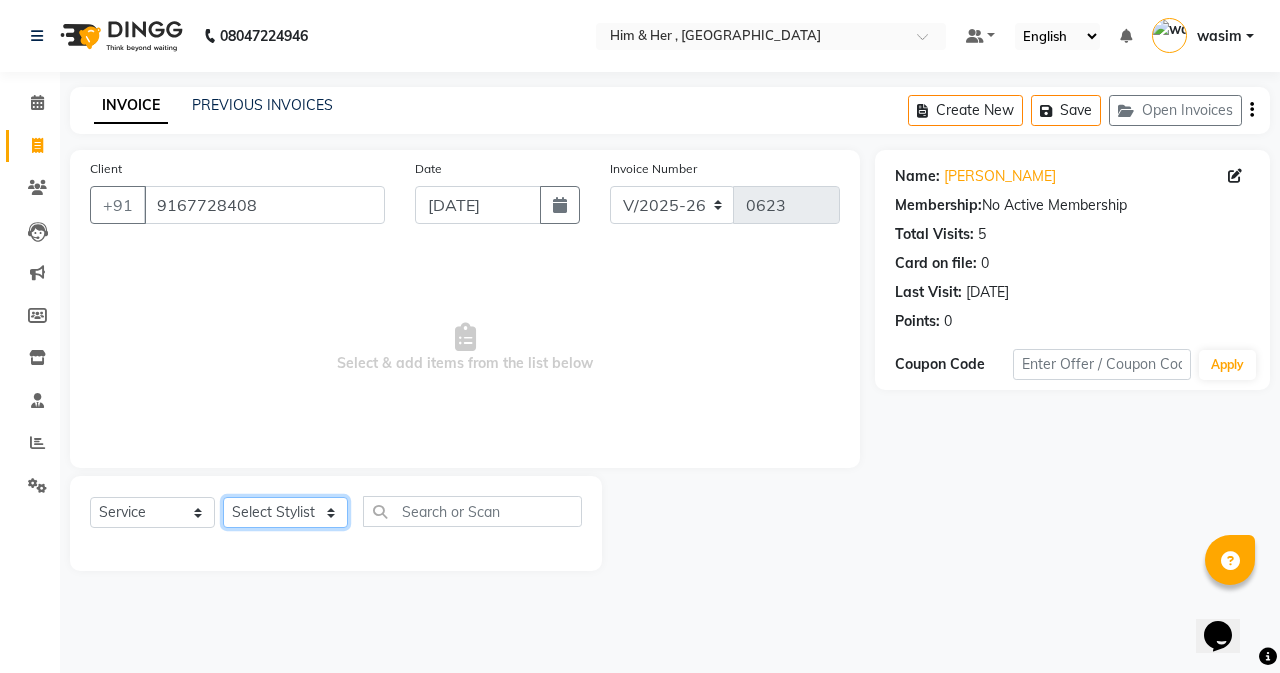 click on "Select Stylist [PERSON_NAME] Rubina [PERSON_NAME] [PERSON_NAME]" 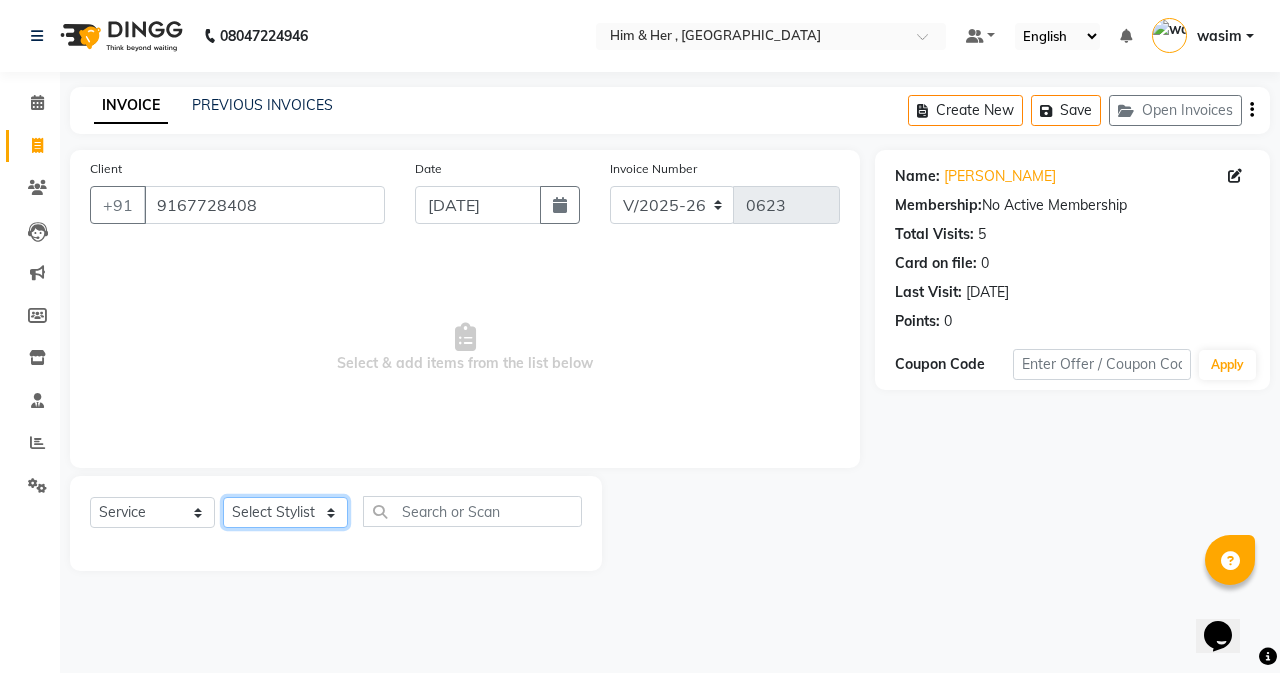 select on "47402" 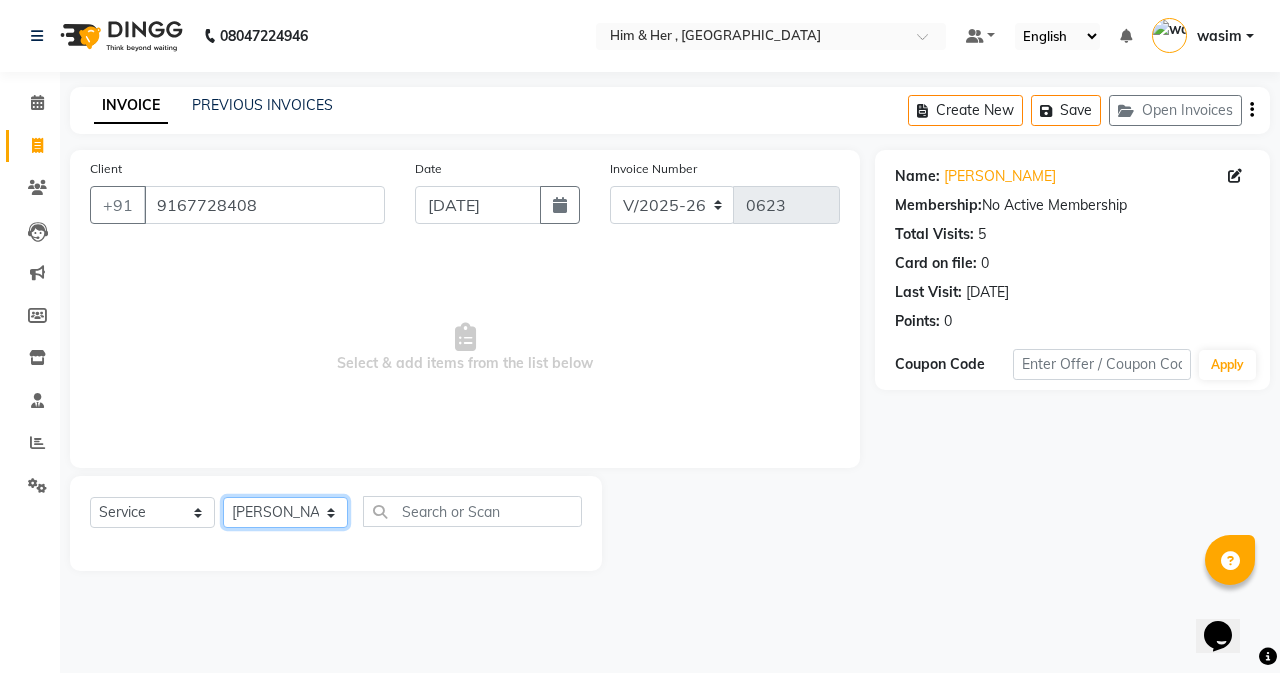 click on "Select Stylist [PERSON_NAME] Rubina [PERSON_NAME] [PERSON_NAME]" 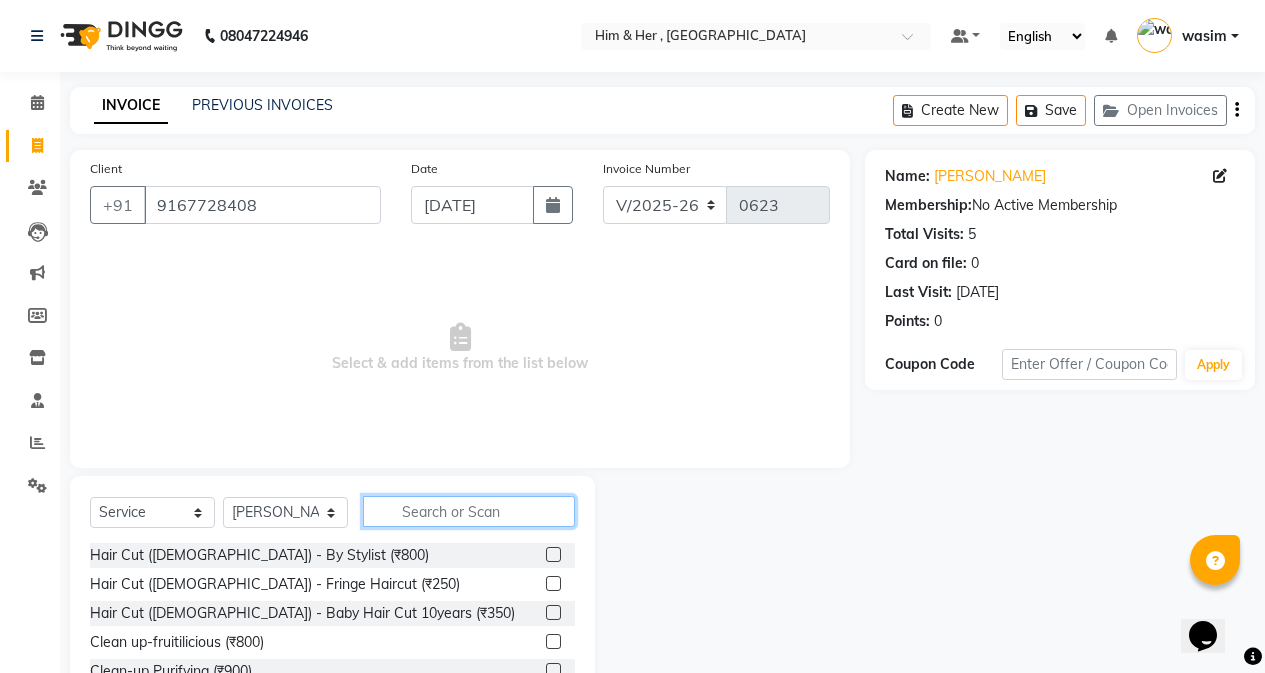 click 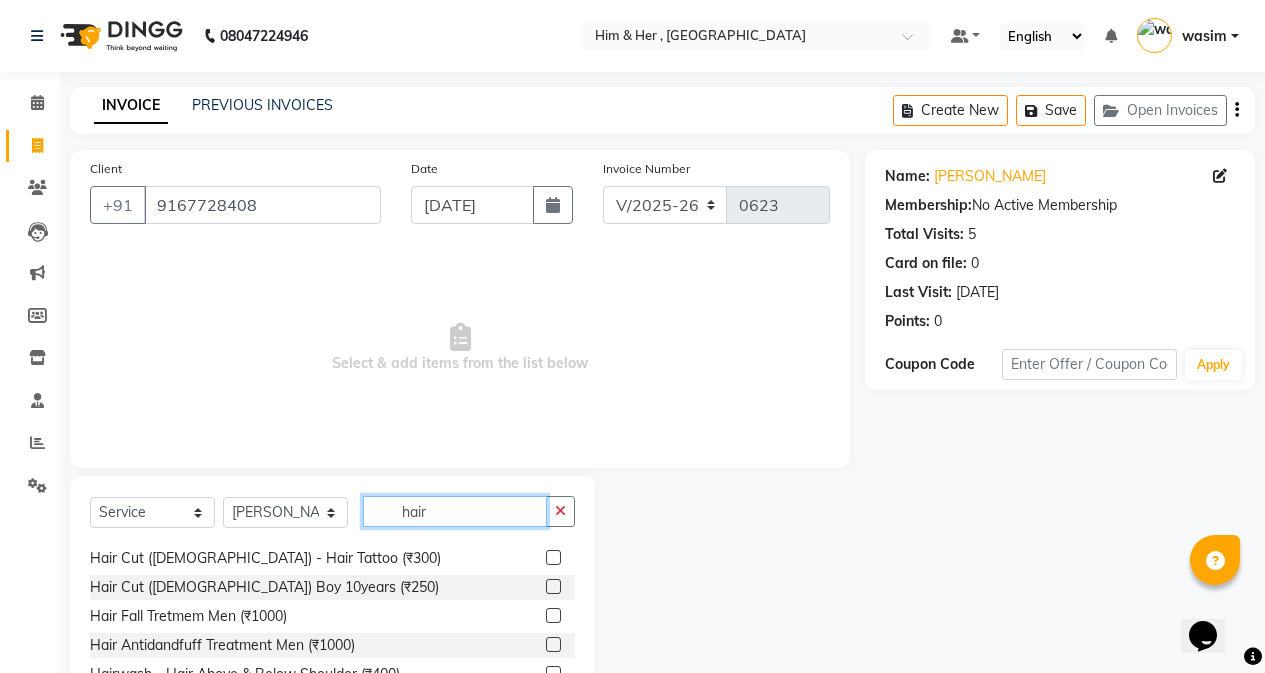 scroll, scrollTop: 100, scrollLeft: 0, axis: vertical 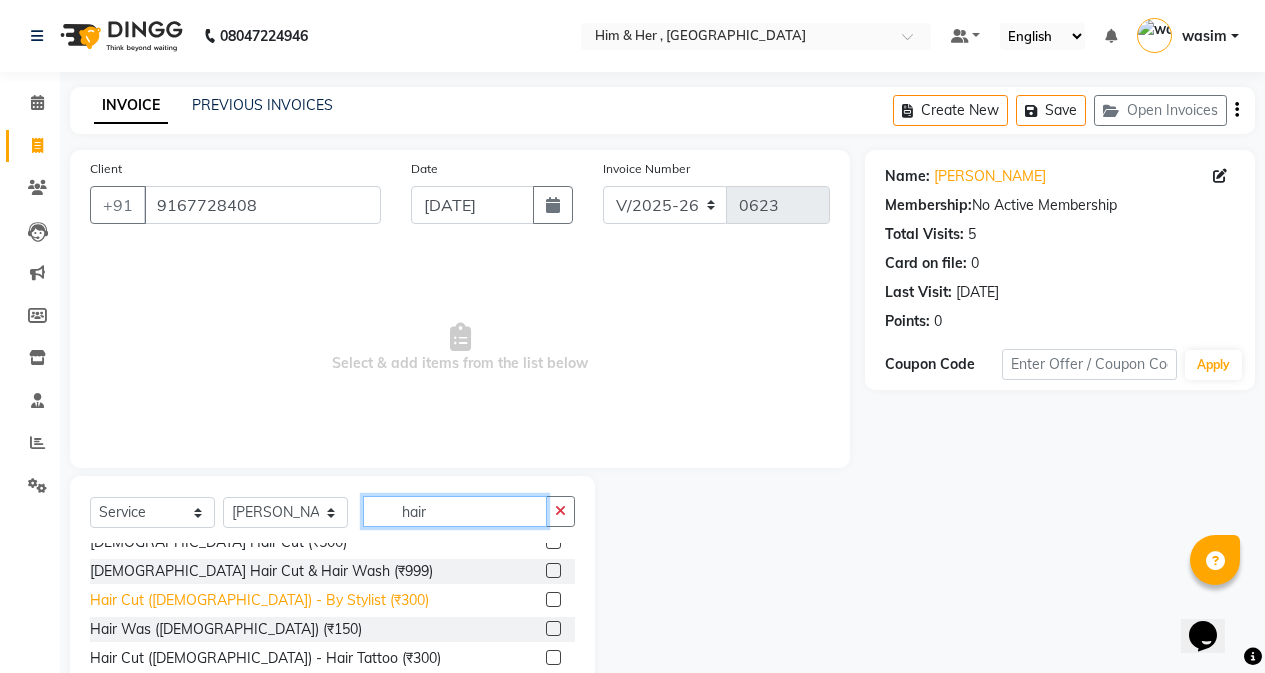 type on "hair" 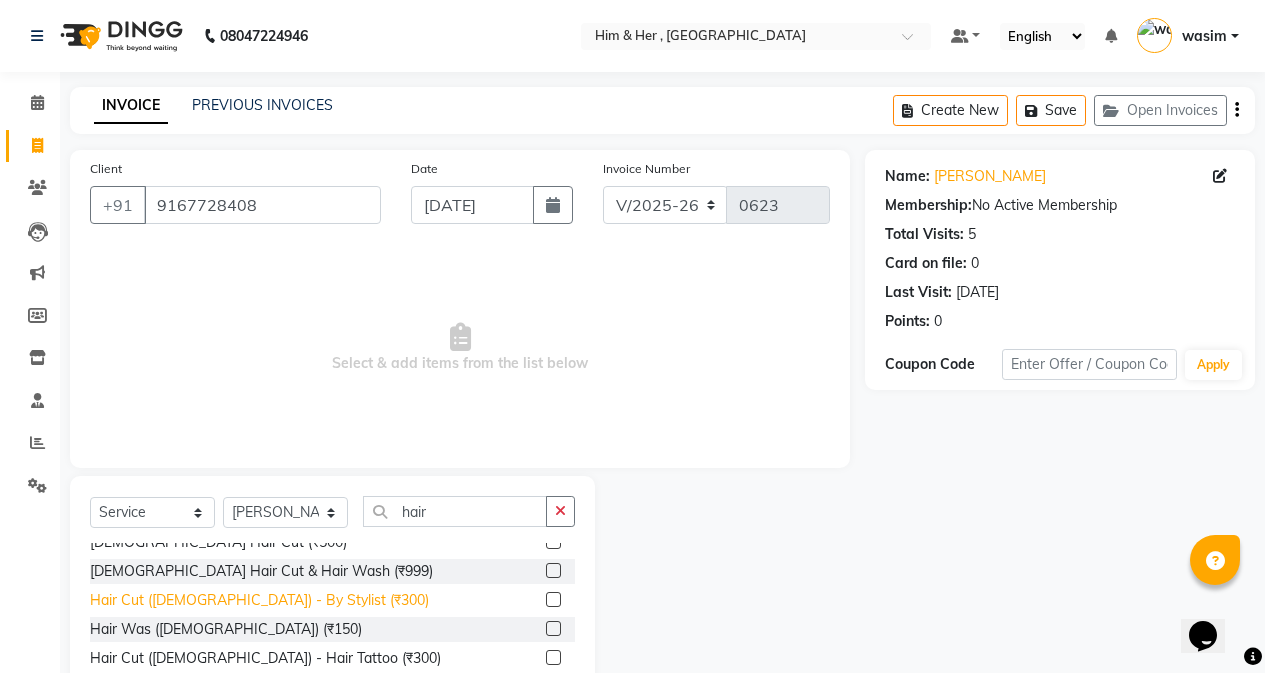 click on "Hair Cut ([DEMOGRAPHIC_DATA]) - By Stylist (₹300)" 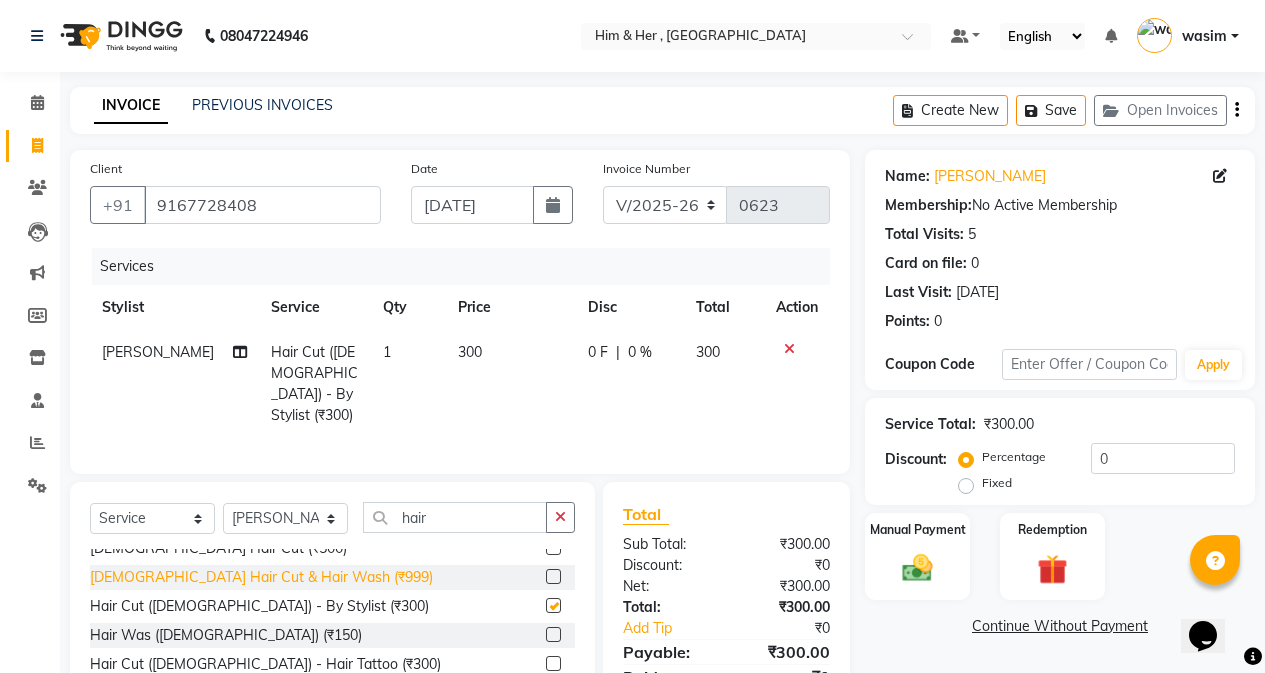 checkbox on "false" 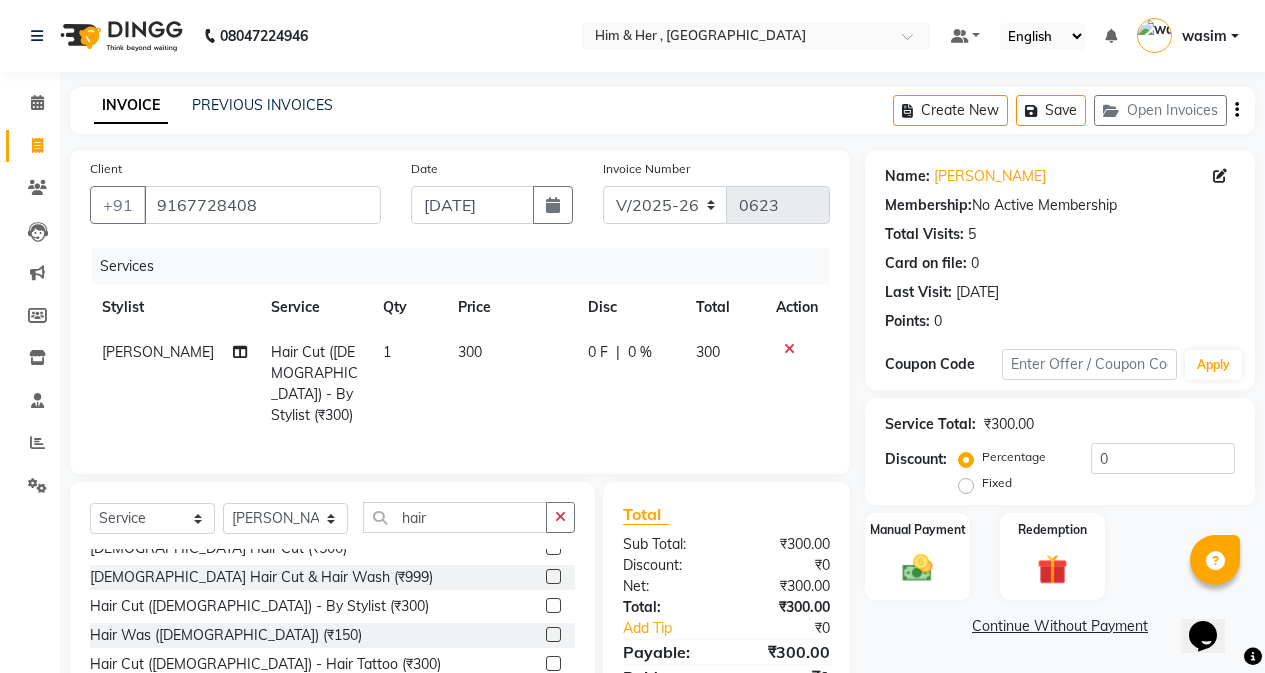 click on "300" 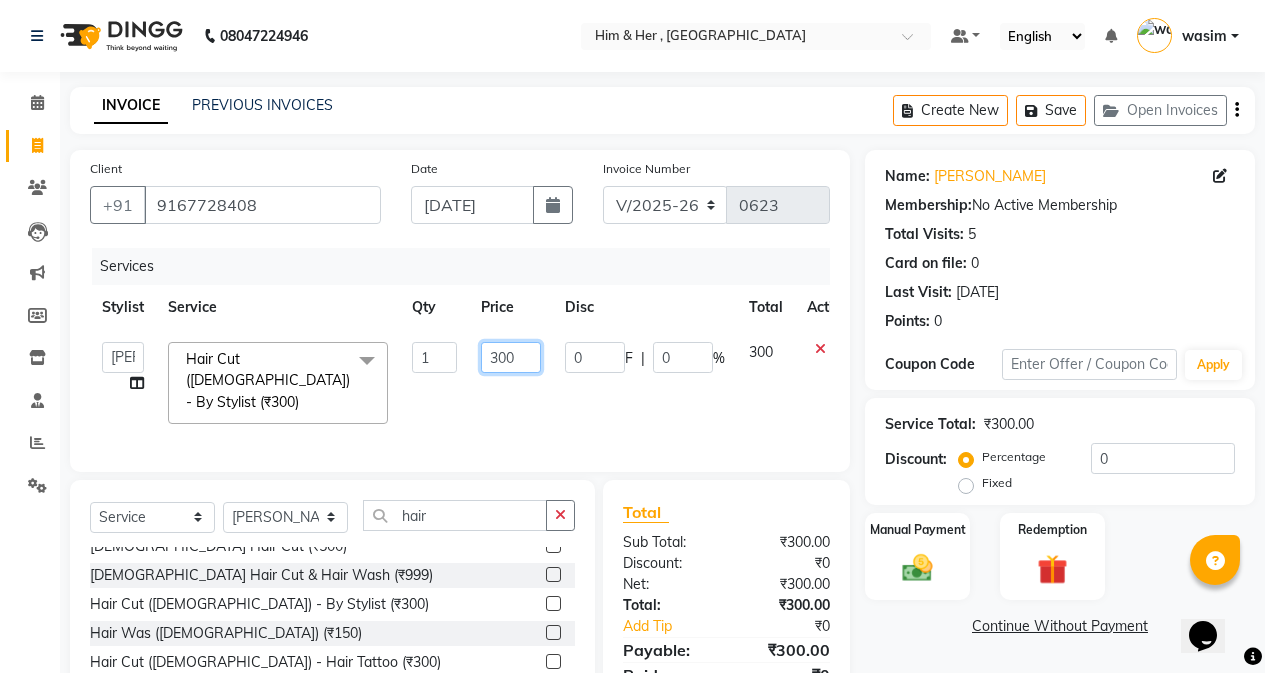 click on "300" 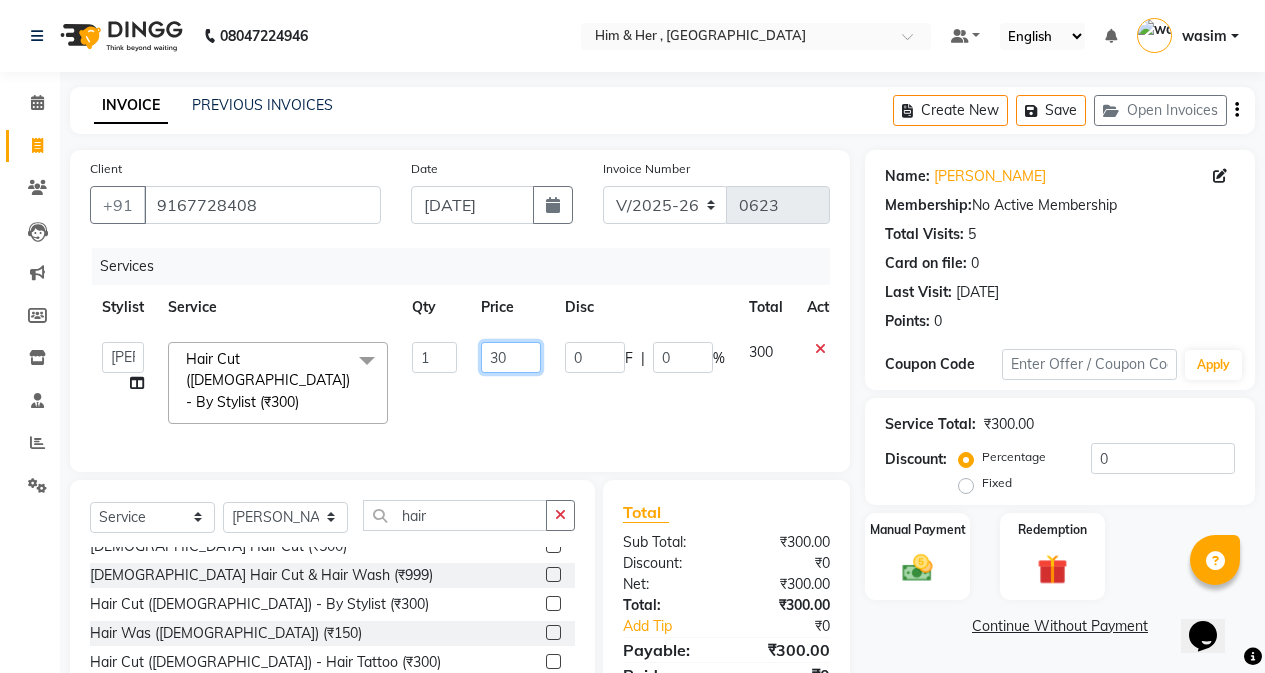 type on "3" 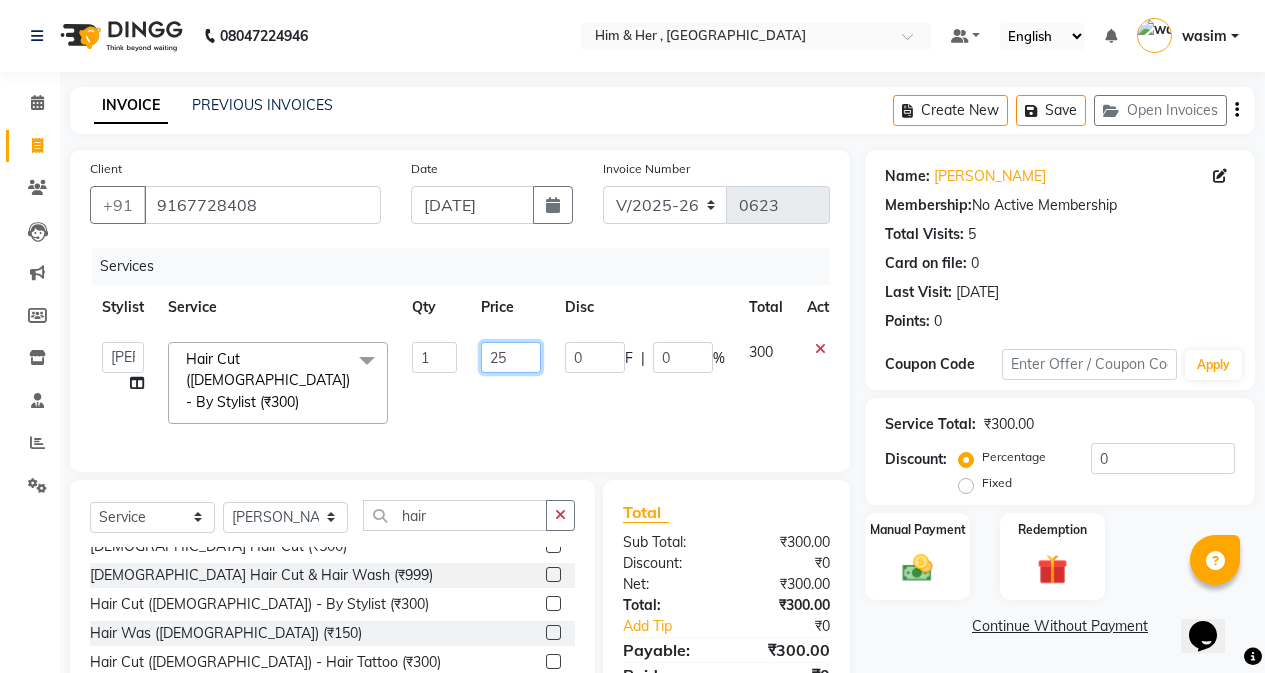 type on "250" 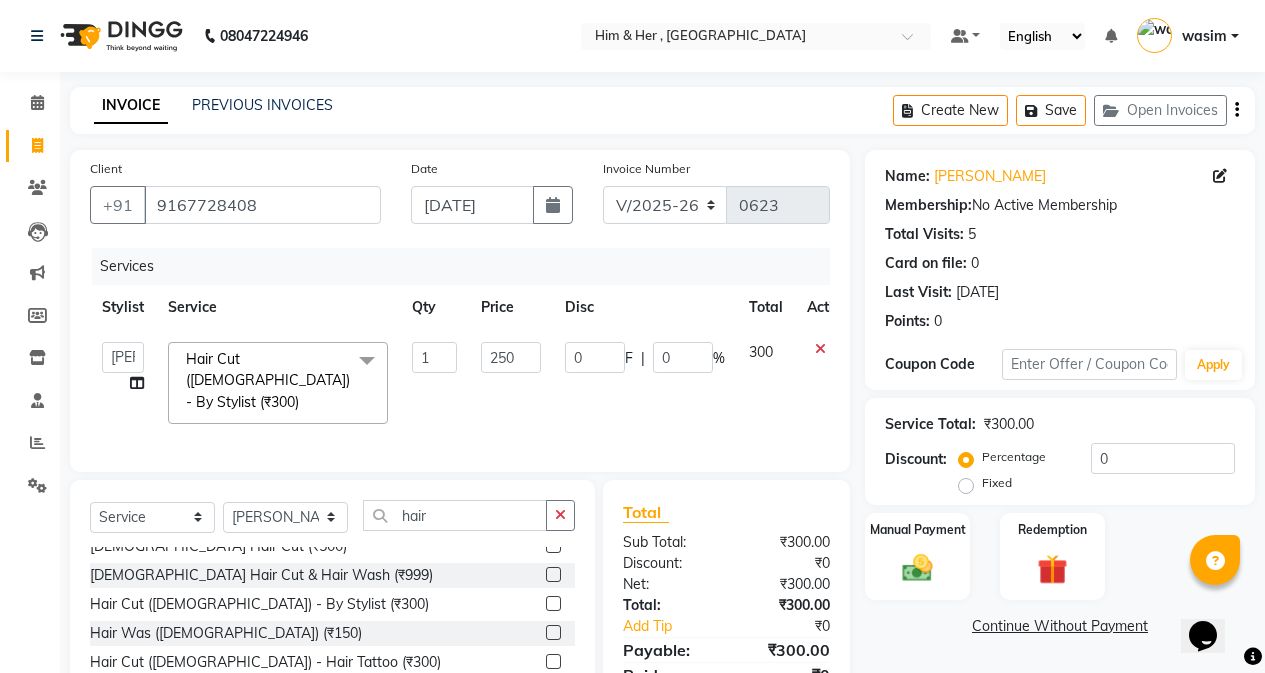 click on "Services Stylist Service Qty Price Disc Total Action  [PERSON_NAME]   Rubina   [PERSON_NAME]   [PERSON_NAME]  Hair Cut ([DEMOGRAPHIC_DATA]) - By Stylist (₹300)  x Hair Cut ([DEMOGRAPHIC_DATA]) - By Stylist (₹800) Hair Cut ([DEMOGRAPHIC_DATA]) - Fringe Haircut (₹250) Hair Cut ([DEMOGRAPHIC_DATA]) - Baby Hair Cut 10years (₹350) Clean up-fruitilicious (₹800) Clean-up Purifying (₹900) Clean-up Moisture Balance (₹1000) Clean-up Anti-Aging (₹1400) Clean-up [MEDICAL_DATA] (₹1500) Clean-upVitamin C (₹1800) Facial Cheryls (₹1500) [DEMOGRAPHIC_DATA] Hair Cut (₹500) Package ( 1 ) (₹699) Package ( 2 ) (₹999) [DEMOGRAPHIC_DATA] Hair Cut & Hair Wash (₹999) Package ( 3 ) (₹1999) Package ( 4 ) (₹2499) Hair Cut ([DEMOGRAPHIC_DATA]) - By Stylist (₹300) Hair Was ([DEMOGRAPHIC_DATA])  (₹150) Hair Cut ([DEMOGRAPHIC_DATA]) - Hair Tattoo (₹300) [PERSON_NAME] Trim (₹150) Styling  ([DEMOGRAPHIC_DATA]) (₹150) [PERSON_NAME] Color (₹450) Color - Moustache / Sidelocks (₹150) Shave (₹100) Hair Cut ([DEMOGRAPHIC_DATA]) Boy 10years (₹250) Hair Fall Tretmem Men (₹1000) Hair Antidandfuff Treatment Men (₹1000) Hairwash  - Hair Above & Below Shoulder (₹400) 1" 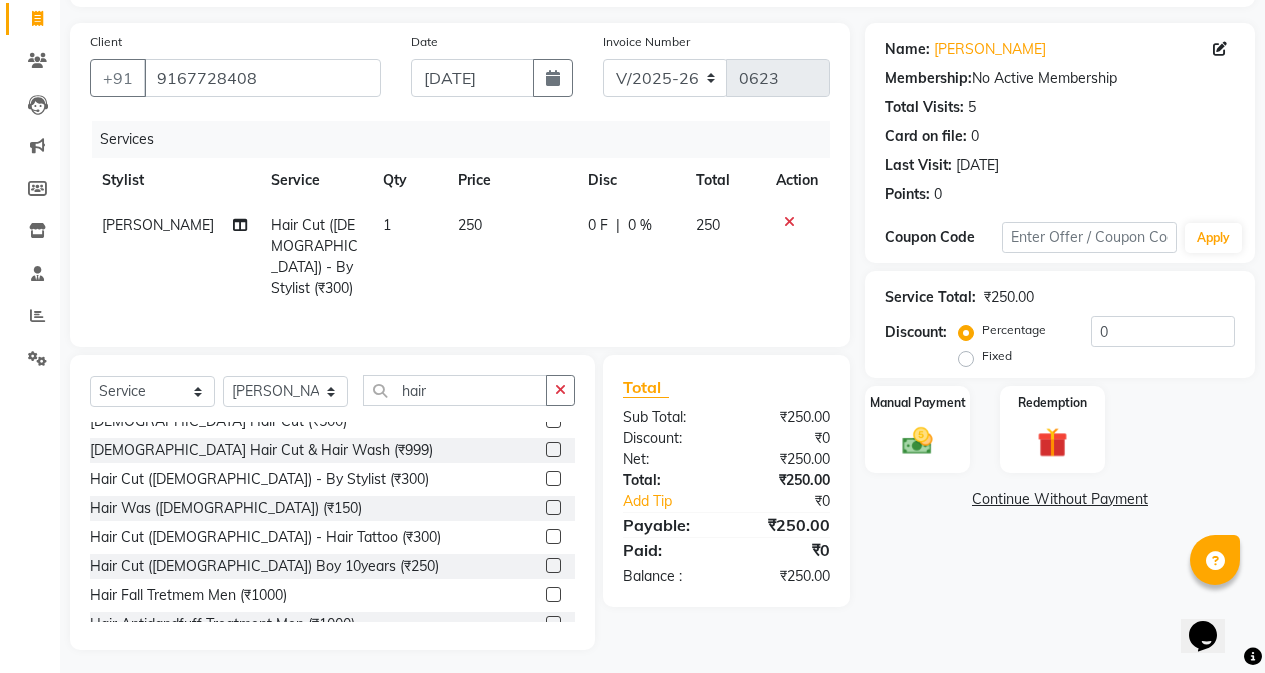scroll, scrollTop: 128, scrollLeft: 0, axis: vertical 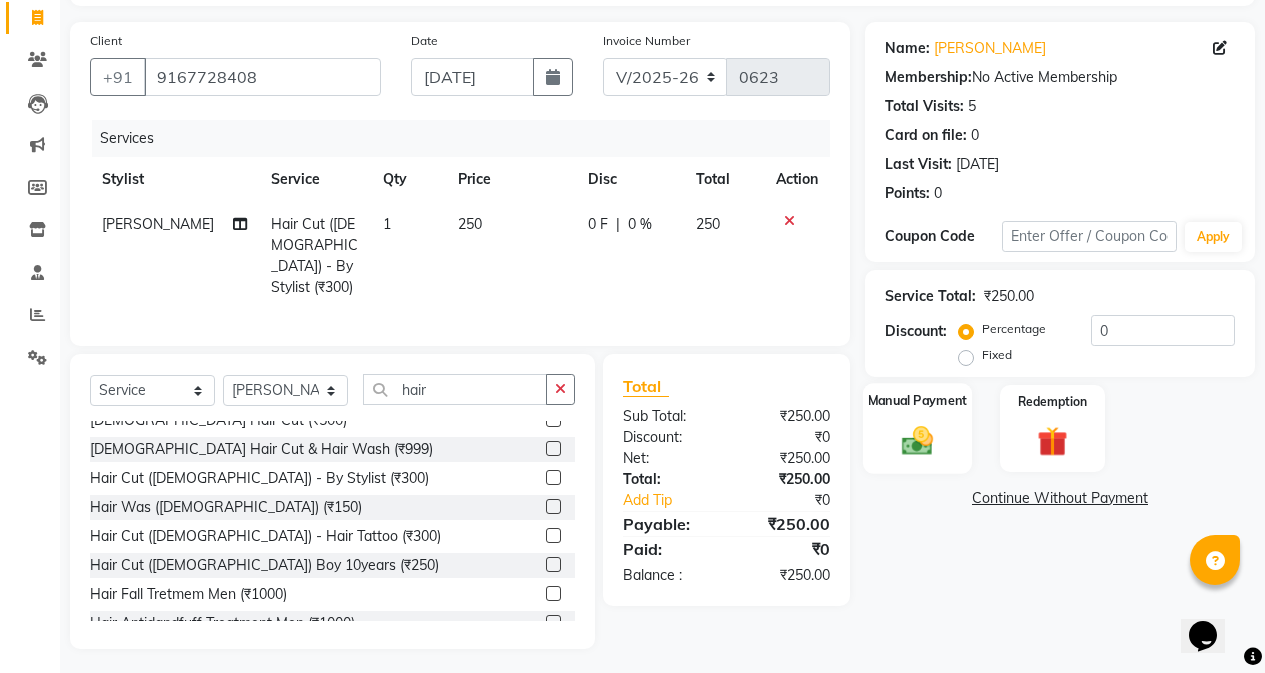 click on "Manual Payment" 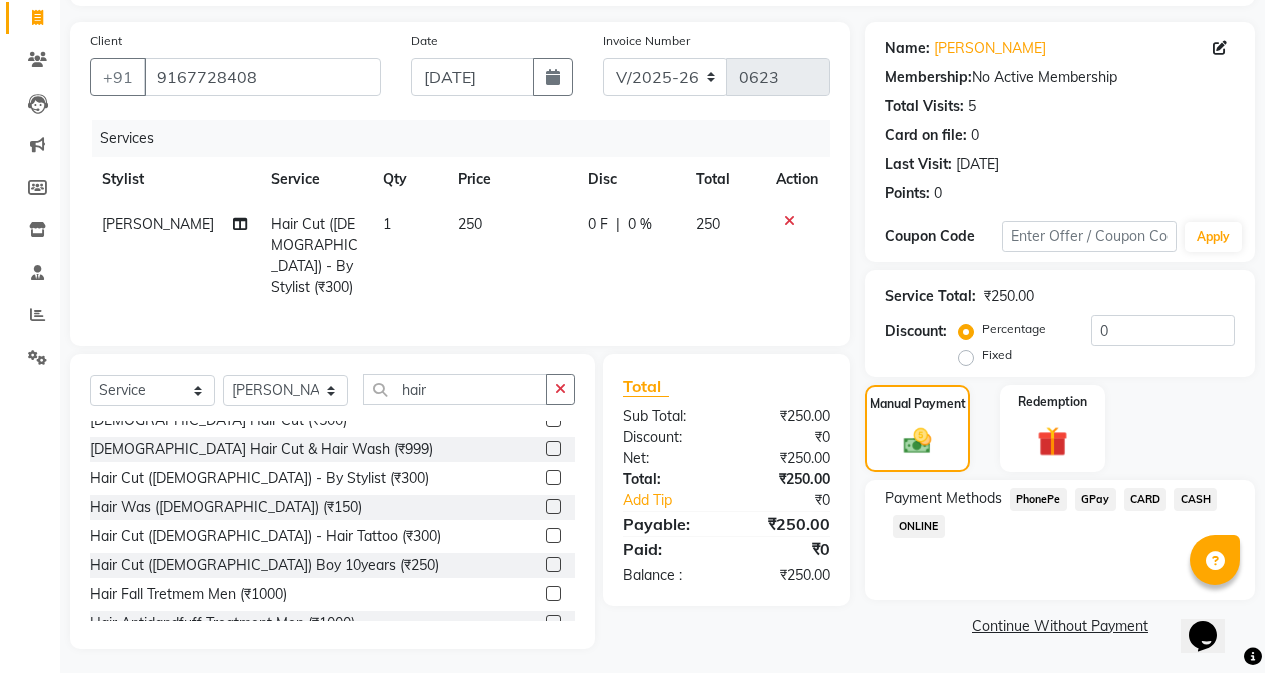 click on "CASH" 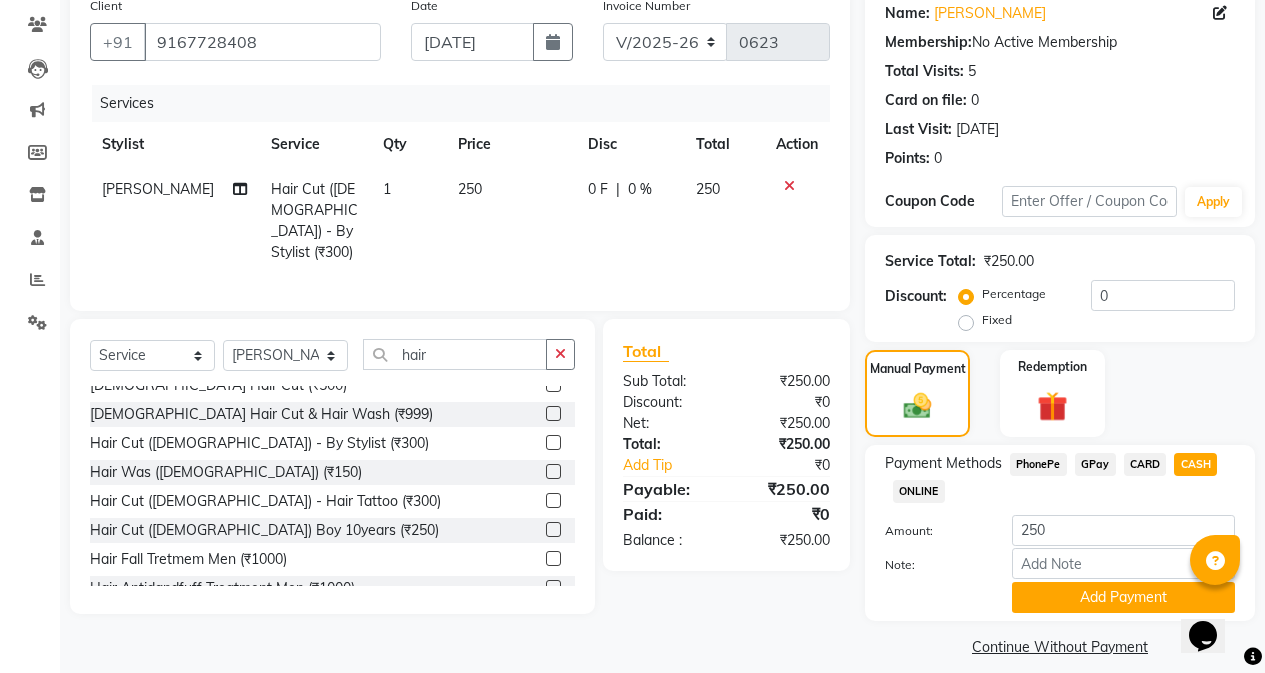 scroll, scrollTop: 182, scrollLeft: 0, axis: vertical 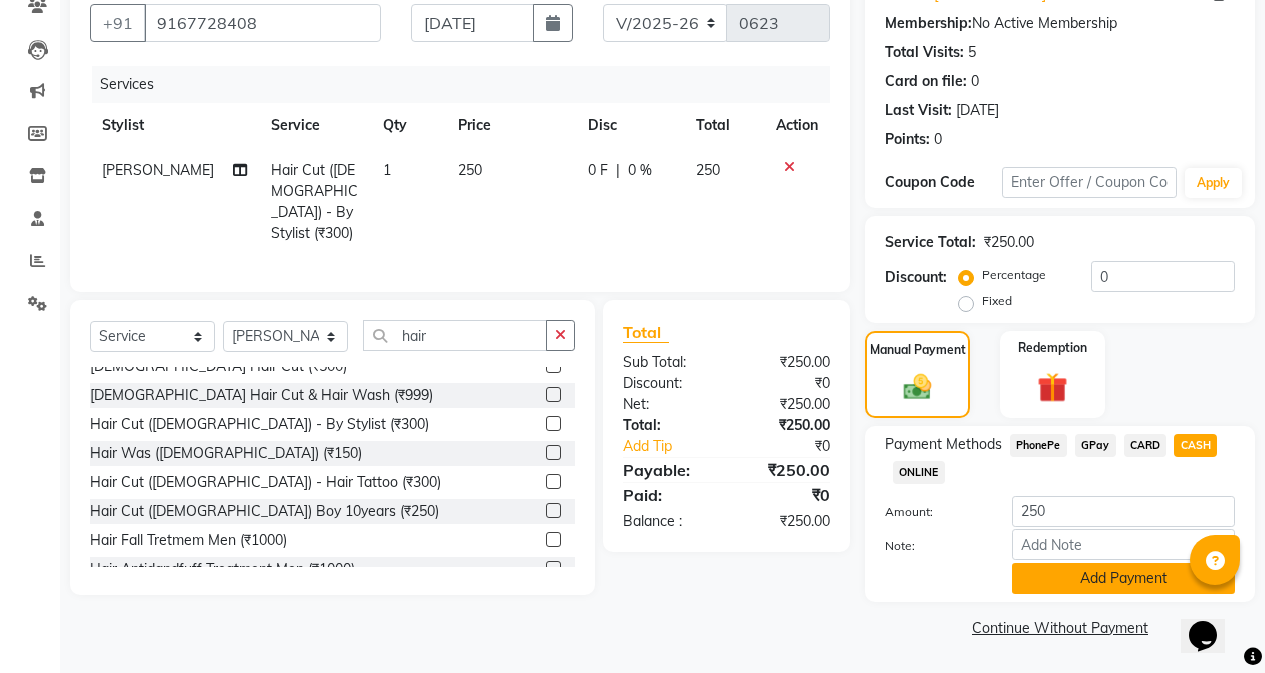 click on "Add Payment" 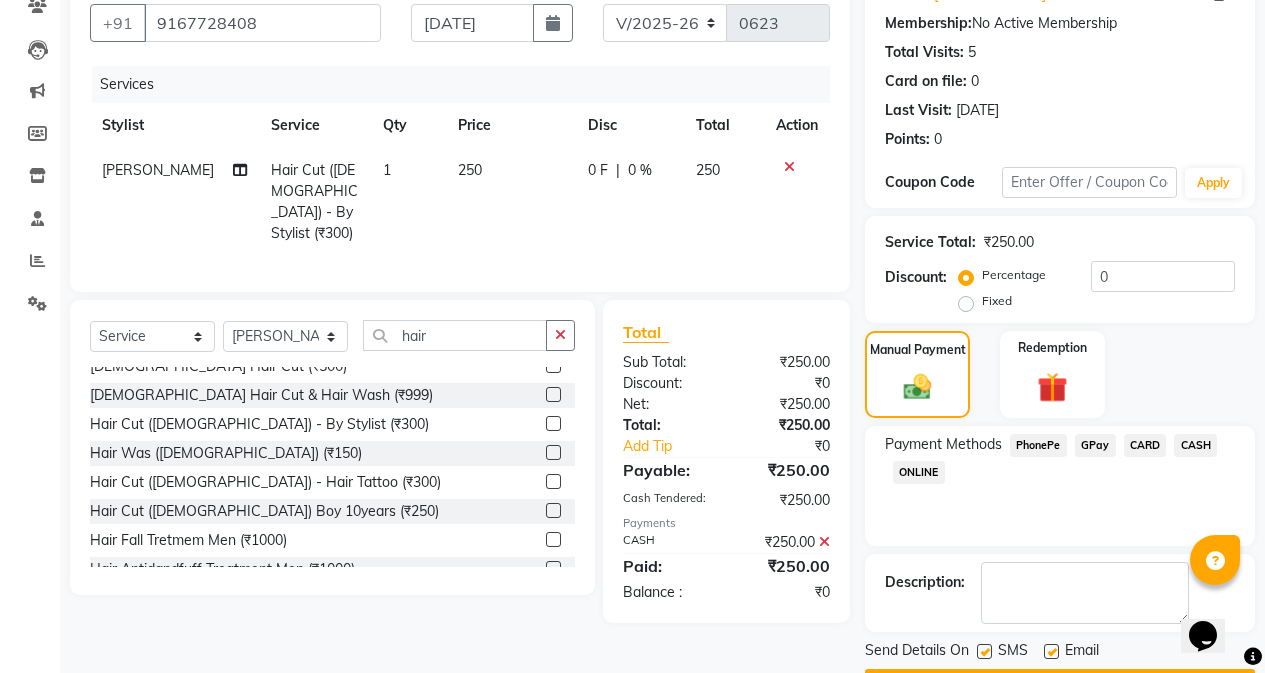 scroll, scrollTop: 239, scrollLeft: 0, axis: vertical 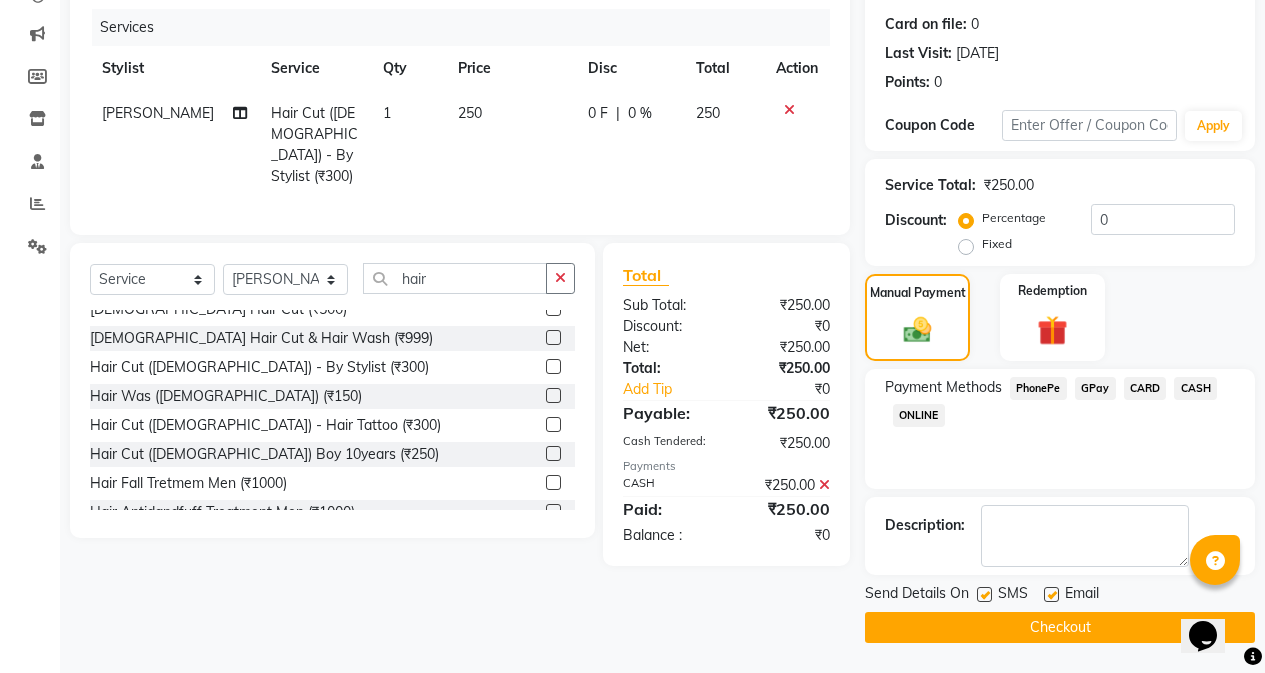 click 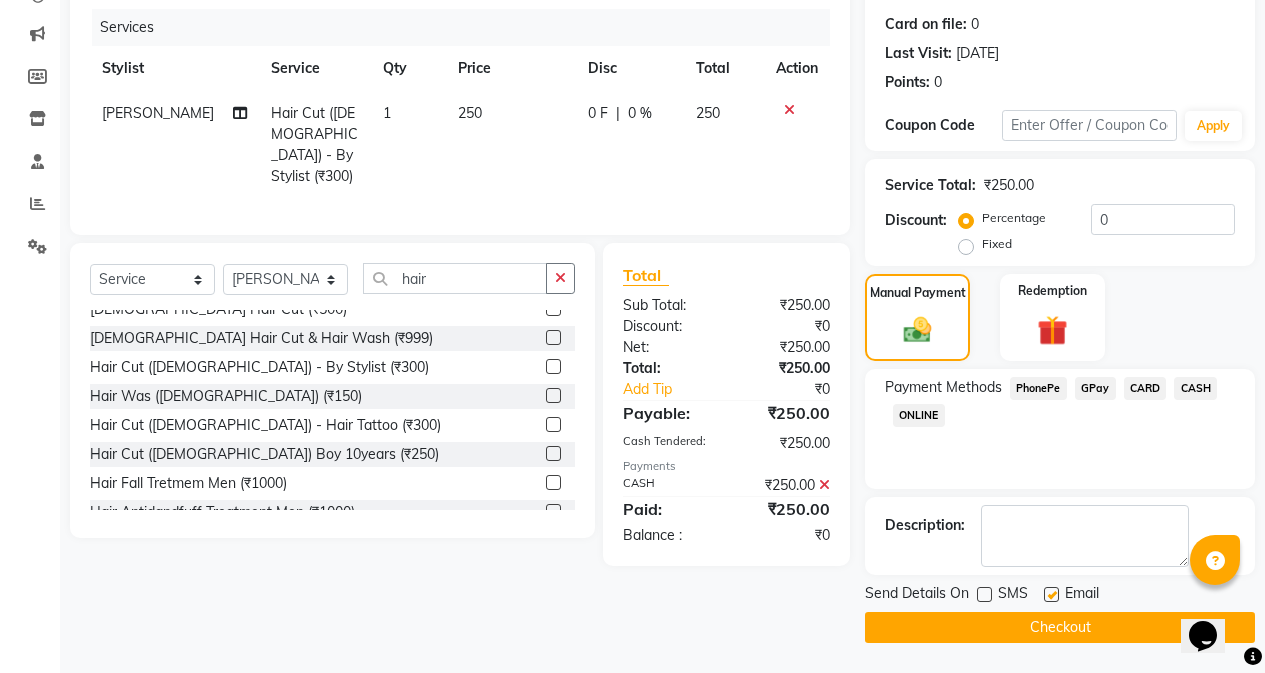 click on "Checkout" 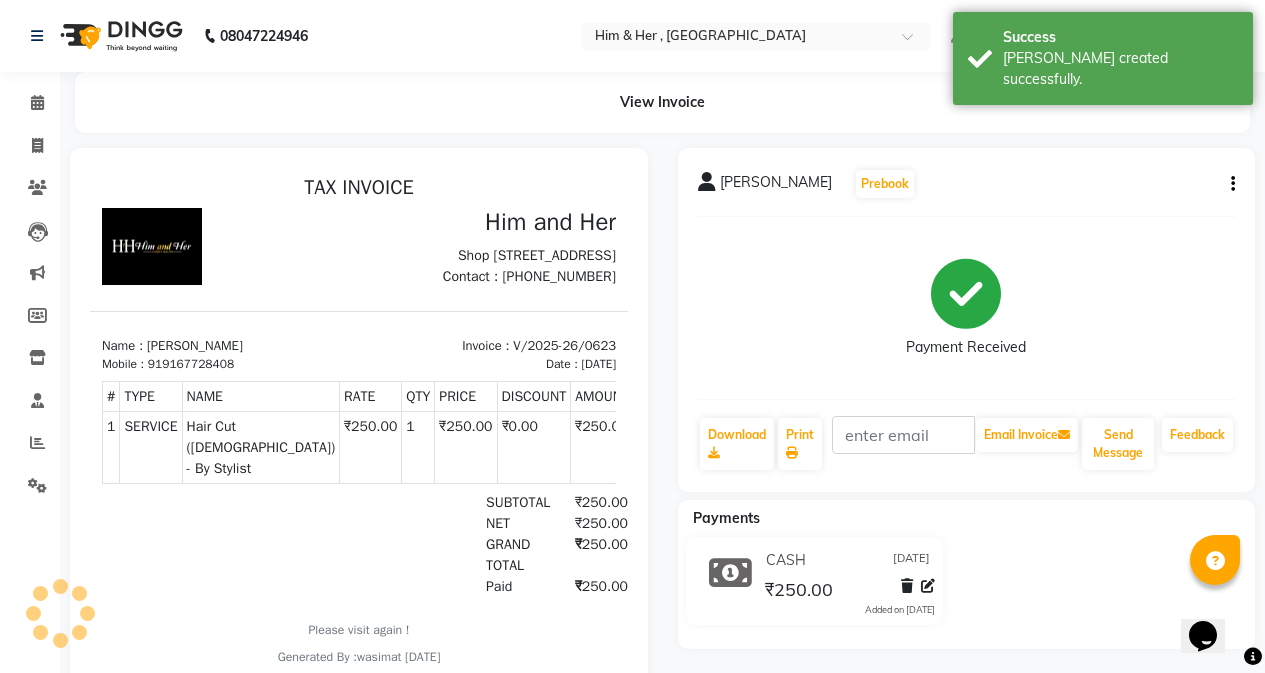 scroll, scrollTop: 0, scrollLeft: 0, axis: both 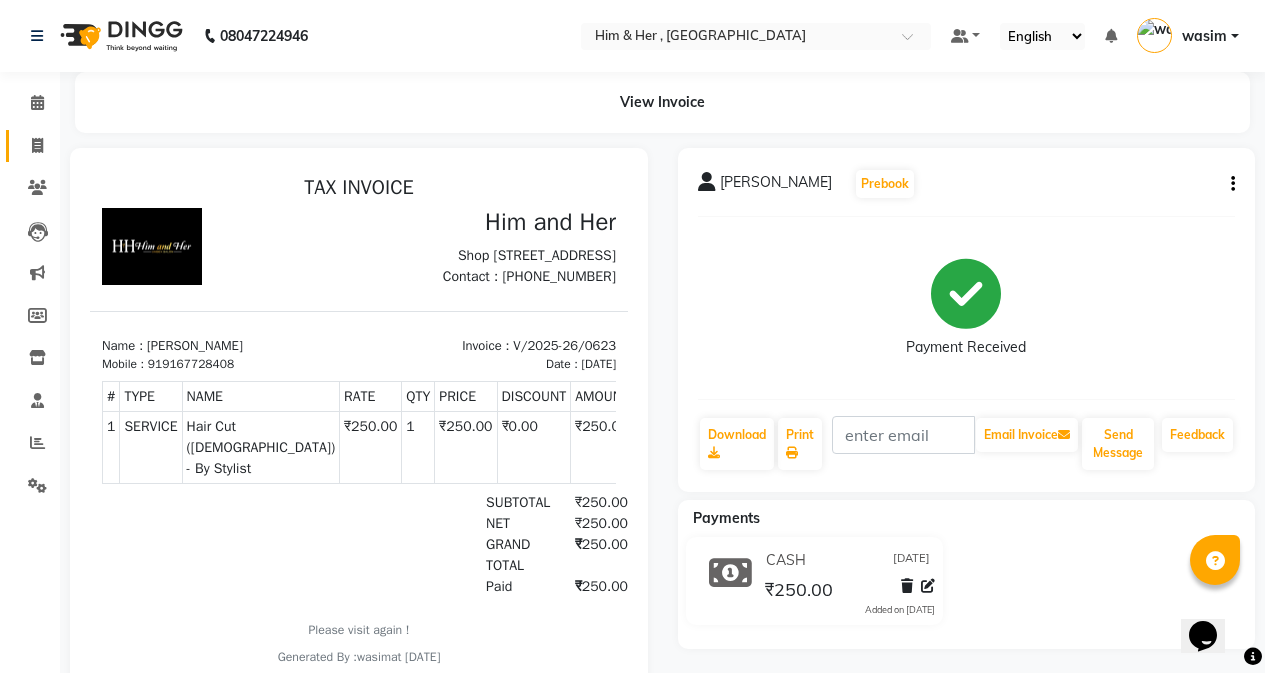 click on "Invoice" 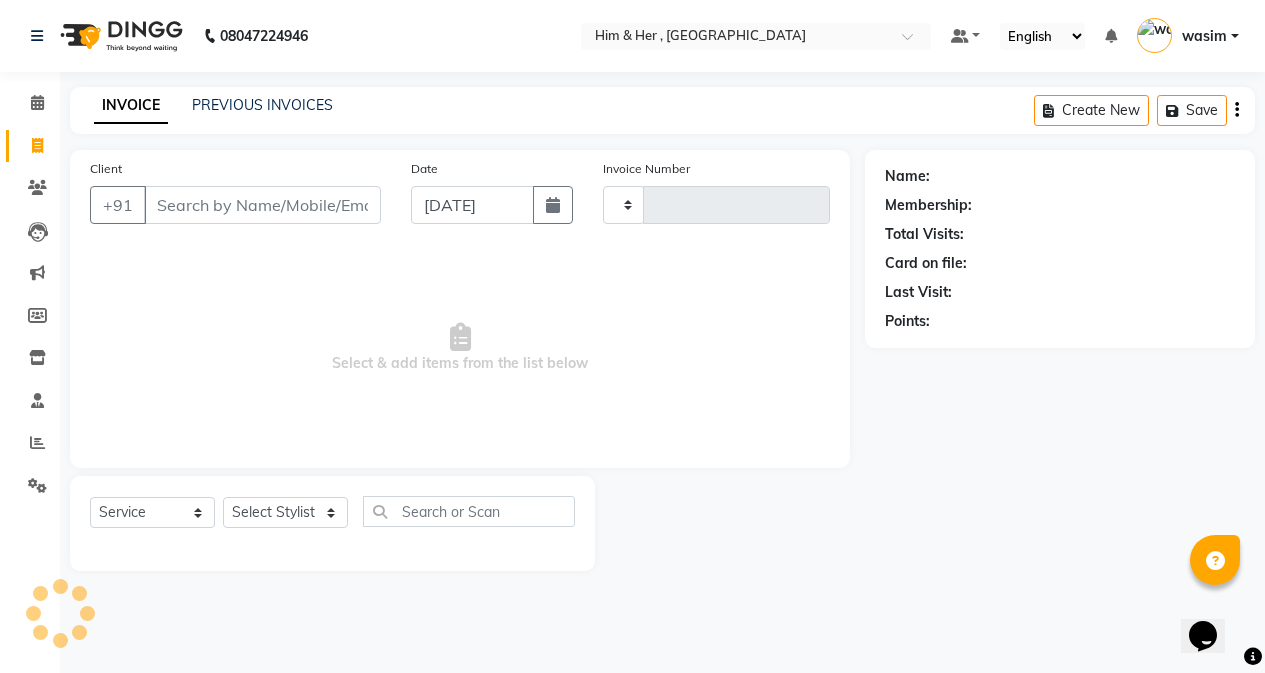 type on "0624" 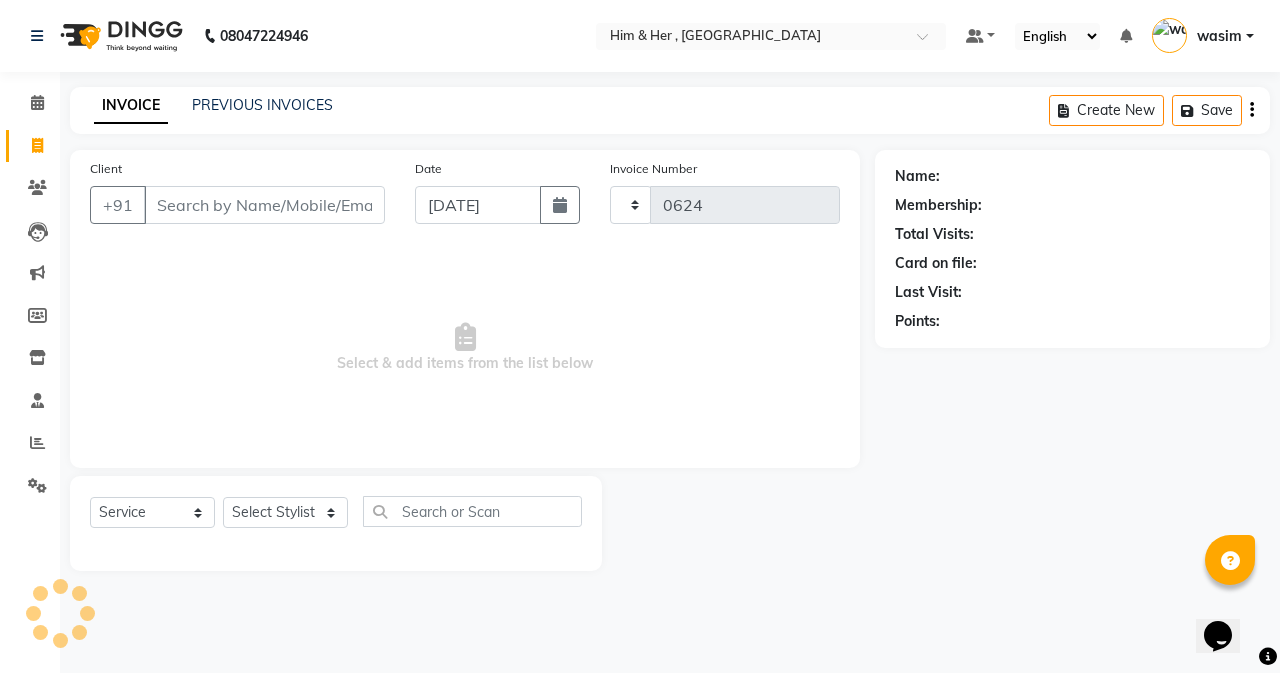 select on "5934" 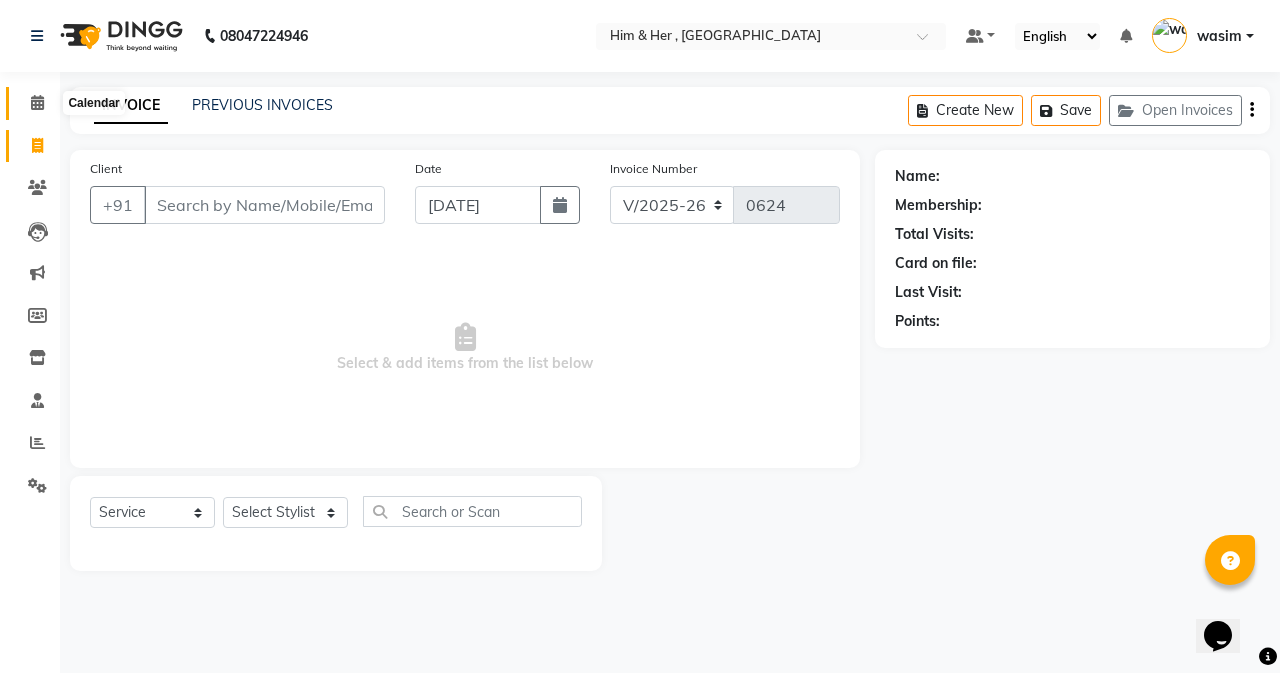 click 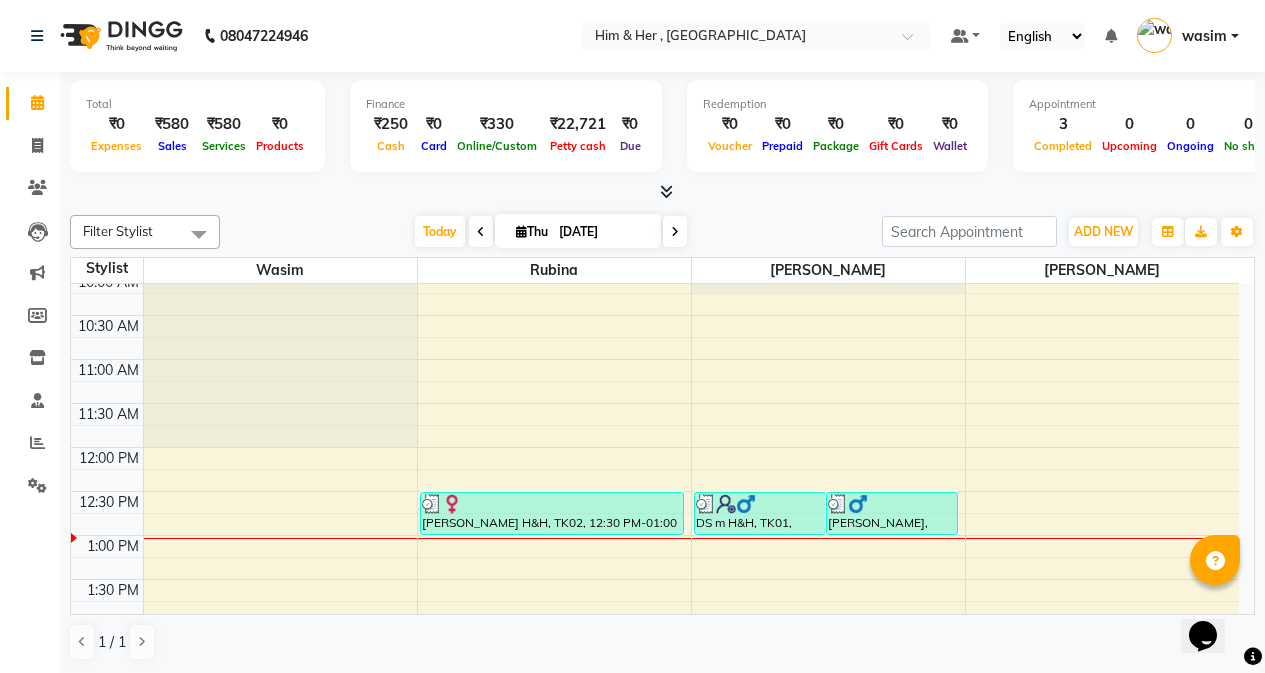 scroll, scrollTop: 200, scrollLeft: 0, axis: vertical 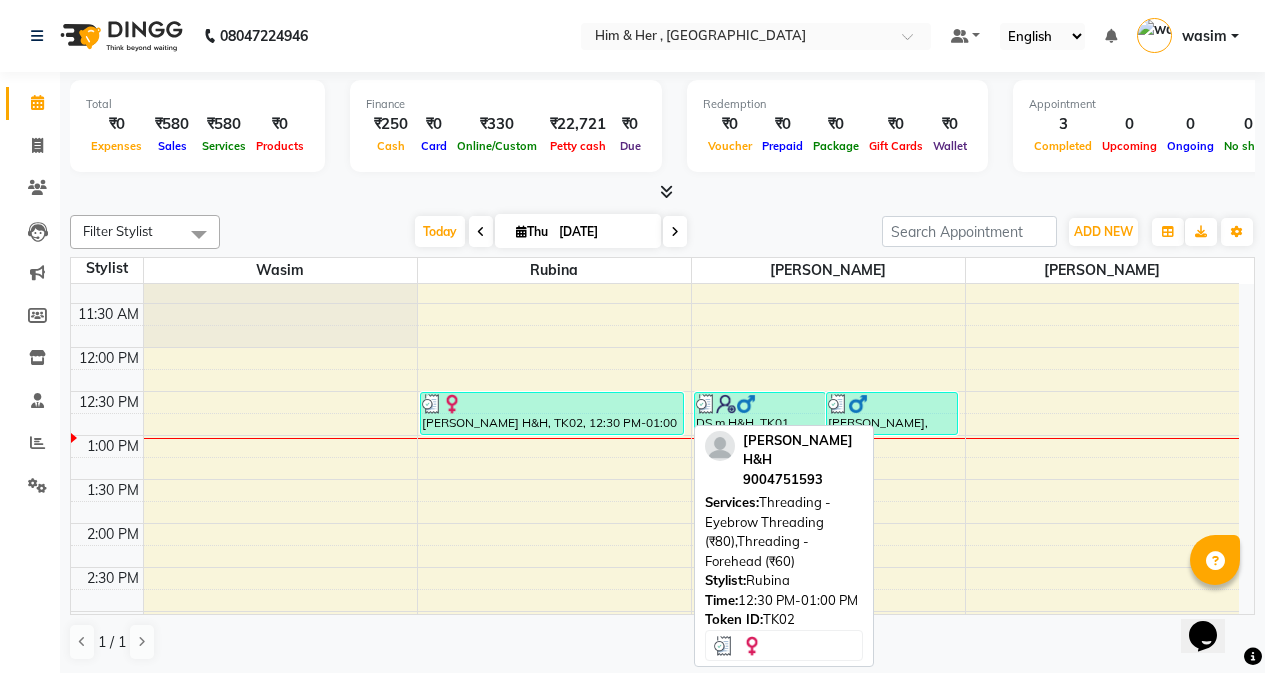 click on "[PERSON_NAME] H&H, TK02, 12:30 PM-01:00 PM, Threading - Eyebrow Threading (₹80),Threading - Forehead (₹60)" at bounding box center (552, 413) 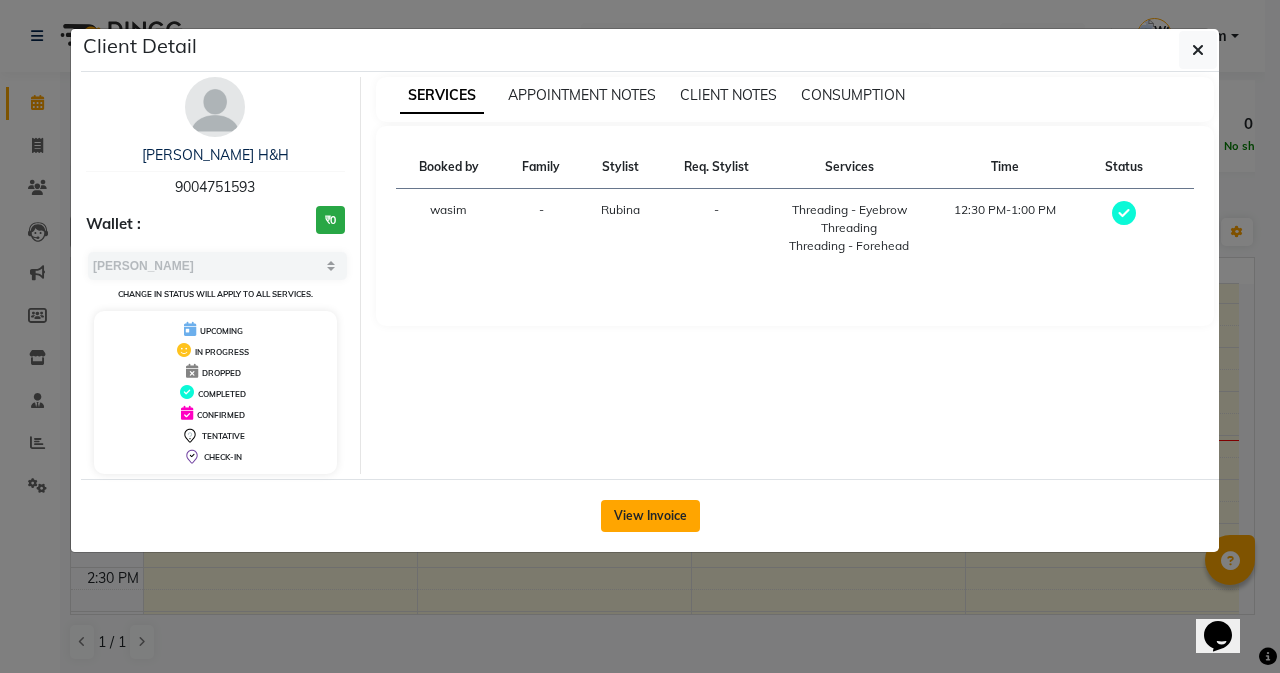 click on "View Invoice" 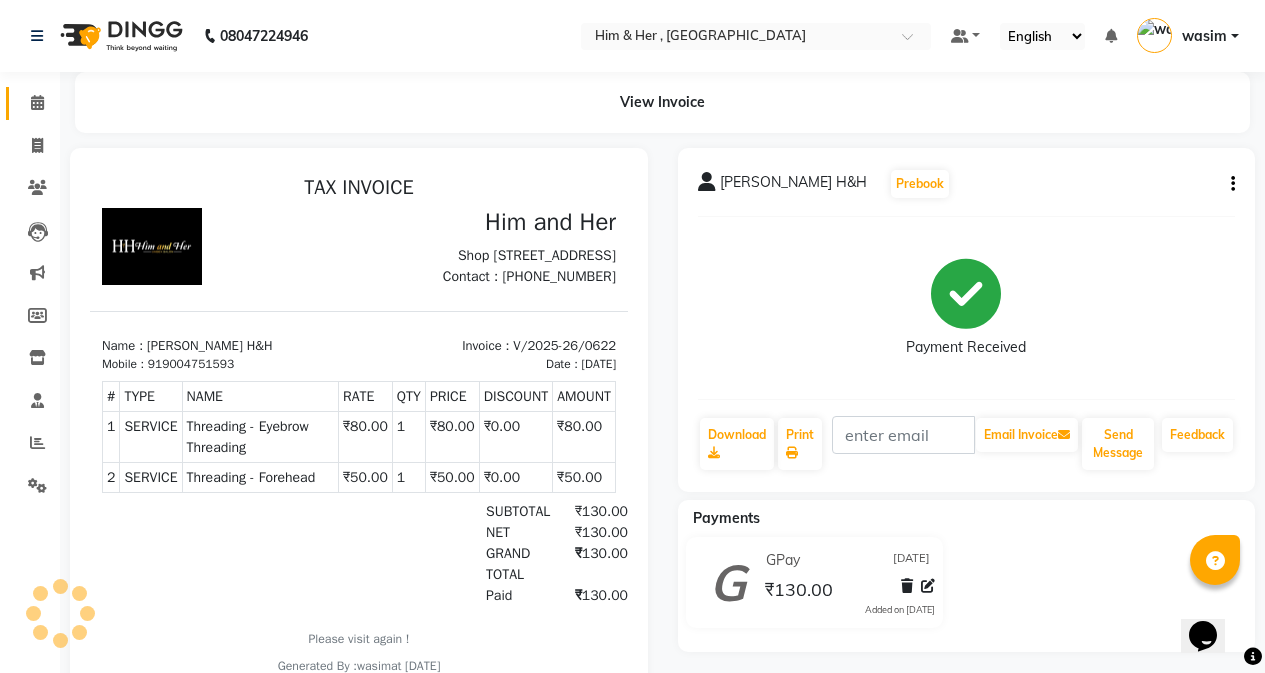 scroll, scrollTop: 0, scrollLeft: 0, axis: both 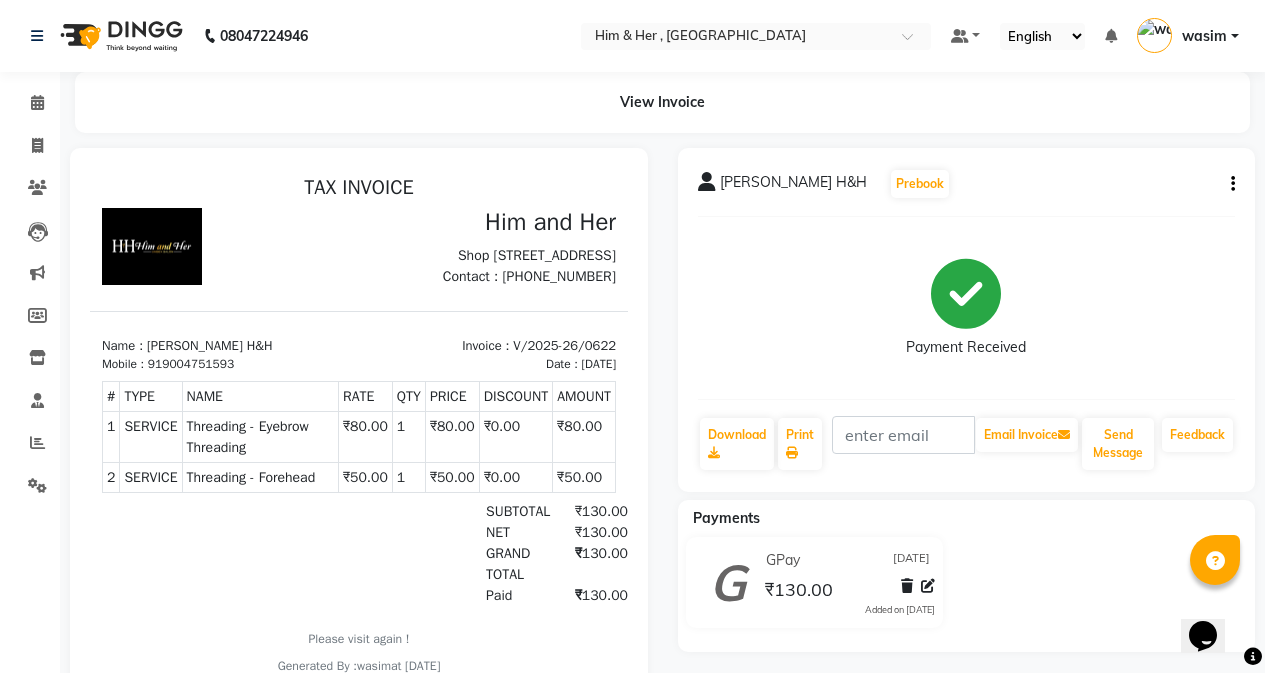 click on "Invoice : V/2025-26/0622
Date  :
[DATE]" at bounding box center (493, 355) 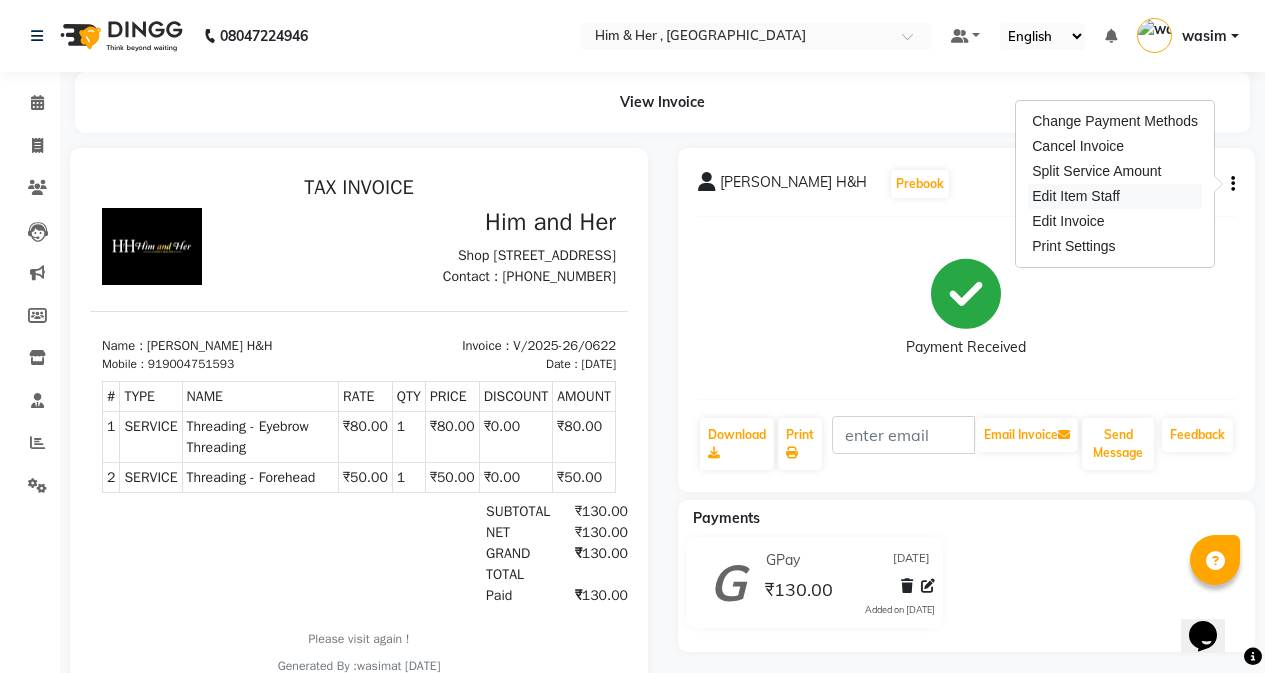 click on "Edit Item Staff" at bounding box center (1115, 196) 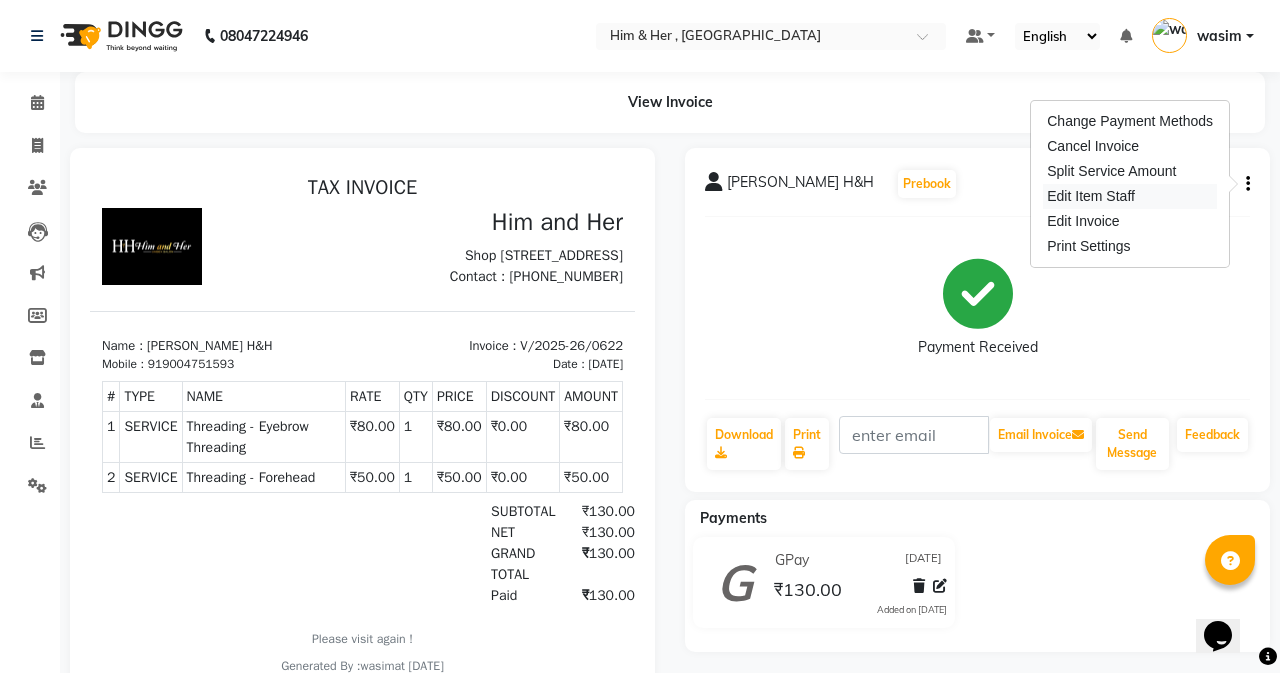 select on "42532" 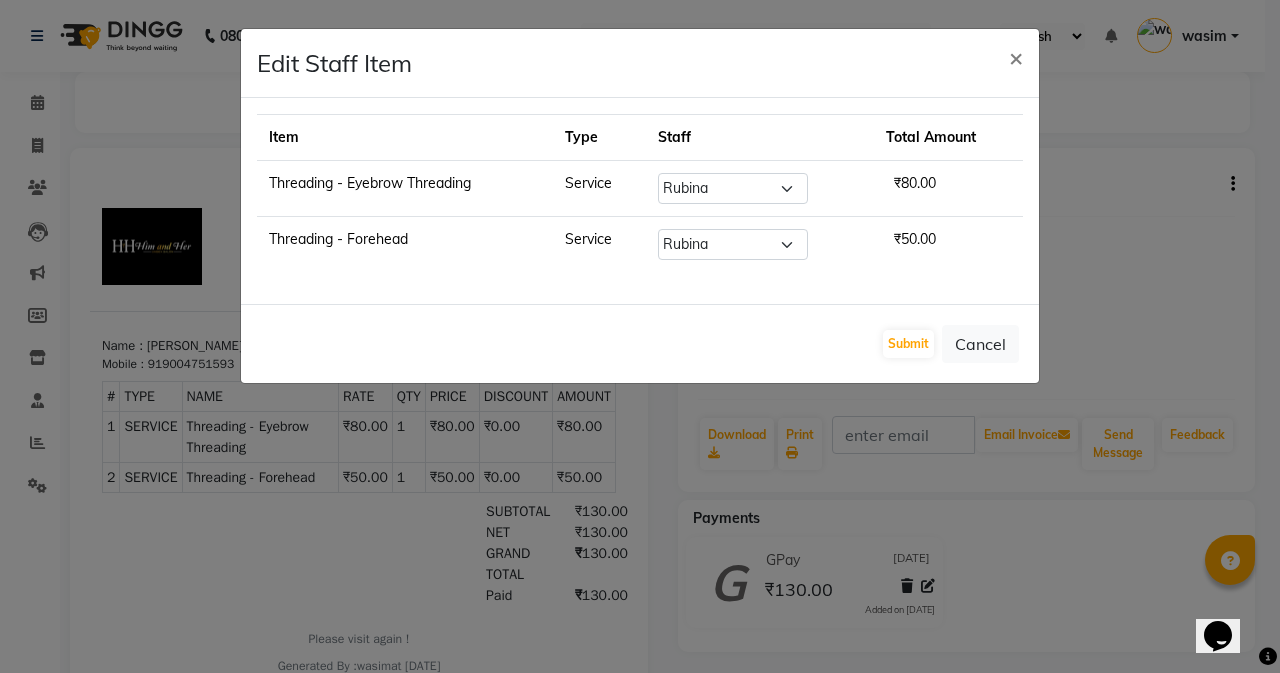 click on "Edit Staff Item  × Item Type Staff Total Amount Threading - Eyebrow Threading Service Select  [PERSON_NAME]   Rubina   [PERSON_NAME]   [PERSON_NAME]  ₹80.00 Threading - Forehead Service Select  [PERSON_NAME]   Rubina   [PERSON_NAME]   [PERSON_NAME]  ₹50.00  Submit   Cancel" 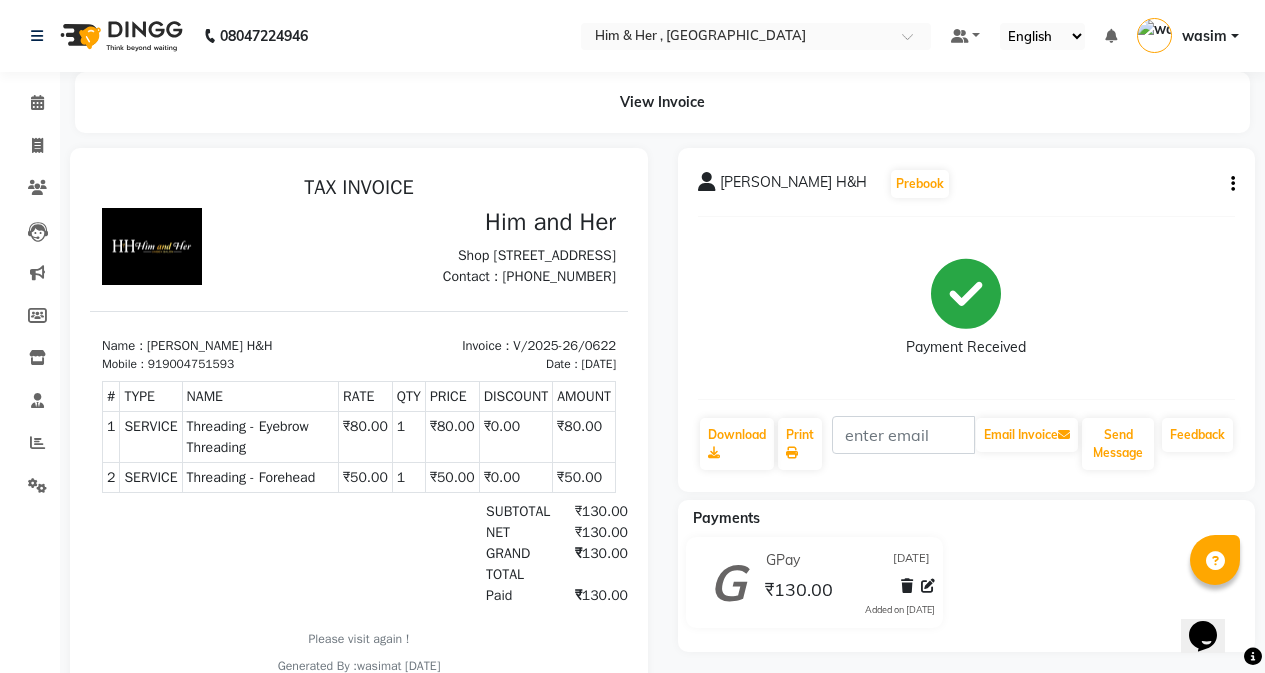 click 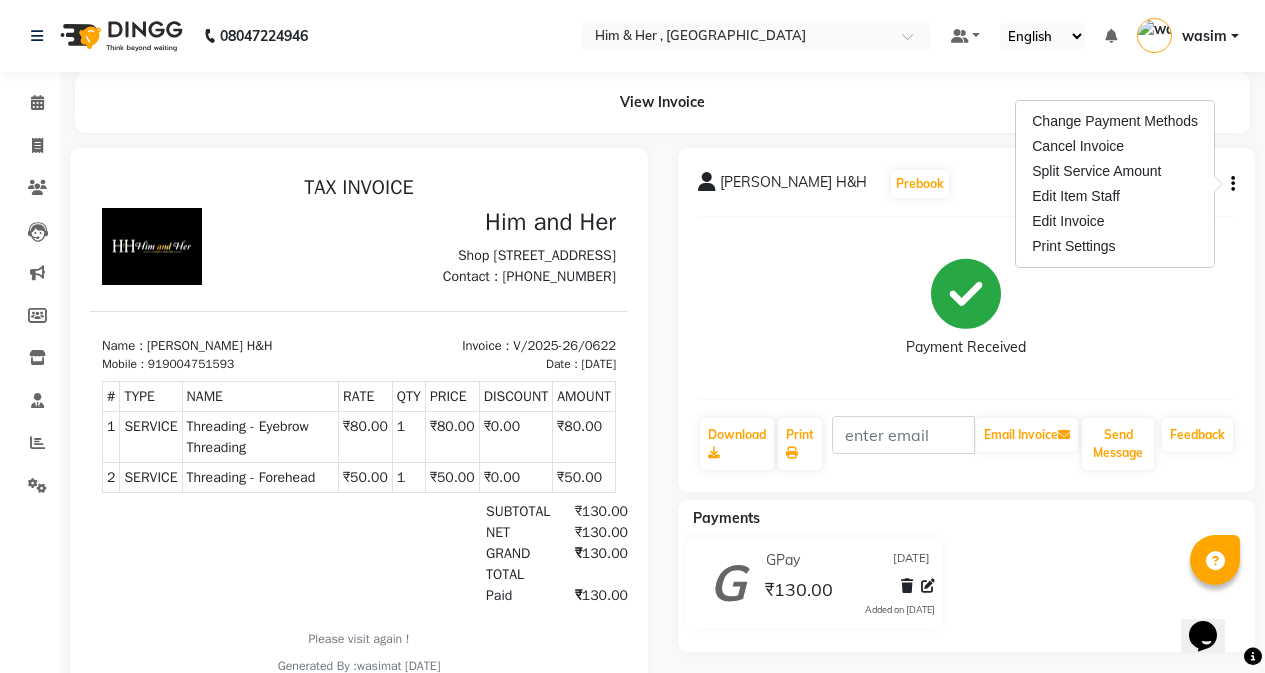 click on "Payment Received" 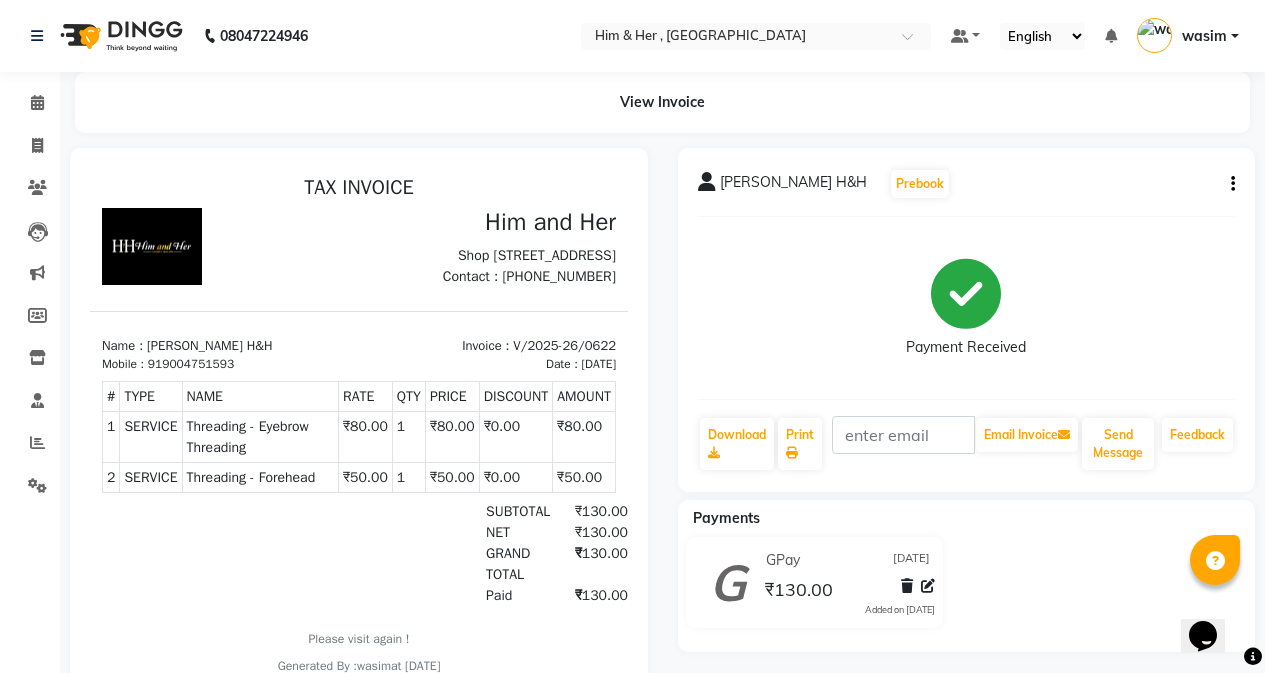 click on "[DATE]" 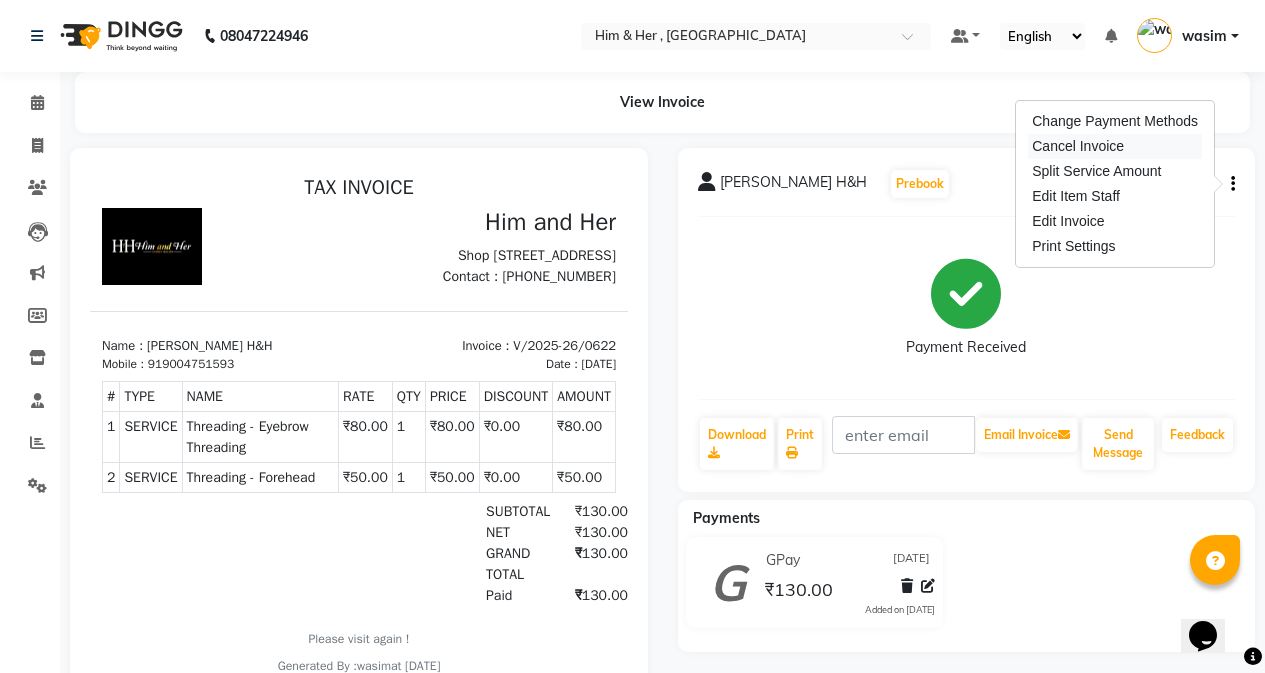 click on "Cancel Invoice" at bounding box center [1115, 146] 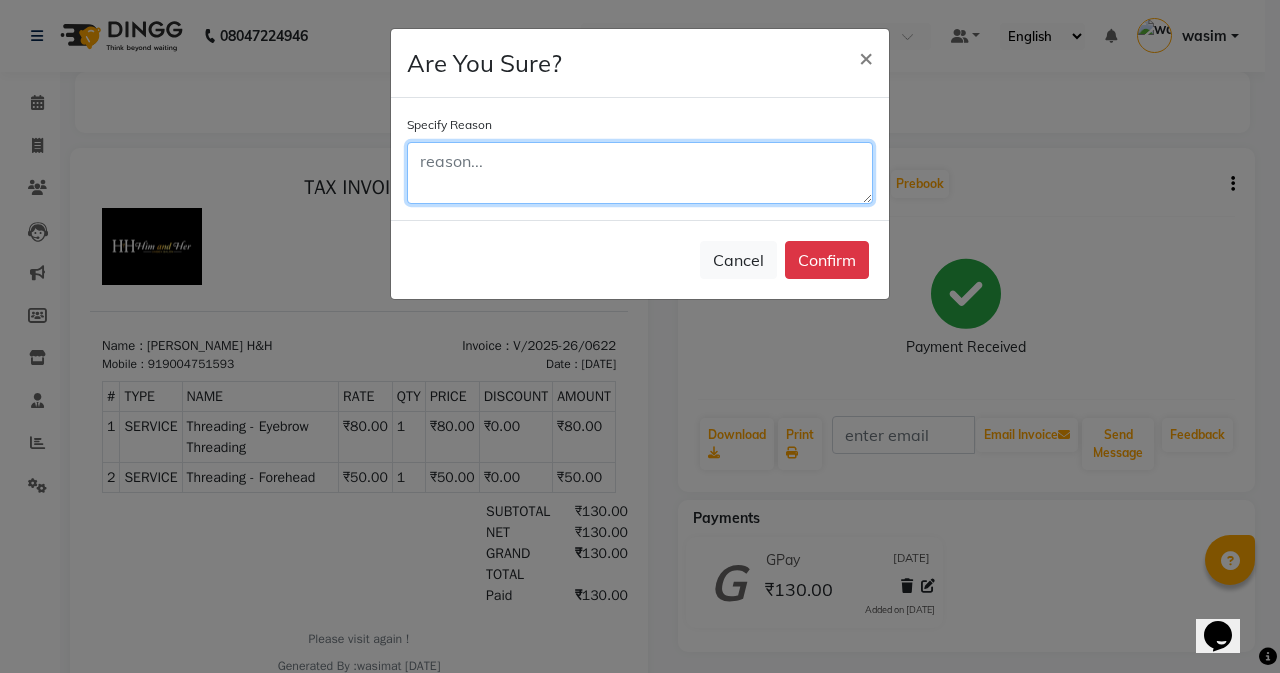 click 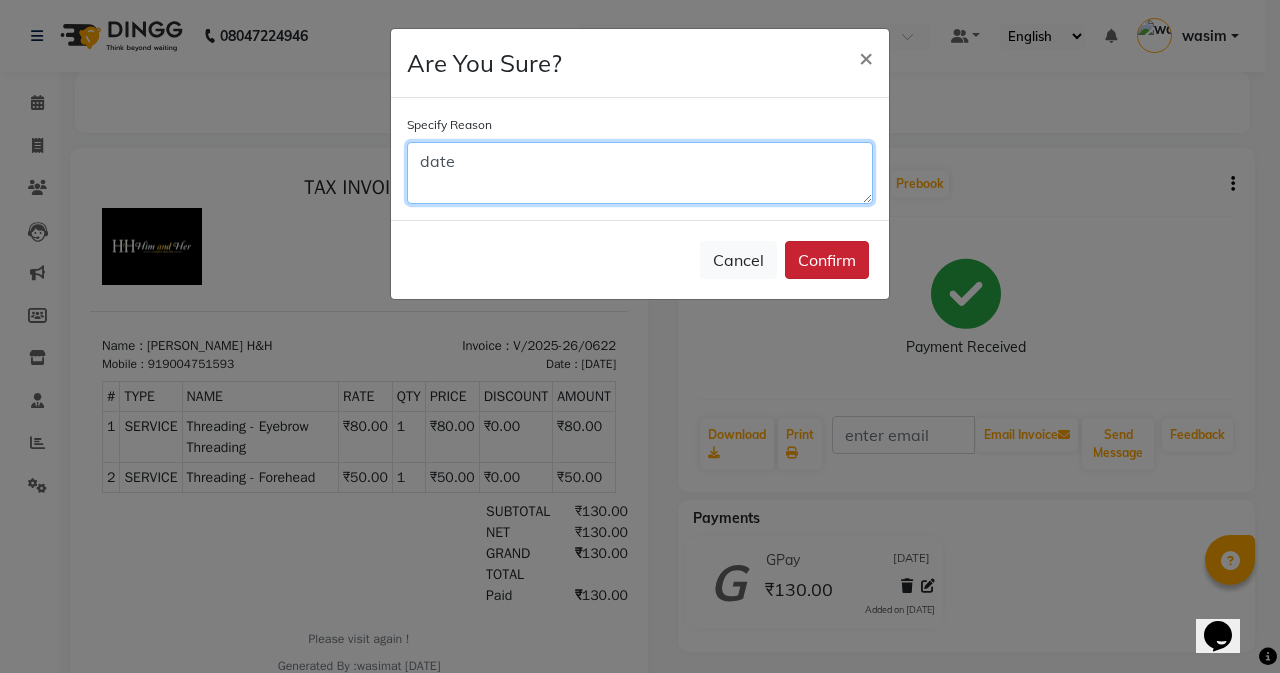 type on "date" 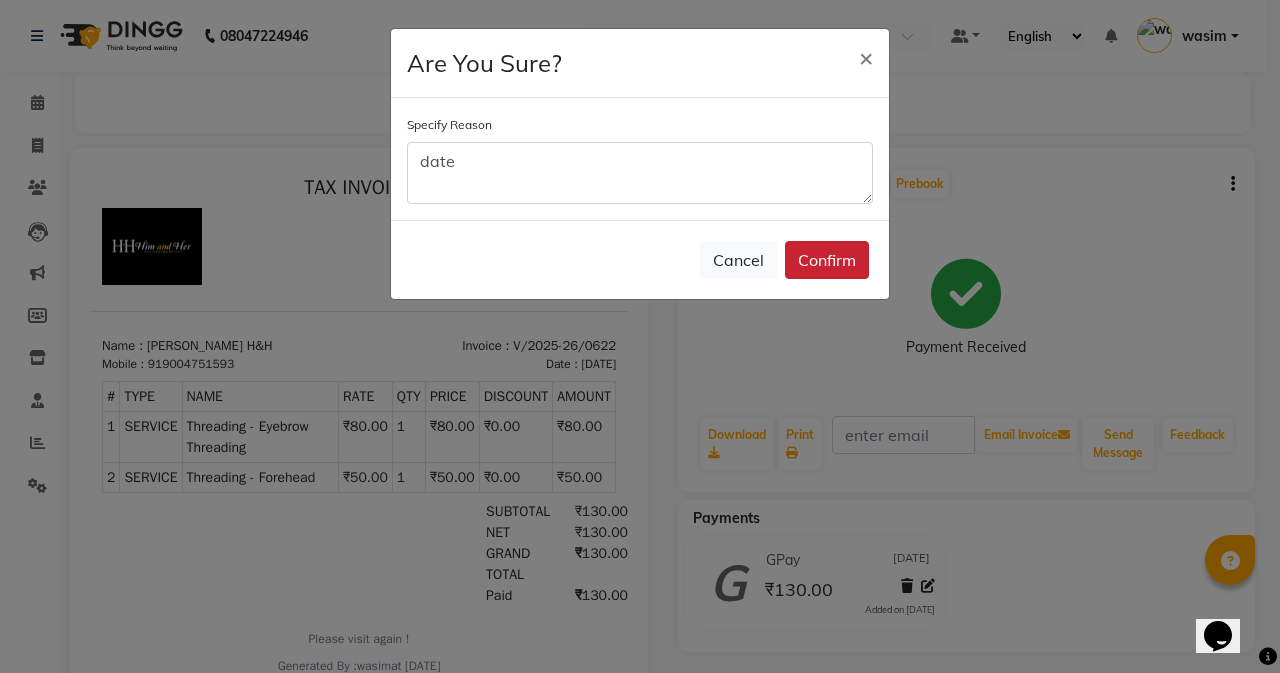 click on "Confirm" 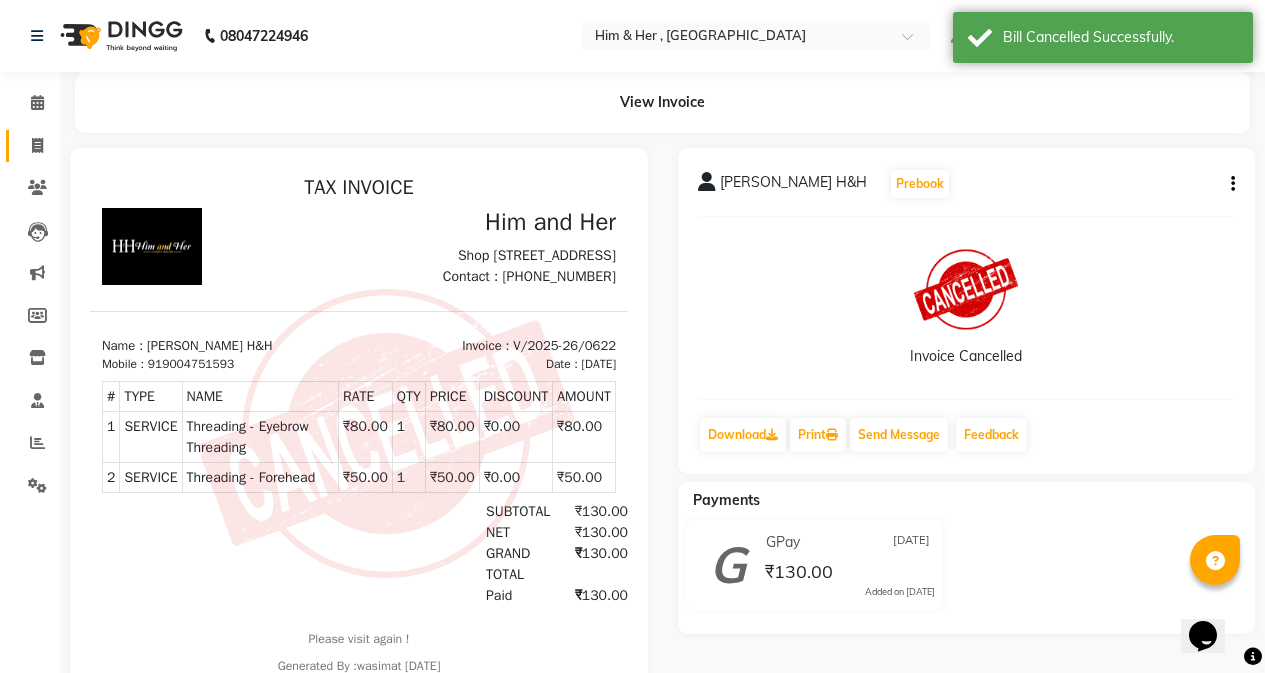 click on "Invoice" 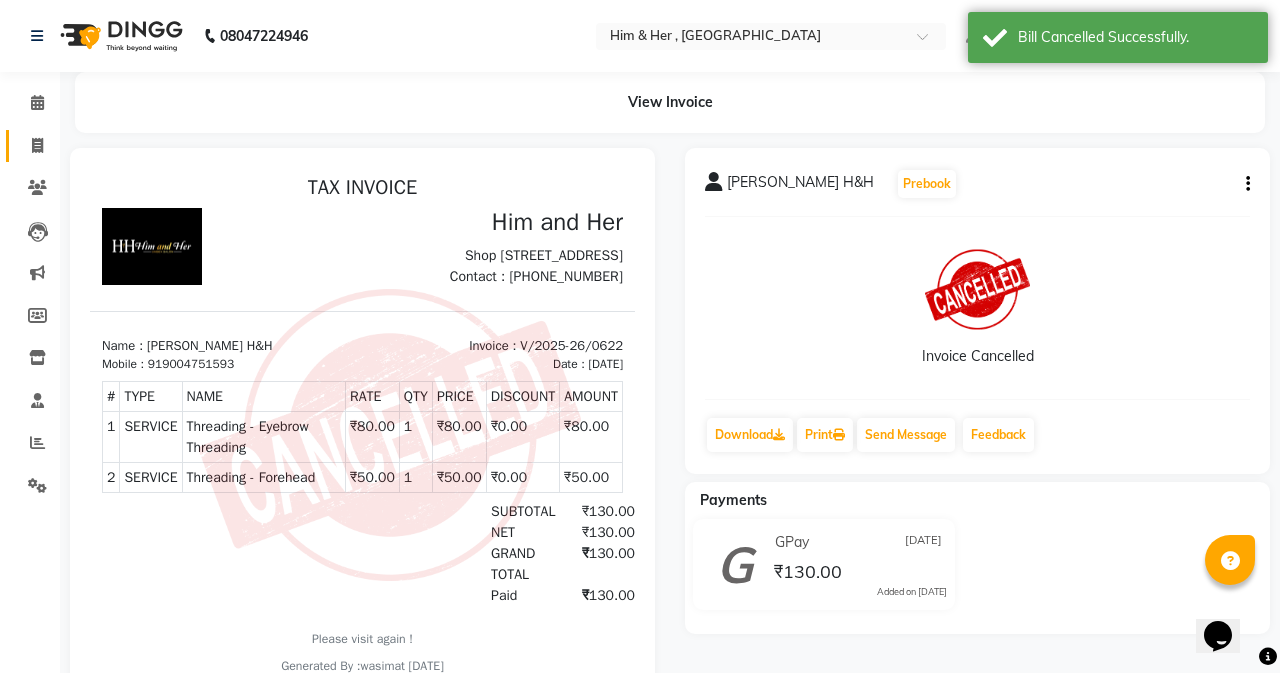select on "5934" 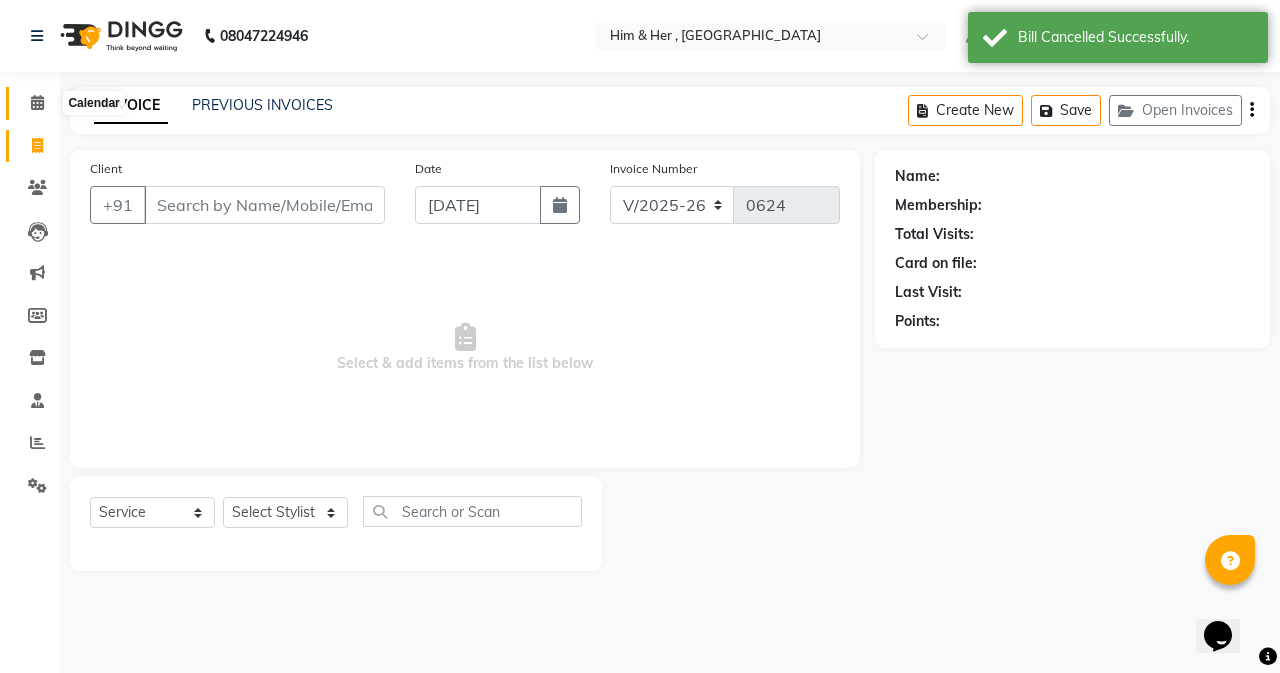 click 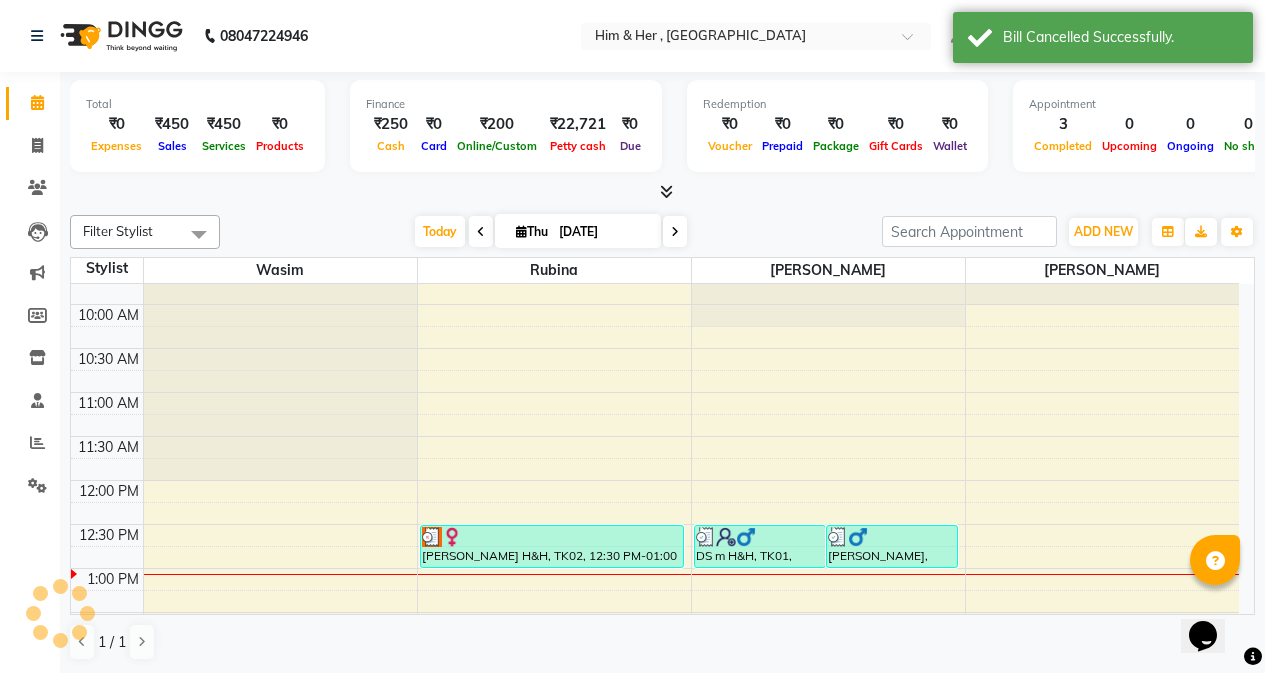 scroll, scrollTop: 300, scrollLeft: 0, axis: vertical 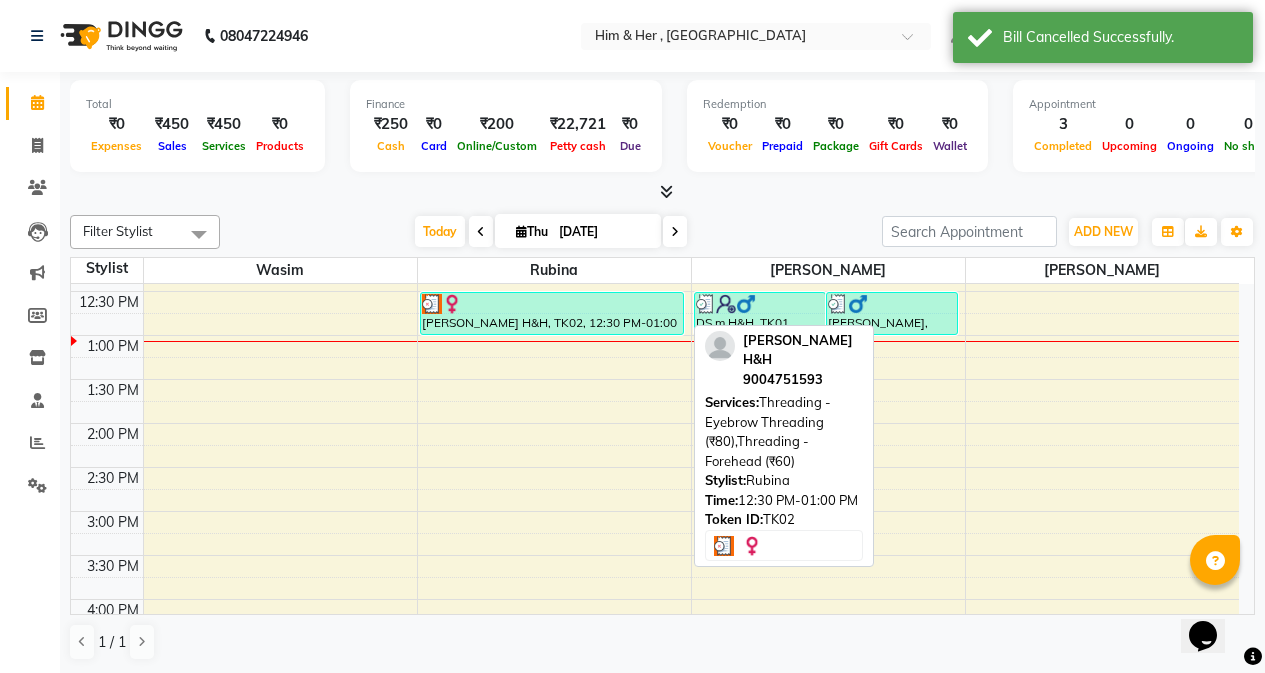 click on "[PERSON_NAME] H&H, TK02, 12:30 PM-01:00 PM, Threading - Eyebrow Threading (₹80),Threading - Forehead (₹60)" at bounding box center [552, 313] 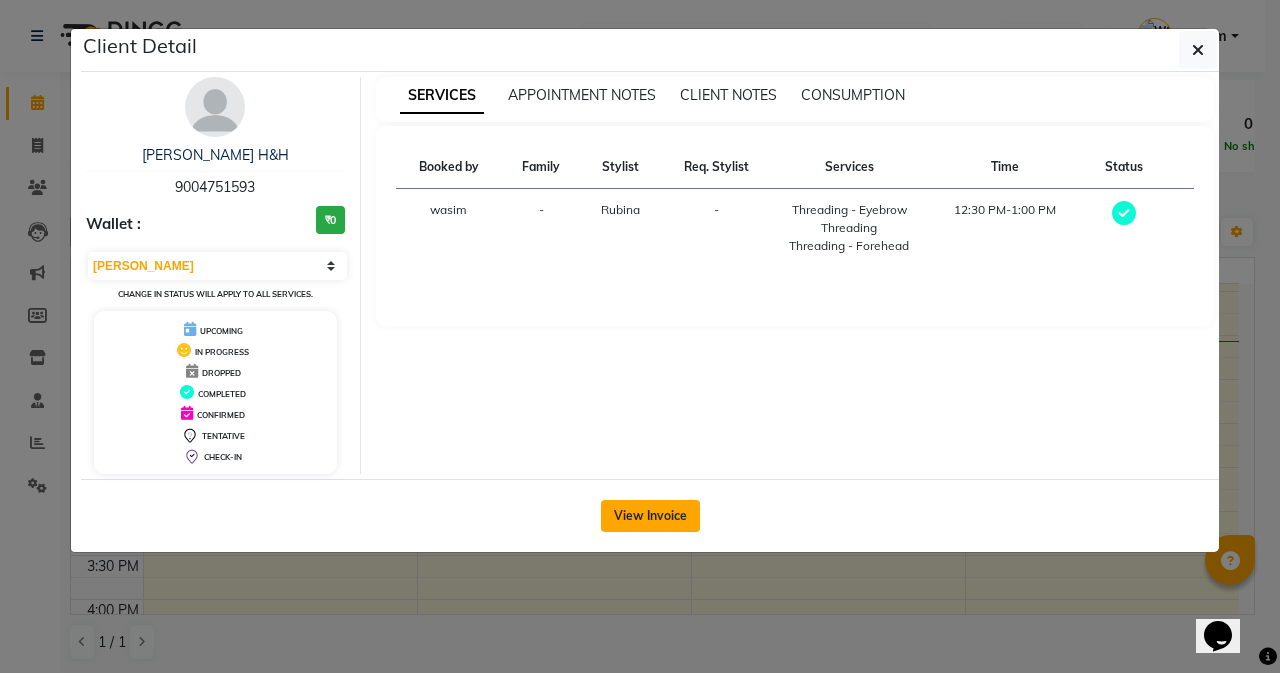 click on "View Invoice" 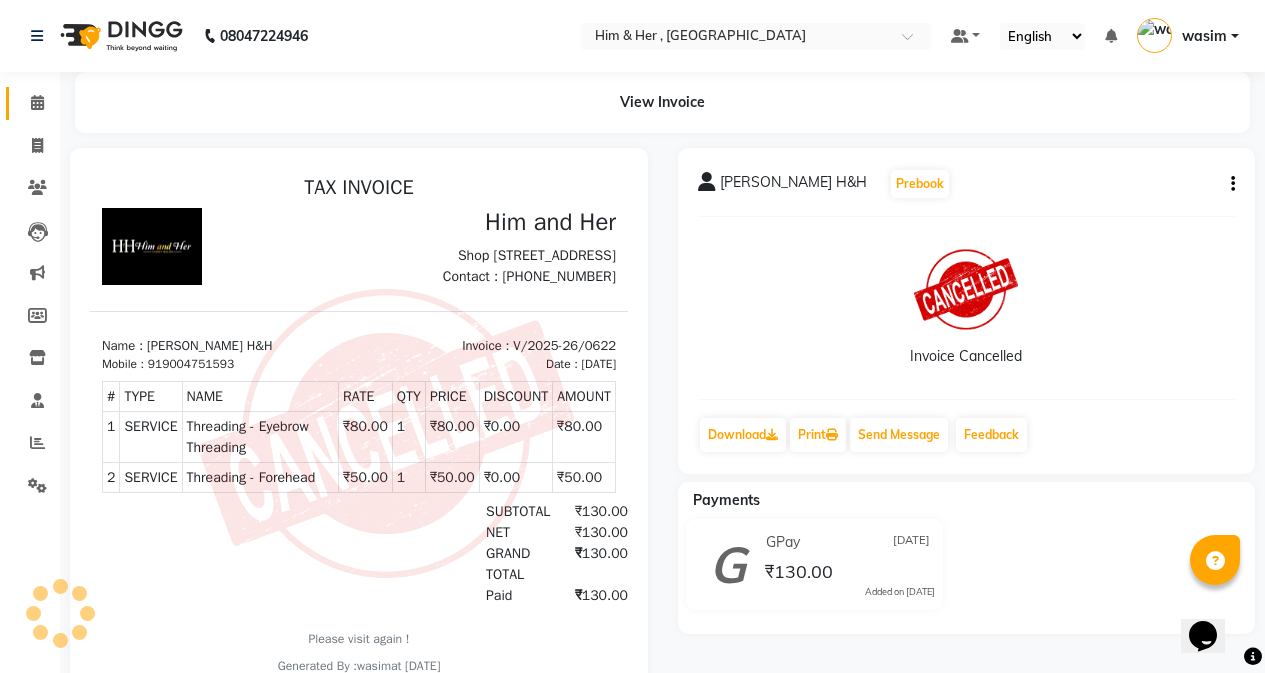scroll, scrollTop: 0, scrollLeft: 0, axis: both 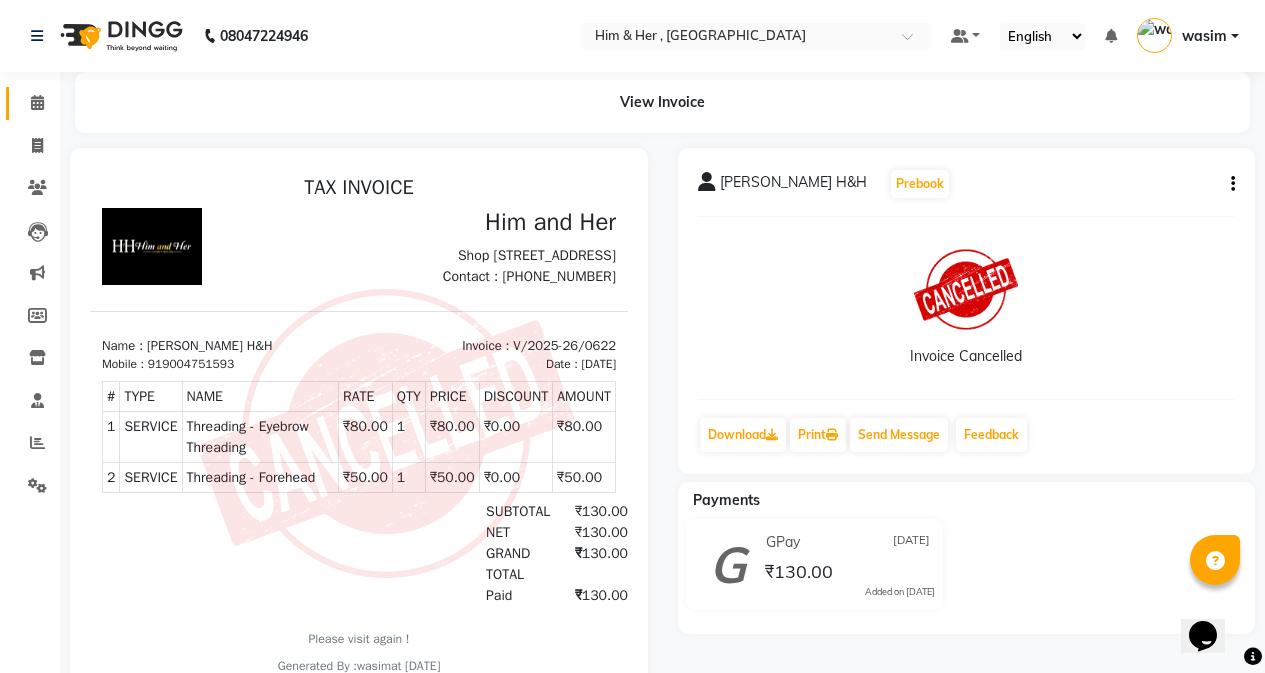 click on "Calendar" 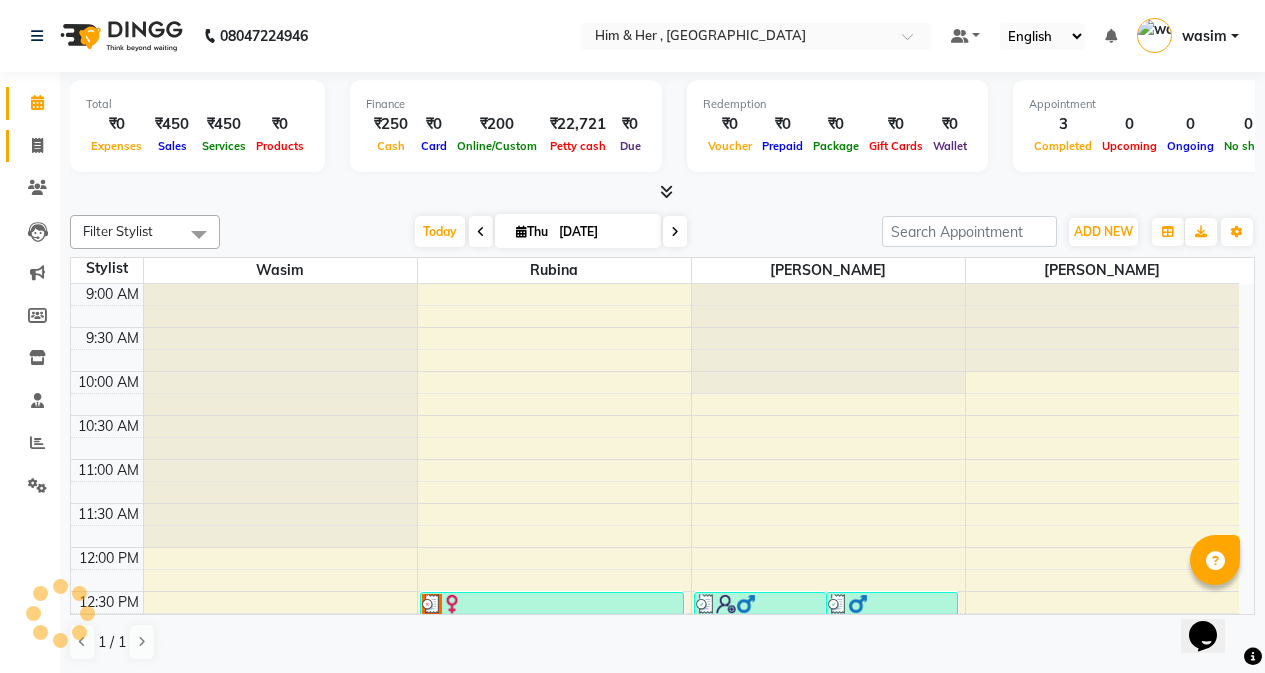 click 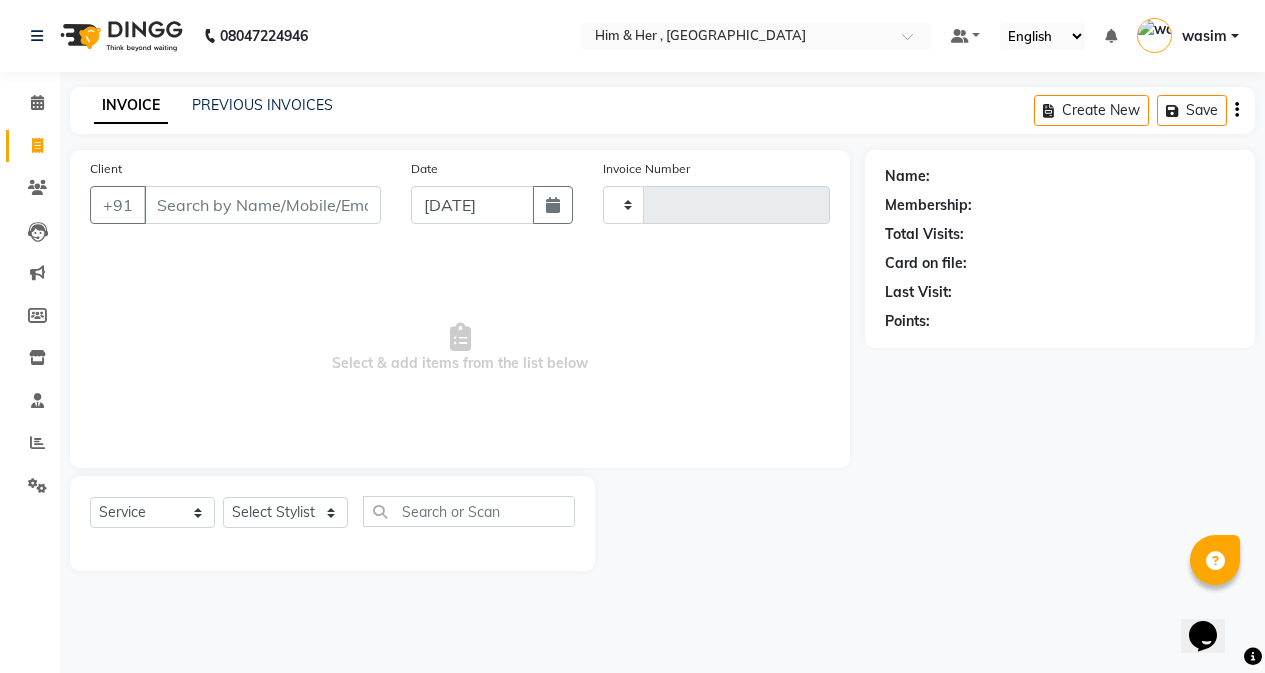 type on "0624" 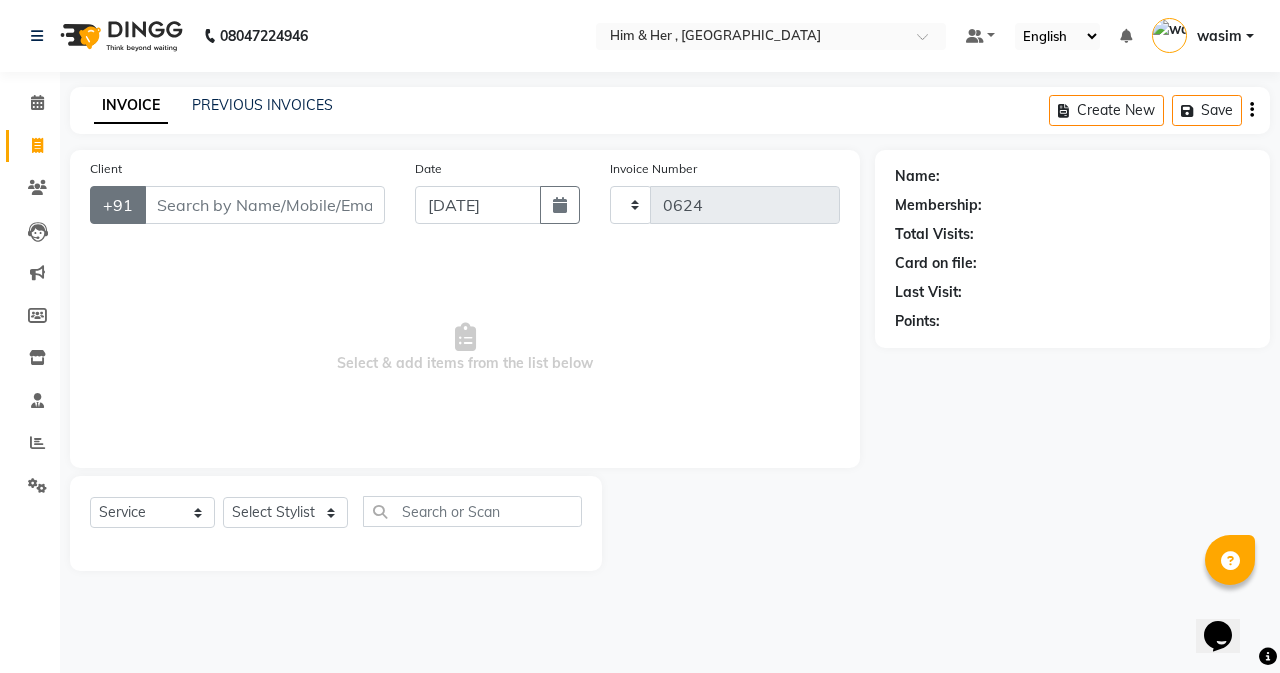 select on "5934" 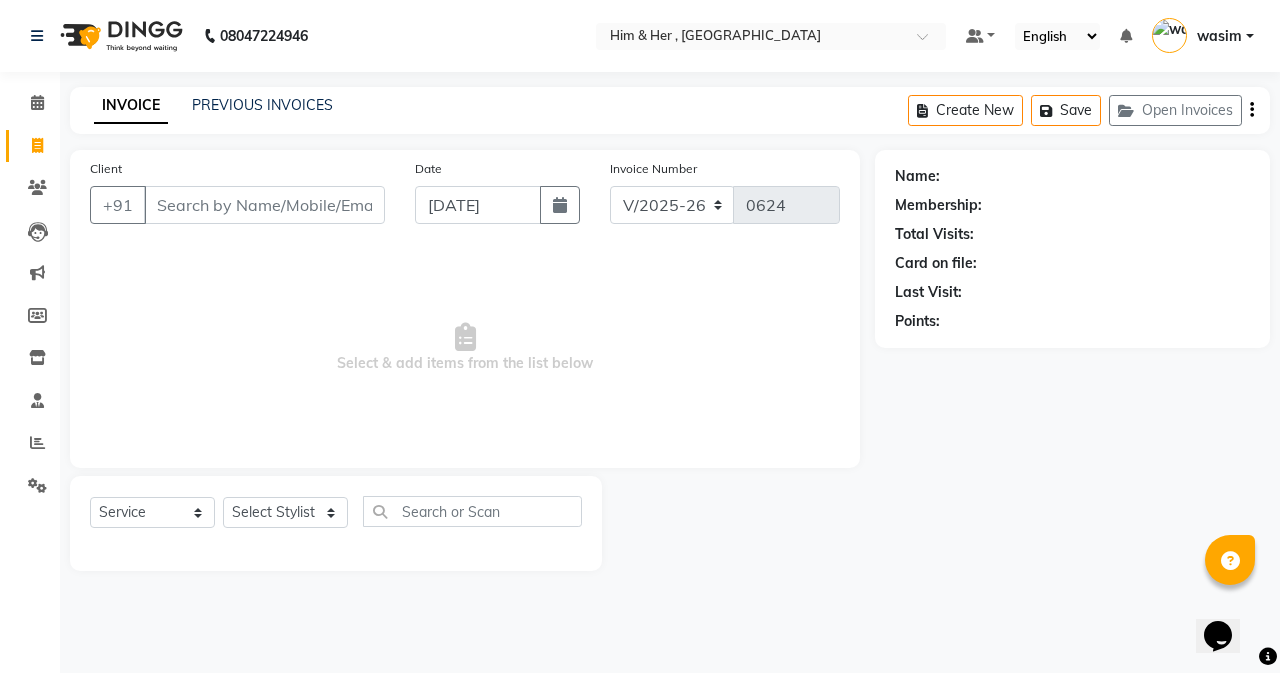 click on "Client" at bounding box center (264, 205) 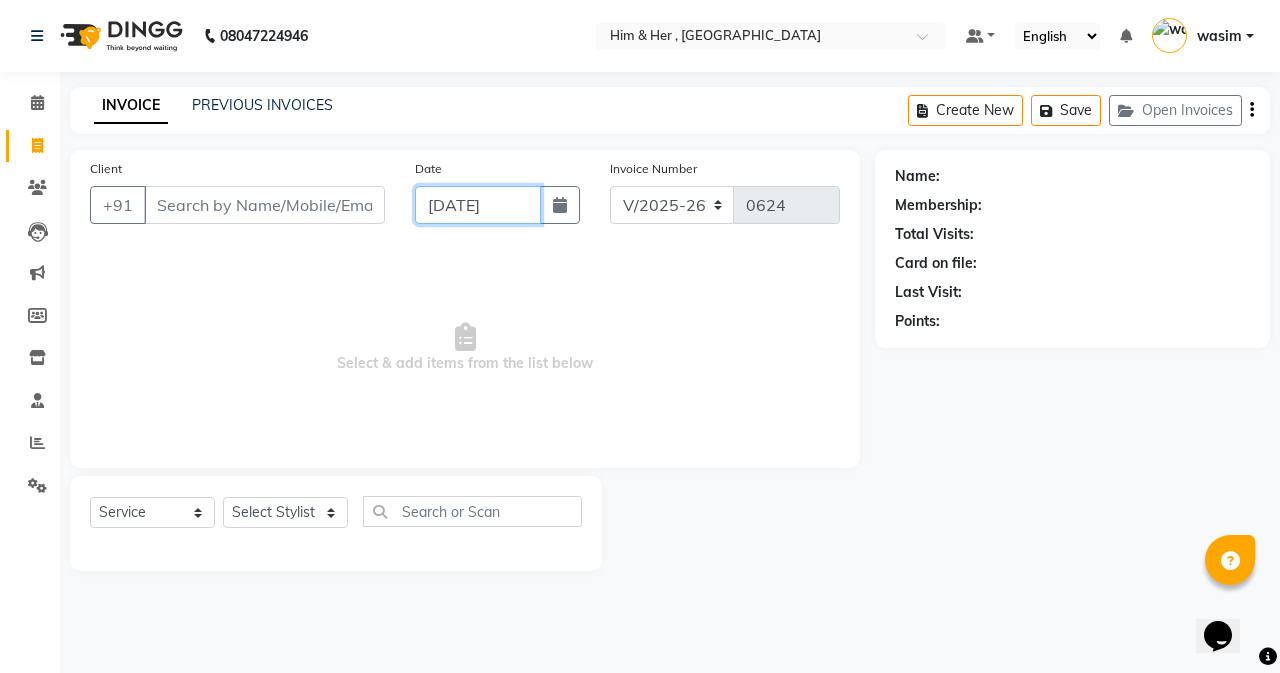 click on "[DATE]" 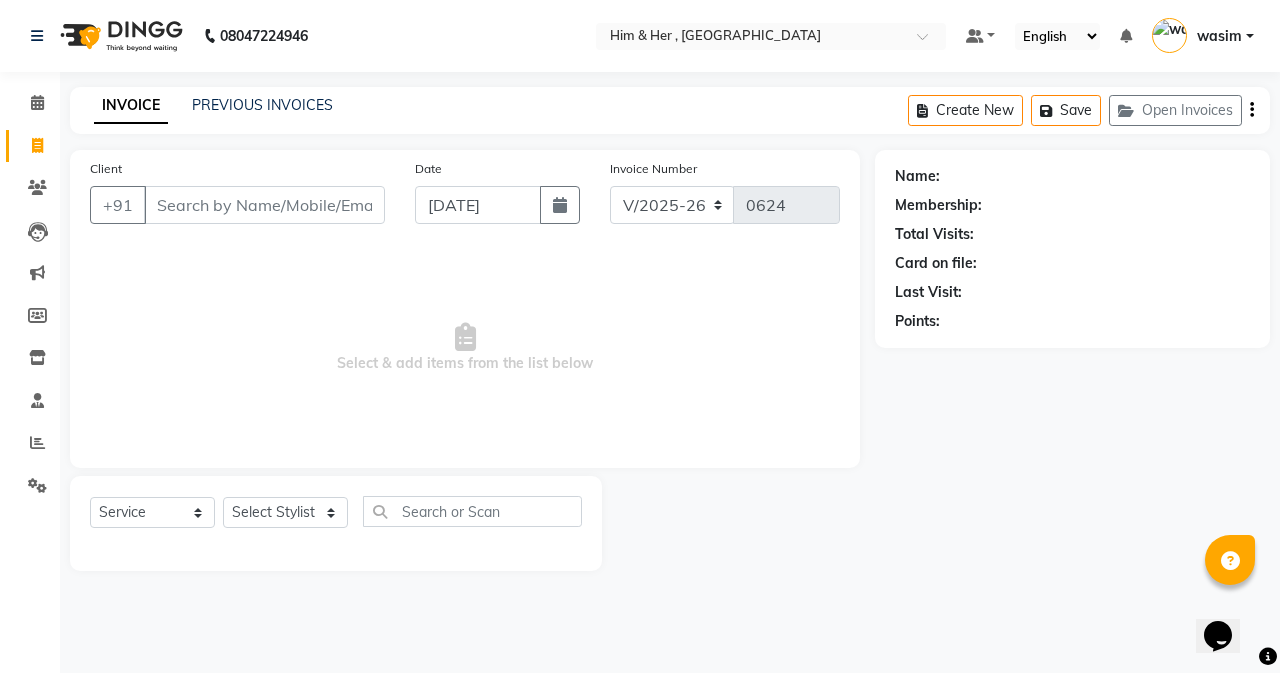 select on "7" 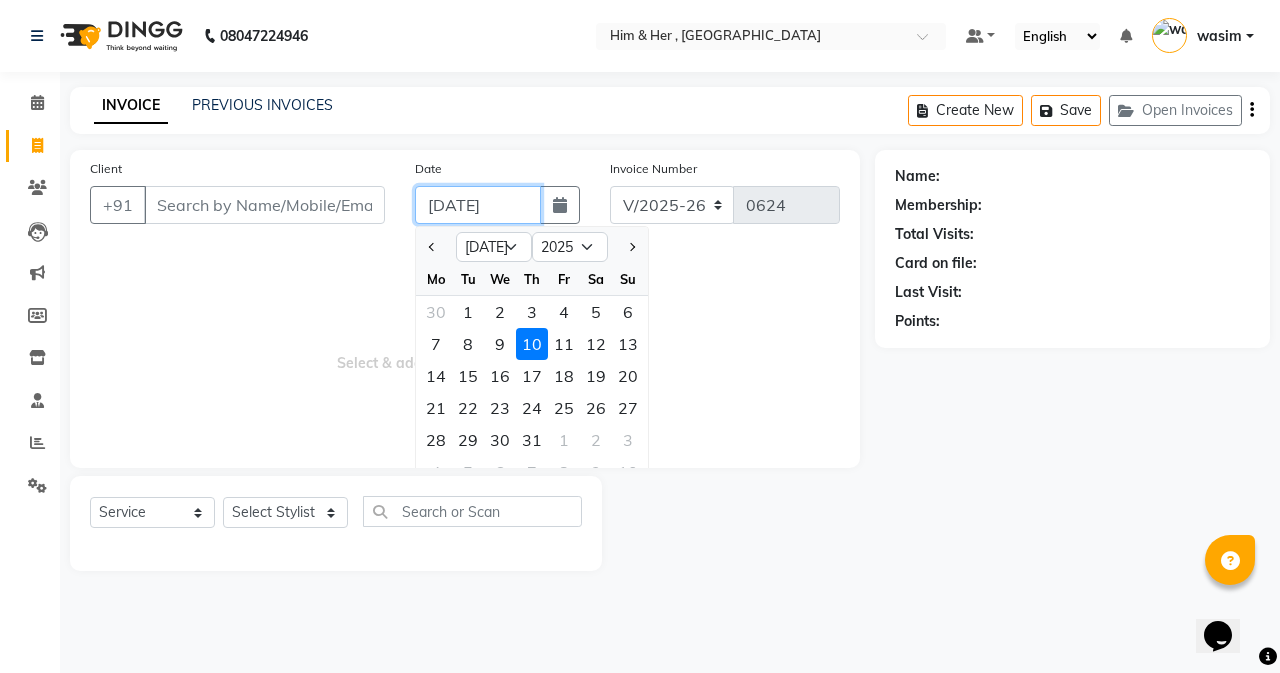 click on "[DATE]" 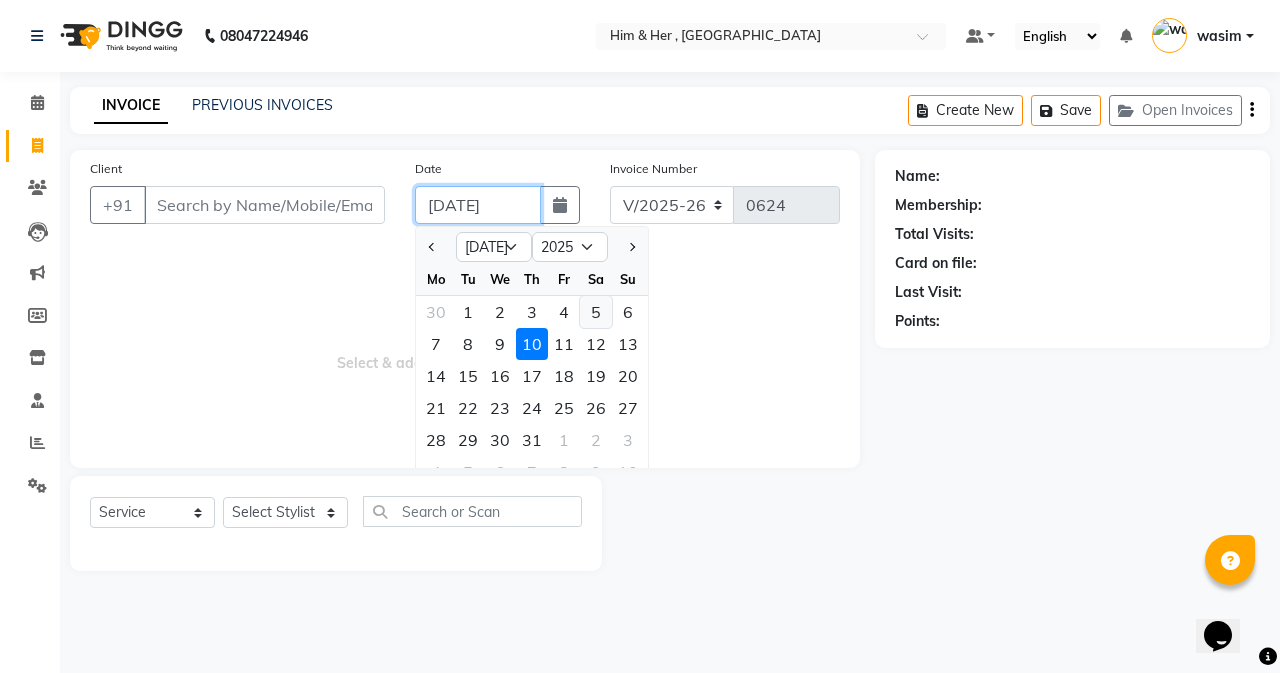type on "[DATE]" 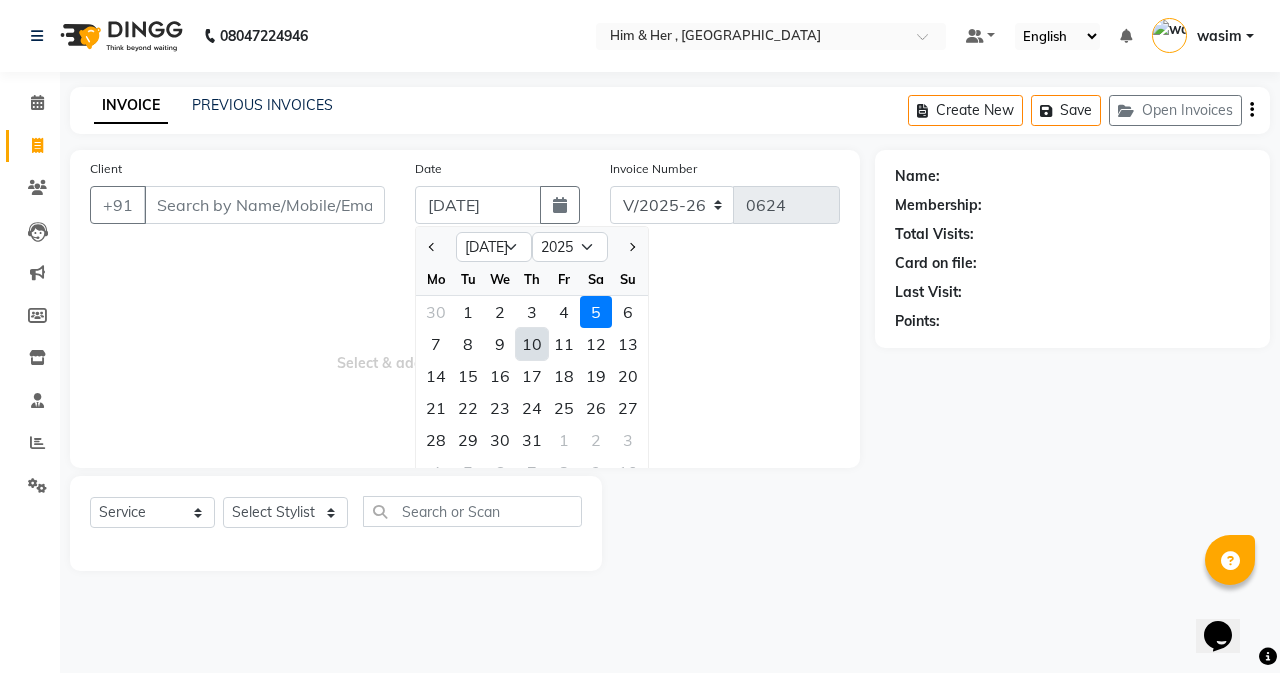 click on "5" 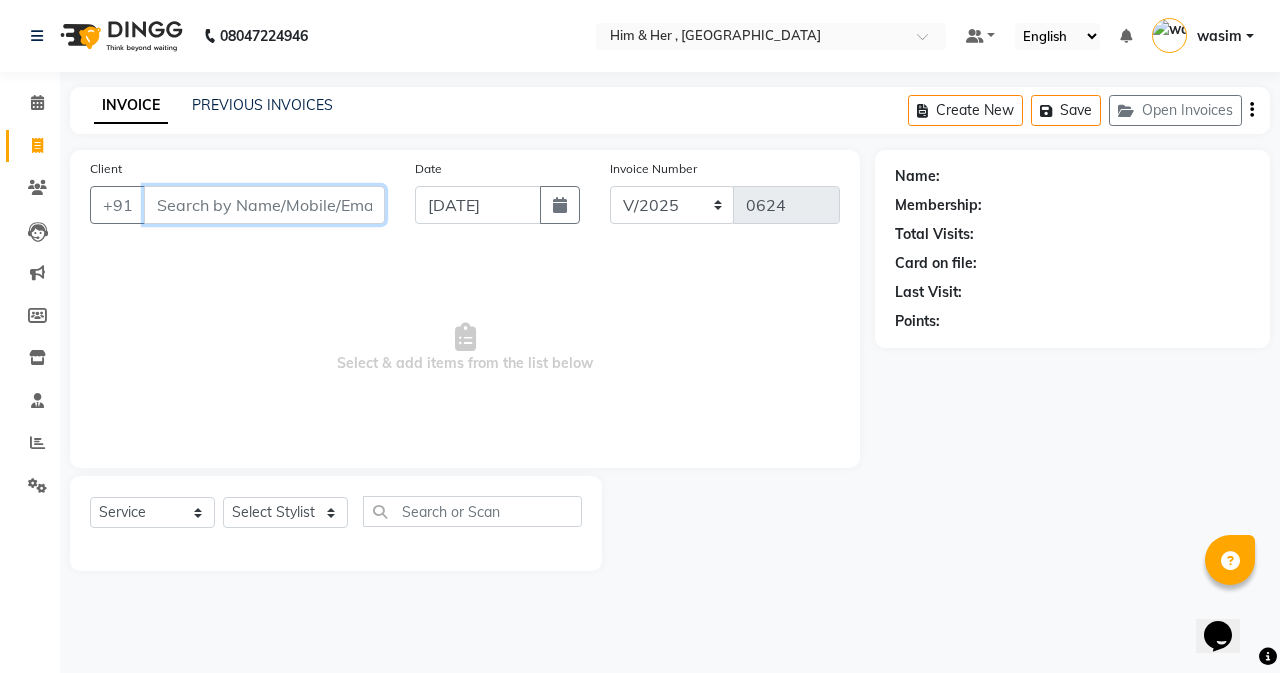 click on "Client" at bounding box center [264, 205] 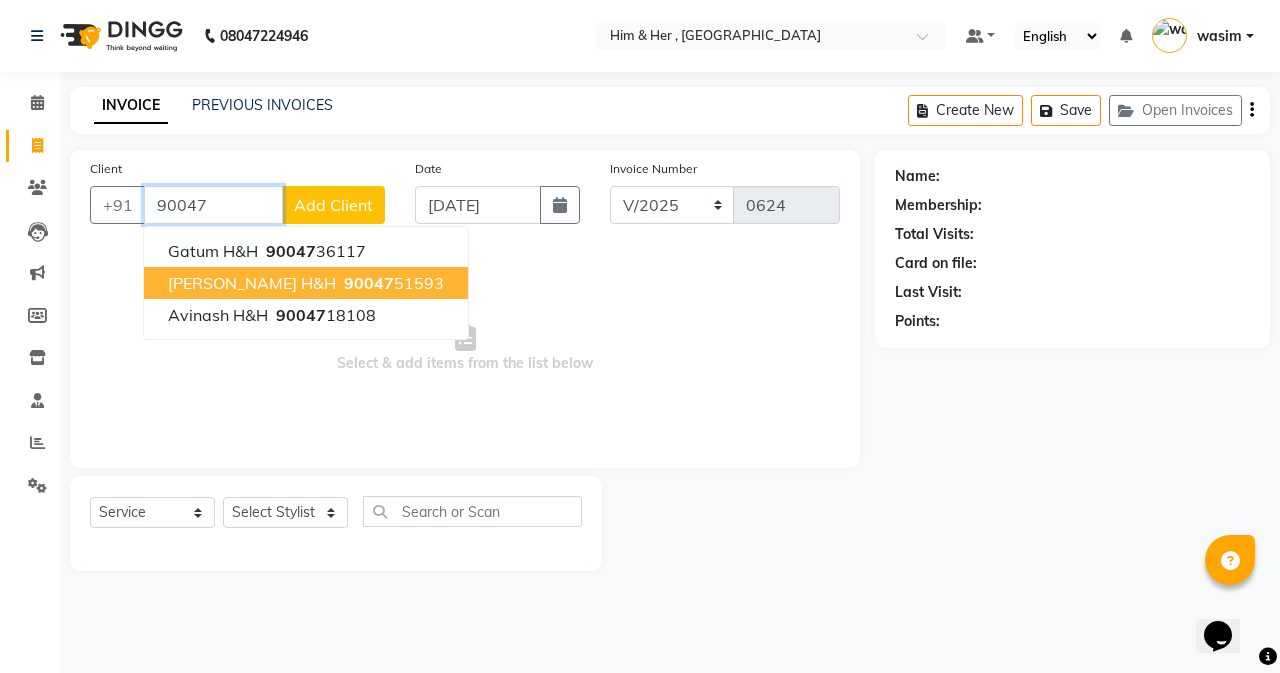 click on "[PERSON_NAME] H&H   90047 51593" at bounding box center [306, 283] 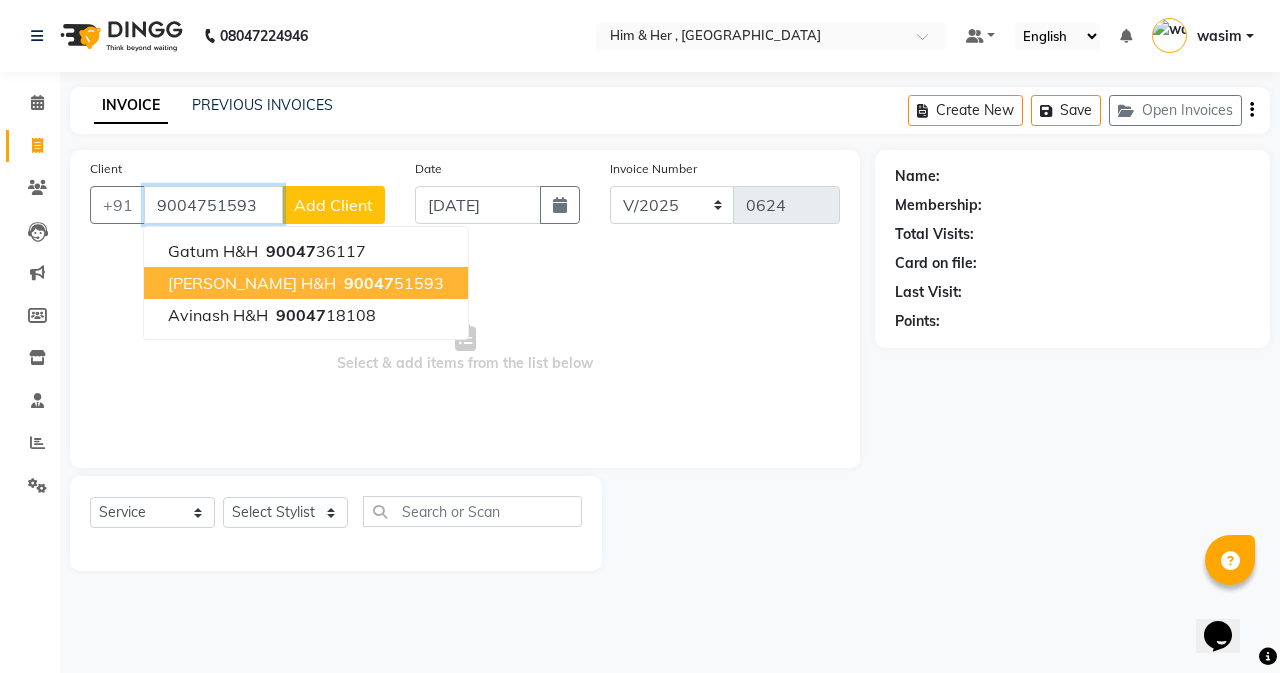 type on "9004751593" 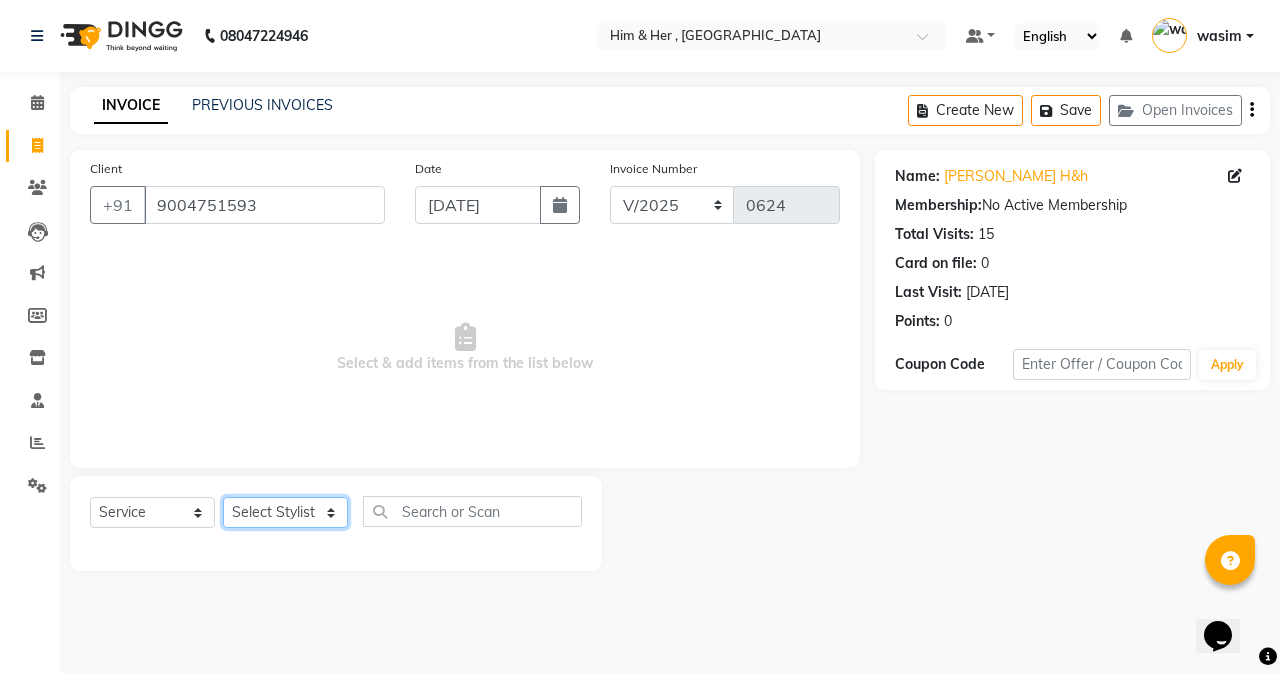 drag, startPoint x: 297, startPoint y: 518, endPoint x: 291, endPoint y: 505, distance: 14.3178215 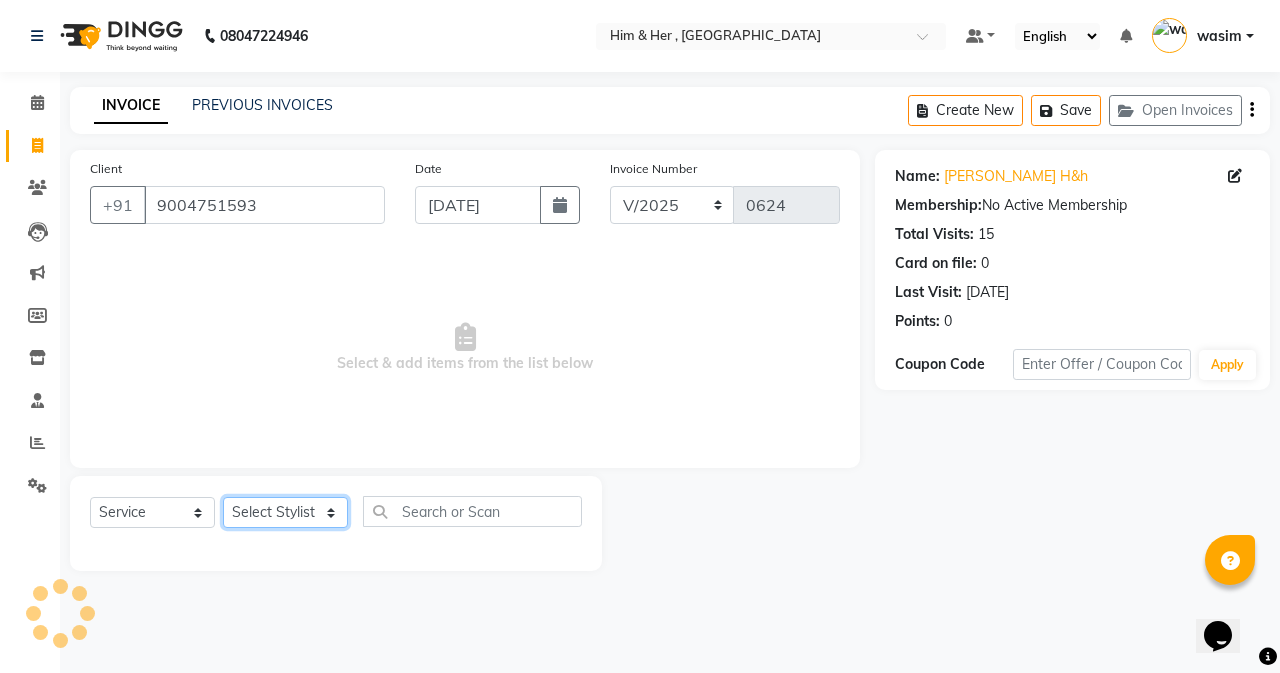 select on "42532" 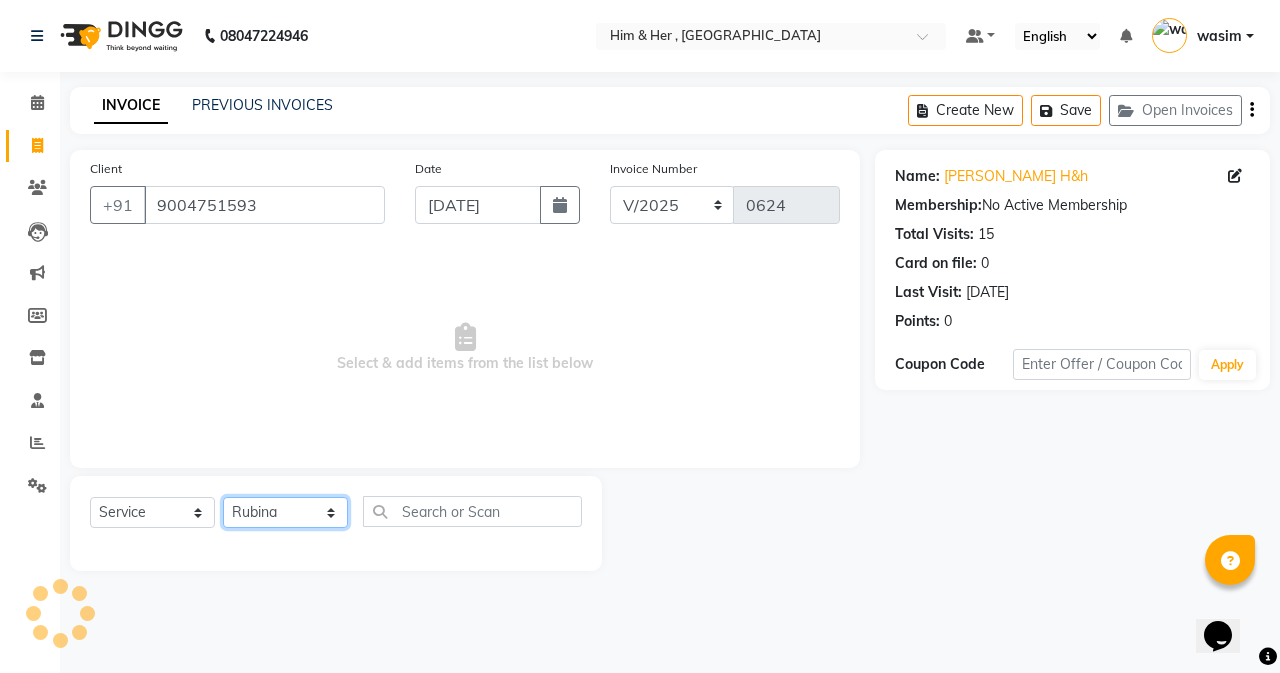 click on "Select Stylist [PERSON_NAME] Rubina [PERSON_NAME] [PERSON_NAME]" 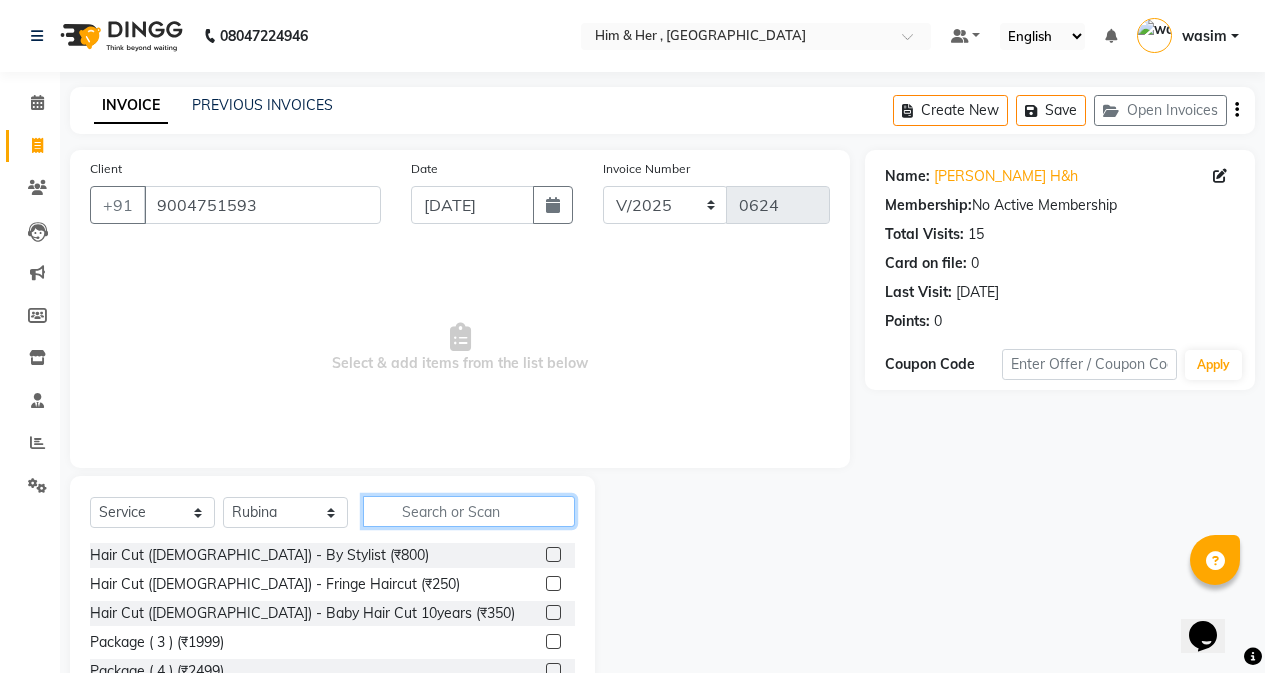 click 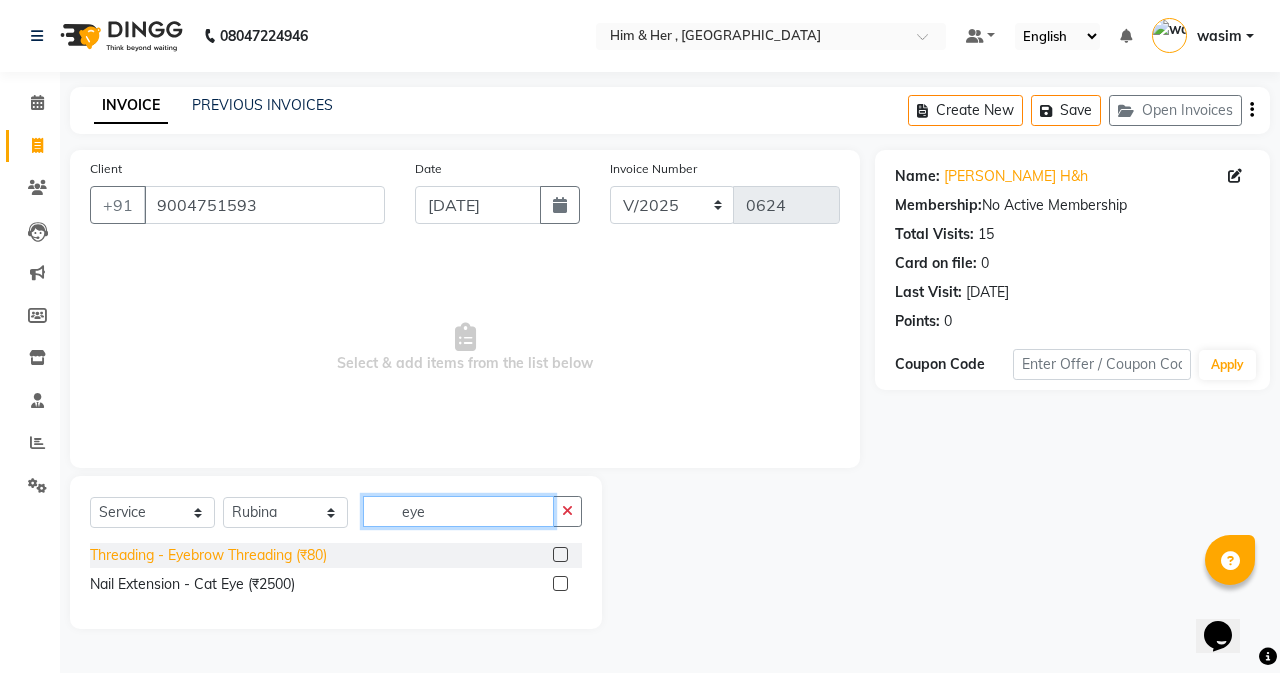 type on "eye" 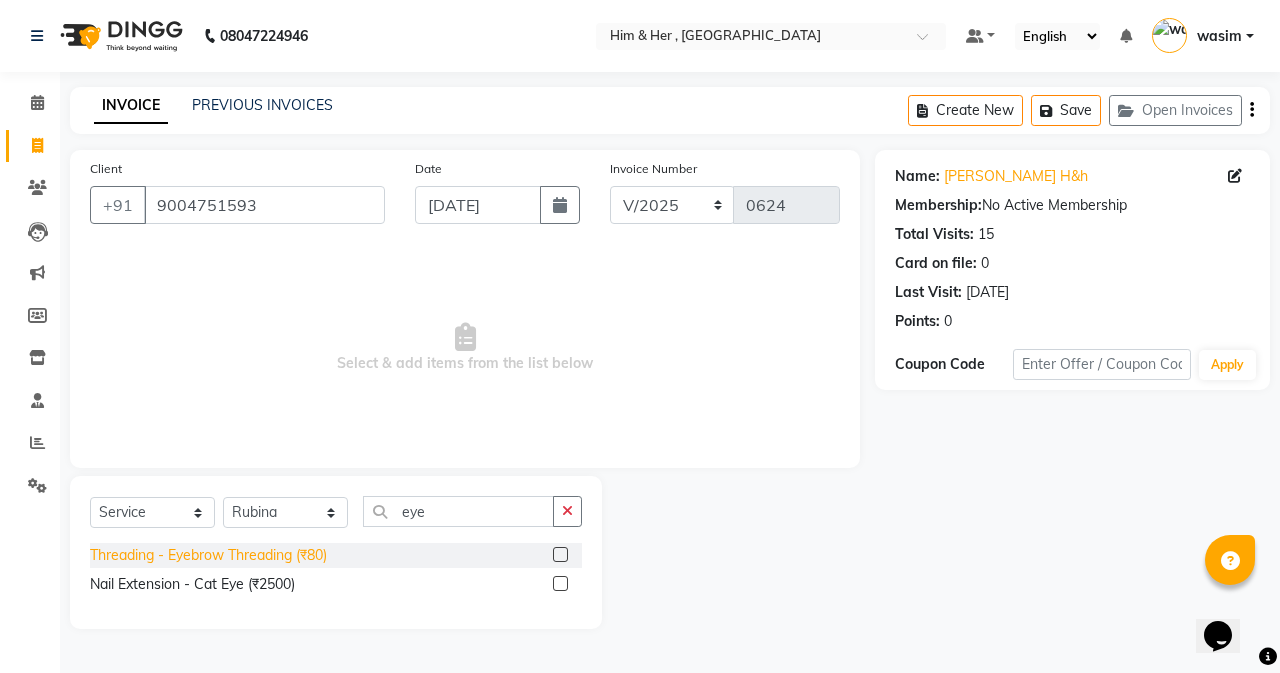 click on "Threading - Eyebrow Threading (₹80)" 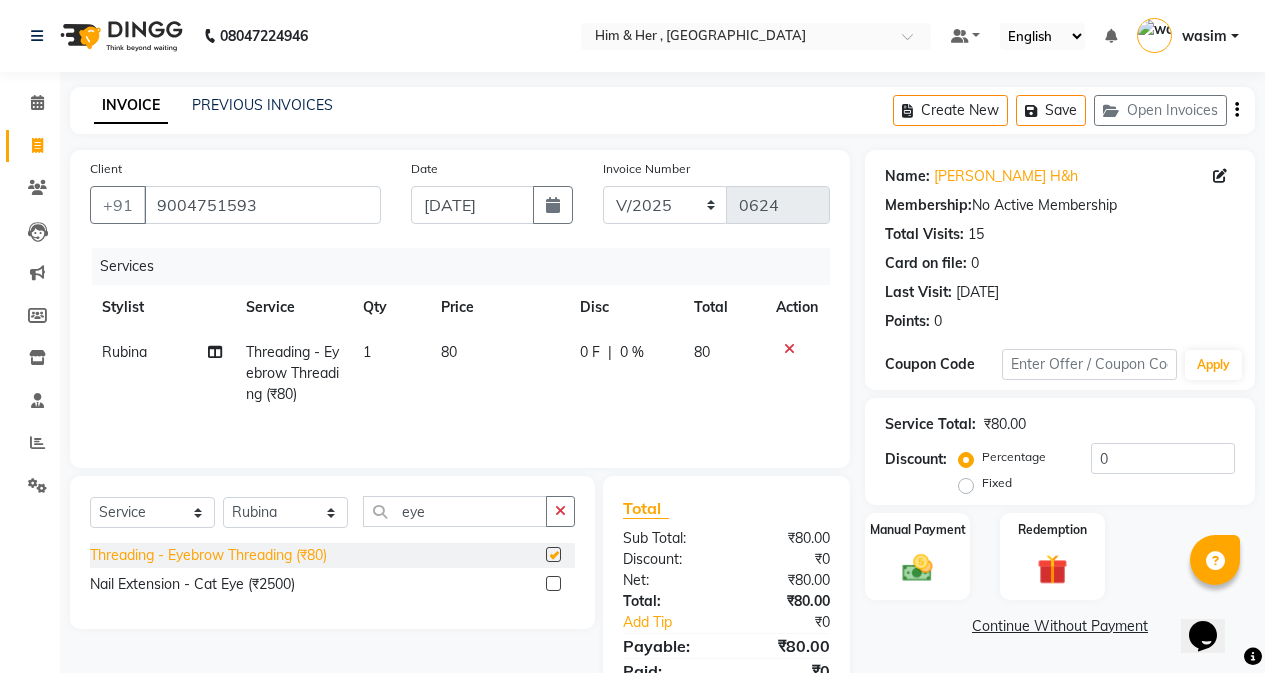checkbox on "false" 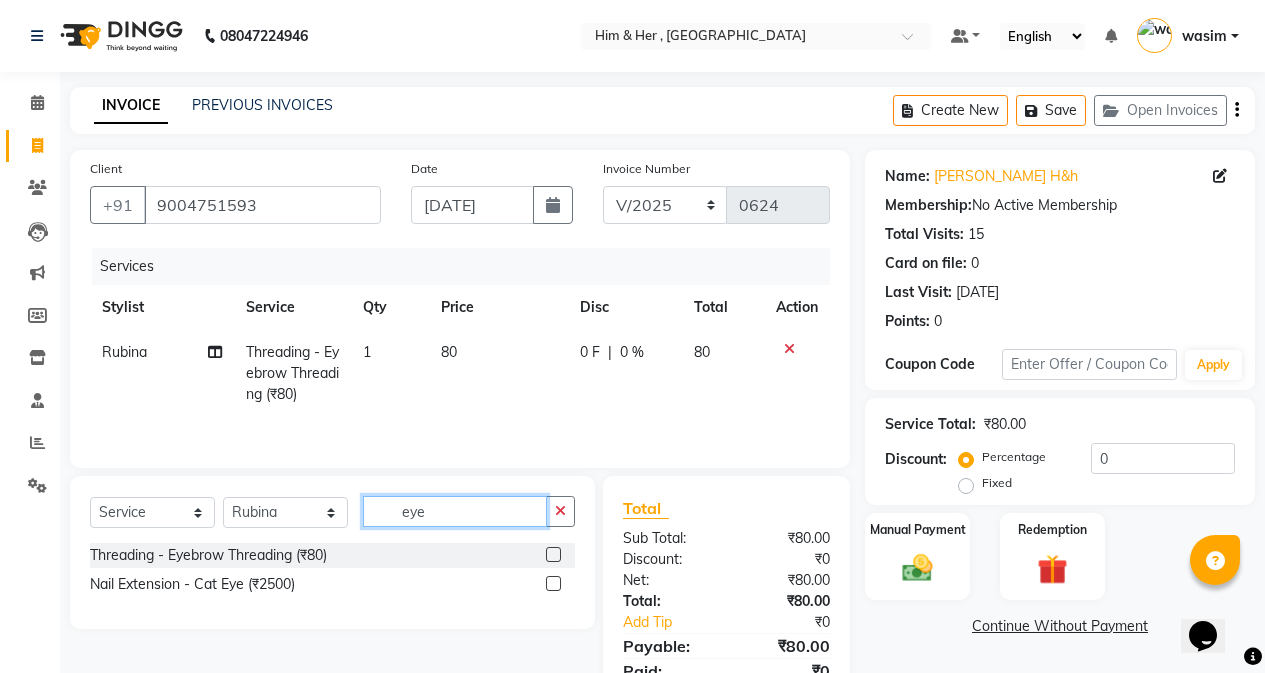 click on "eye" 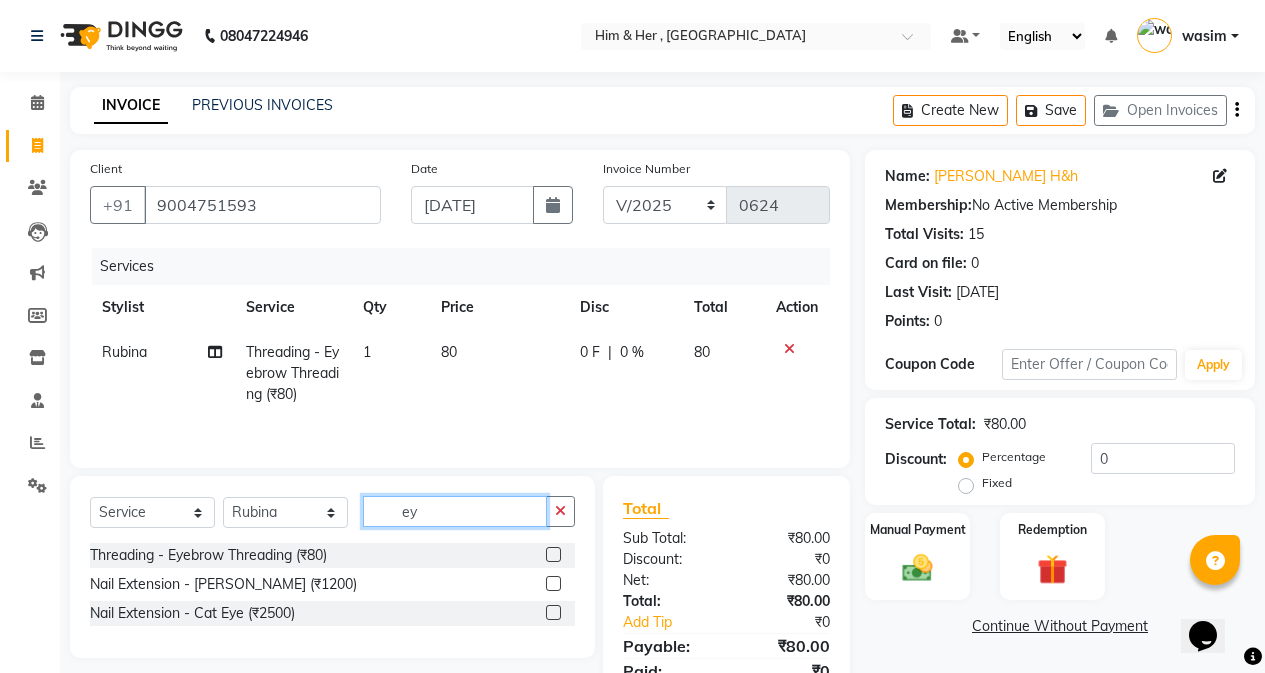 type on "e" 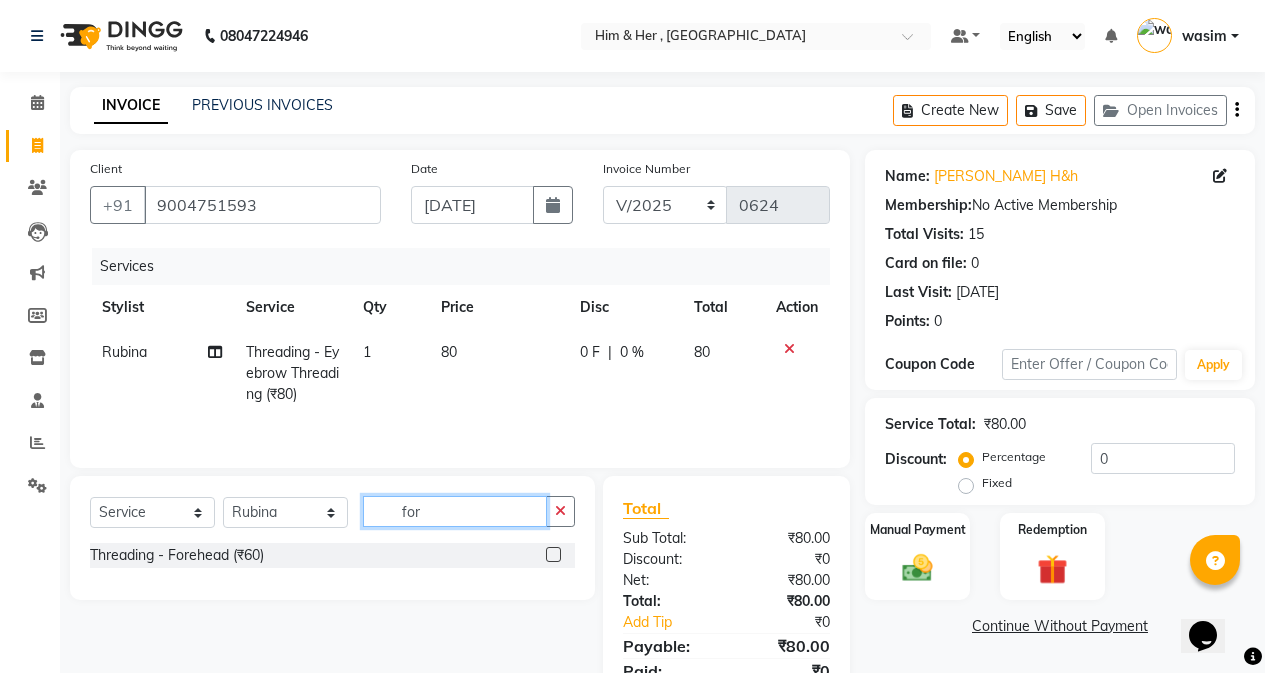 type on "for" 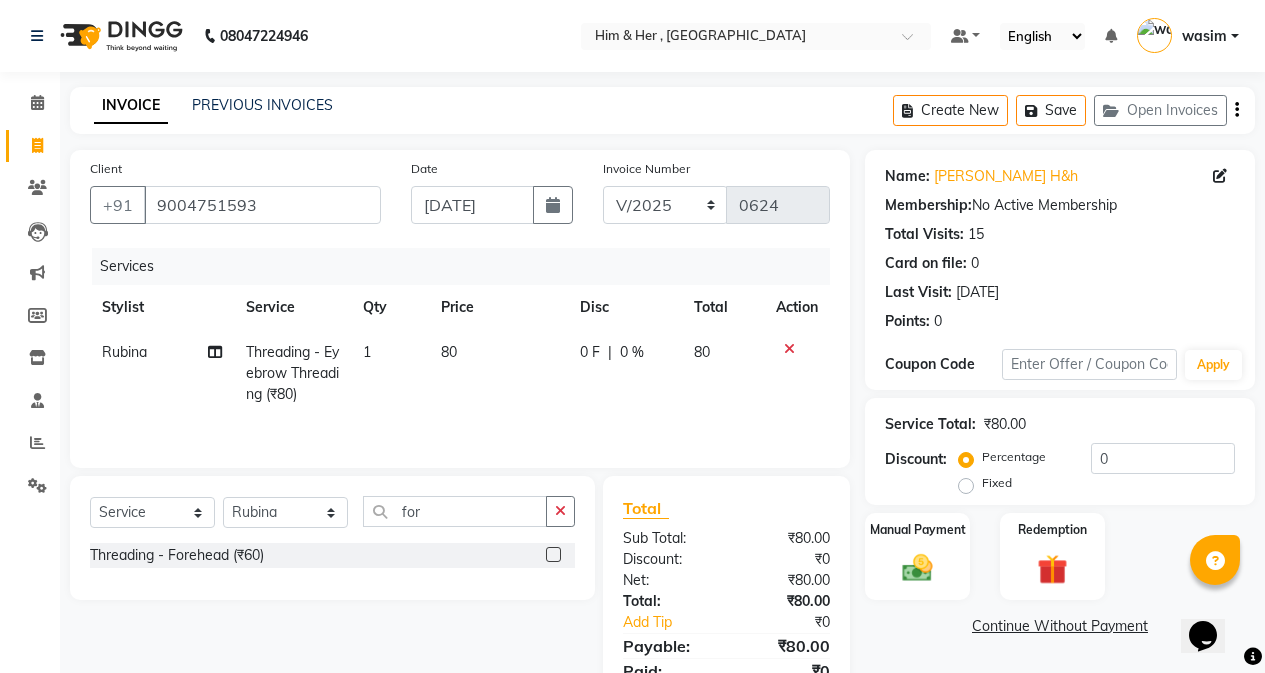 click on "Threading - Forehead (₹60)" 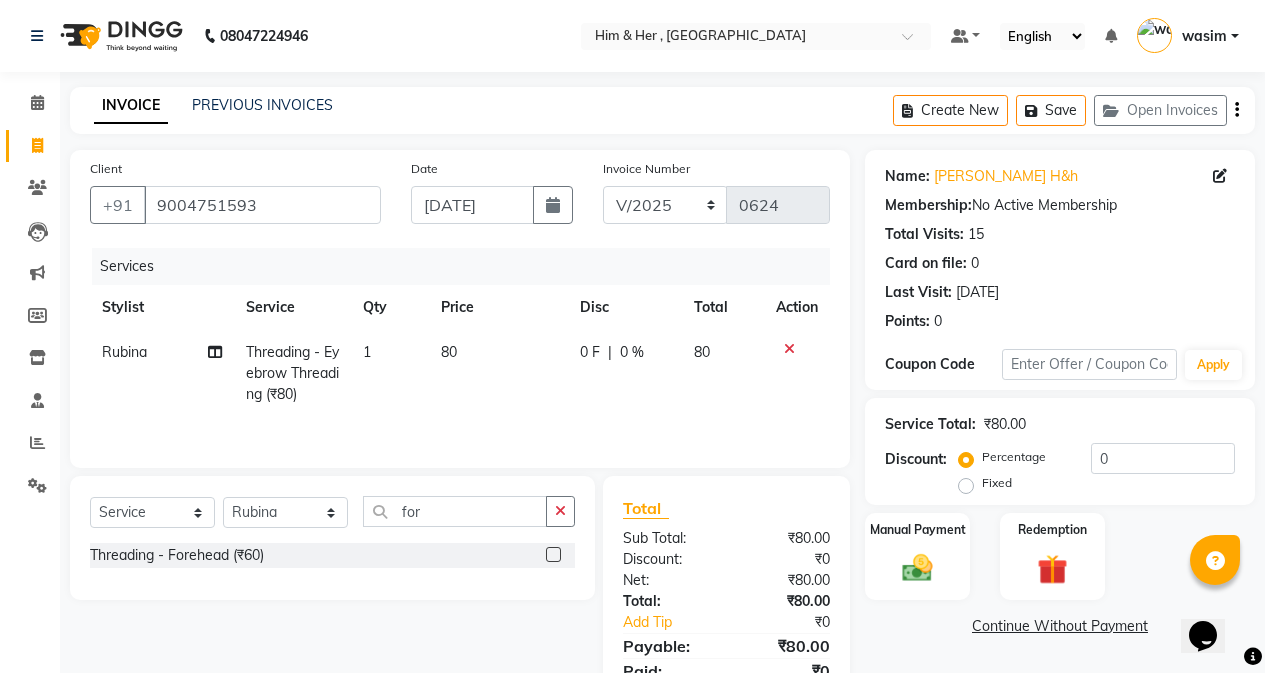 click on "Threading - Forehead (₹60)" 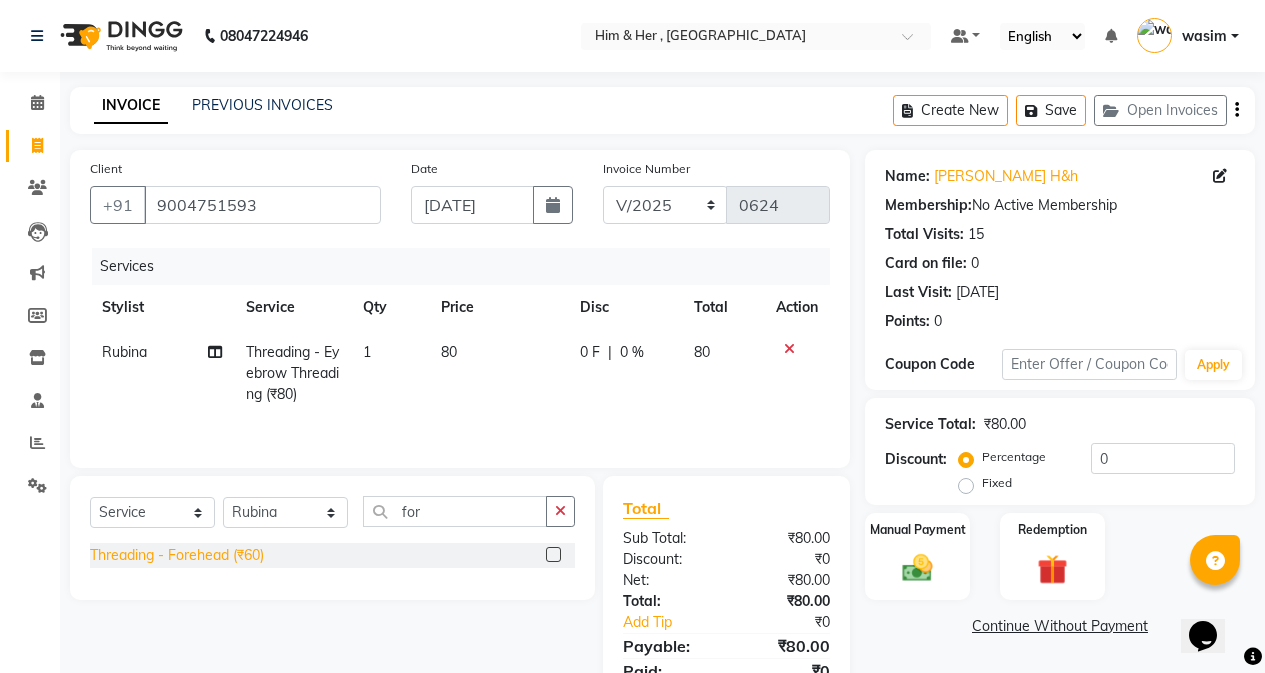click on "Threading - Forehead (₹60)" 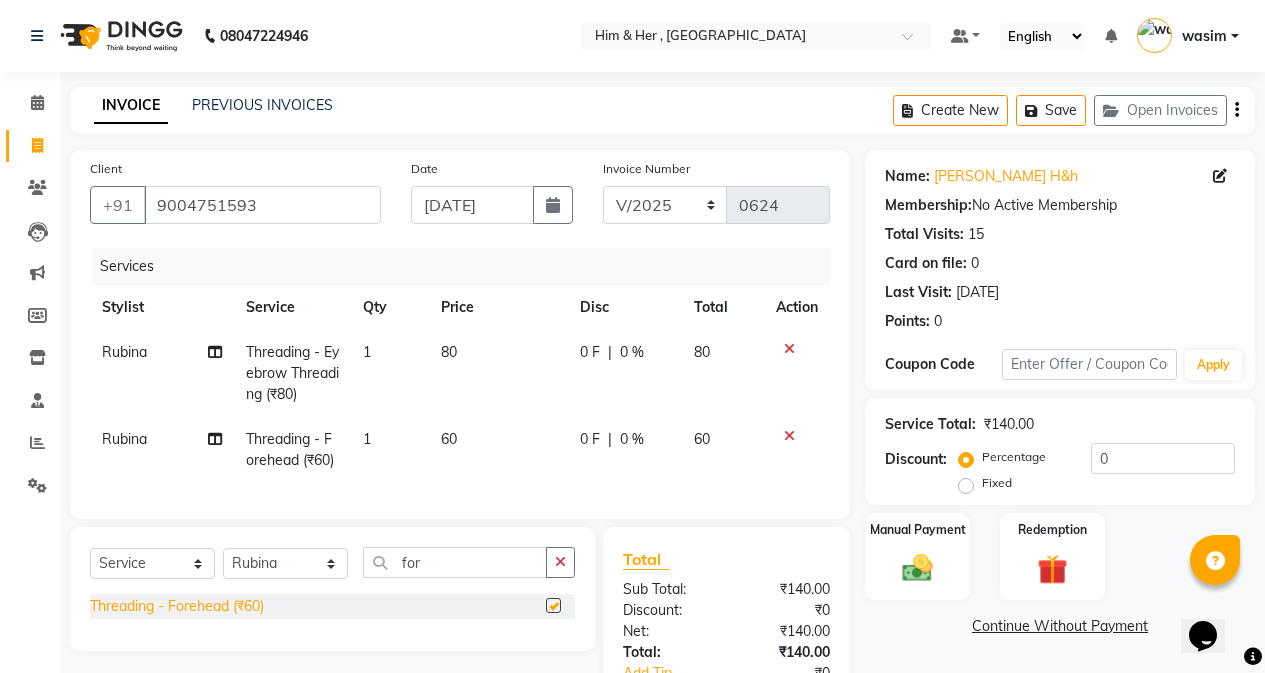checkbox on "false" 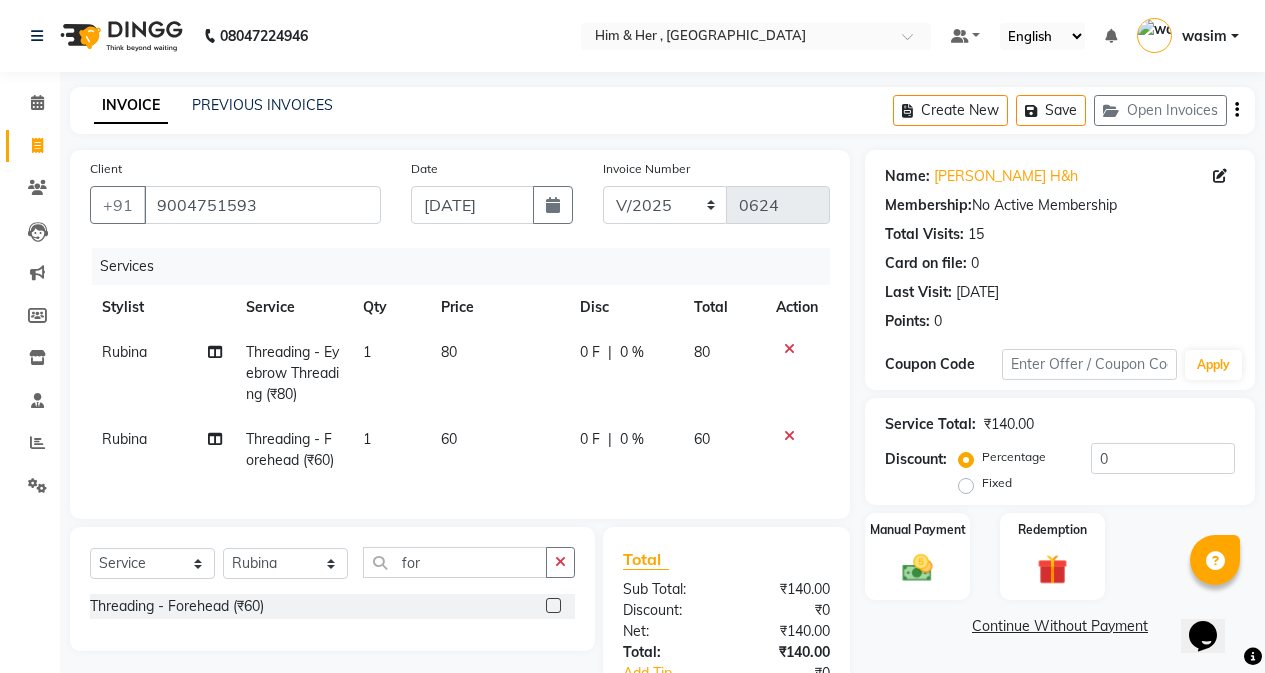 click on "60" 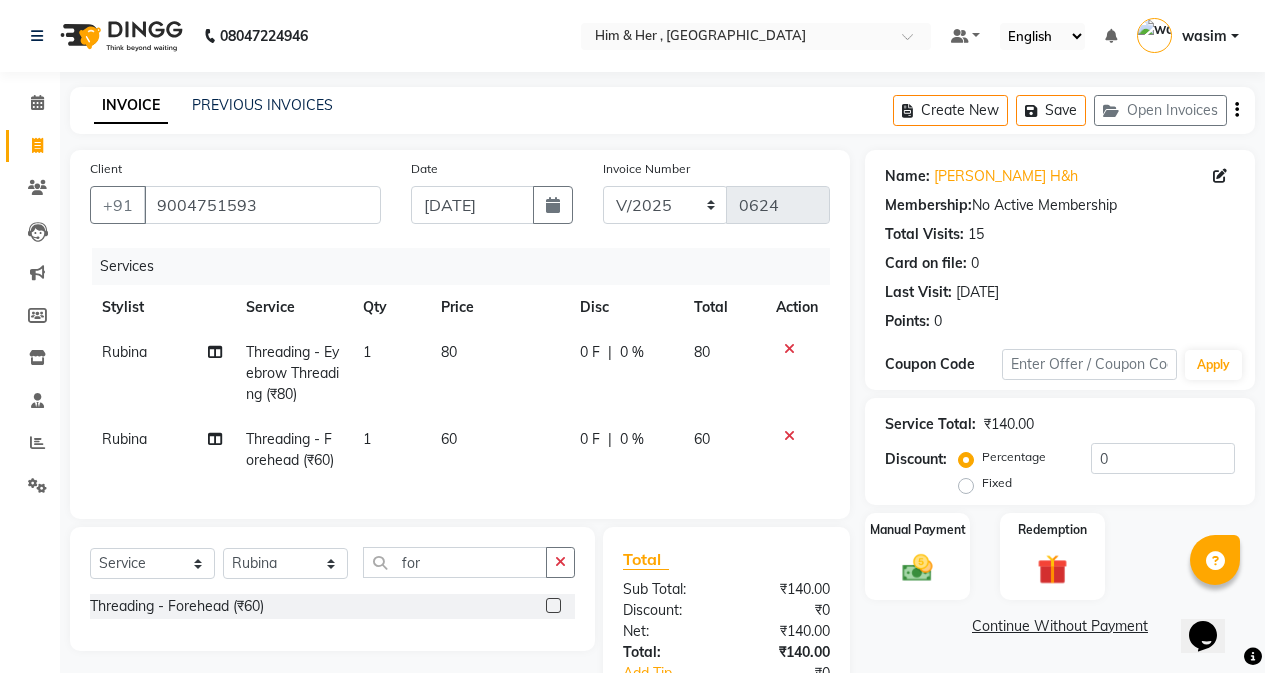 select on "42532" 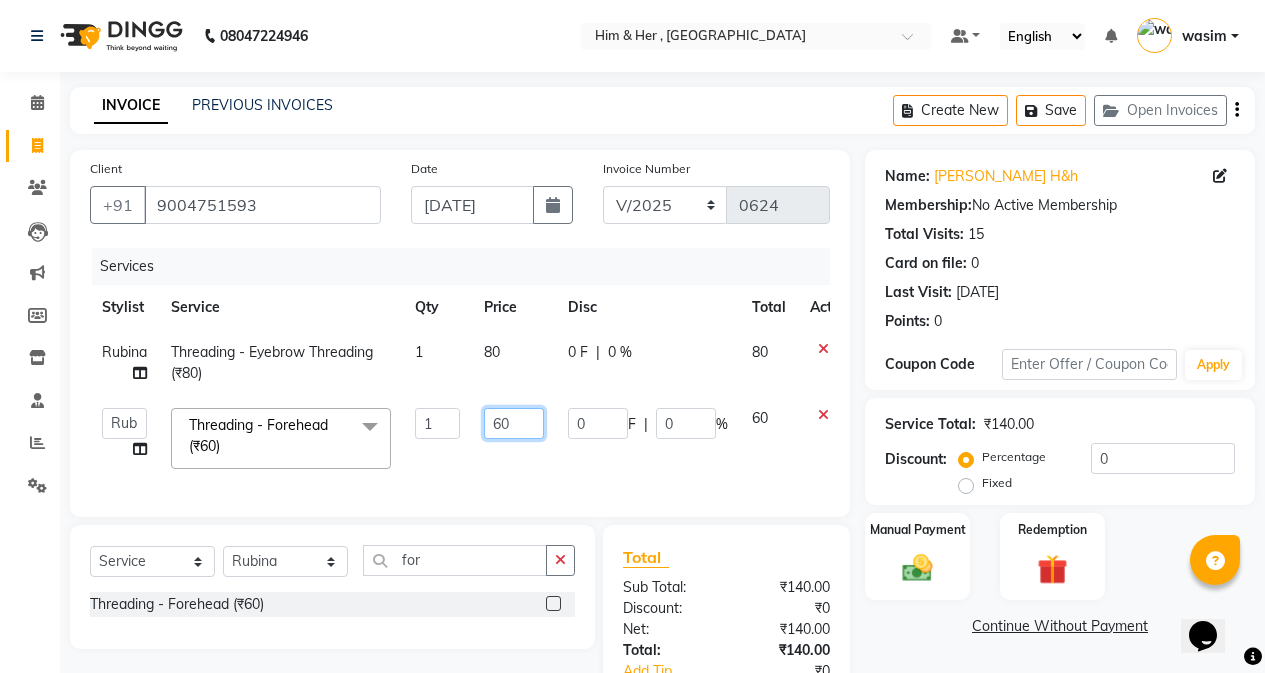 click on "60" 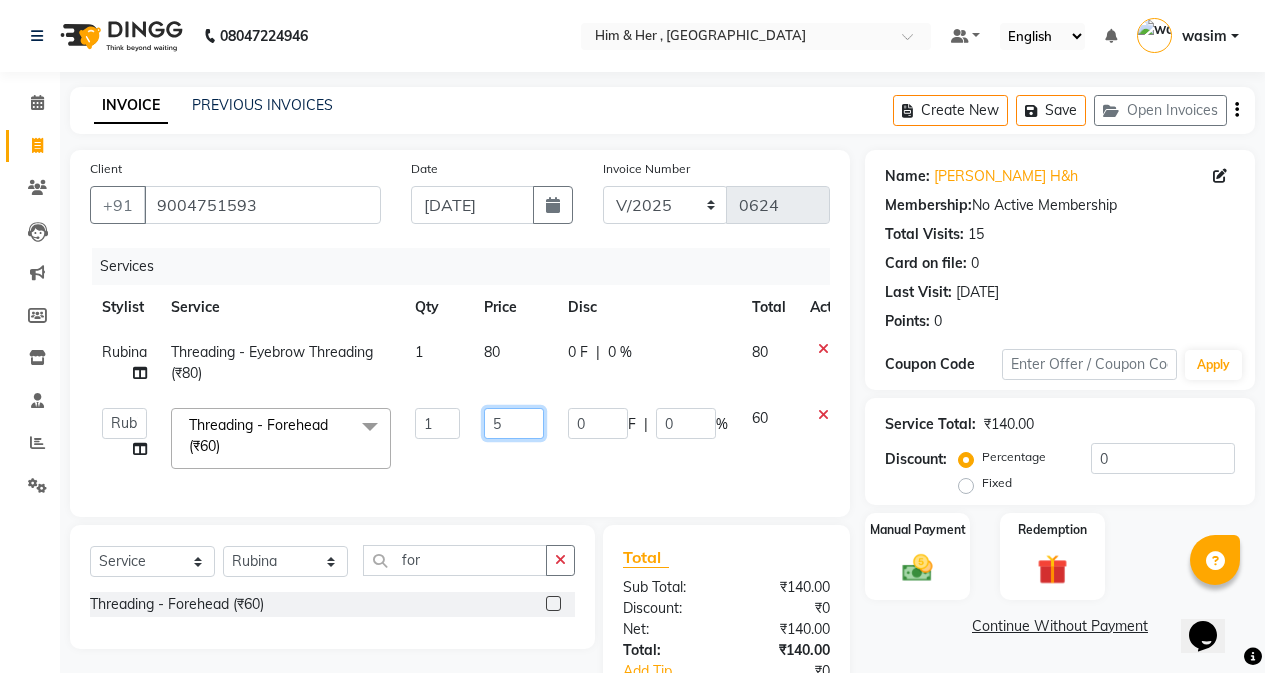 type on "50" 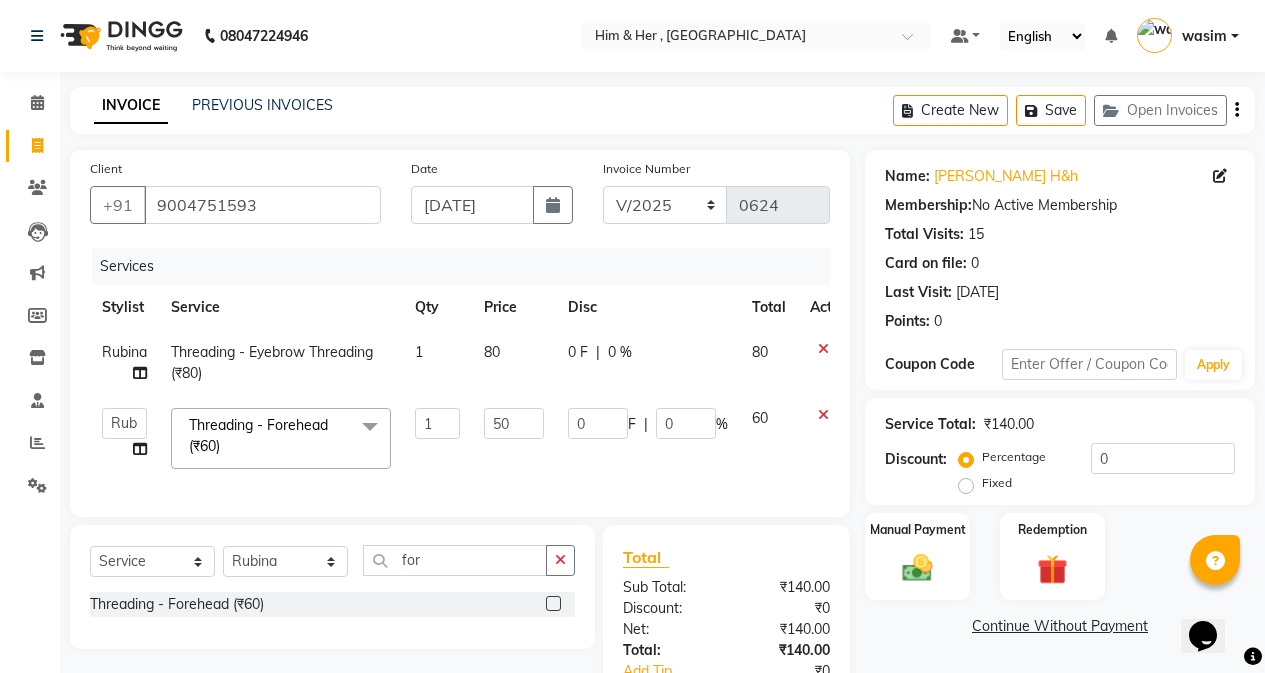 click on "50" 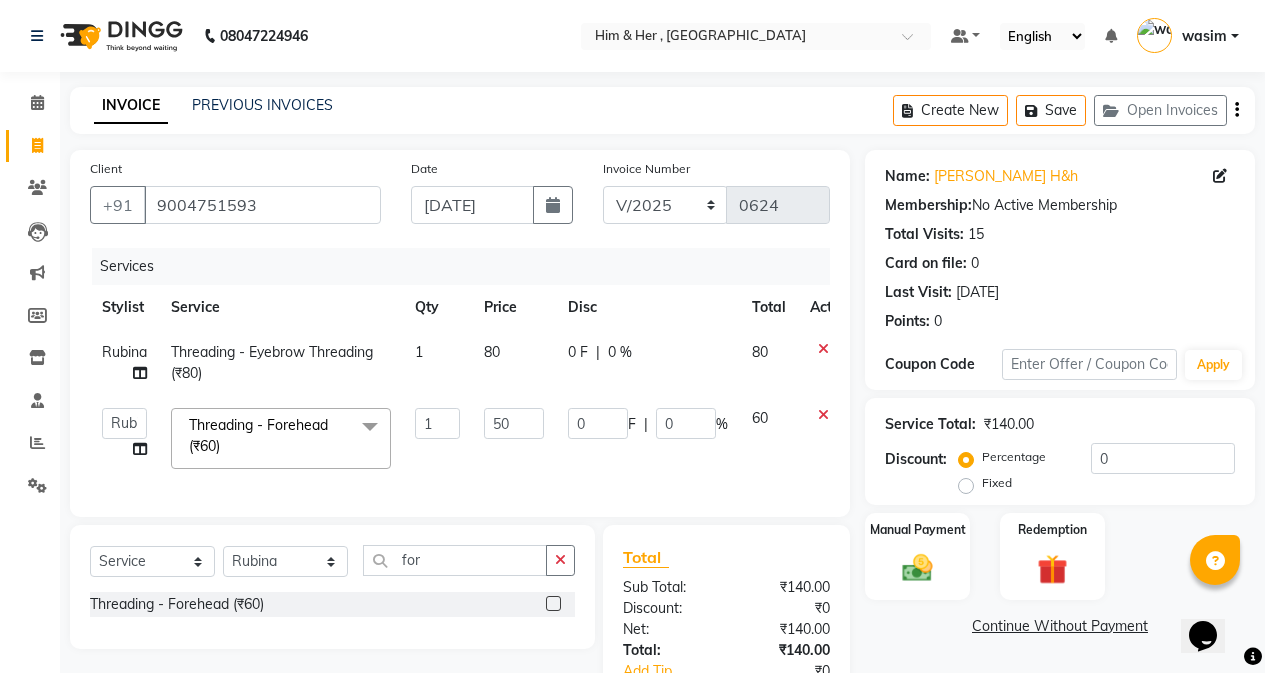 select on "42532" 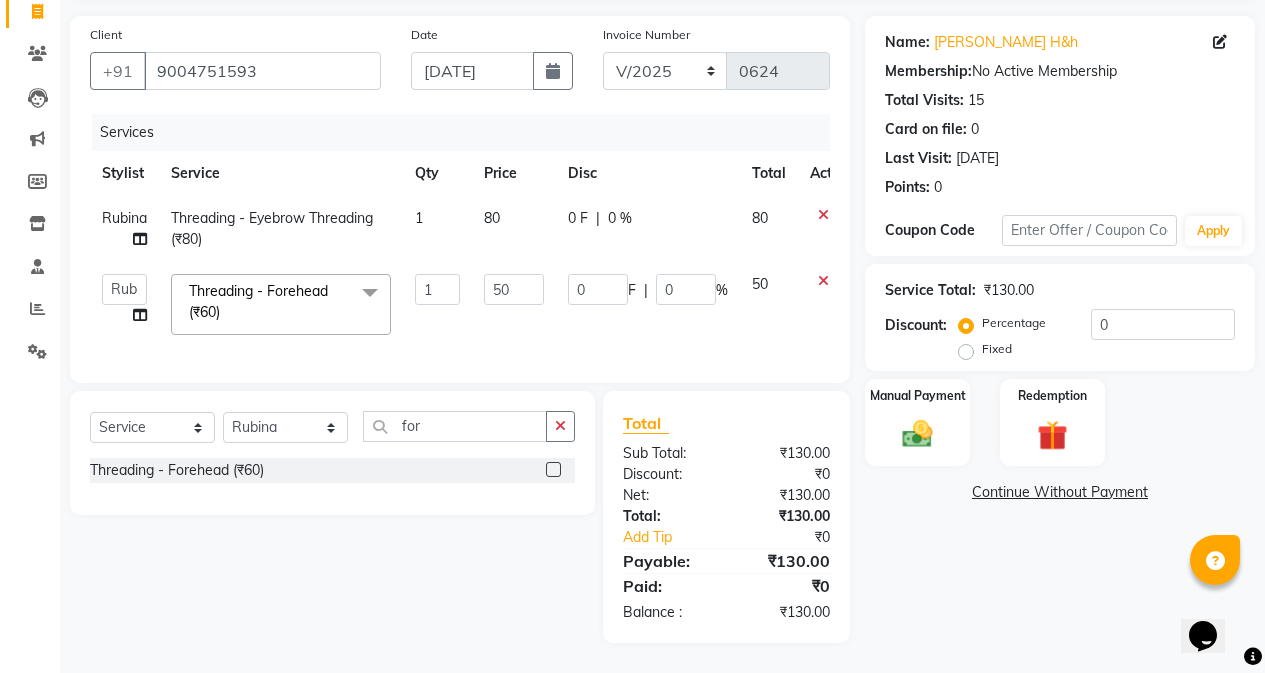 scroll, scrollTop: 149, scrollLeft: 0, axis: vertical 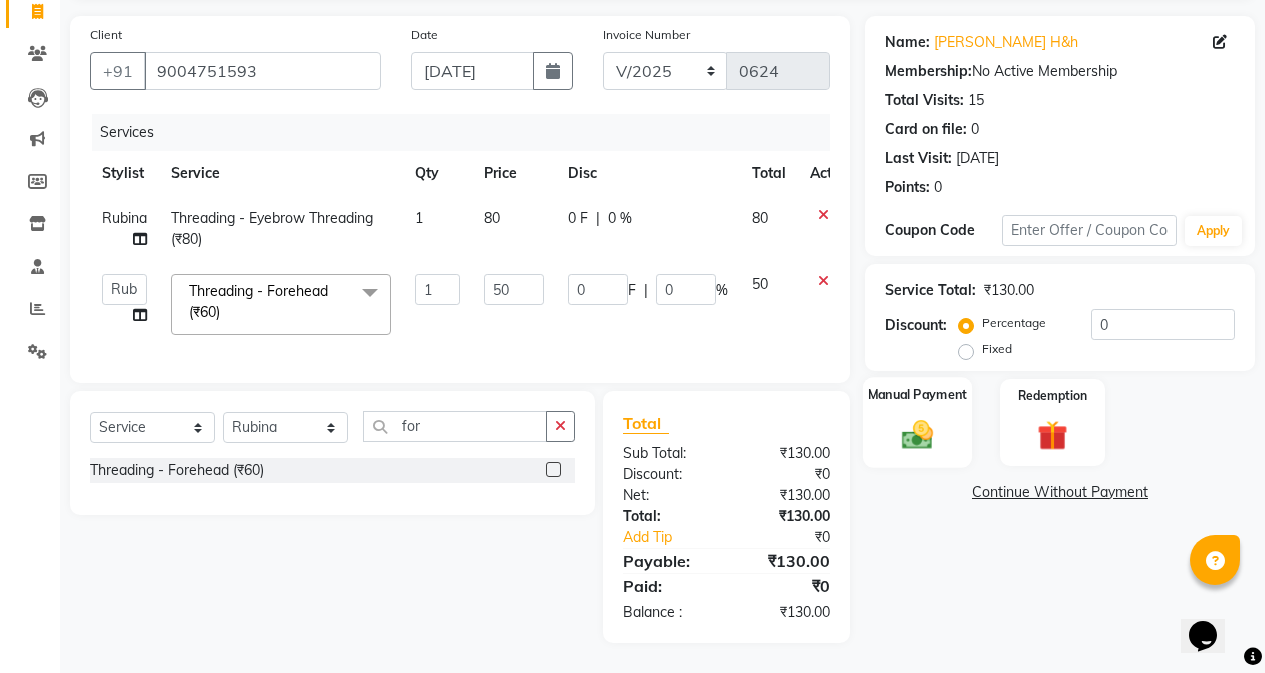 click on "Manual Payment" 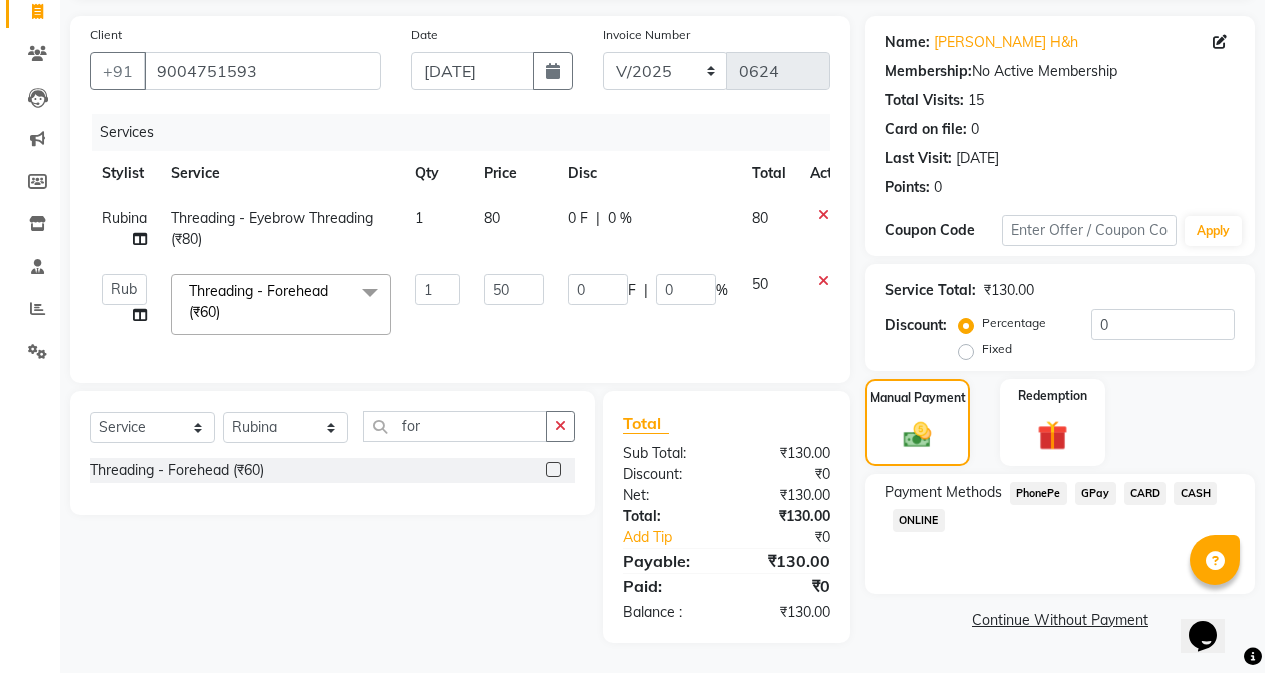 click on "GPay" 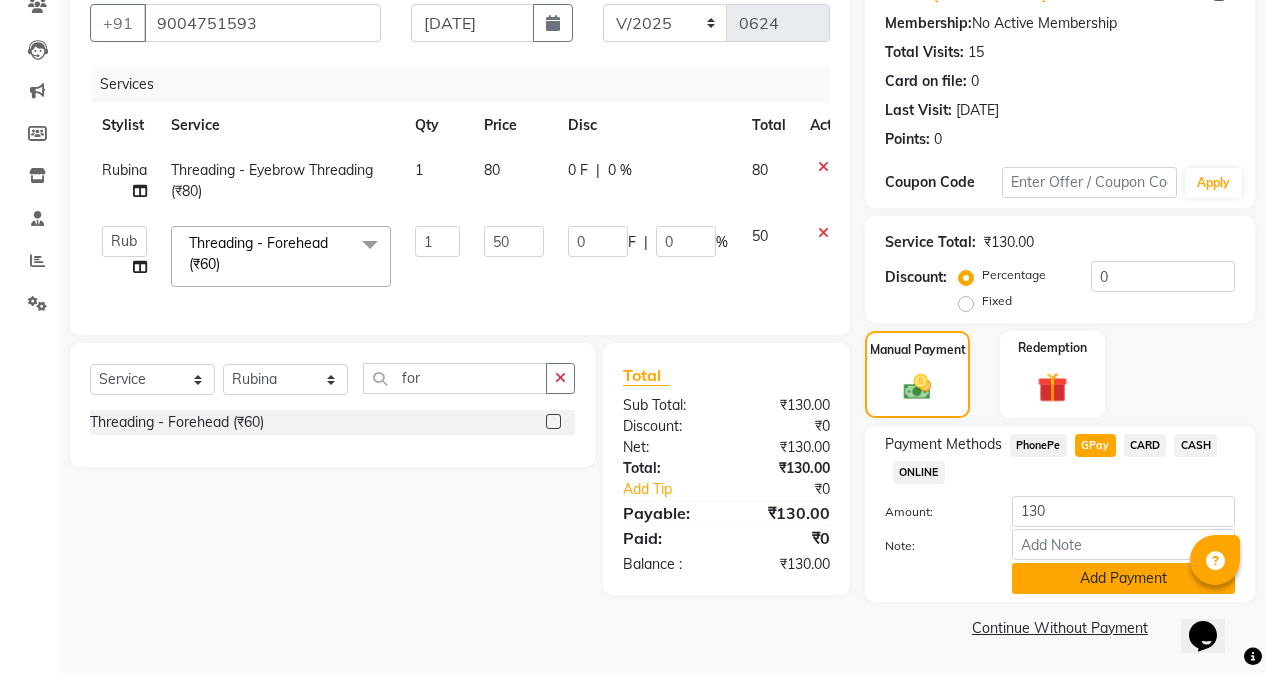 click on "Add Payment" 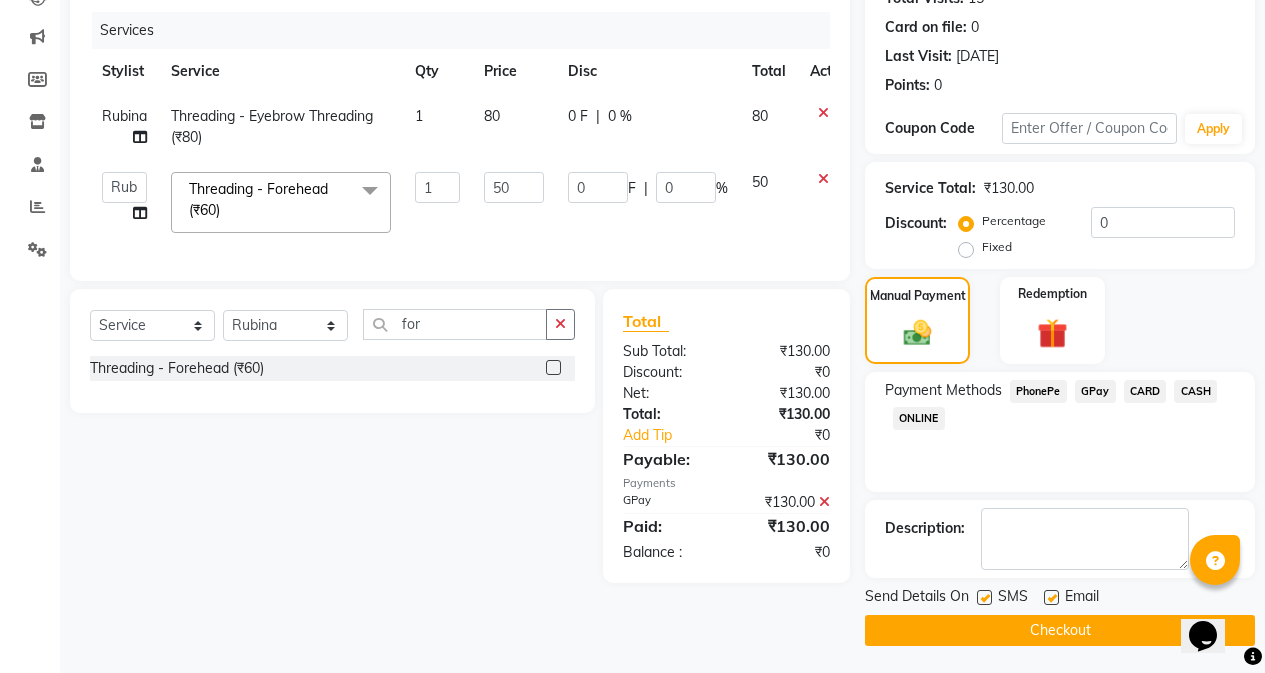 scroll, scrollTop: 239, scrollLeft: 0, axis: vertical 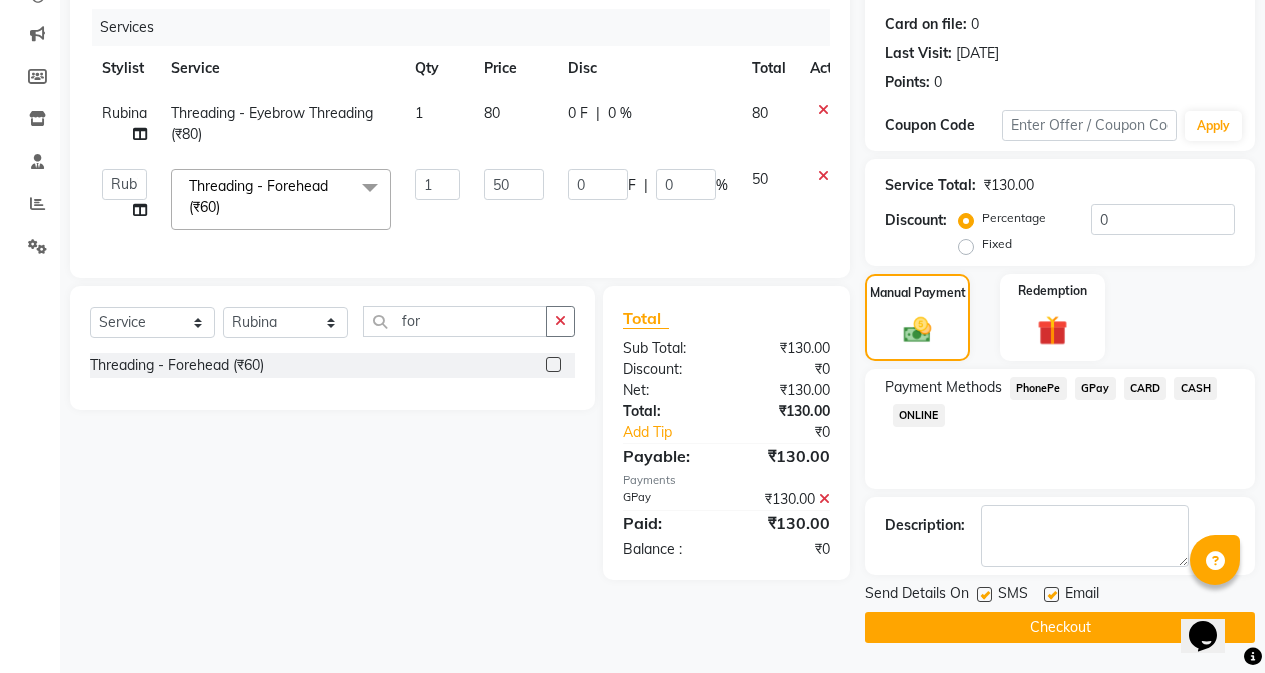 click 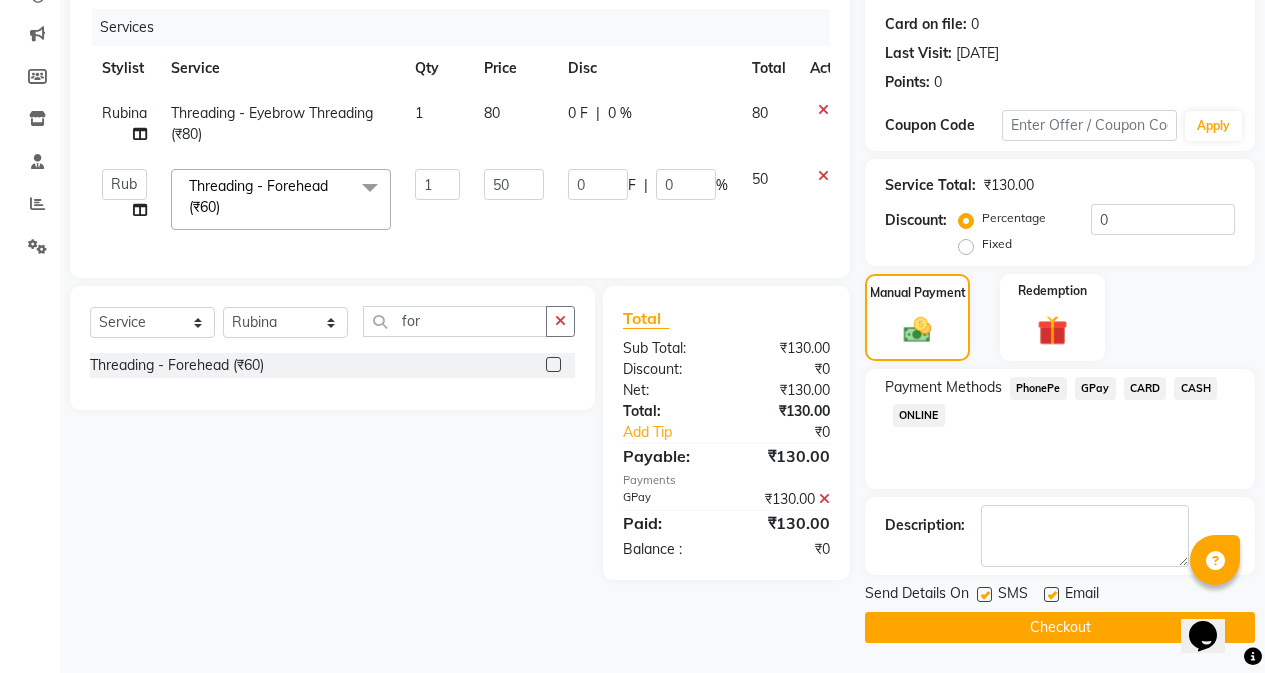 click at bounding box center [983, 595] 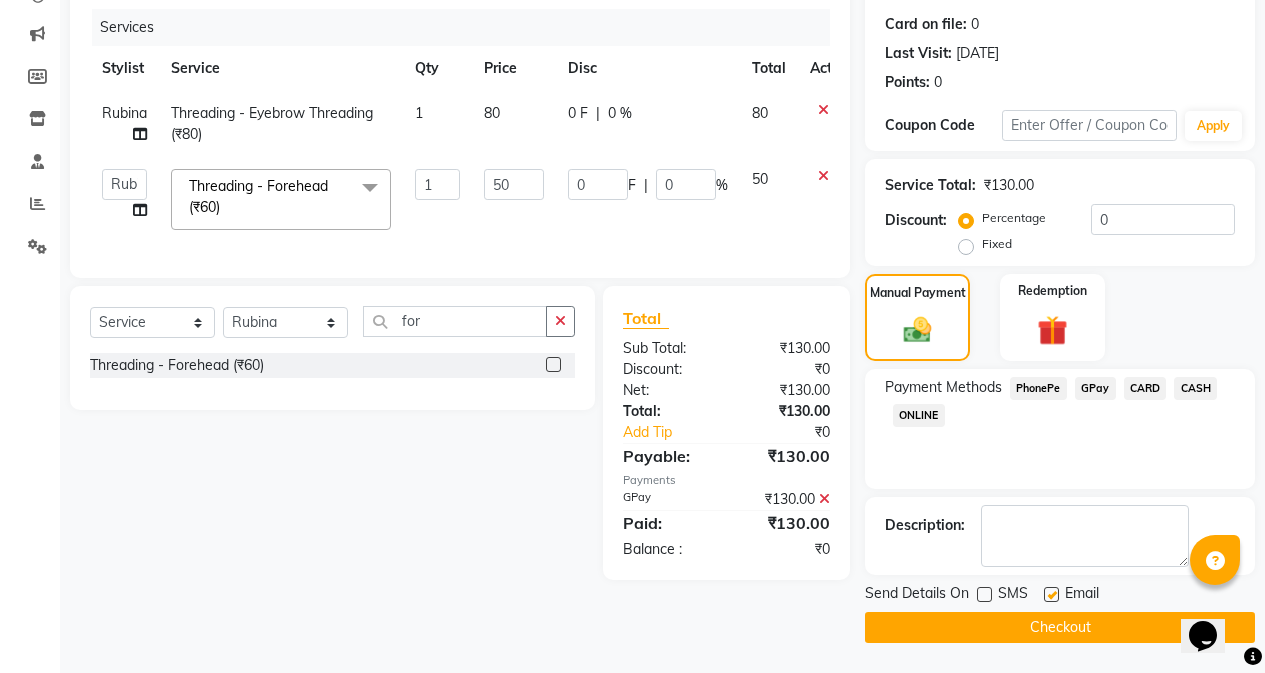 click on "Checkout" 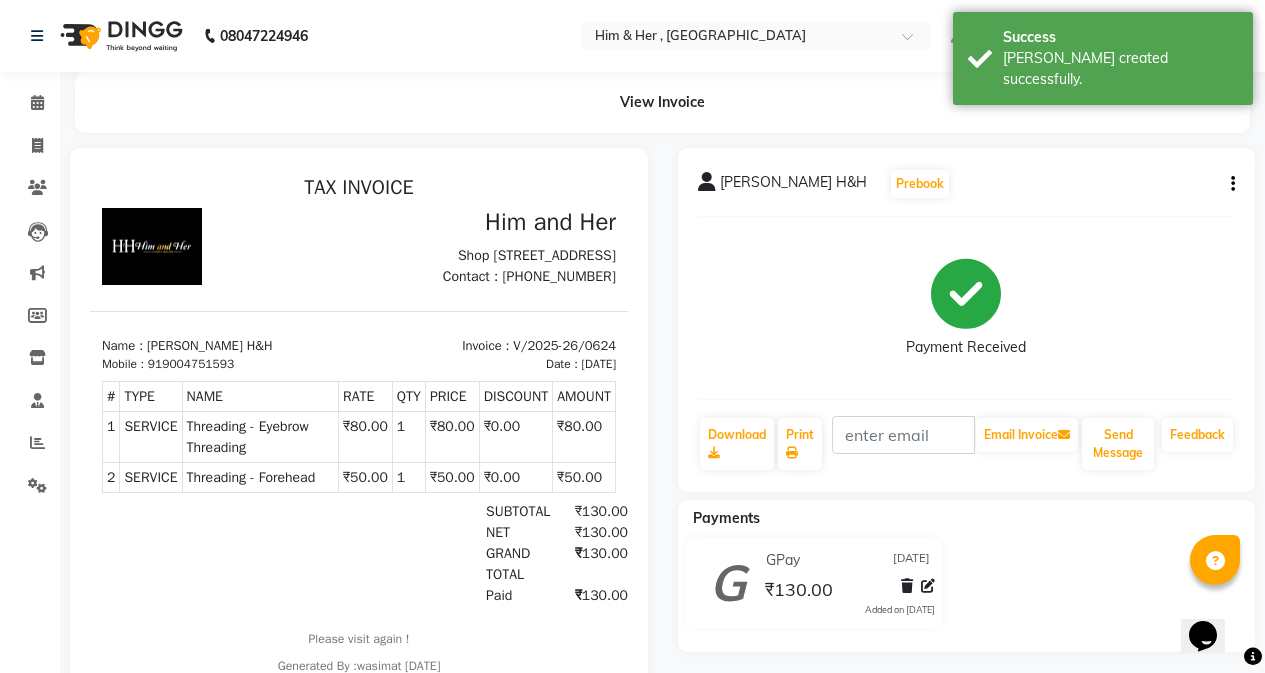 scroll, scrollTop: 0, scrollLeft: 0, axis: both 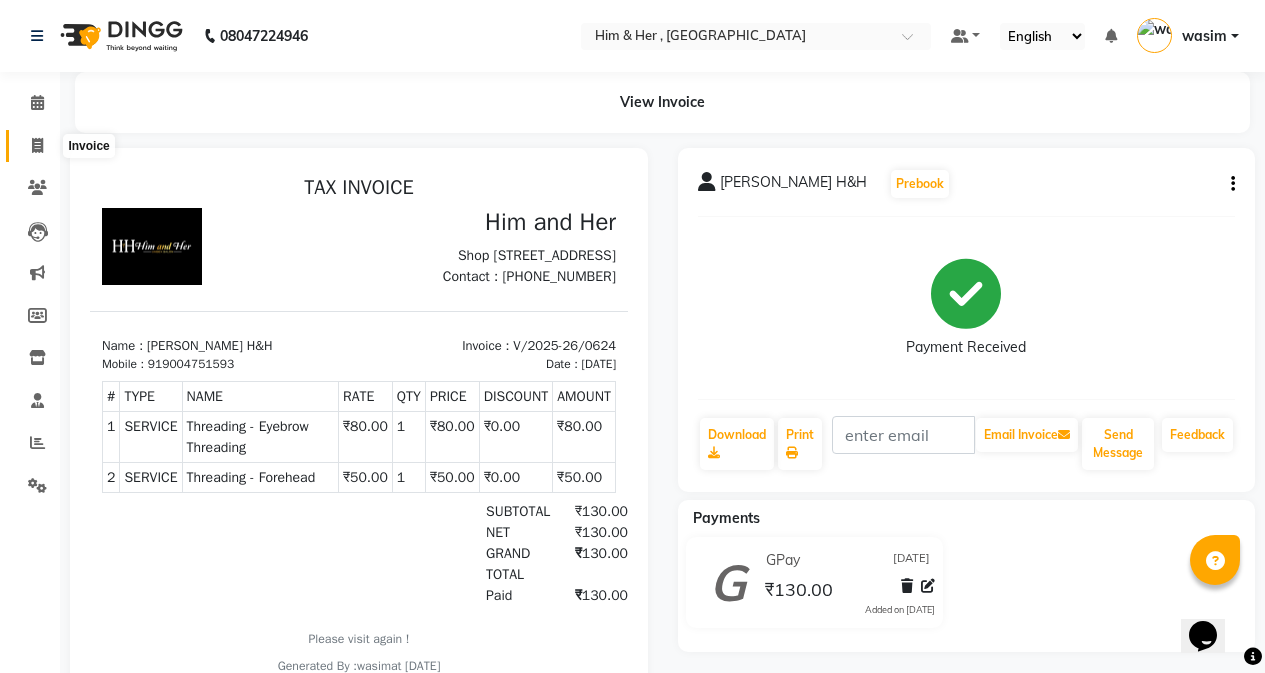 click 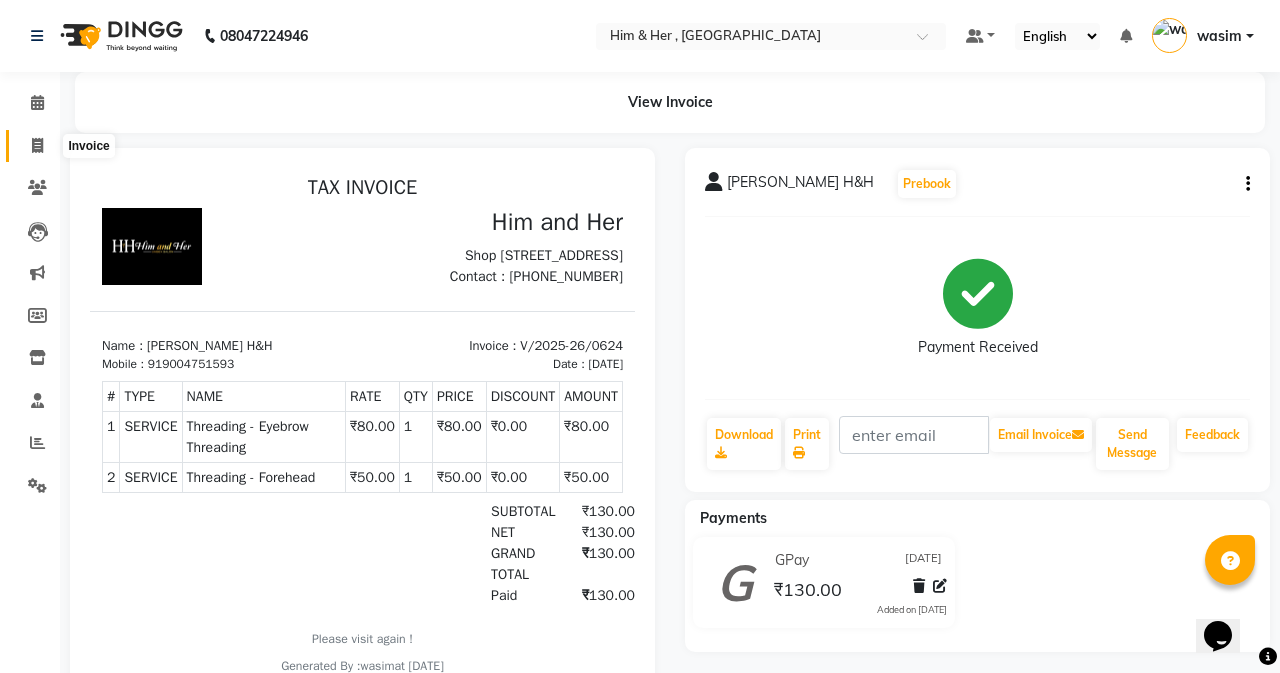 select on "5934" 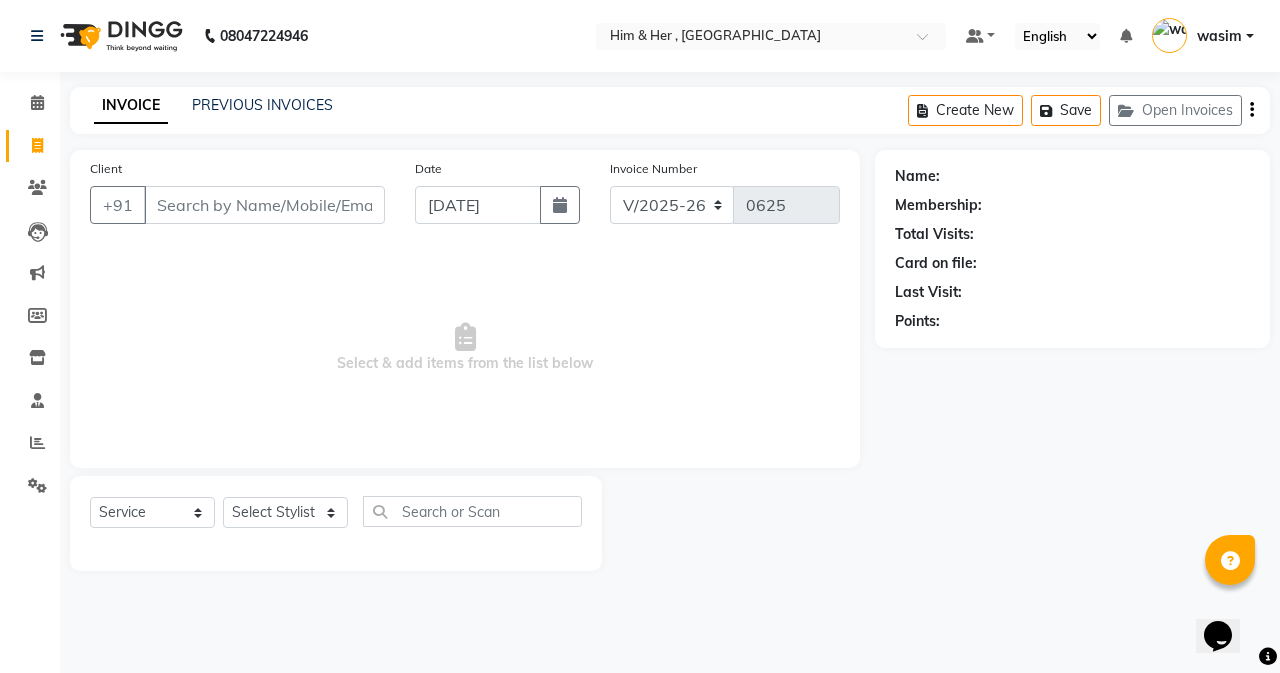 click on "Client" at bounding box center [264, 205] 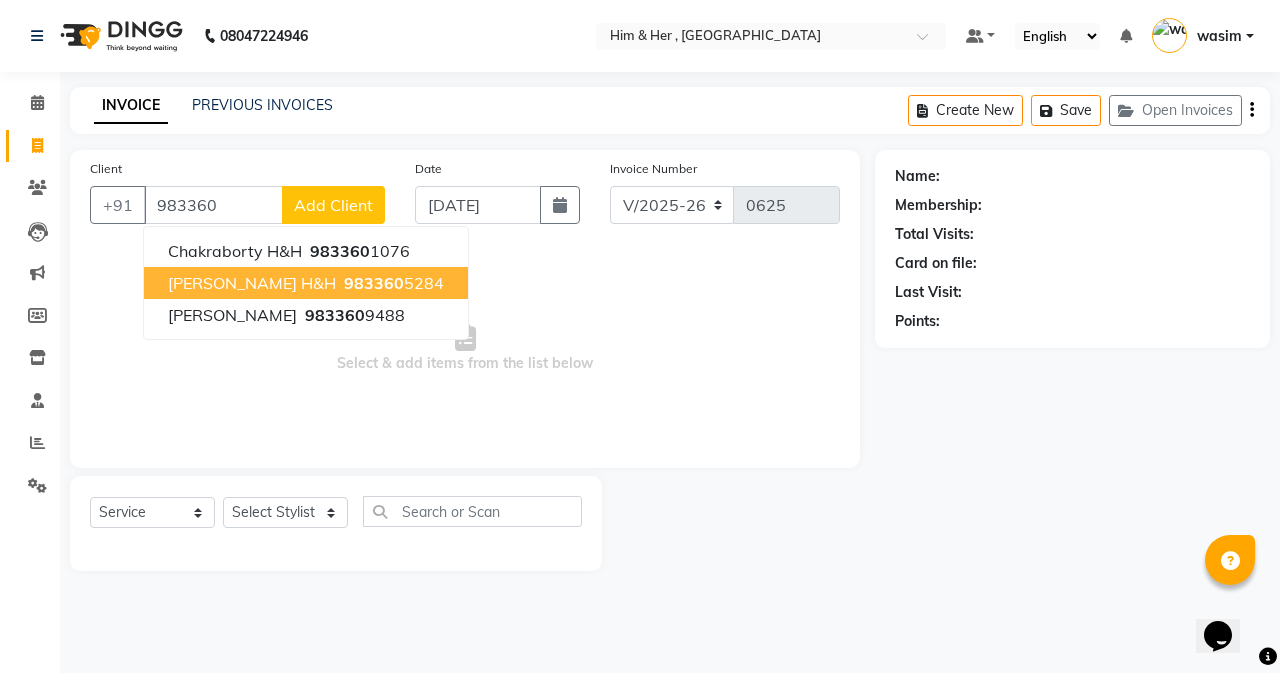 click on "983360" at bounding box center (374, 283) 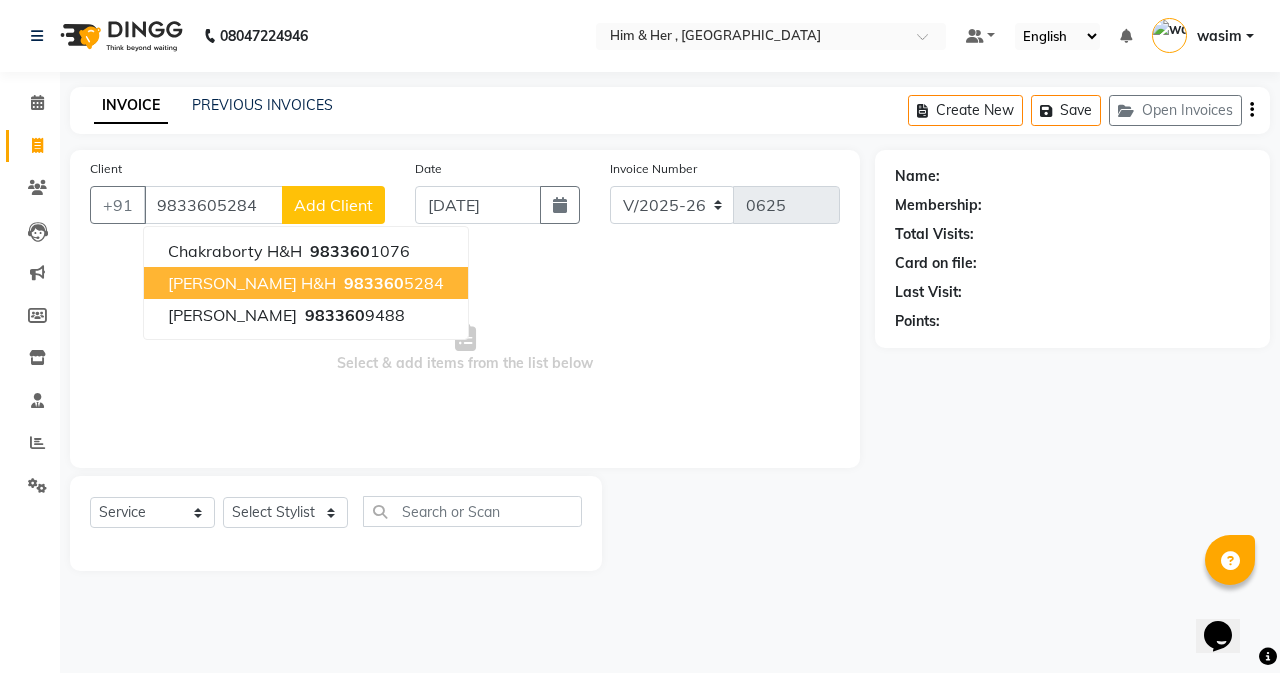 type on "9833605284" 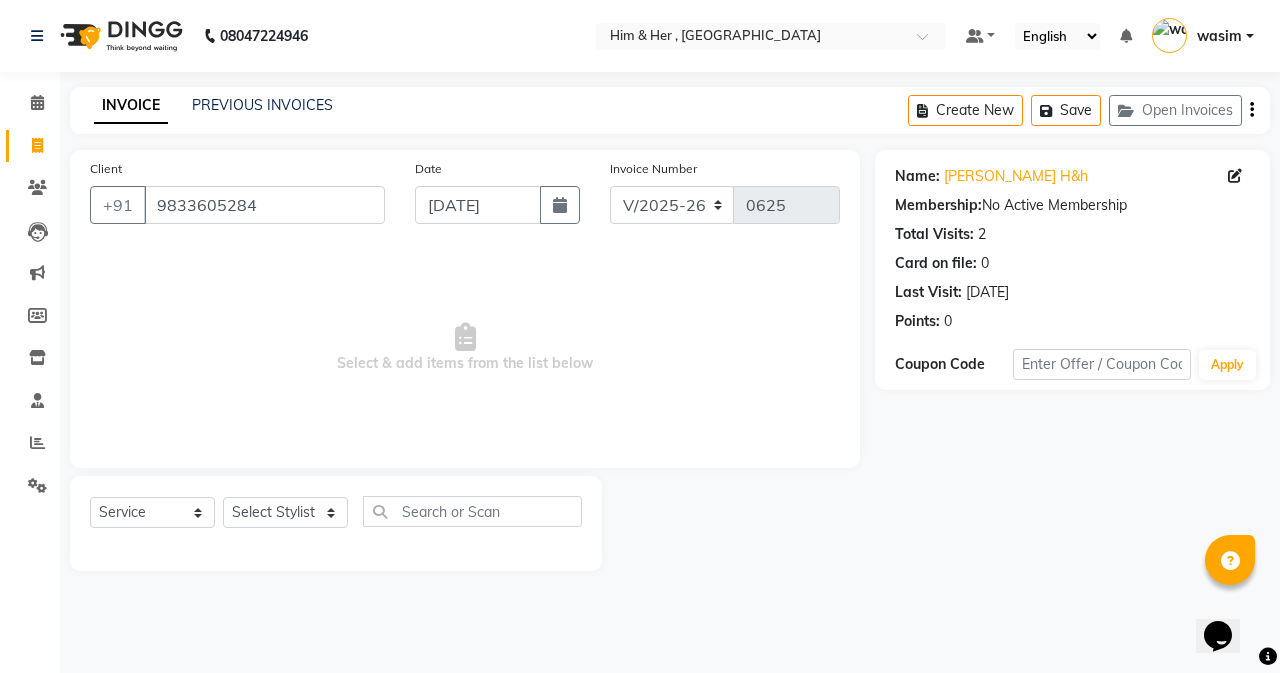 click on "Date [DATE]" 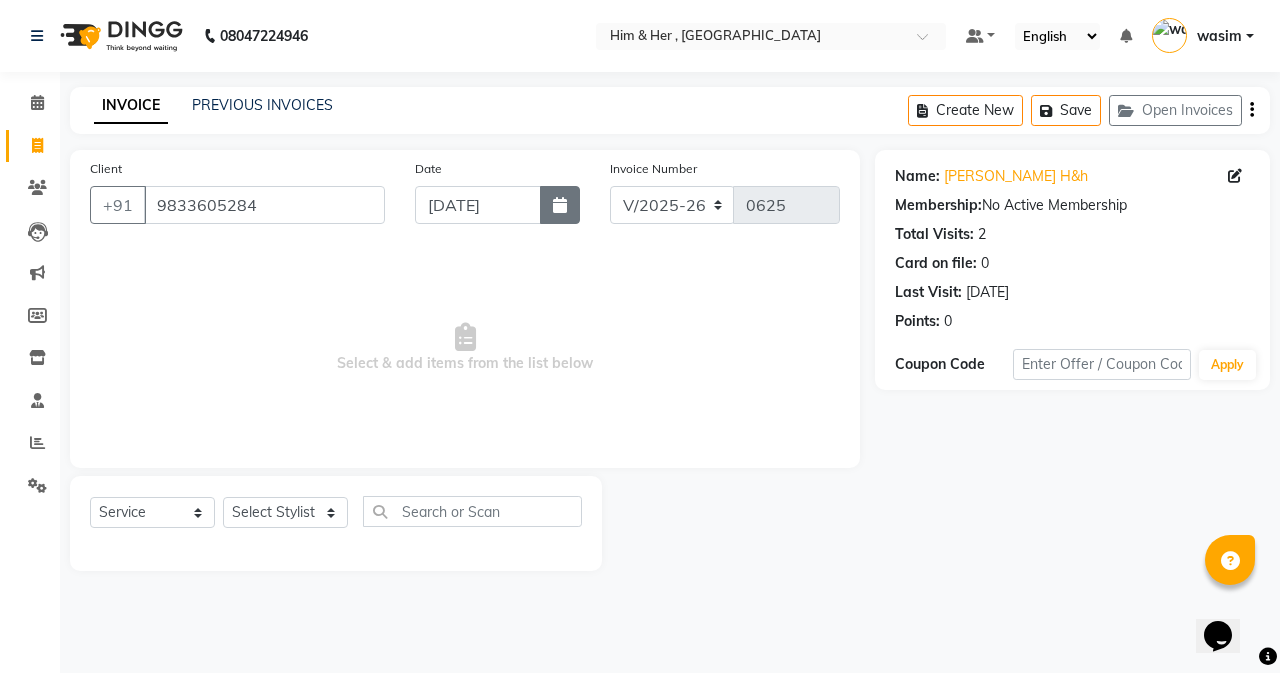click 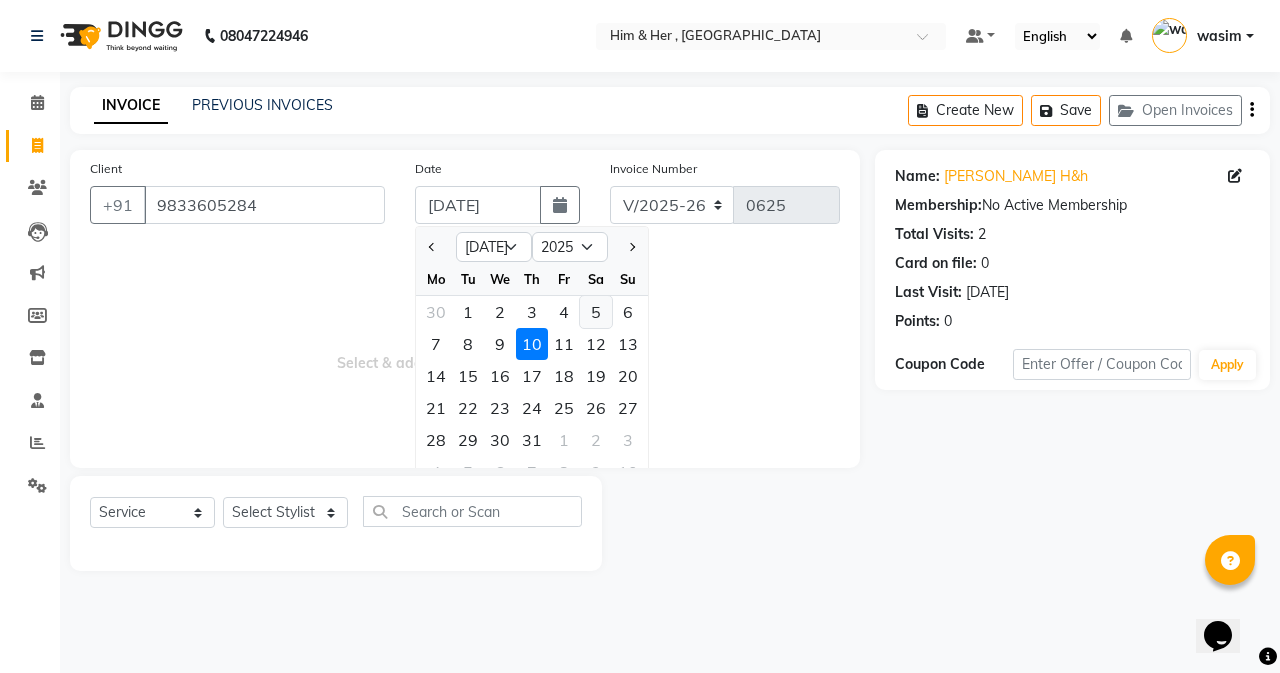 click on "5" 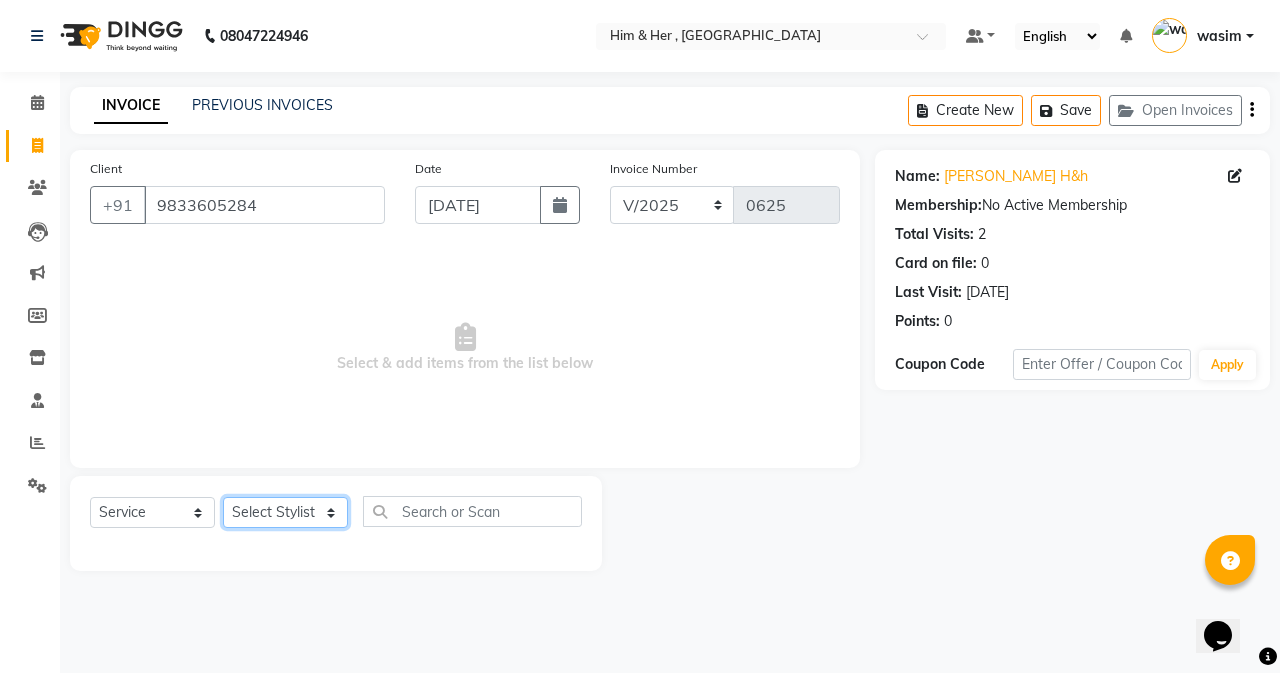 click on "Select Stylist [PERSON_NAME] Rubina [PERSON_NAME] [PERSON_NAME]" 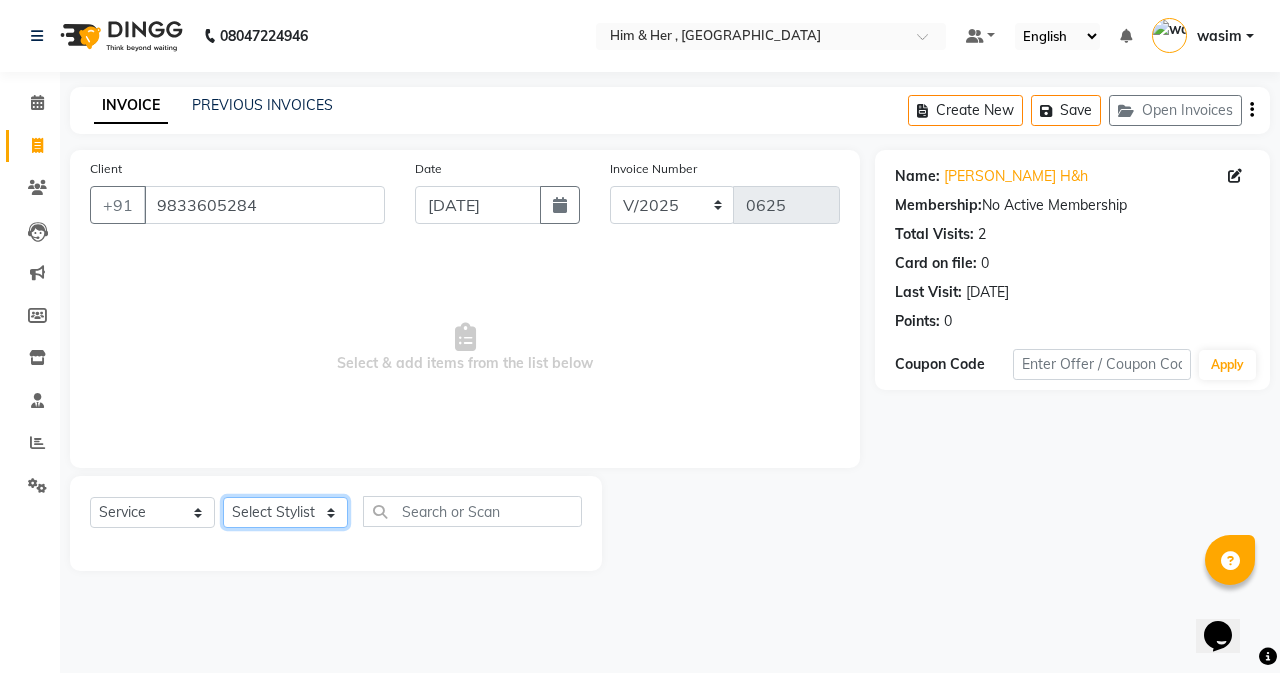 select on "47402" 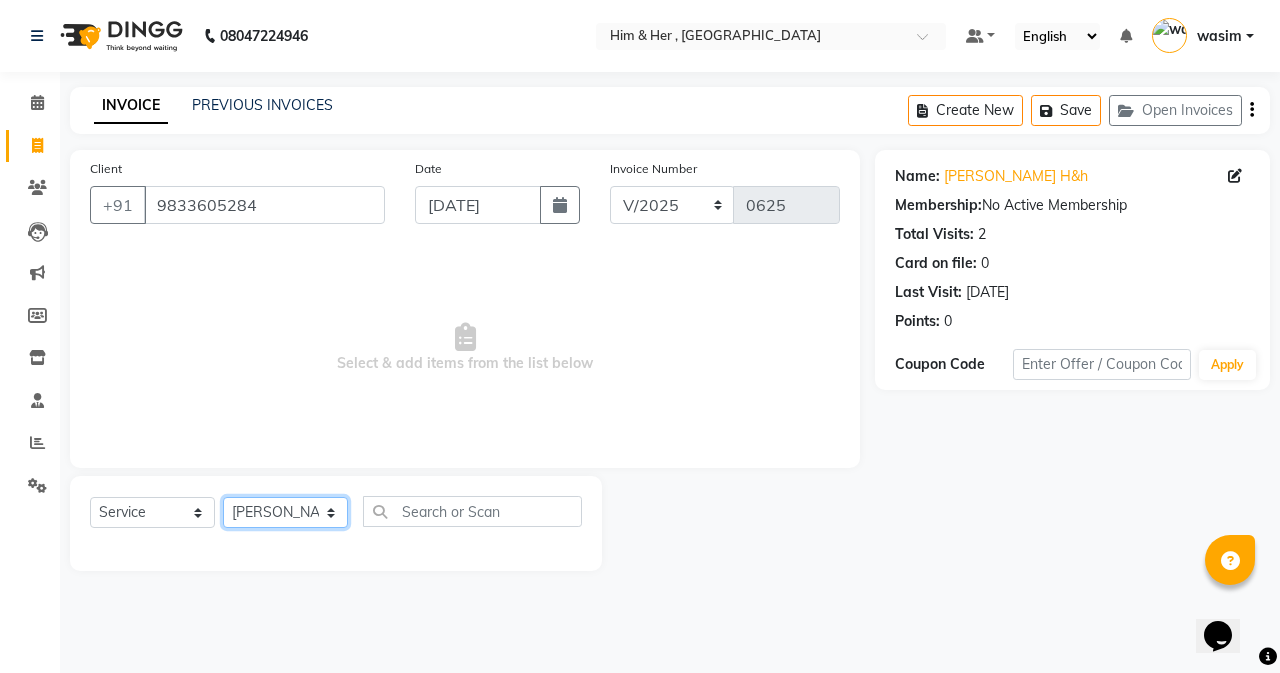click on "Select Stylist [PERSON_NAME] Rubina [PERSON_NAME] [PERSON_NAME]" 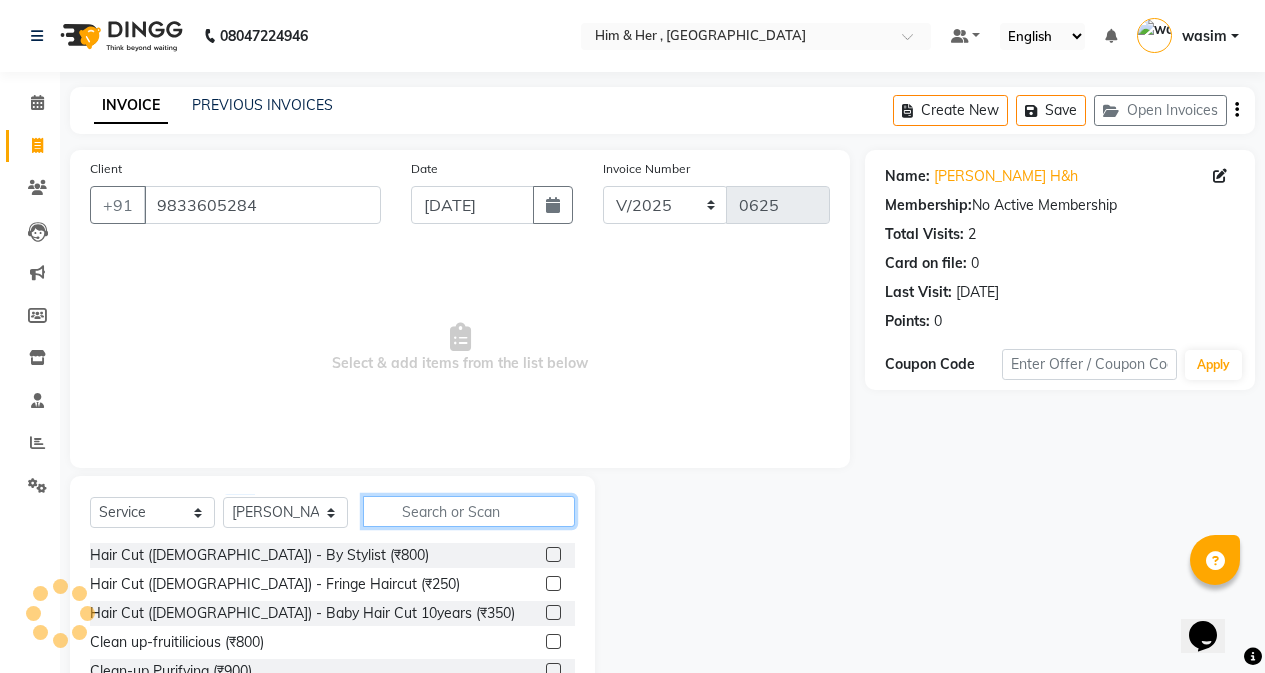 click 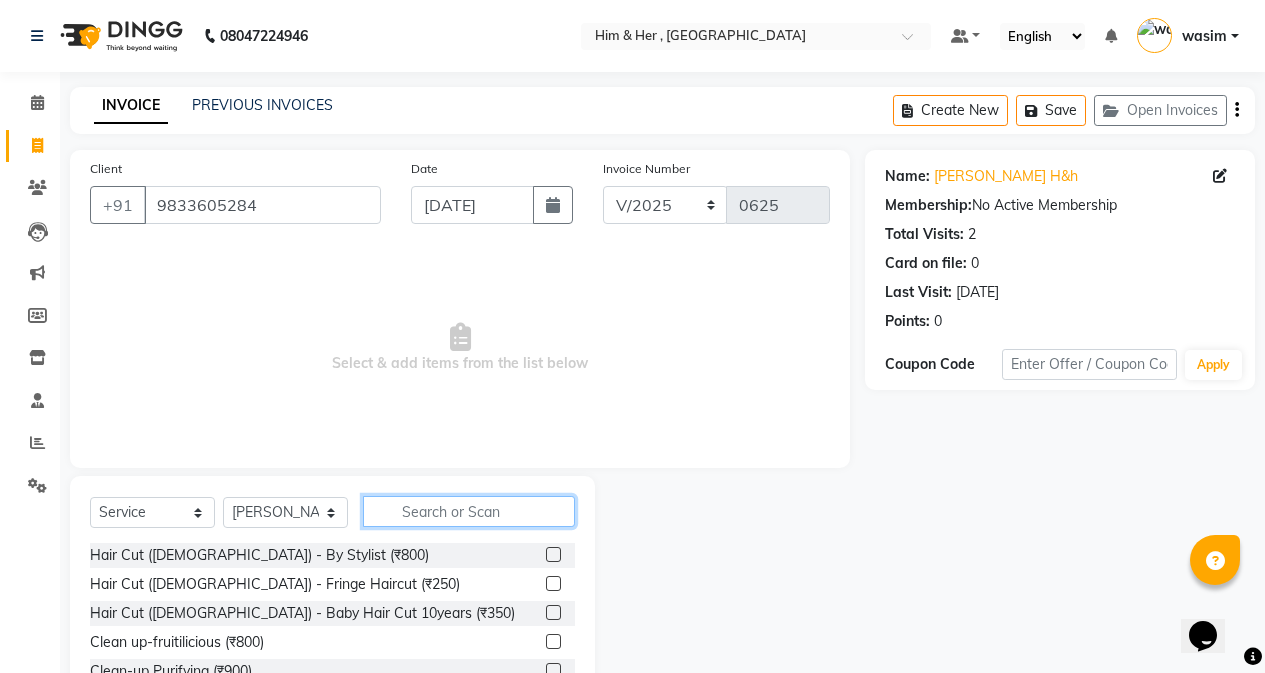 scroll, scrollTop: 100, scrollLeft: 0, axis: vertical 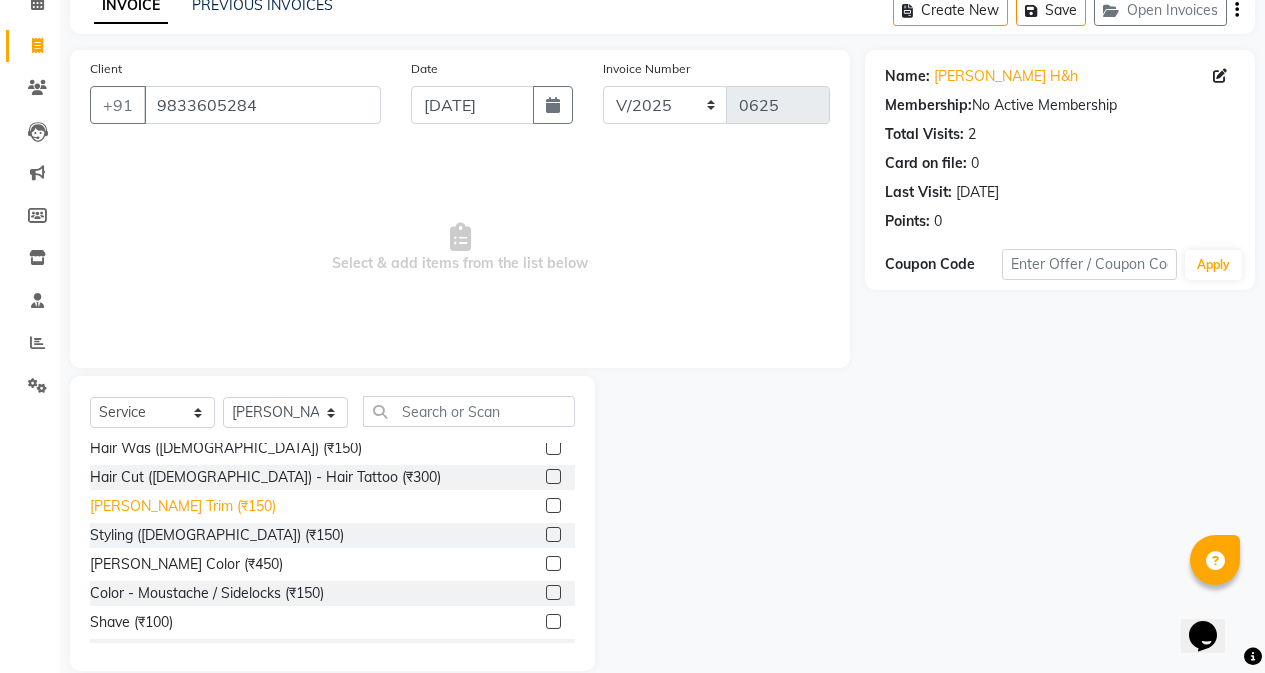 click on "[PERSON_NAME] Trim (₹150)" 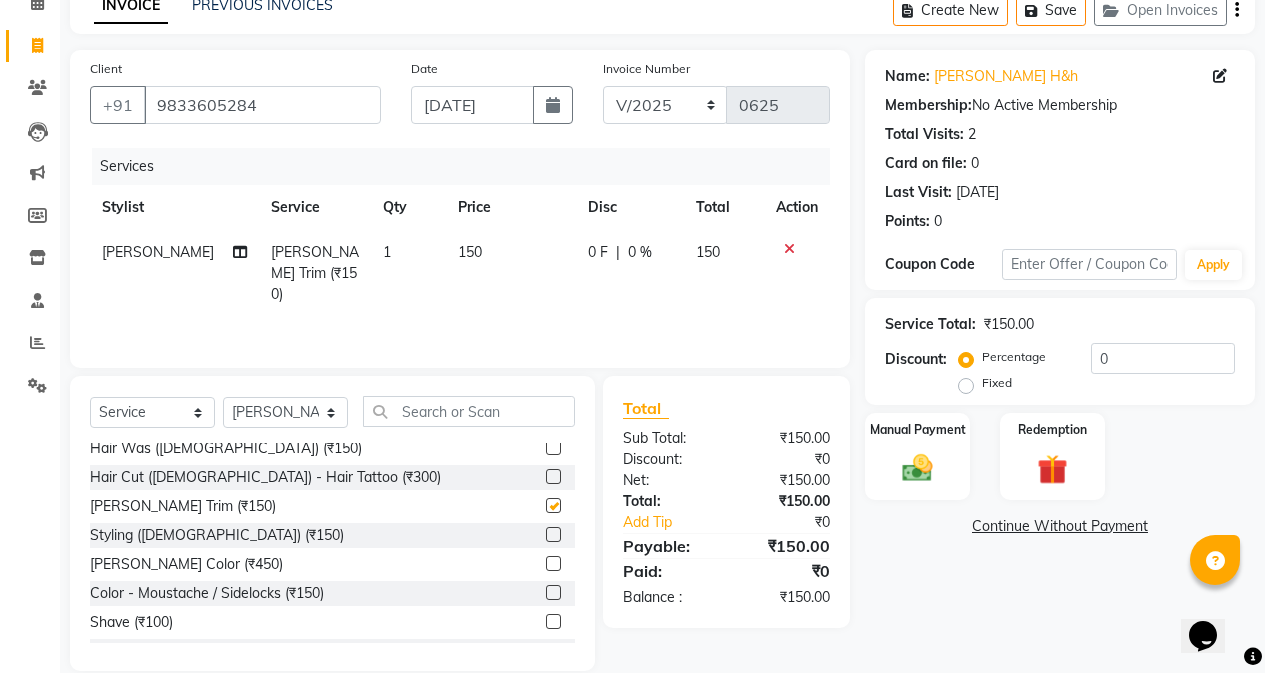 checkbox on "false" 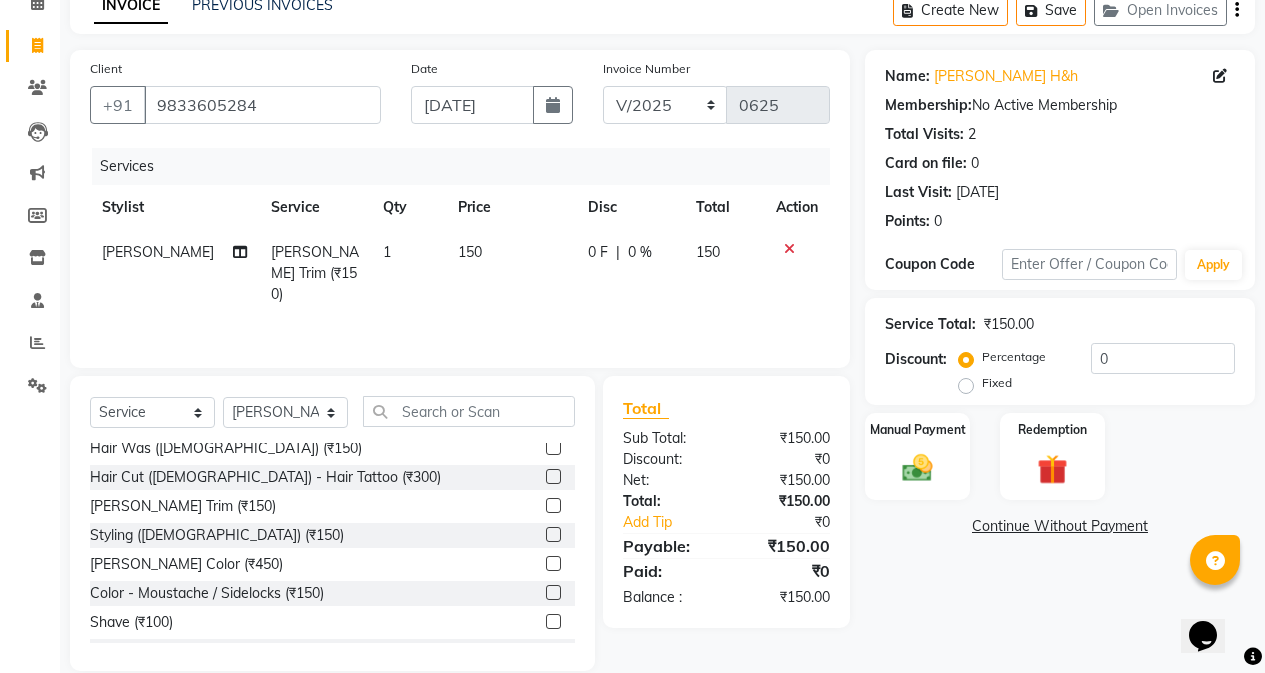 click on "150" 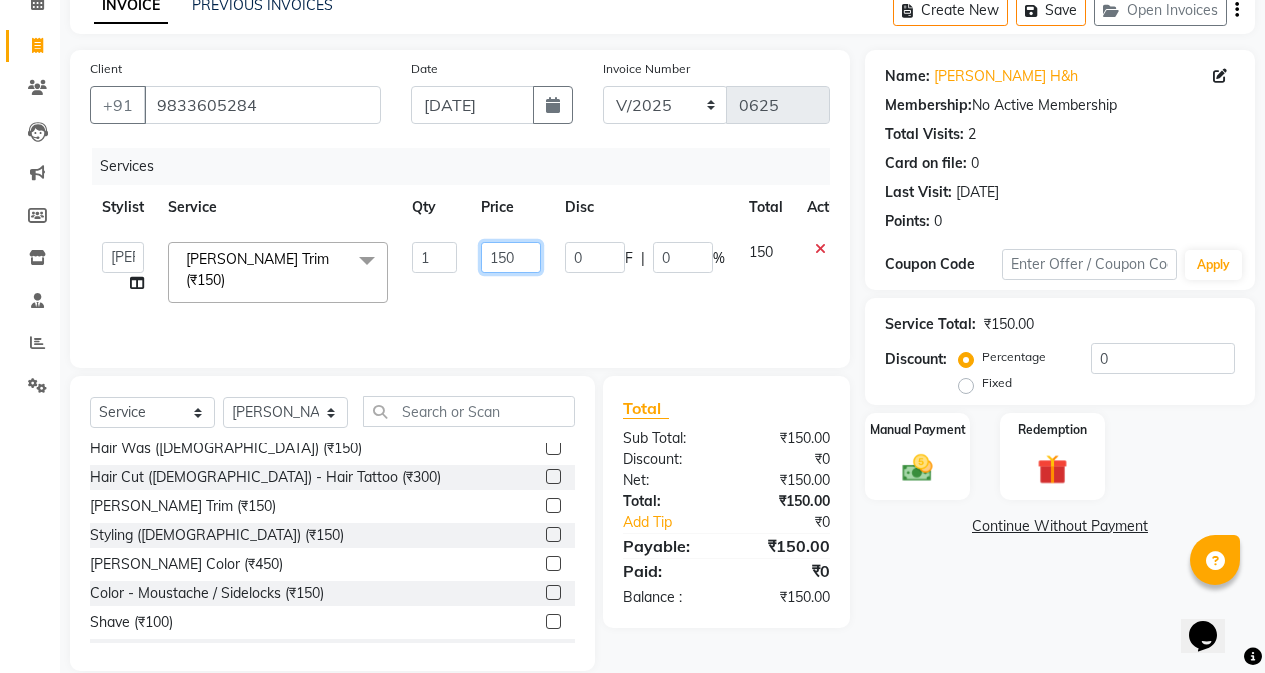 click on "150" 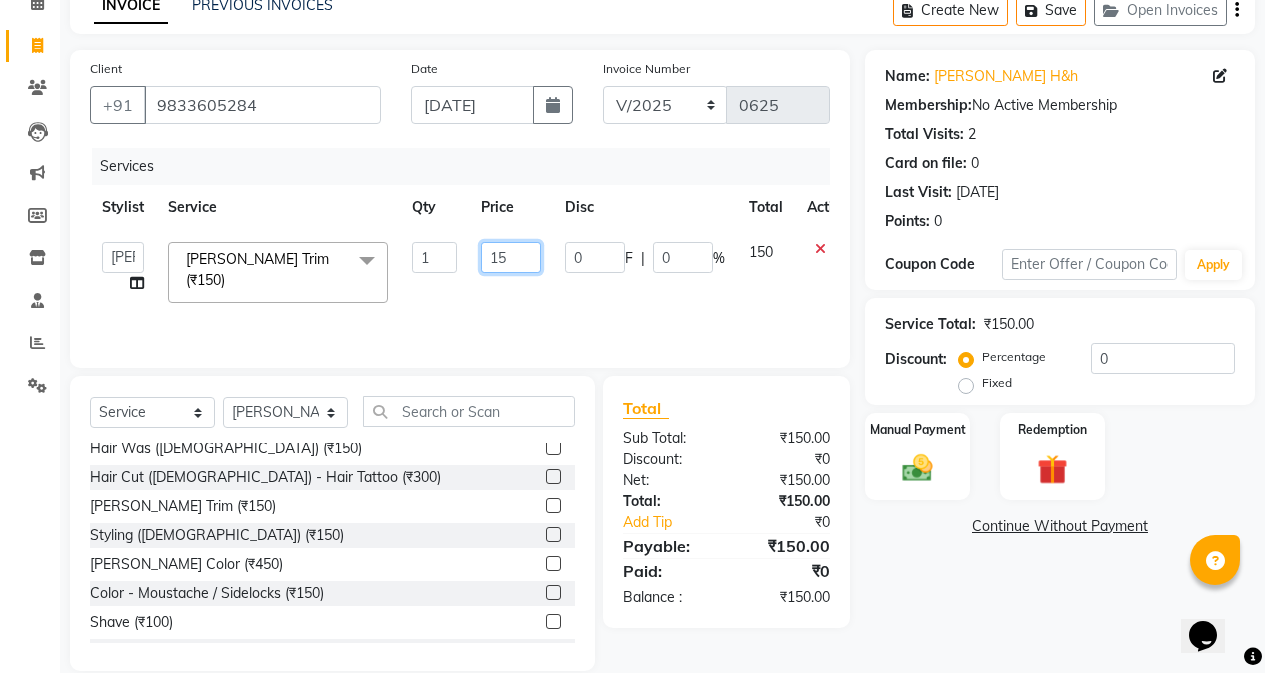 type on "1" 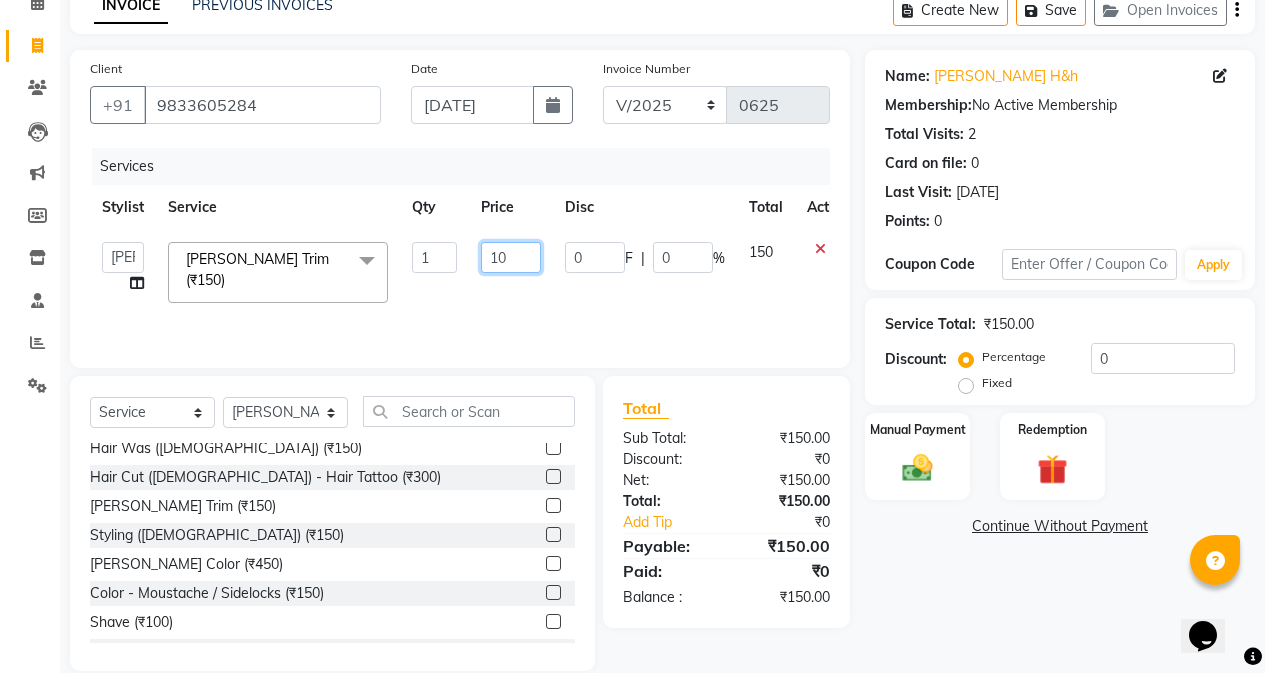 type on "100" 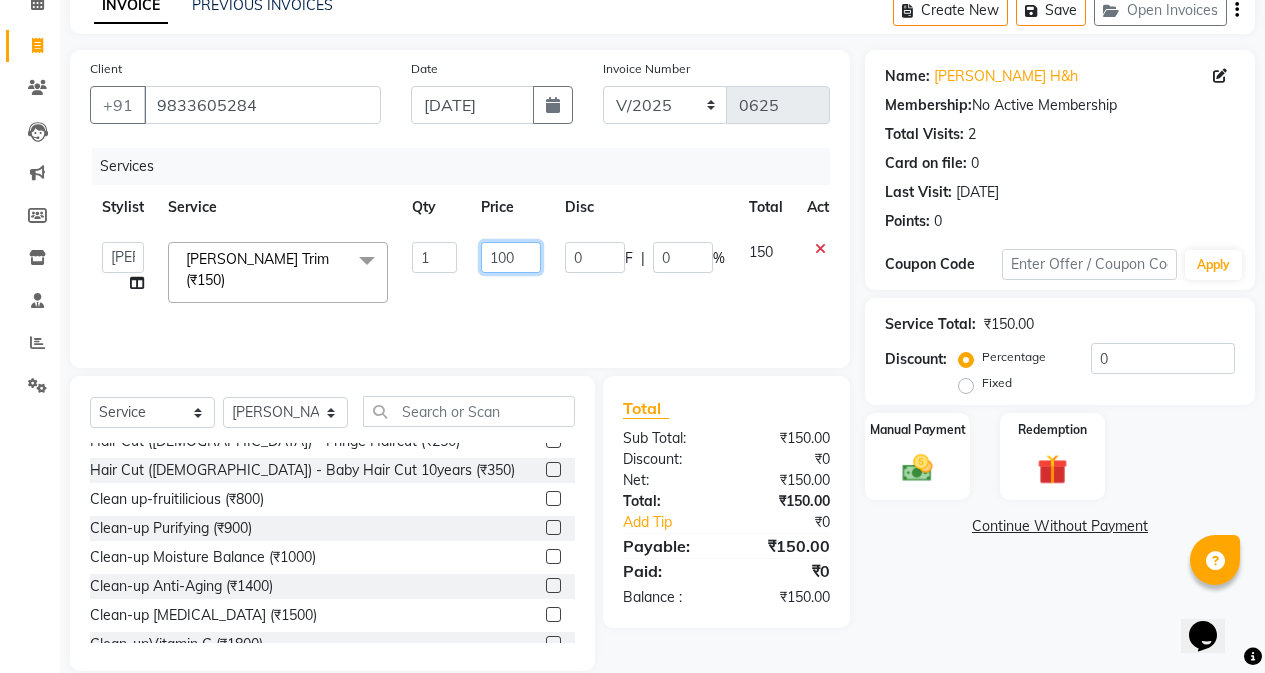 scroll, scrollTop: 0, scrollLeft: 0, axis: both 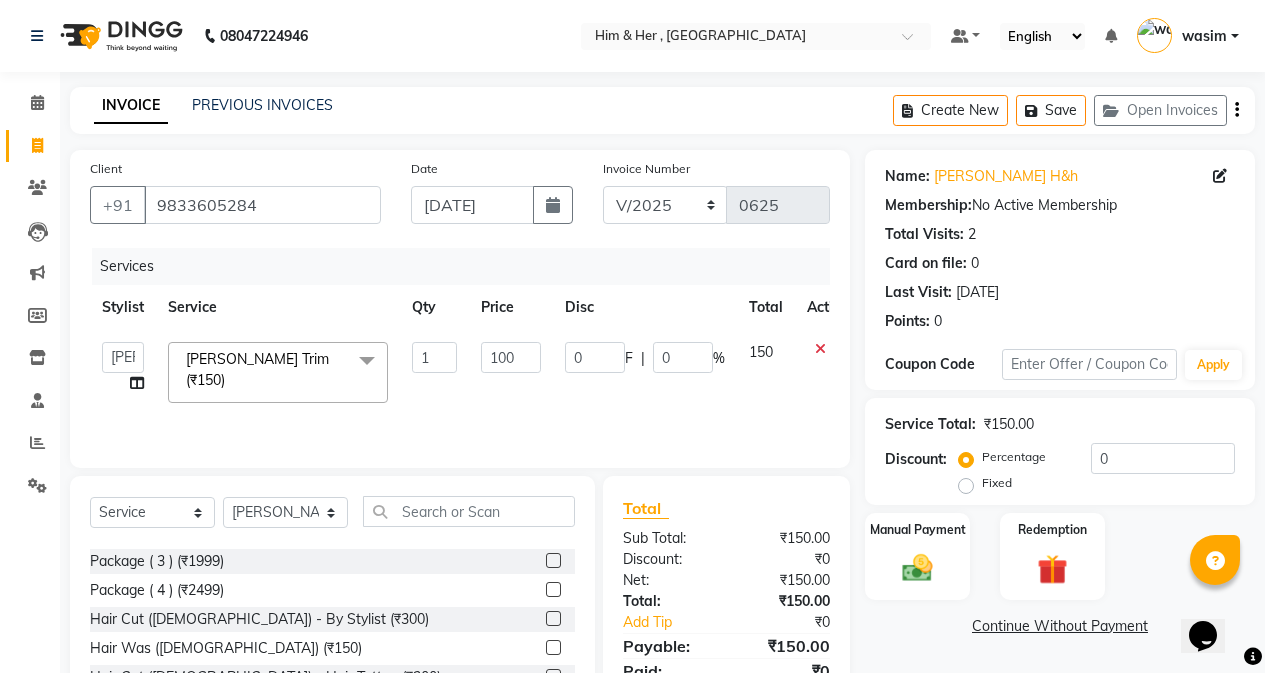 click on "Hair Cut ([DEMOGRAPHIC_DATA]) - By Stylist (₹300)" 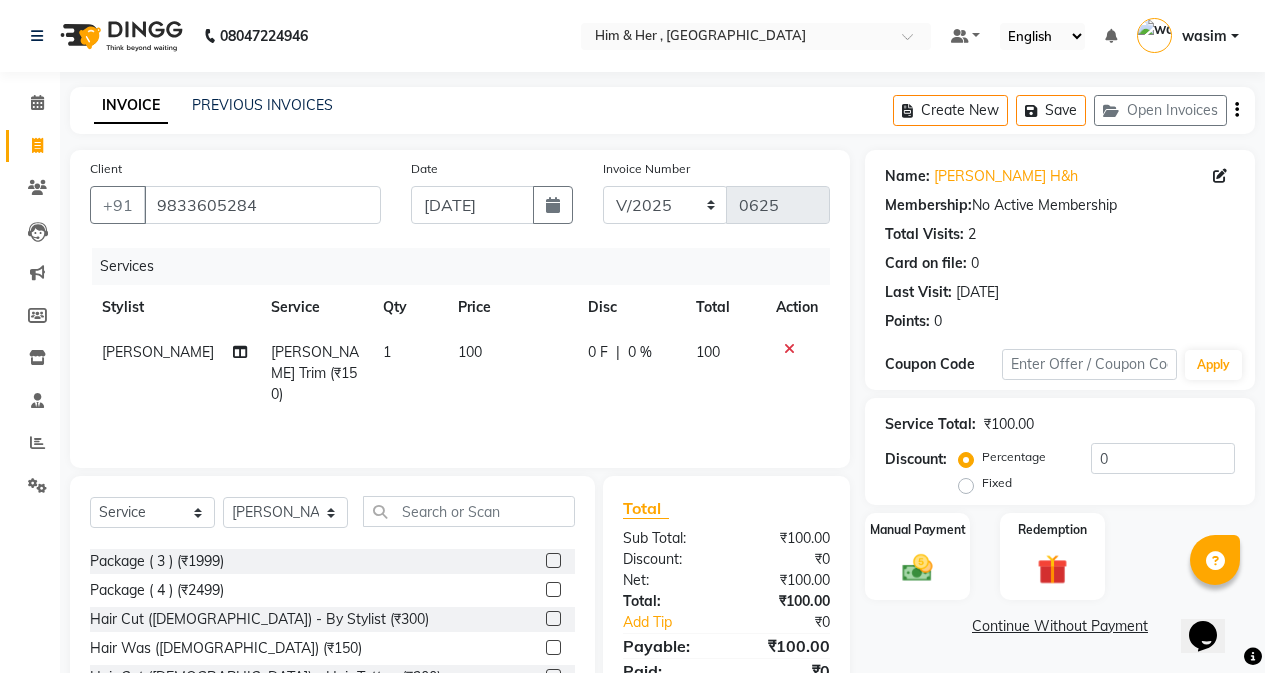 click on "Hair Cut ([DEMOGRAPHIC_DATA]) - By Stylist (₹800)  Hair Cut ([DEMOGRAPHIC_DATA]) - Fringe Haircut (₹250)  Hair Cut ([DEMOGRAPHIC_DATA]) - Baby Hair Cut 10years (₹350)  Clean up-fruitilicious (₹800)  Clean-up Purifying (₹900)  Clean-up Moisture Balance (₹1000)  Clean-up Anti-Aging (₹1400)  Clean-up [MEDICAL_DATA] (₹1500)  Clean-upVitamin C (₹1800)  Facial Cheryls (₹1500)  [DEMOGRAPHIC_DATA] Hair Cut (₹500)  Package ( 1 ) (₹699)  Package ( 2 ) (₹999)  [DEMOGRAPHIC_DATA] Hair Cut & Hair Wash (₹999)  Package ( 3 ) (₹1999)  Package ( 4 ) (₹2499)  Hair Cut ([DEMOGRAPHIC_DATA]) - By Stylist (₹300)  Hair Was ([DEMOGRAPHIC_DATA])  (₹150)  Hair Cut ([DEMOGRAPHIC_DATA]) - Hair Tattoo (₹300)  [PERSON_NAME] Trim (₹150)  Styling  ([DEMOGRAPHIC_DATA]) (₹150)  [PERSON_NAME] Color (₹450)  Color - Moustache / Sidelocks (₹150)  Shave (₹100)  Hair Cut ([DEMOGRAPHIC_DATA]) Boy 10years (₹250)  Hair Fall Tretmem Men (₹1000)  Hair Antidandfuff Treatment Men (₹1000)  Hairwash  - Hair Above & Below Shoulder (₹400)  Hairwash  - Hair Upto Waist (₹650)  Hairwash  - Hair Below Waist (₹750)  Hairwash-Normal Dry (₹400)" 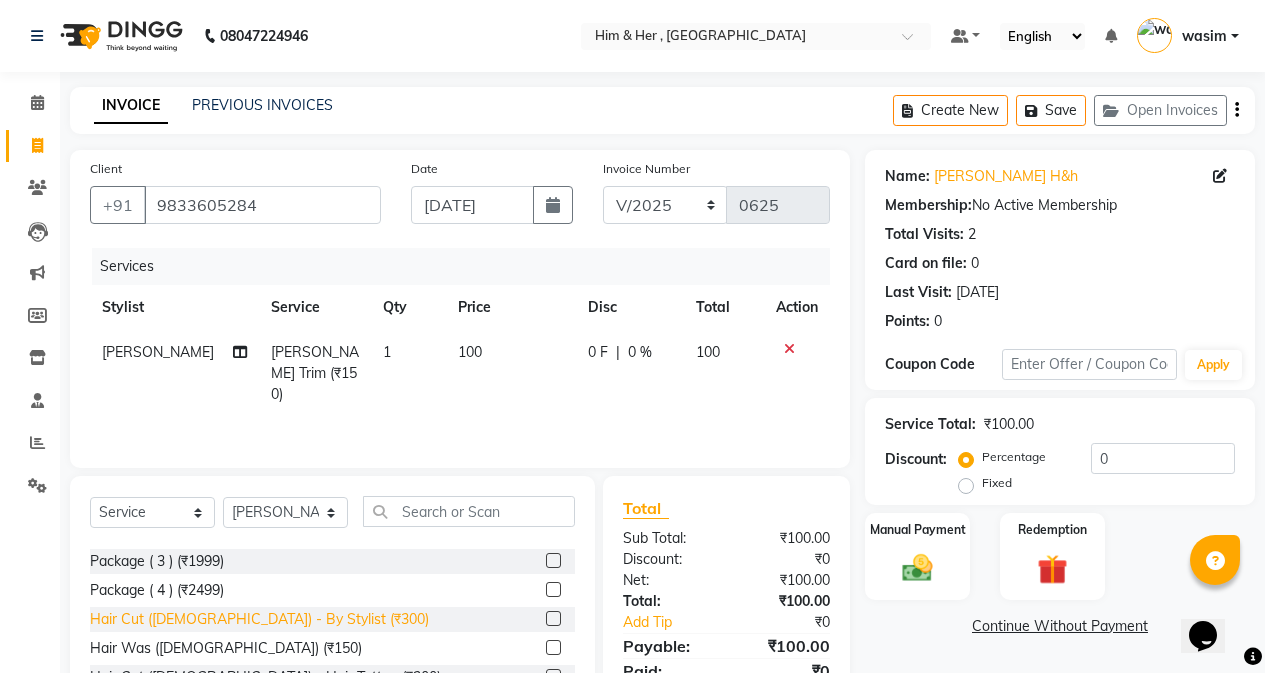 click on "Hair Cut ([DEMOGRAPHIC_DATA]) - By Stylist (₹300)" 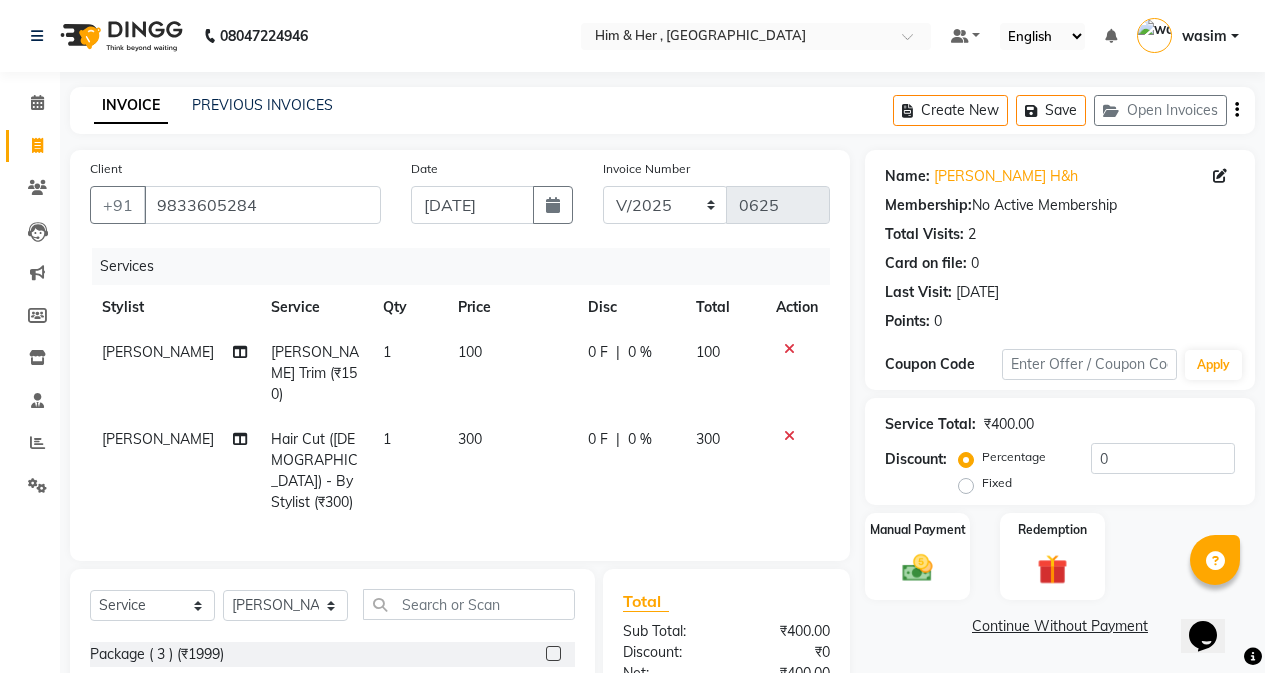 checkbox on "false" 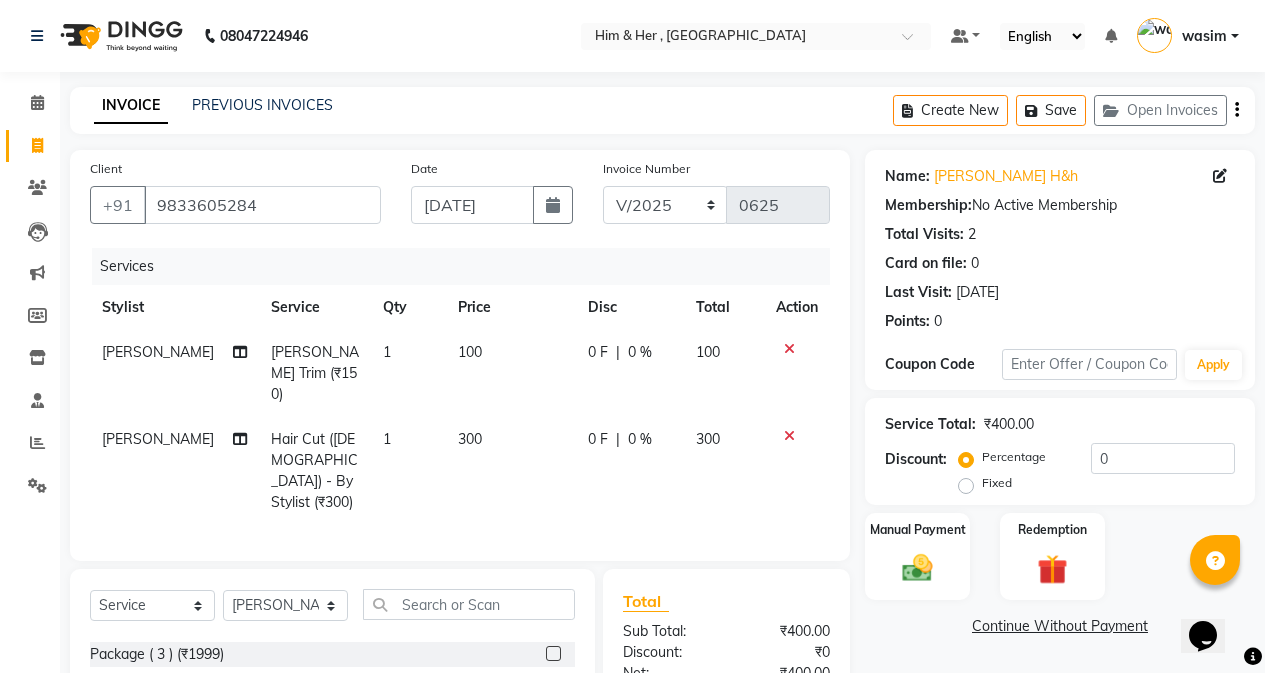 click on "300" 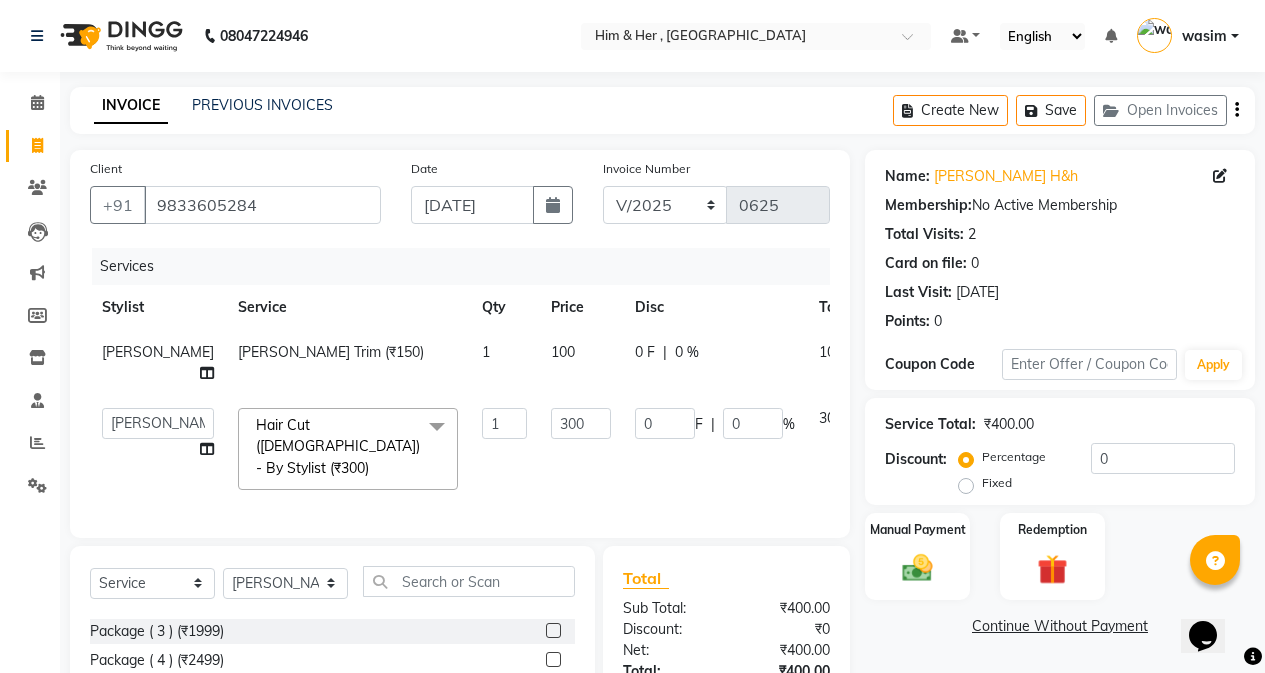 click on "300" 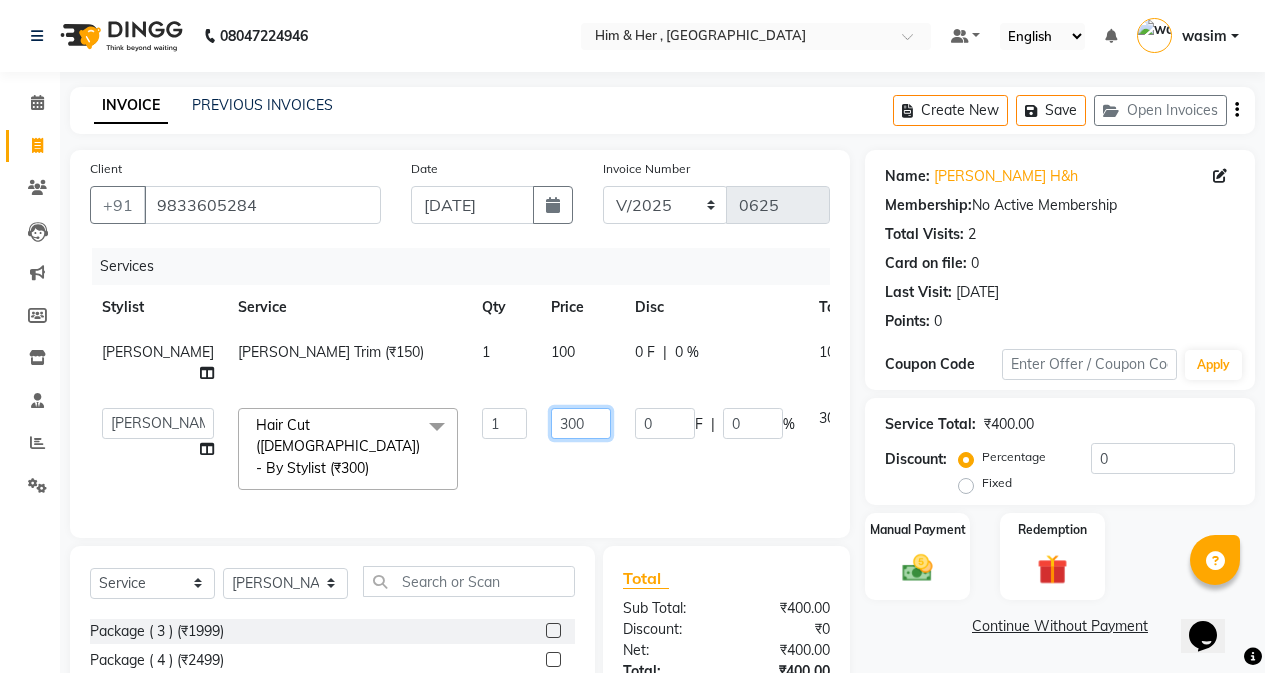 click on "300" 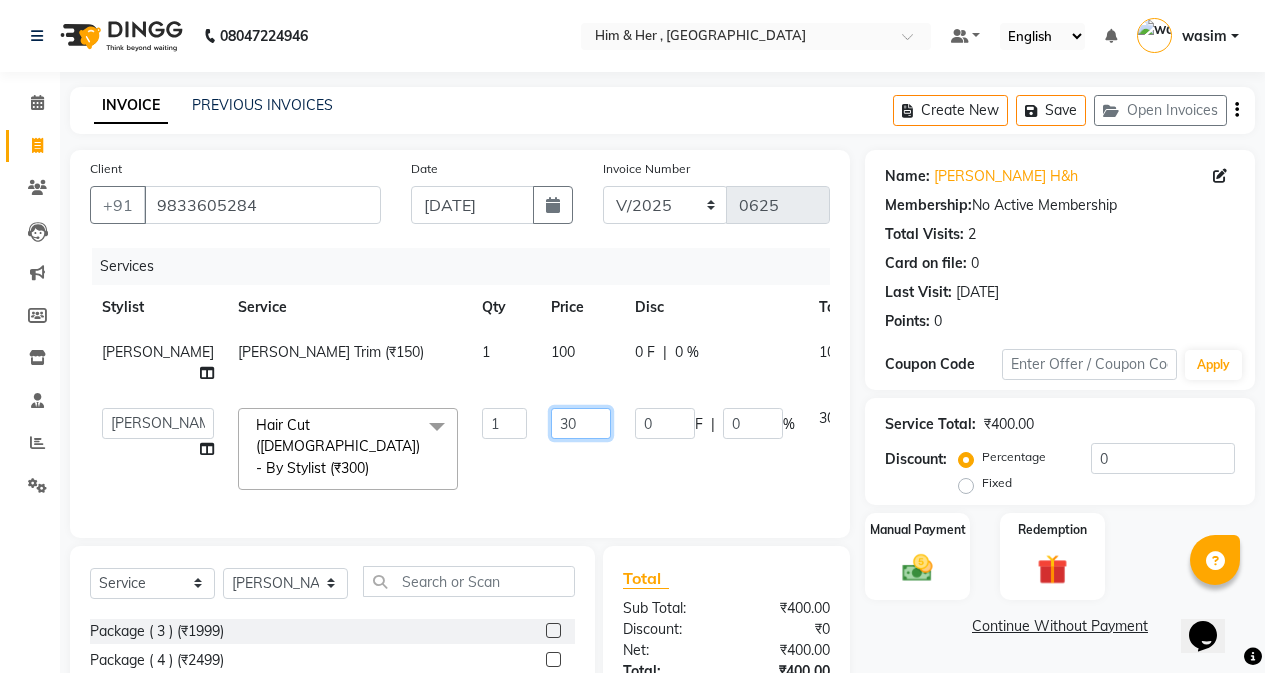 type on "3" 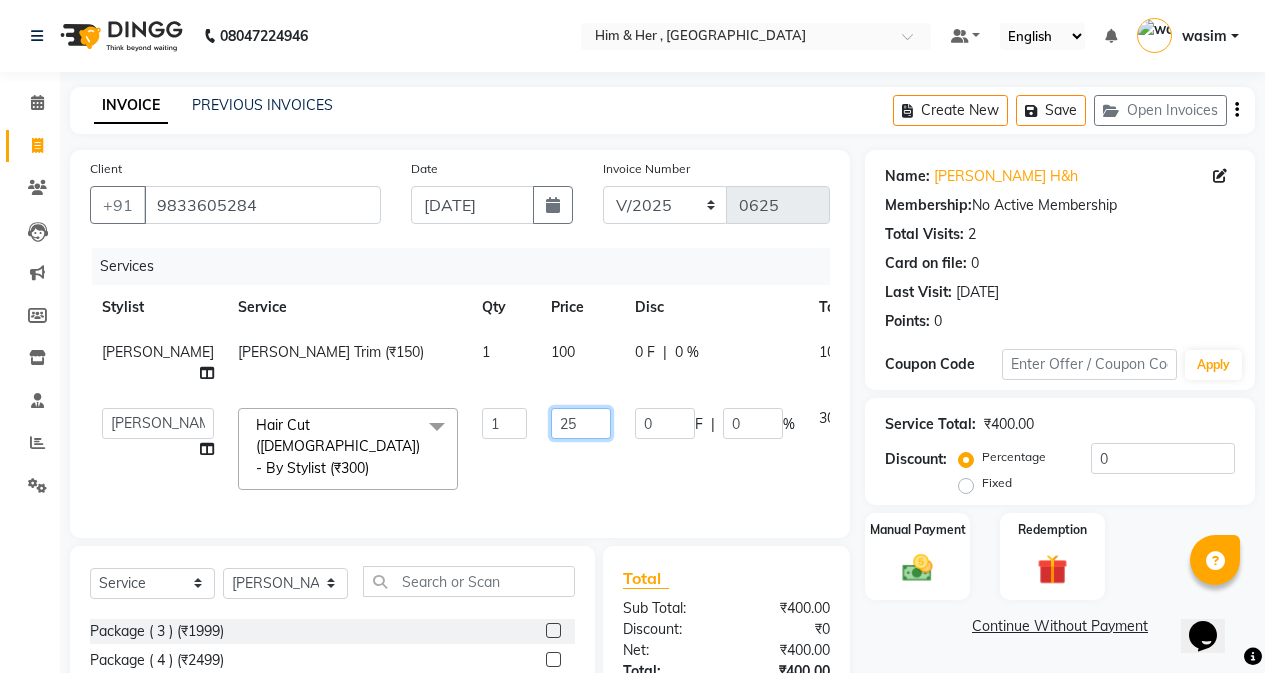 type on "250" 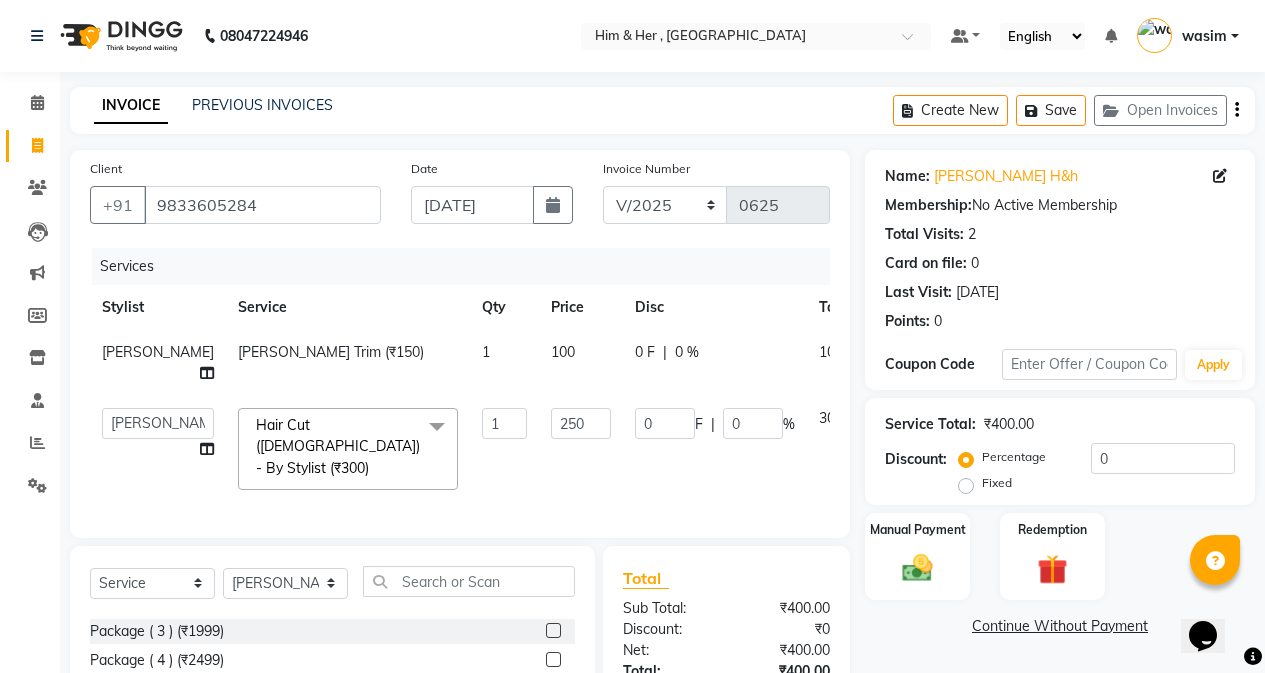 click on "Services Stylist Service Qty Price Disc Total Action [PERSON_NAME] [PERSON_NAME] Trim (₹150) 1 100 0 F | 0 % 100  [PERSON_NAME]   Rubina   [PERSON_NAME]   [PERSON_NAME]  Hair Cut ([DEMOGRAPHIC_DATA]) - By Stylist (₹300)  x Hair Cut ([DEMOGRAPHIC_DATA]) - By Stylist (₹800) Hair Cut ([DEMOGRAPHIC_DATA]) - Fringe Haircut (₹250) Hair Cut ([DEMOGRAPHIC_DATA]) - Baby Hair Cut 10years (₹350) Clean up-fruitilicious (₹800) Clean-up Purifying (₹900) Clean-up Moisture Balance (₹1000) Clean-up Anti-Aging (₹1400) Clean-up [MEDICAL_DATA] (₹1500) Clean-upVitamin C (₹1800) Facial Cheryls (₹1500) [DEMOGRAPHIC_DATA] Hair Cut (₹500) Package ( 1 ) (₹699) Package ( 2 ) (₹999) [DEMOGRAPHIC_DATA] Hair Cut & Hair Wash (₹999) Package ( 3 ) (₹1999) Package ( 4 ) (₹2499) Hair Cut ([DEMOGRAPHIC_DATA]) - By Stylist (₹300) Hair Was ([DEMOGRAPHIC_DATA])  (₹150) Hair Cut ([DEMOGRAPHIC_DATA]) - Hair Tattoo (₹300) [PERSON_NAME] Trim (₹150) Styling  ([DEMOGRAPHIC_DATA]) (₹150) [PERSON_NAME] Color (₹450) Color - Moustache / Sidelocks (₹150) Shave (₹100) Hair Cut ([DEMOGRAPHIC_DATA]) Boy 10years (₹250) Hair Fall Tretmem Men (₹1000) Hairwash  - Hair Upto Waist (₹650) 1 0" 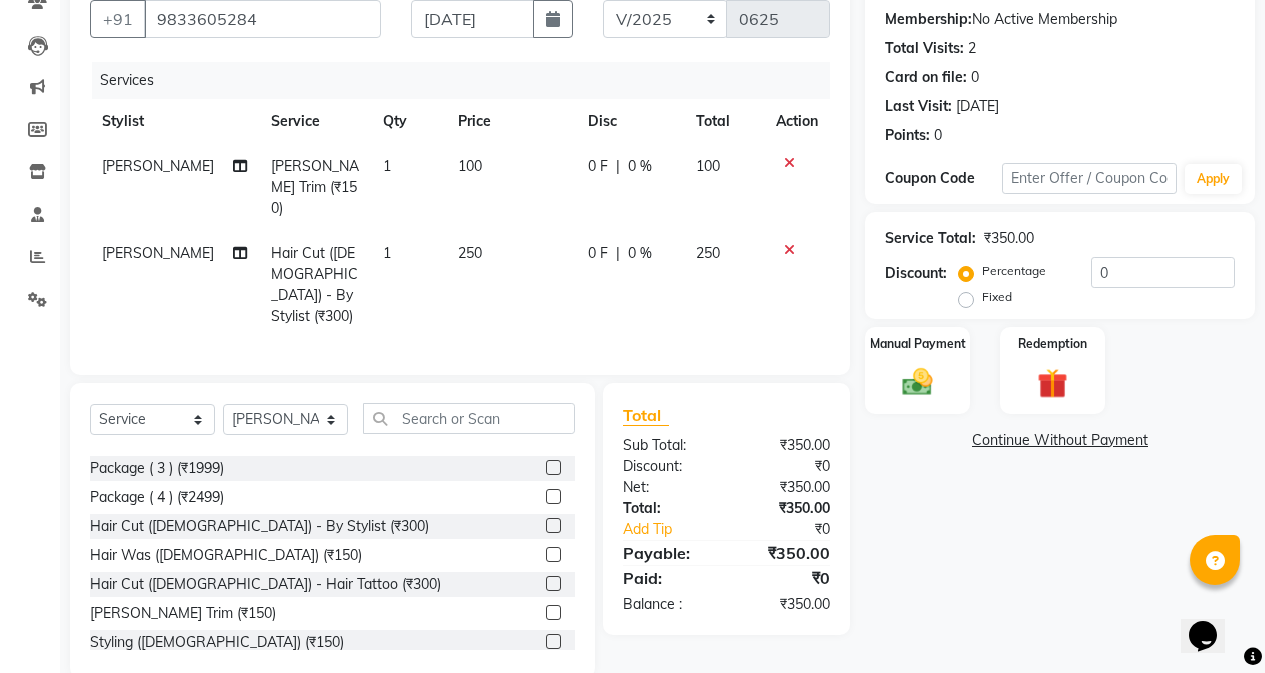 scroll, scrollTop: 194, scrollLeft: 0, axis: vertical 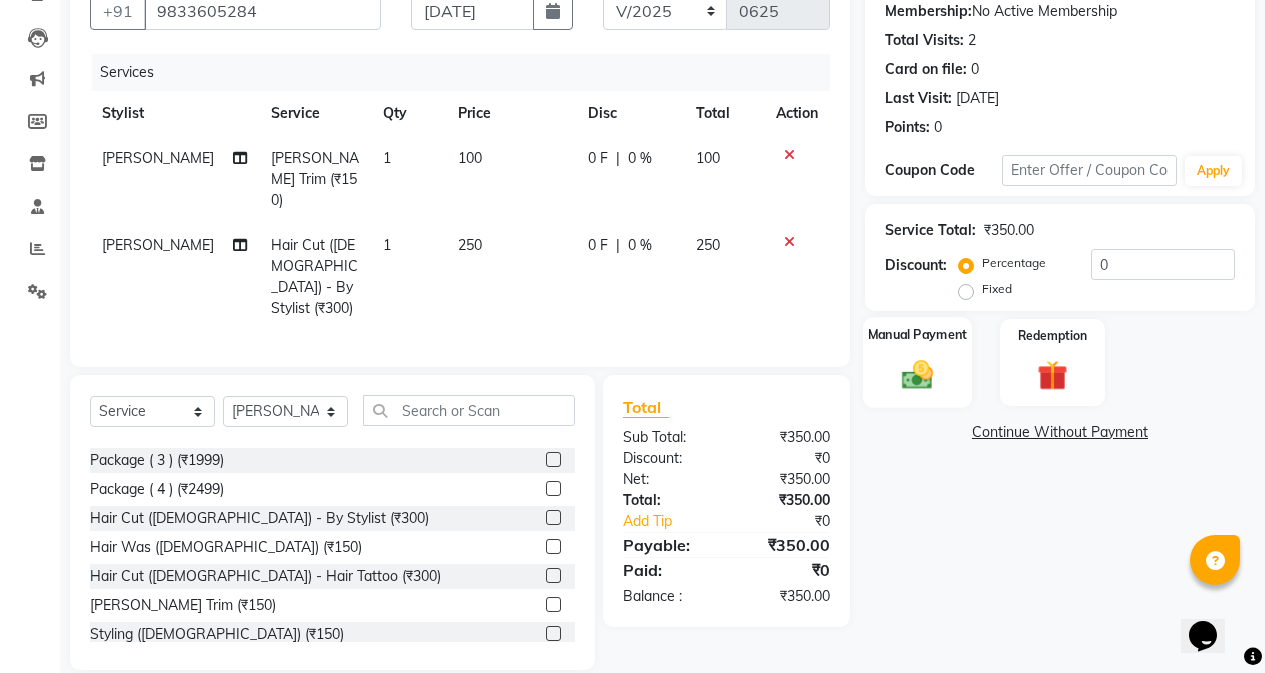 click 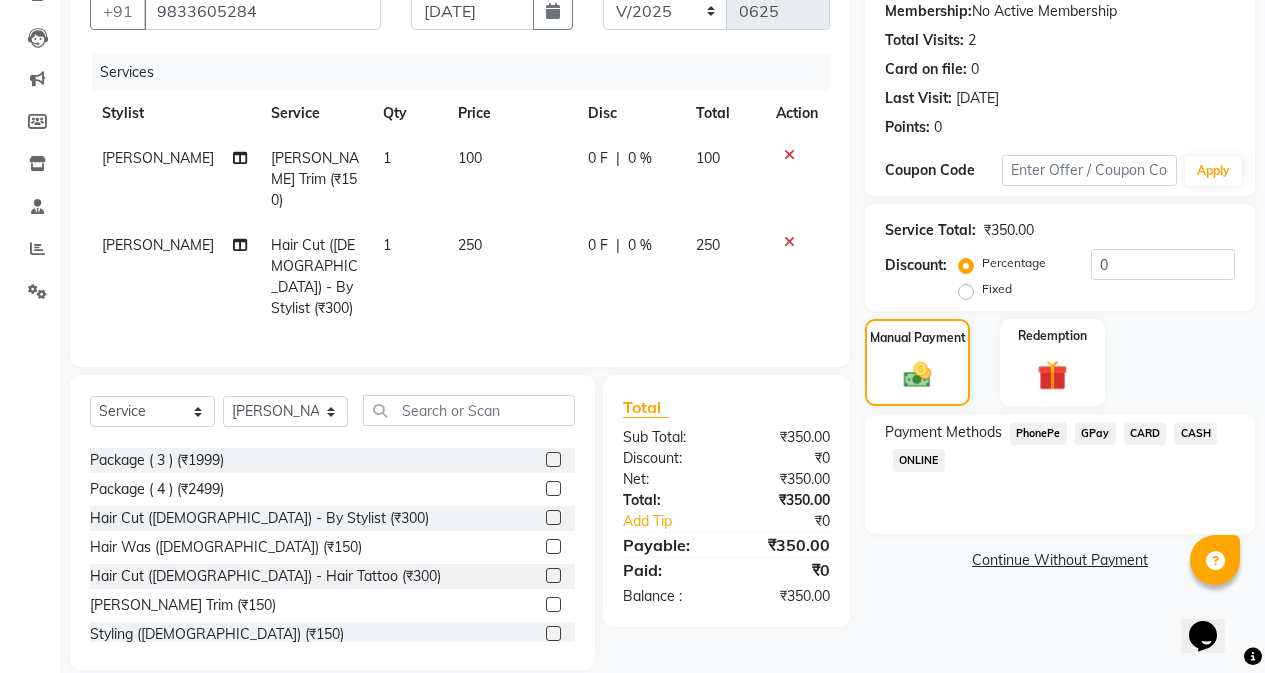 click on "CASH" 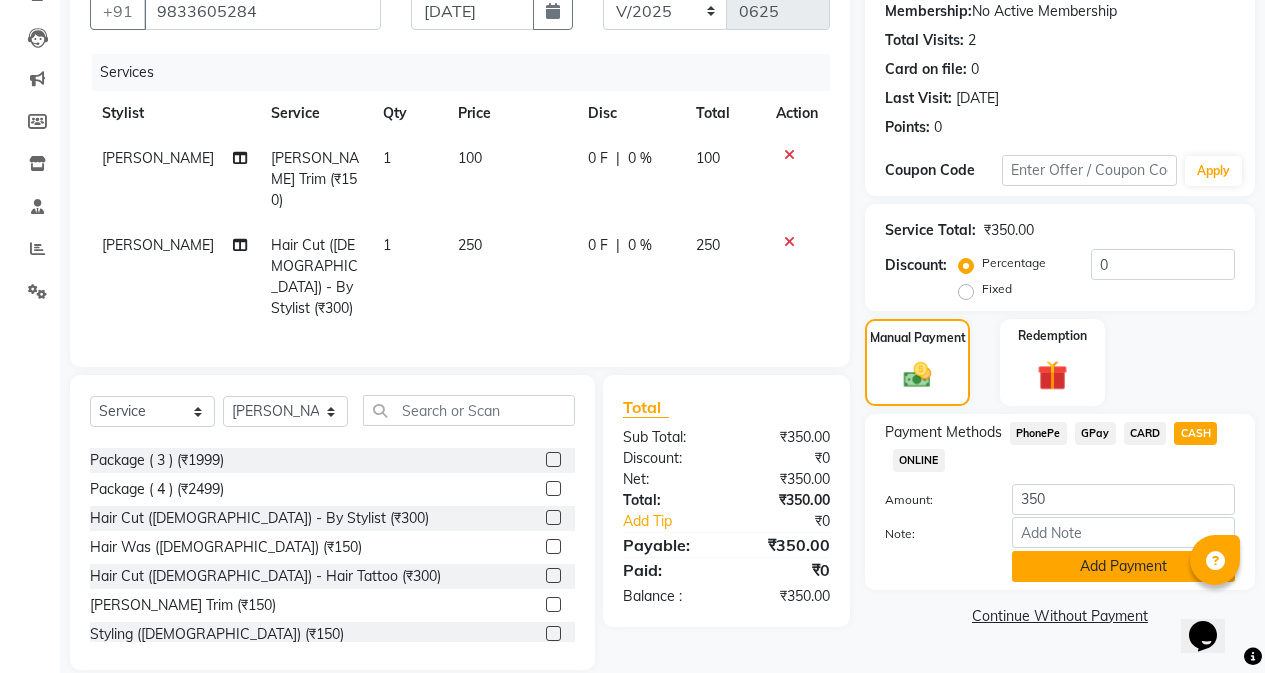 click on "Add Payment" 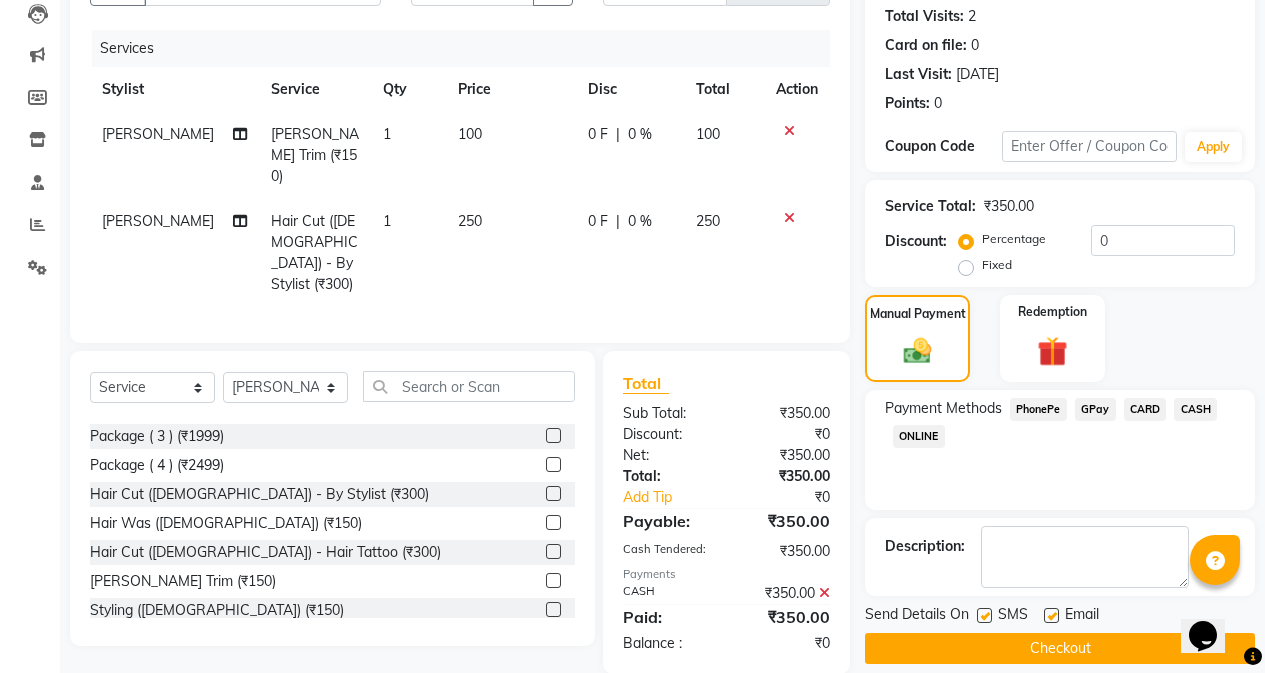 scroll, scrollTop: 239, scrollLeft: 0, axis: vertical 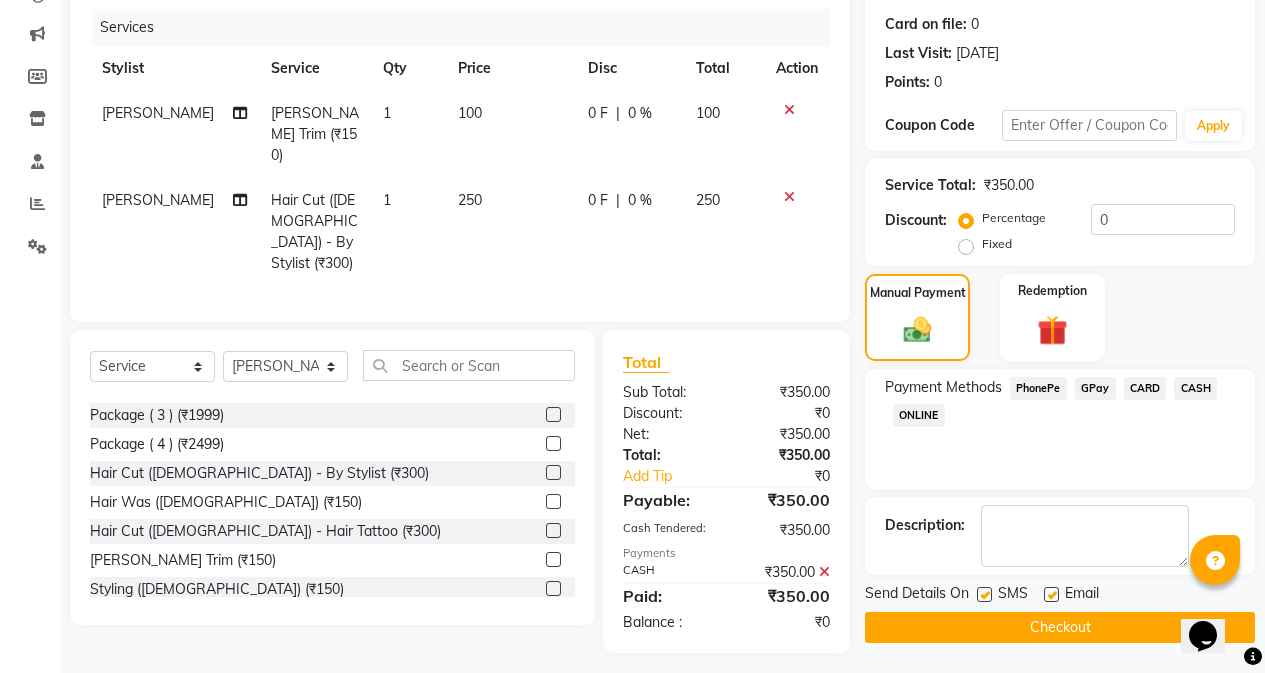 click 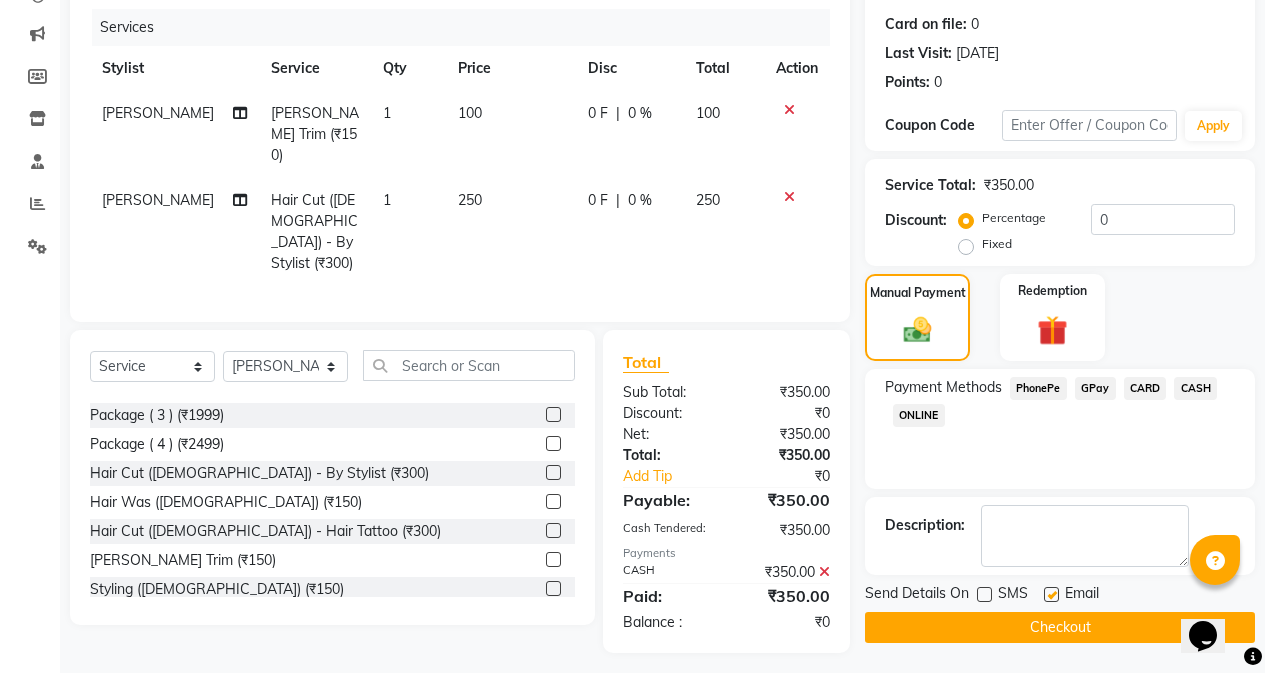 click on "Checkout" 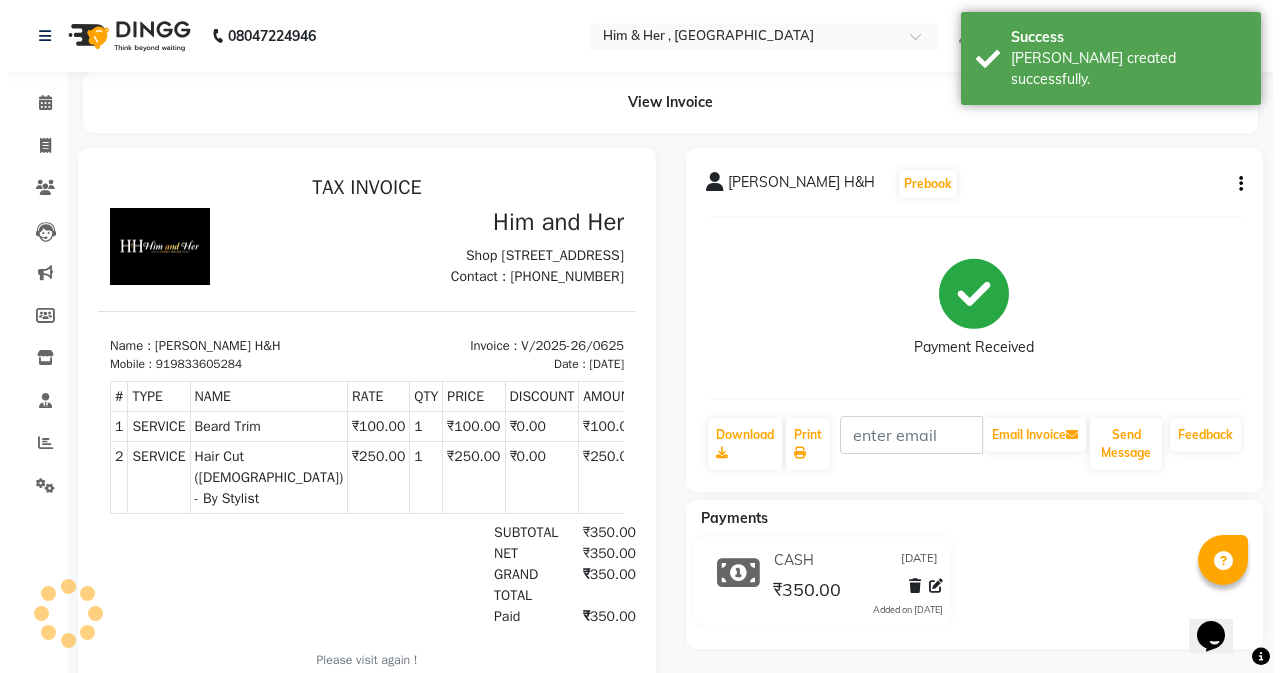 scroll, scrollTop: 0, scrollLeft: 0, axis: both 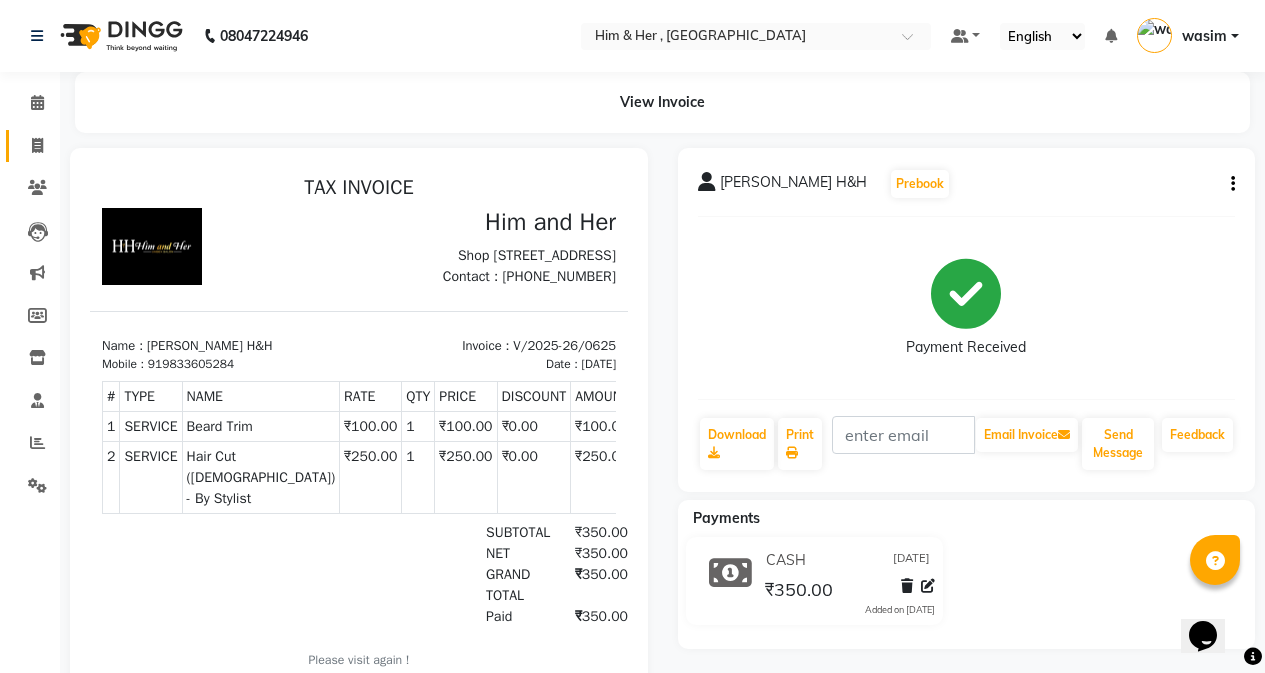 click on "Invoice" 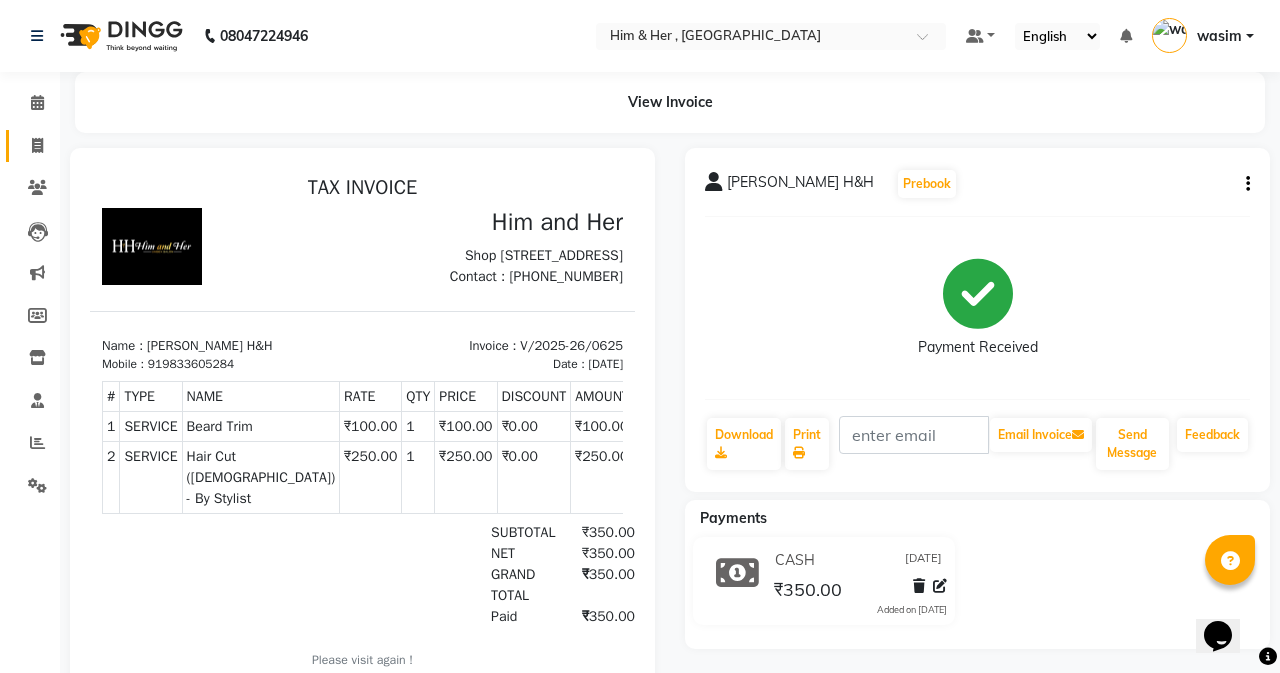 select on "service" 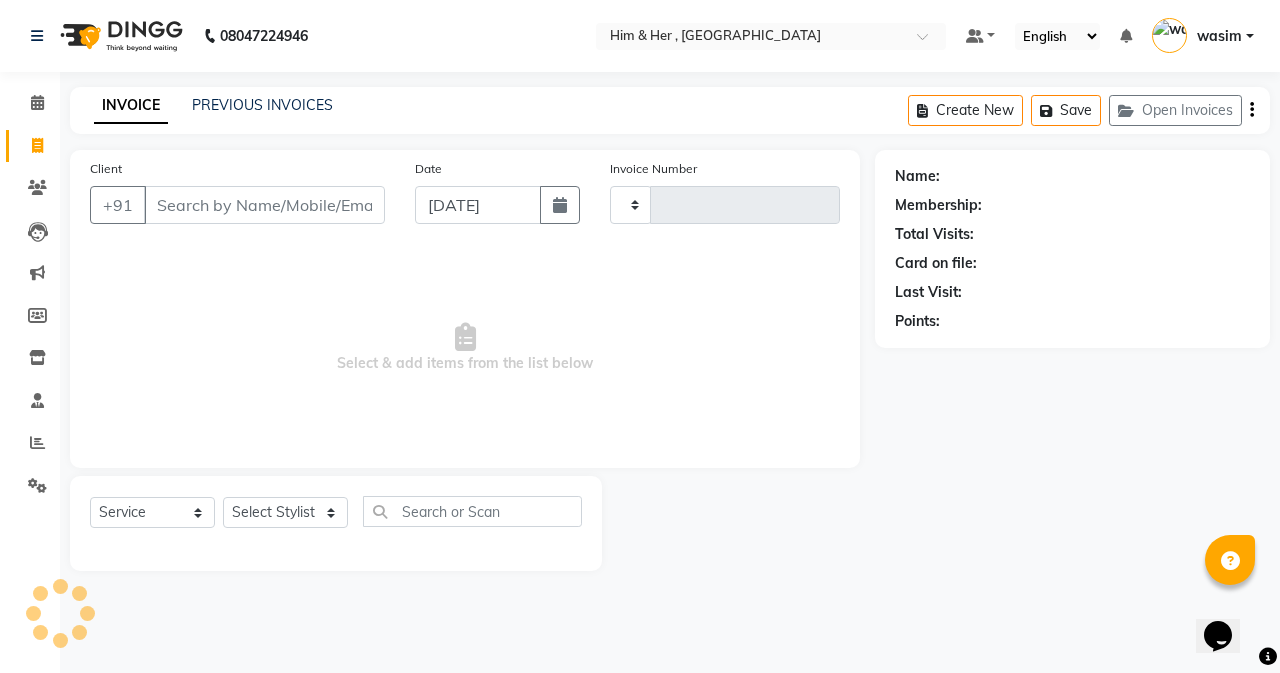 type on "0626" 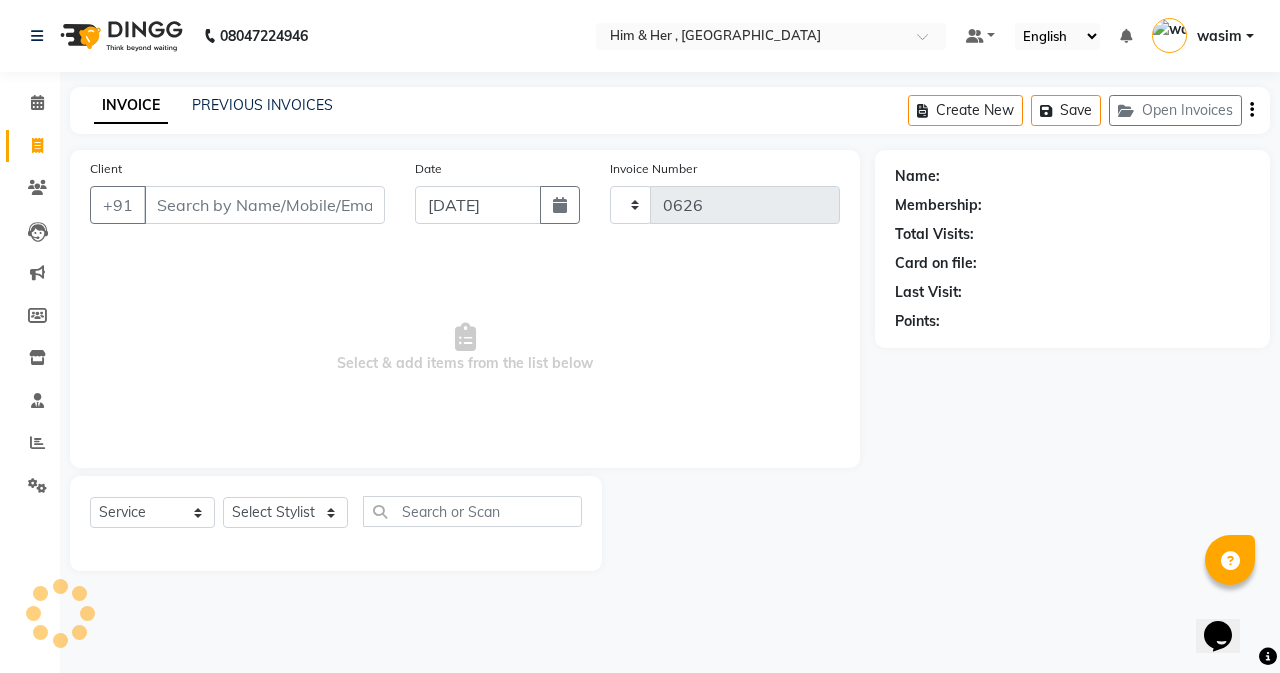 select on "5934" 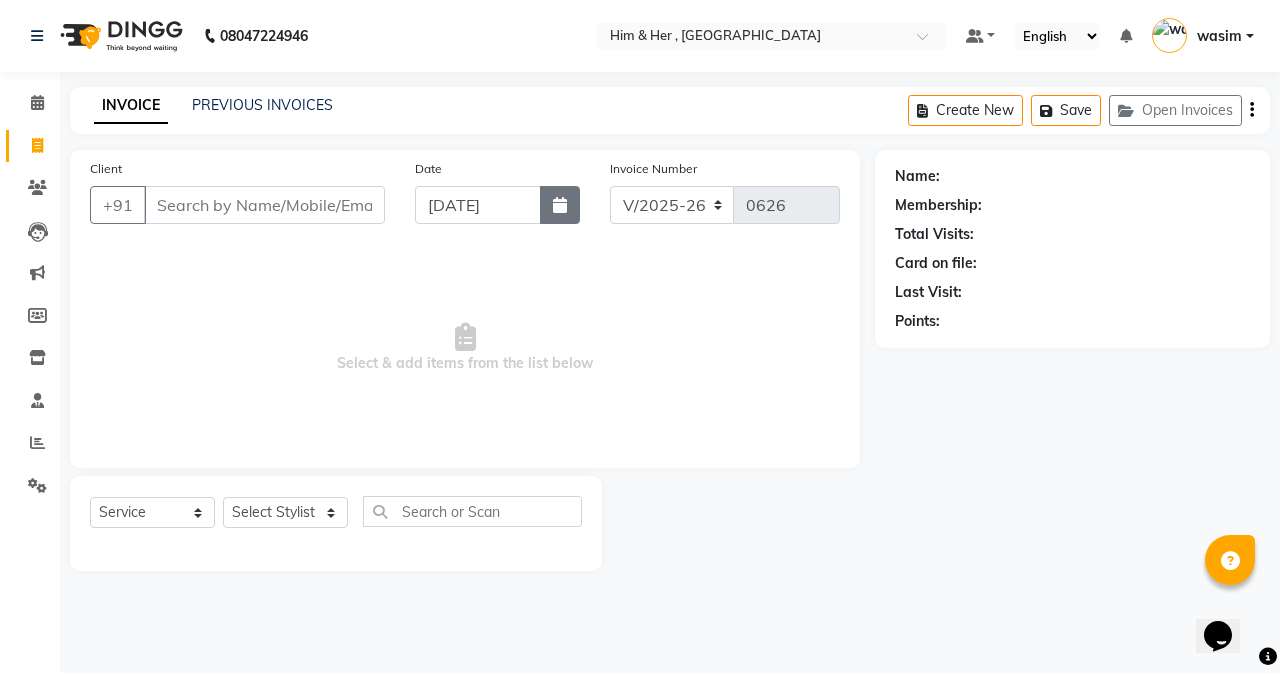 click 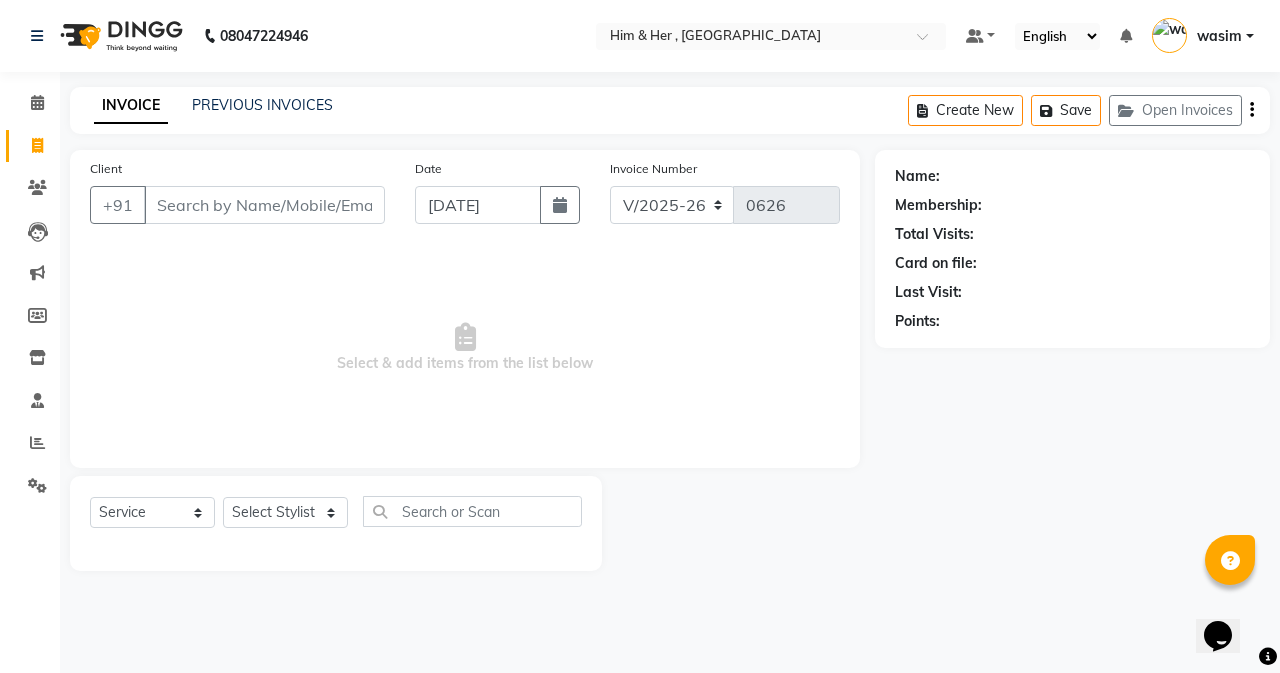 select on "7" 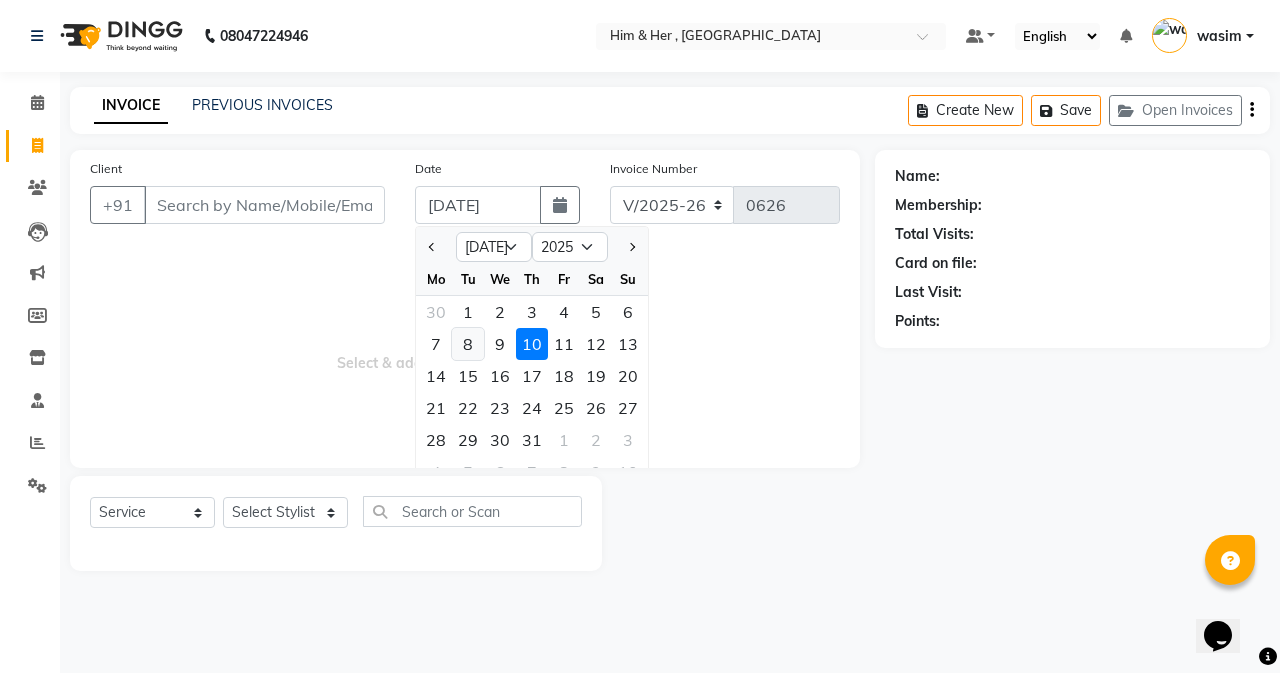 click on "8" 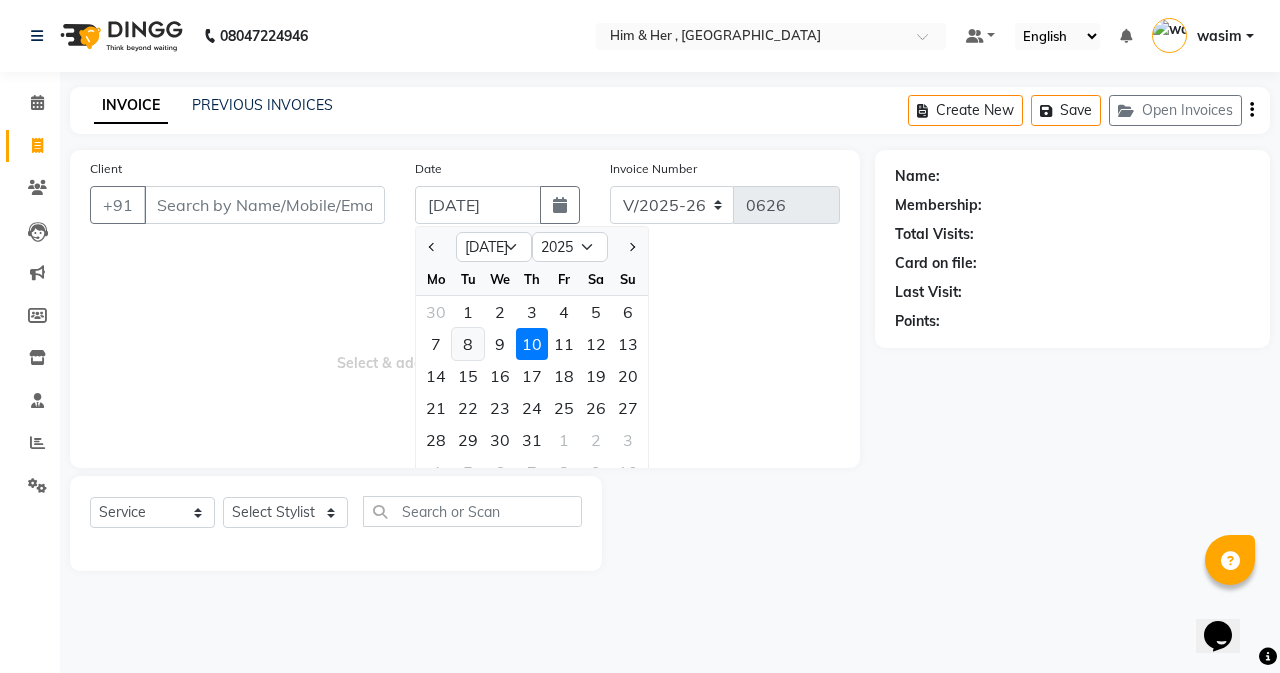 type on "[DATE]" 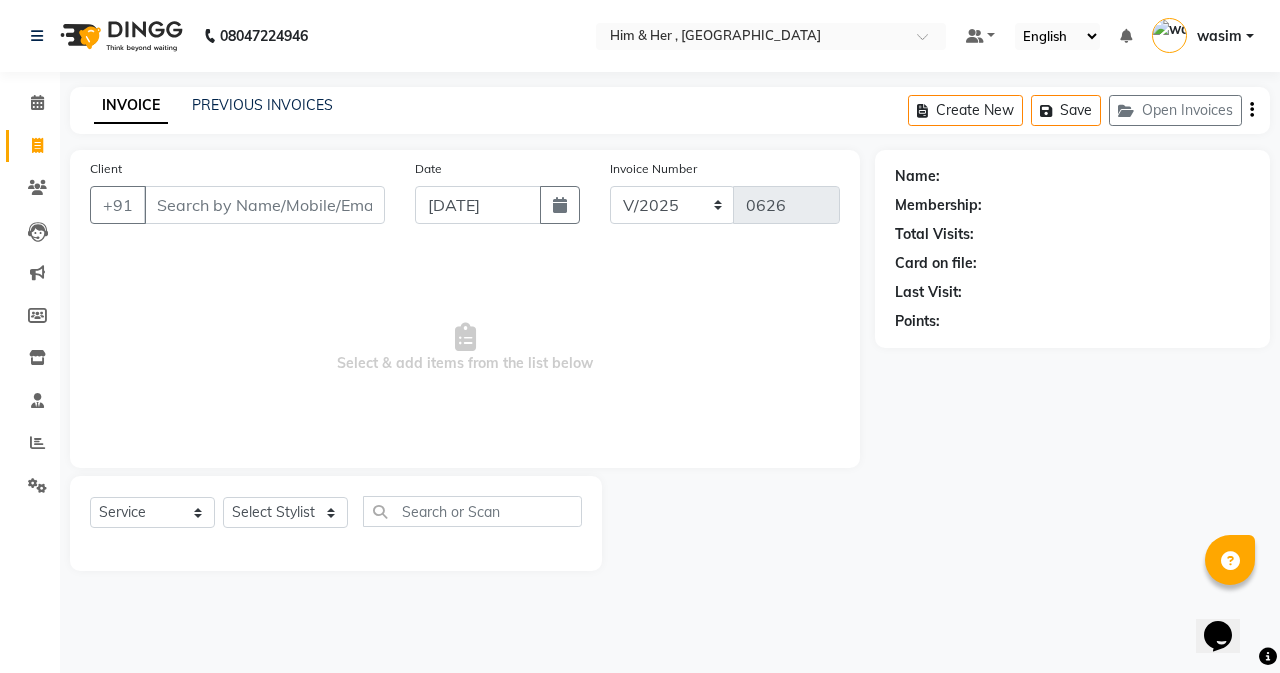 type 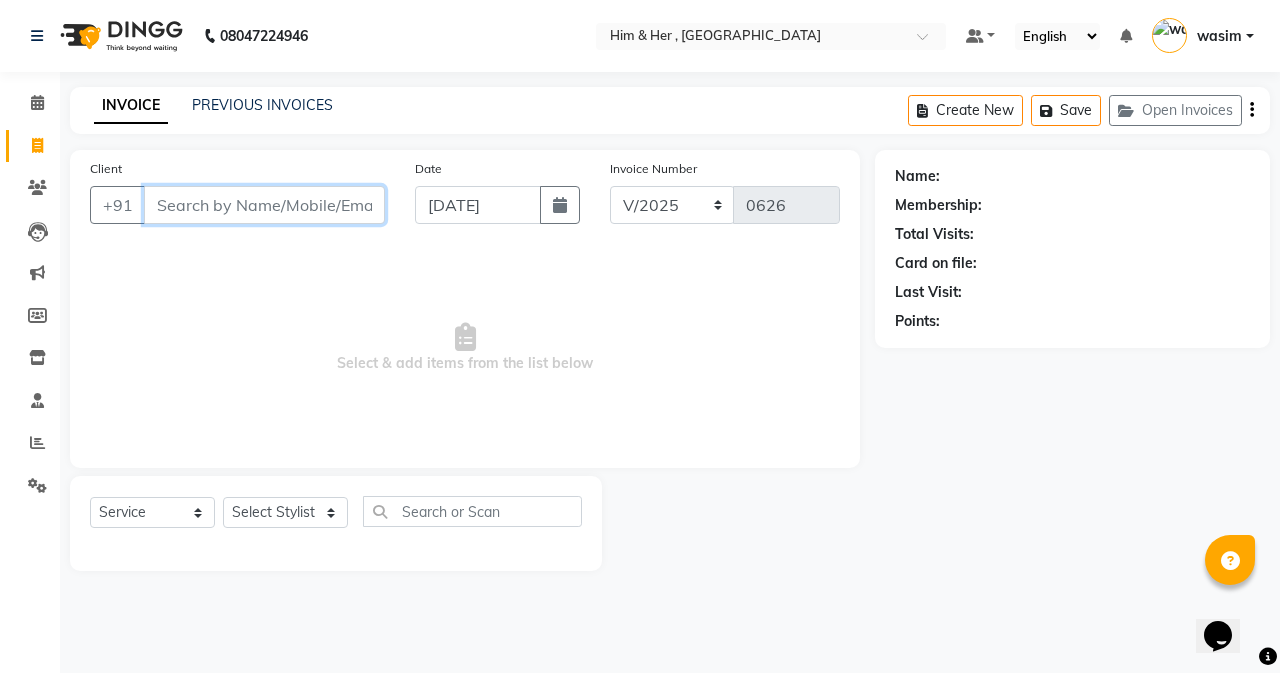 click on "Client" at bounding box center [264, 205] 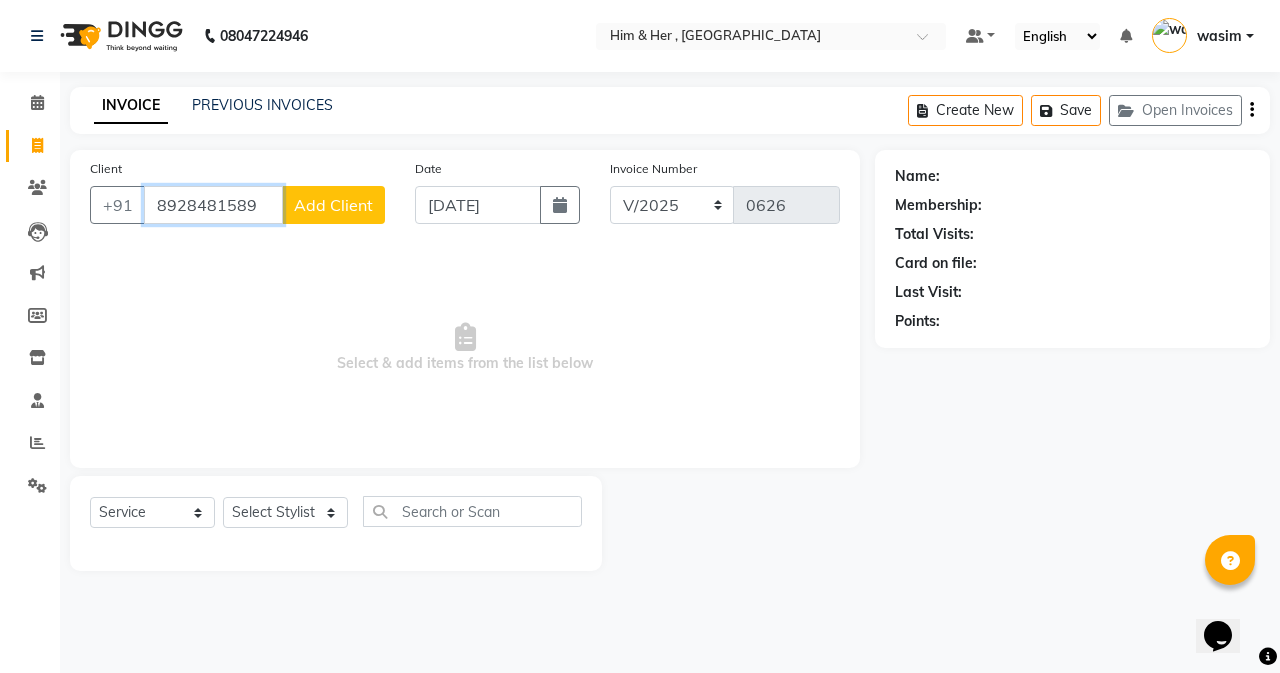 type on "8928481589" 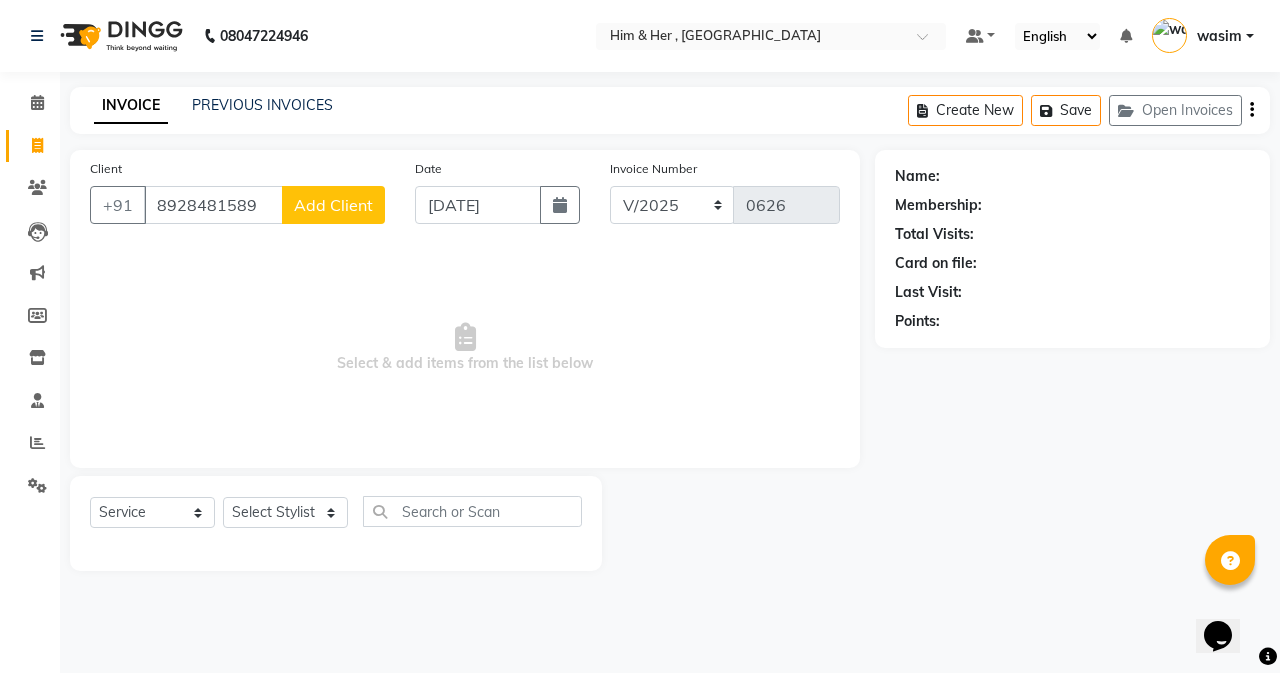 click on "Add Client" 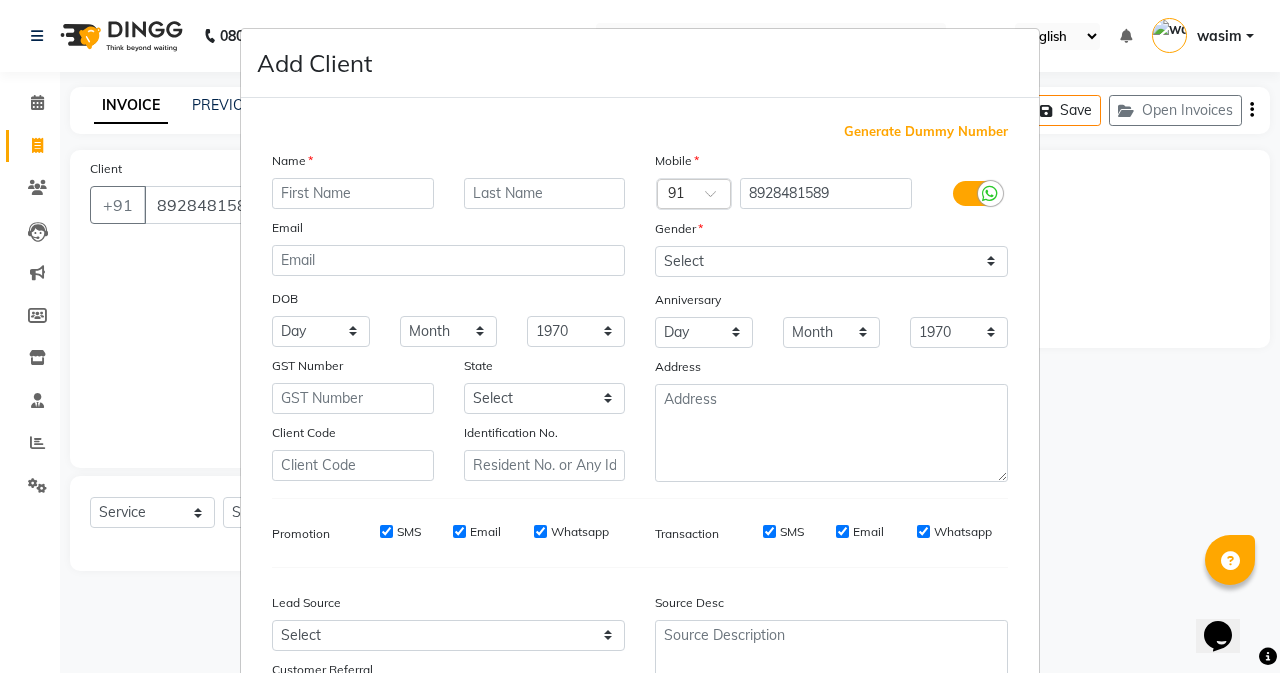 click at bounding box center [353, 193] 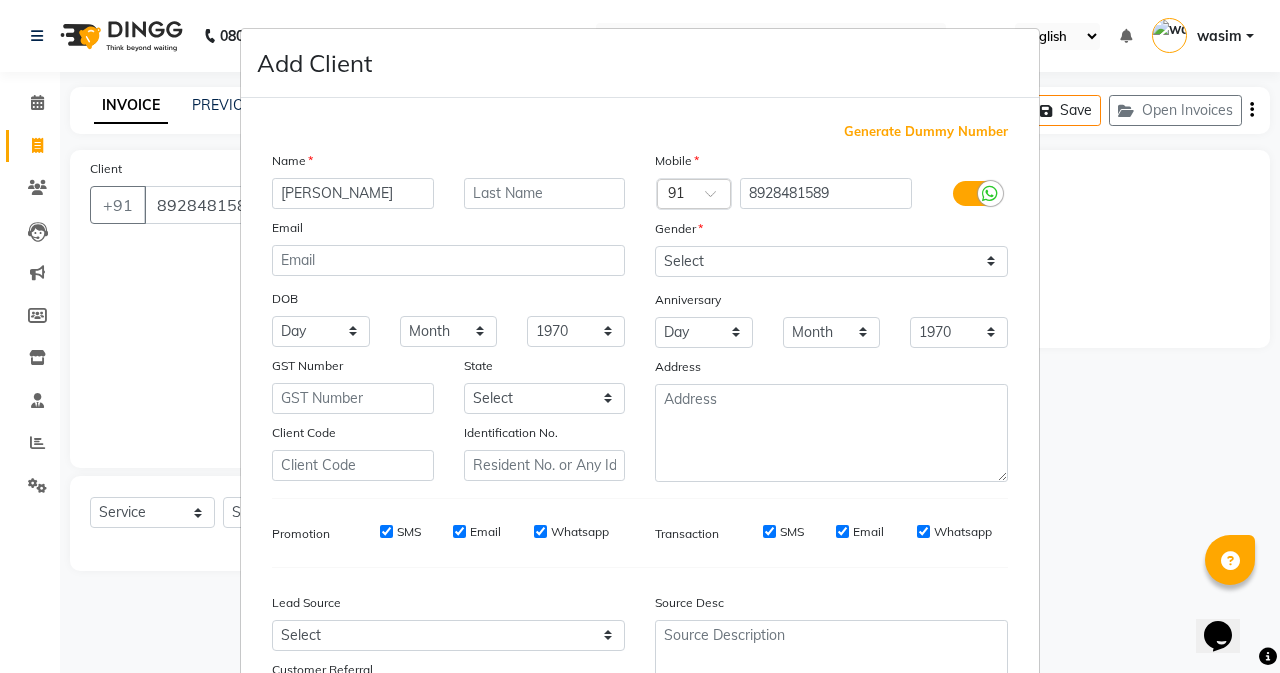 type on "[PERSON_NAME]" 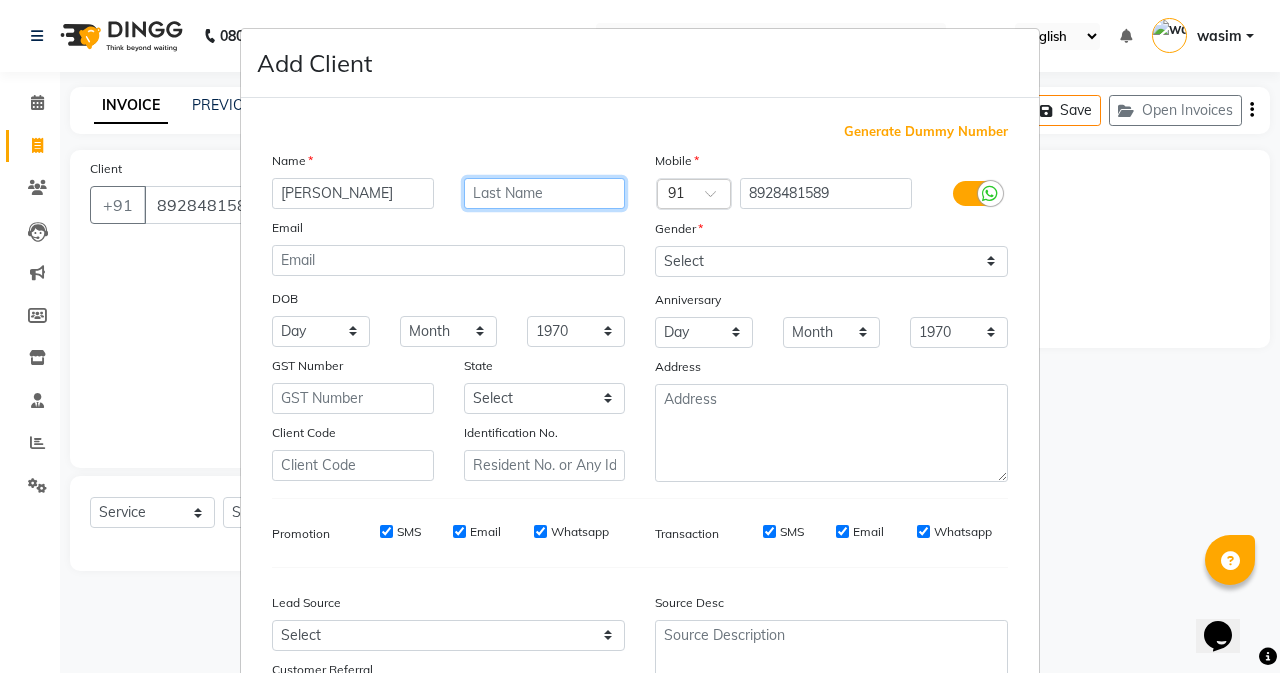 click at bounding box center (545, 193) 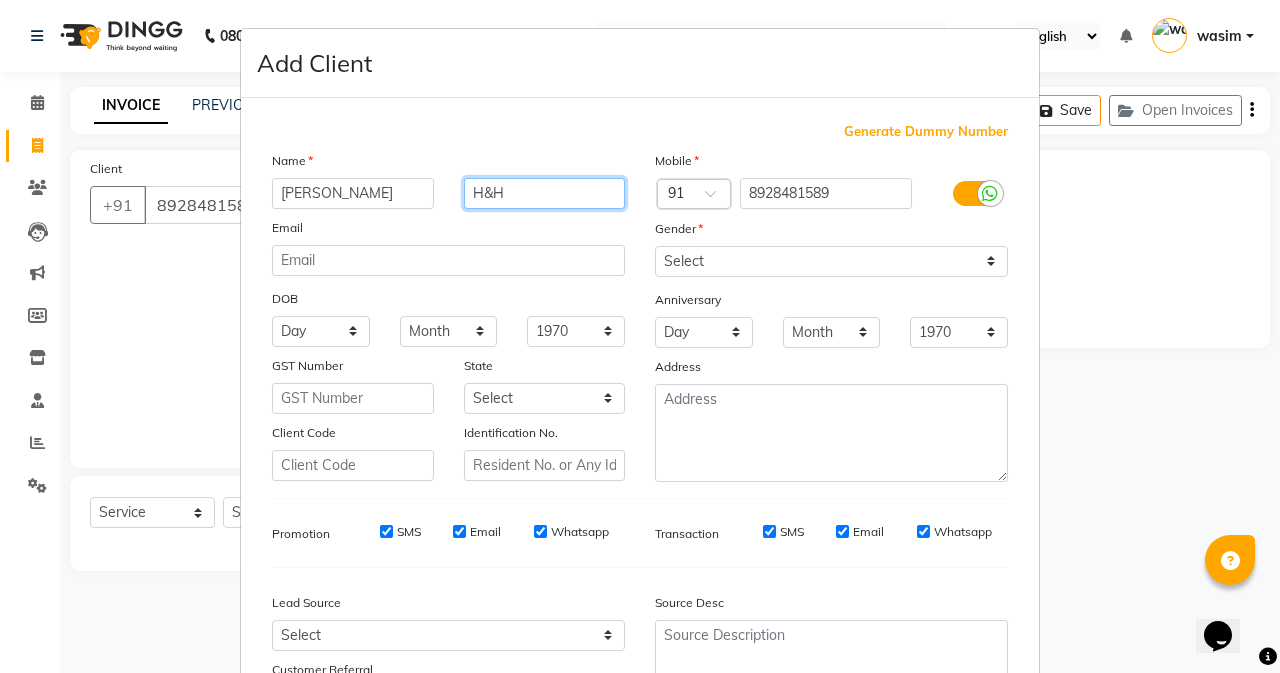 type on "H&H" 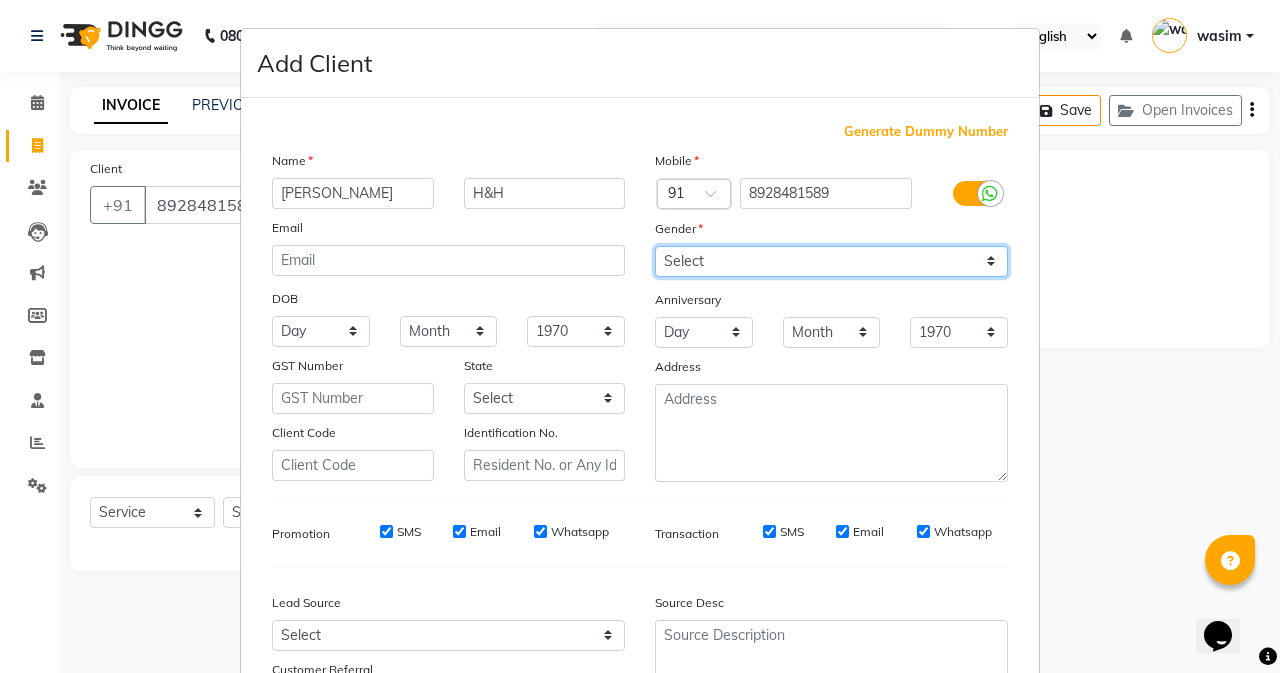 click on "Select [DEMOGRAPHIC_DATA] [DEMOGRAPHIC_DATA] Other Prefer Not To Say" at bounding box center [831, 261] 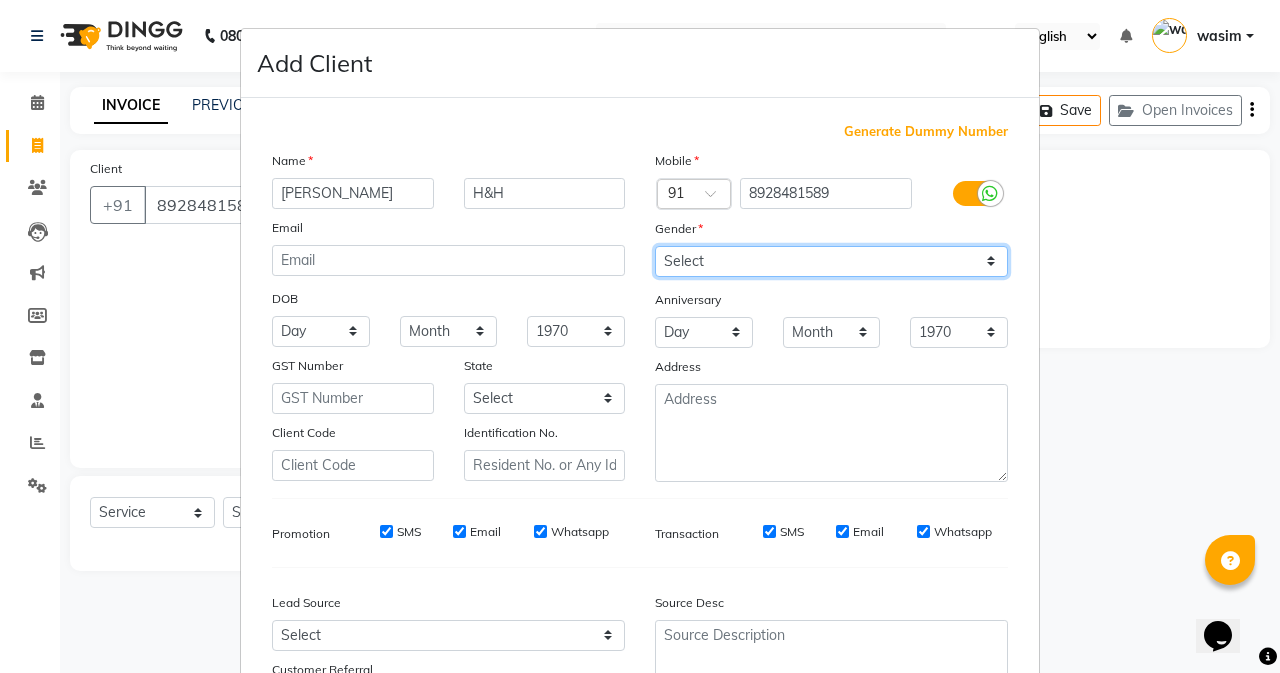 click on "Select [DEMOGRAPHIC_DATA] [DEMOGRAPHIC_DATA] Other Prefer Not To Say" at bounding box center (831, 261) 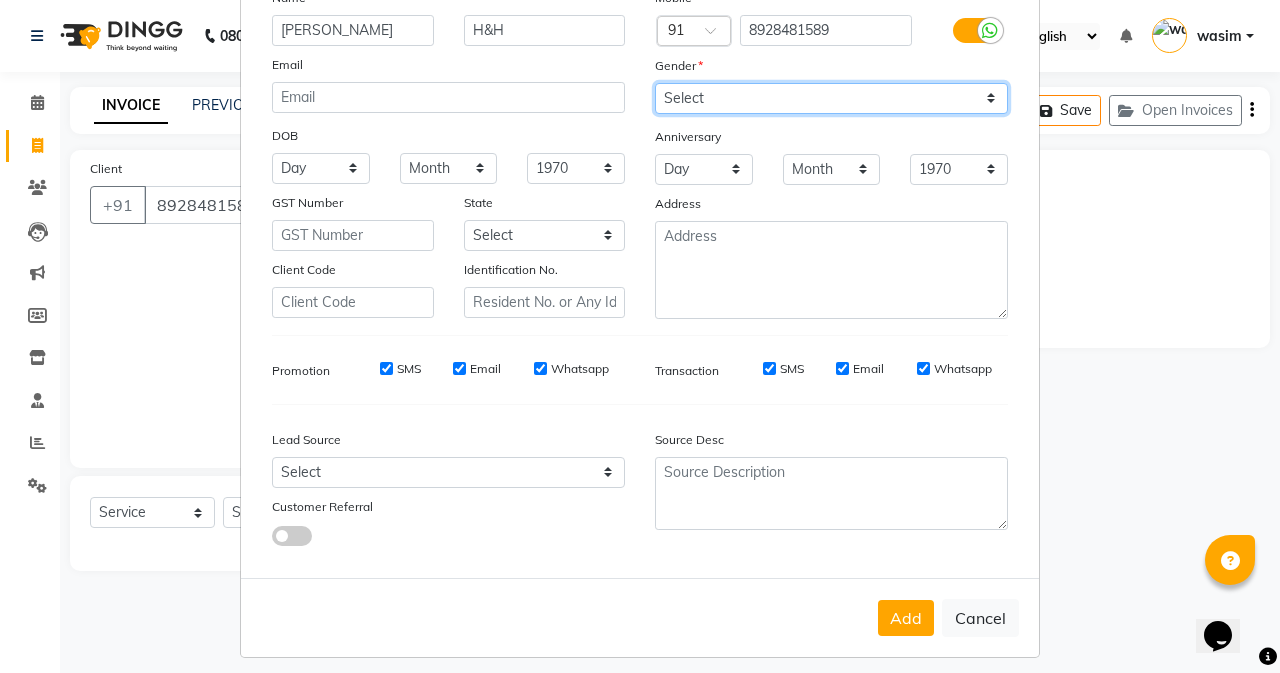 scroll, scrollTop: 176, scrollLeft: 0, axis: vertical 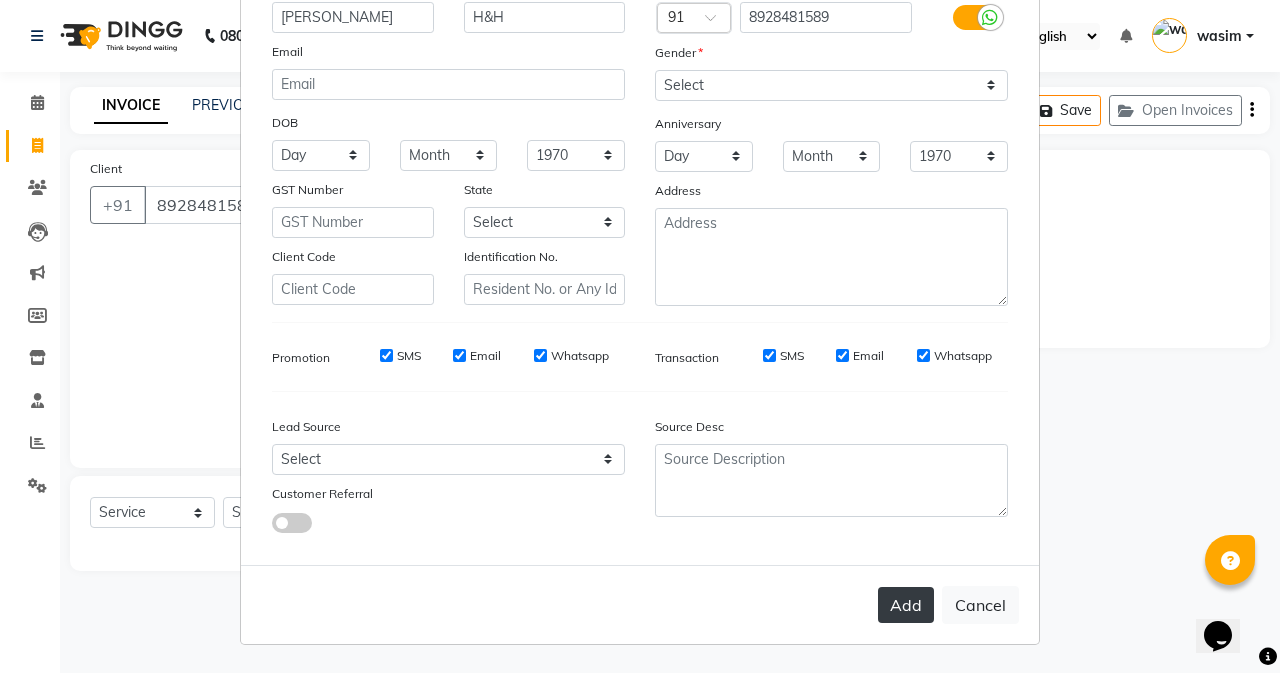 click on "Add" at bounding box center (906, 605) 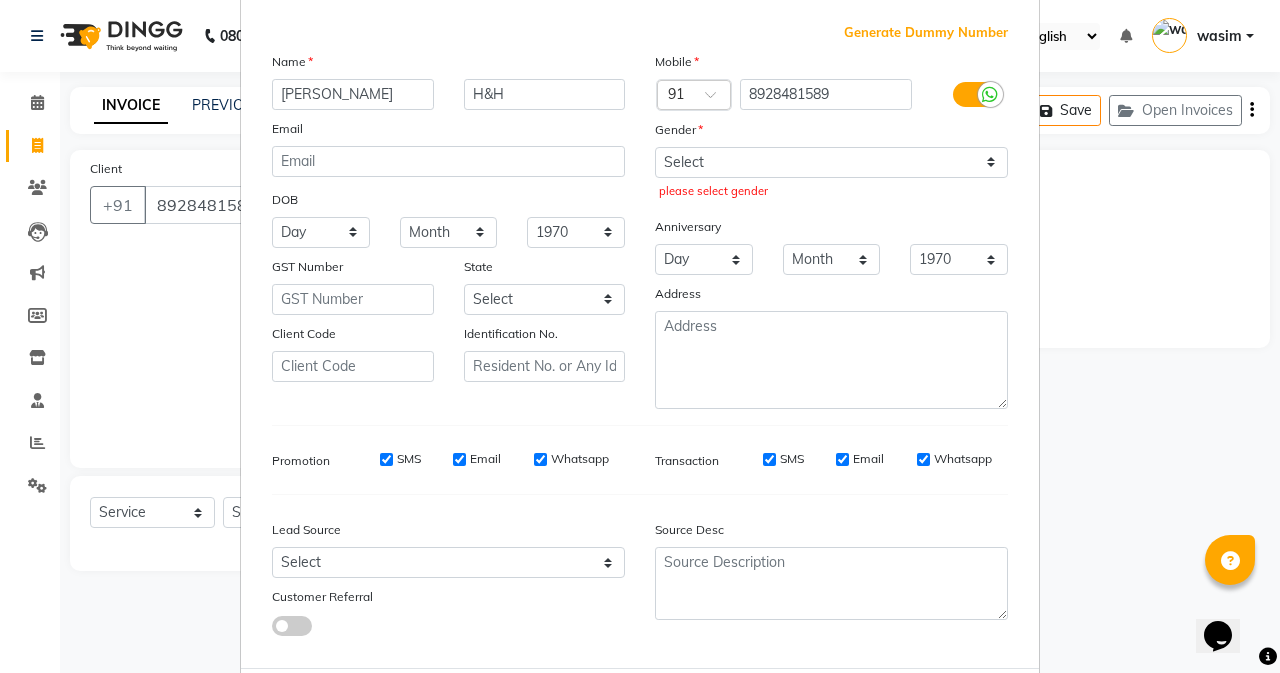 scroll, scrollTop: 0, scrollLeft: 0, axis: both 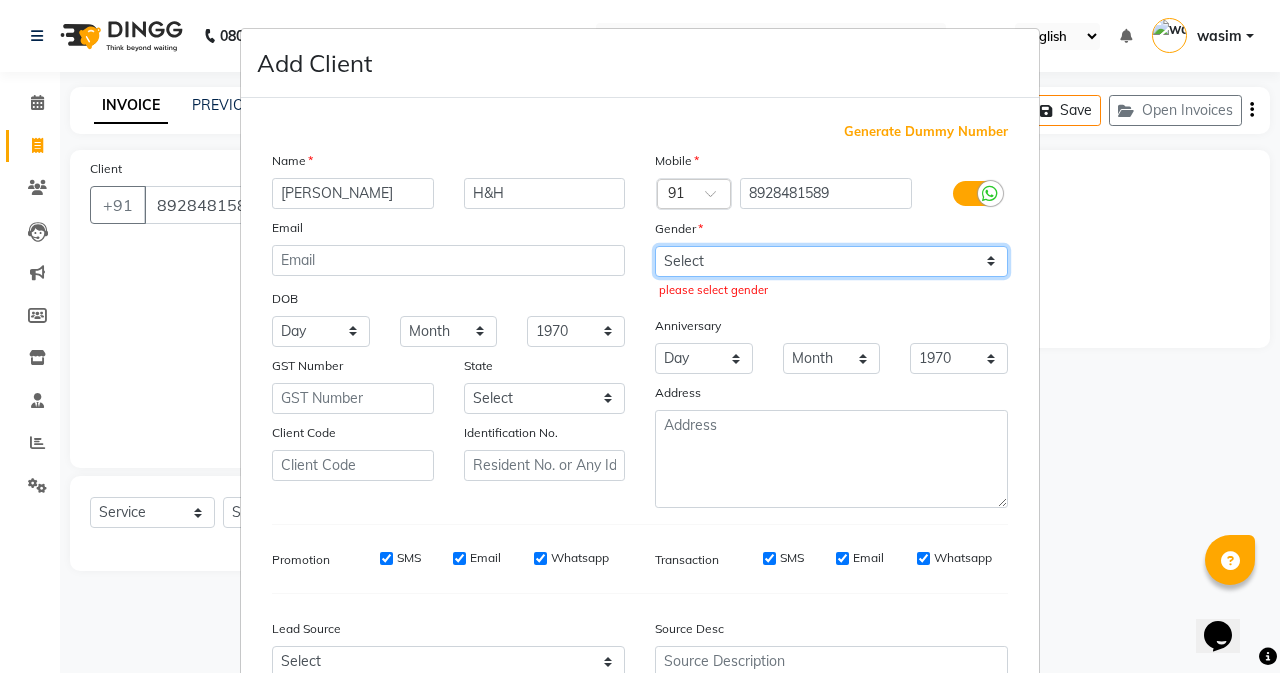 click on "Select [DEMOGRAPHIC_DATA] [DEMOGRAPHIC_DATA] Other Prefer Not To Say" at bounding box center (831, 261) 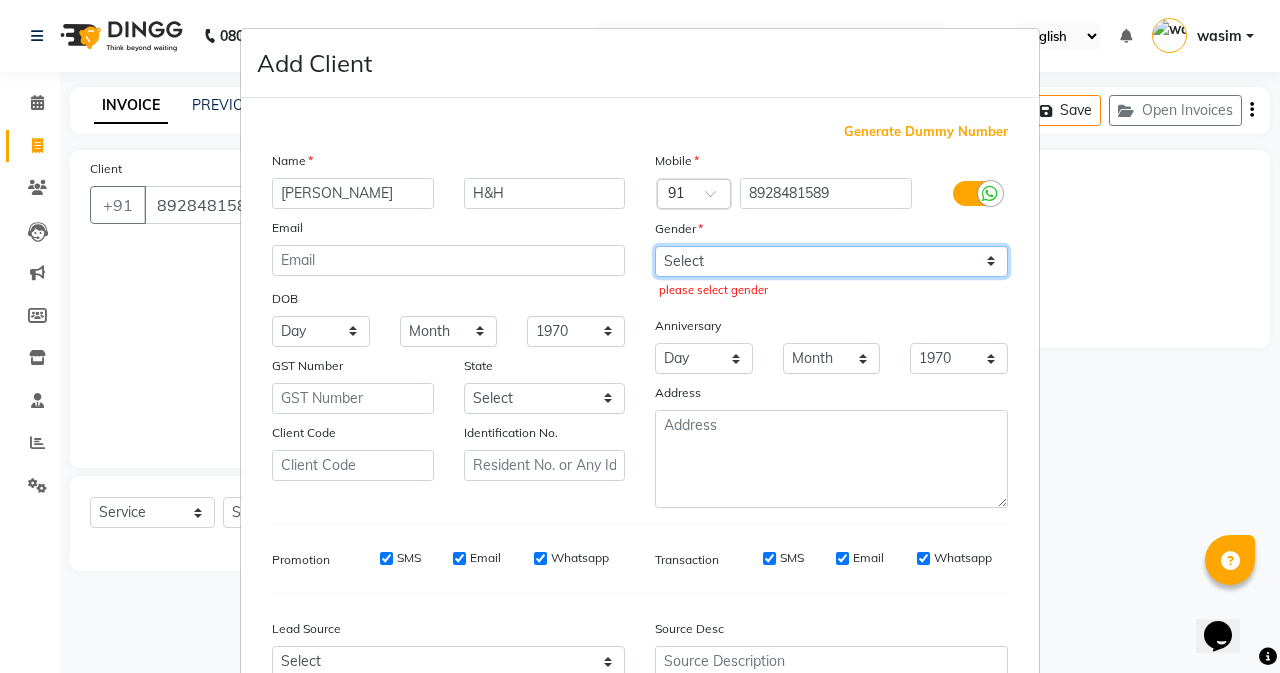 select on "[DEMOGRAPHIC_DATA]" 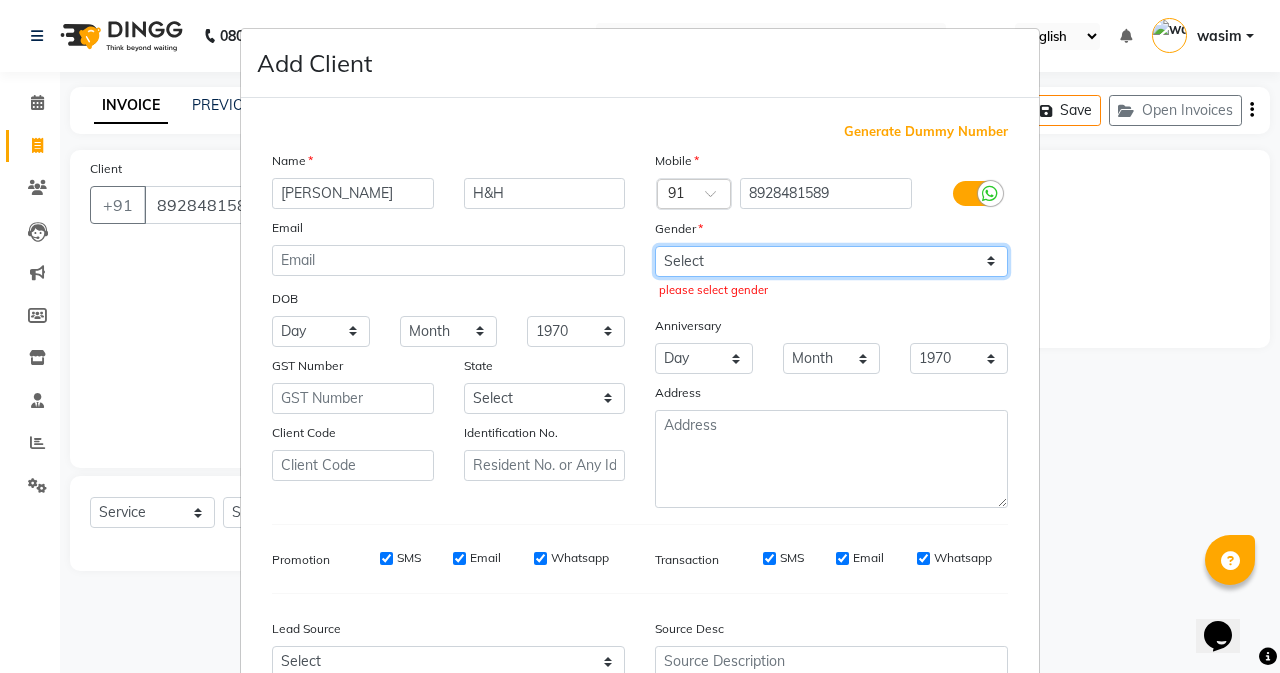 click on "Select [DEMOGRAPHIC_DATA] [DEMOGRAPHIC_DATA] Other Prefer Not To Say" at bounding box center (831, 261) 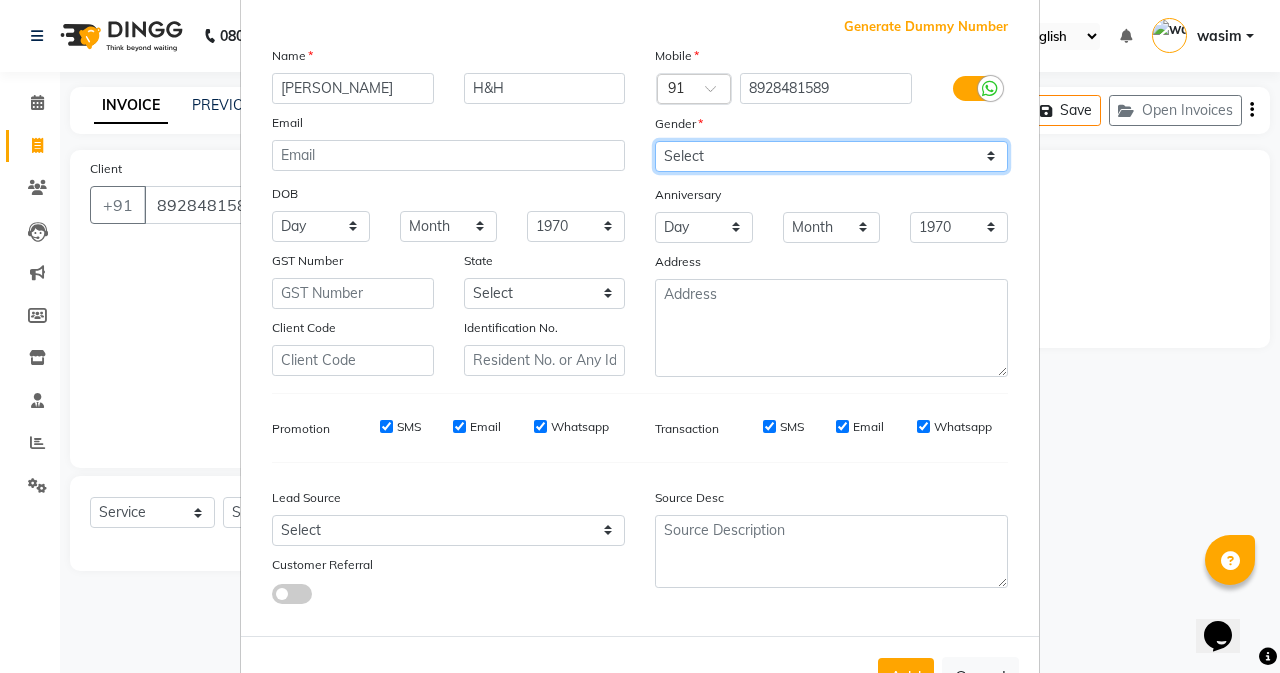 scroll, scrollTop: 176, scrollLeft: 0, axis: vertical 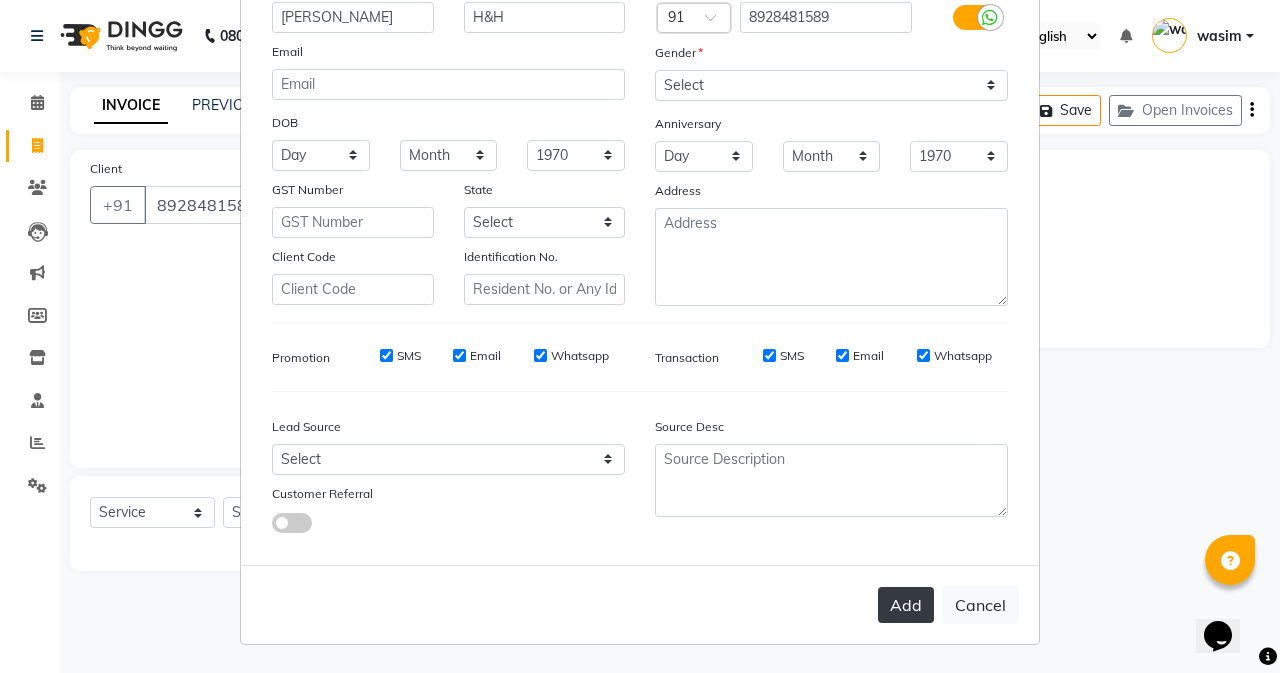 click on "Add" at bounding box center (906, 605) 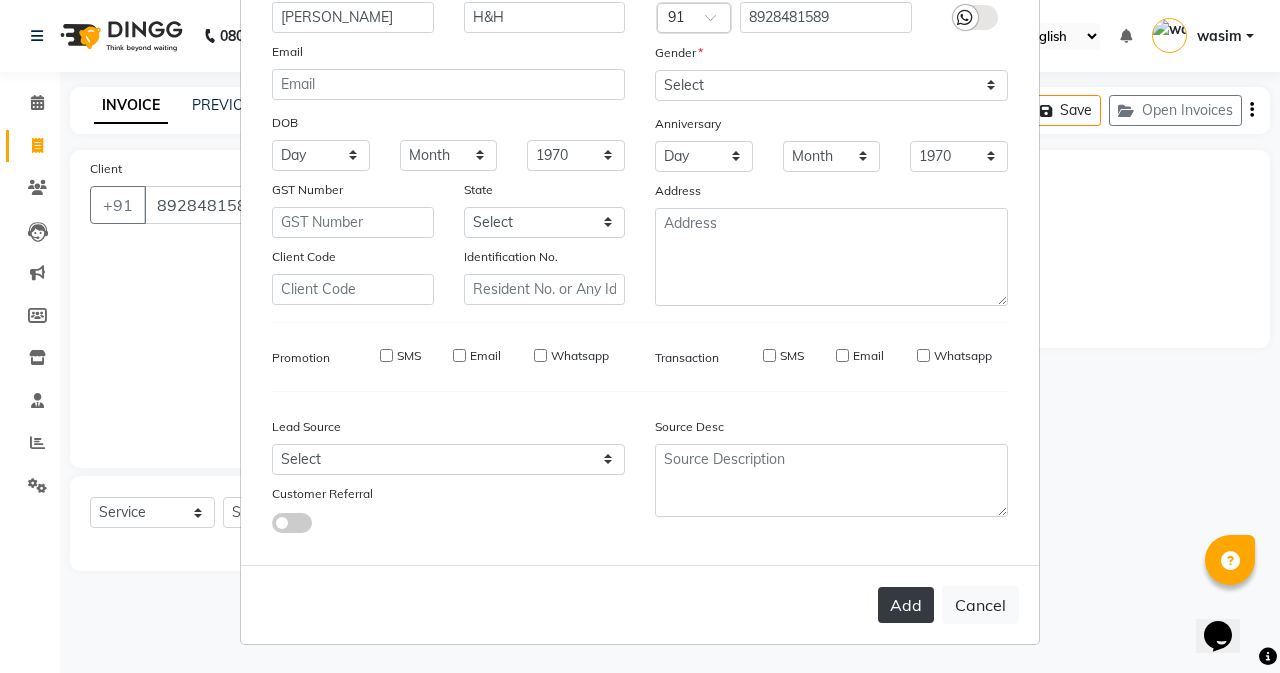 type 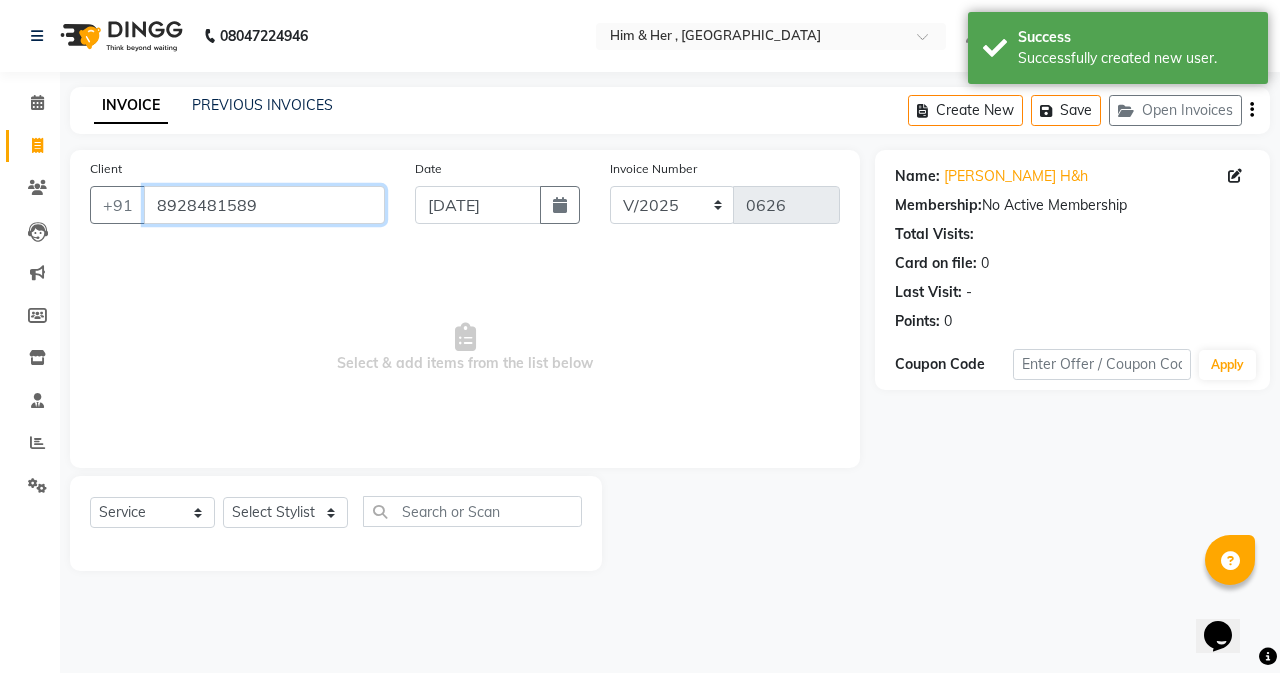 click on "8928481589" at bounding box center (264, 205) 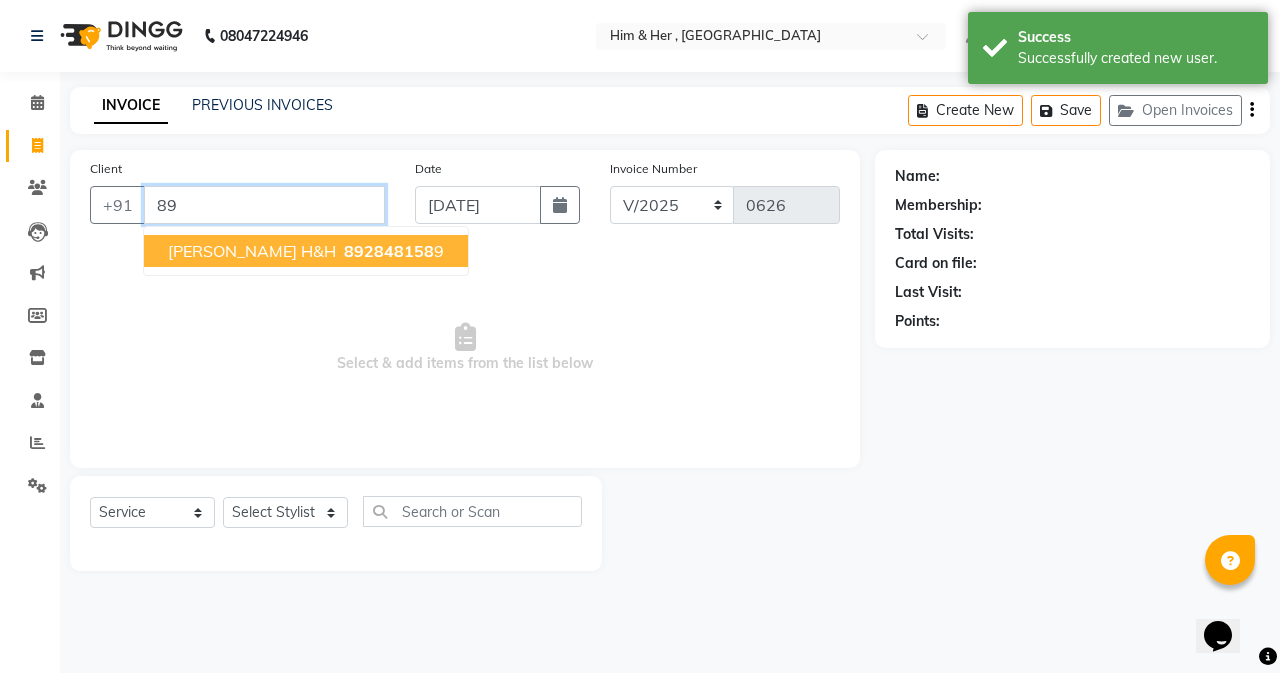 type on "8" 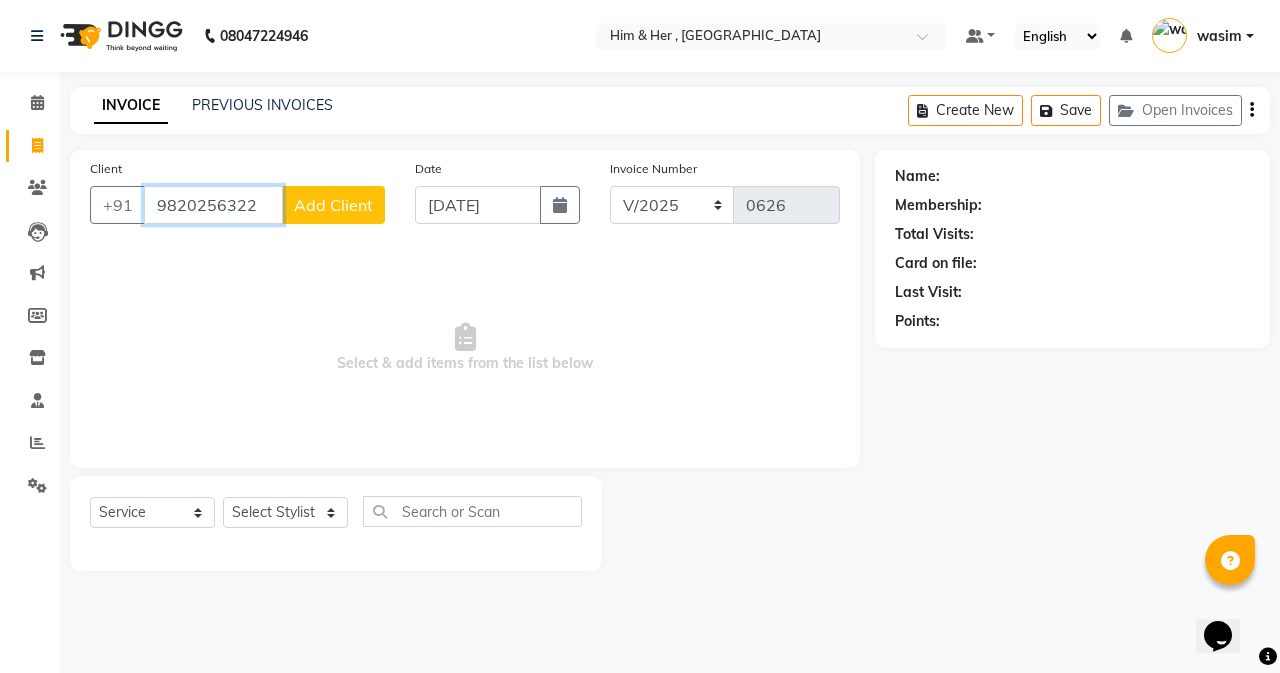 type on "9820256322" 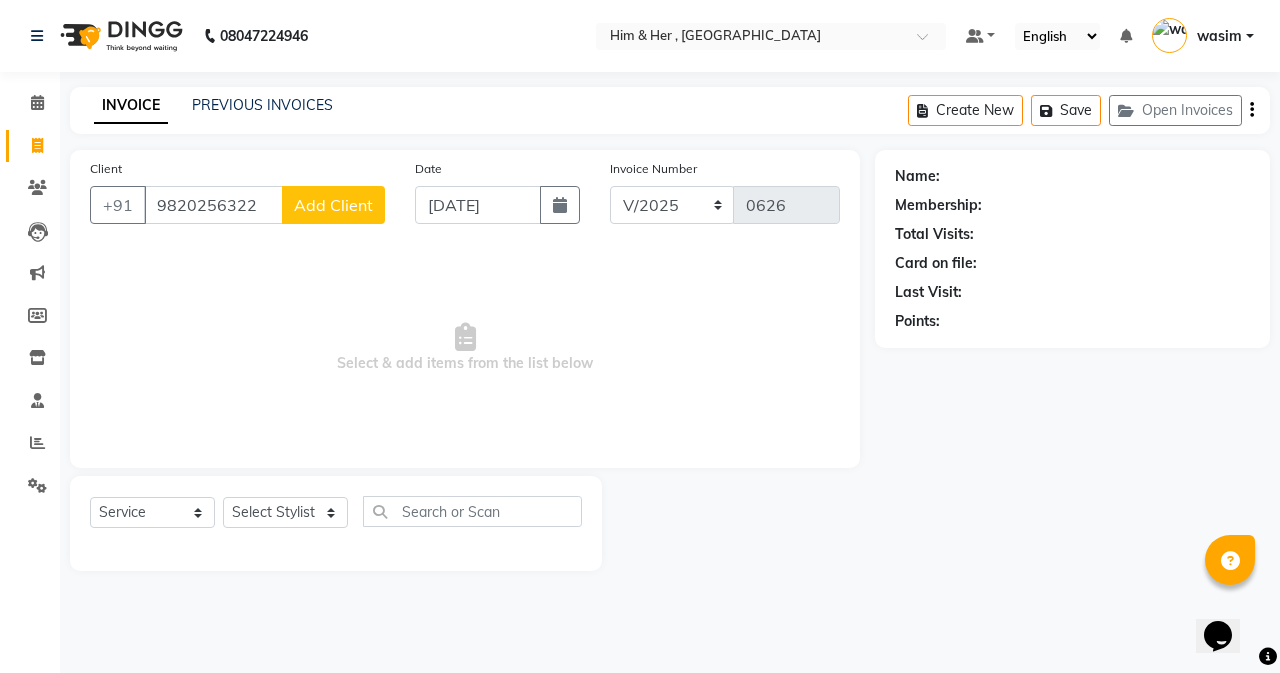 click on "Add Client" 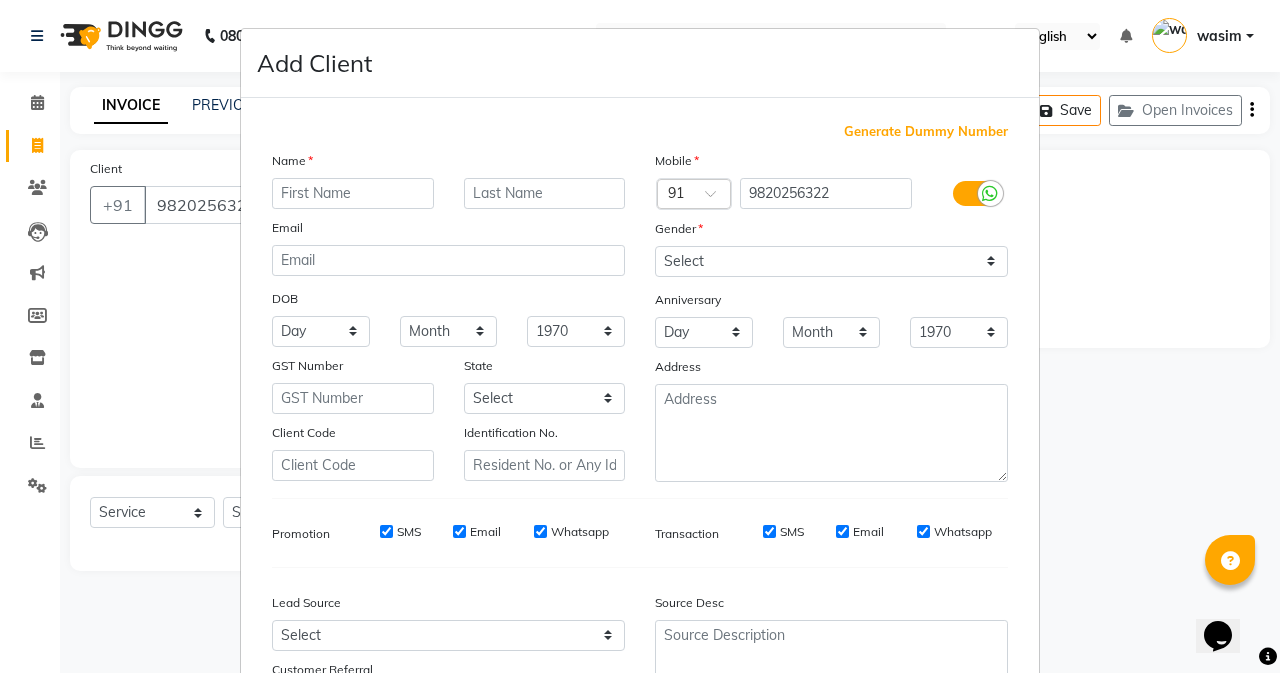 click at bounding box center (353, 193) 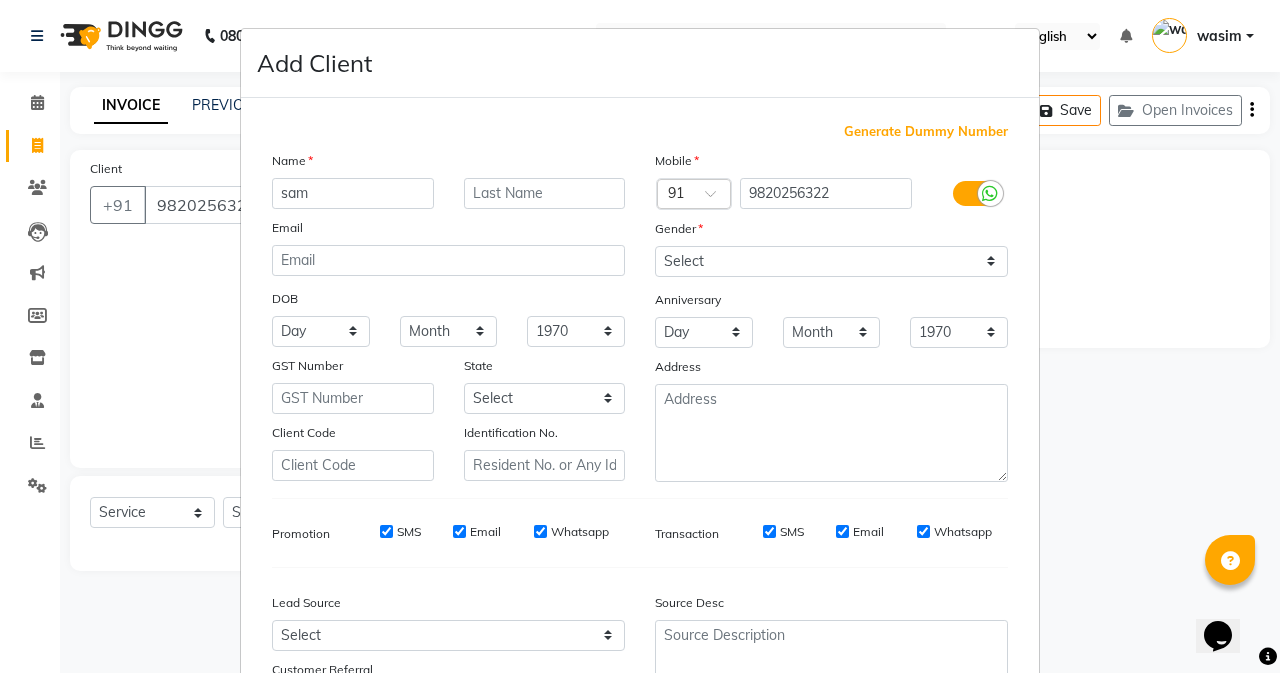 type on "sam" 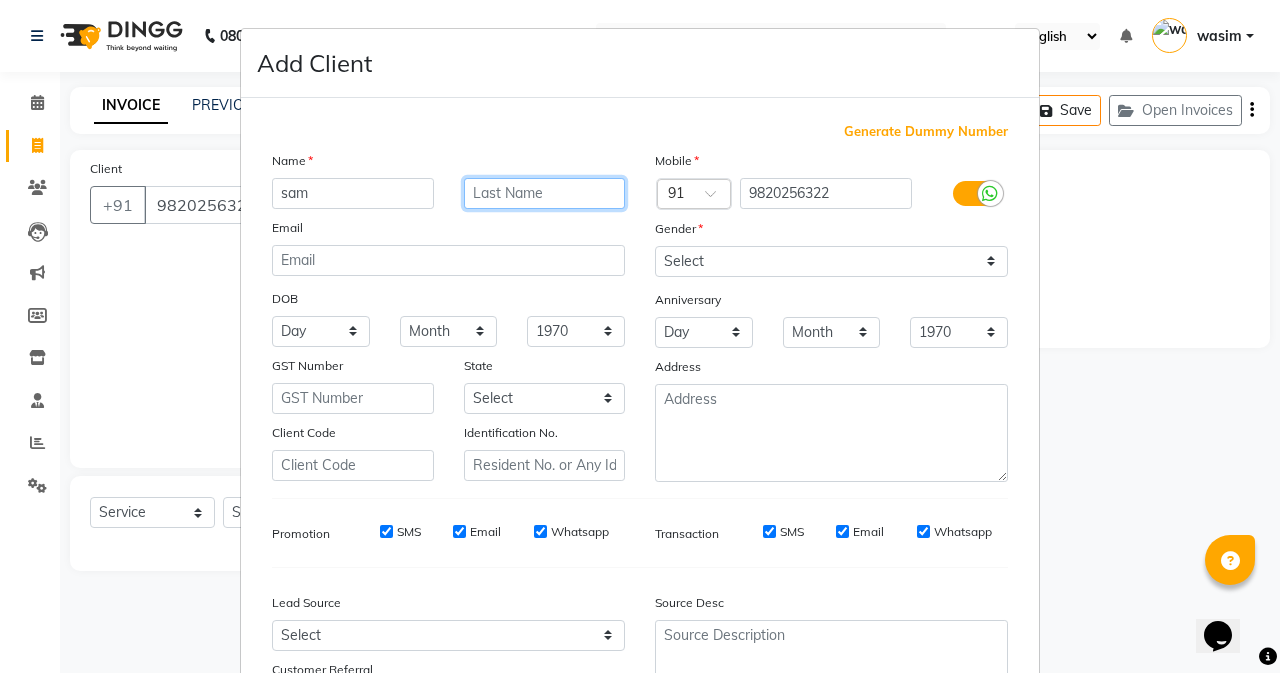 click at bounding box center (545, 193) 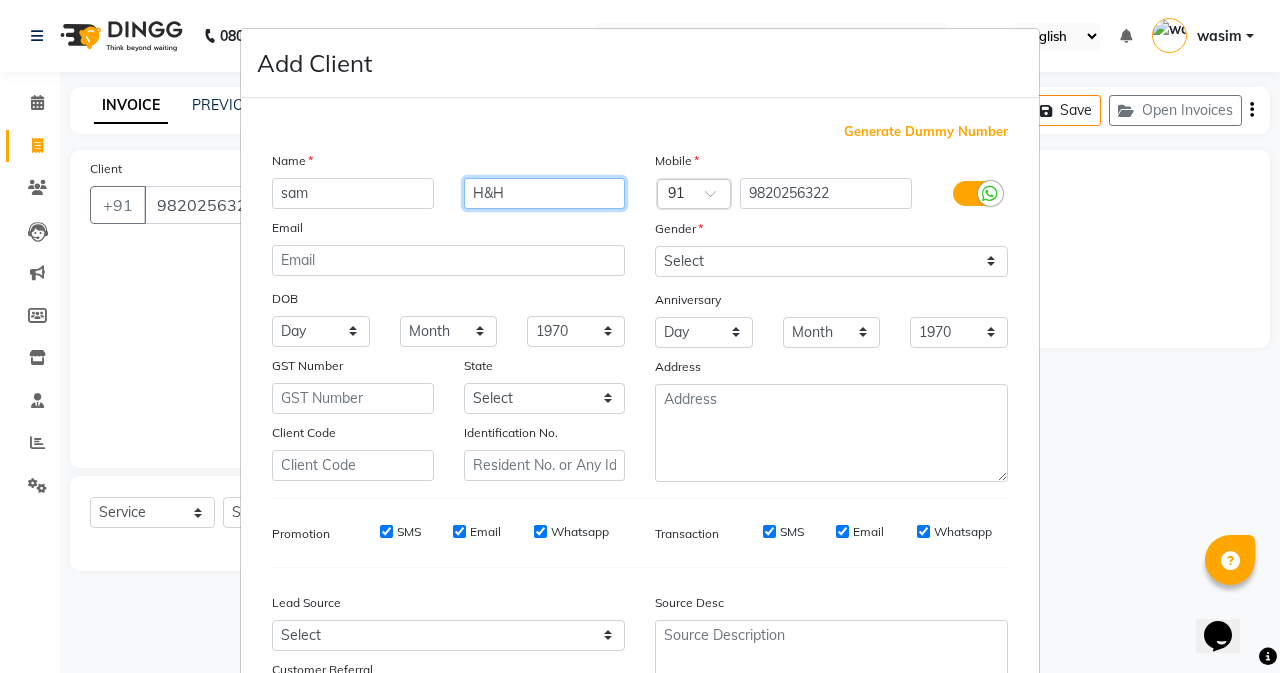 type on "H&H" 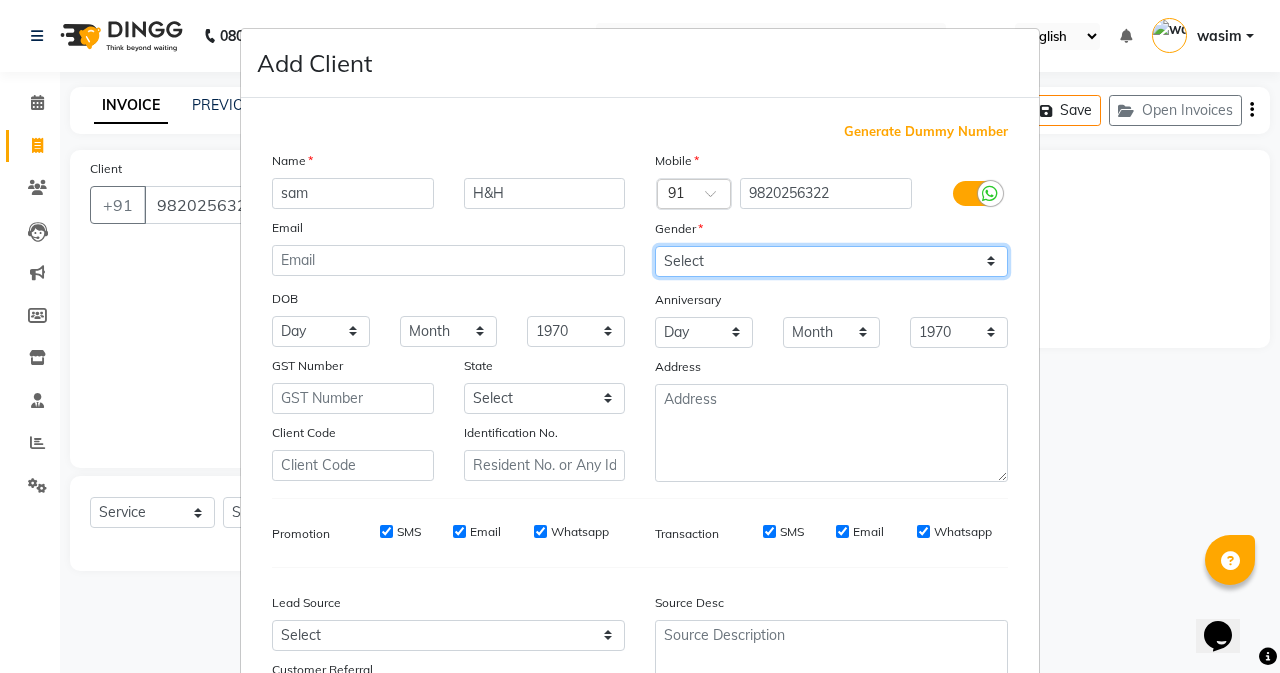 click on "Select [DEMOGRAPHIC_DATA] [DEMOGRAPHIC_DATA] Other Prefer Not To Say" at bounding box center (831, 261) 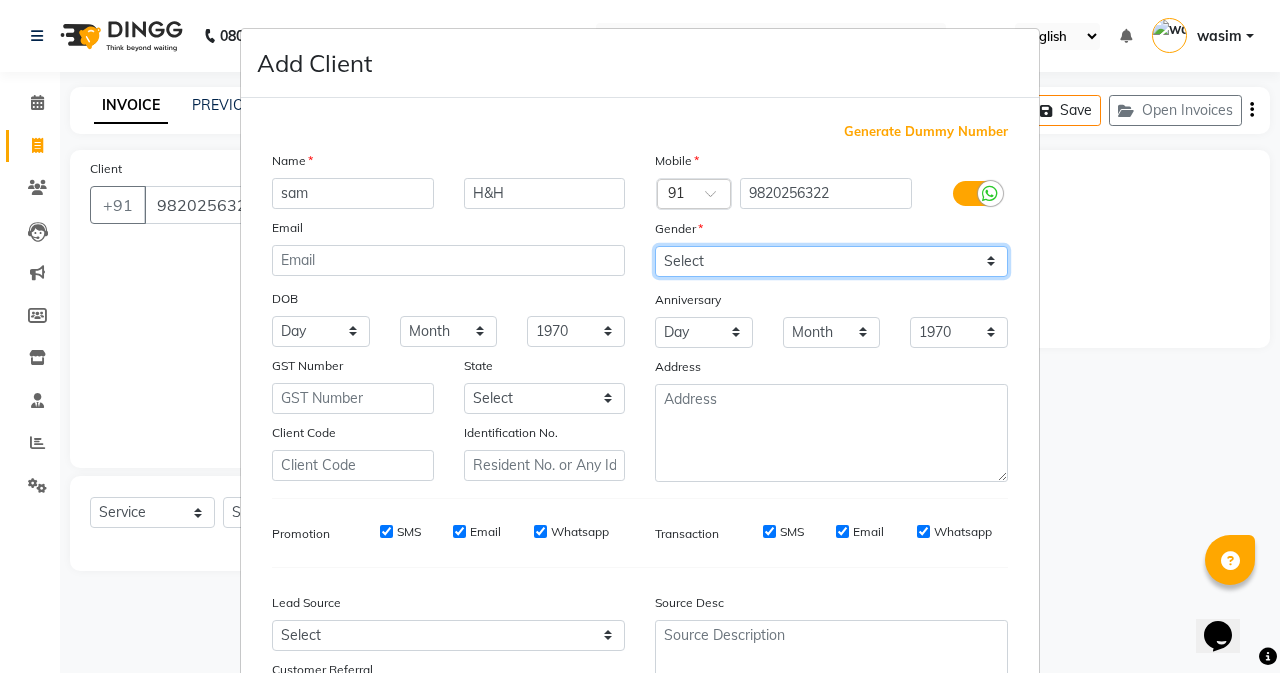 select on "[DEMOGRAPHIC_DATA]" 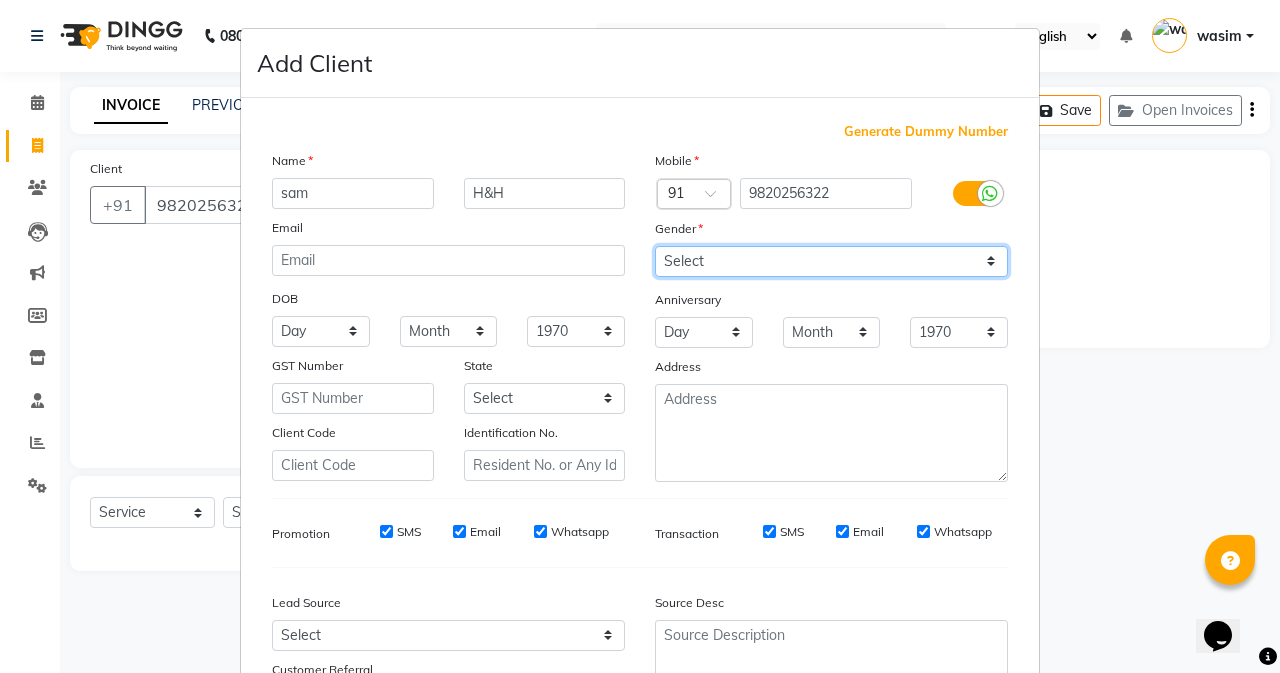 click on "Select [DEMOGRAPHIC_DATA] [DEMOGRAPHIC_DATA] Other Prefer Not To Say" at bounding box center [831, 261] 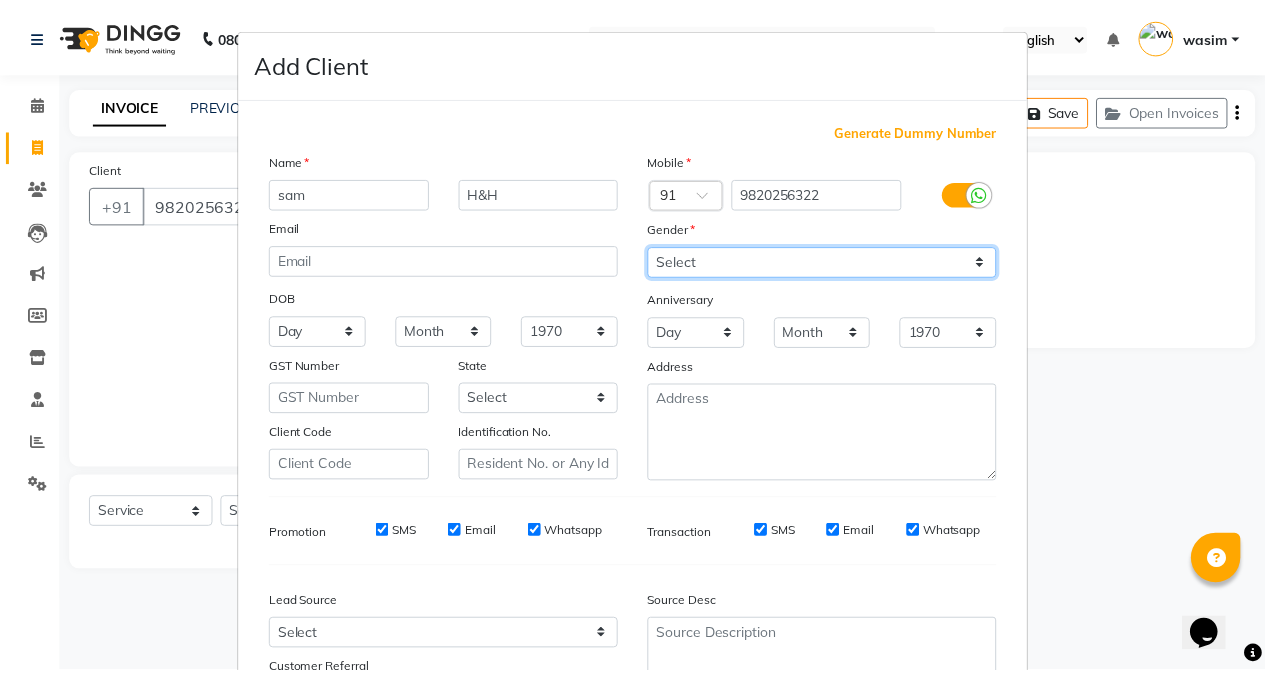 scroll, scrollTop: 176, scrollLeft: 0, axis: vertical 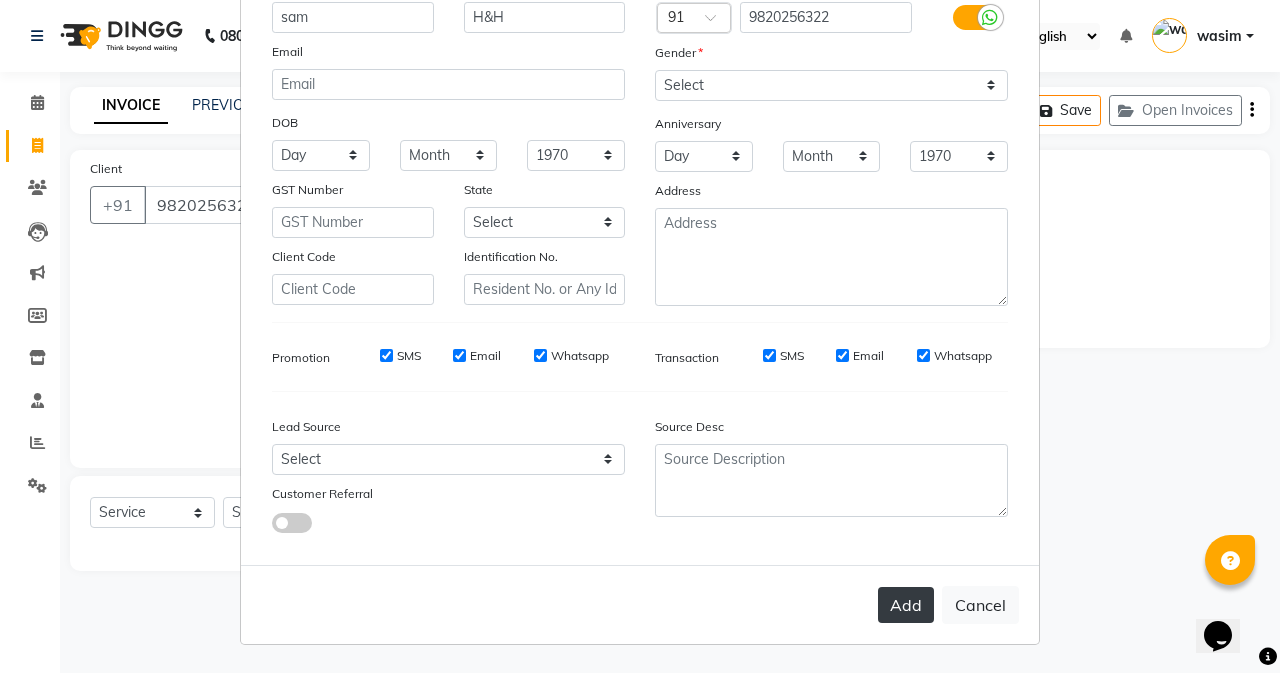 click on "Add" at bounding box center [906, 605] 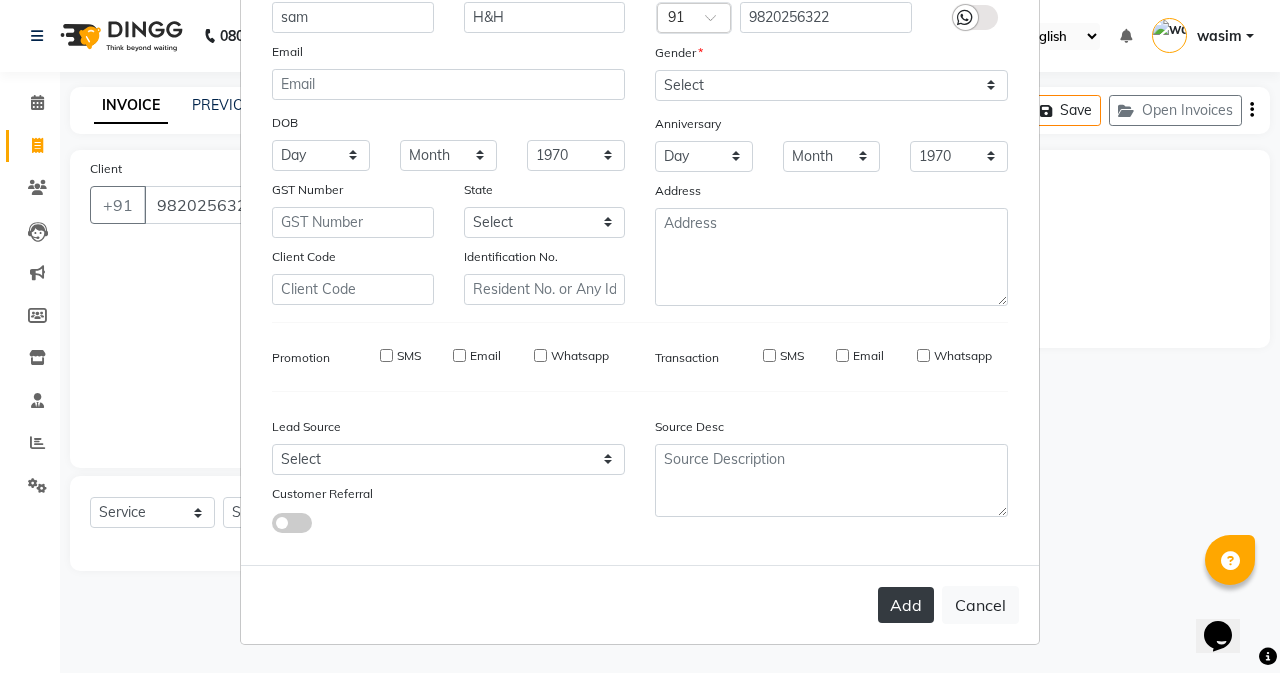 type 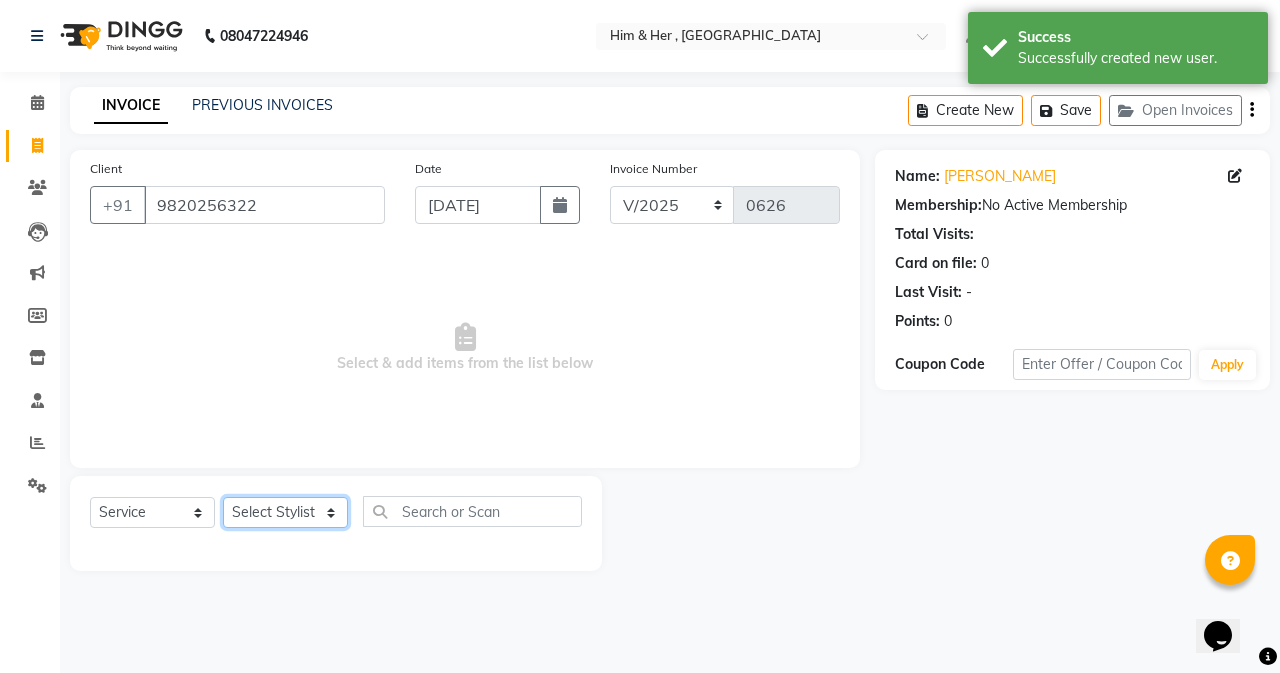 click on "Select Stylist [PERSON_NAME] Rubina [PERSON_NAME] [PERSON_NAME]" 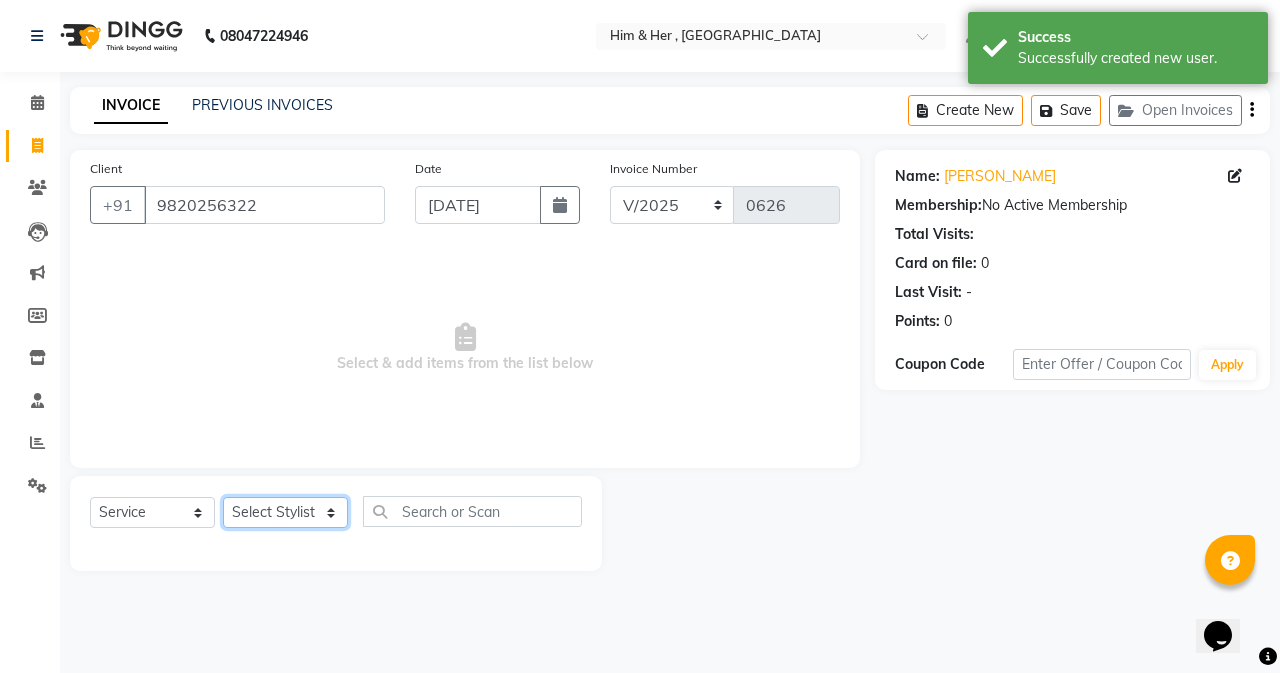 select on "47402" 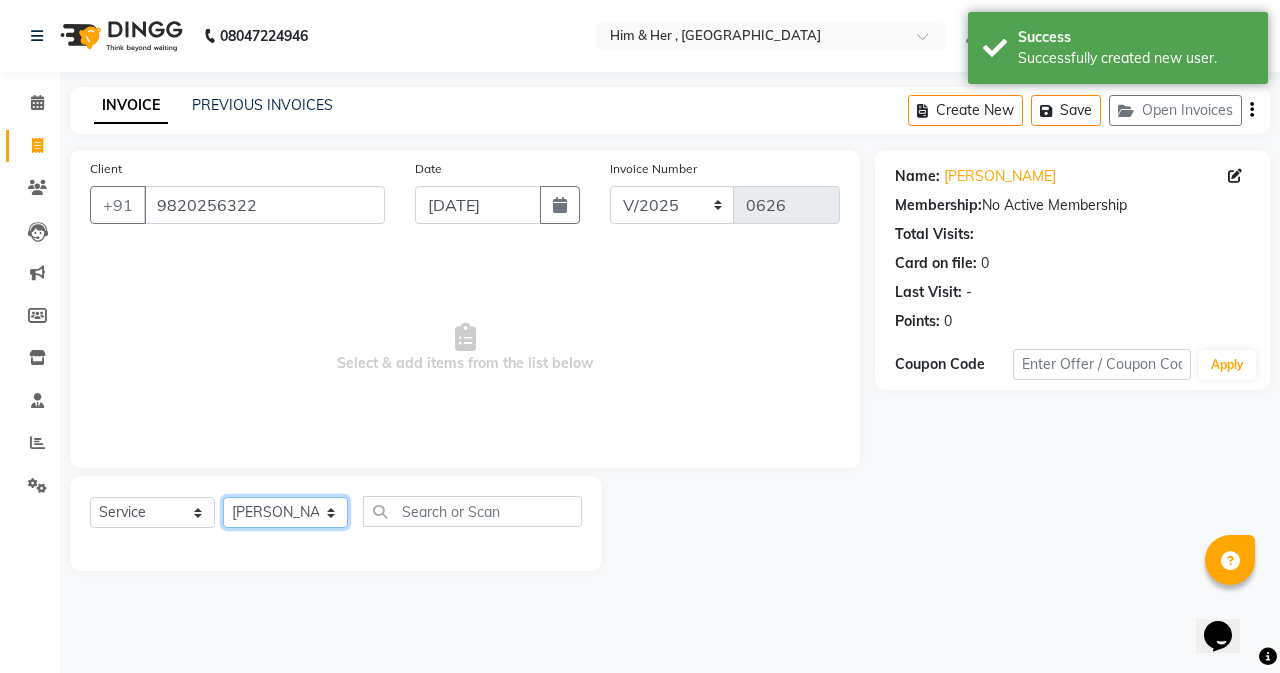 click on "Select Stylist [PERSON_NAME] Rubina [PERSON_NAME] [PERSON_NAME]" 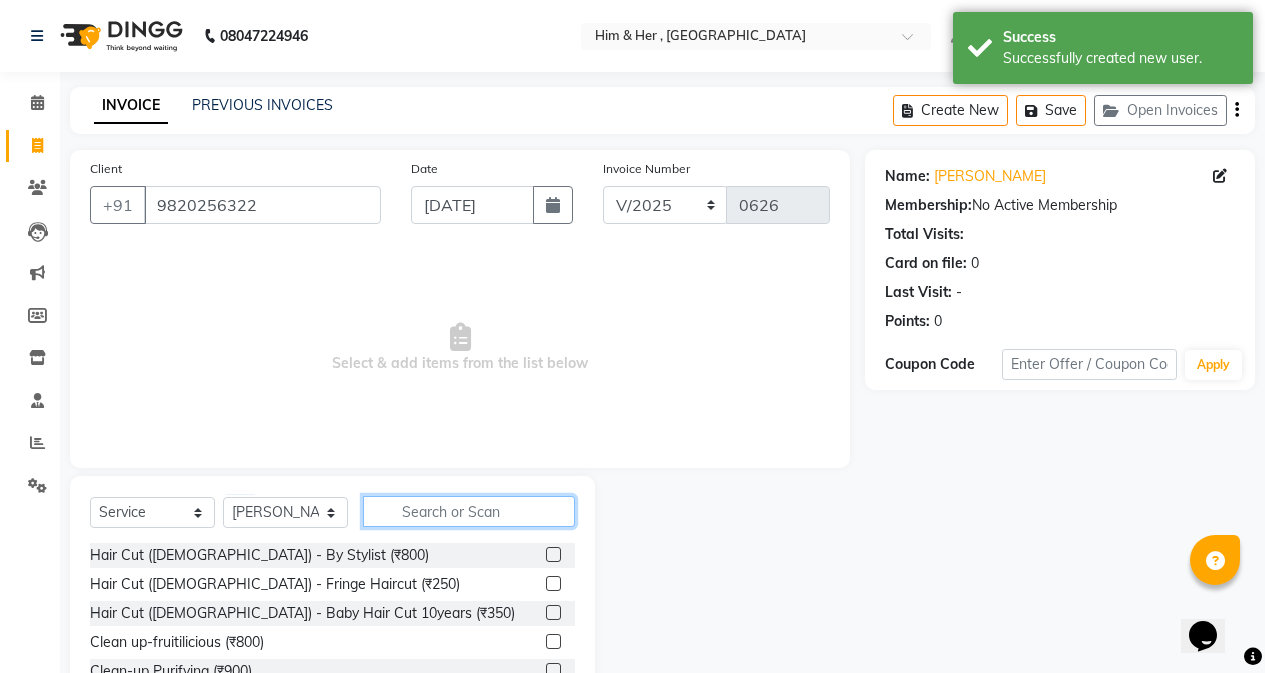 click 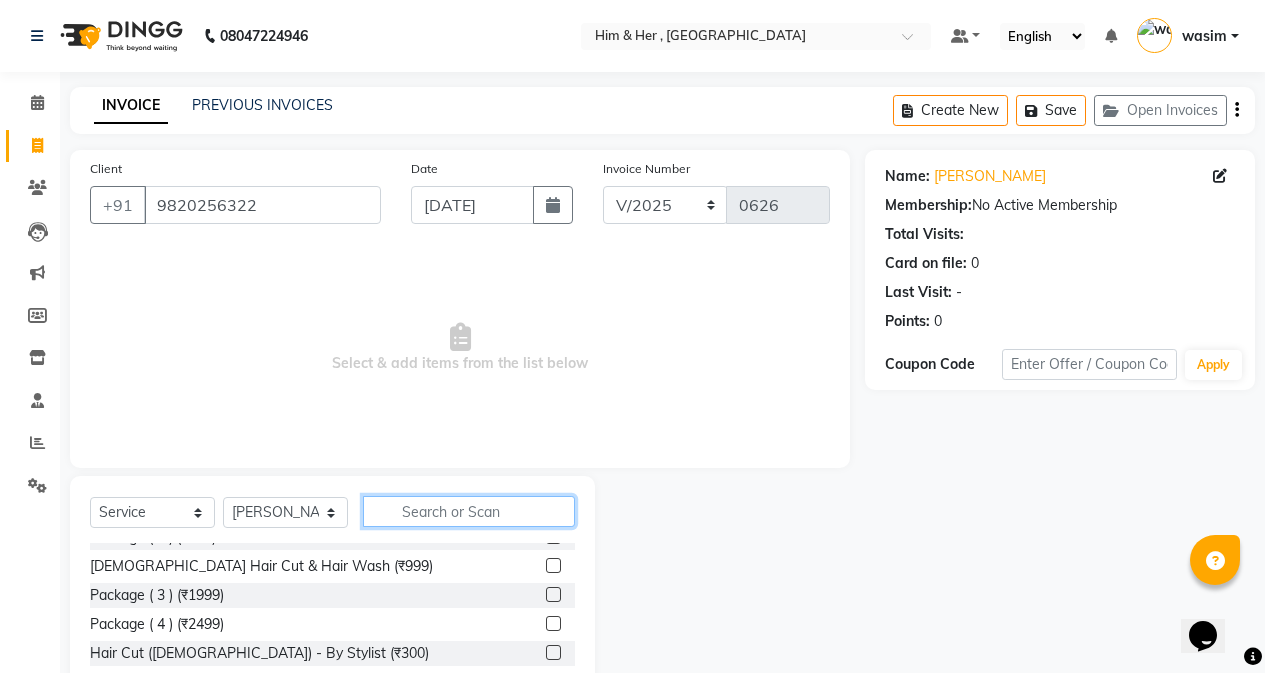 scroll, scrollTop: 400, scrollLeft: 0, axis: vertical 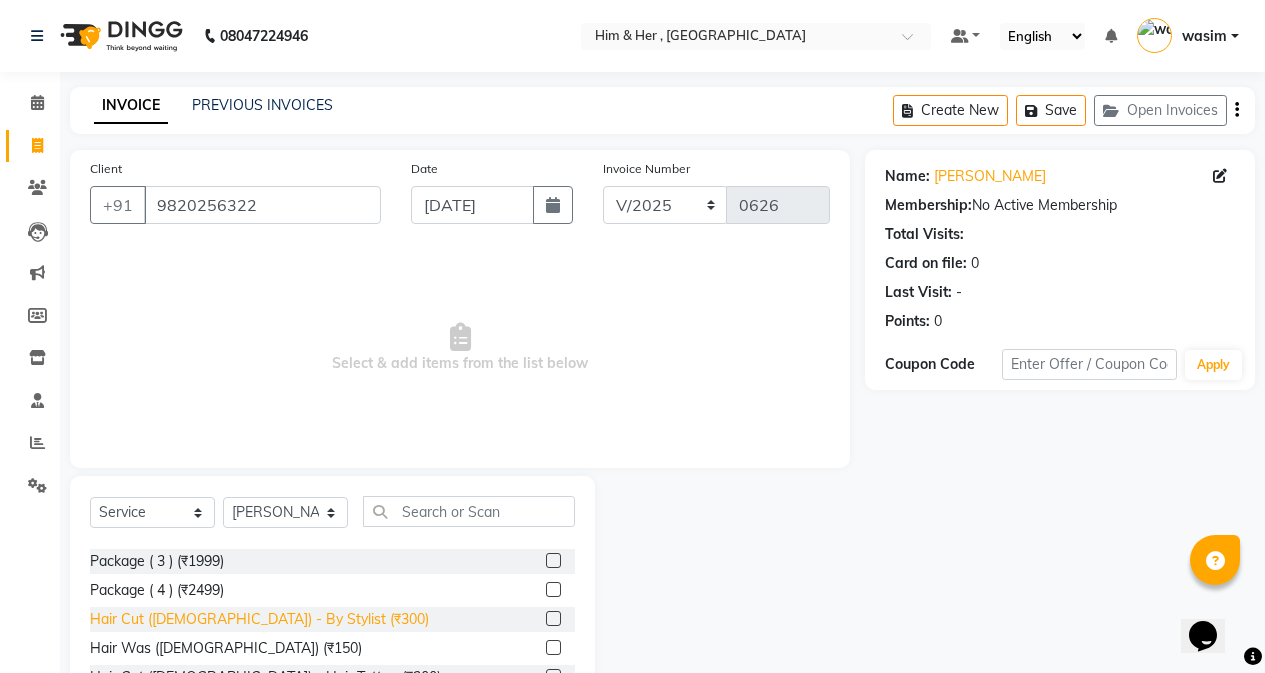 click on "Hair Cut ([DEMOGRAPHIC_DATA]) - By Stylist (₹300)" 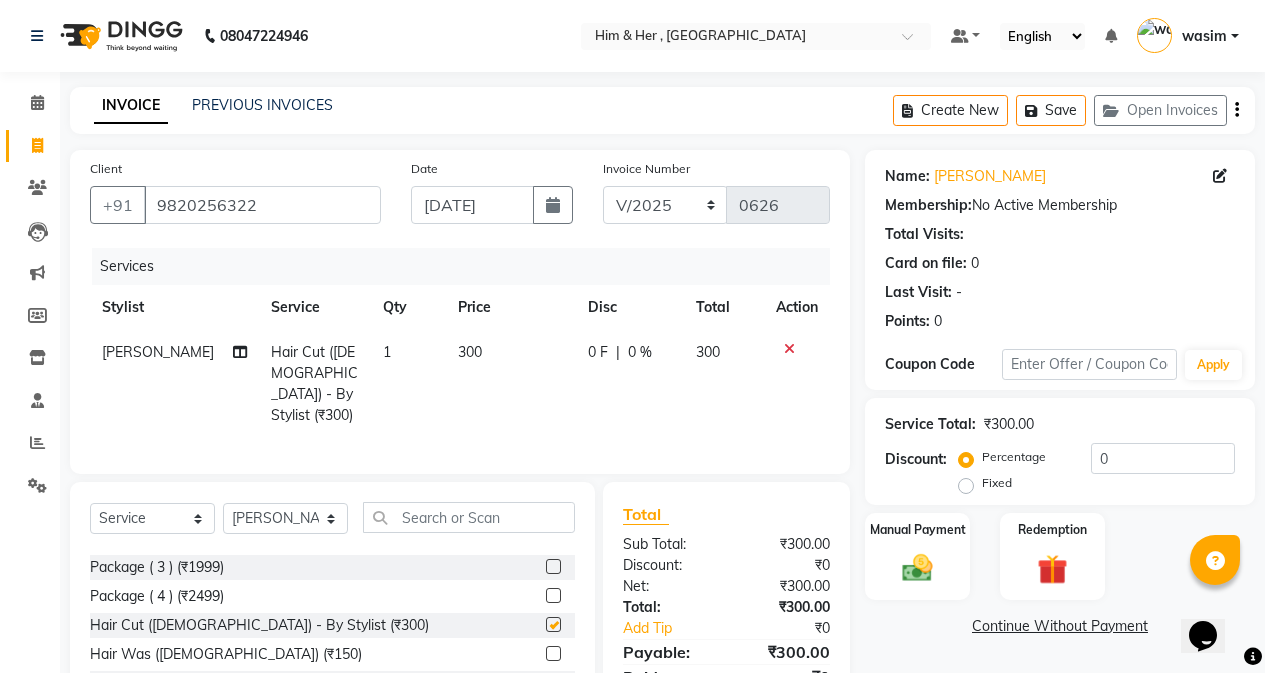 checkbox on "false" 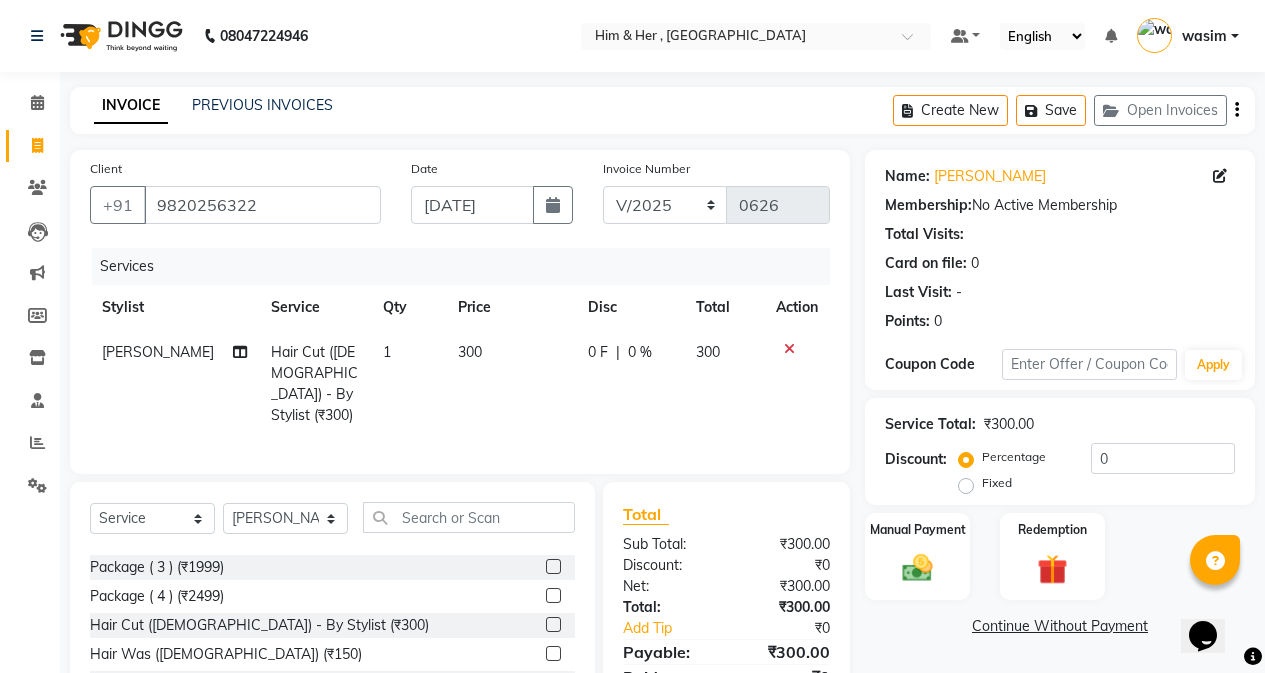click on "300" 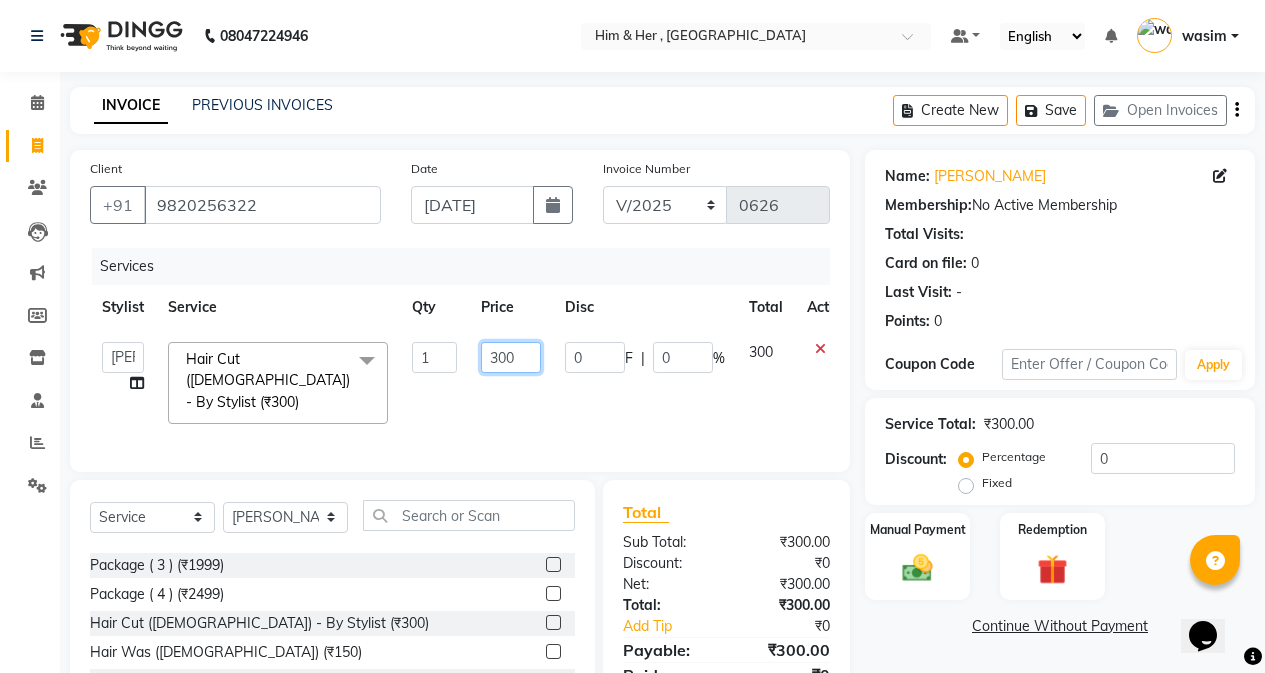 click on "300" 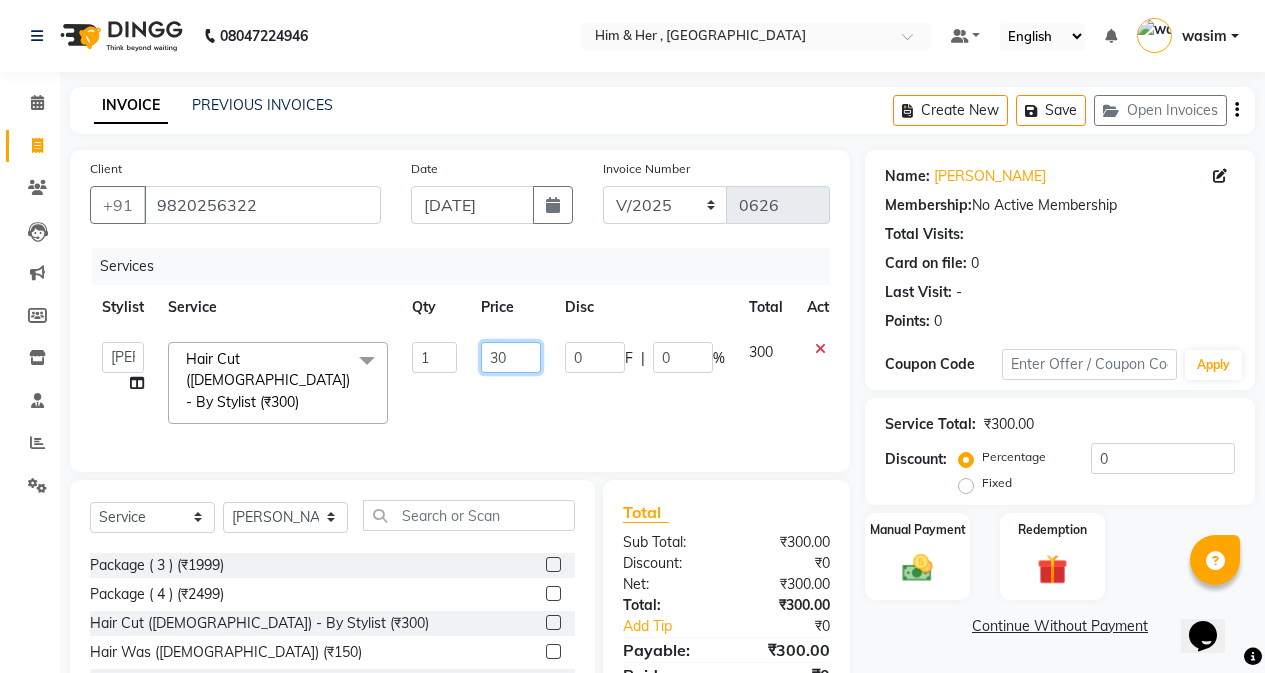 type on "3" 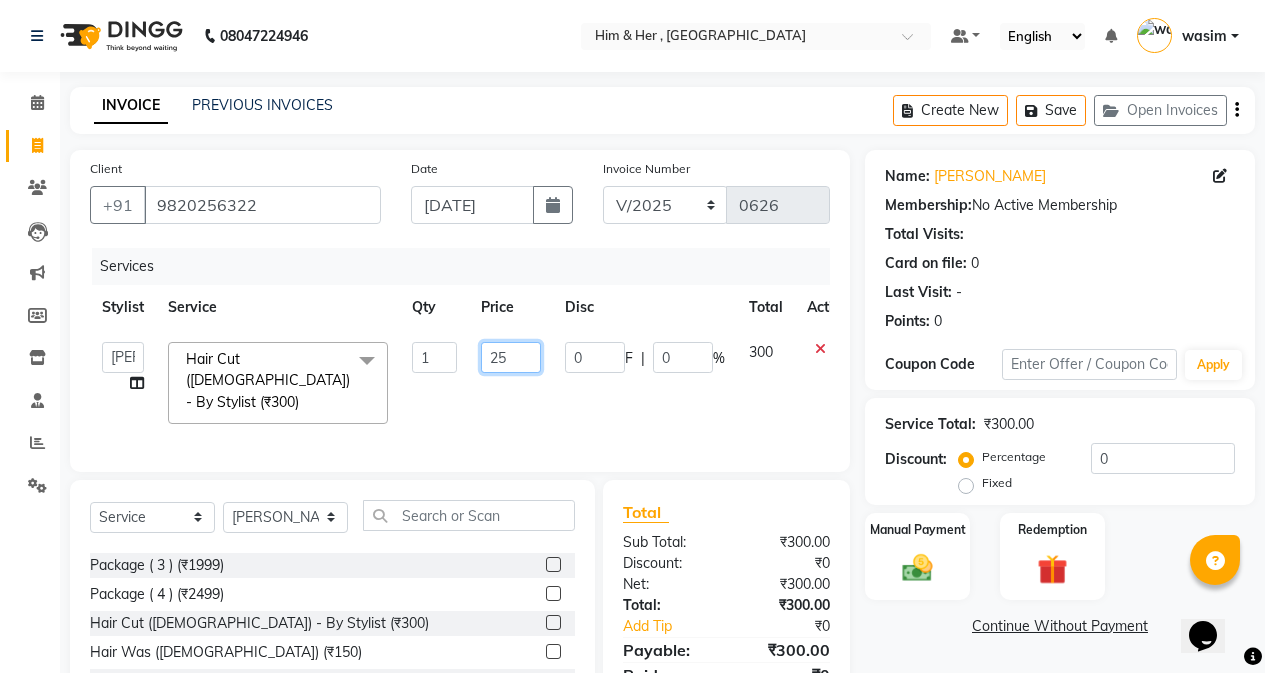 type on "250" 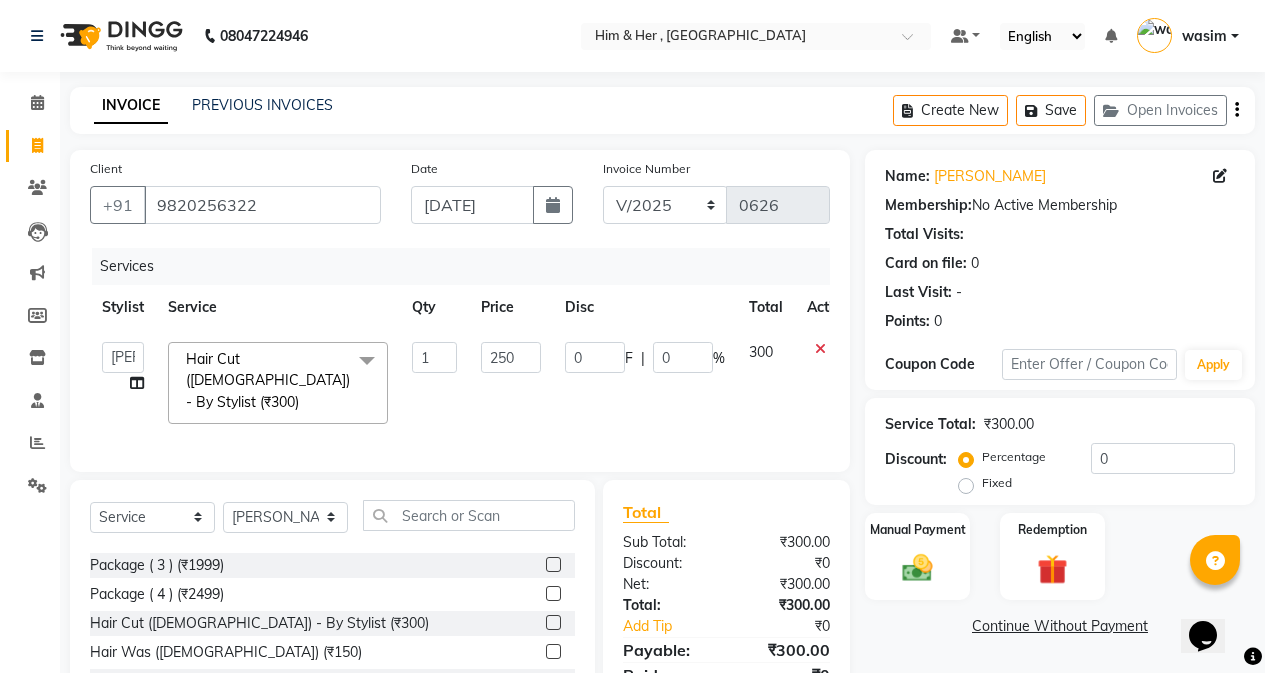click on "250" 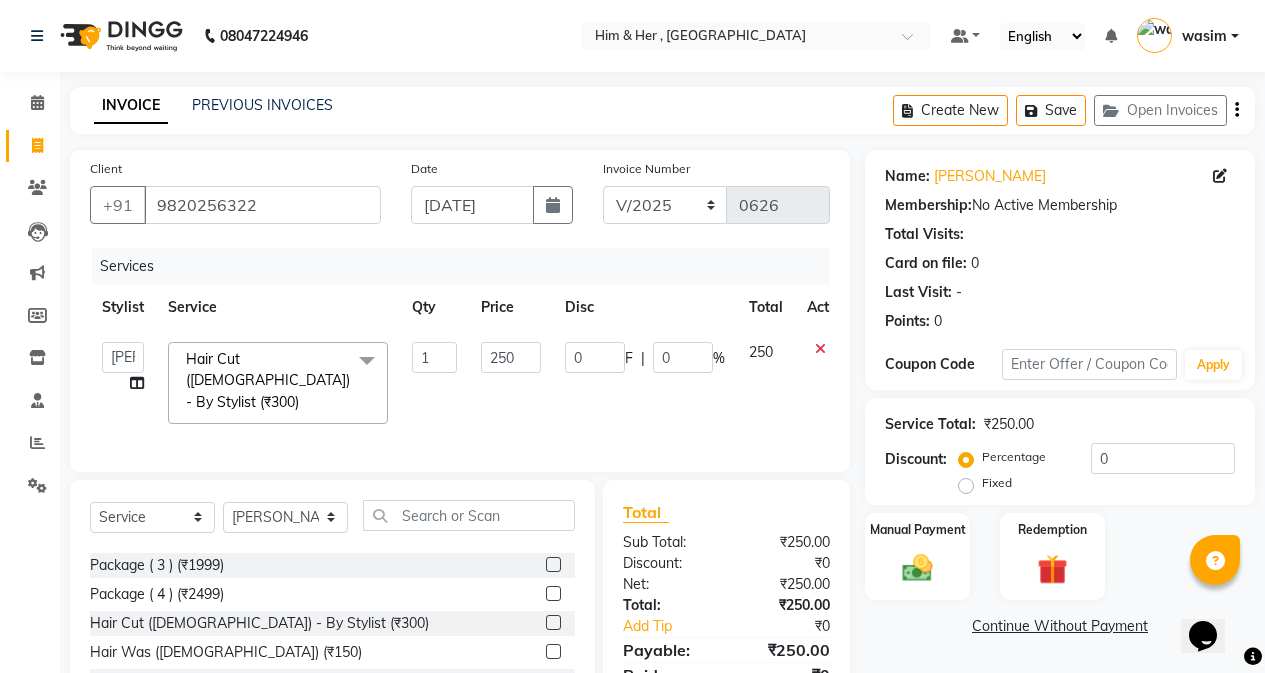 scroll, scrollTop: 128, scrollLeft: 0, axis: vertical 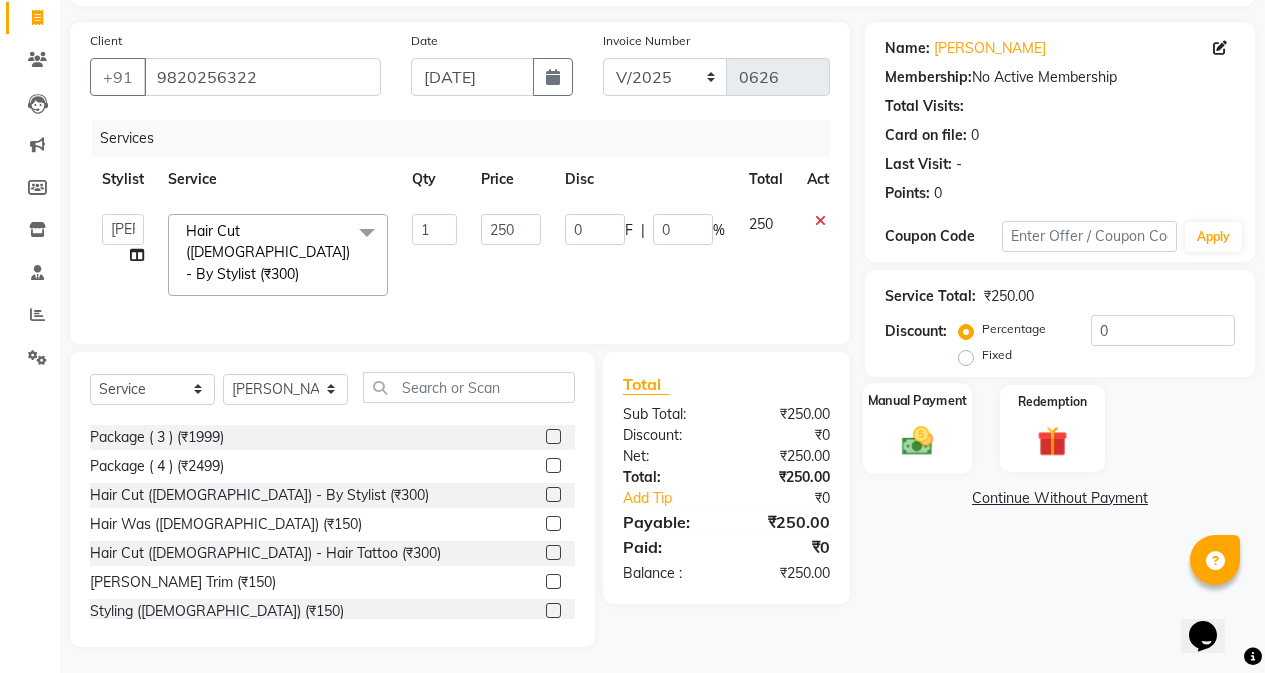 click on "Manual Payment" 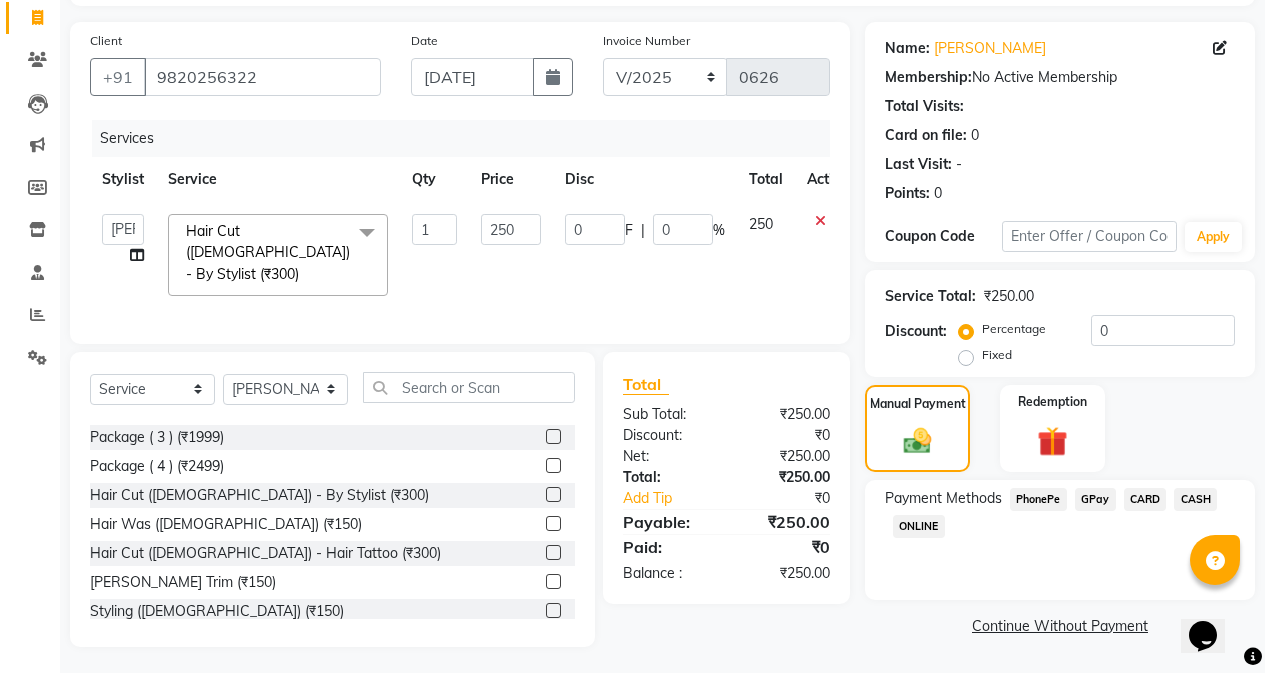 click on "GPay" 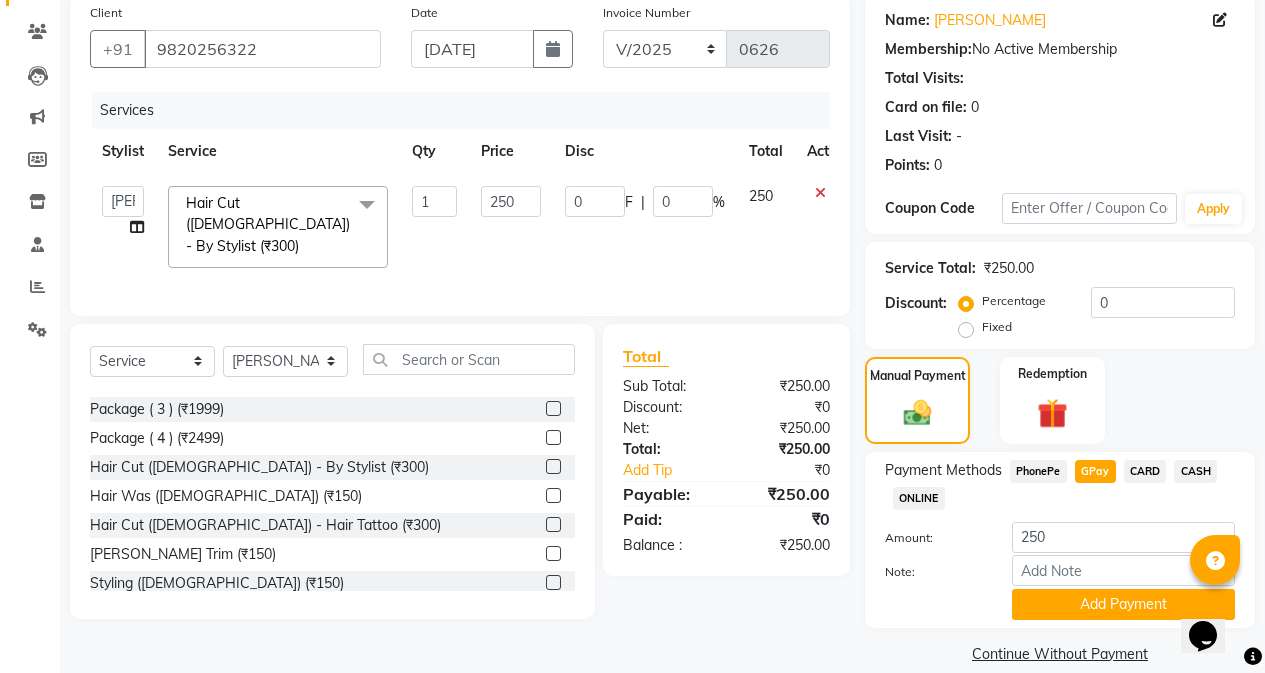 scroll, scrollTop: 182, scrollLeft: 0, axis: vertical 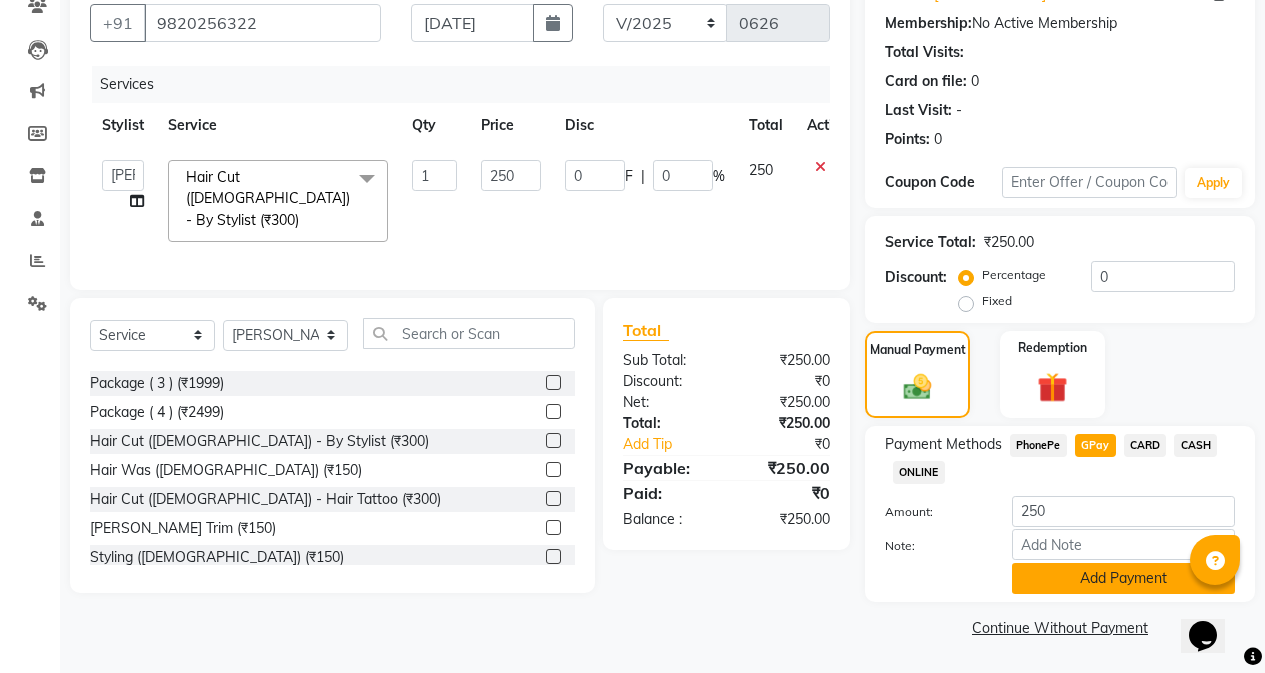 click on "Add Payment" 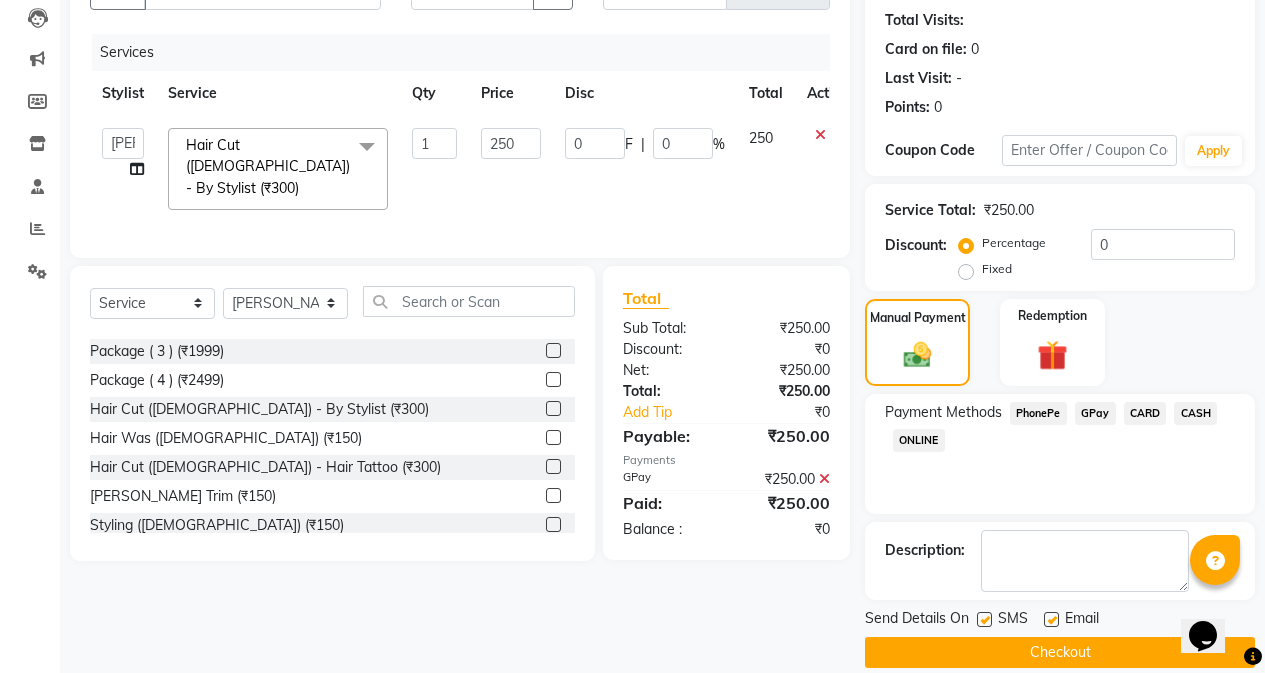 scroll, scrollTop: 239, scrollLeft: 0, axis: vertical 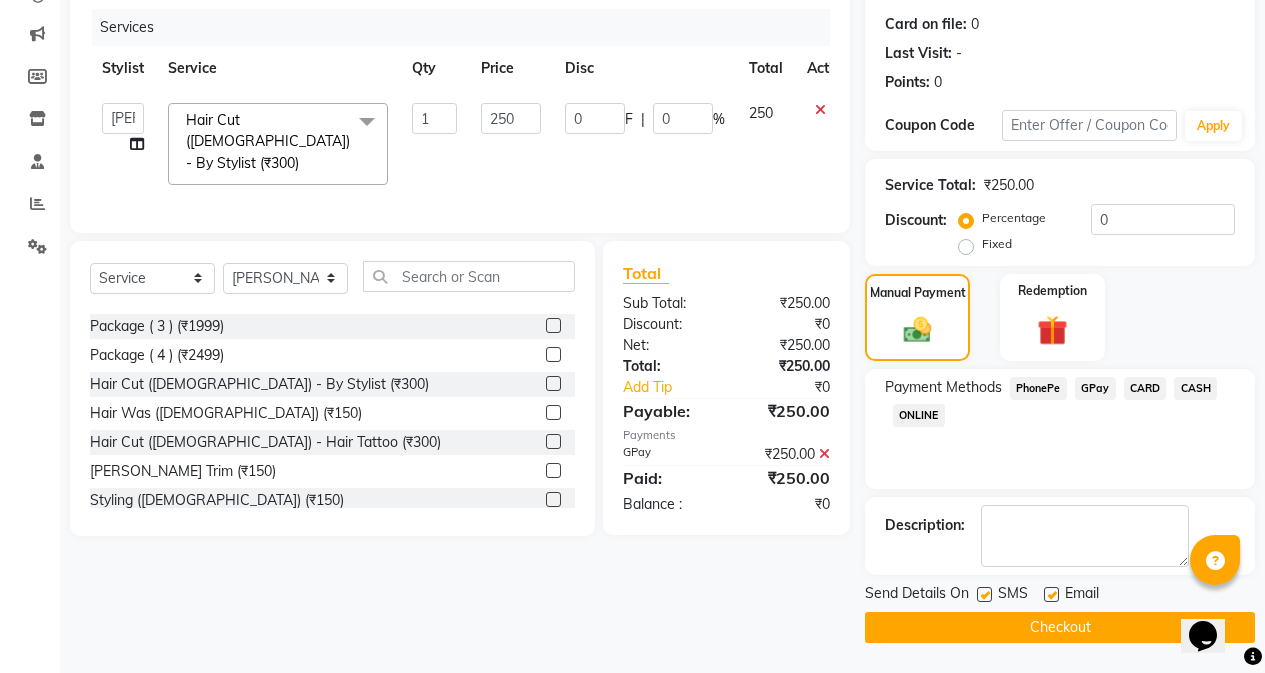 click 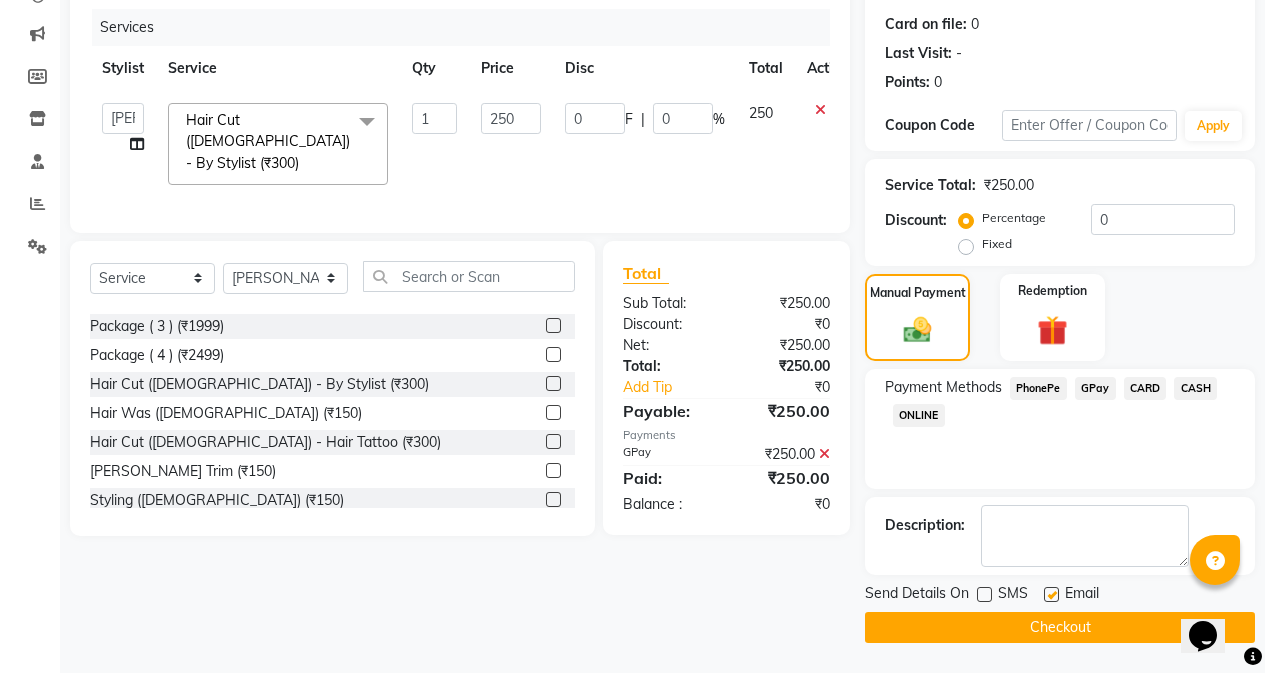 click on "Checkout" 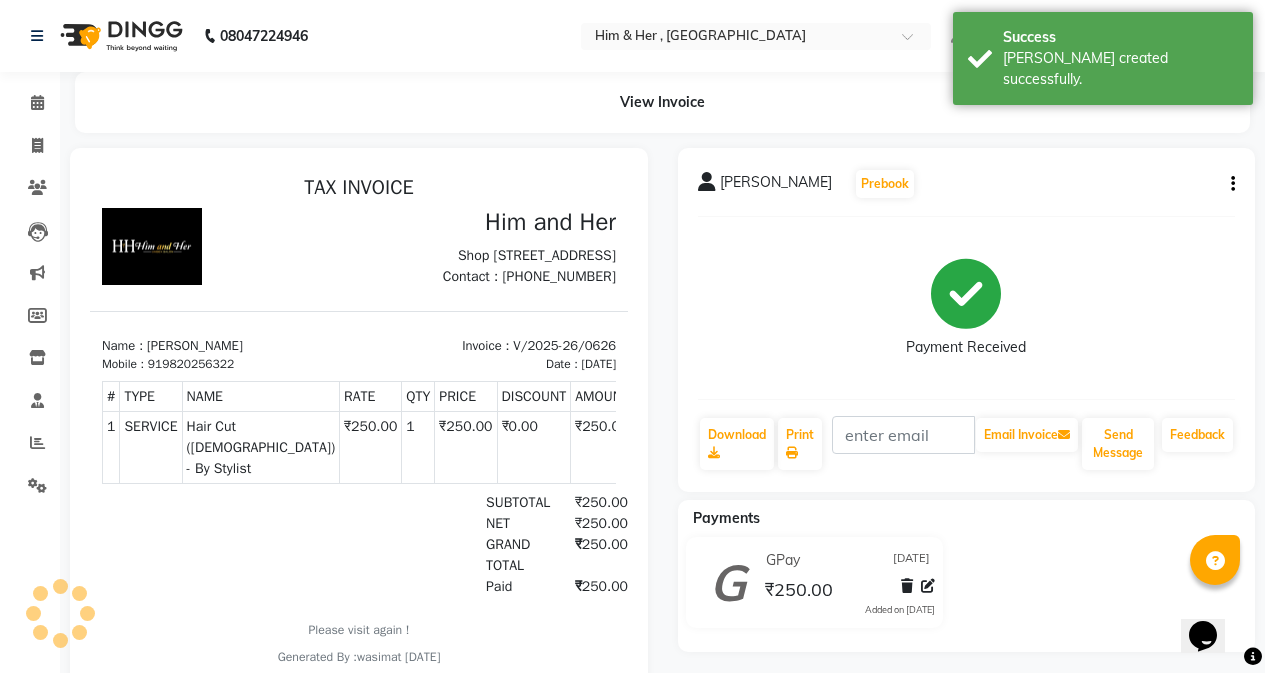 scroll, scrollTop: 0, scrollLeft: 0, axis: both 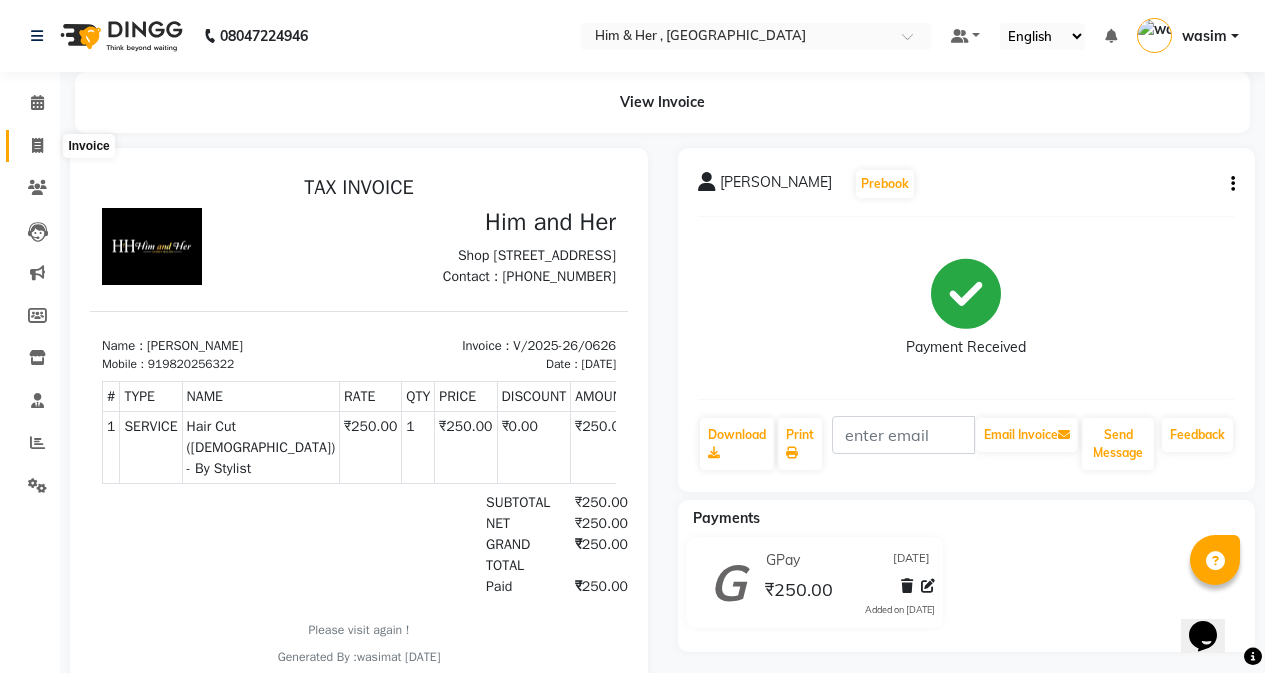 click 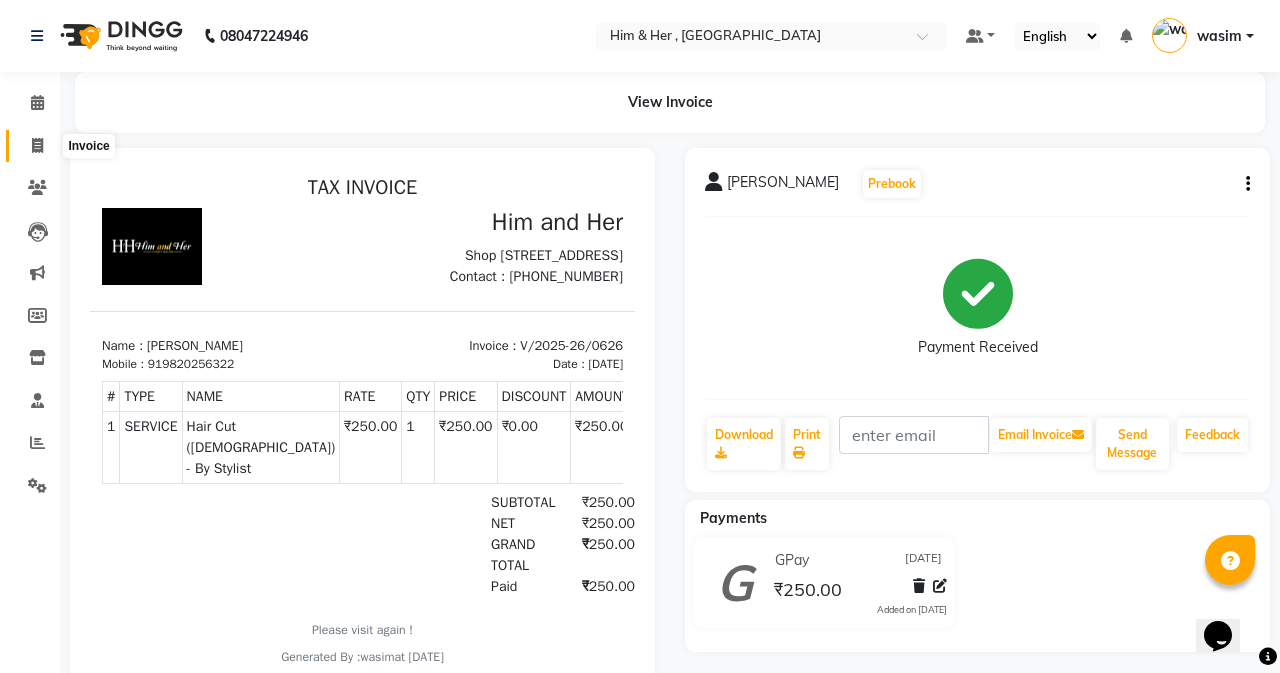 select on "5934" 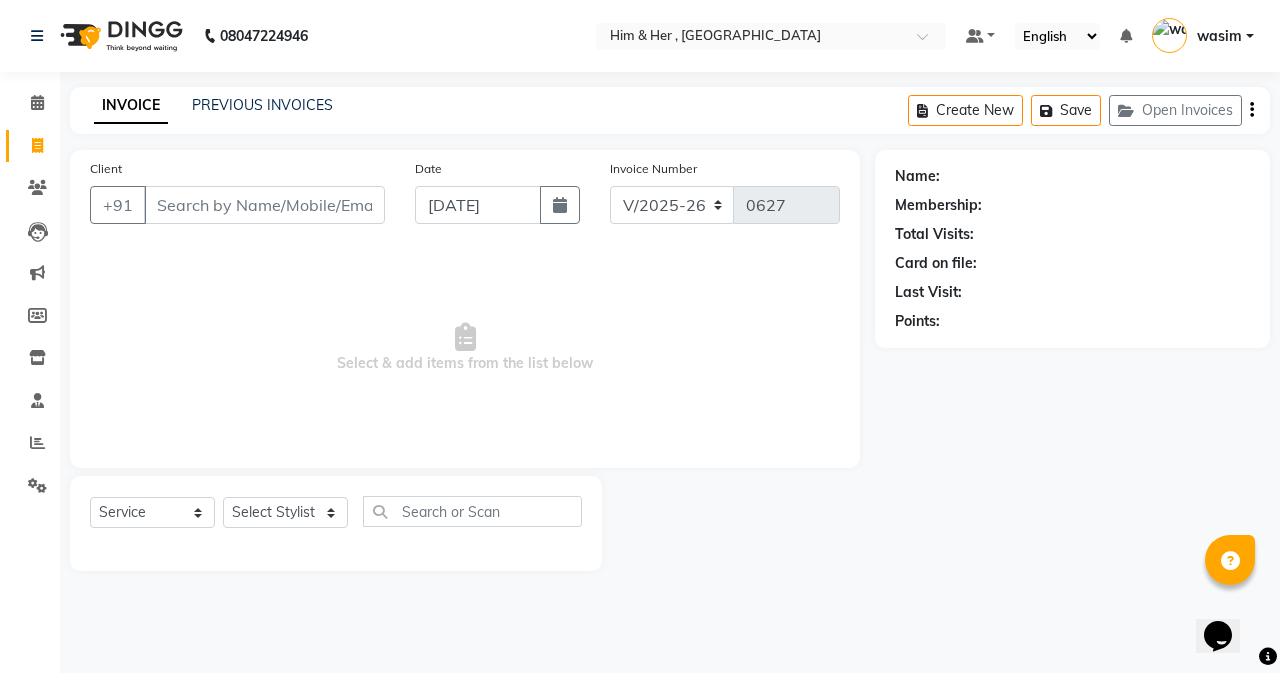 click on "Client" at bounding box center [264, 205] 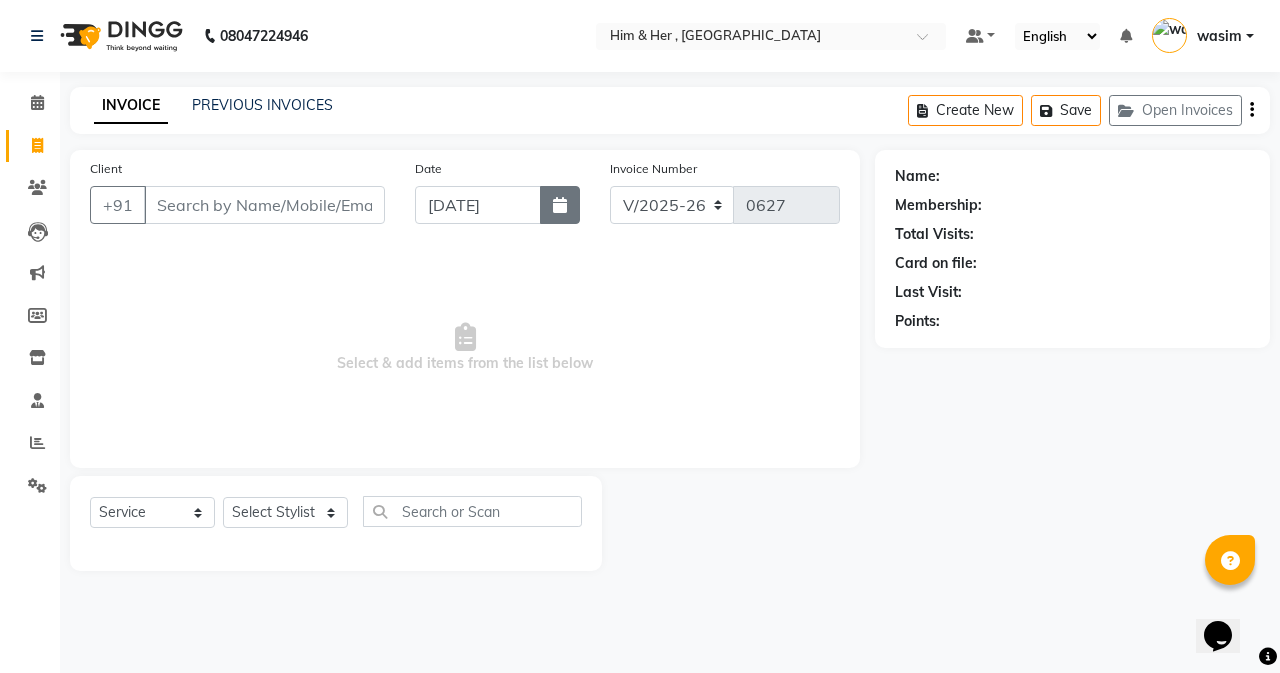 click 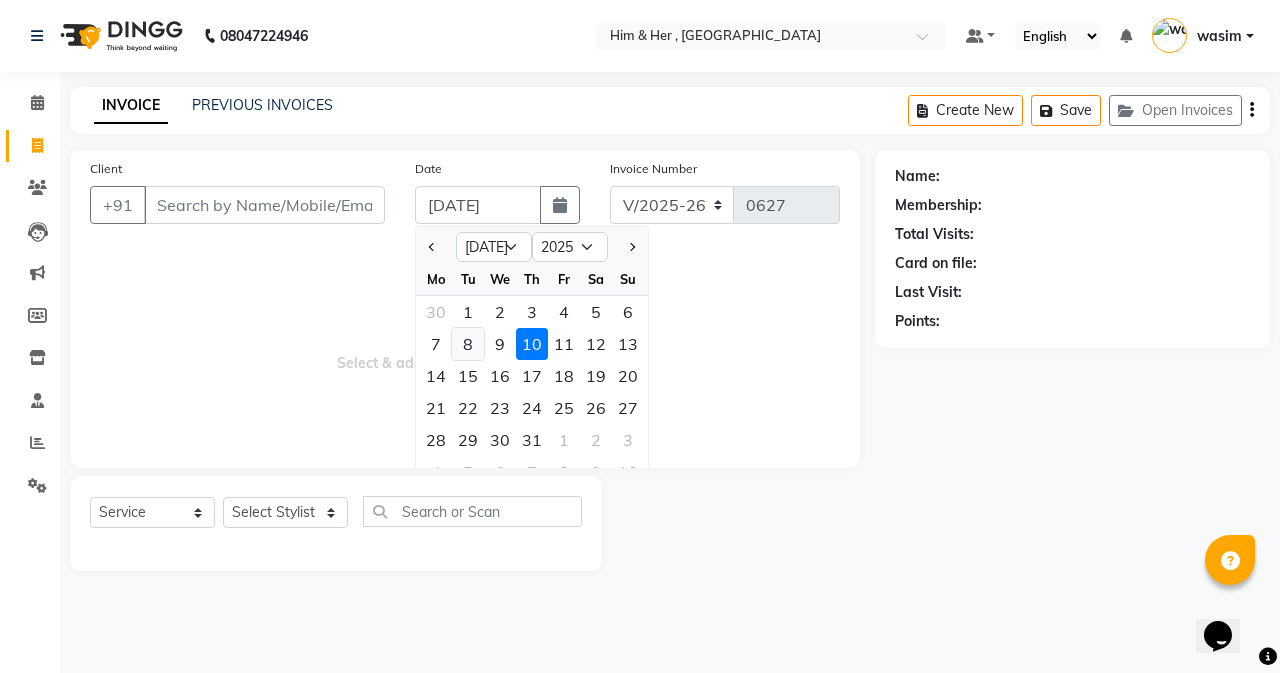 click on "8" 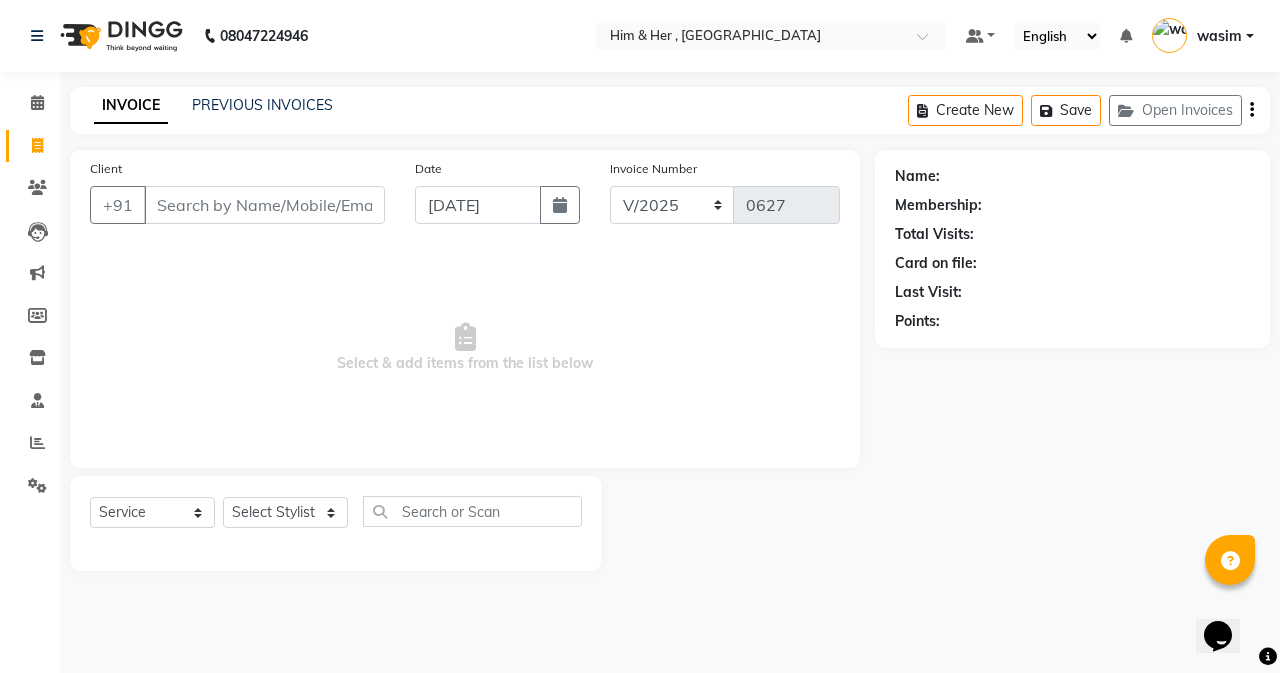 click on "Select & add items from the list below" at bounding box center (465, 348) 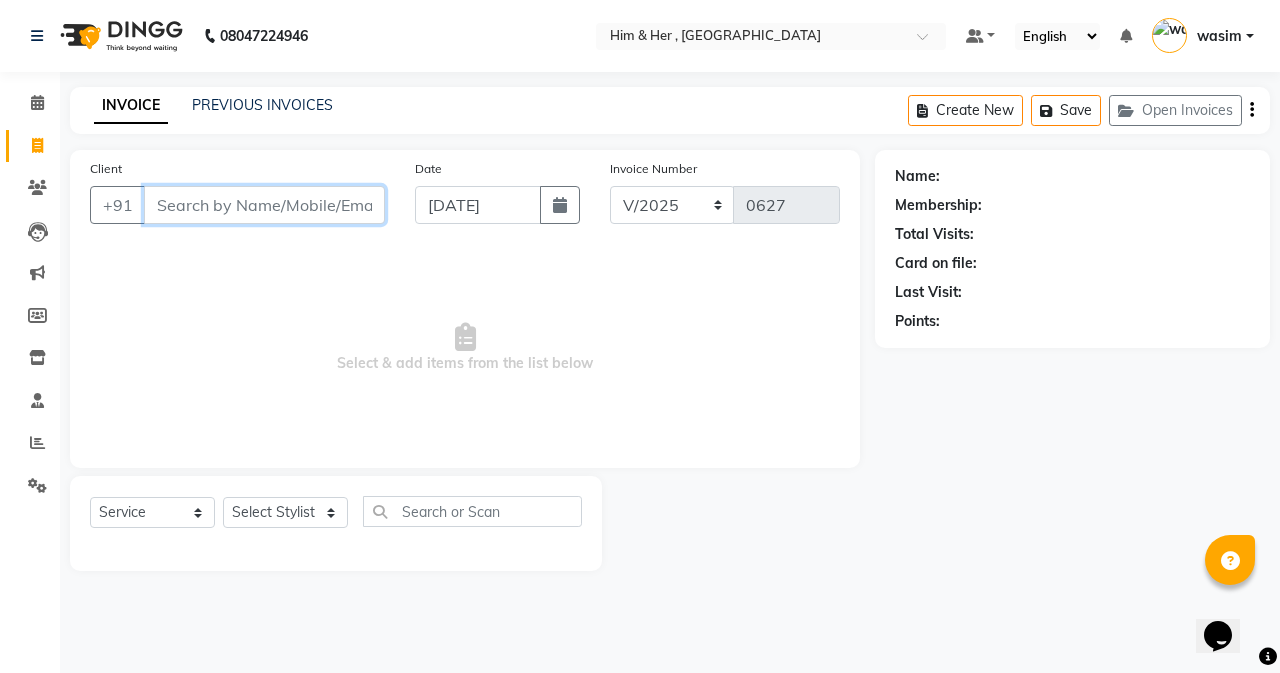 click on "Client" at bounding box center (264, 205) 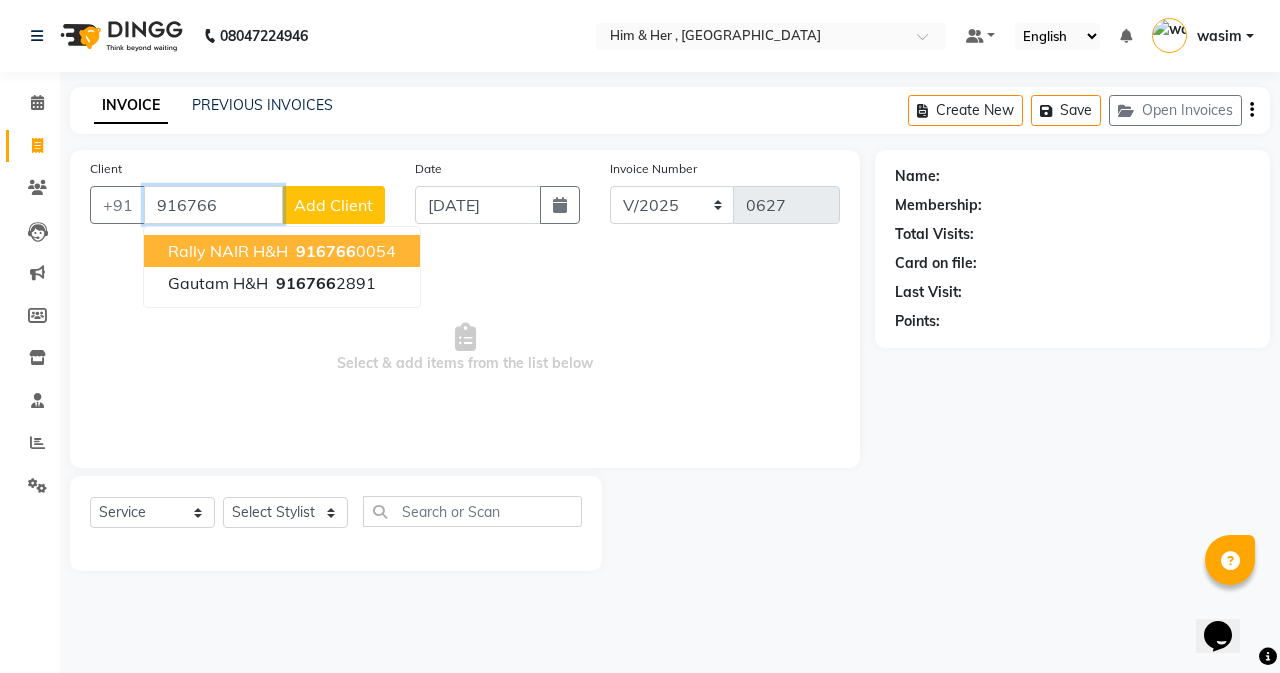 click on "916766" at bounding box center (326, 251) 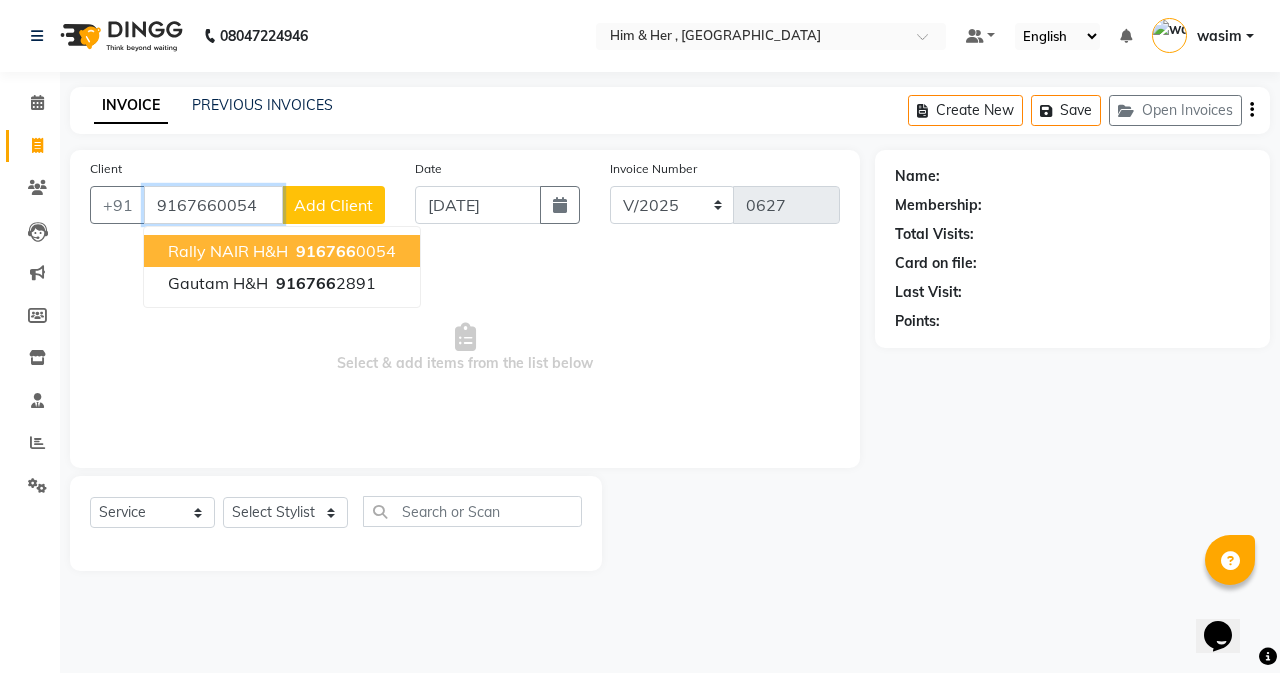 type on "9167660054" 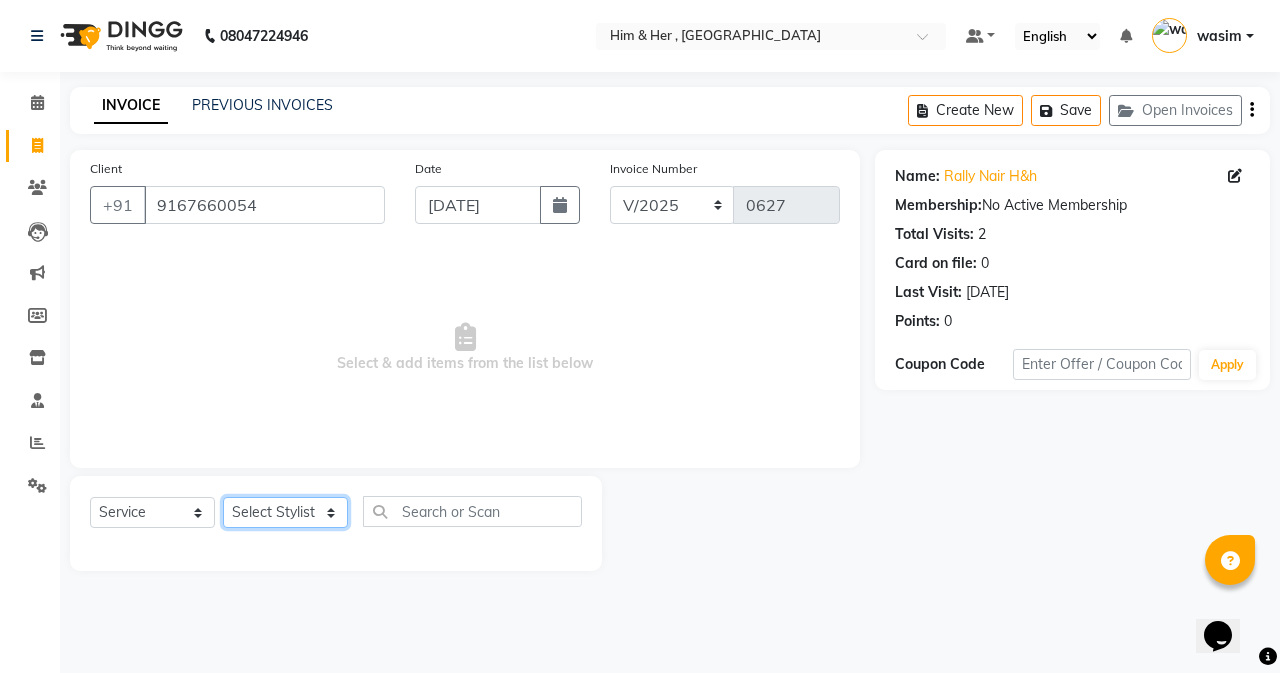 click on "Select Stylist [PERSON_NAME] Rubina [PERSON_NAME] [PERSON_NAME]" 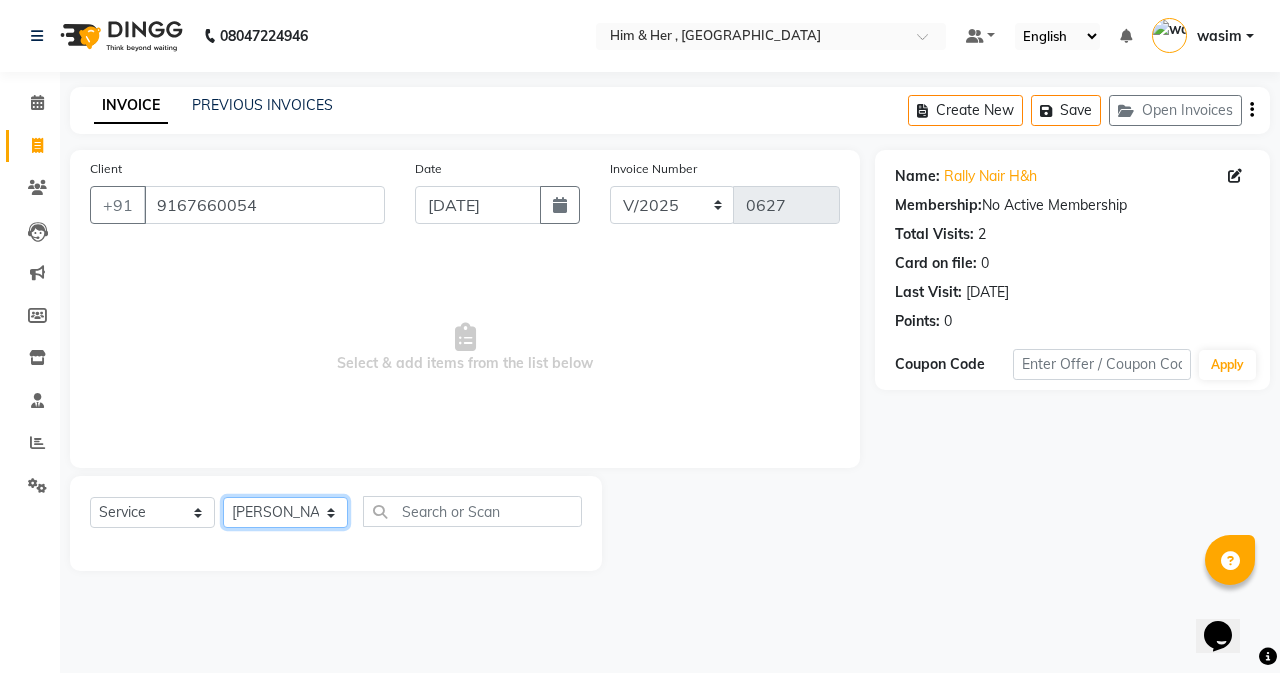 click on "Select Stylist [PERSON_NAME] Rubina [PERSON_NAME] [PERSON_NAME]" 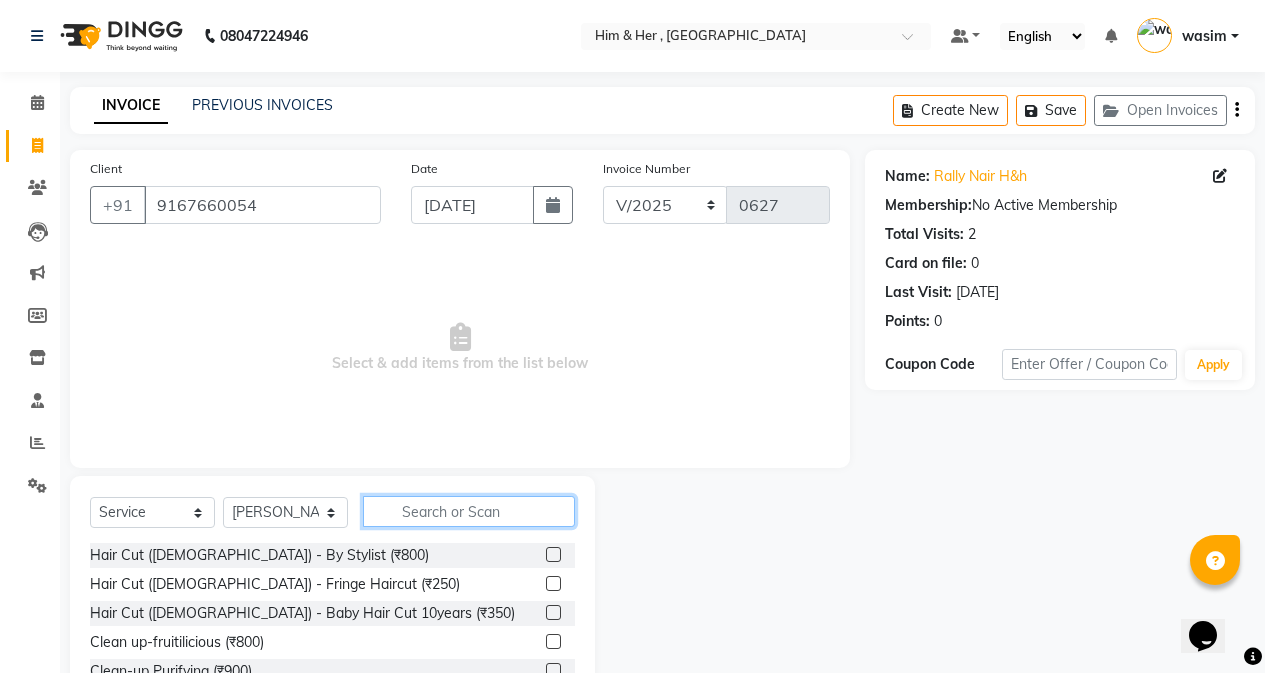 click 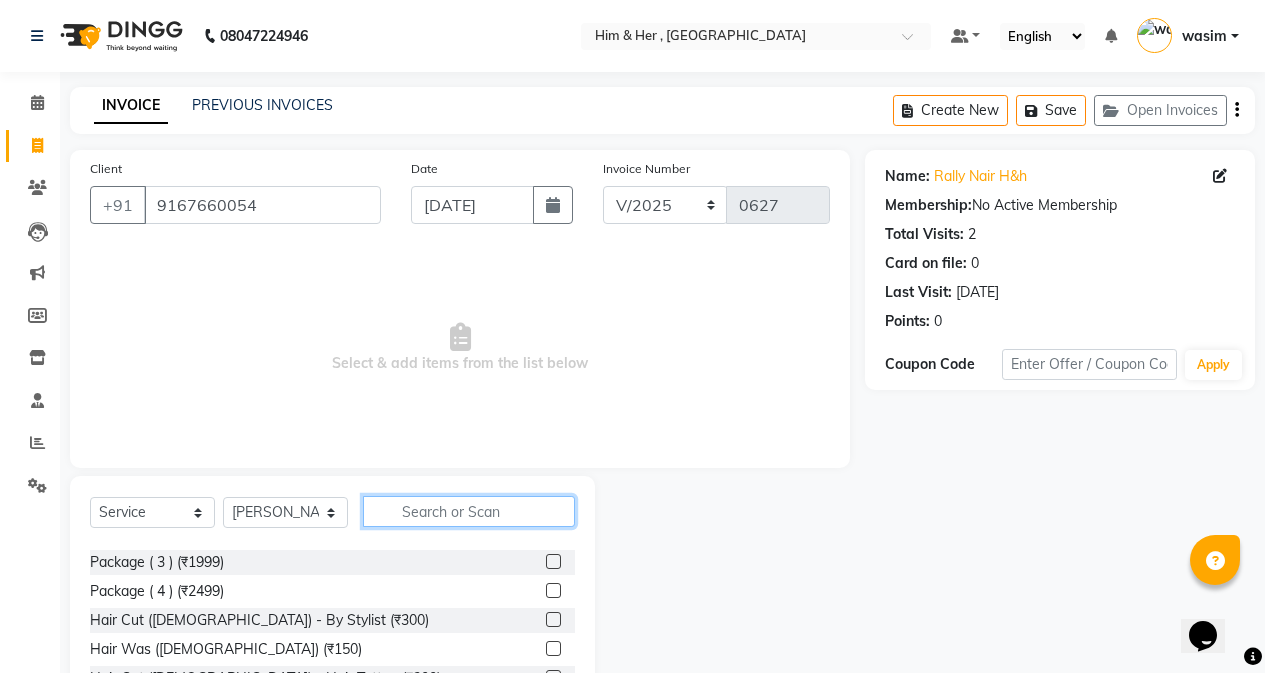 scroll, scrollTop: 400, scrollLeft: 0, axis: vertical 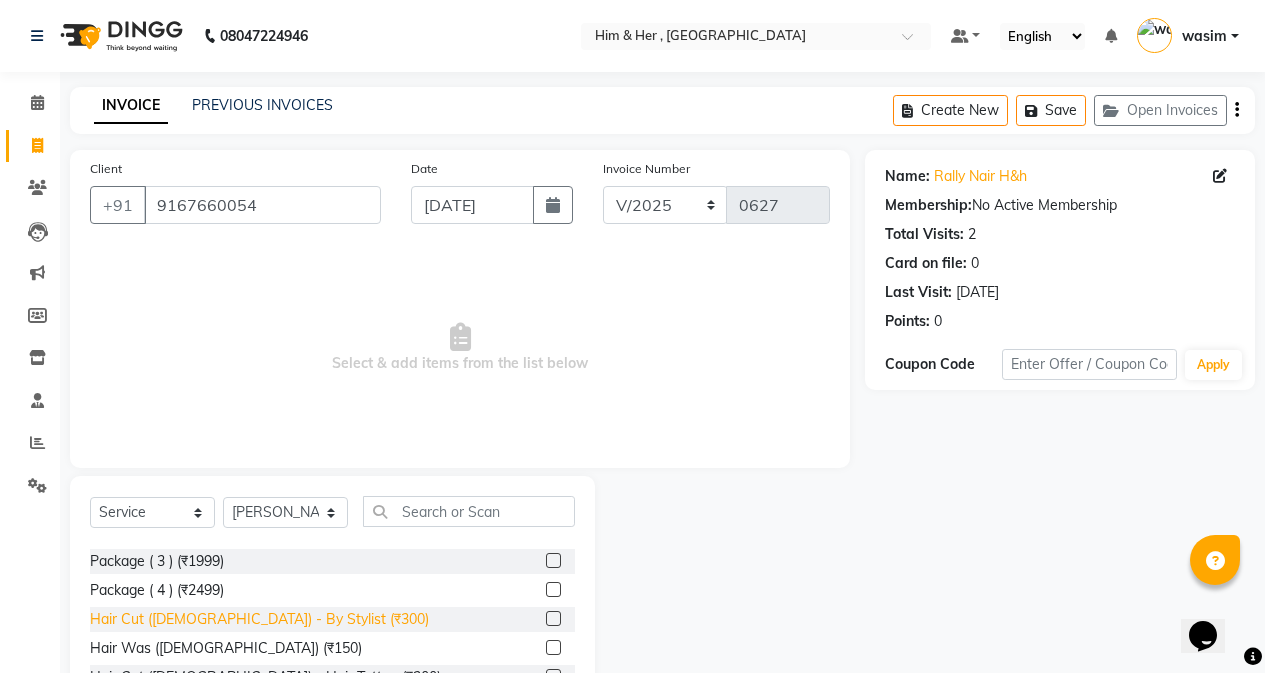 click on "Hair Cut ([DEMOGRAPHIC_DATA]) - By Stylist (₹300)" 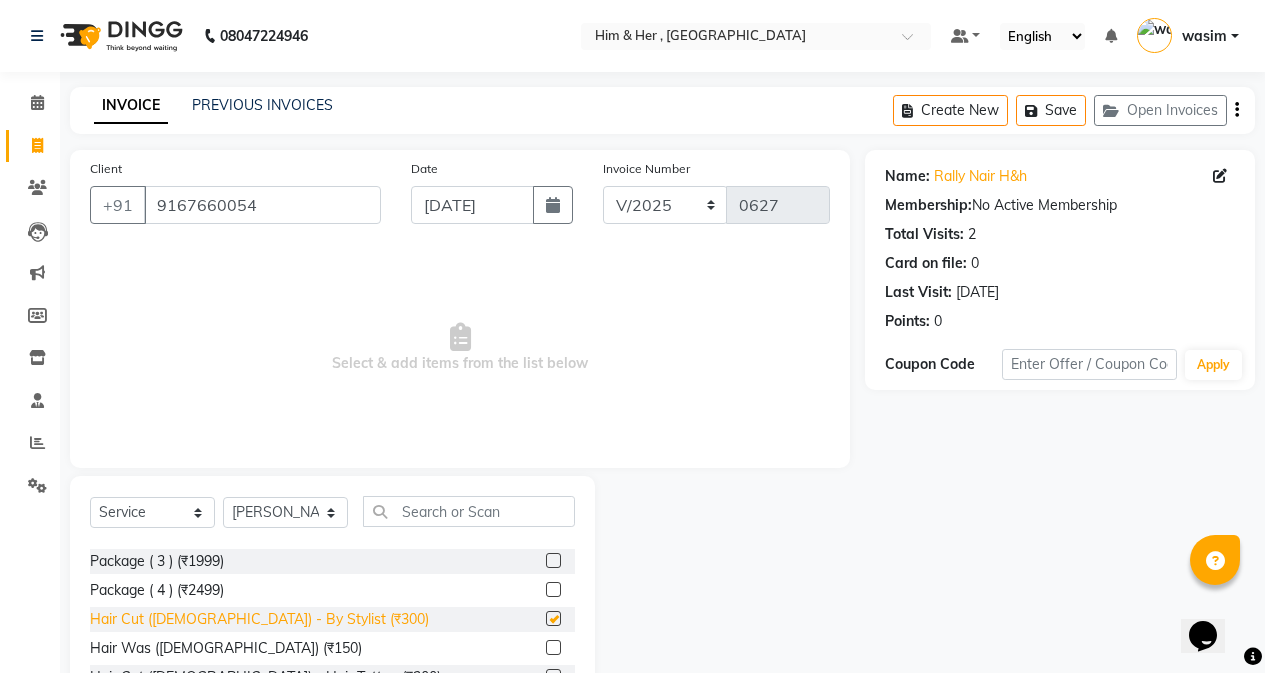 checkbox on "false" 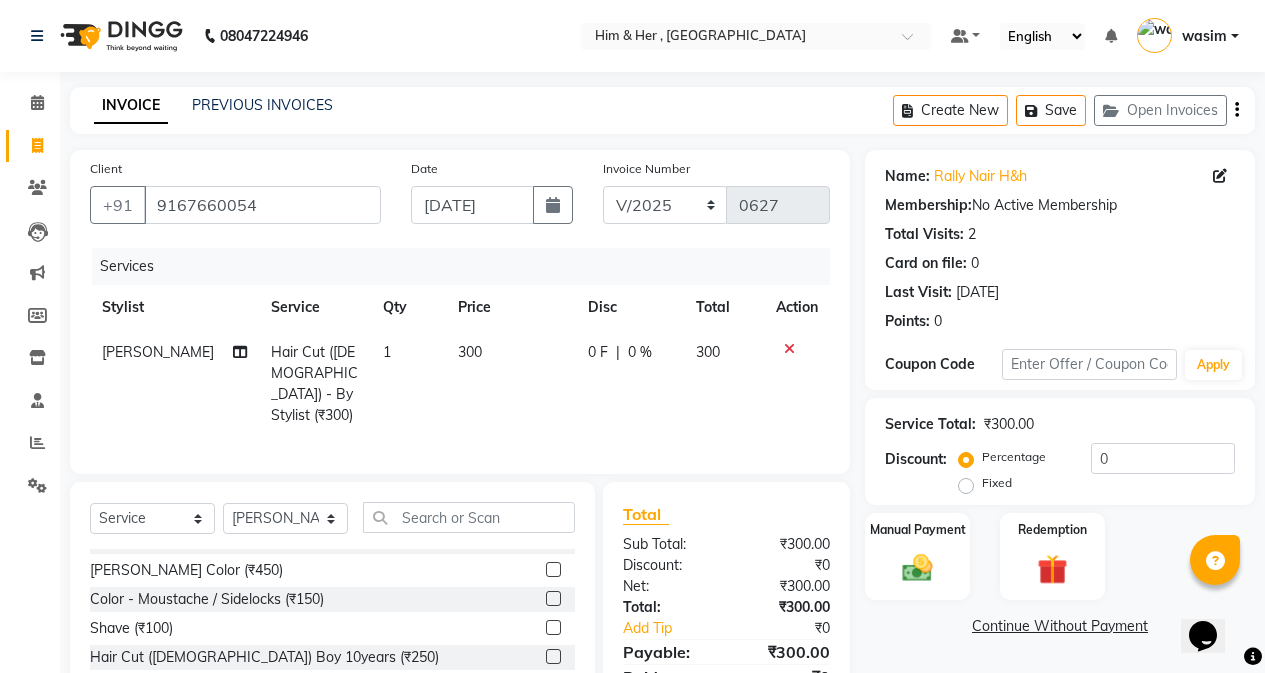scroll, scrollTop: 500, scrollLeft: 0, axis: vertical 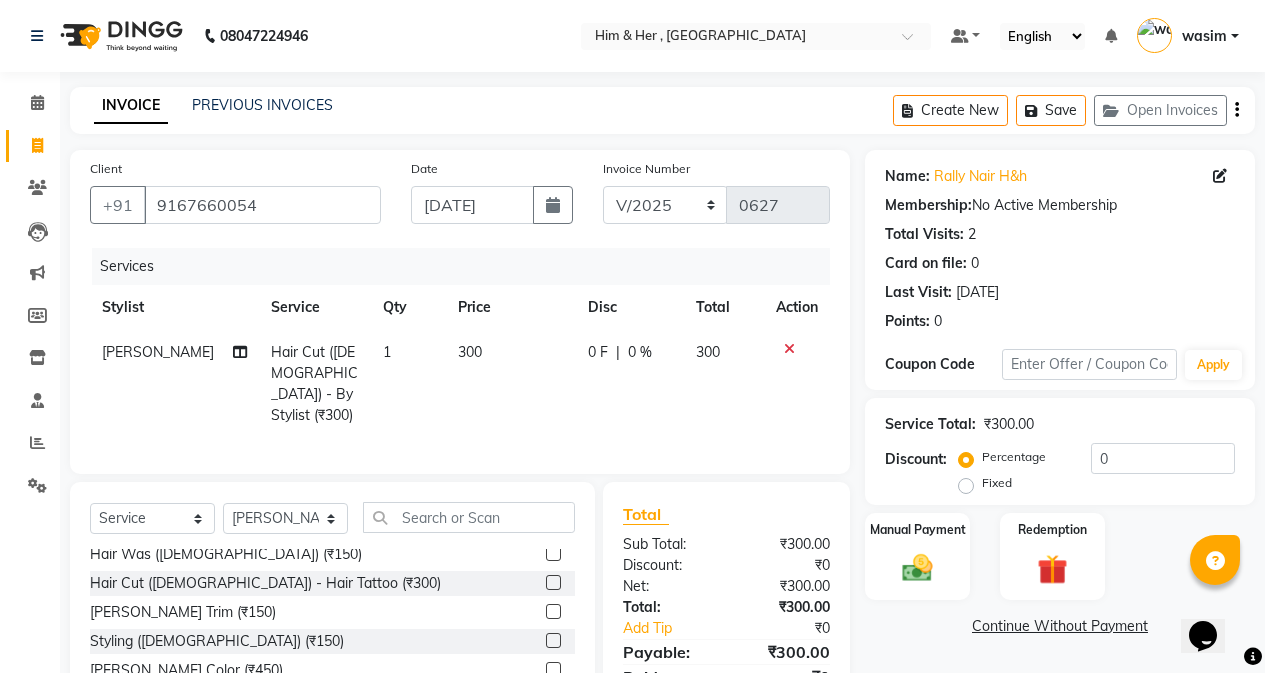 click on "[PERSON_NAME] Trim (₹150)" 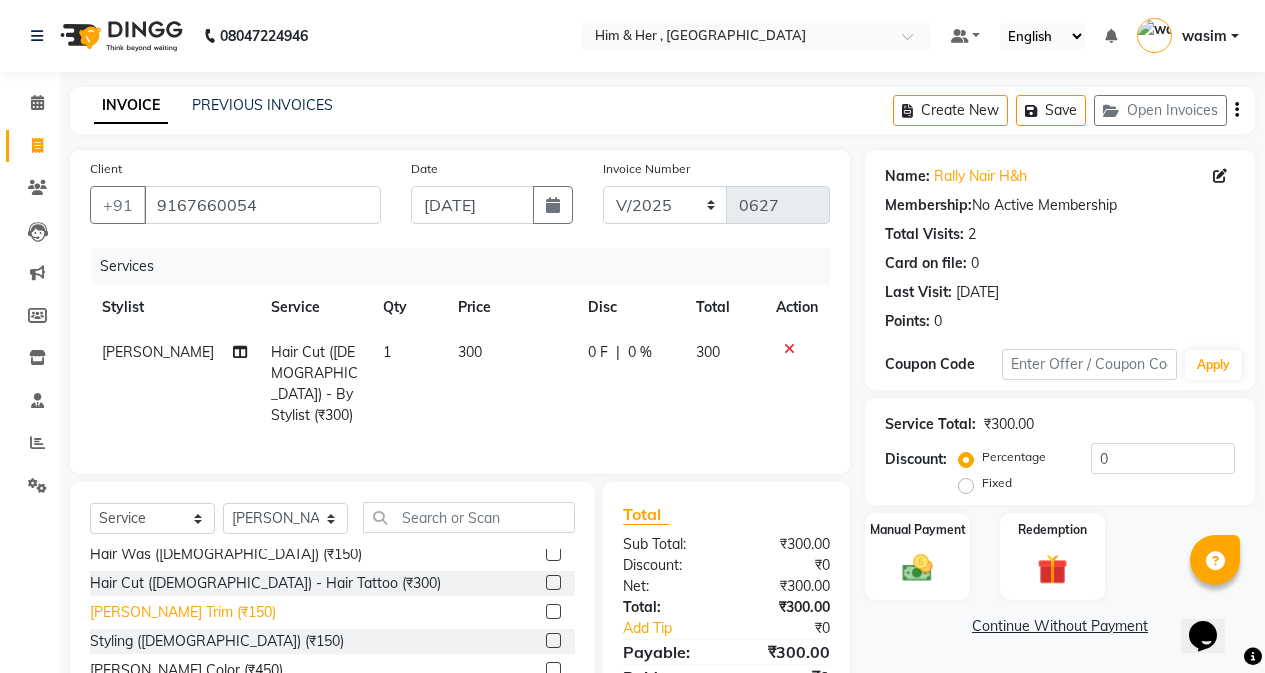 click on "[PERSON_NAME] Trim (₹150)" 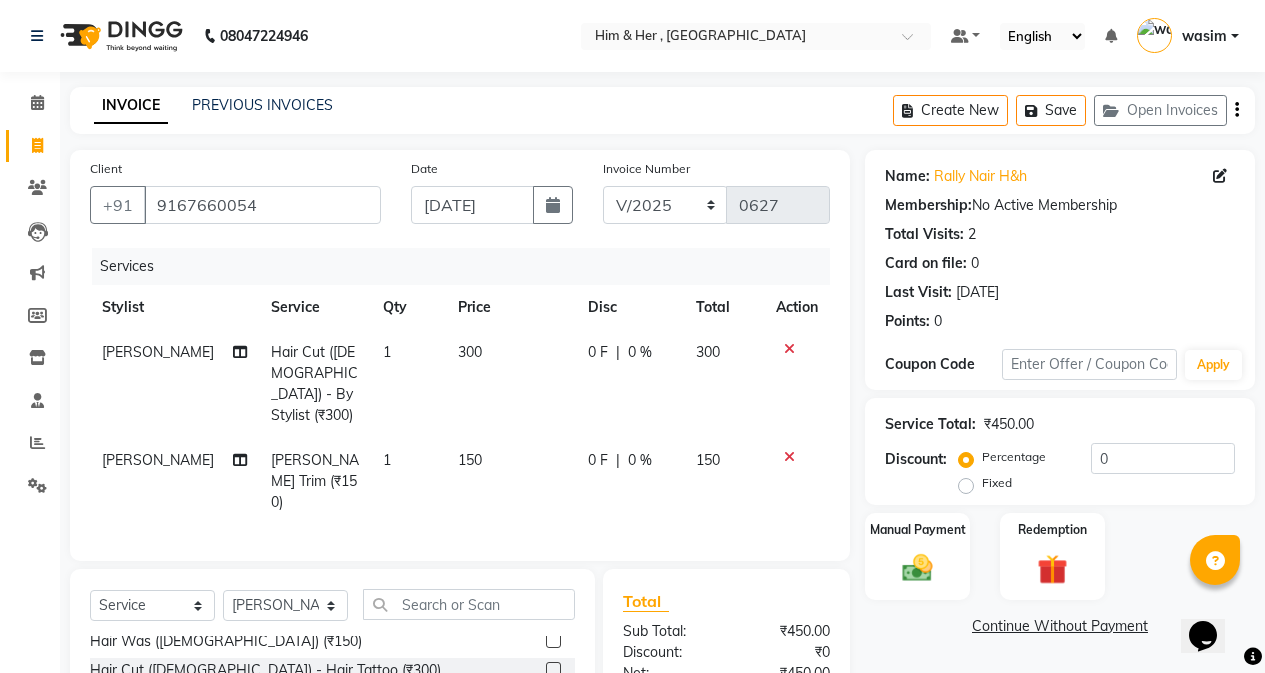 checkbox on "false" 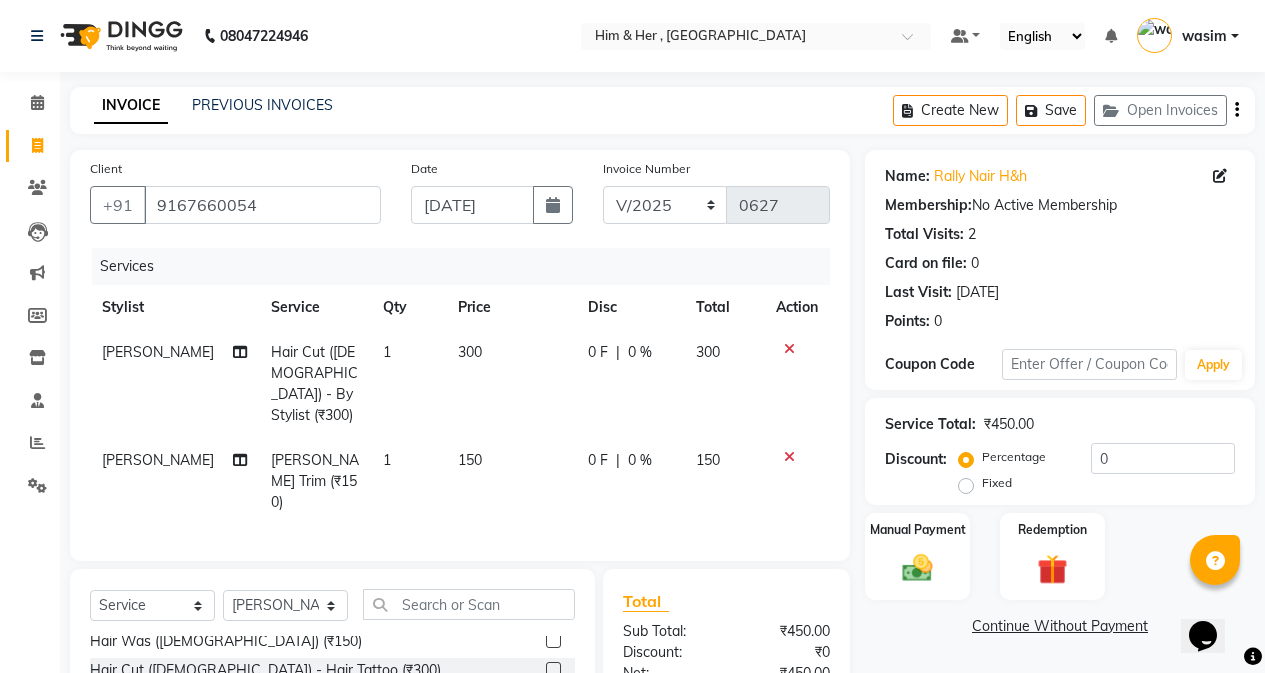 click on "1" 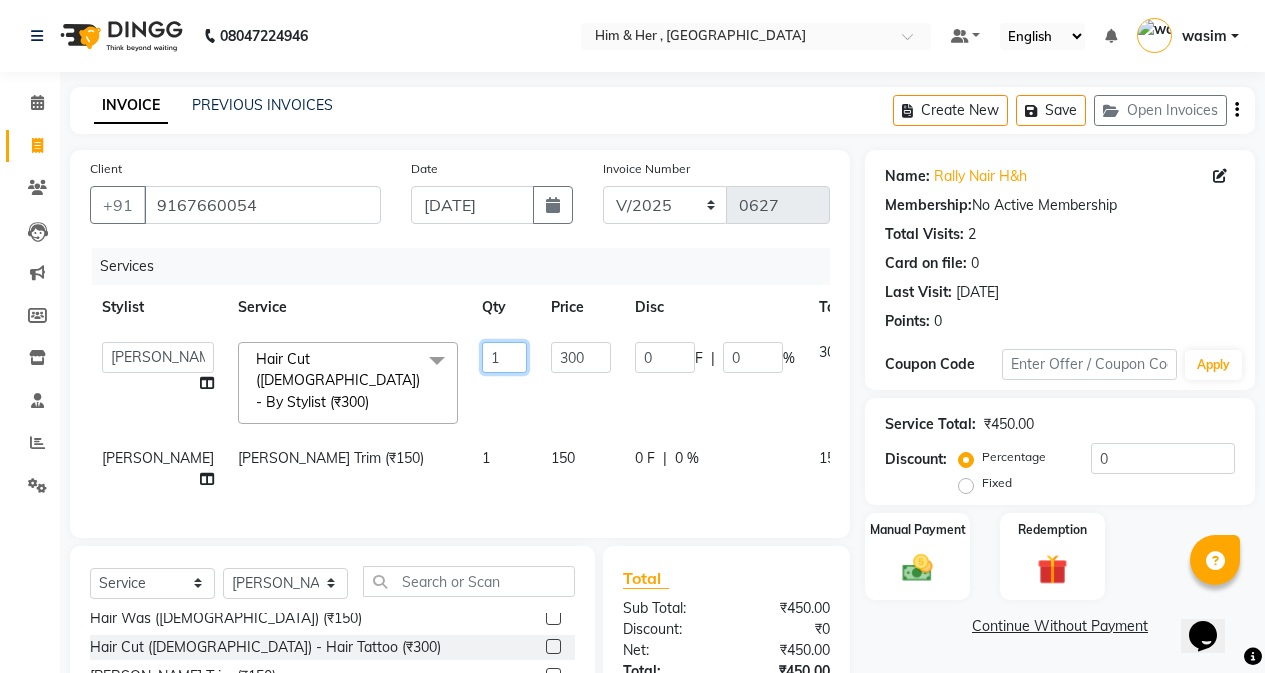 click on "1" 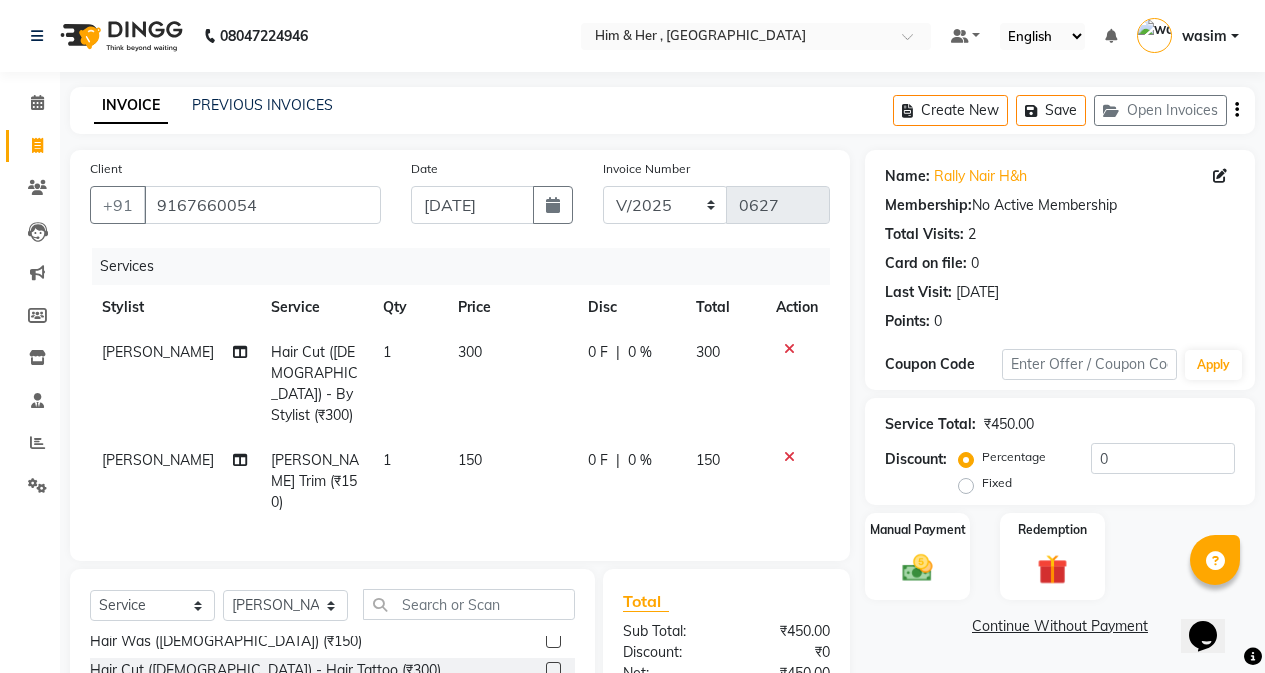 click on "300" 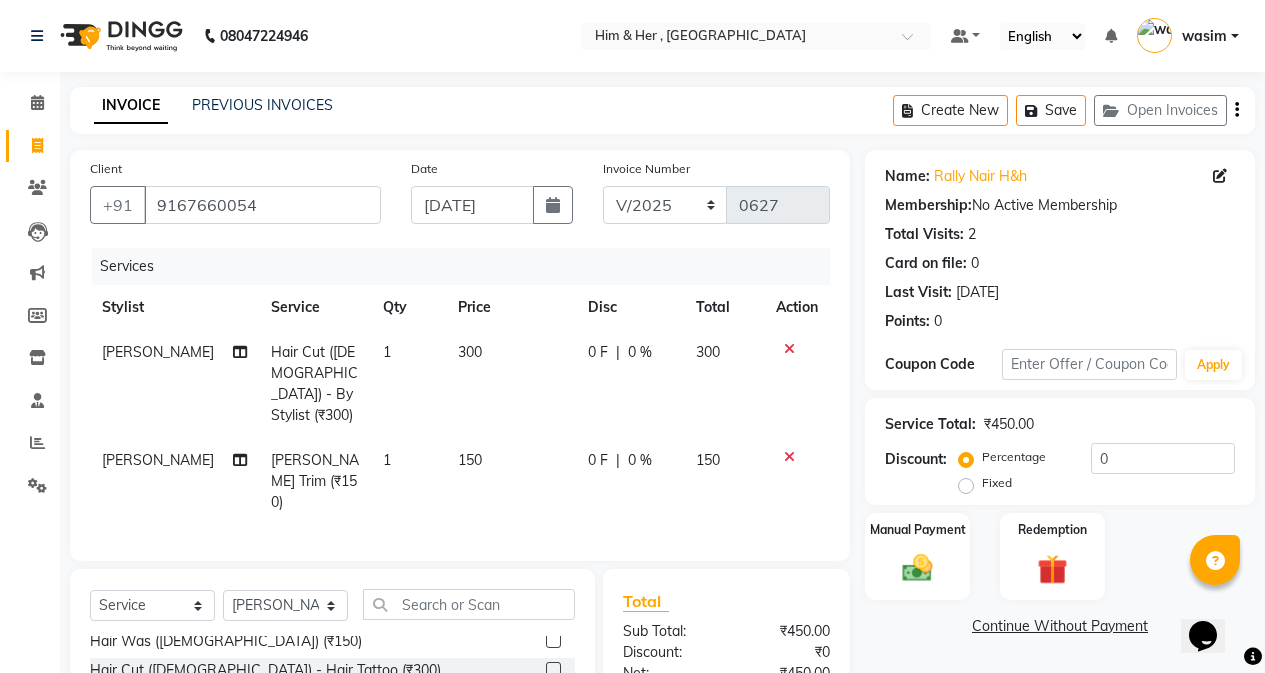 select on "47402" 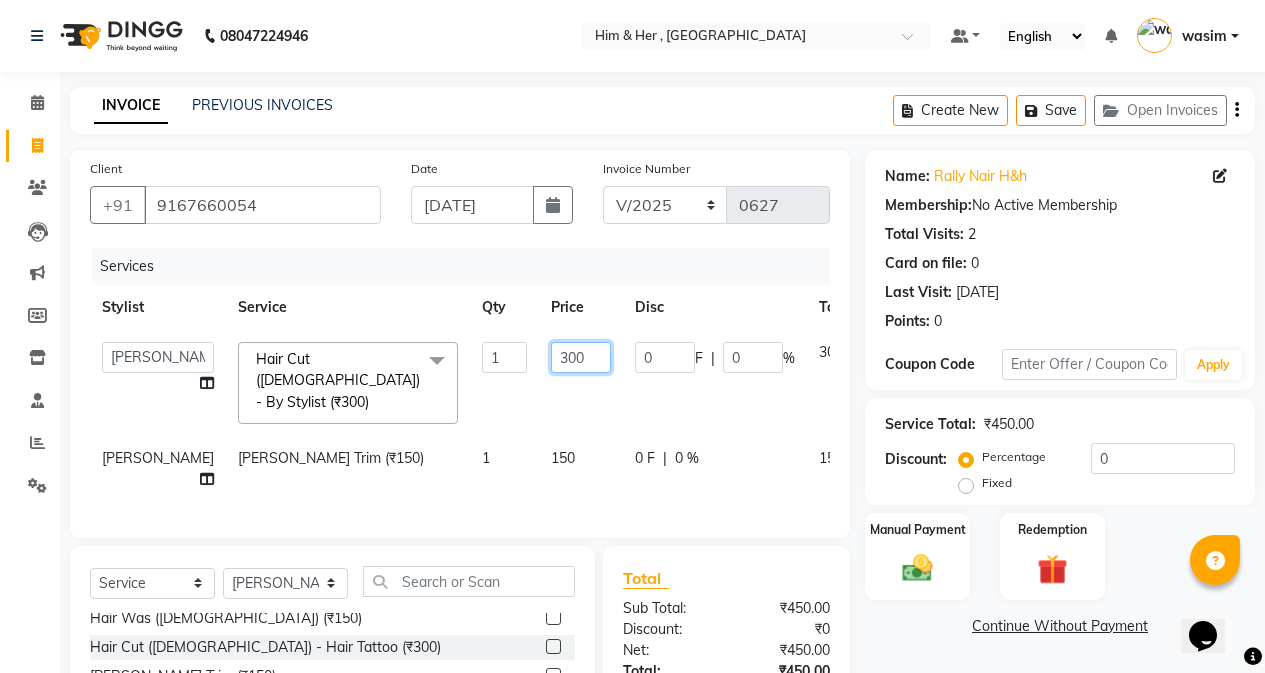 click on "300" 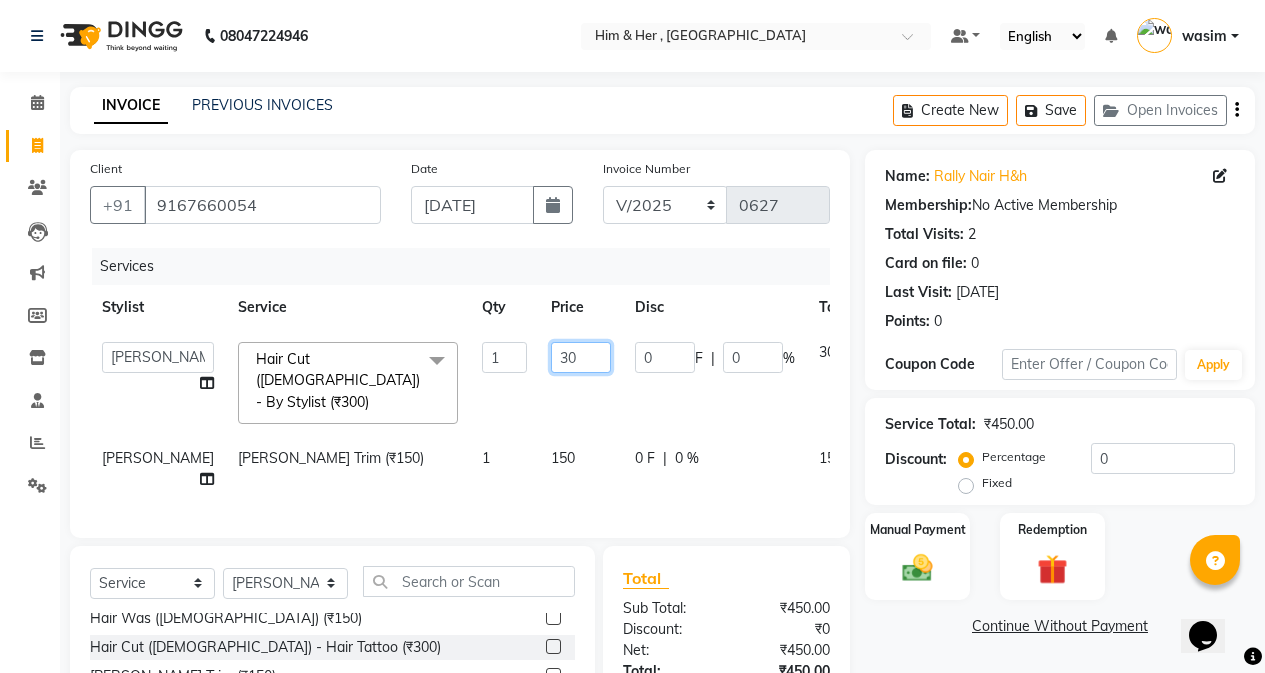 type on "3" 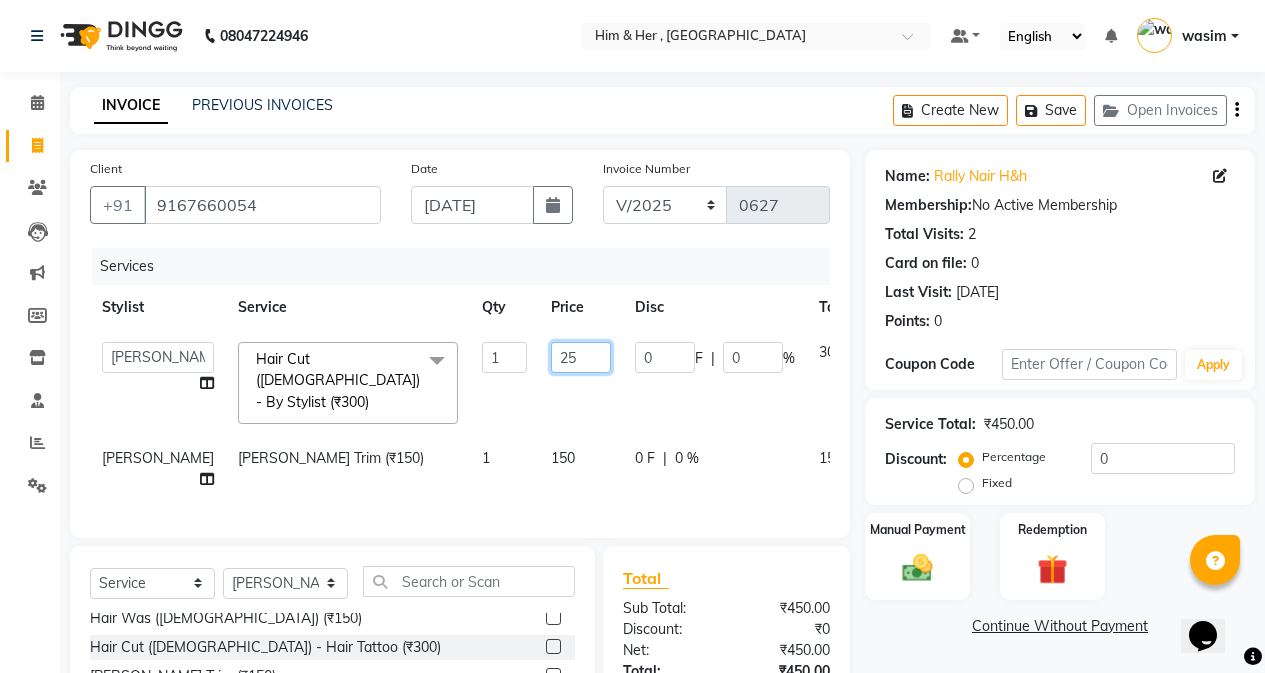 type on "250" 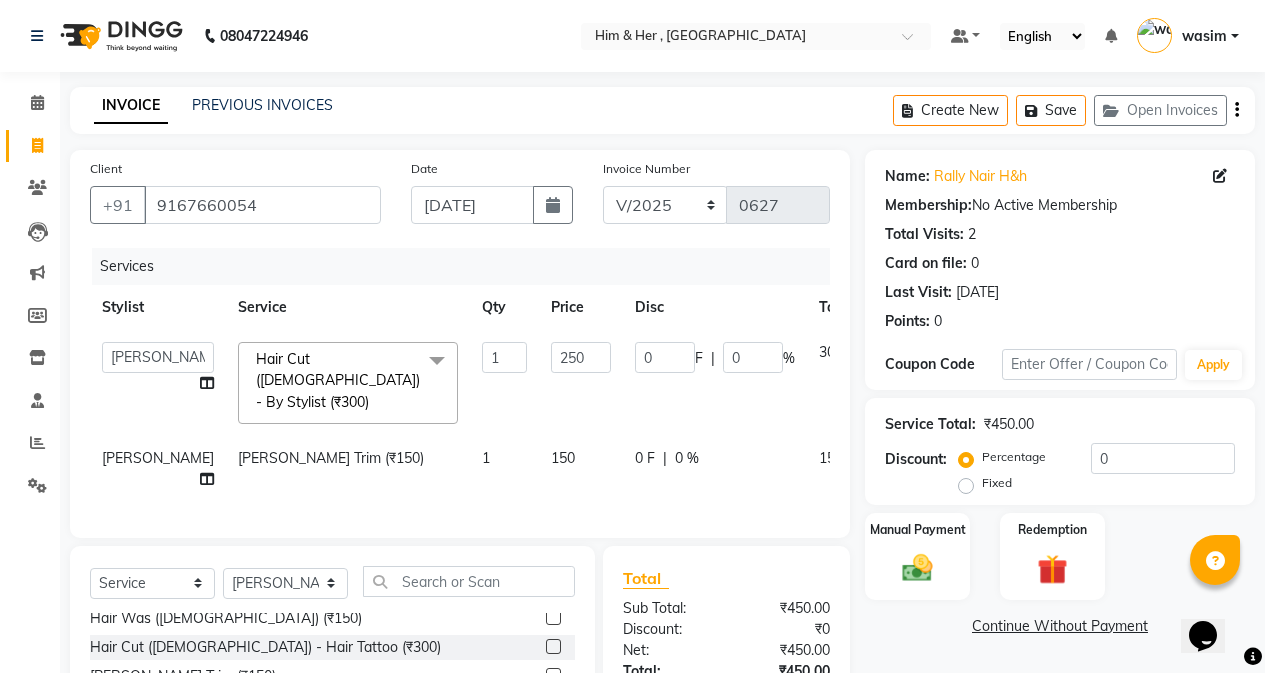 click on "150" 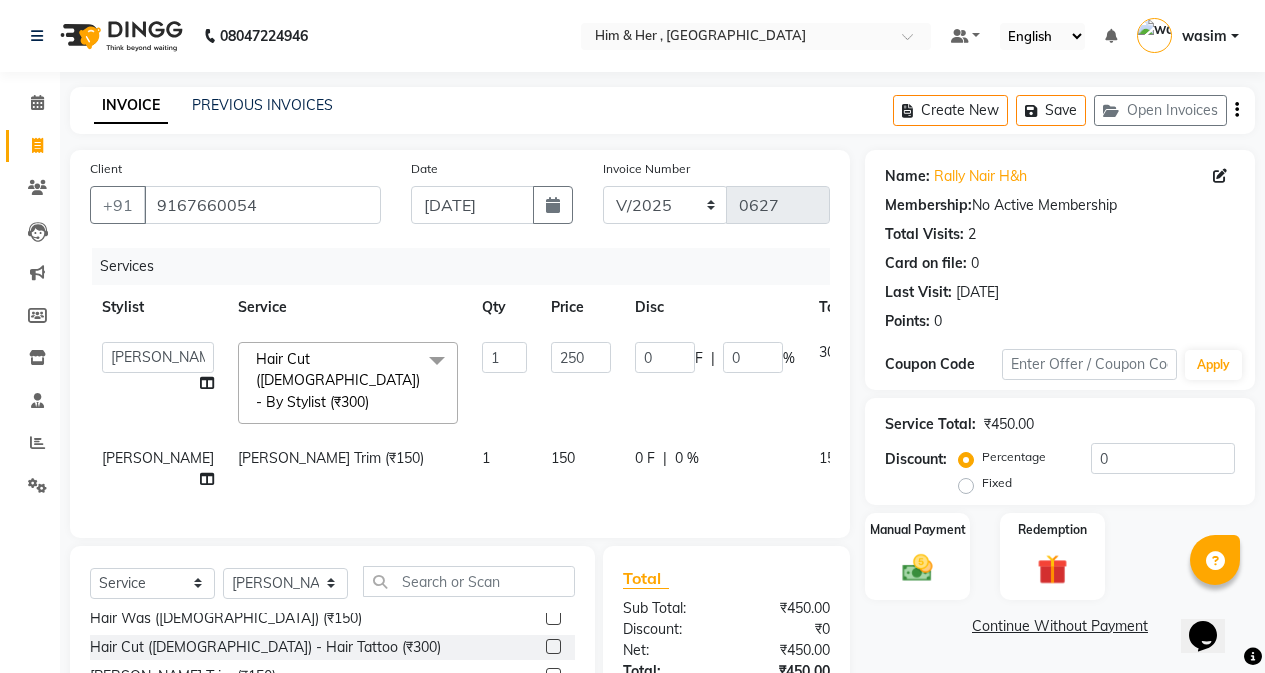 select on "47402" 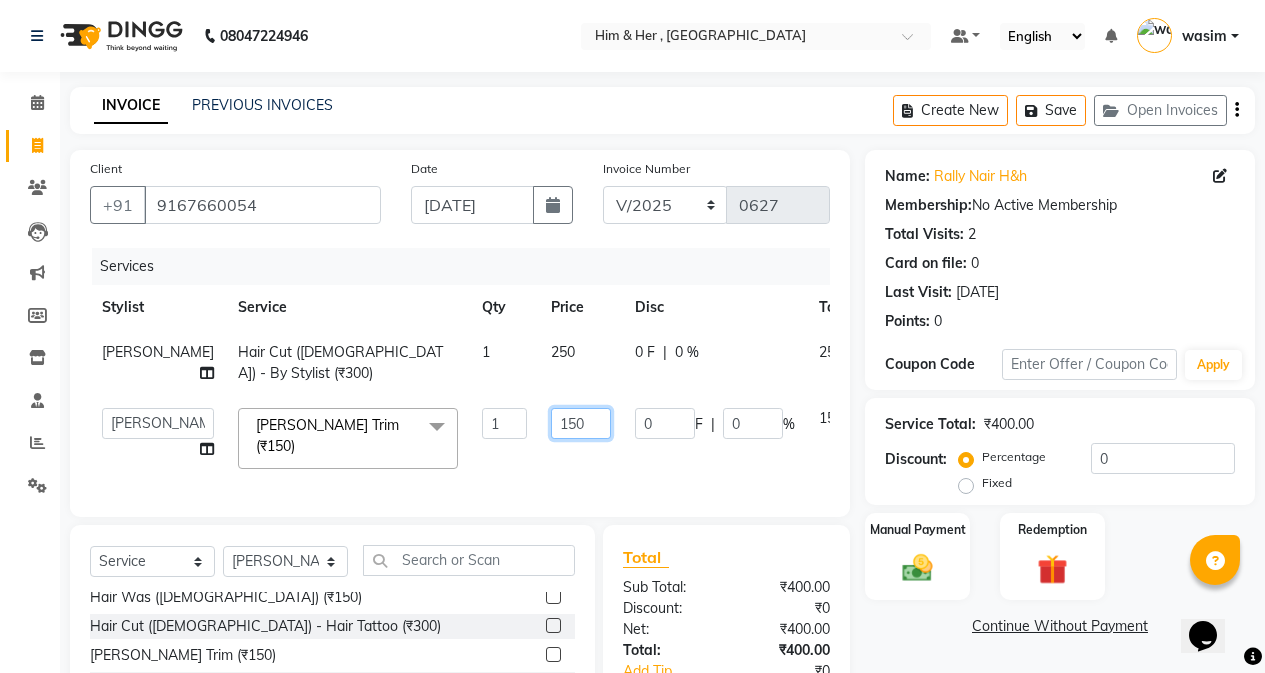 click on "150" 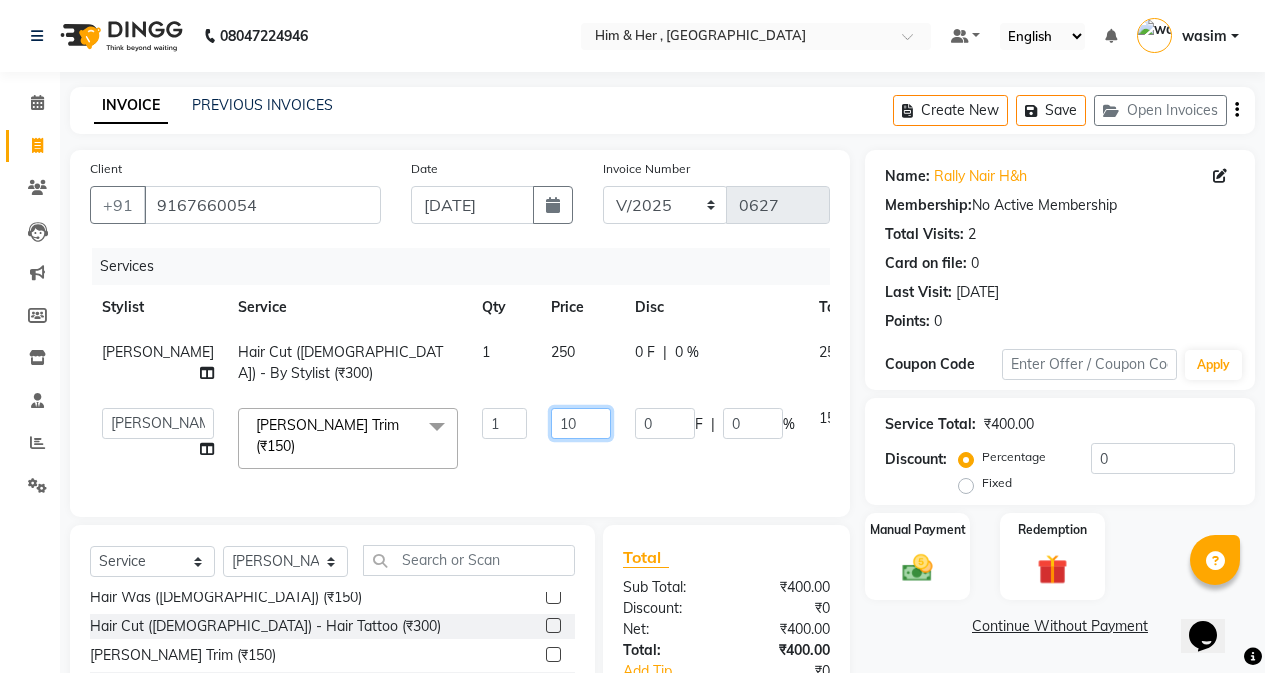 type on "100" 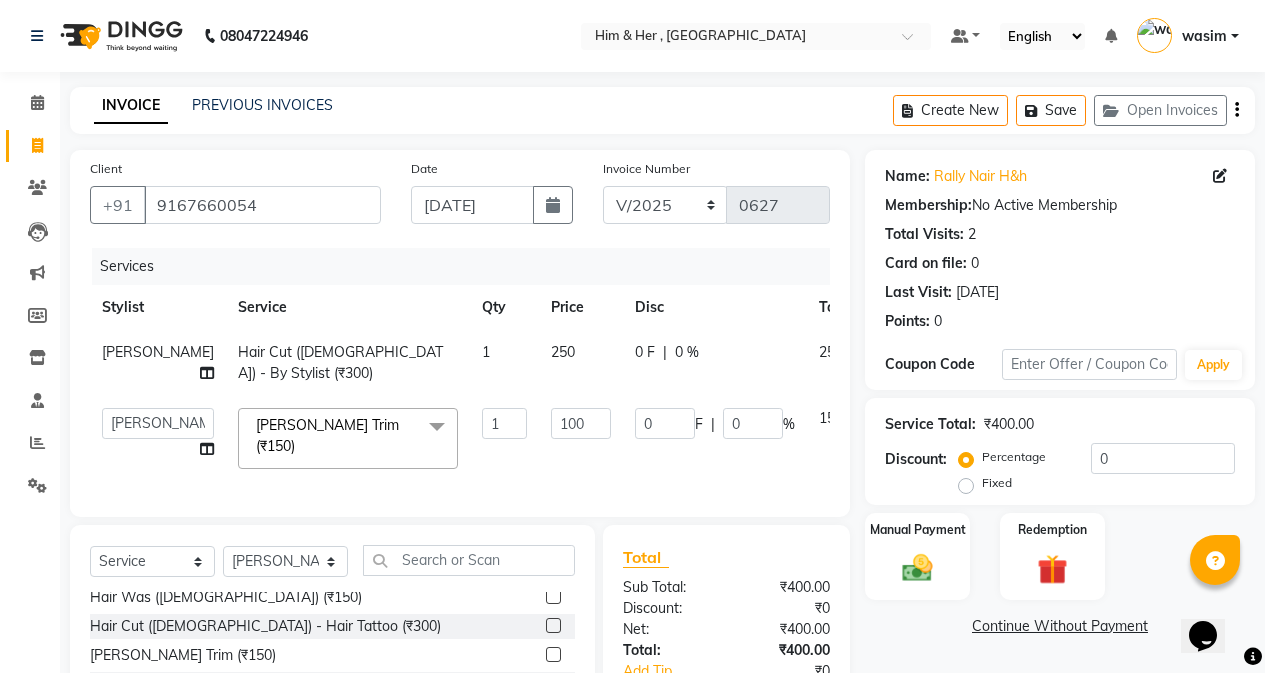 click on "Services Stylist Service Qty Price Disc Total Action [PERSON_NAME] Hair Cut ([DEMOGRAPHIC_DATA]) - By Stylist (₹300) 1 250 0 F | 0 % 250  [PERSON_NAME]   Rubina   [PERSON_NAME]   [PERSON_NAME] Trim (₹150)  x Hair Cut ([DEMOGRAPHIC_DATA]) - By Stylist (₹800) Hair Cut ([DEMOGRAPHIC_DATA]) - Fringe Haircut (₹250) Hair Cut ([DEMOGRAPHIC_DATA]) - Baby Hair Cut 10years (₹350) Clean up-fruitilicious (₹800) Clean-up Purifying (₹900) Clean-up Moisture Balance (₹1000) Clean-up Anti-Aging (₹1400) Clean-up [MEDICAL_DATA] (₹1500) Clean-upVitamin C (₹1800) Facial Cheryls (₹1500) [DEMOGRAPHIC_DATA] Hair Cut (₹500) Package ( 1 ) (₹699) Package ( 2 ) (₹999) [DEMOGRAPHIC_DATA] Hair Cut & Hair Wash (₹999) Package ( 3 ) (₹1999) Package ( 4 ) (₹2499) Hair Cut ([DEMOGRAPHIC_DATA]) - By Stylist (₹300) Hair Was ([DEMOGRAPHIC_DATA])  (₹150) Hair Cut ([DEMOGRAPHIC_DATA]) - Hair Tattoo (₹300) [PERSON_NAME] Trim (₹150) Styling  ([DEMOGRAPHIC_DATA]) (₹150) [PERSON_NAME] Color (₹450) Color - Moustache / Sidelocks (₹150) Shave (₹100) Hair Cut ([DEMOGRAPHIC_DATA]) Boy 10years (₹250) Hair Fall Tretmem Men (₹1000) Hairwash  - Hair Upto Waist (₹650) 1 0" 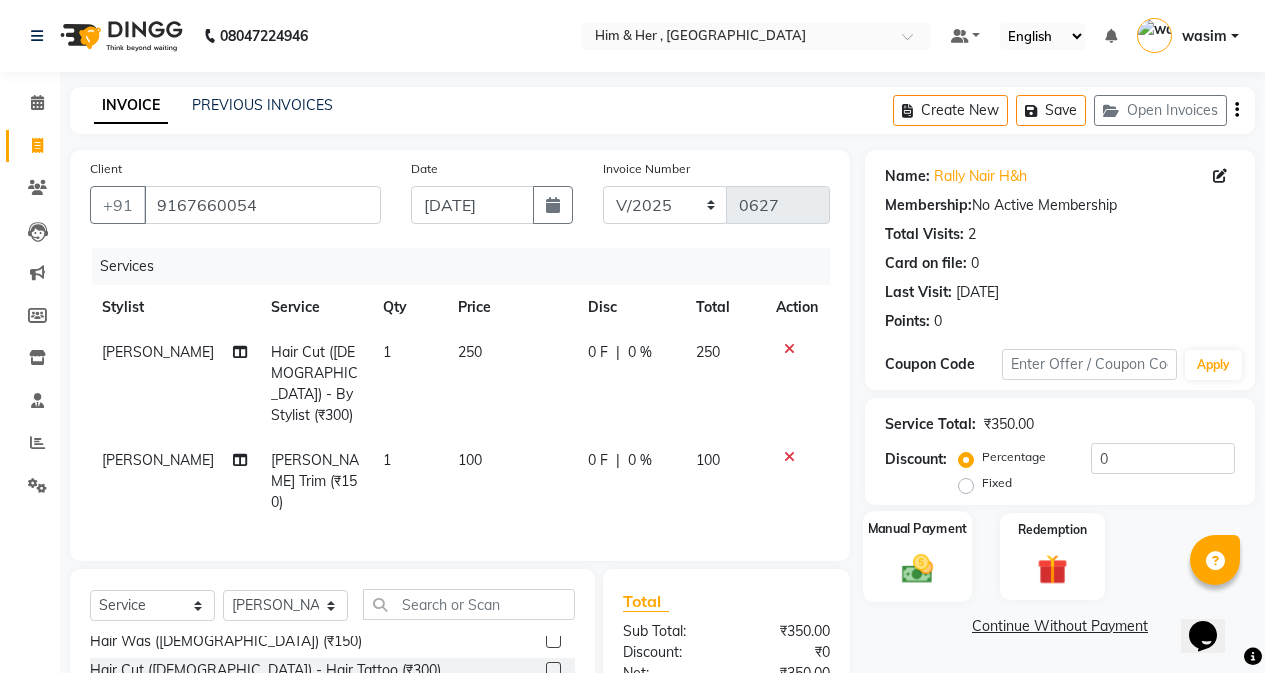 click on "Manual Payment" 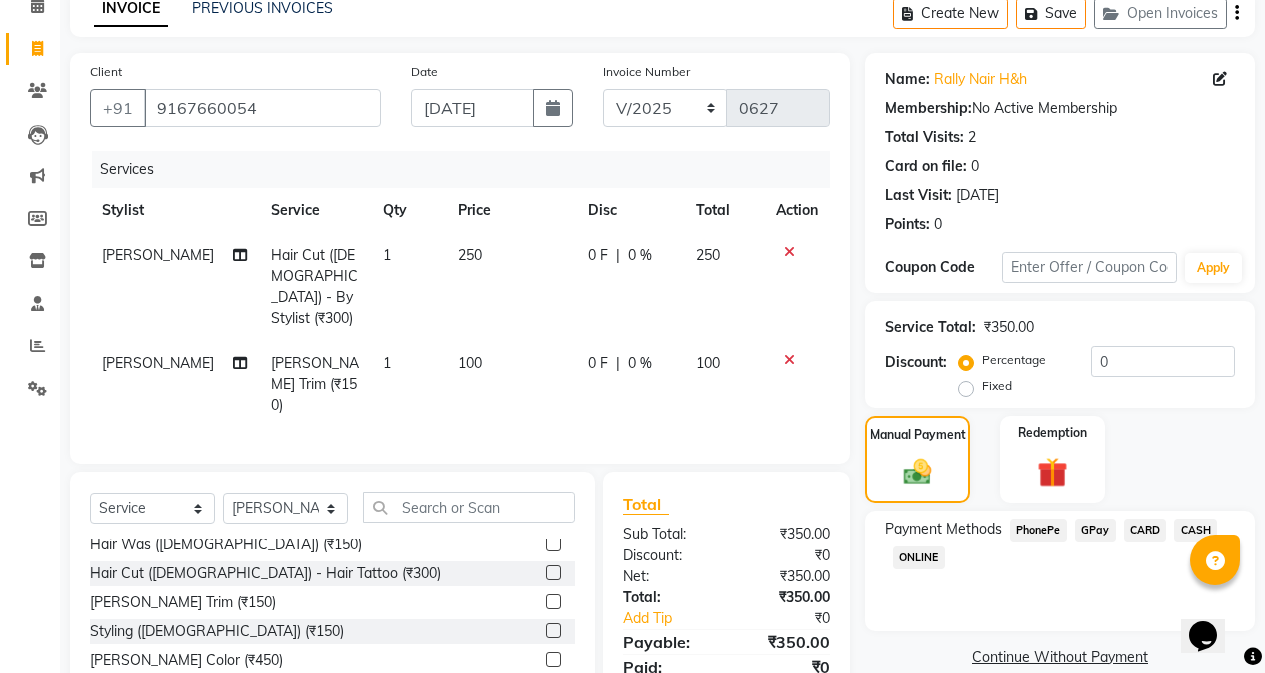 scroll, scrollTop: 100, scrollLeft: 0, axis: vertical 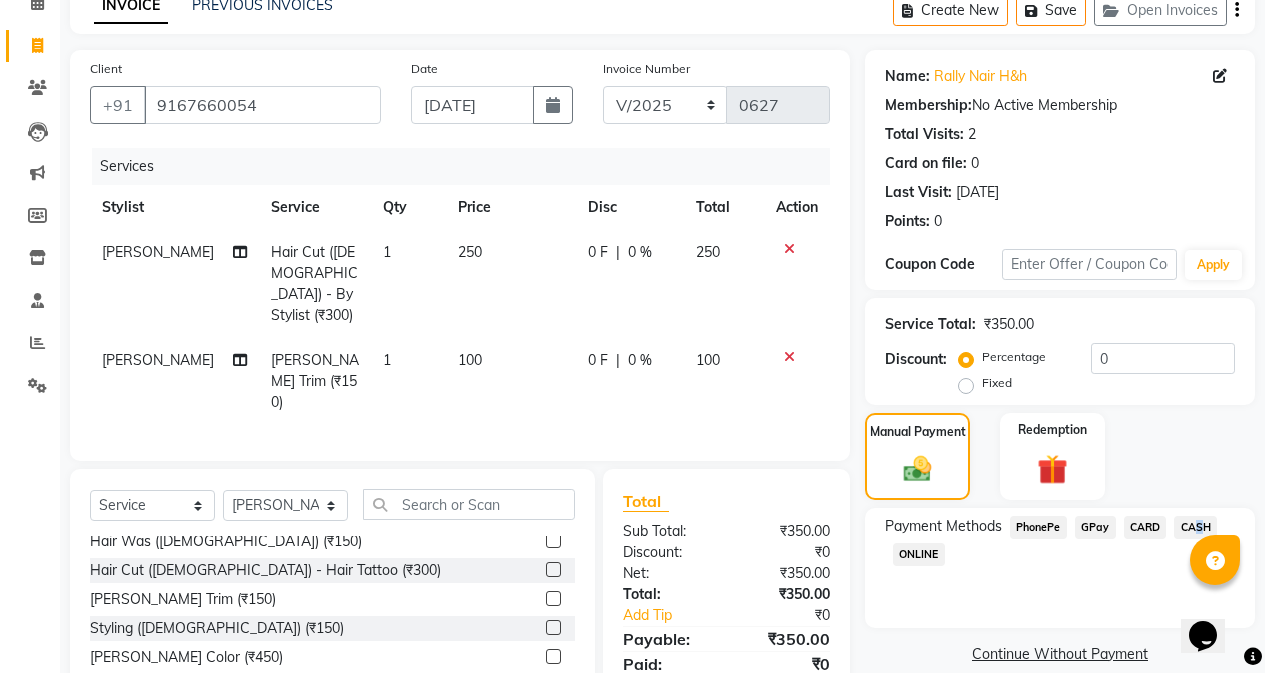 click on "CASH" 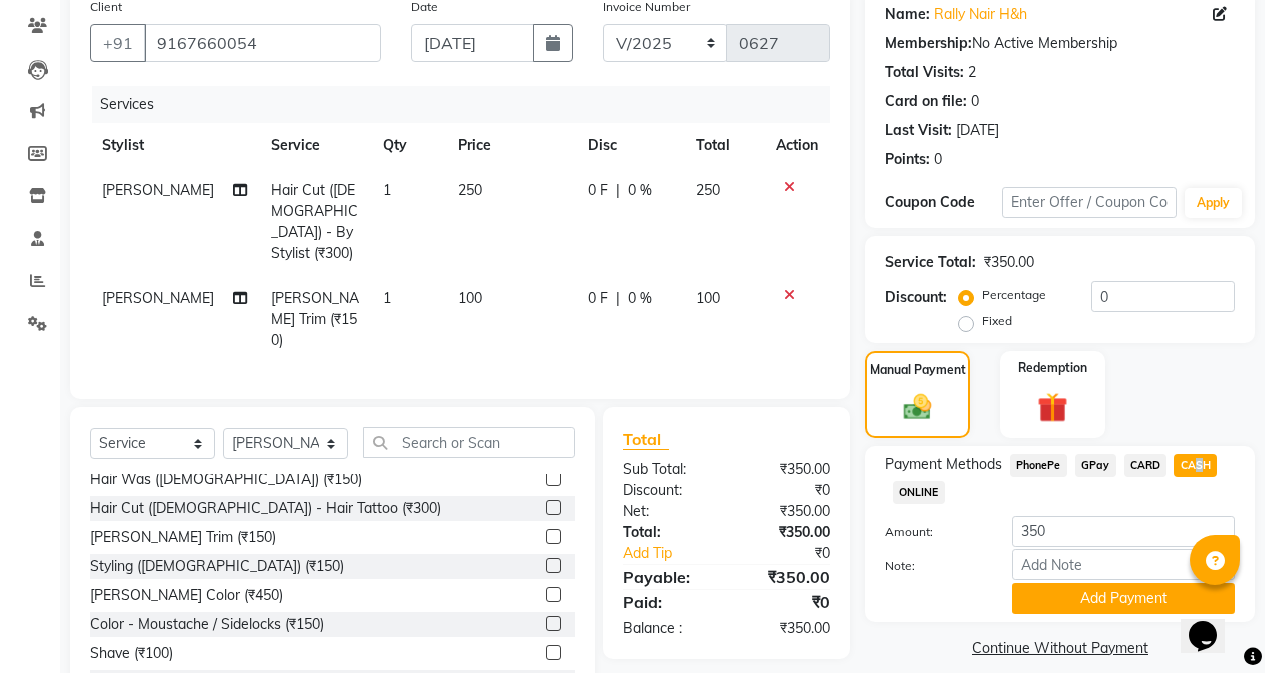 scroll, scrollTop: 194, scrollLeft: 0, axis: vertical 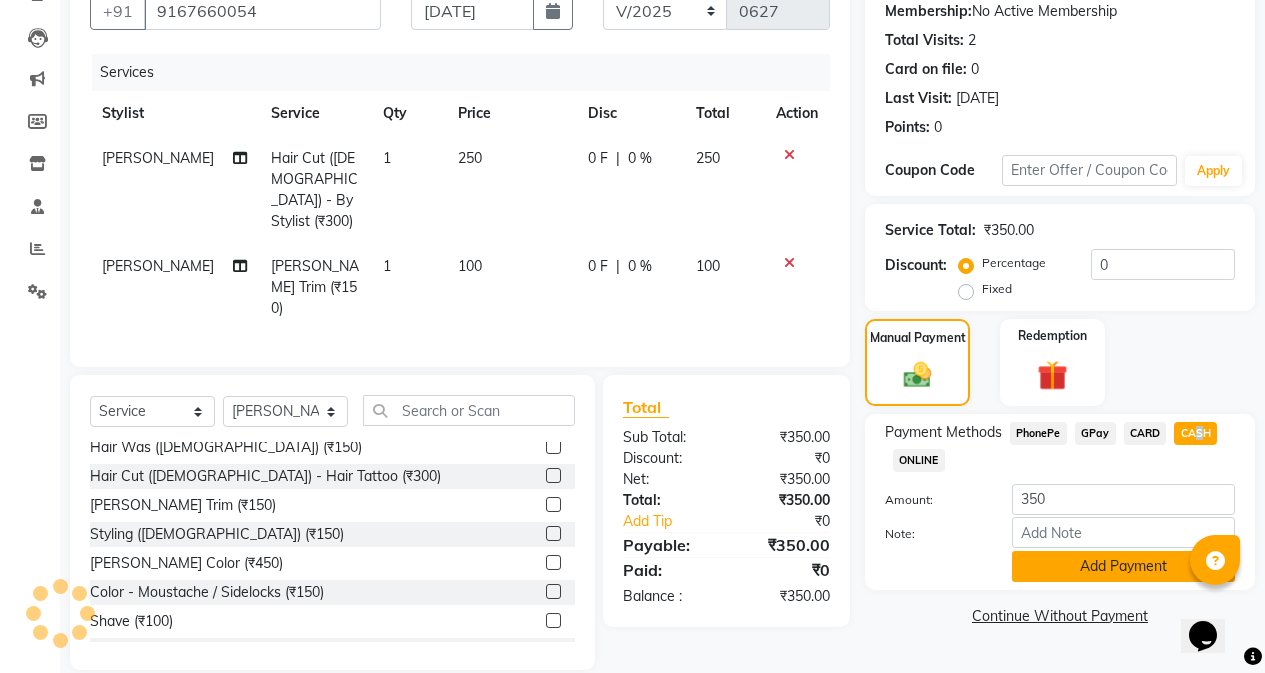 click on "Add Payment" 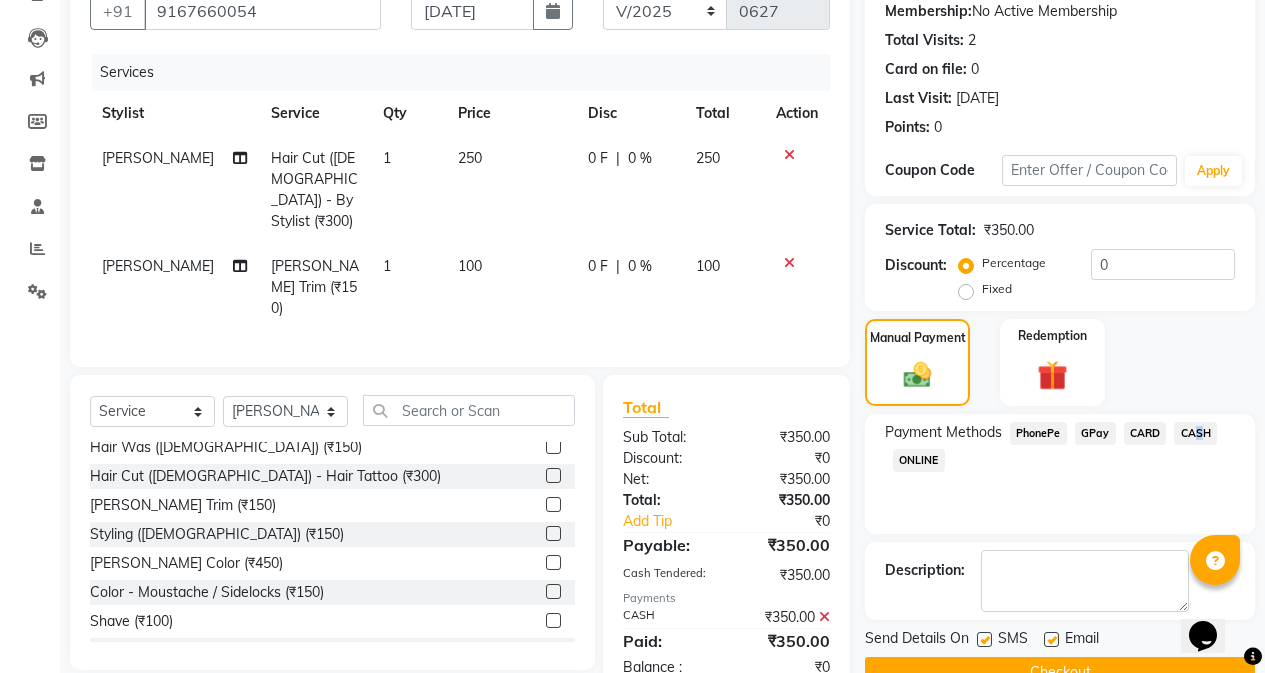 scroll, scrollTop: 239, scrollLeft: 0, axis: vertical 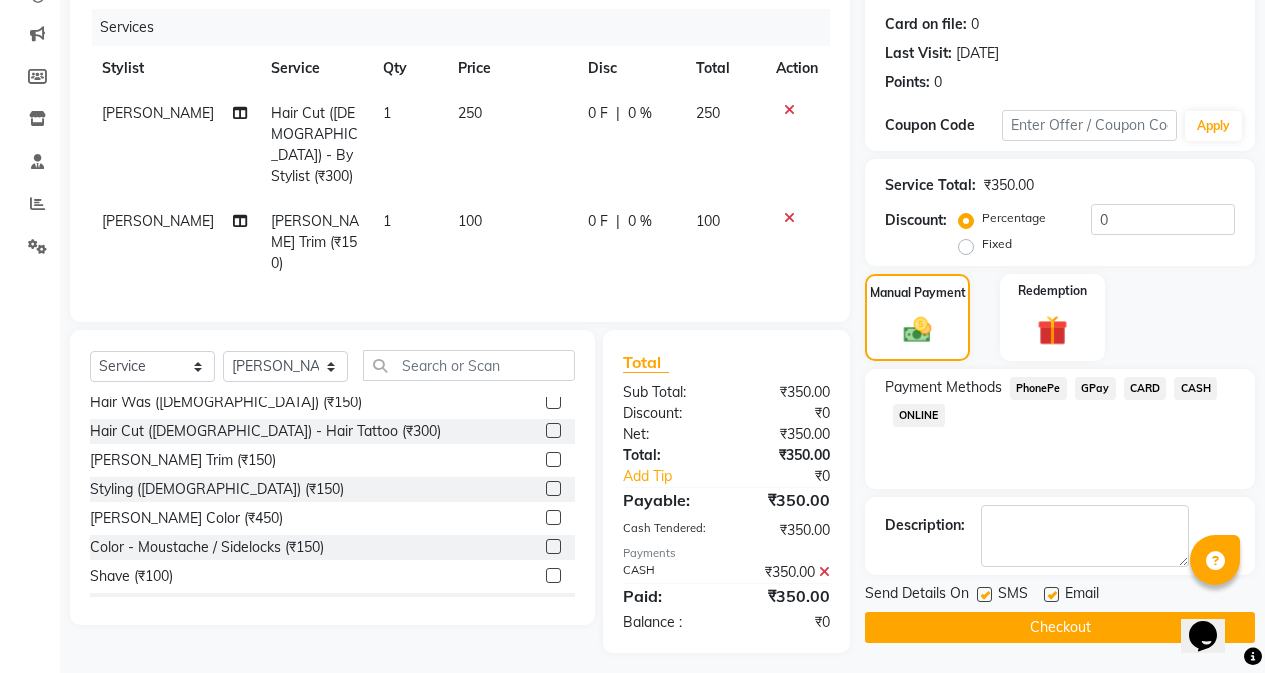 click 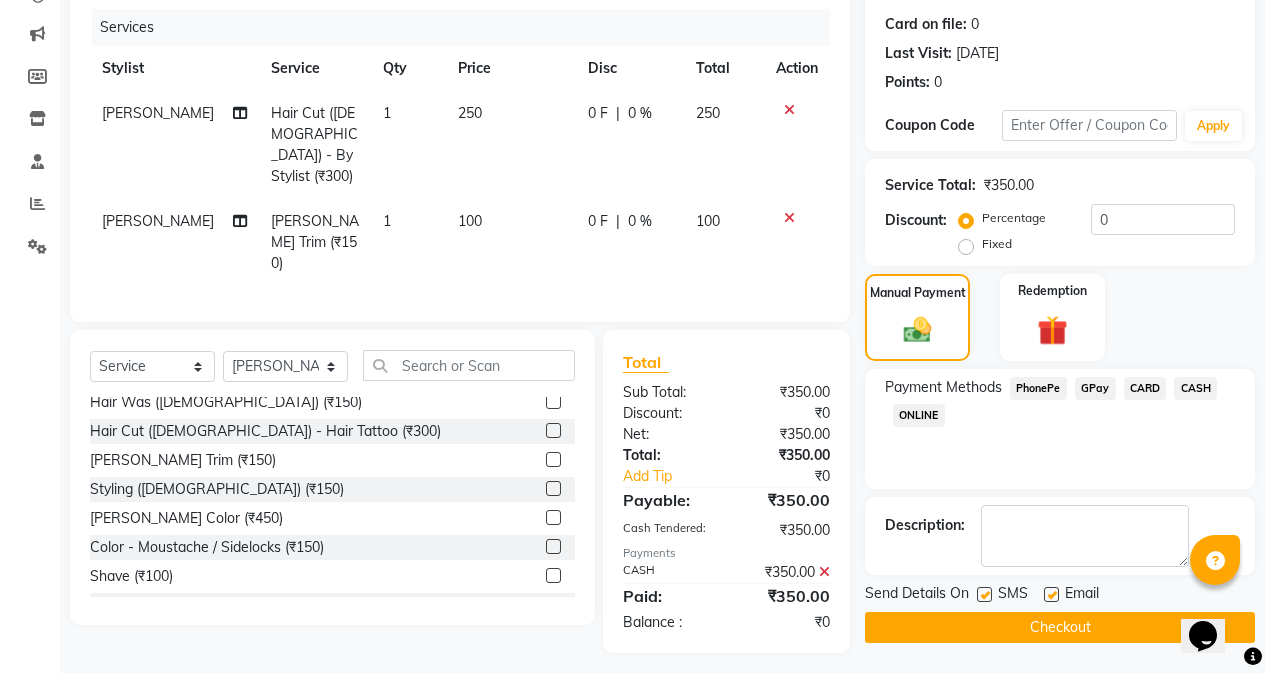 click at bounding box center [983, 595] 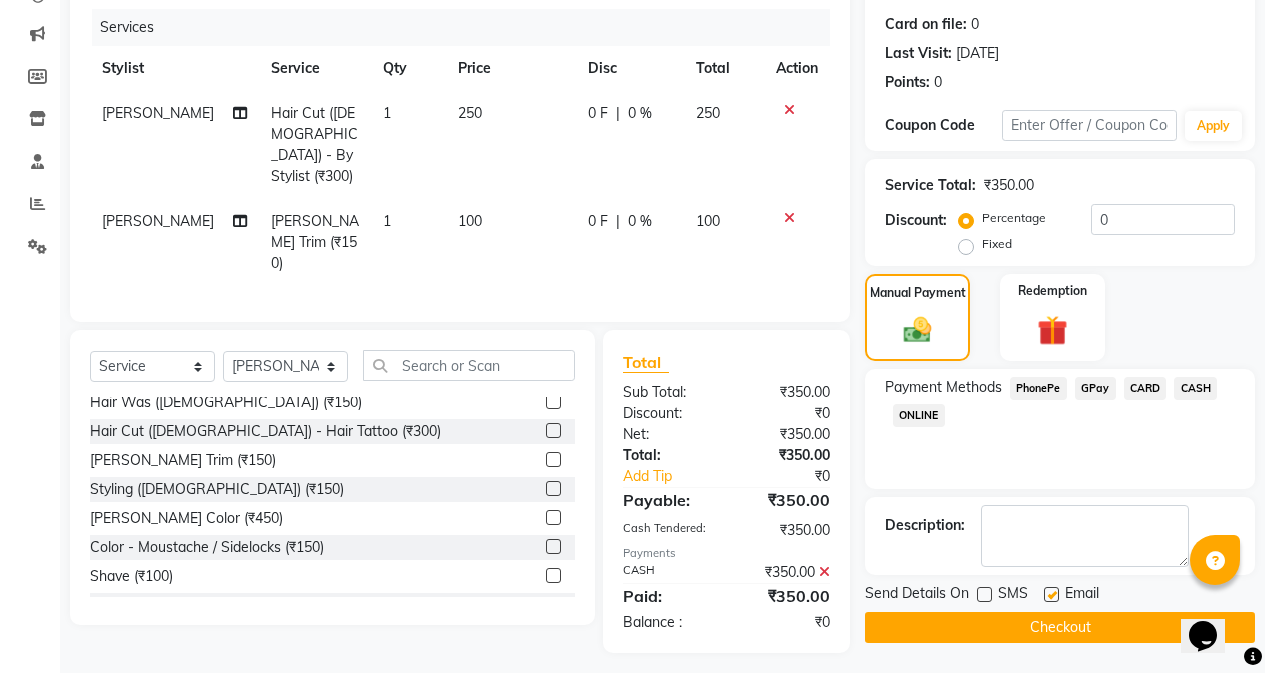 click on "Checkout" 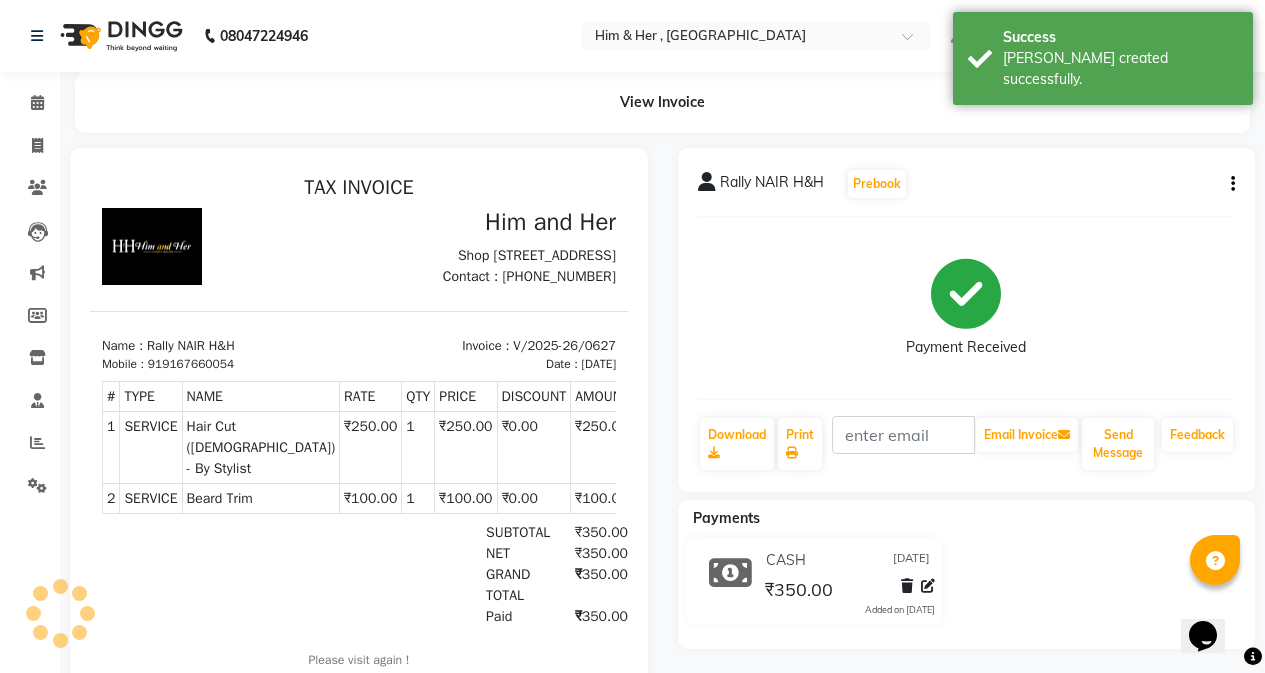 scroll, scrollTop: 0, scrollLeft: 0, axis: both 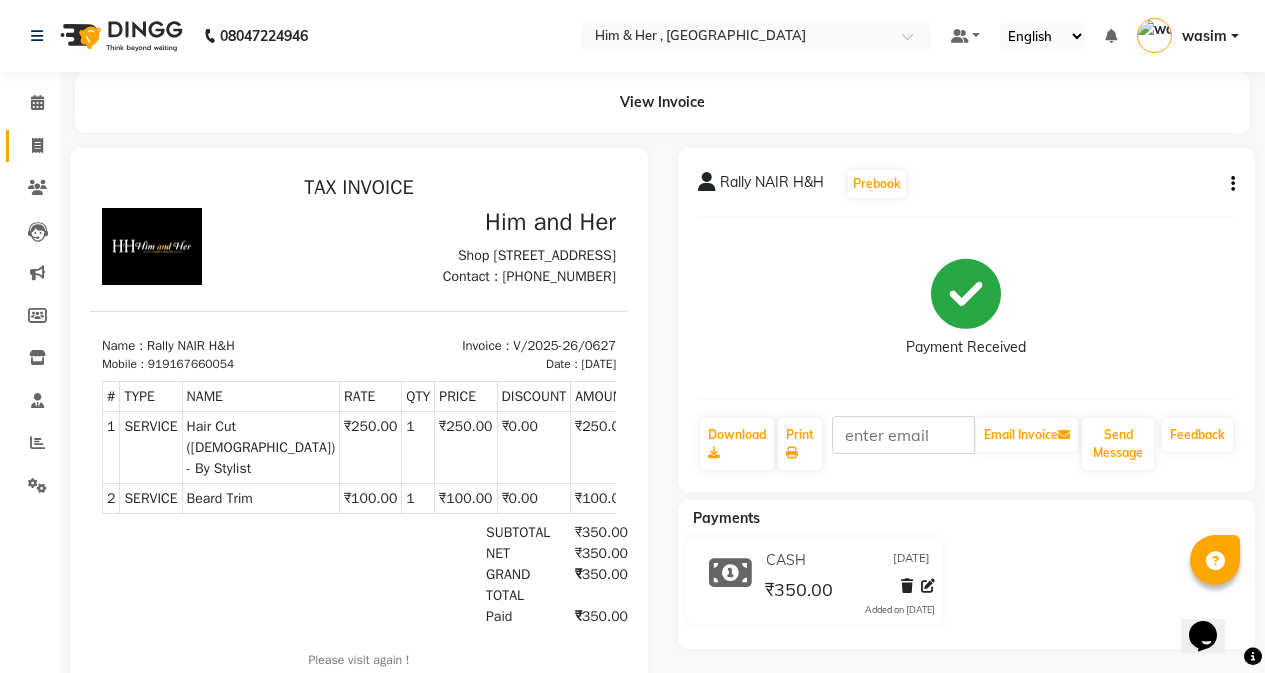 click on "Invoice" 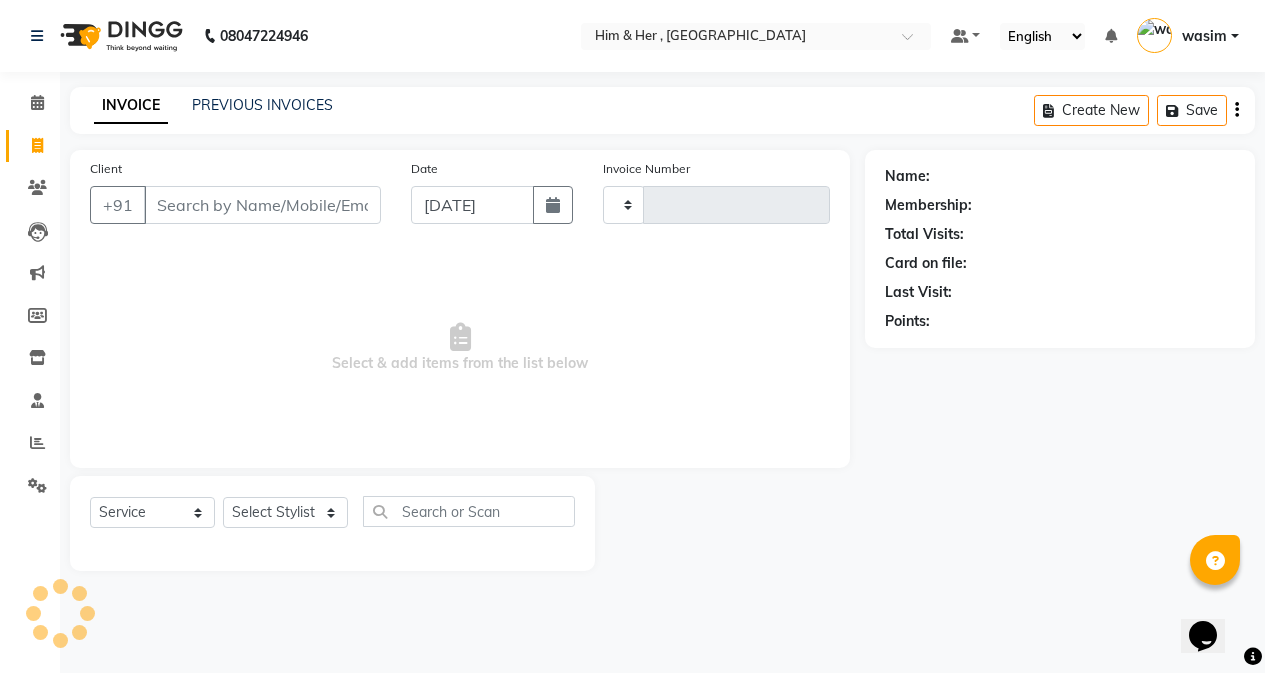 type on "0628" 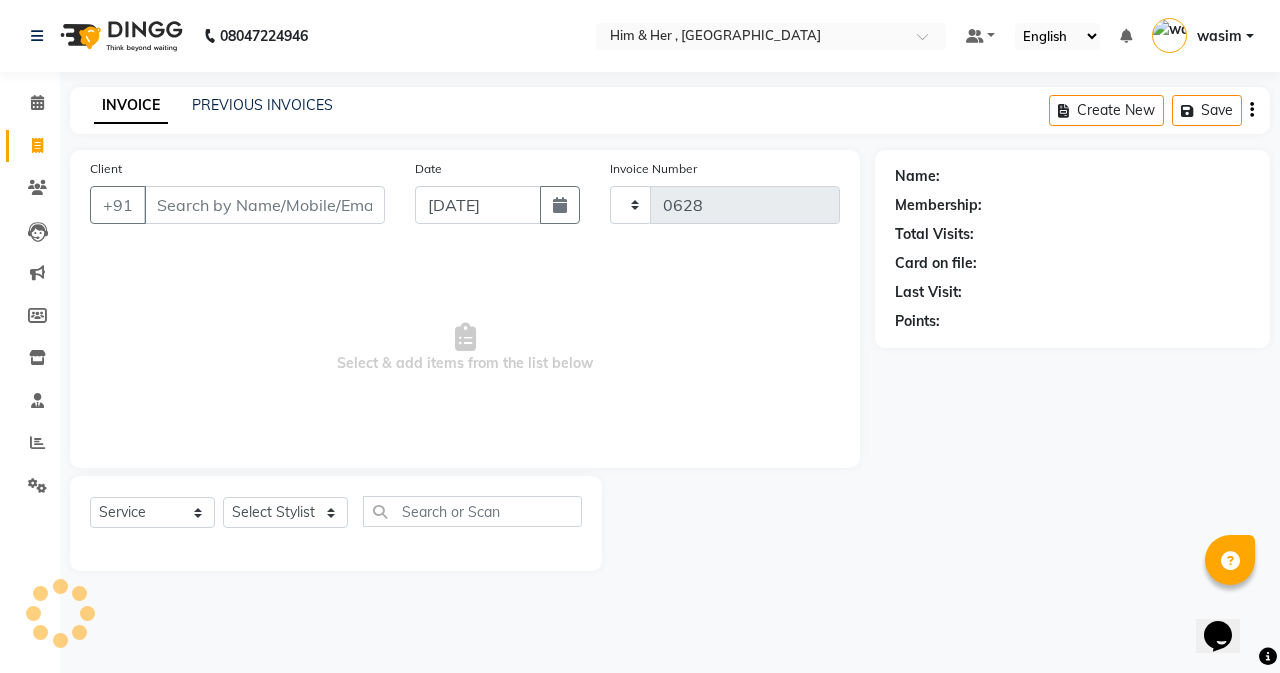 select on "5934" 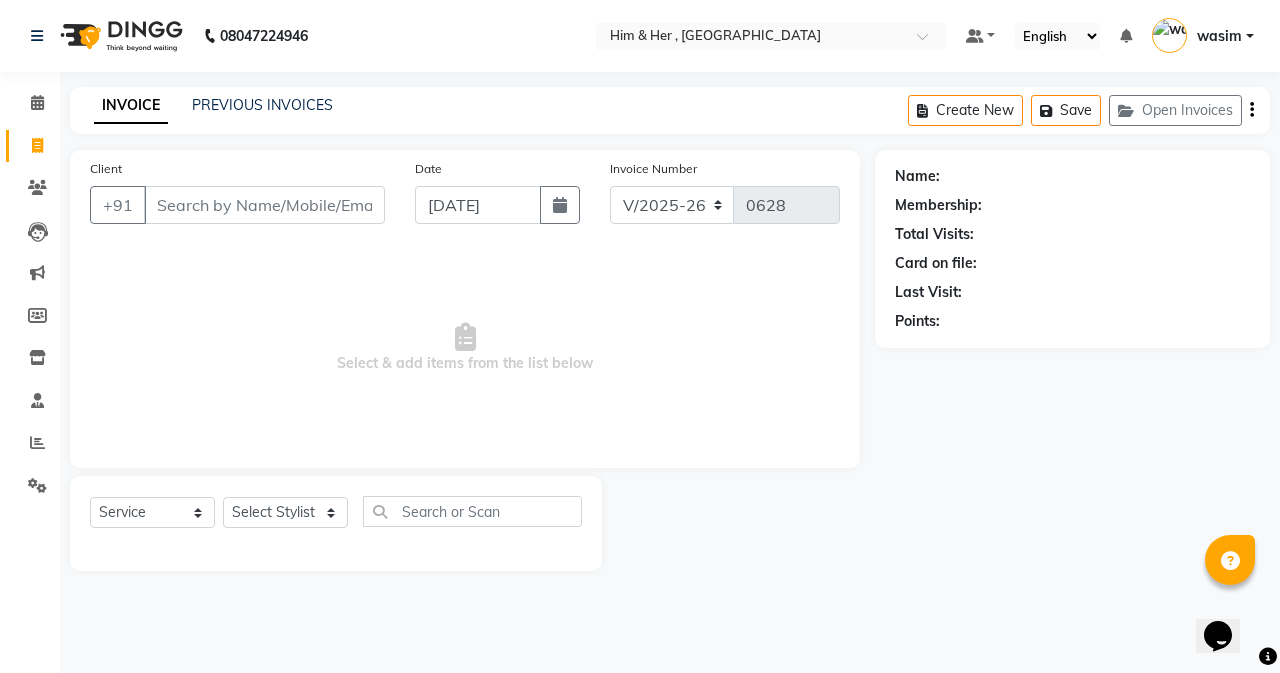 click on "Client +91" 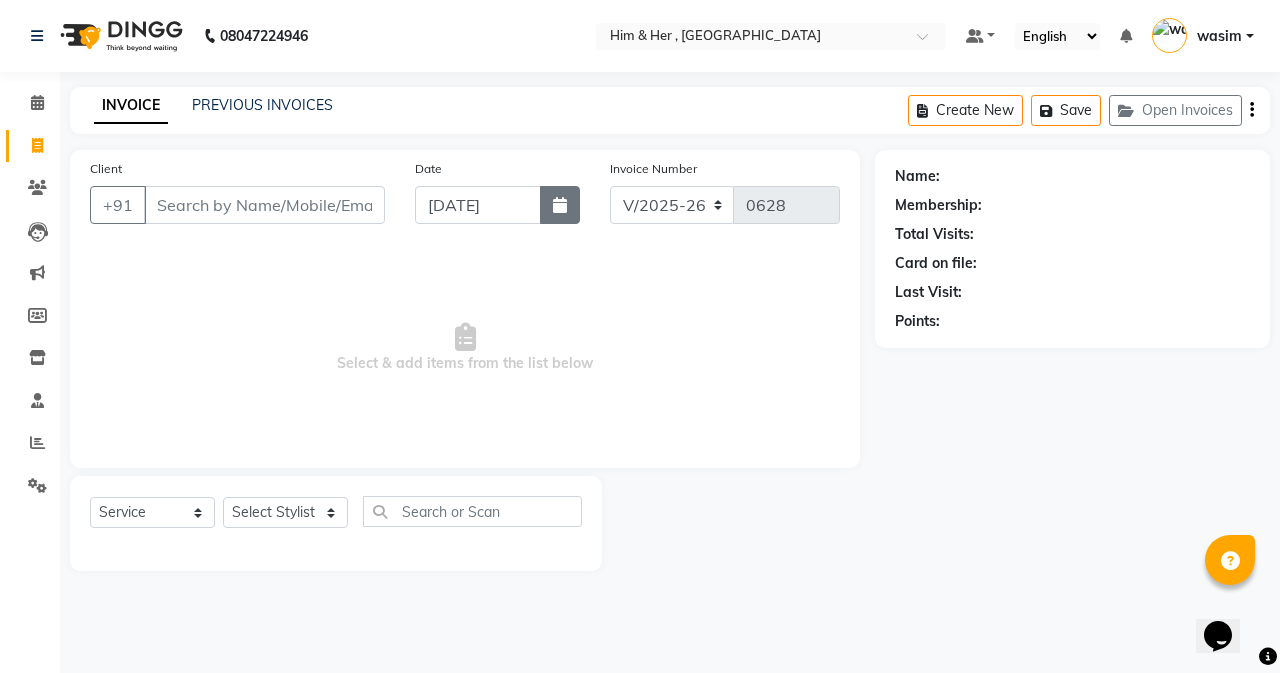 click 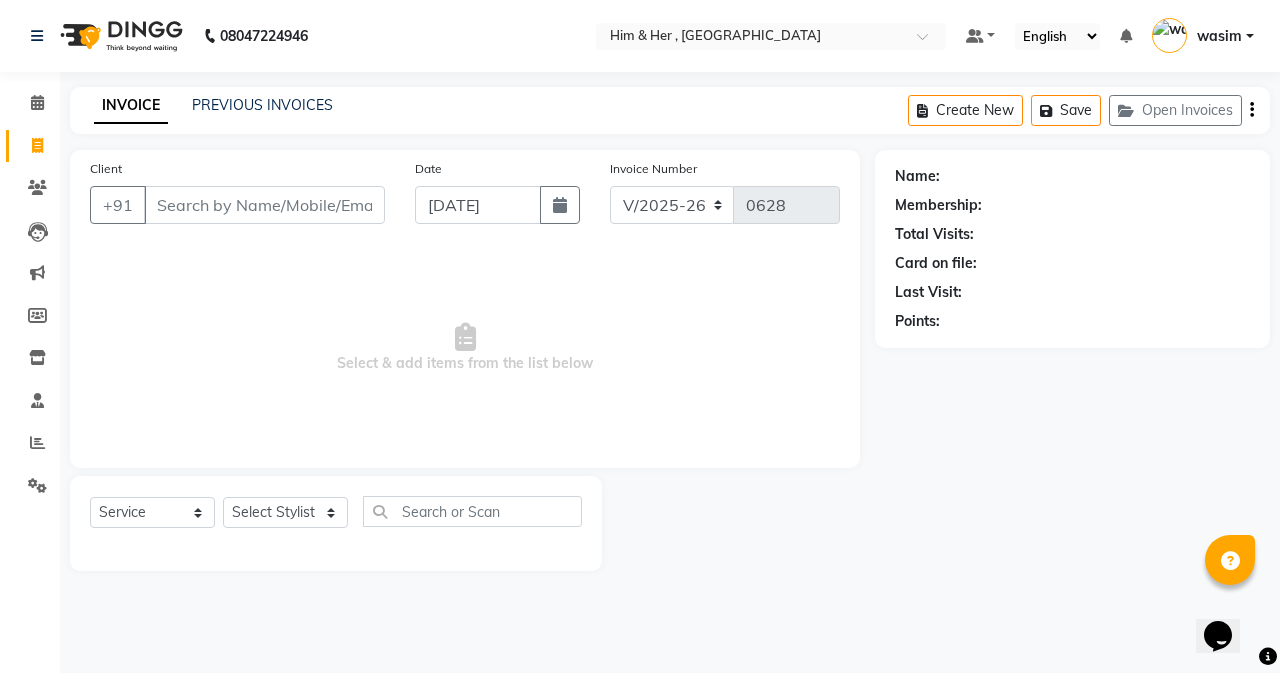 select on "7" 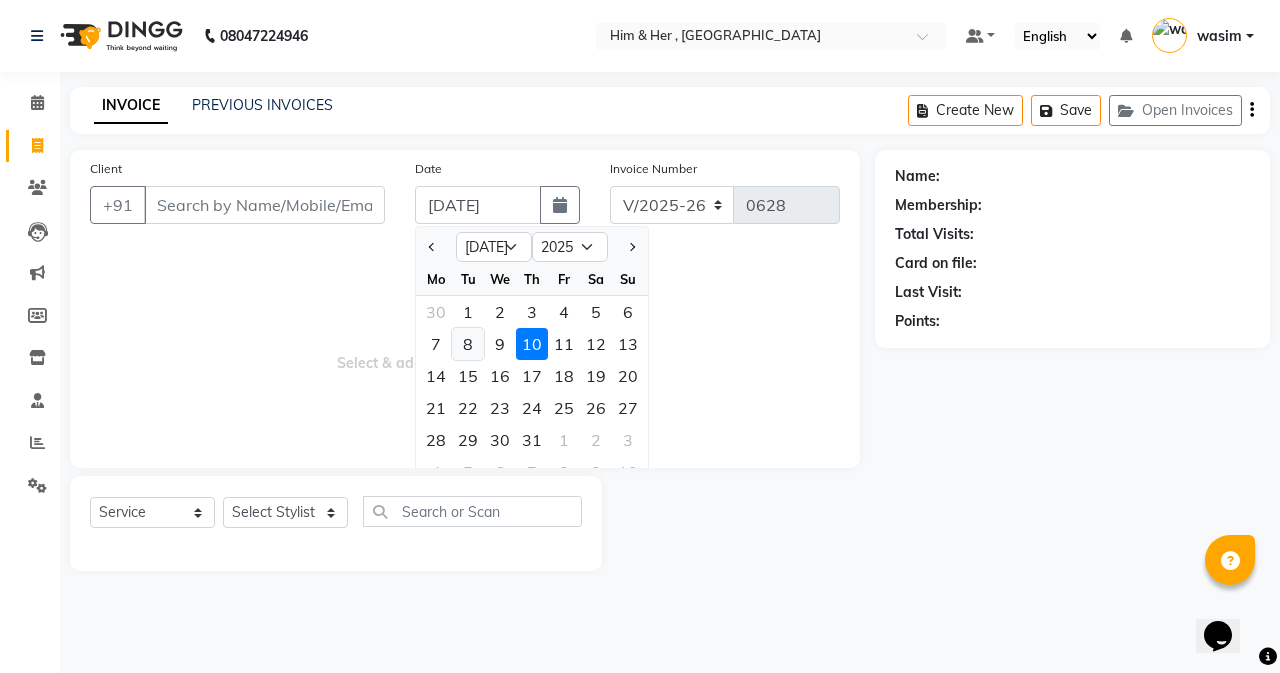 click on "8" 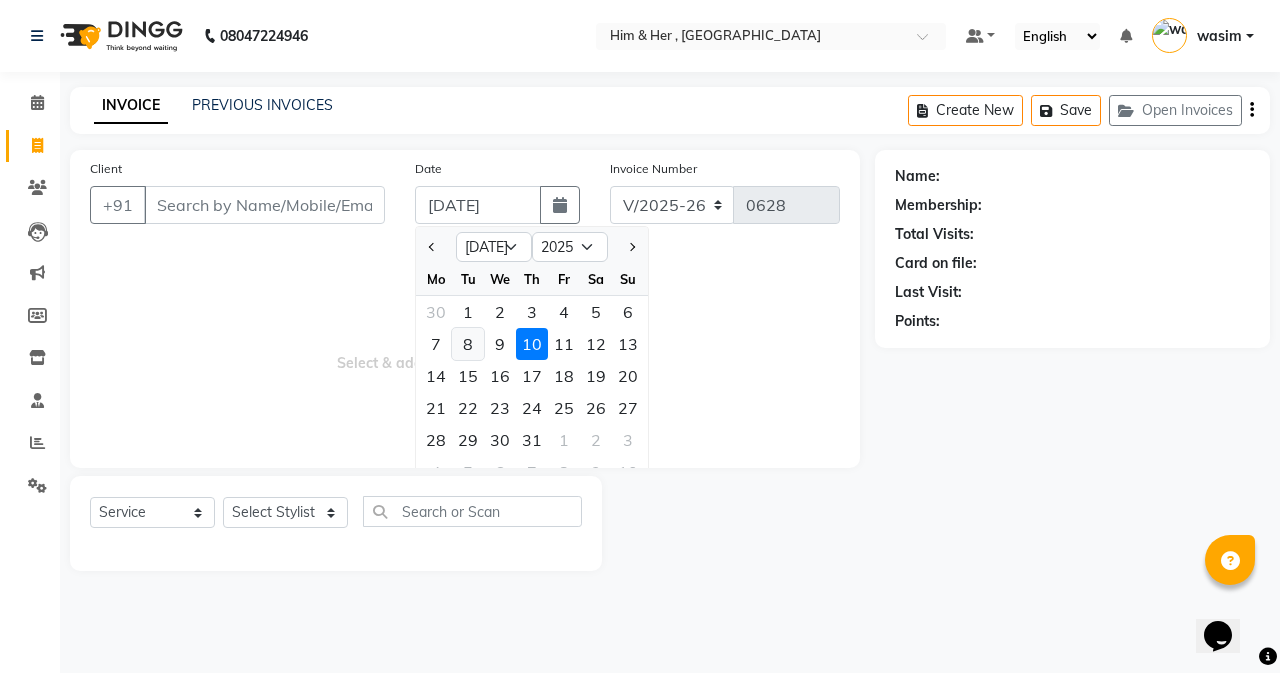 type on "[DATE]" 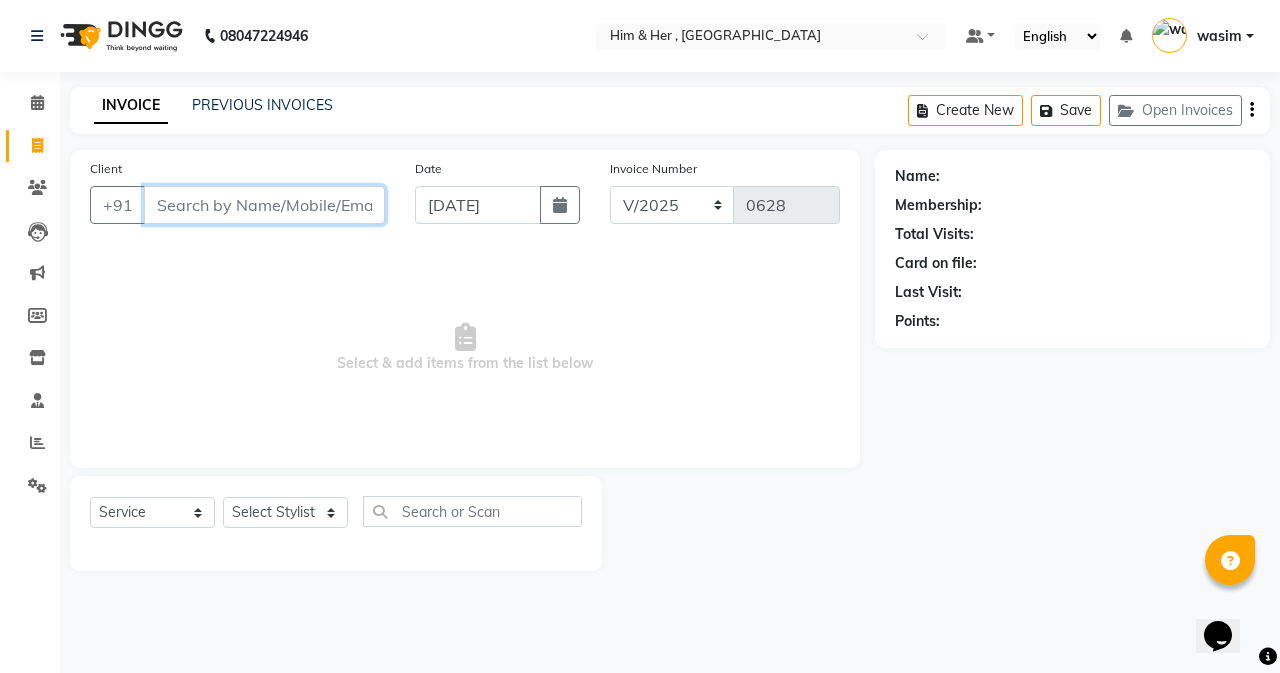 click on "Client" at bounding box center [264, 205] 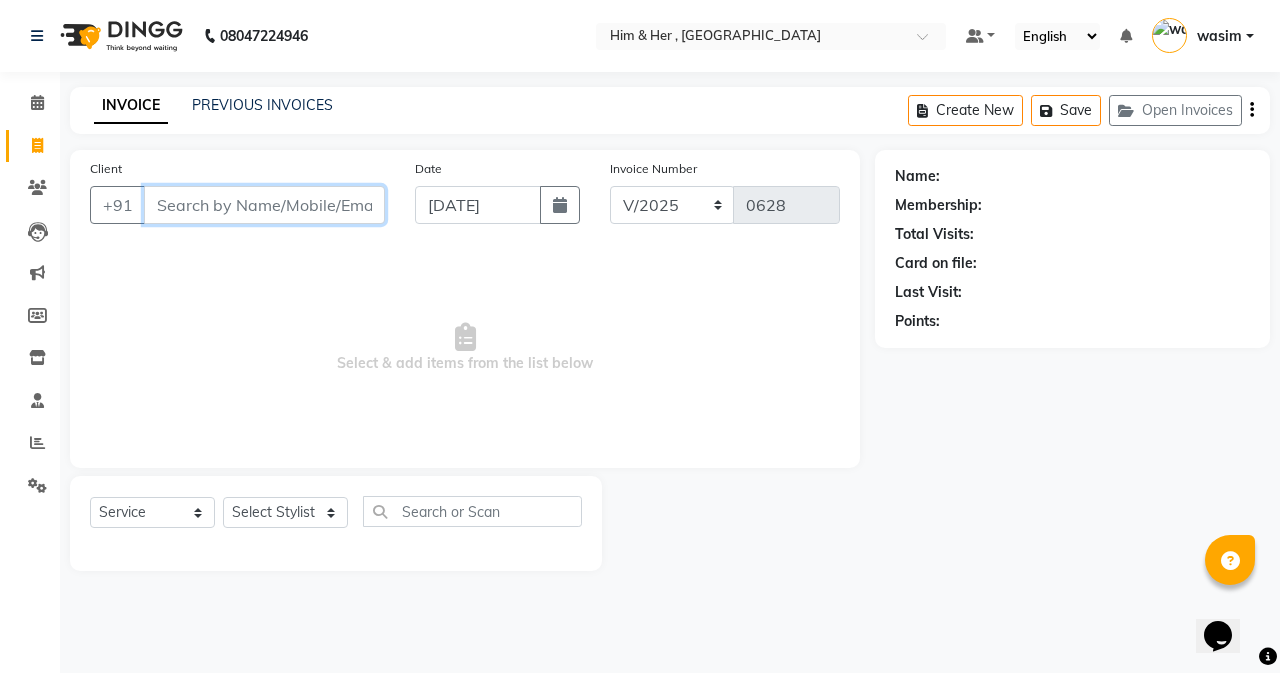 click on "Client" at bounding box center (264, 205) 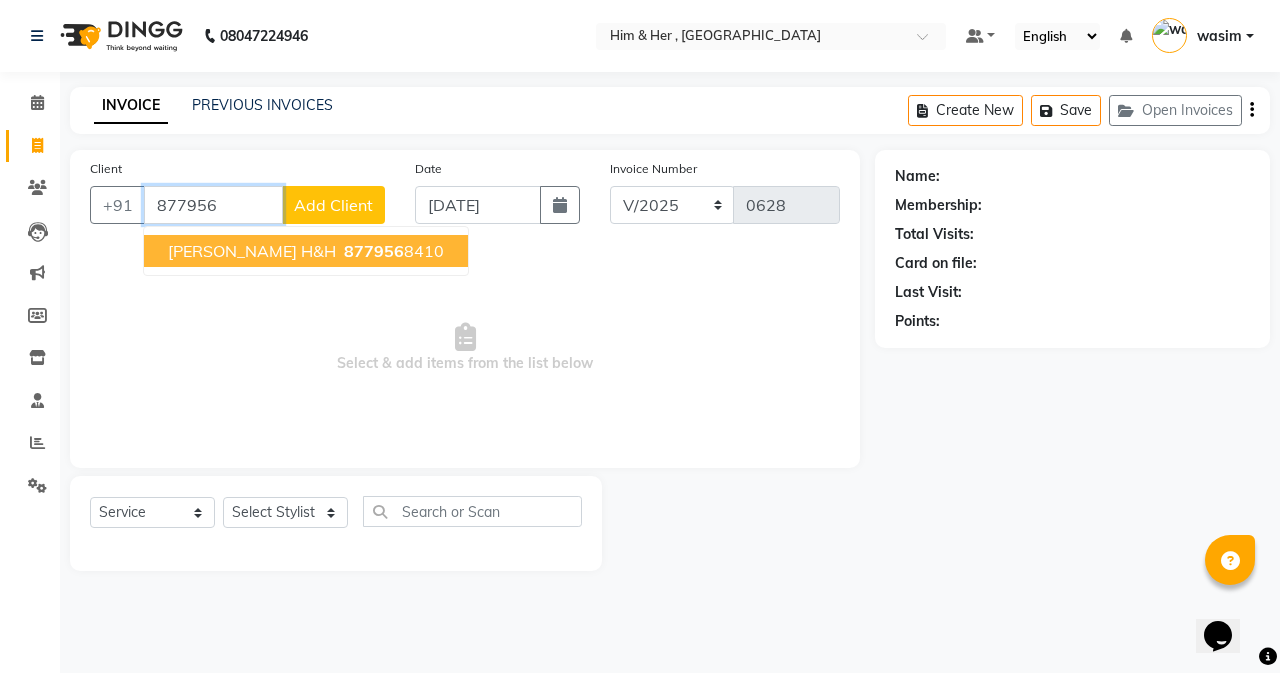 click on "877956 8410" at bounding box center (392, 251) 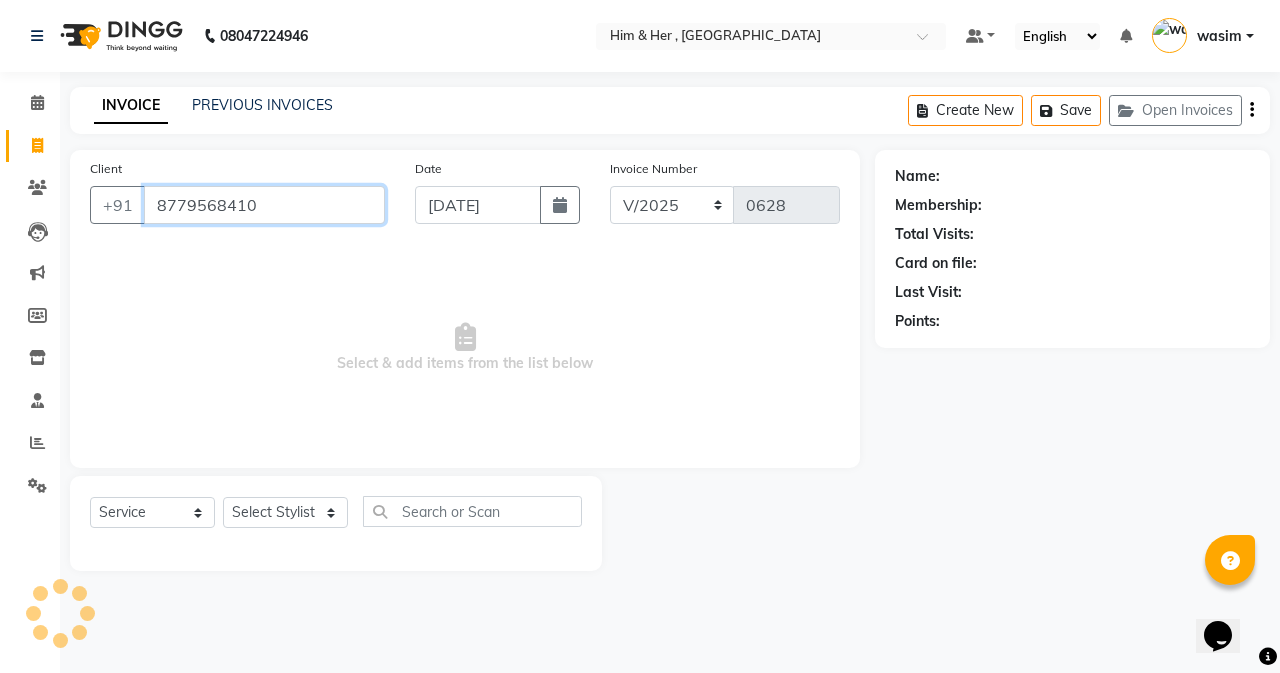 type on "8779568410" 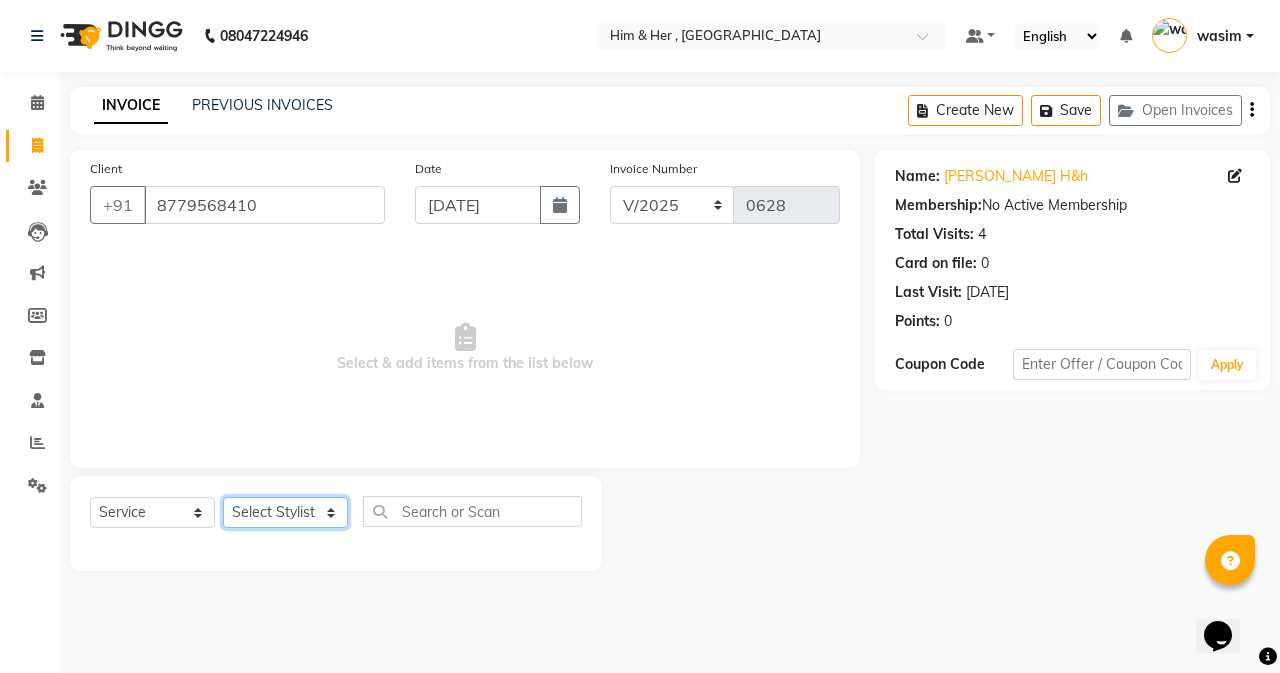 click on "Select Stylist [PERSON_NAME] Rubina [PERSON_NAME] [PERSON_NAME]" 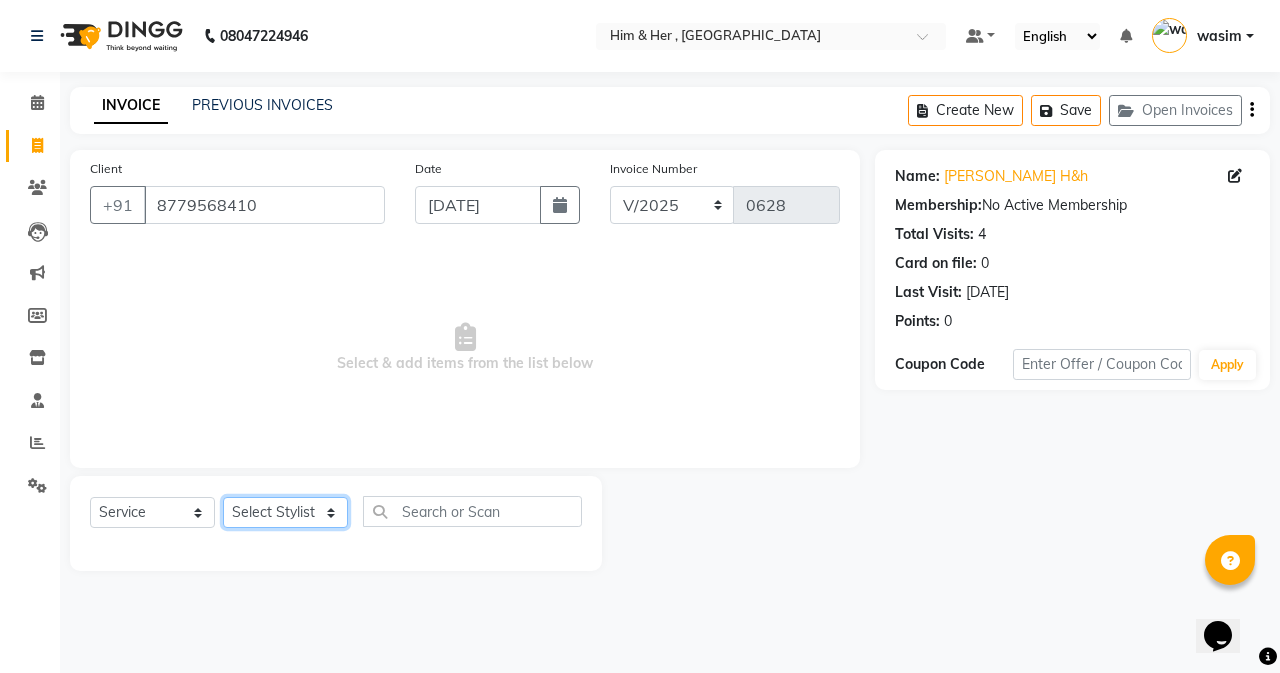 select on "51709" 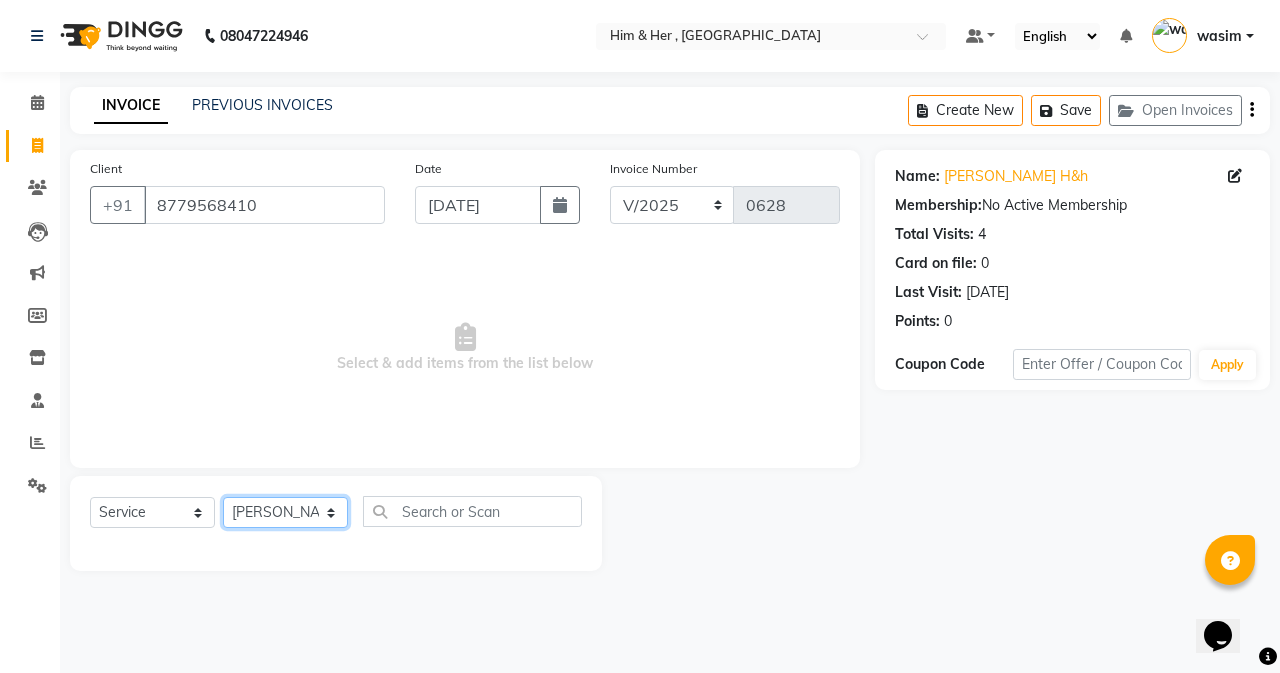 click on "Select Stylist [PERSON_NAME] Rubina [PERSON_NAME] [PERSON_NAME]" 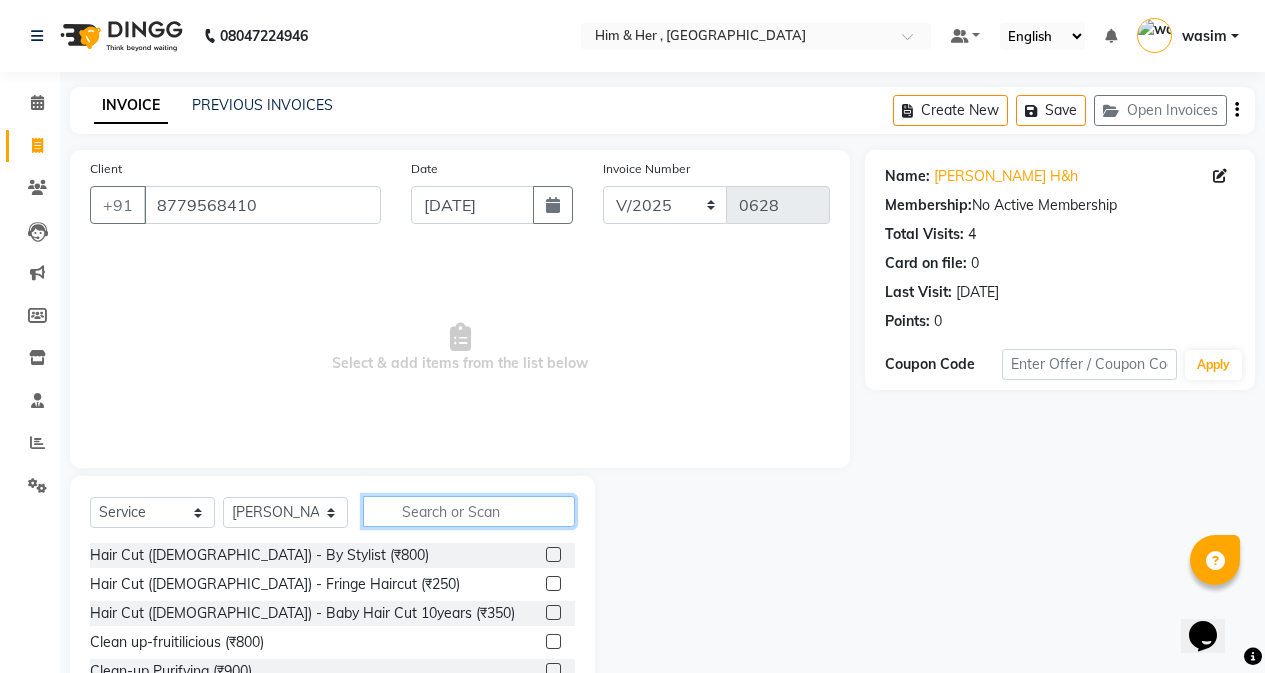 click 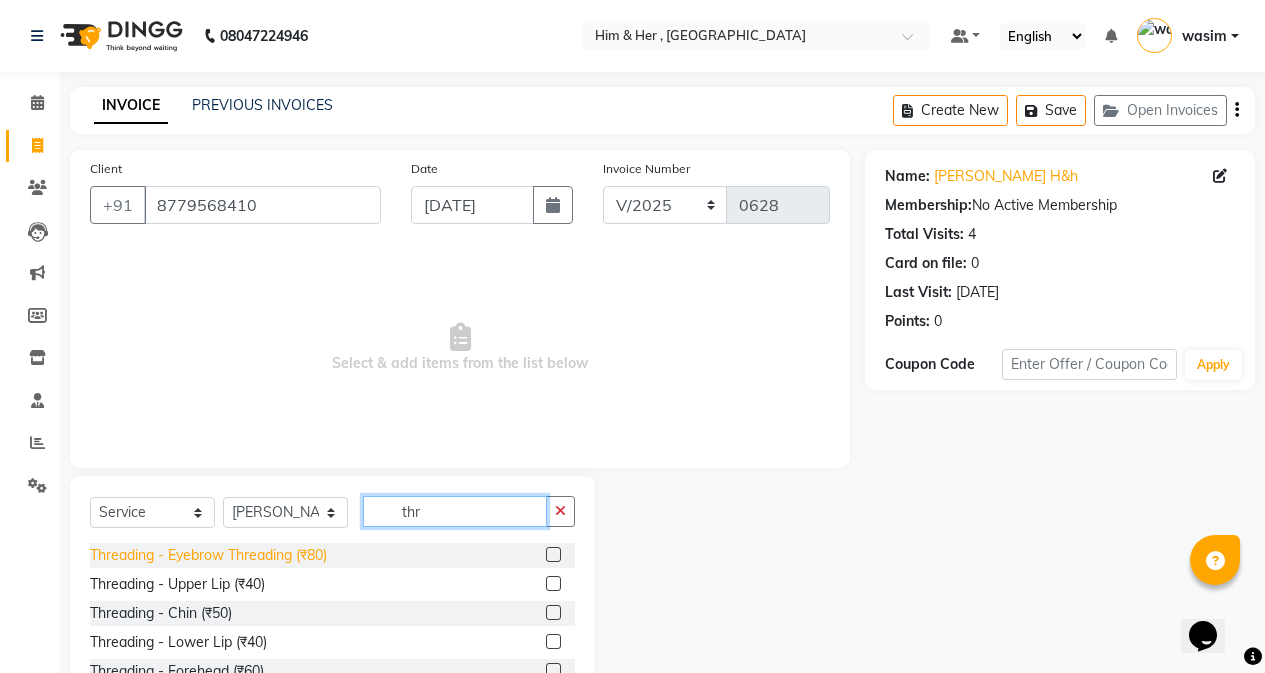 type on "thr" 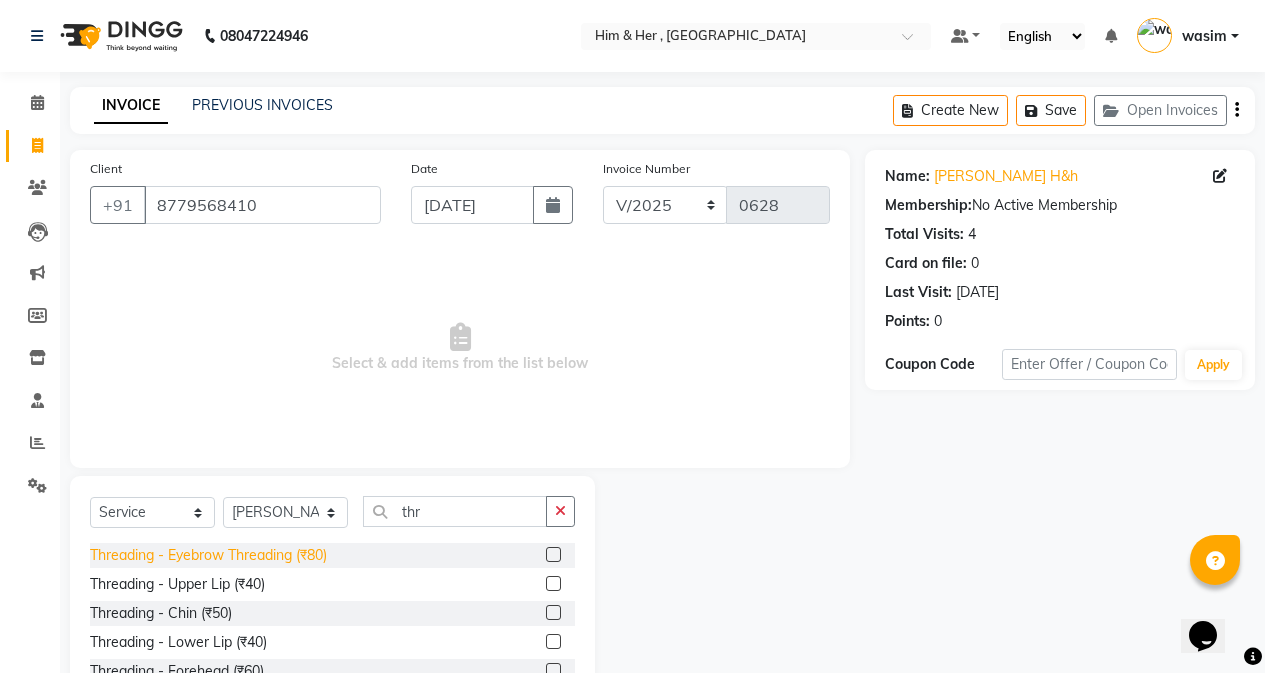 click on "Threading - Eyebrow Threading (₹80)" 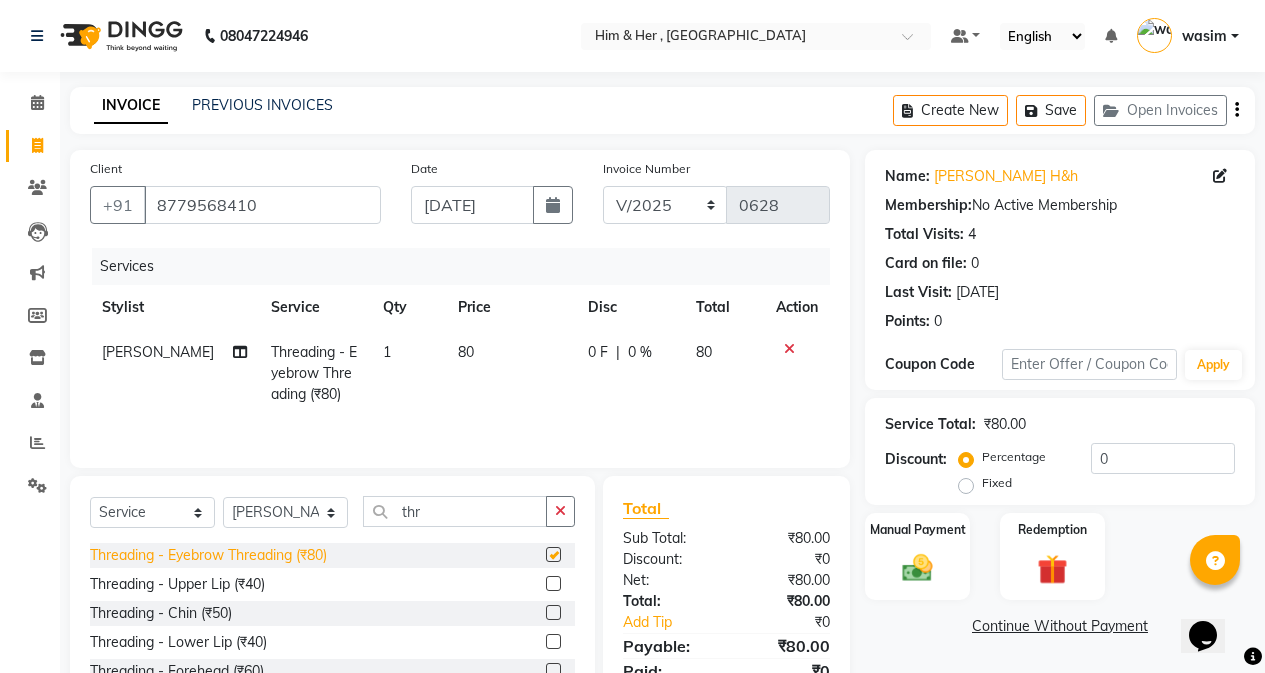 checkbox on "false" 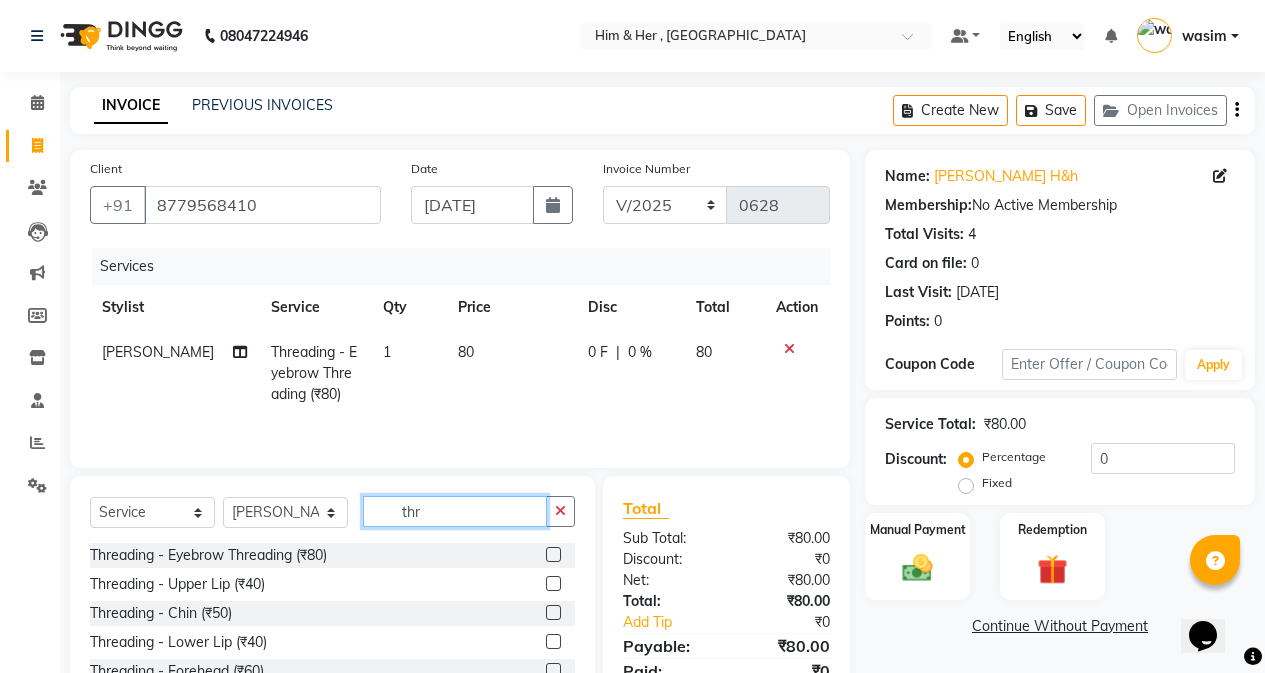 click on "thr" 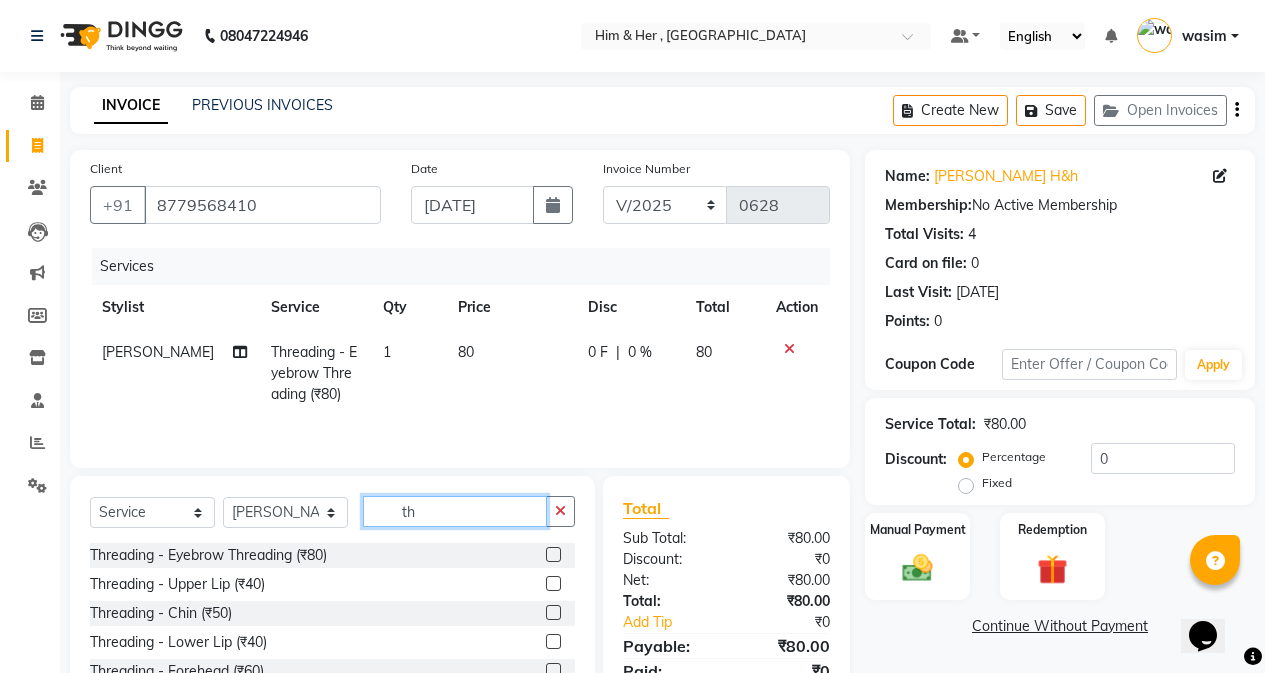 type on "t" 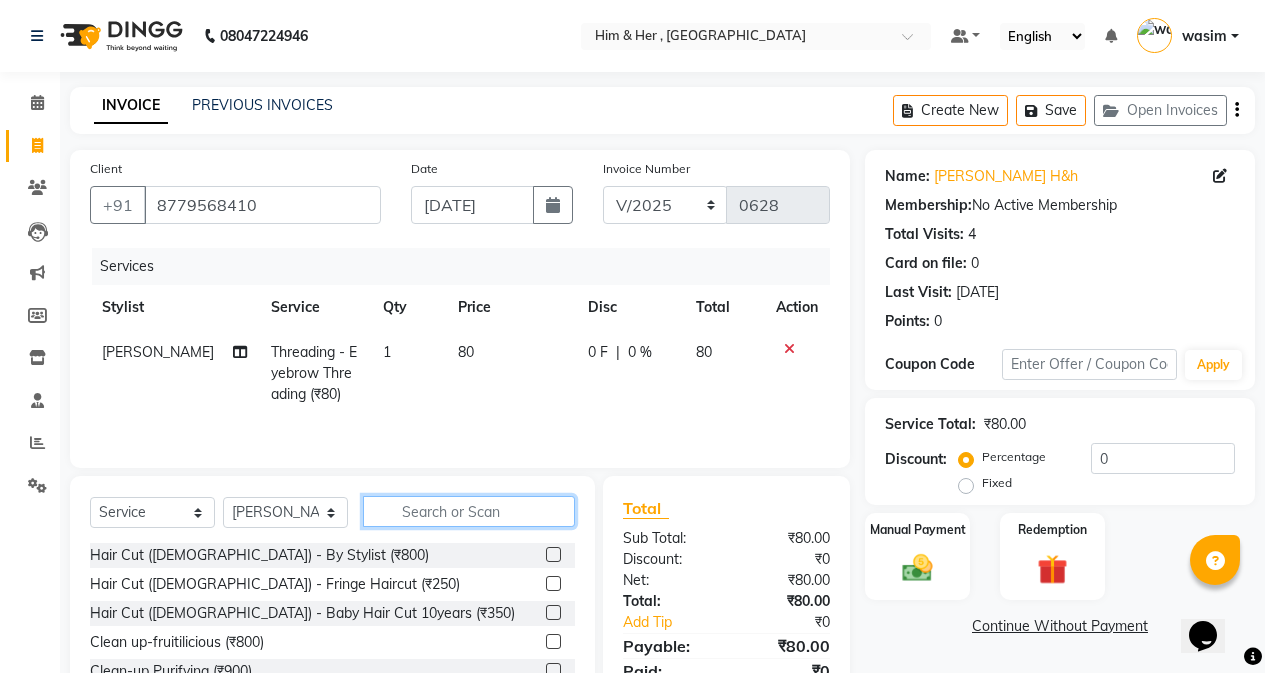 click 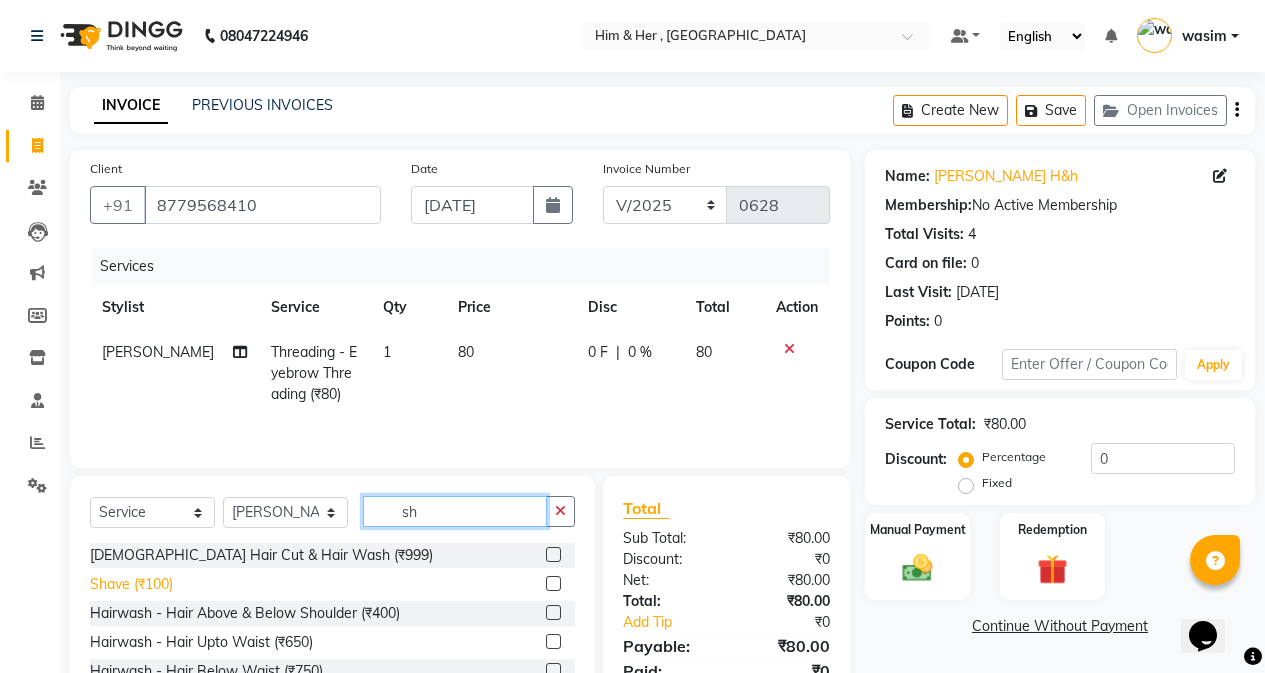 type on "sh" 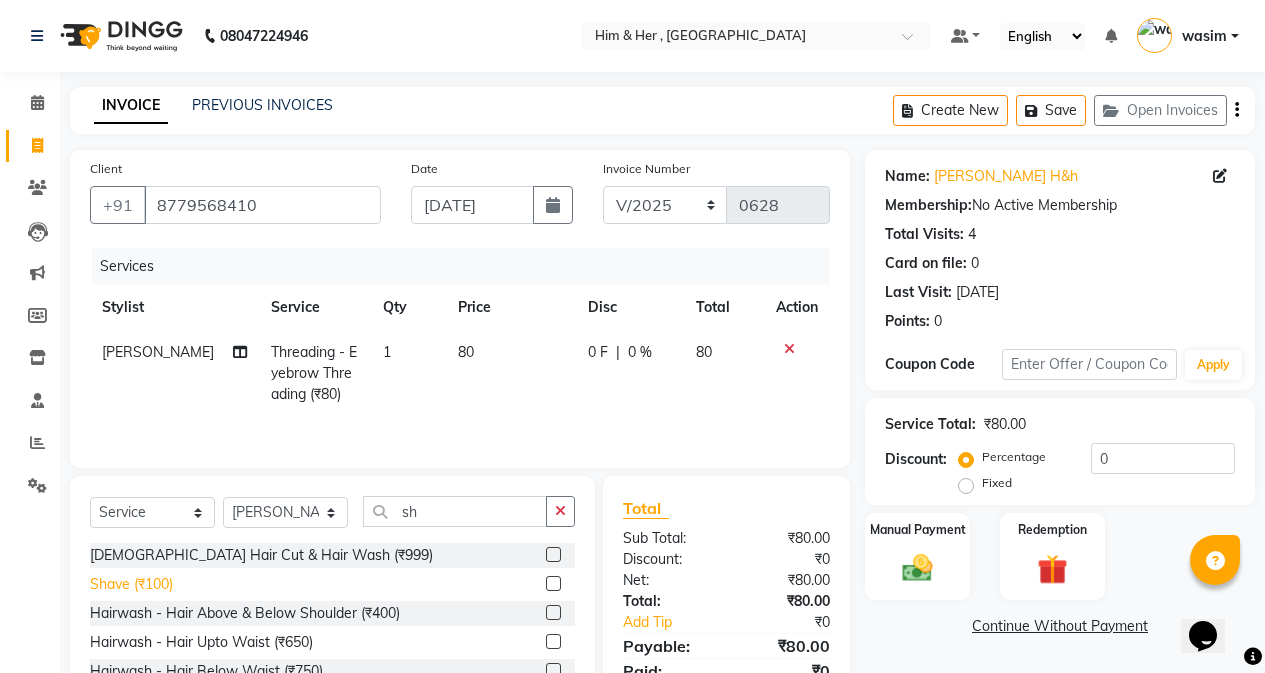 click on "Shave (₹100)" 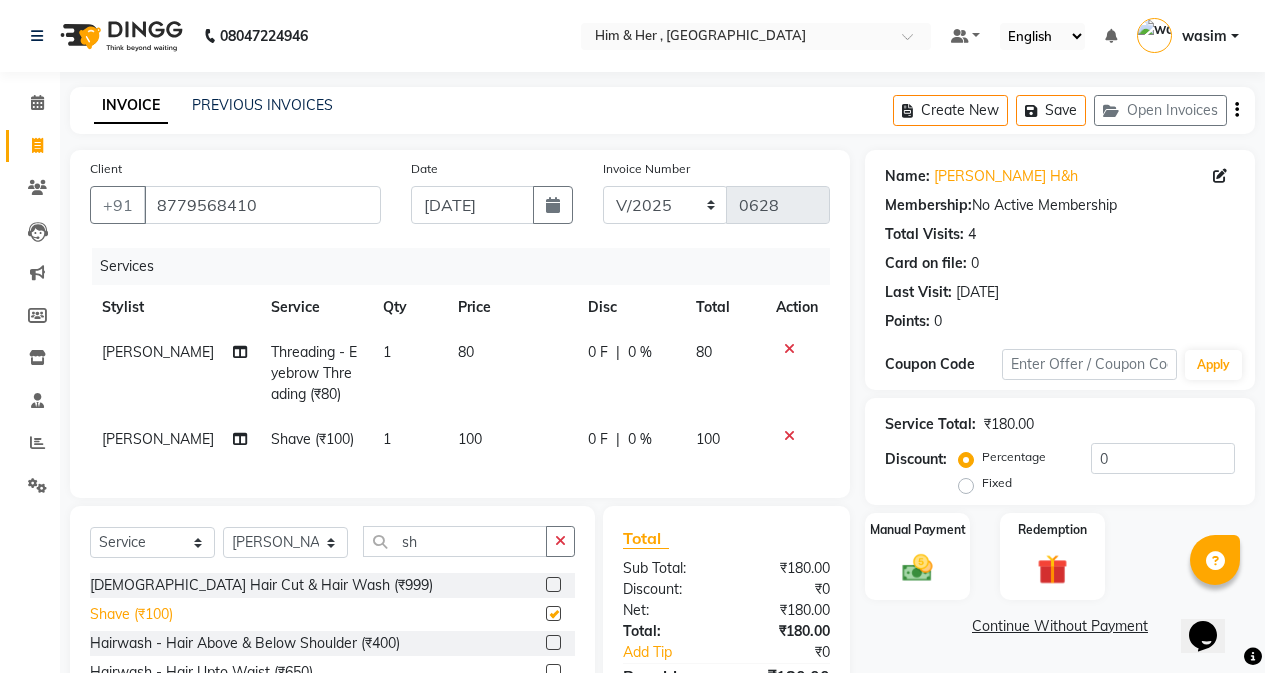 checkbox on "false" 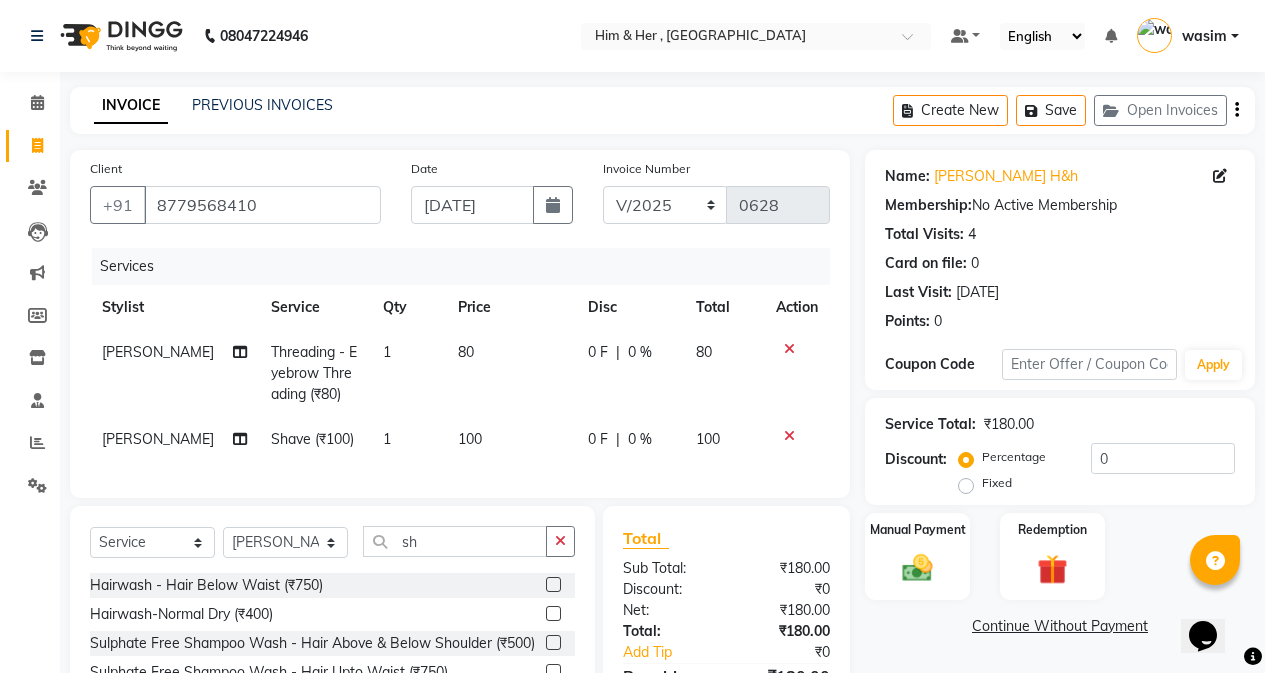 scroll, scrollTop: 300, scrollLeft: 0, axis: vertical 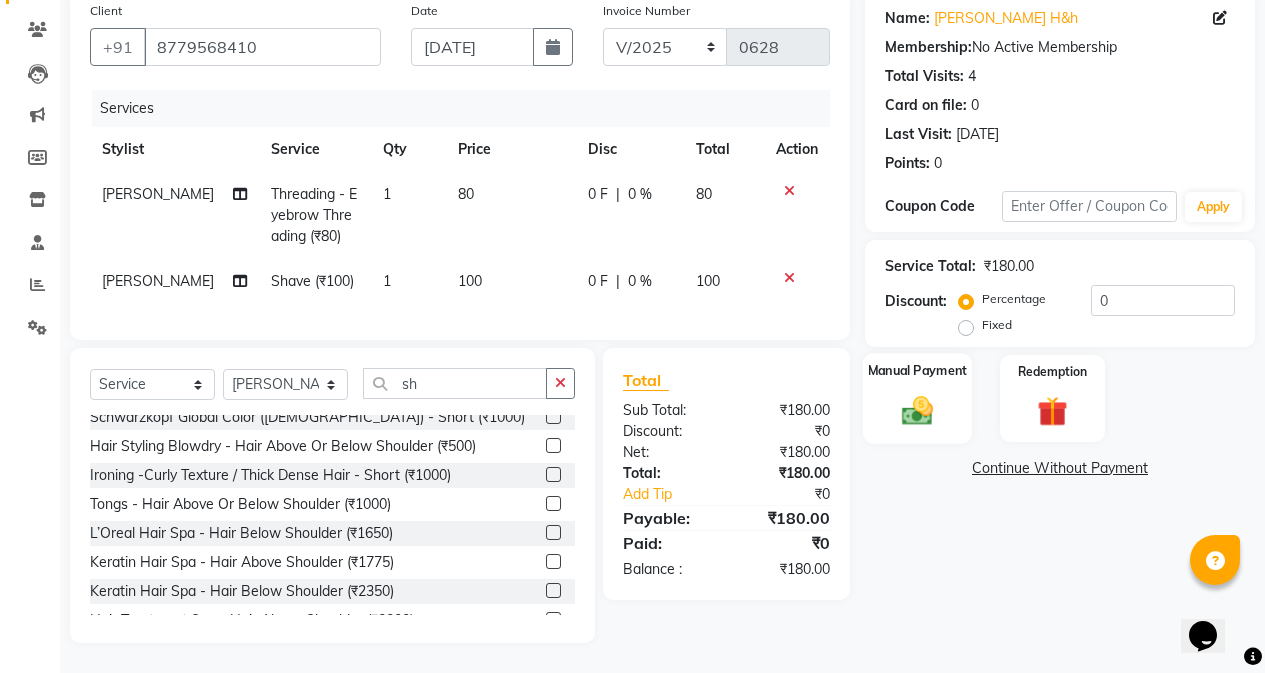 click on "Manual Payment" 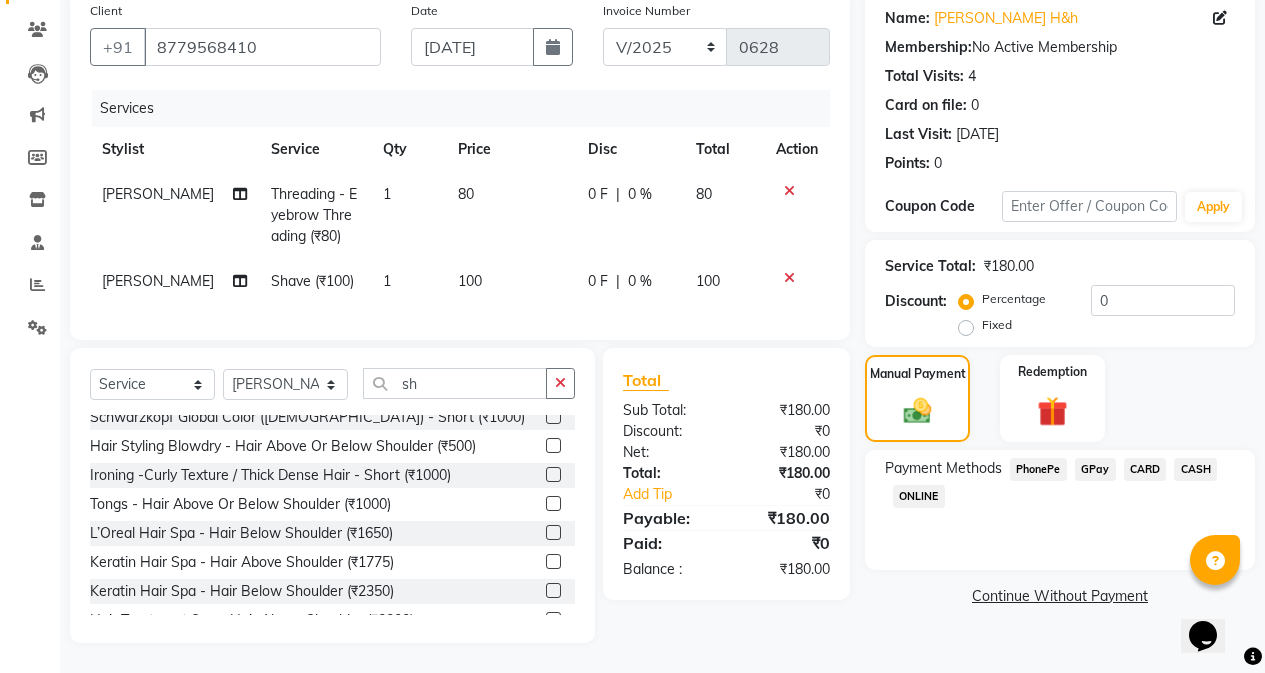 click on "GPay" 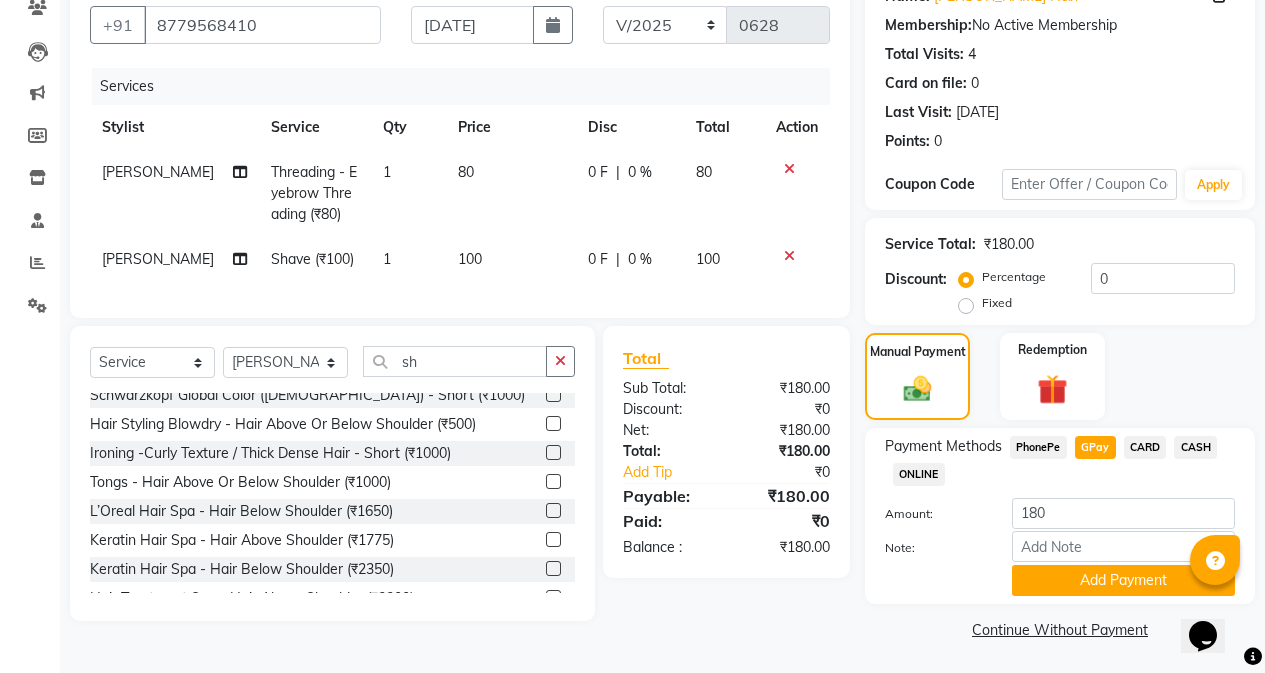 scroll, scrollTop: 182, scrollLeft: 0, axis: vertical 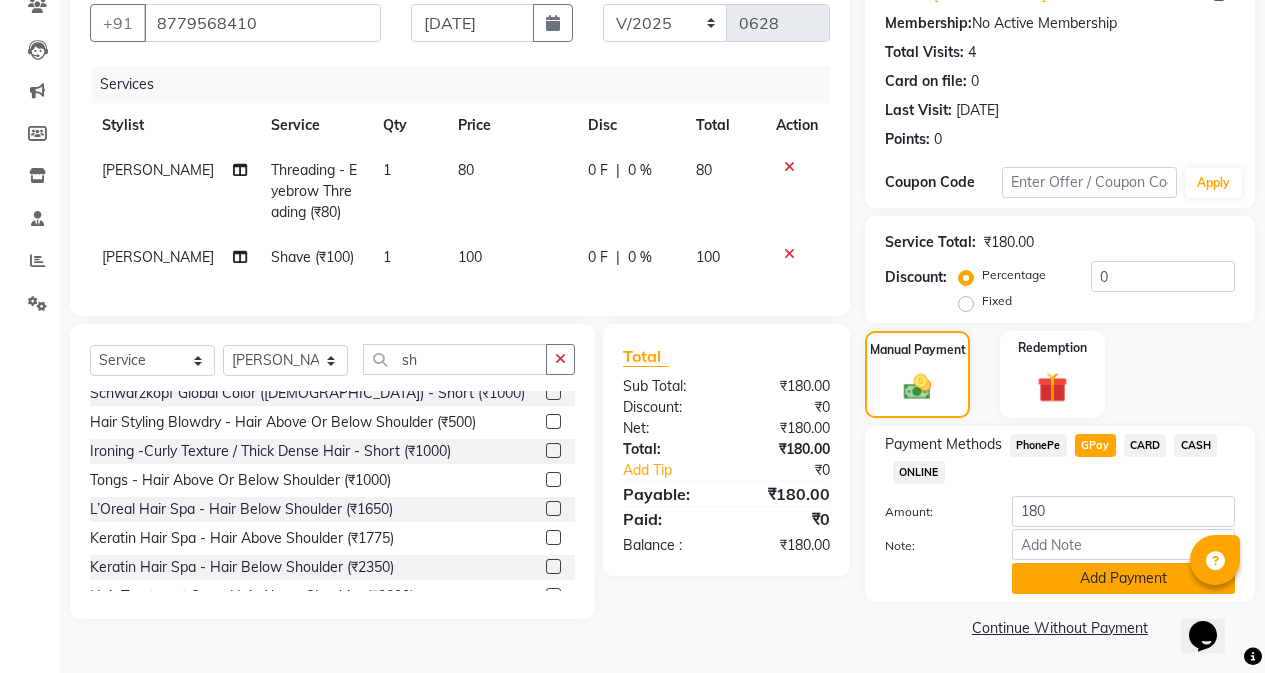 click on "Add Payment" 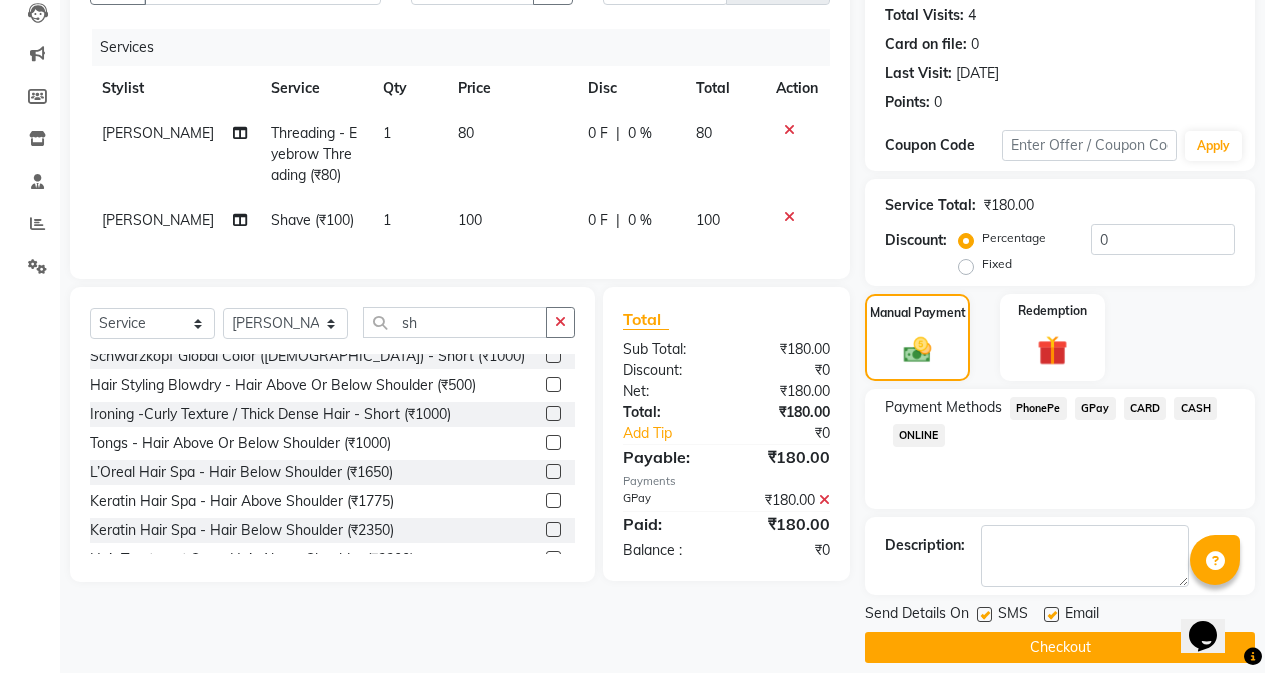 scroll, scrollTop: 239, scrollLeft: 0, axis: vertical 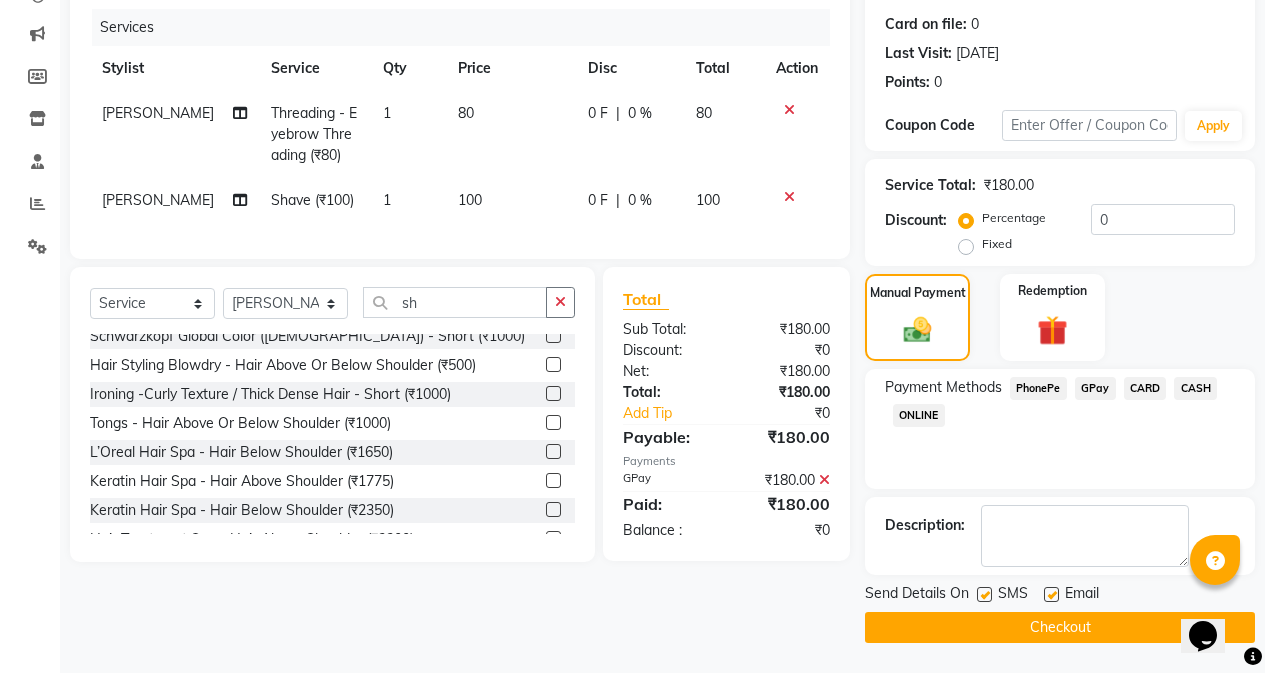 click 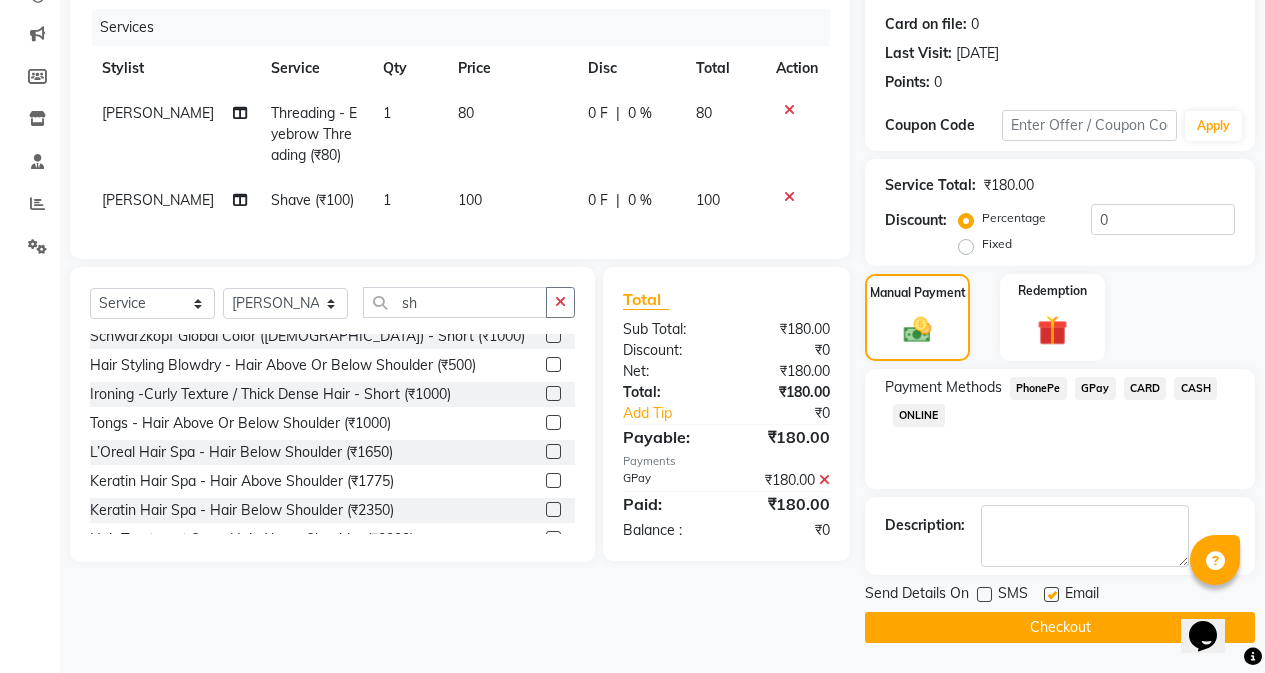 click on "Checkout" 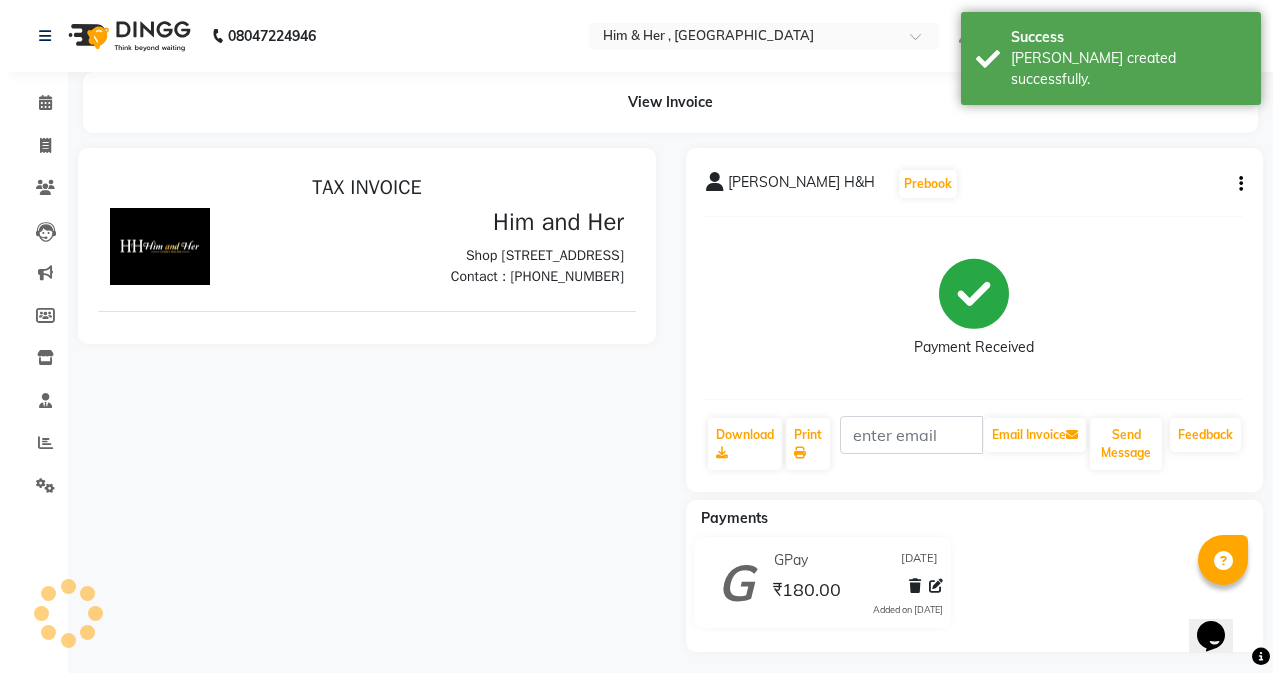 scroll, scrollTop: 0, scrollLeft: 0, axis: both 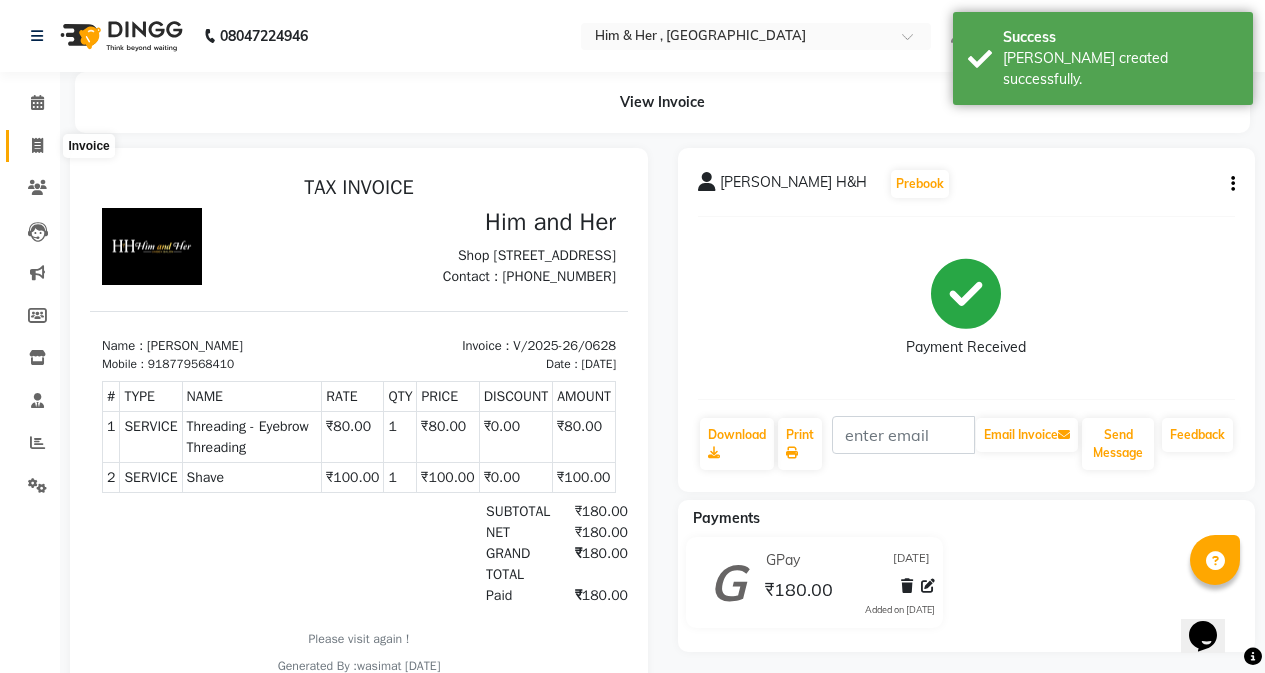 click 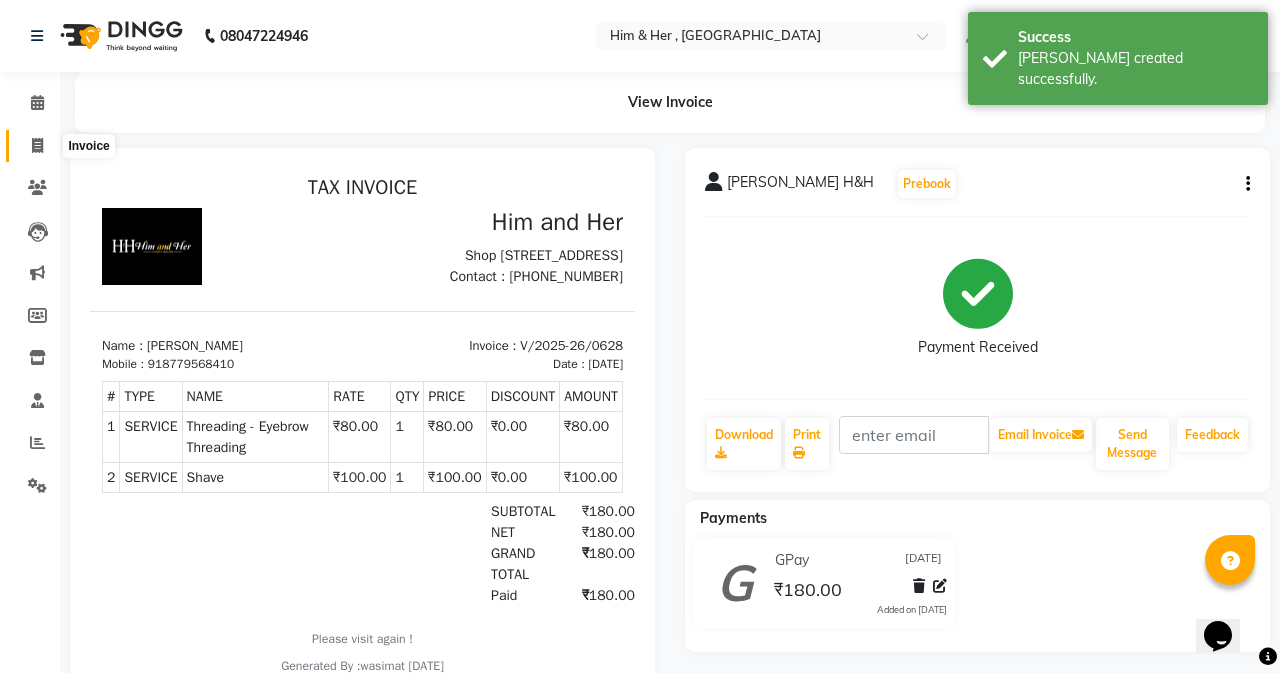 select on "5934" 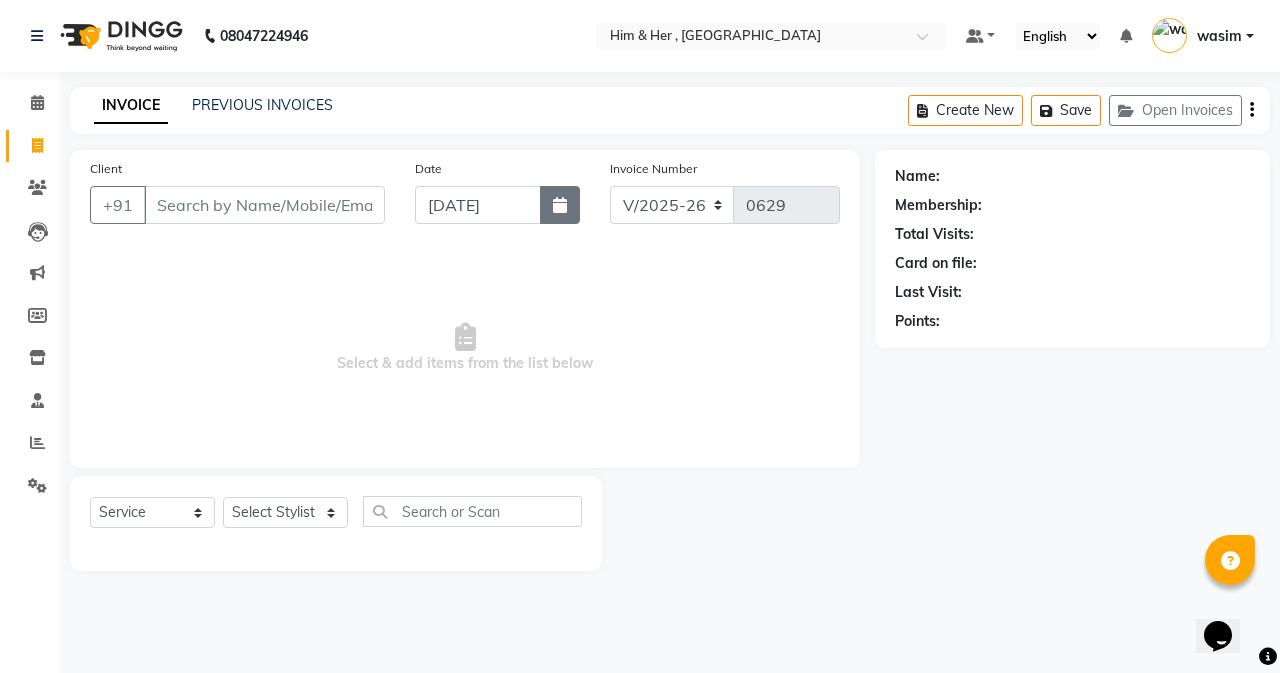 click 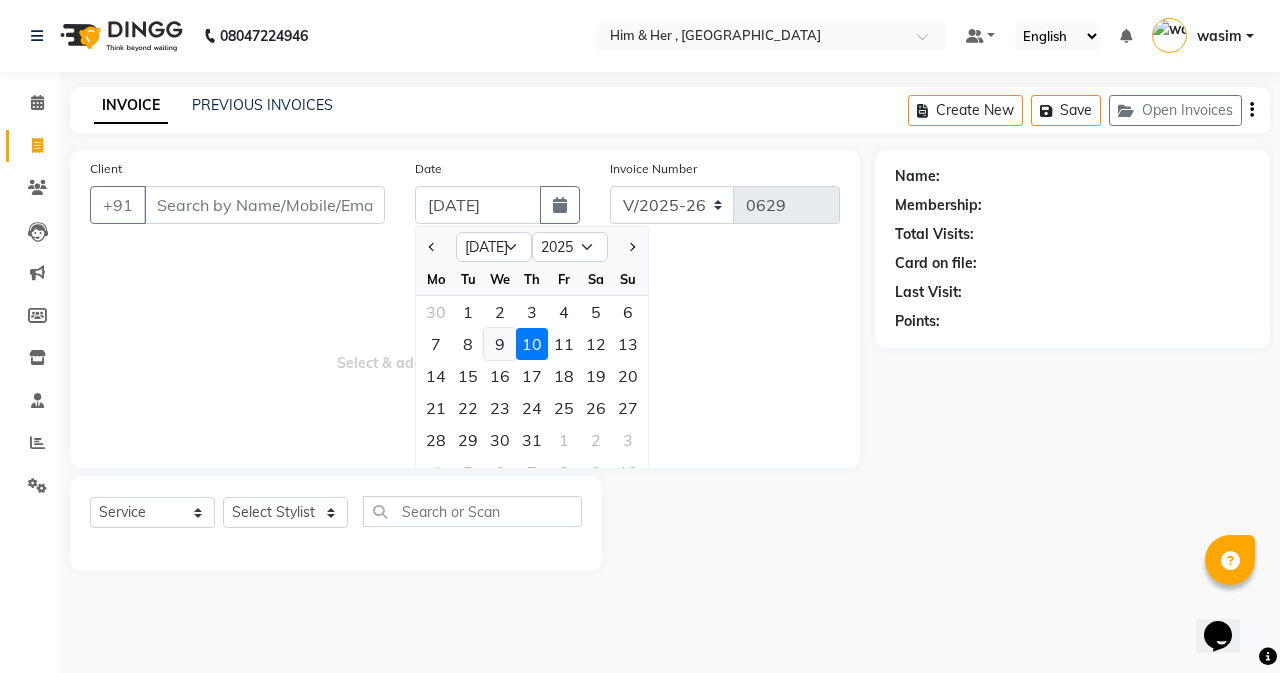 click on "9" 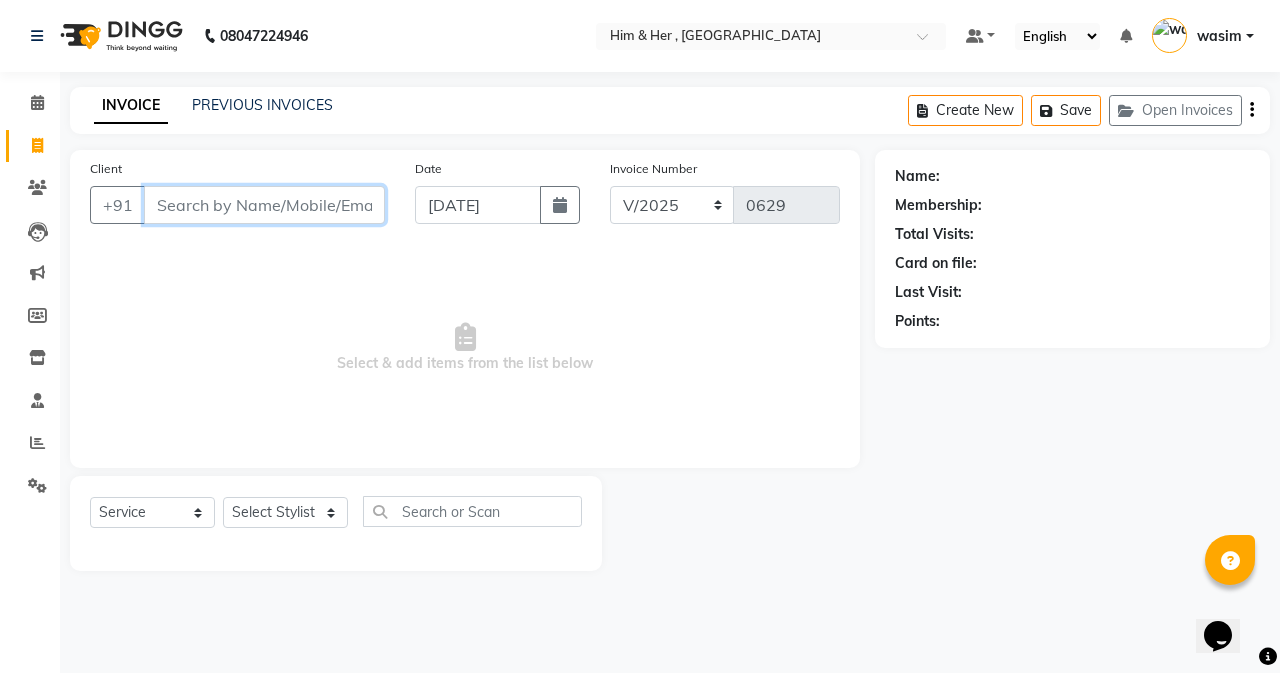 click on "Client" at bounding box center [264, 205] 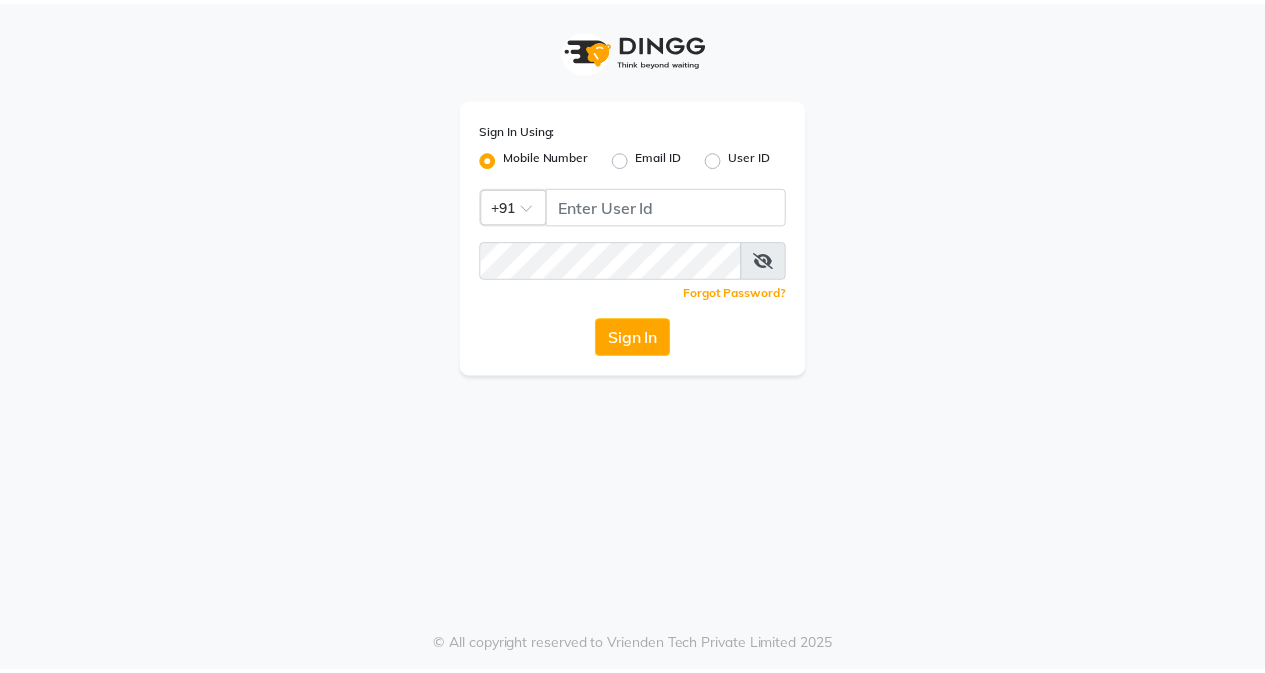 scroll, scrollTop: 0, scrollLeft: 0, axis: both 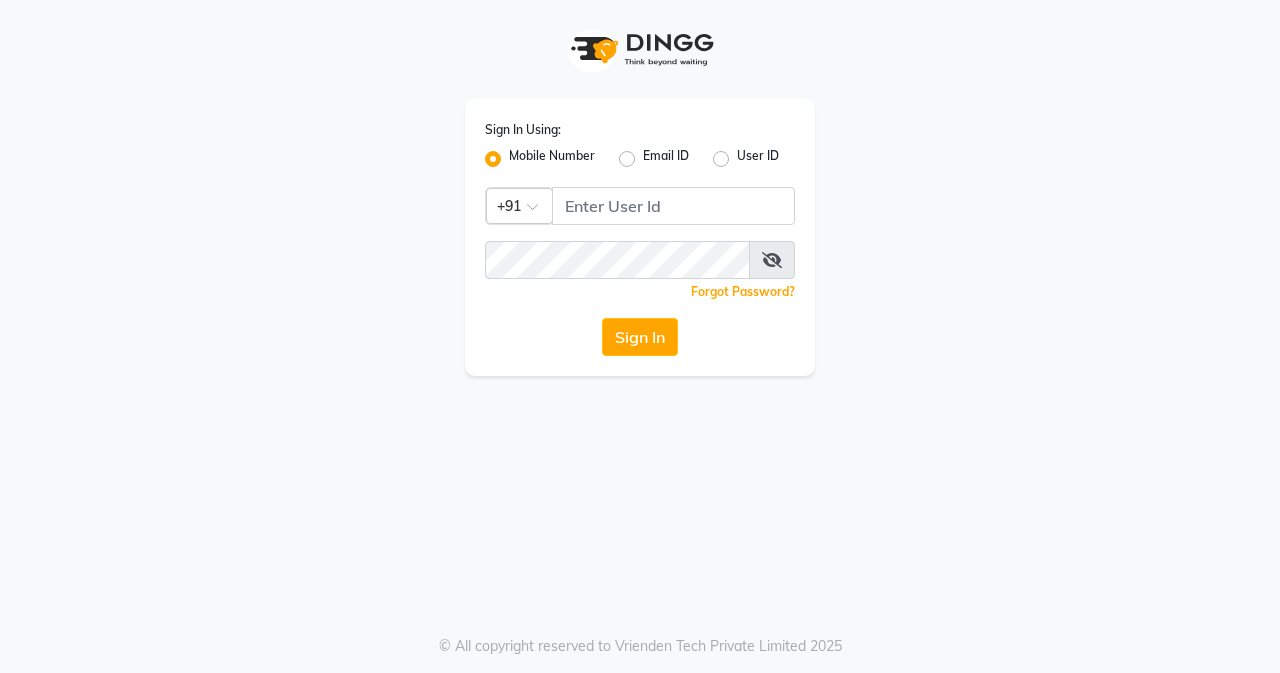 click on "Sign In Using: Mobile Number Email ID User ID Country Code × +91  Remember me Forgot Password?  Sign In   © All copyright reserved to Vrienden Tech Private Limited 2025" at bounding box center (640, 336) 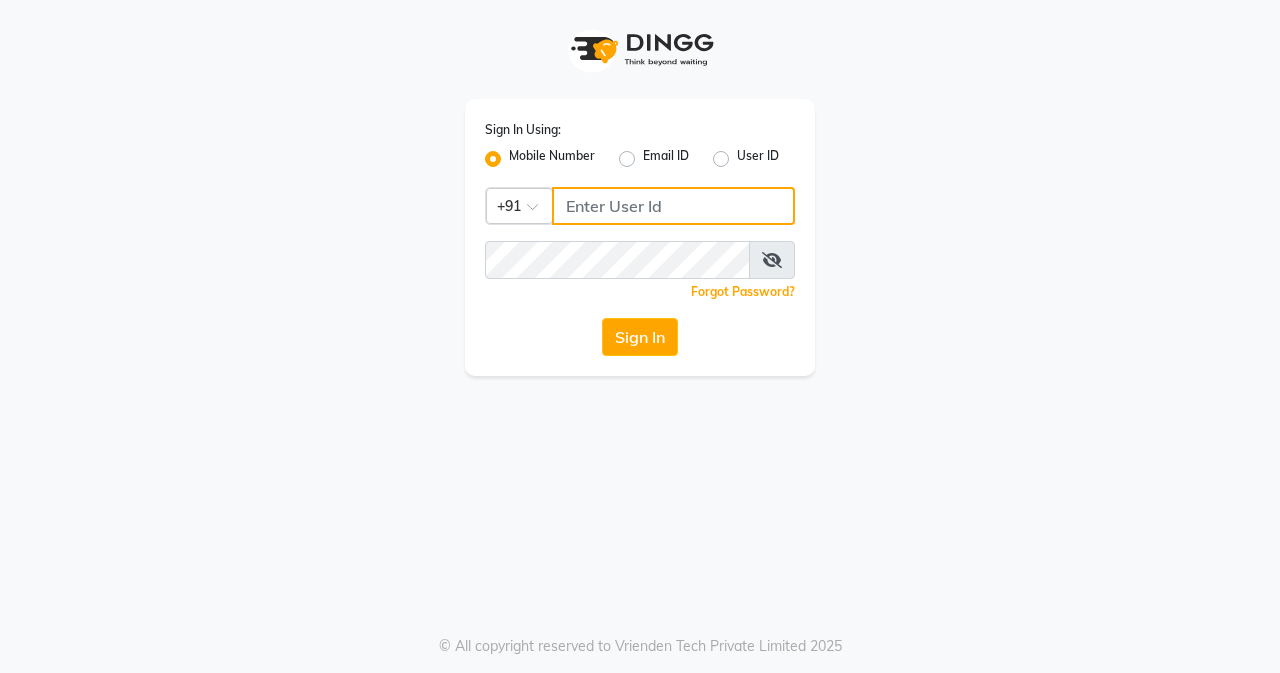 click 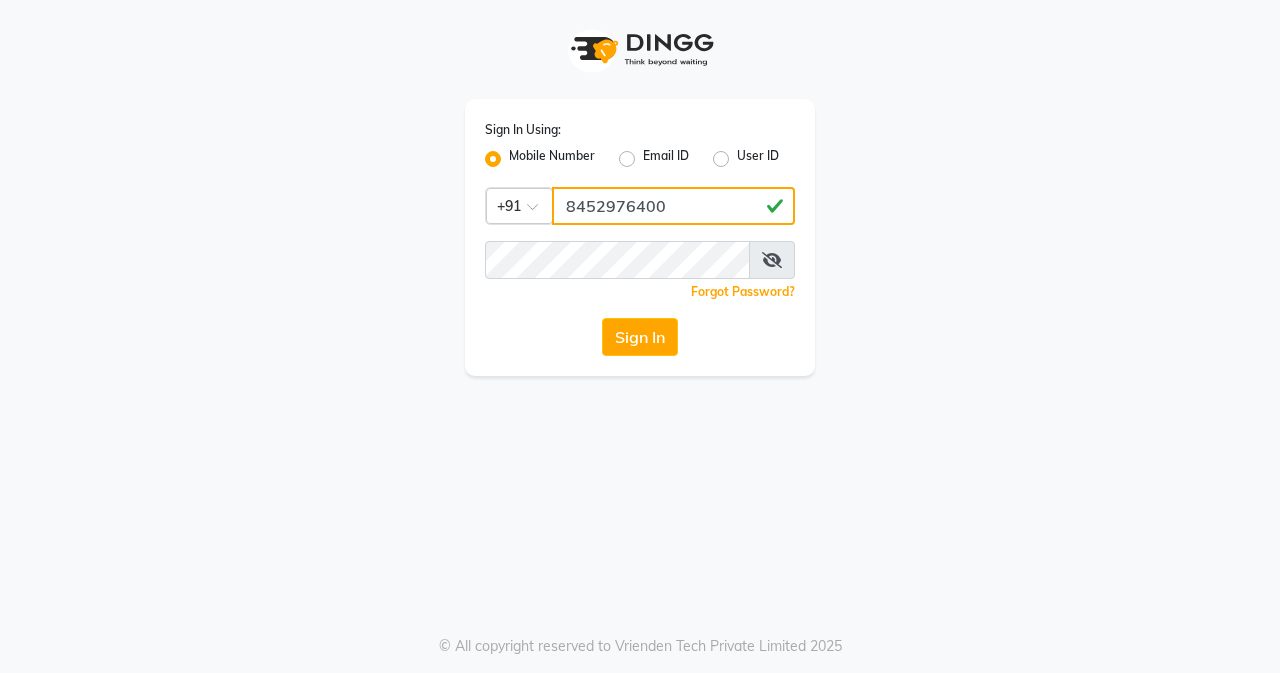drag, startPoint x: 556, startPoint y: 200, endPoint x: 685, endPoint y: 205, distance: 129.09686 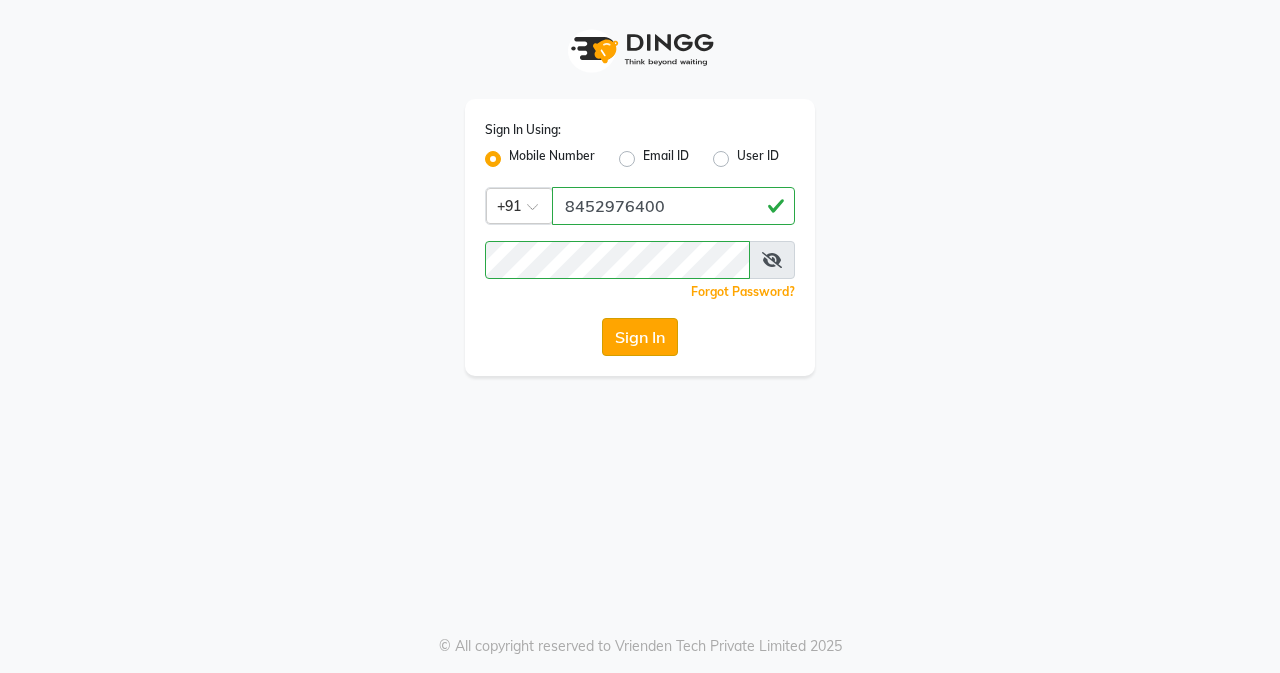 click on "Sign In" 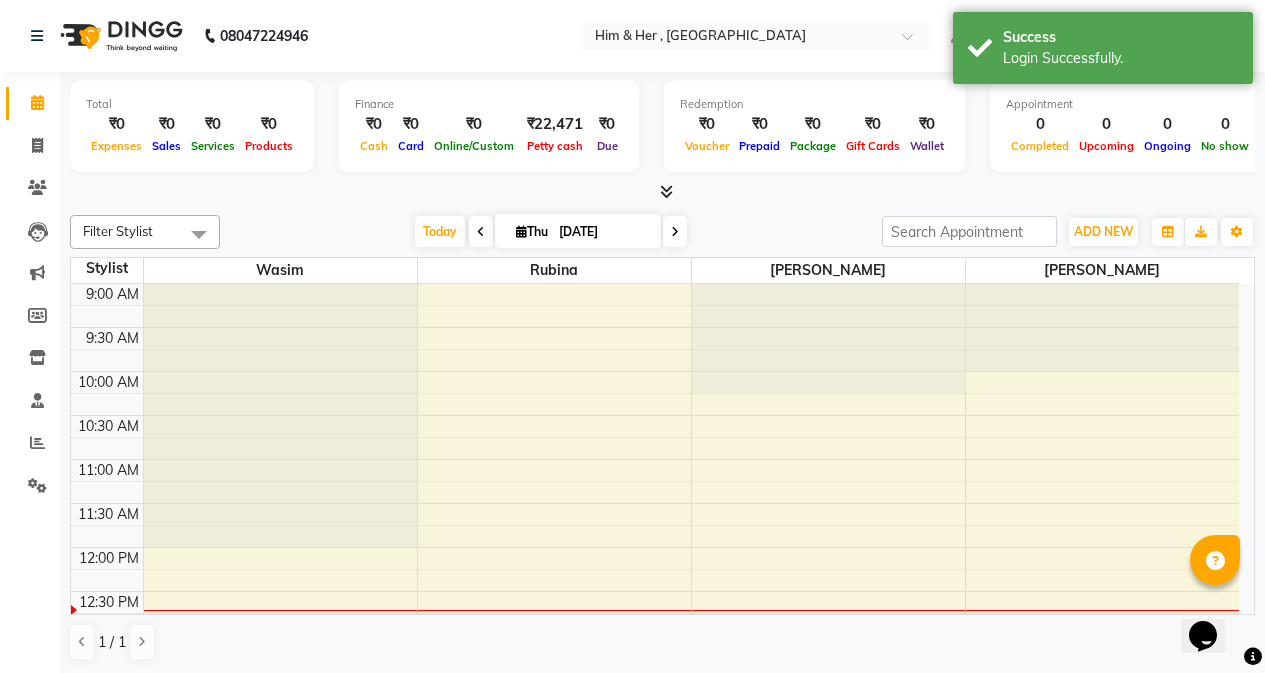 scroll, scrollTop: 0, scrollLeft: 0, axis: both 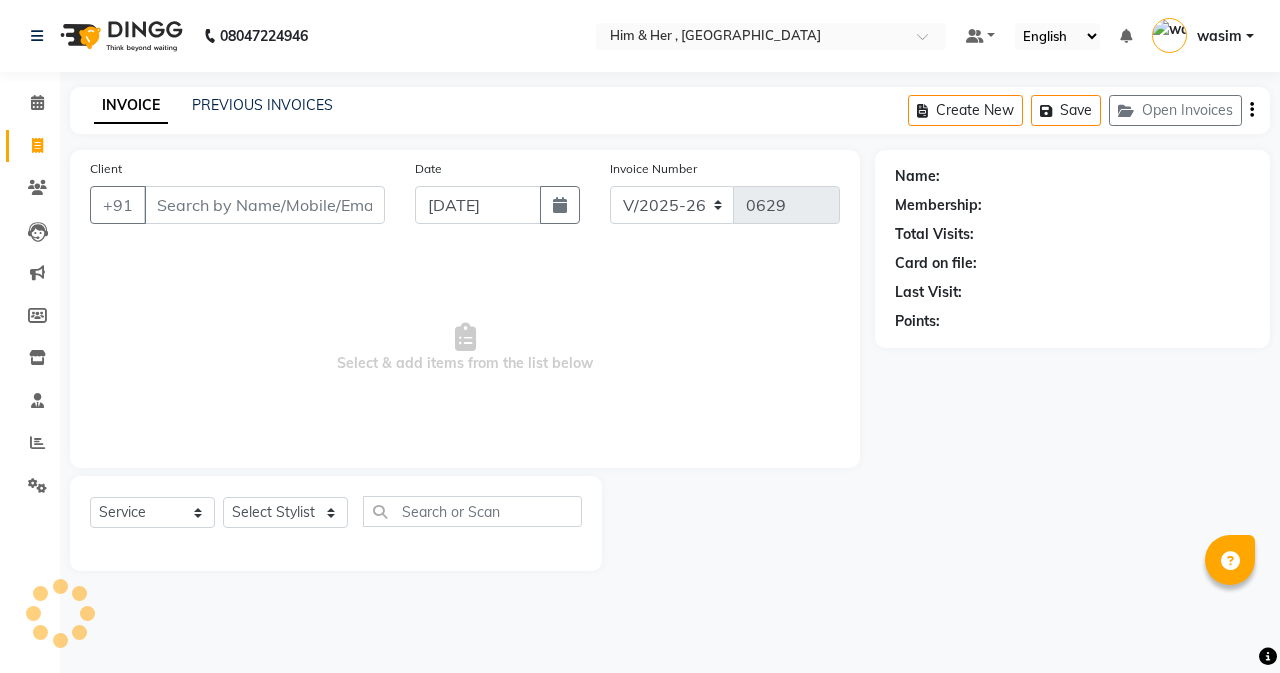 select on "5934" 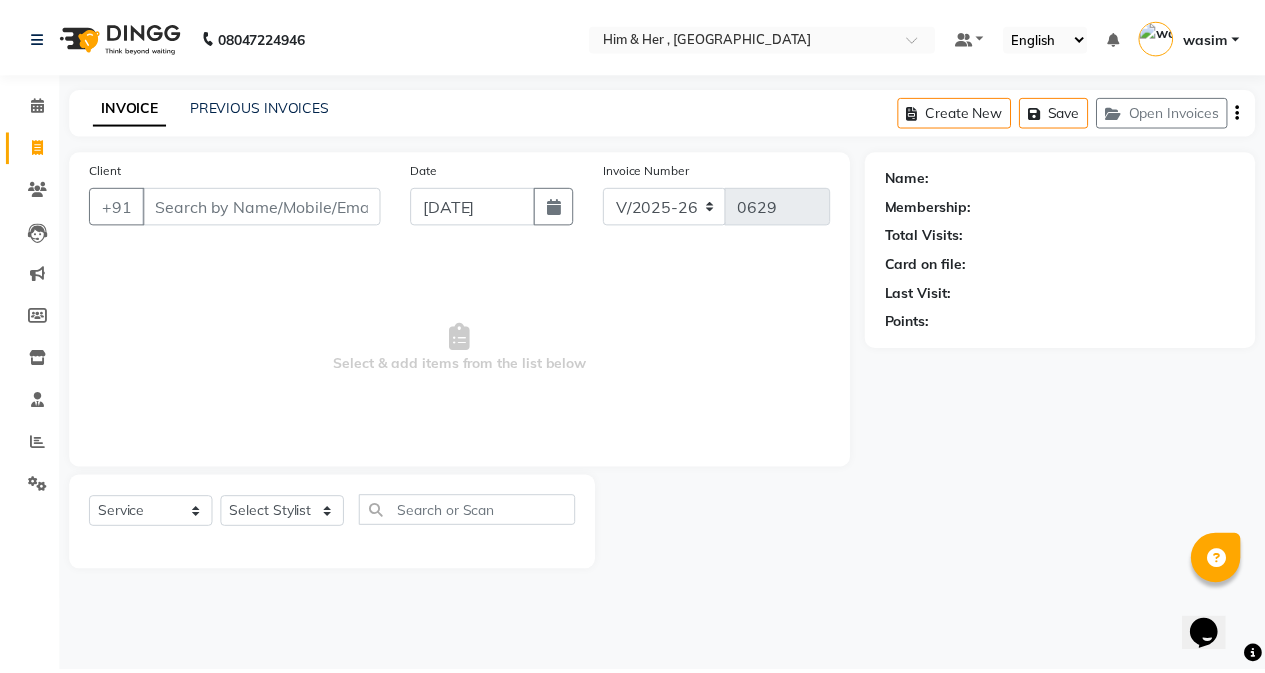 scroll, scrollTop: 0, scrollLeft: 0, axis: both 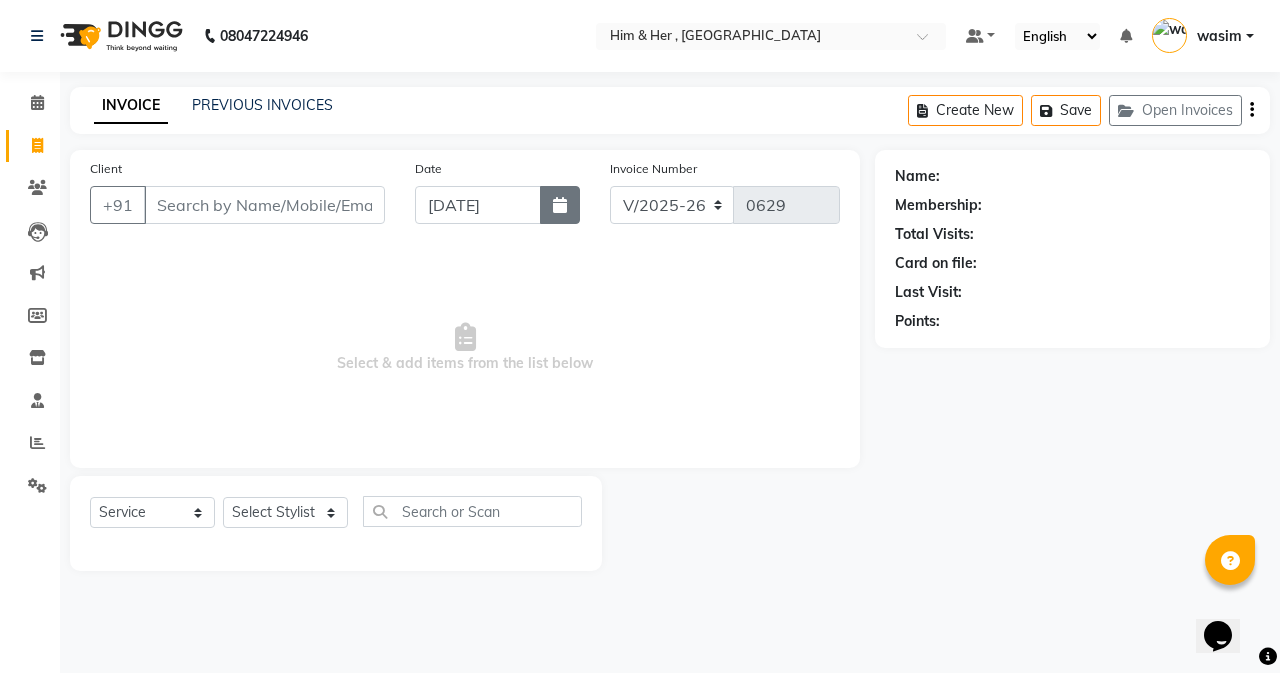 click 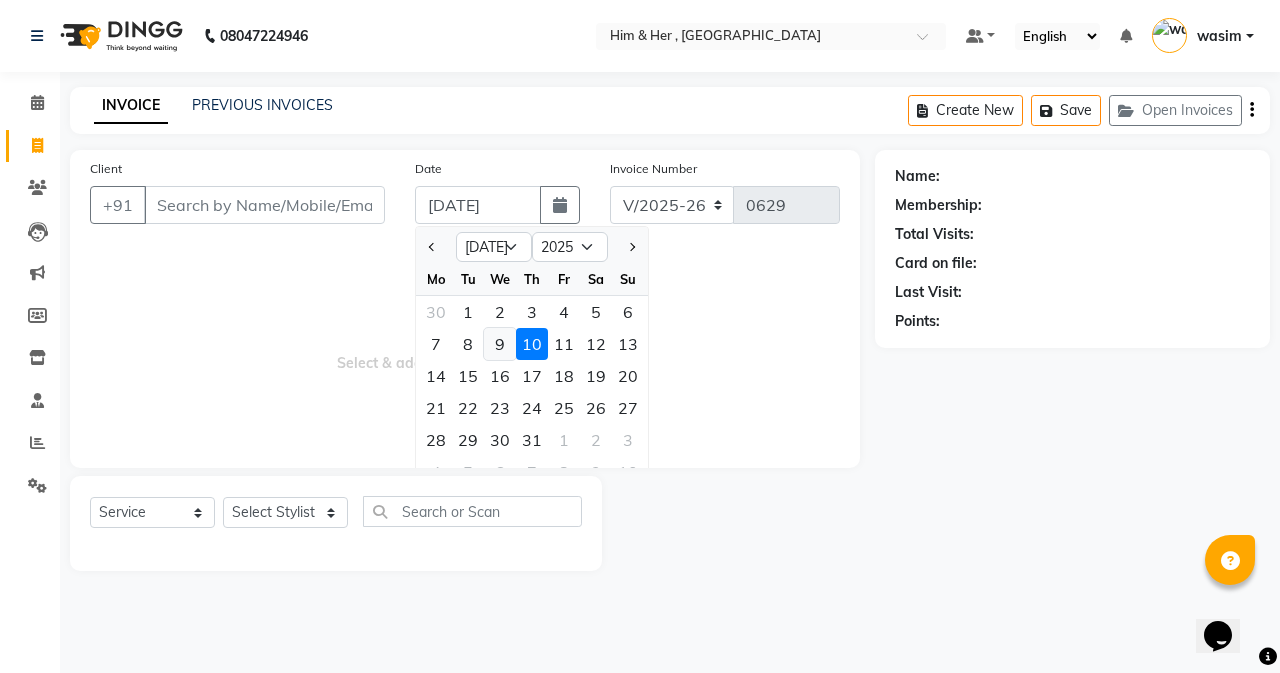 click on "9" 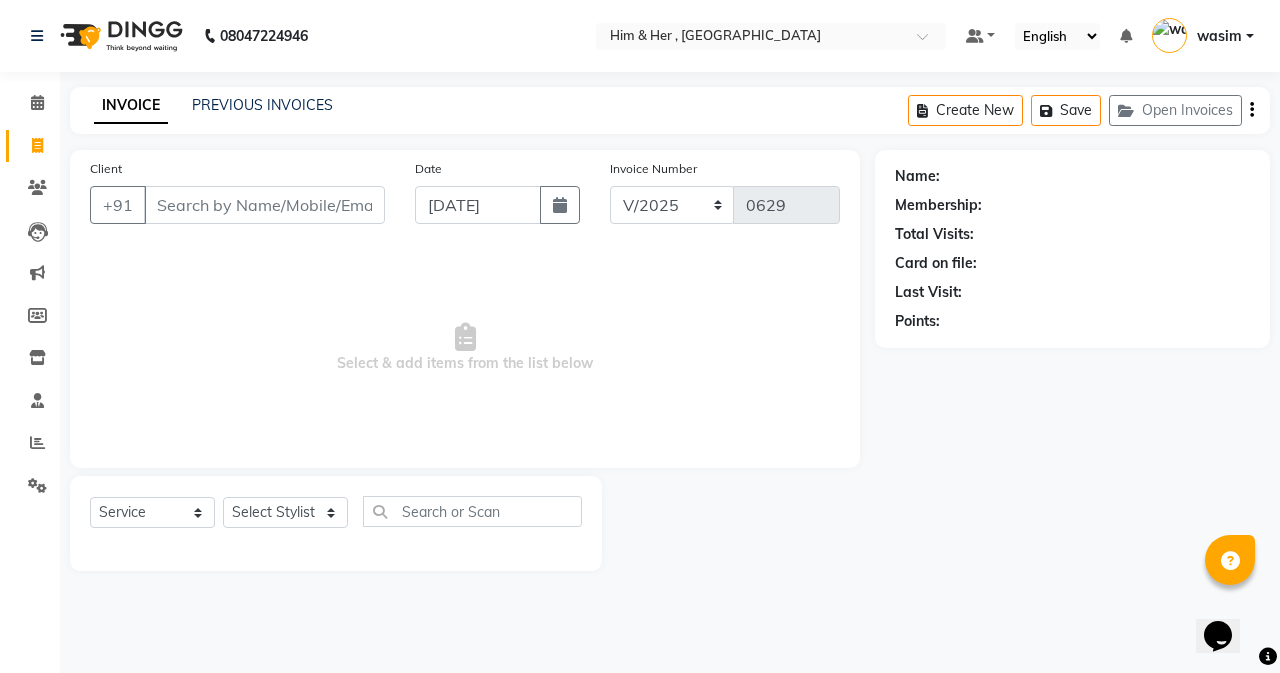 click on "Client +91" 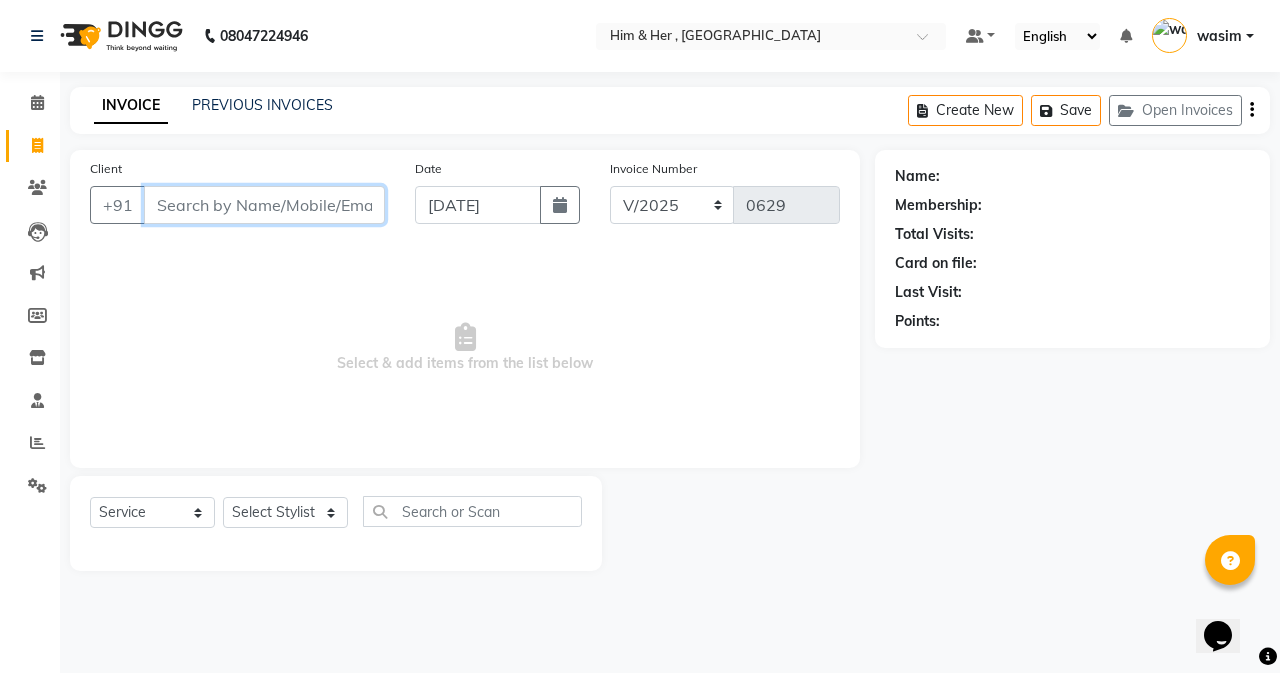 click on "Client" at bounding box center [264, 205] 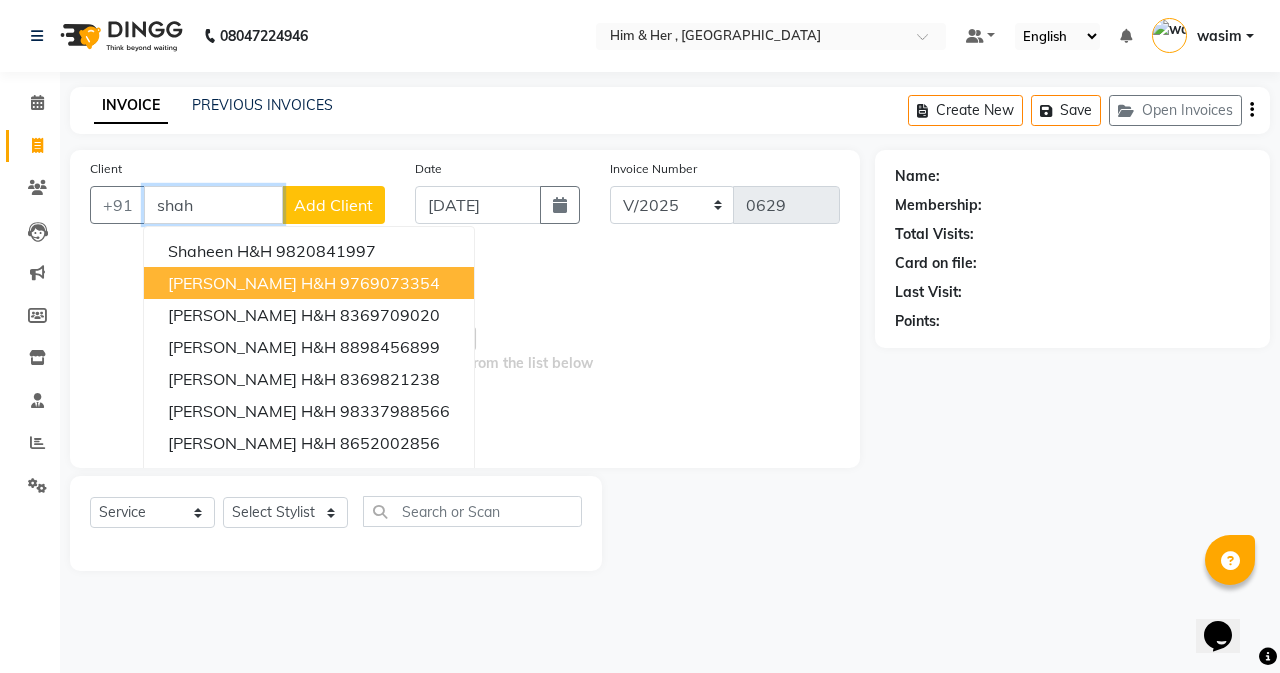 click on "shahrukh H&H" at bounding box center (252, 283) 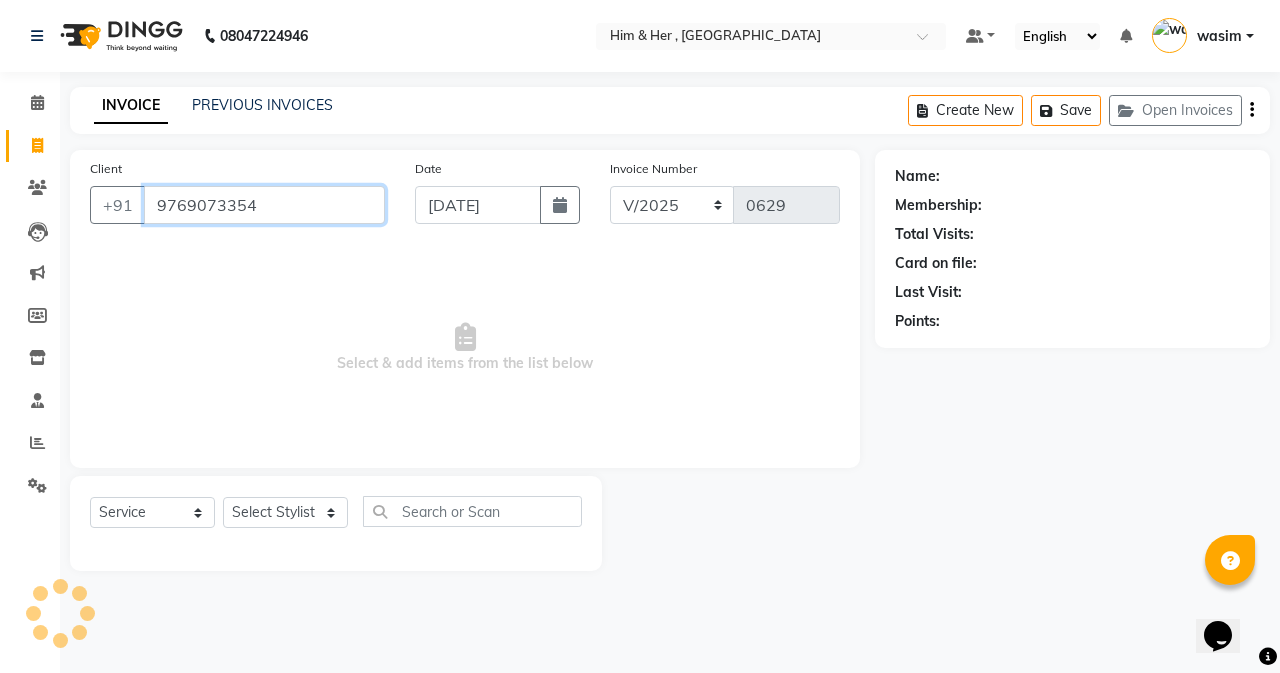 type on "9769073354" 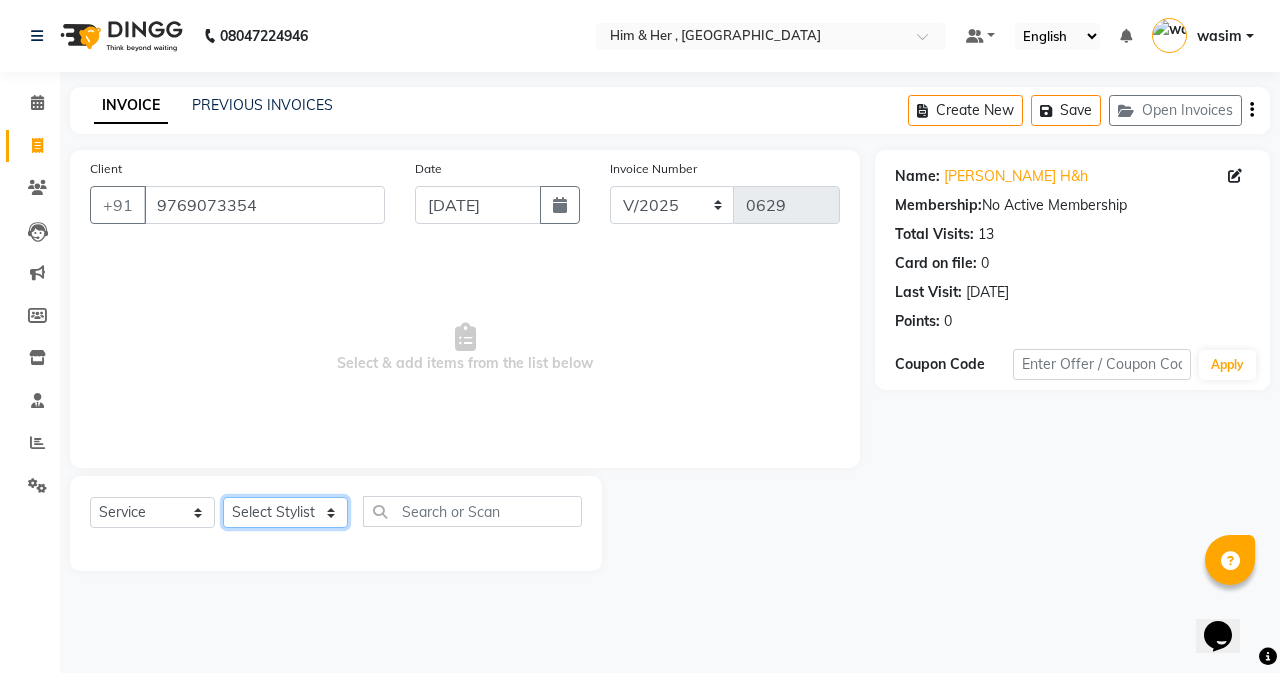 click on "Select Stylist [PERSON_NAME] Rubina [PERSON_NAME] [PERSON_NAME]" 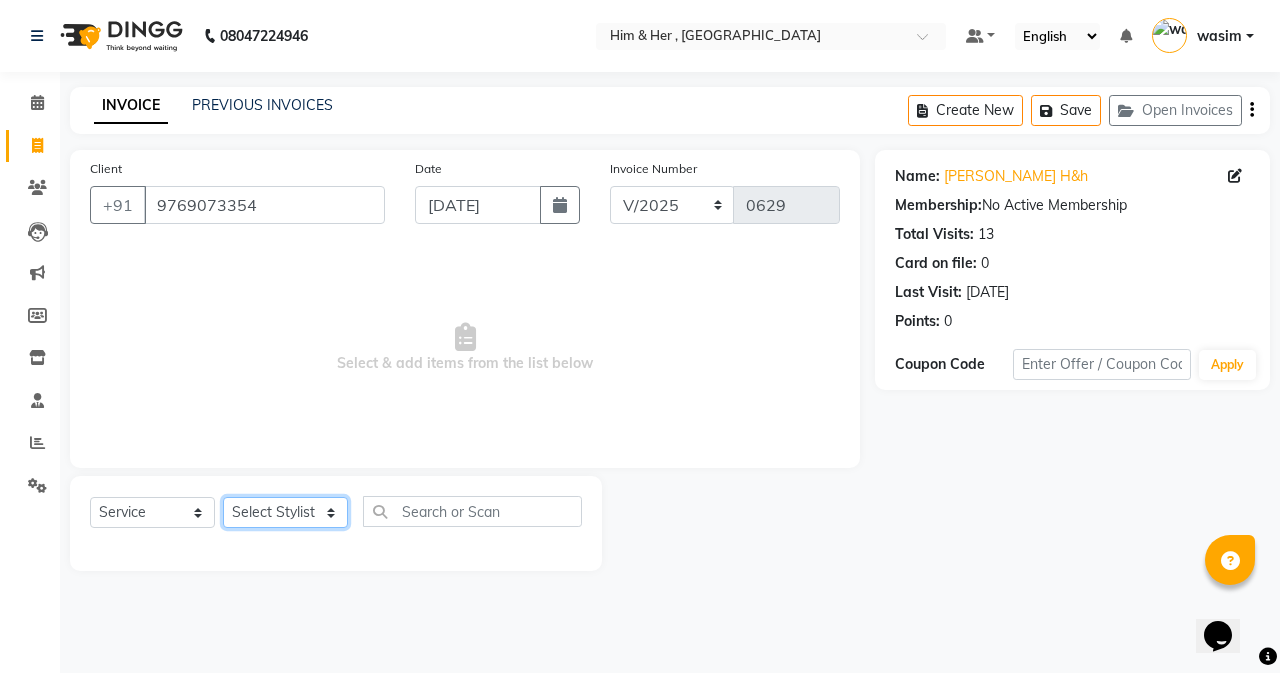 select on "42532" 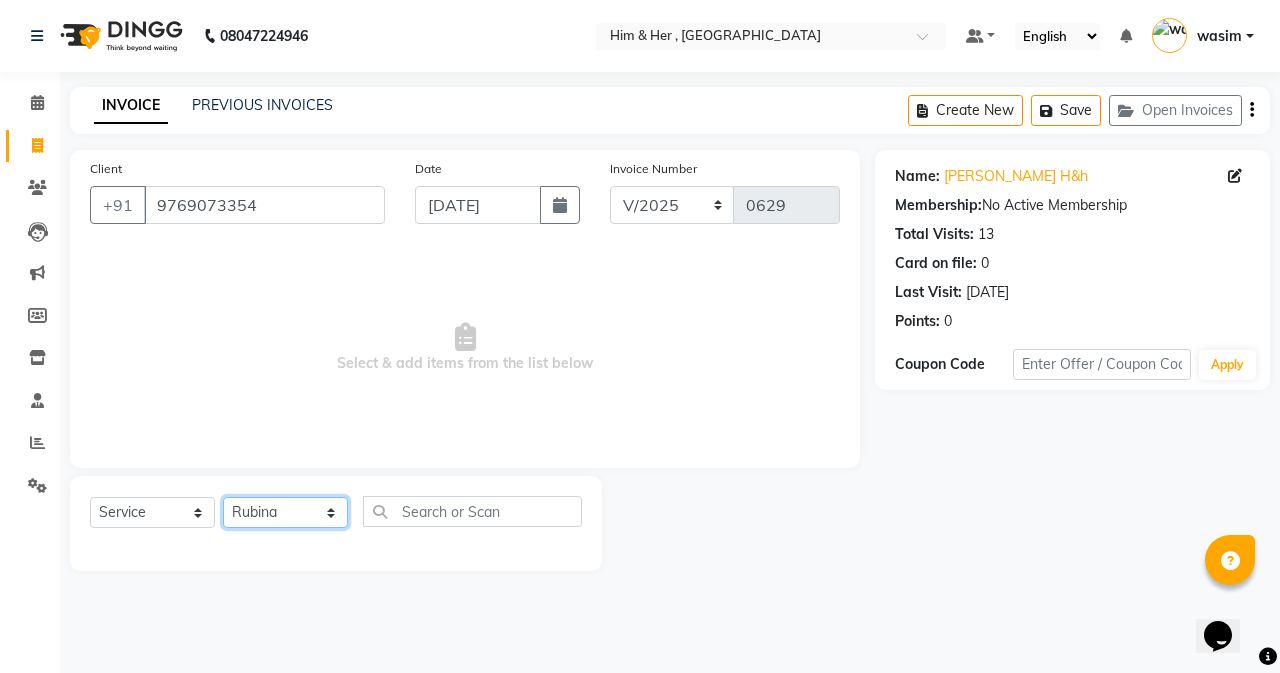 click on "Select Stylist [PERSON_NAME] Rubina [PERSON_NAME] [PERSON_NAME]" 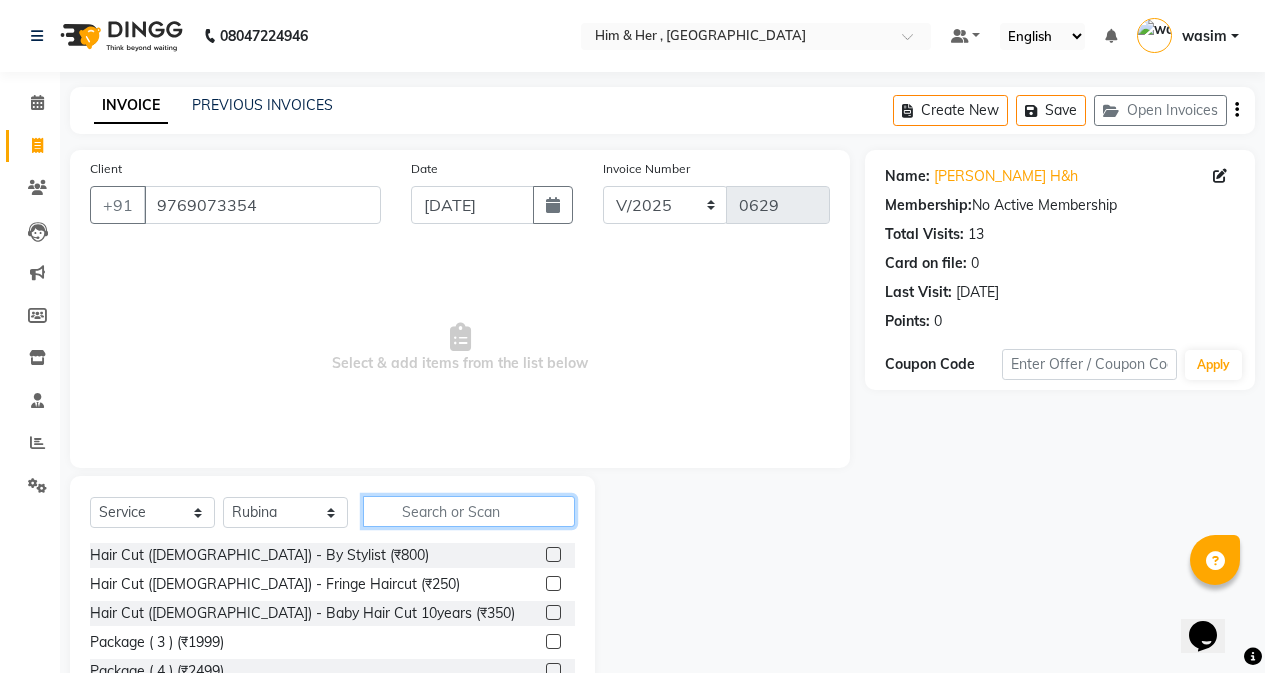drag, startPoint x: 408, startPoint y: 504, endPoint x: 386, endPoint y: 520, distance: 27.202942 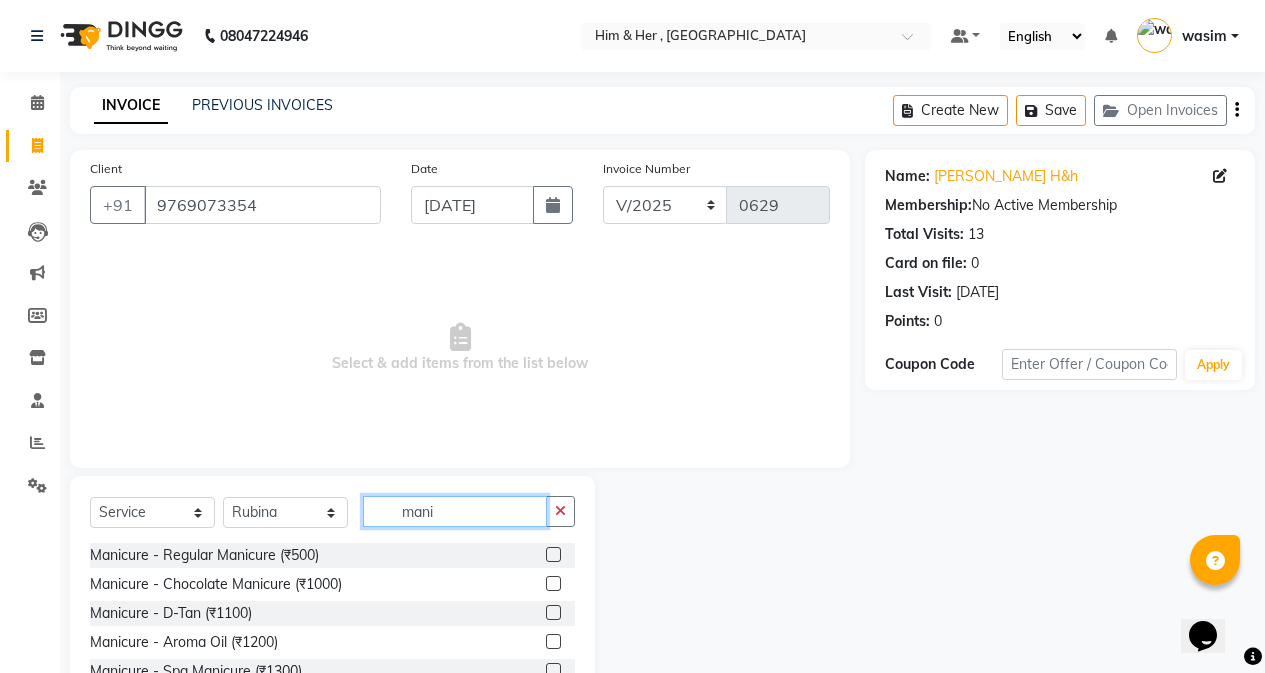 scroll, scrollTop: 3, scrollLeft: 0, axis: vertical 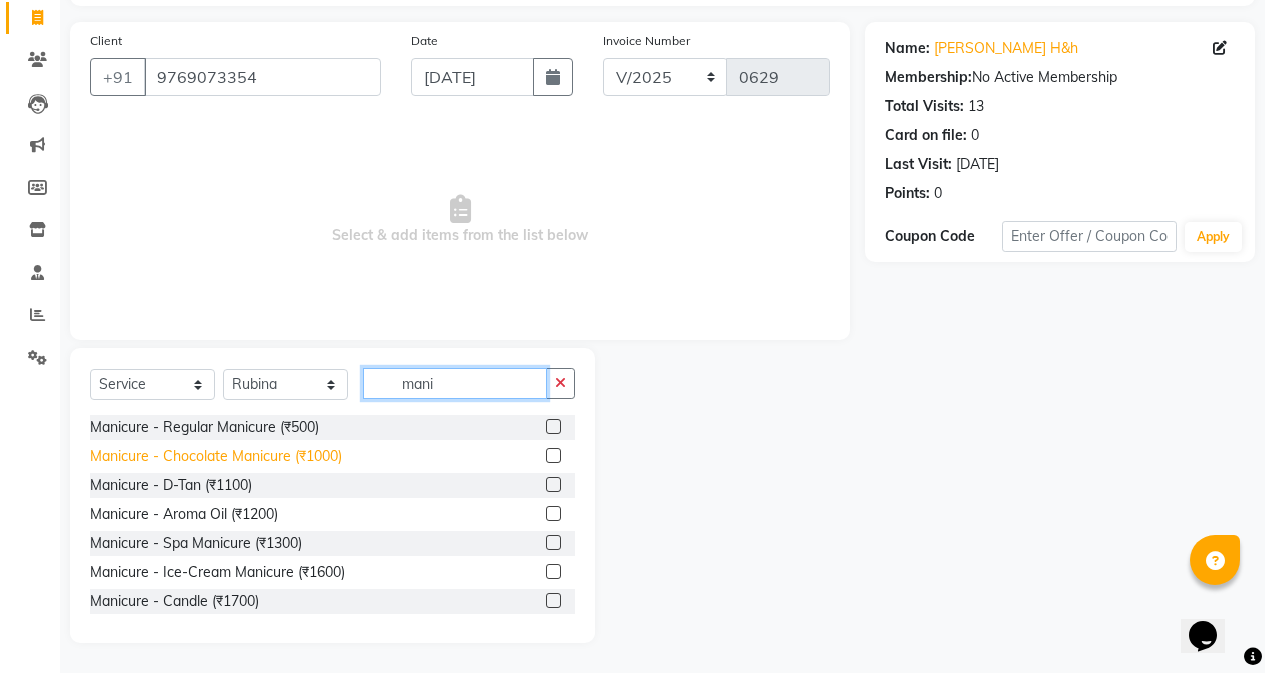 type on "mani" 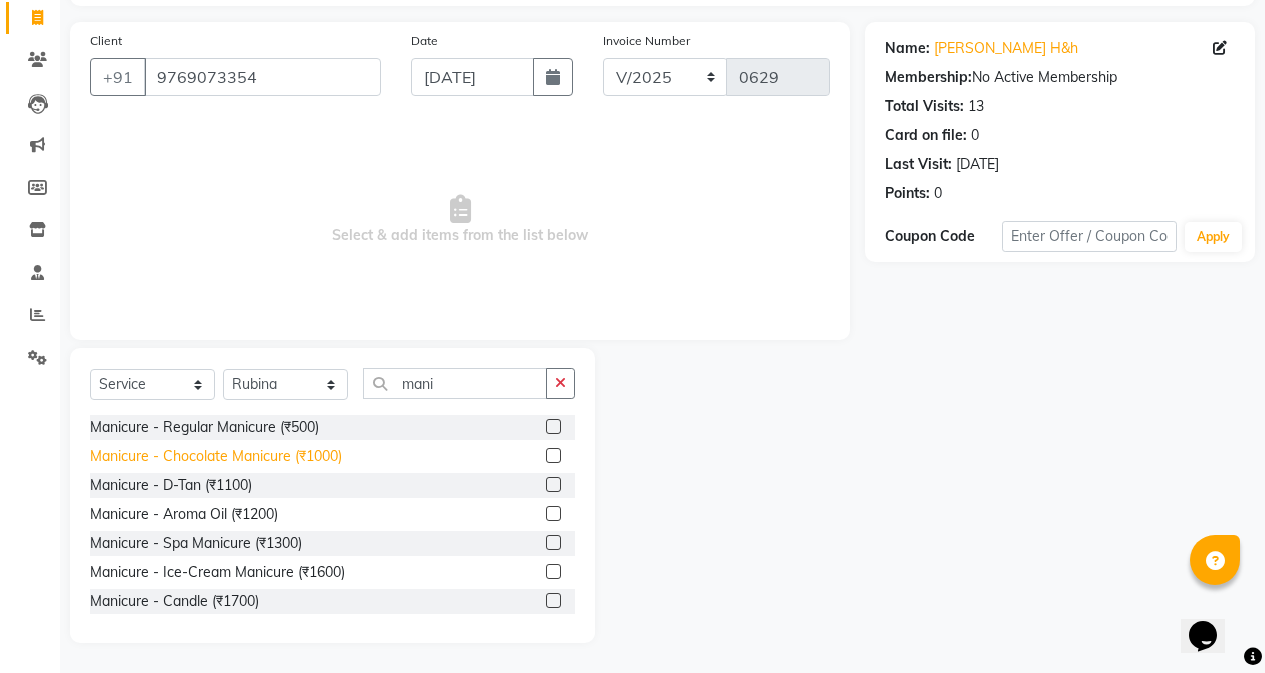 click on "Manicure - Chocolate Manicure (₹1000)" 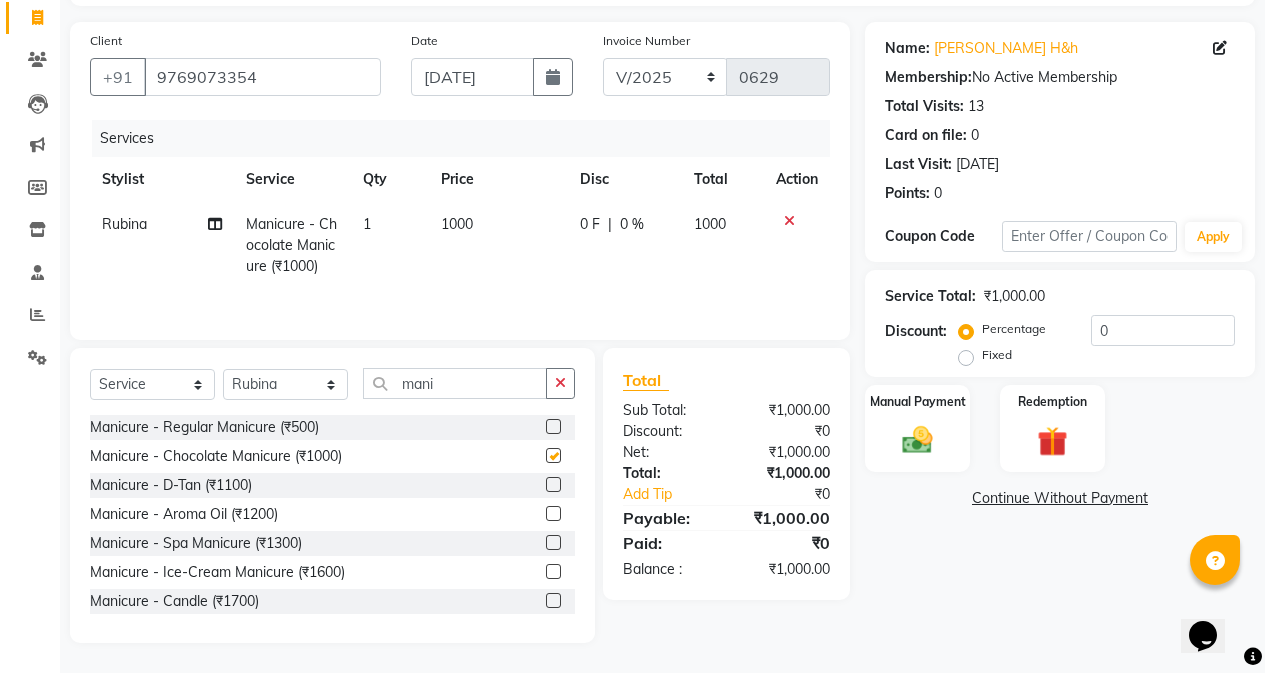 checkbox on "false" 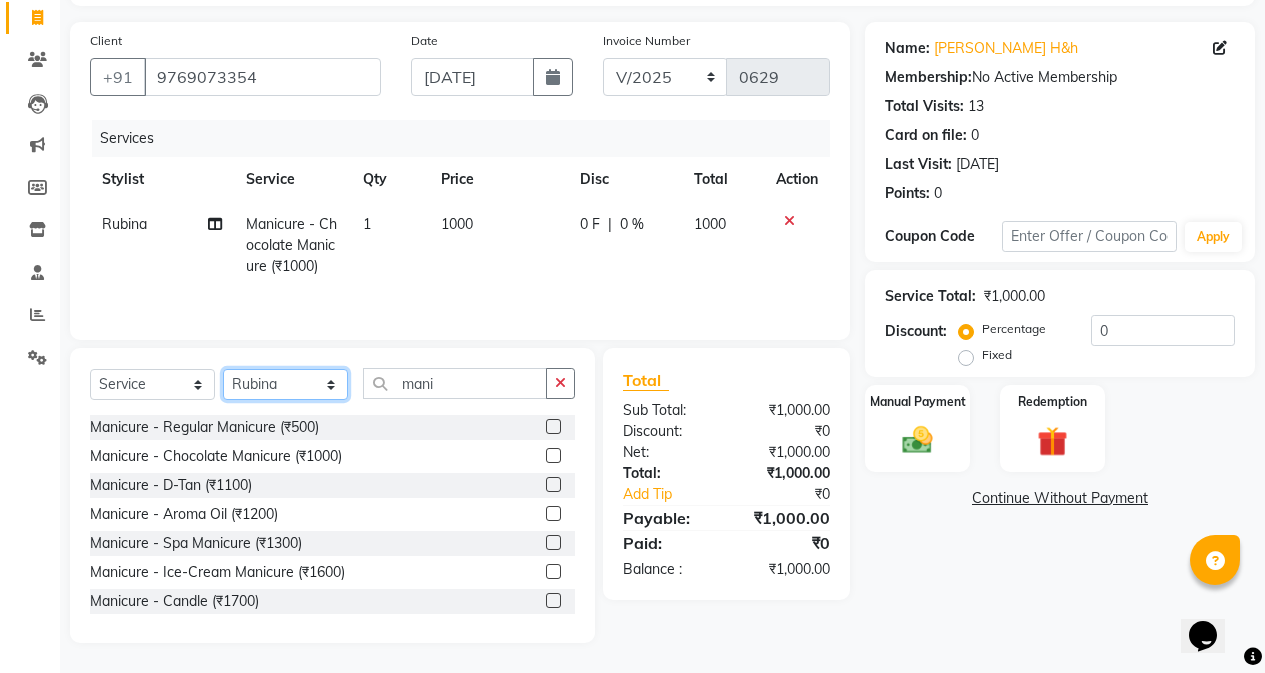 click on "Select Stylist [PERSON_NAME] Rubina [PERSON_NAME] [PERSON_NAME]" 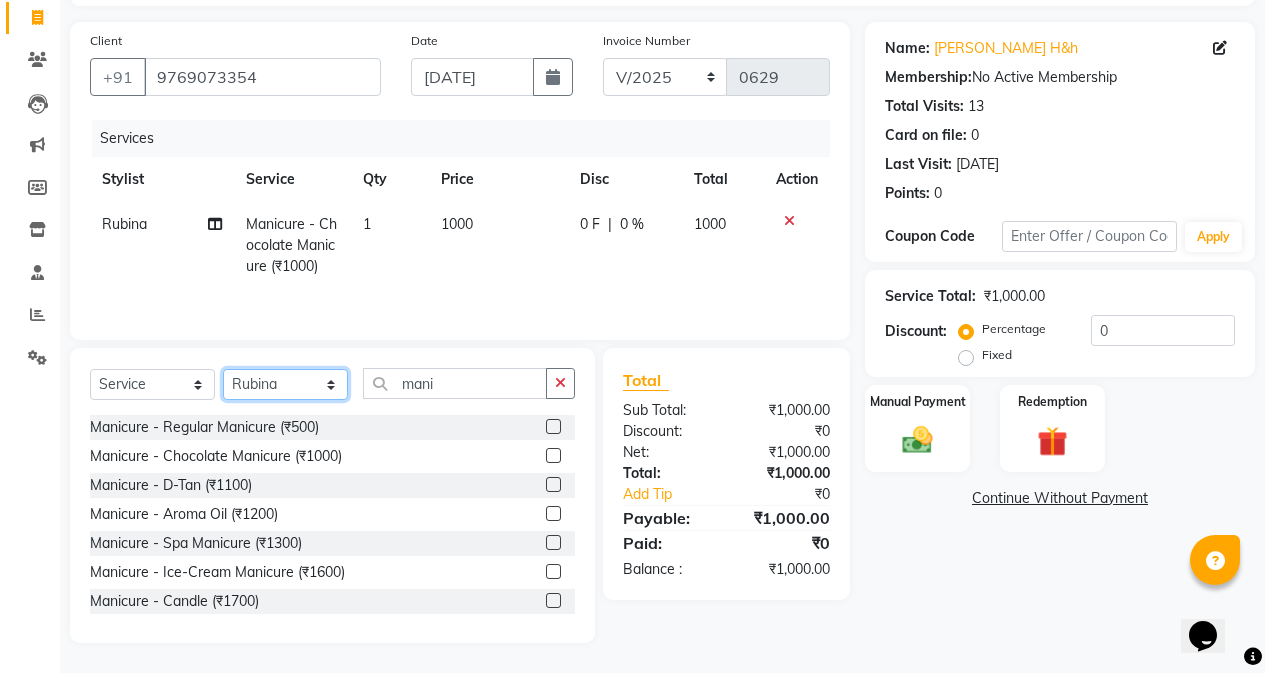 select on "51709" 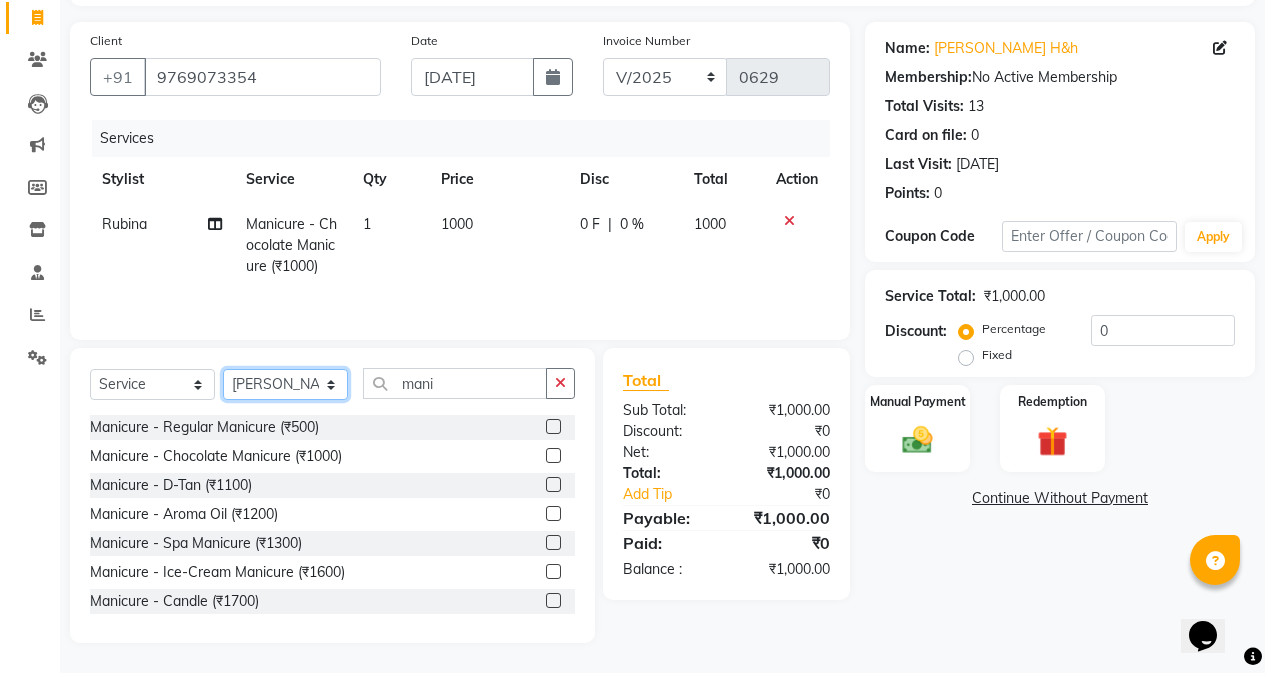 click on "Select Stylist [PERSON_NAME] Rubina [PERSON_NAME] [PERSON_NAME]" 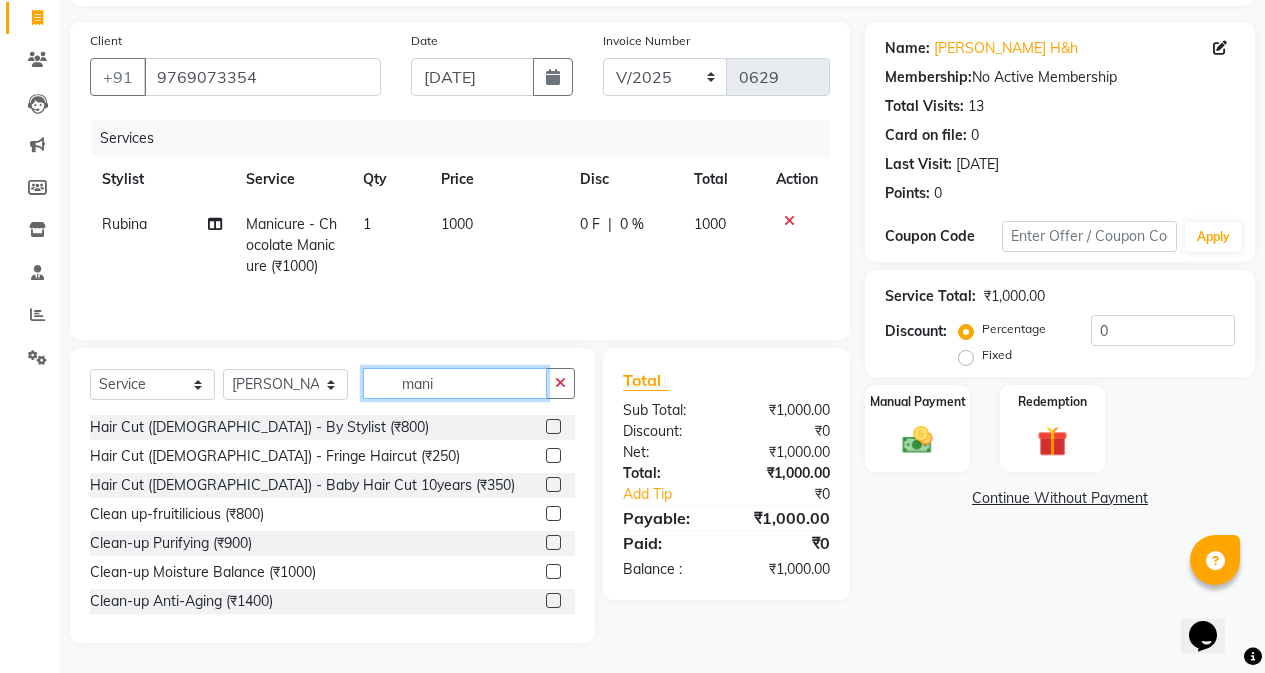 click on "mani" 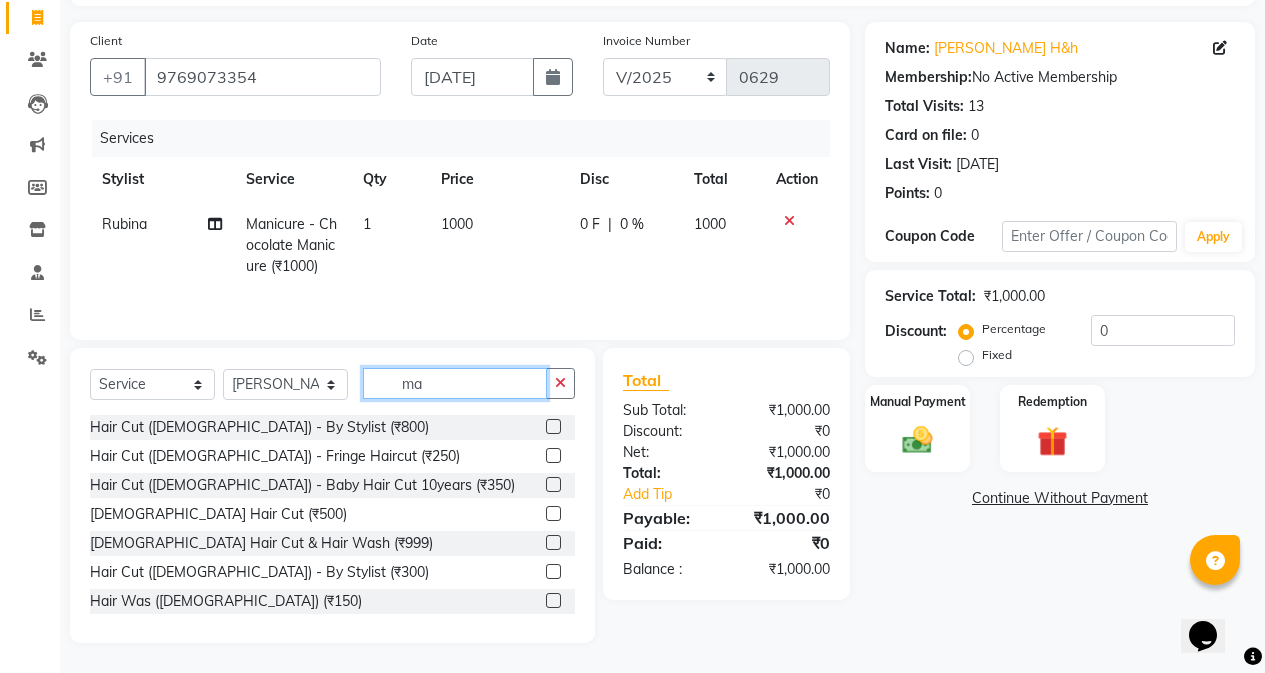 type on "m" 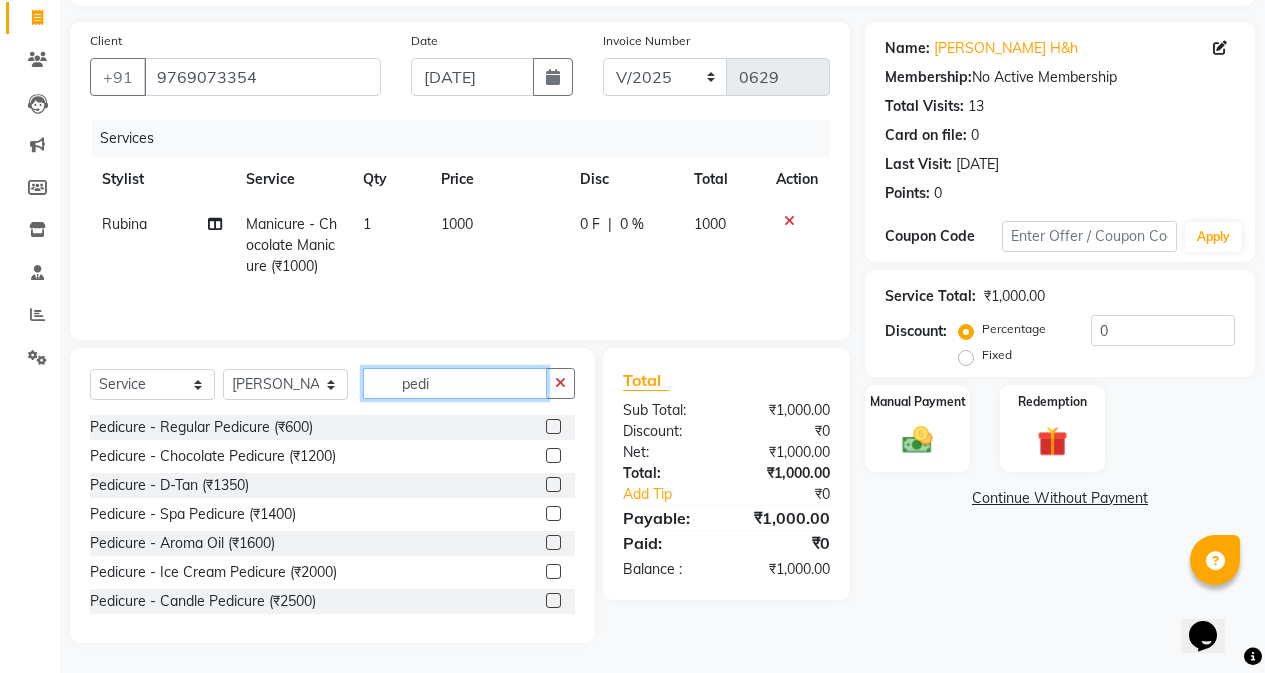 type on "pedi" 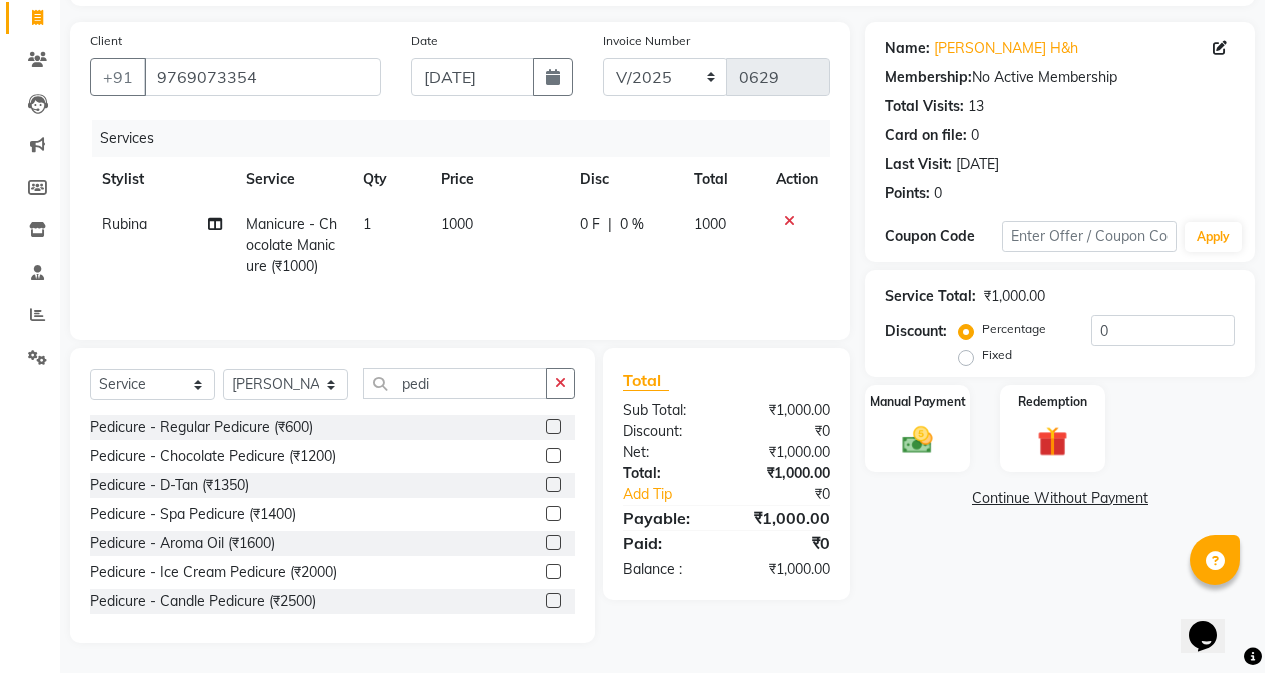 click 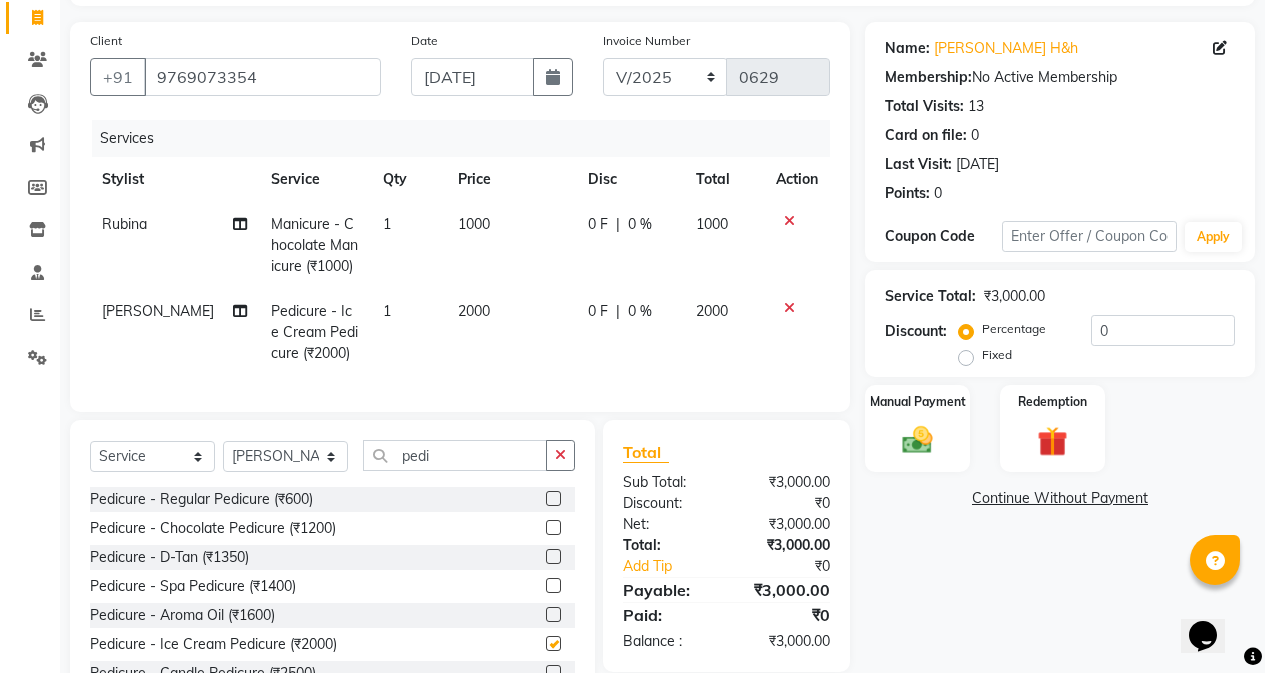 checkbox on "false" 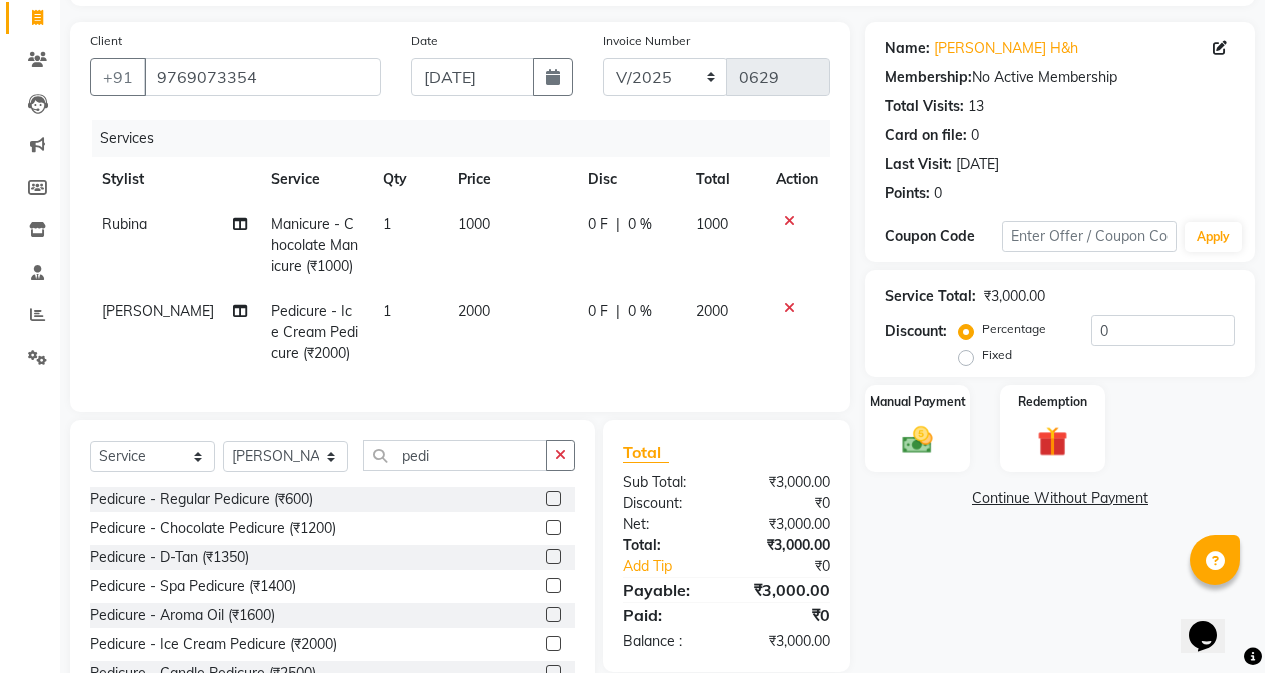 click on "1" 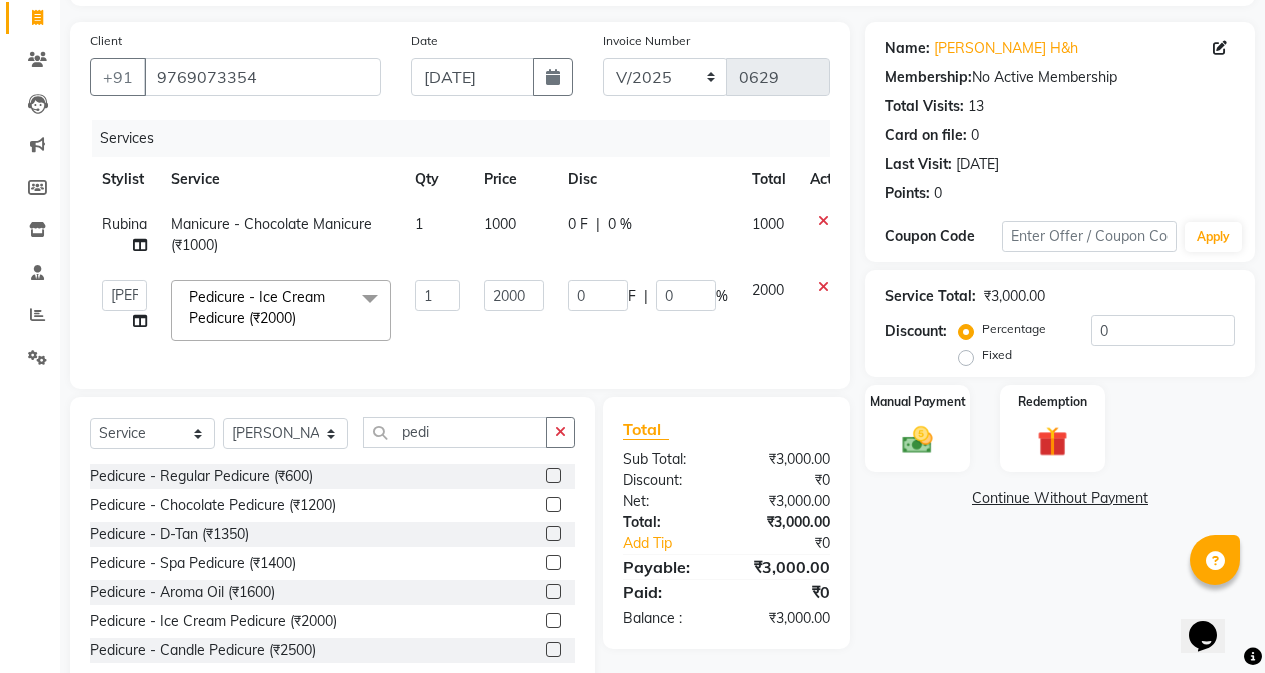 click 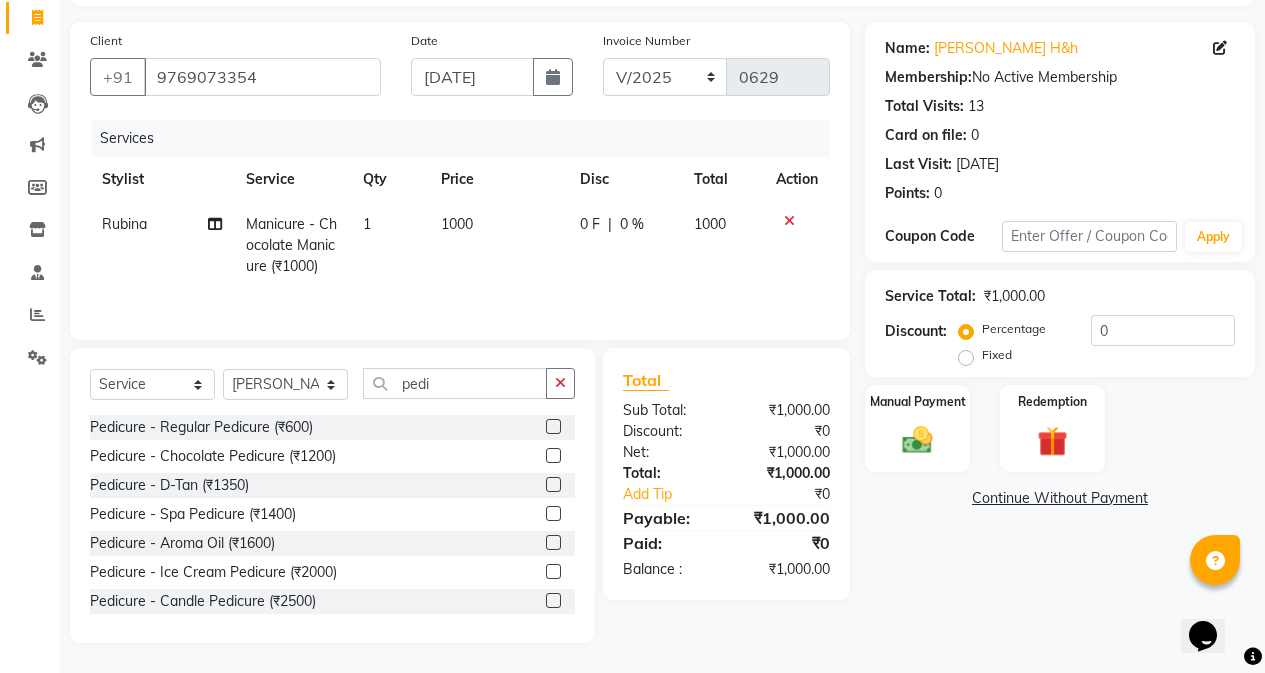 click 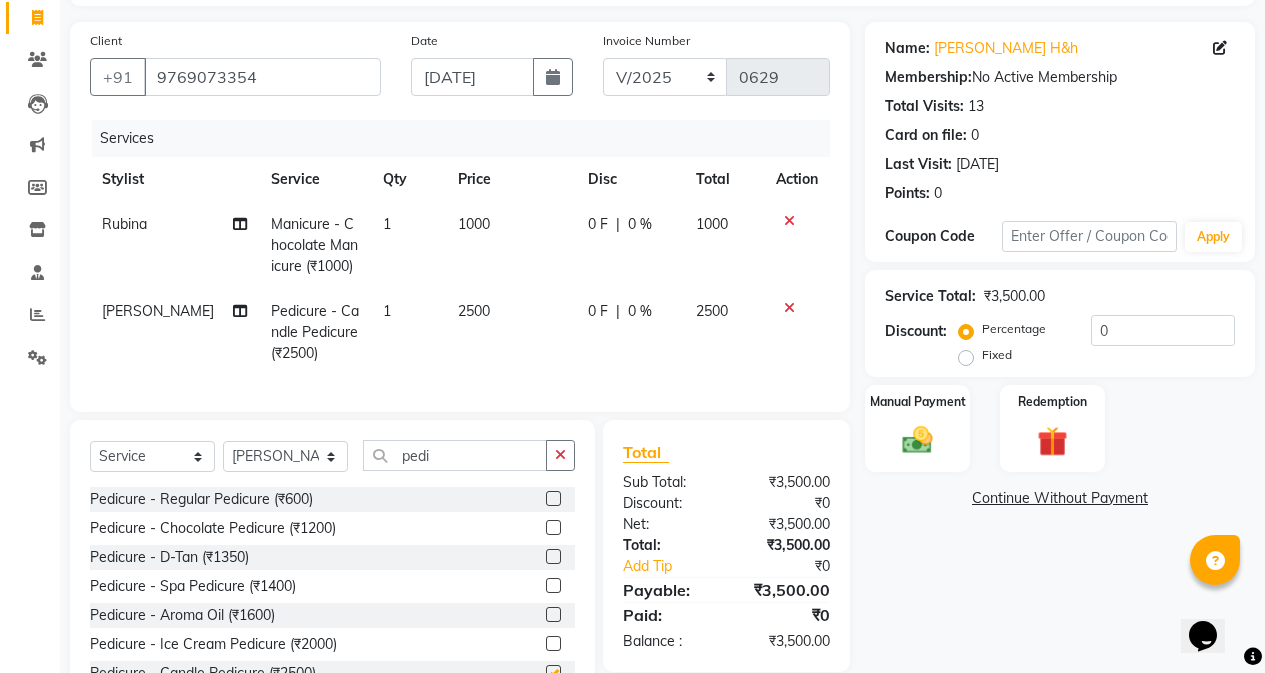 checkbox on "false" 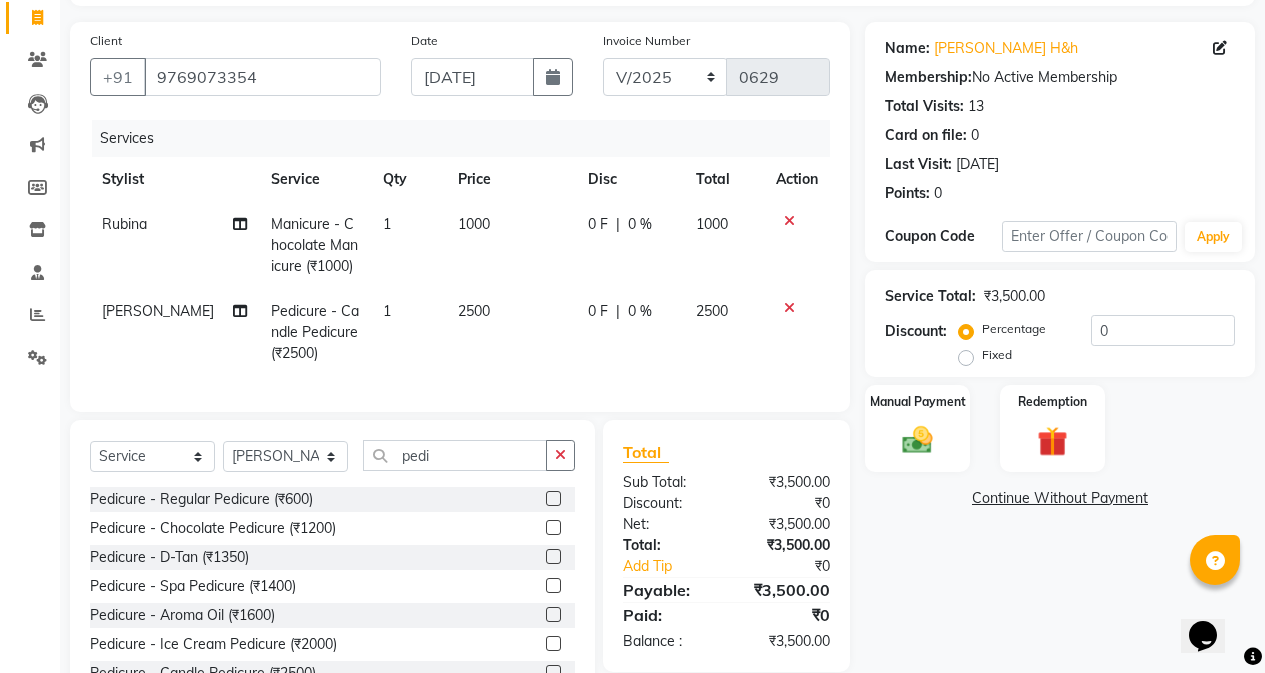 click 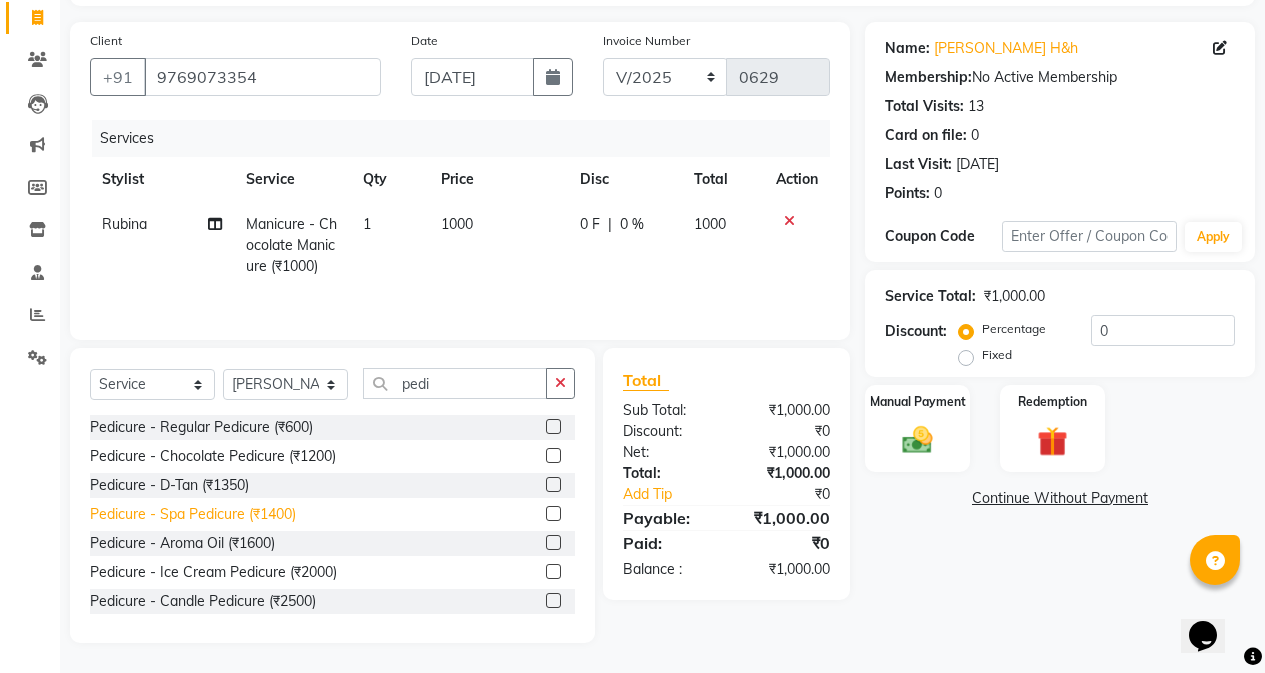 click on "Pedicure - Spa Pedicure (₹1400)" 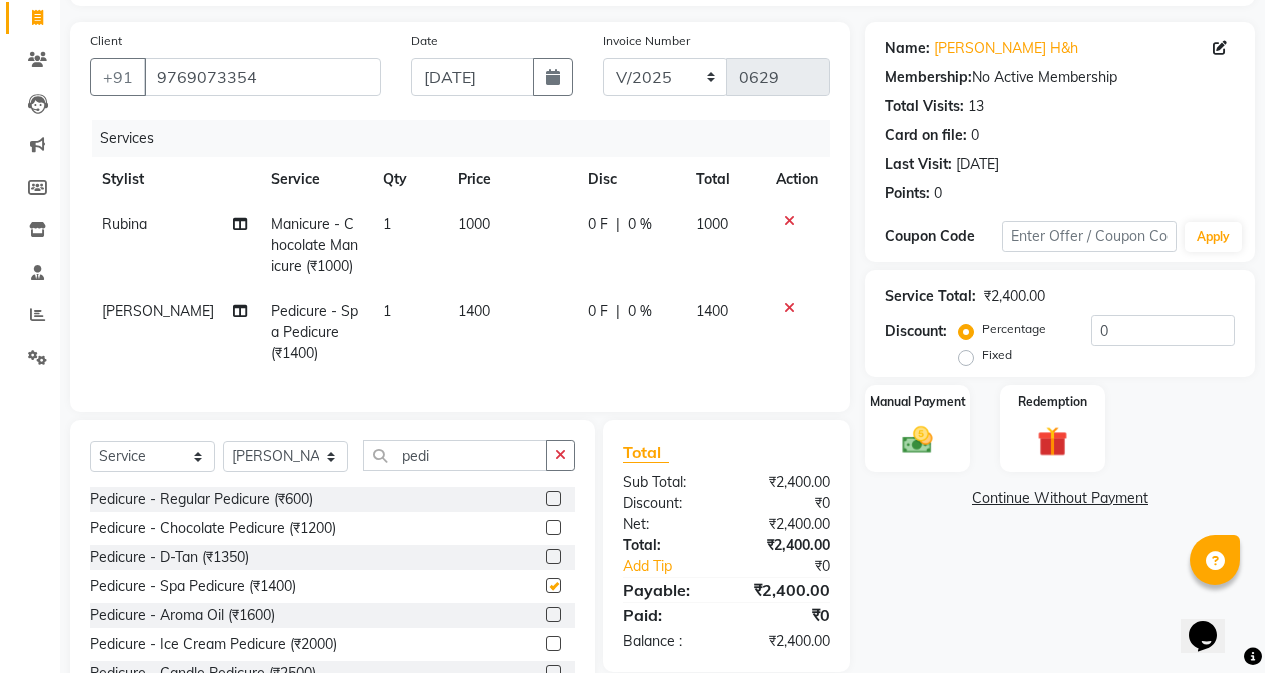 checkbox on "false" 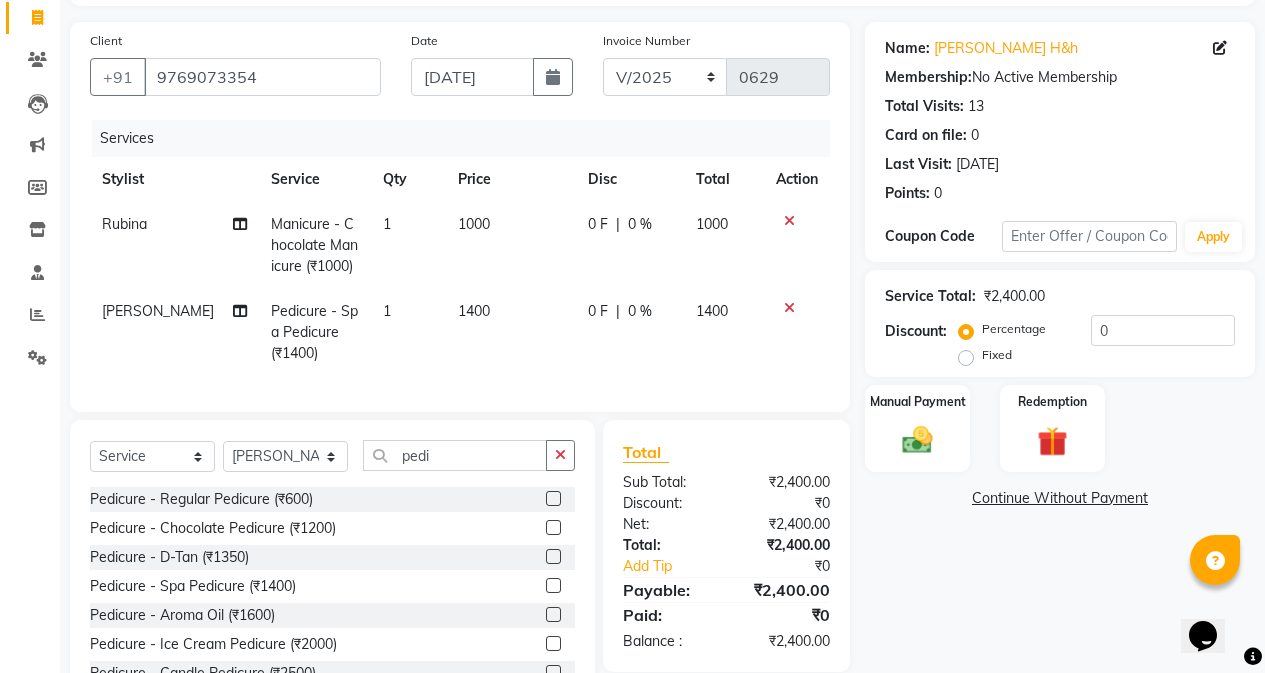 click on "1400" 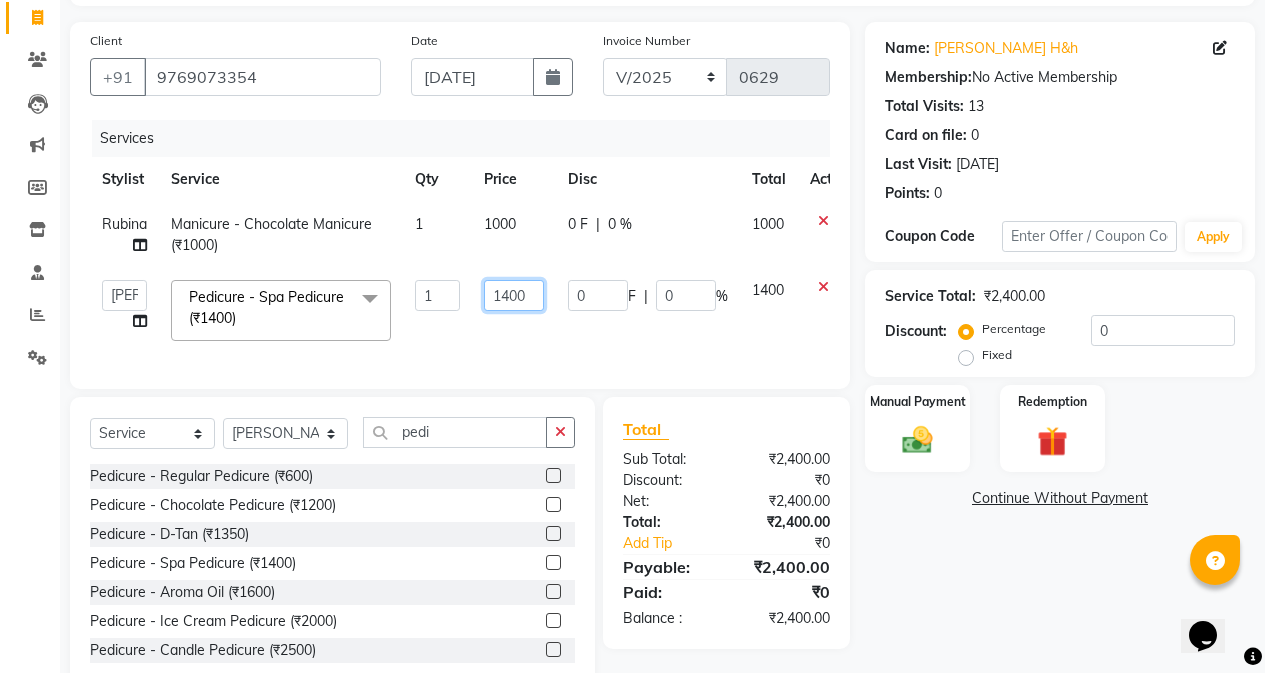 click on "1400" 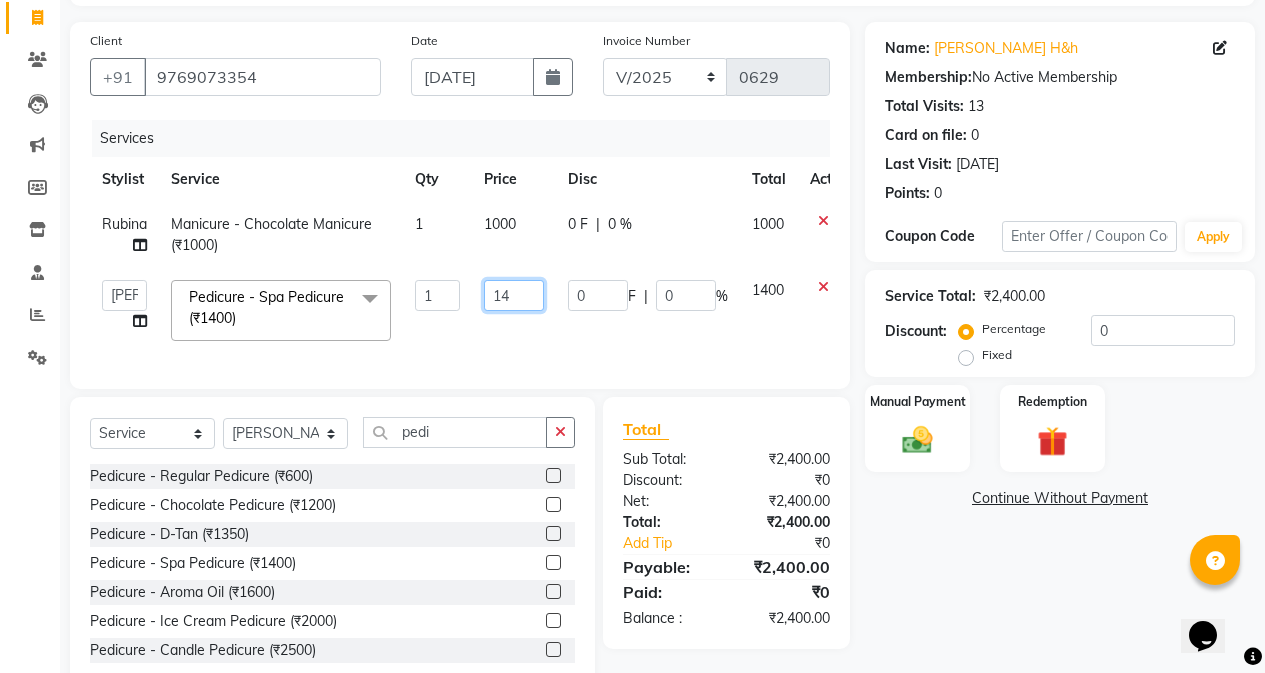 type on "1" 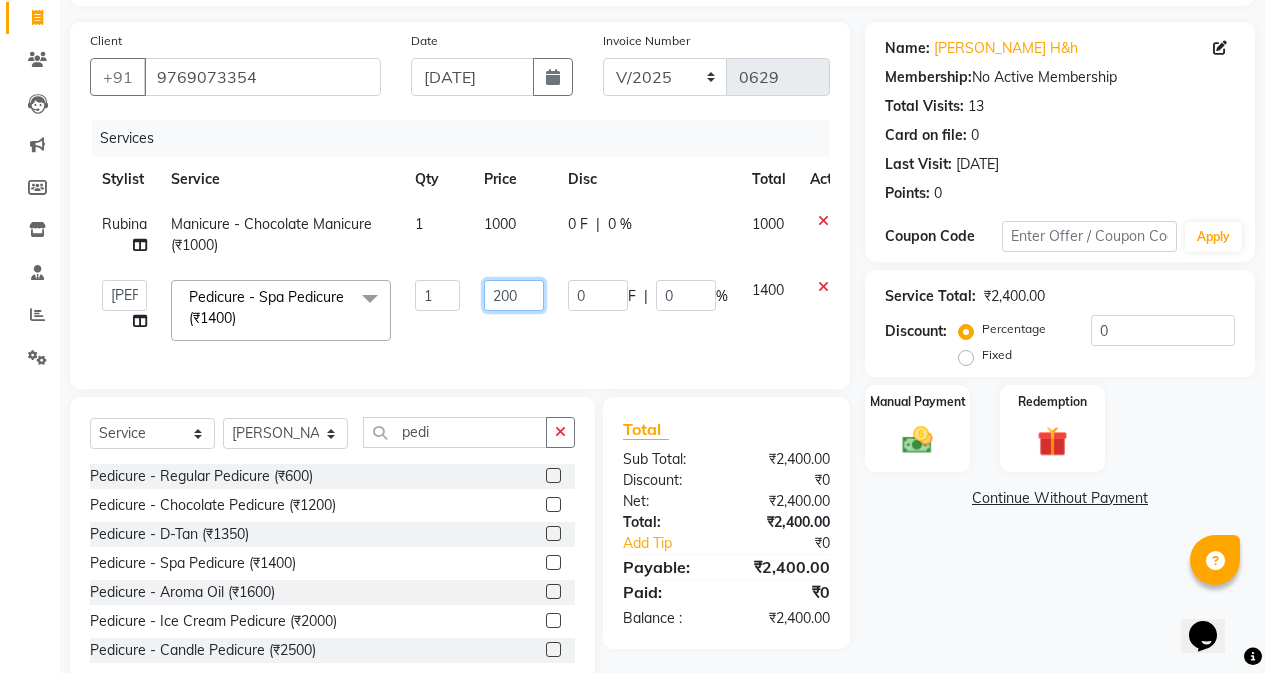 type on "2000" 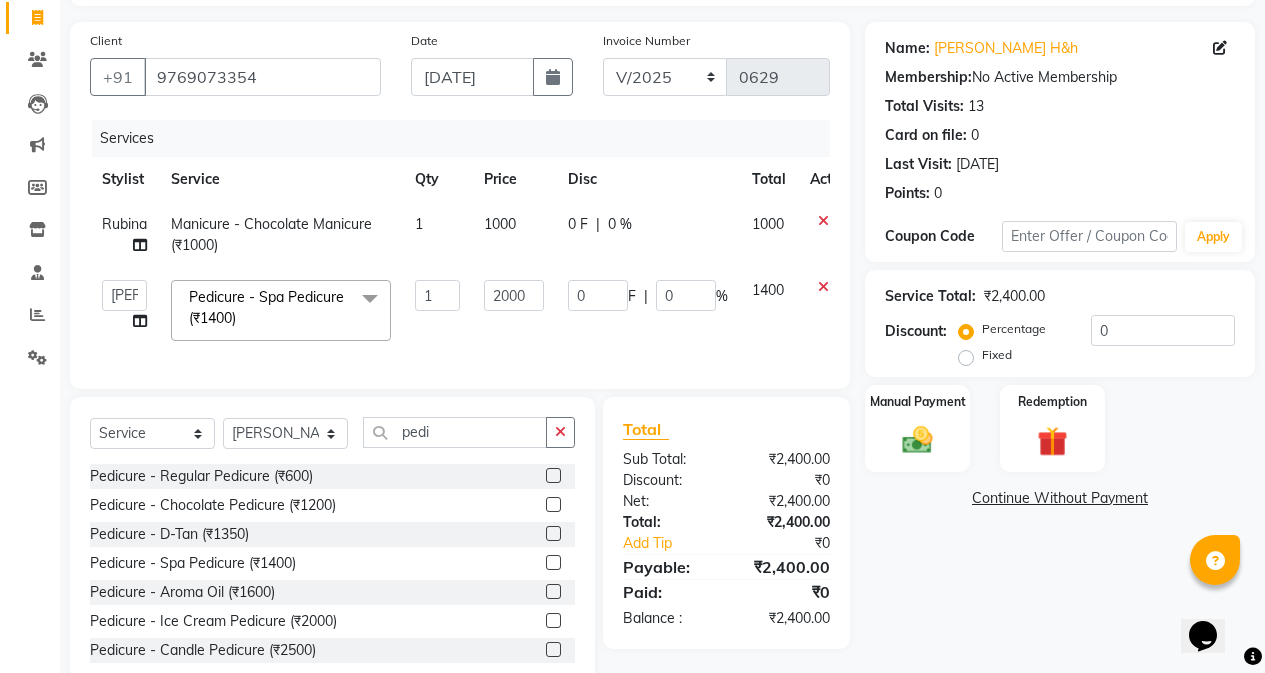 click on "0 F | 0 %" 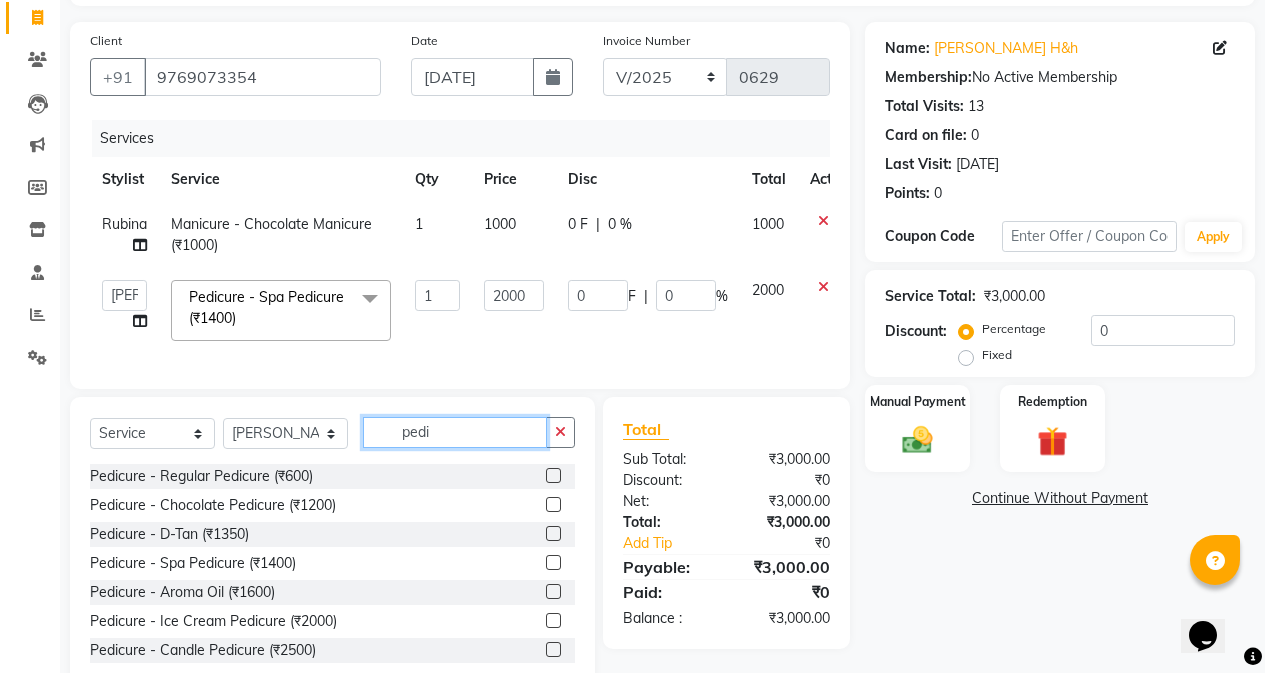 click on "pedi" 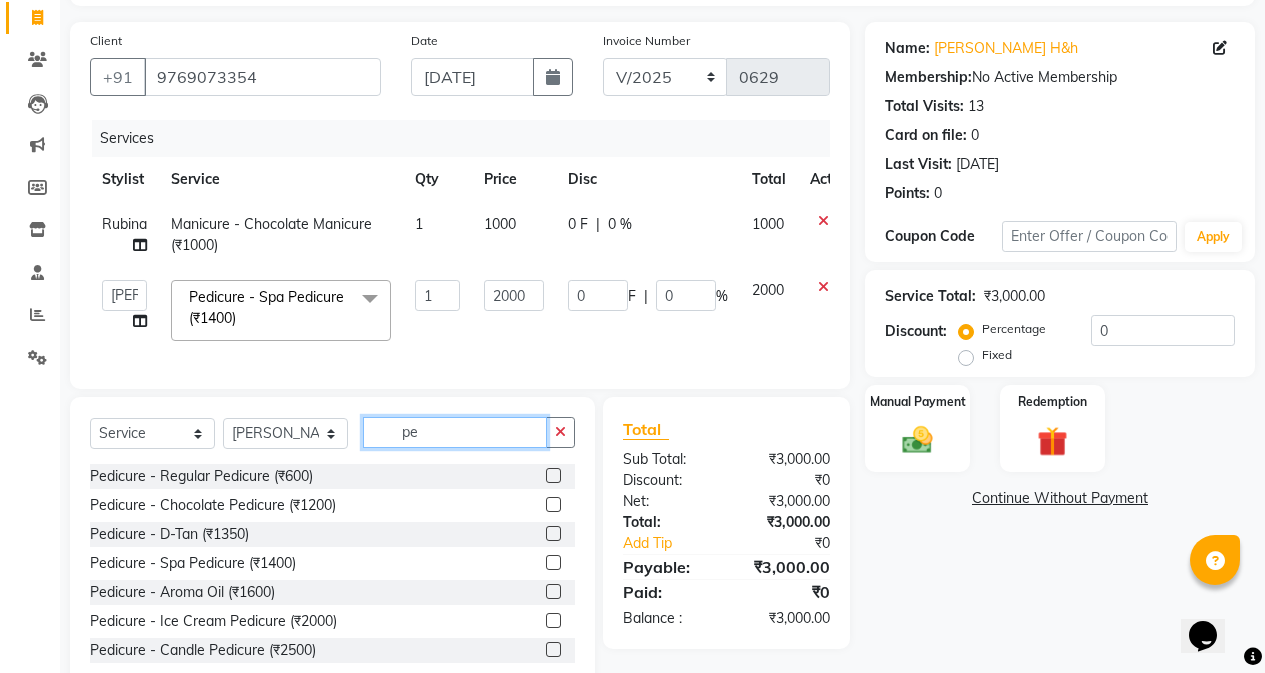 type on "p" 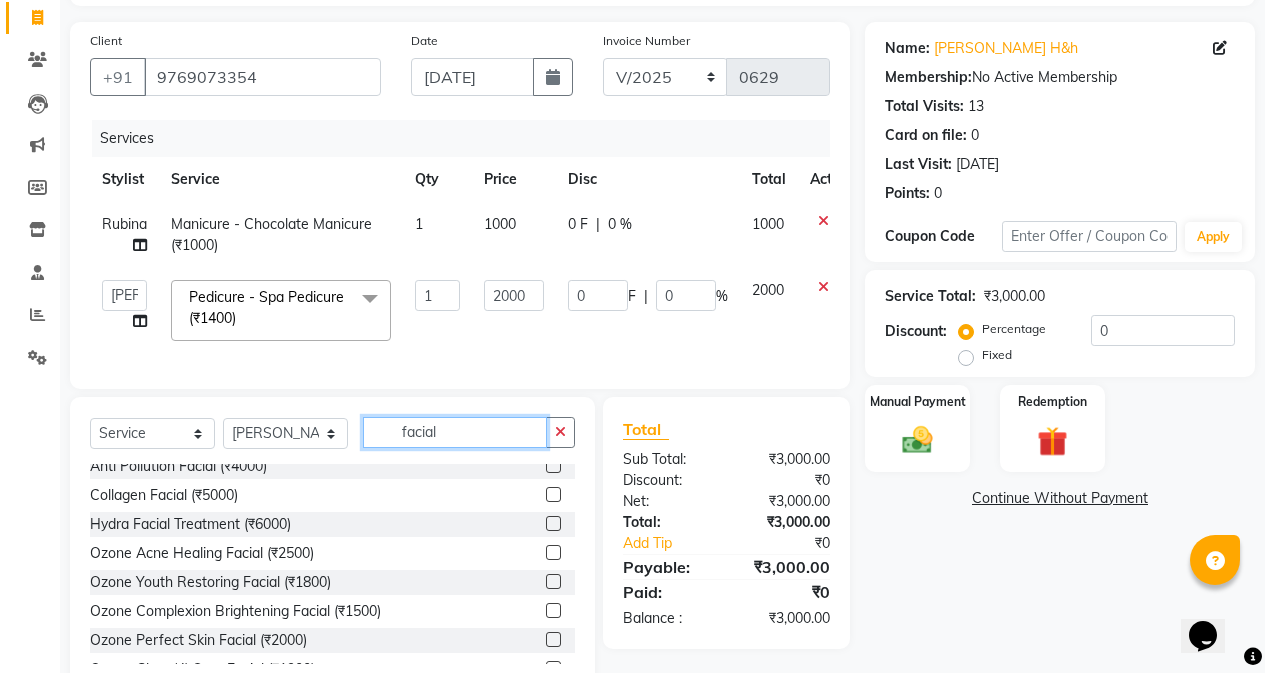 scroll, scrollTop: 200, scrollLeft: 0, axis: vertical 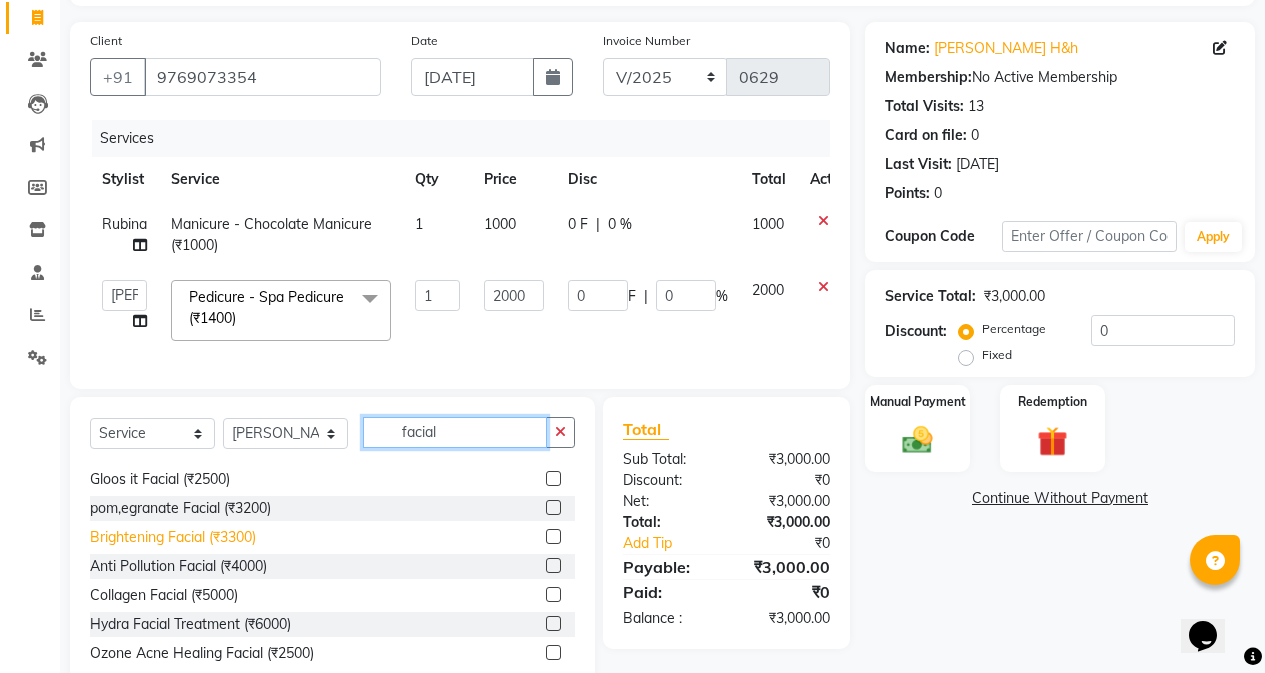 type on "facial" 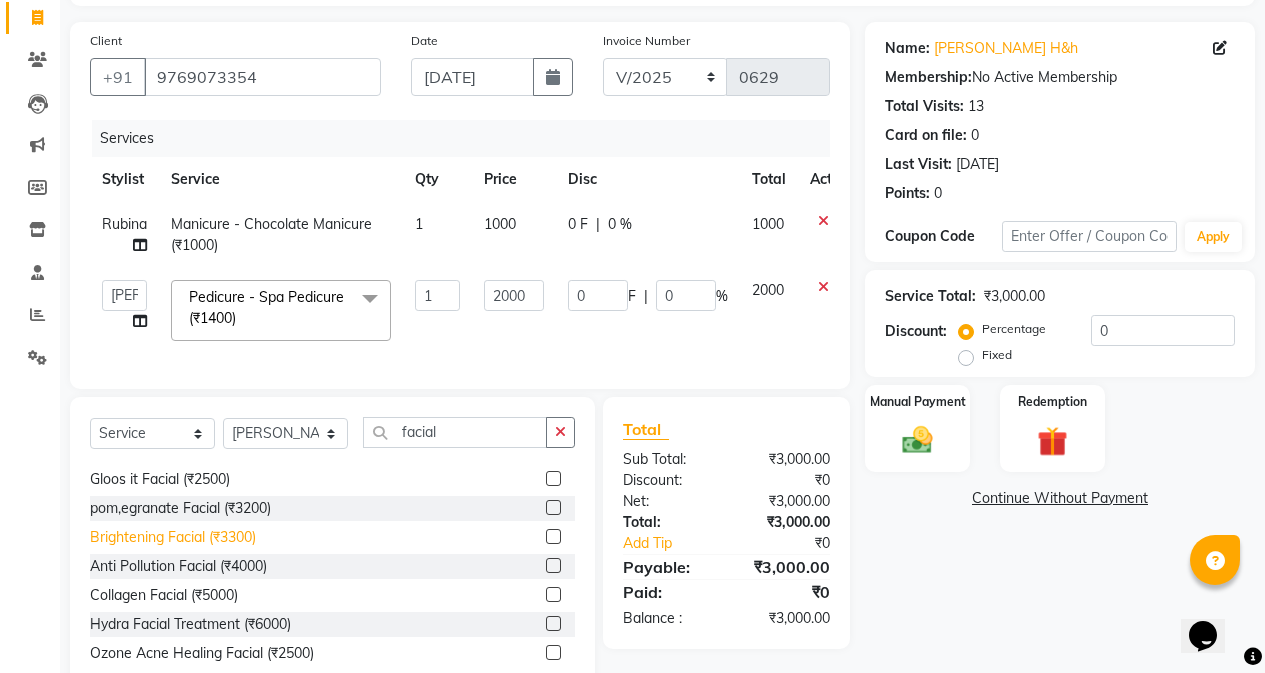 click on "Brightening Facial (₹3300)" 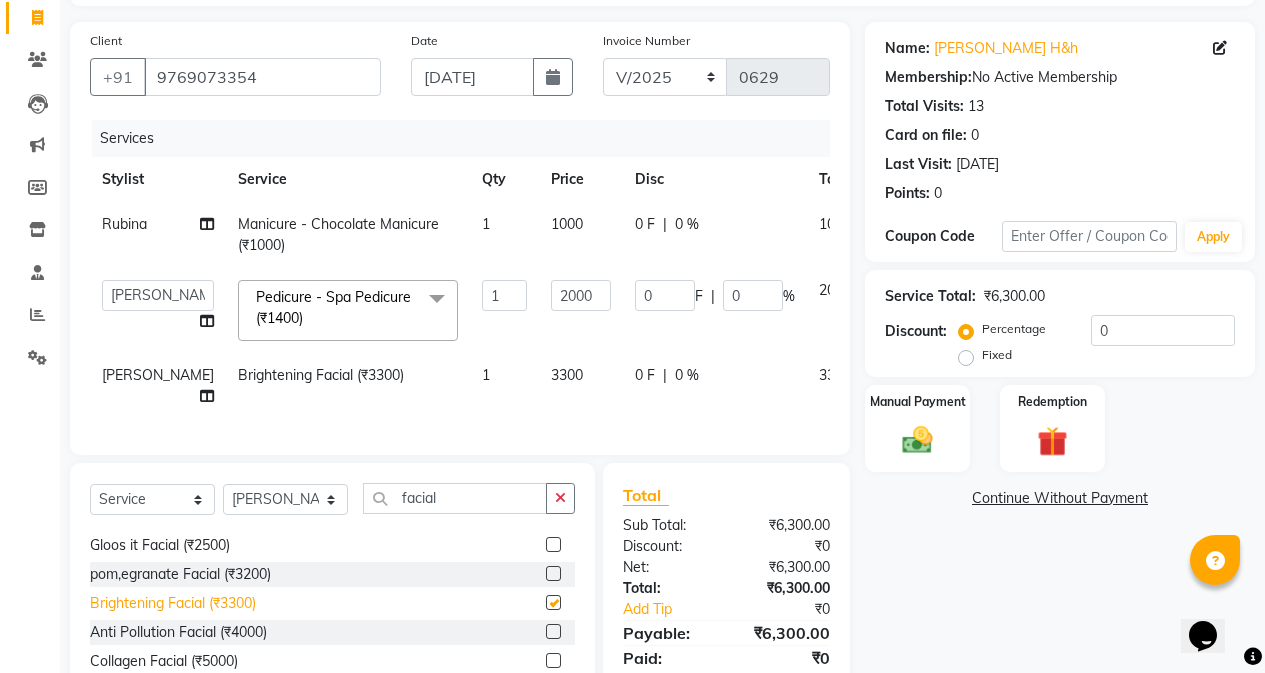checkbox on "false" 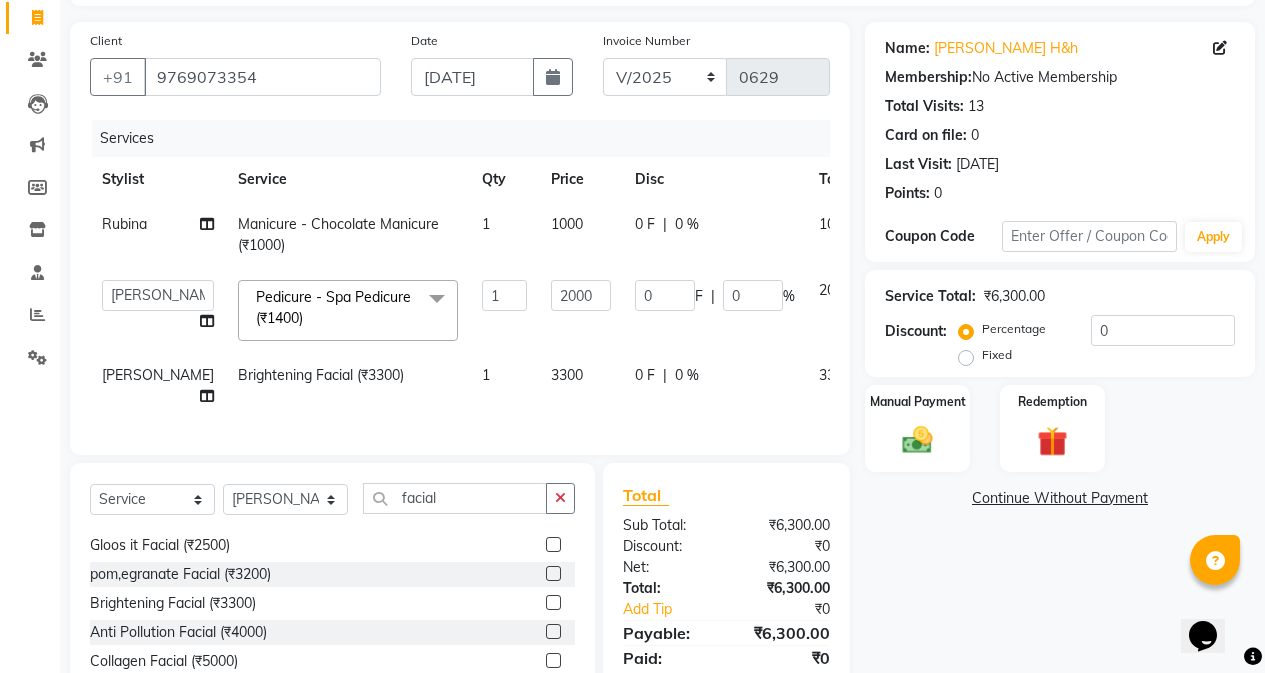 click on "3300" 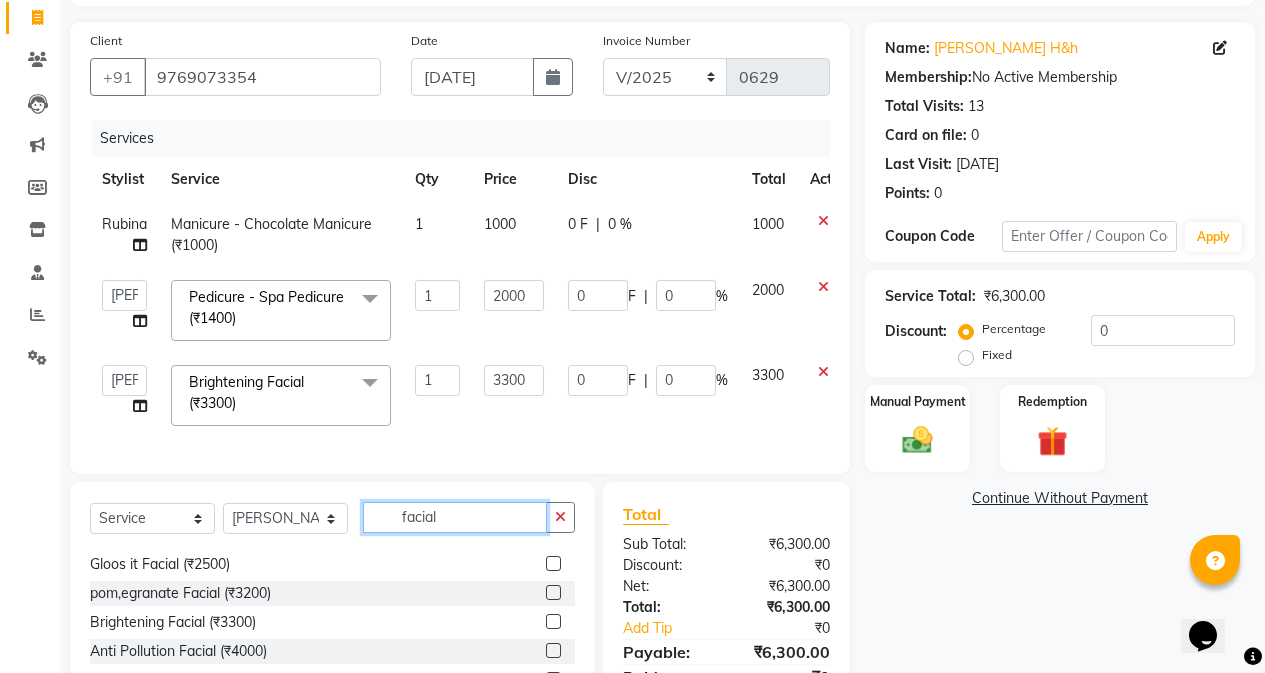 click on "facial" 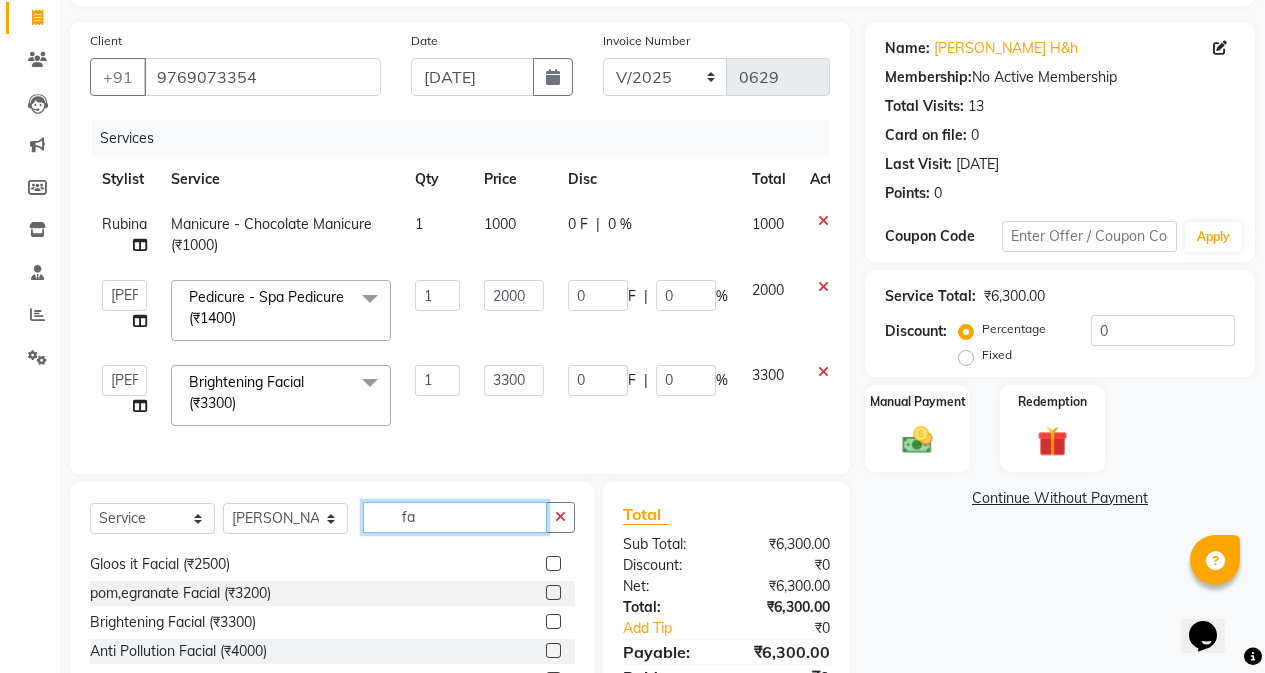 type on "f" 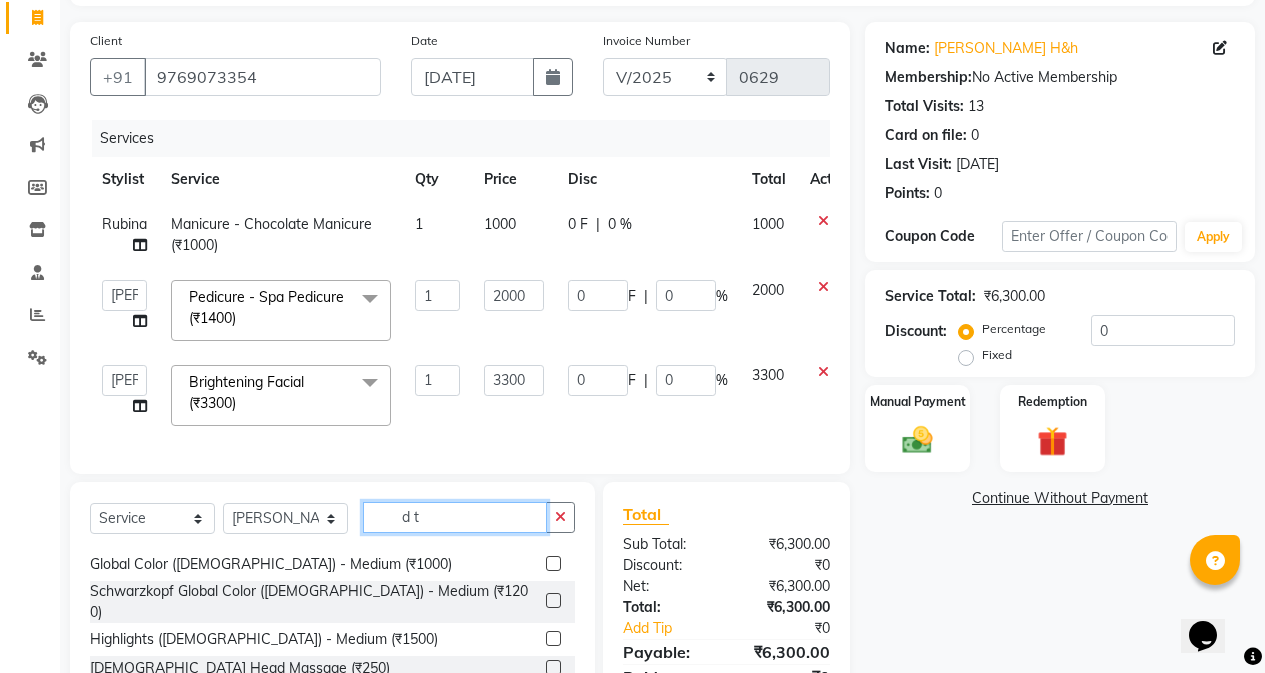 scroll, scrollTop: 0, scrollLeft: 0, axis: both 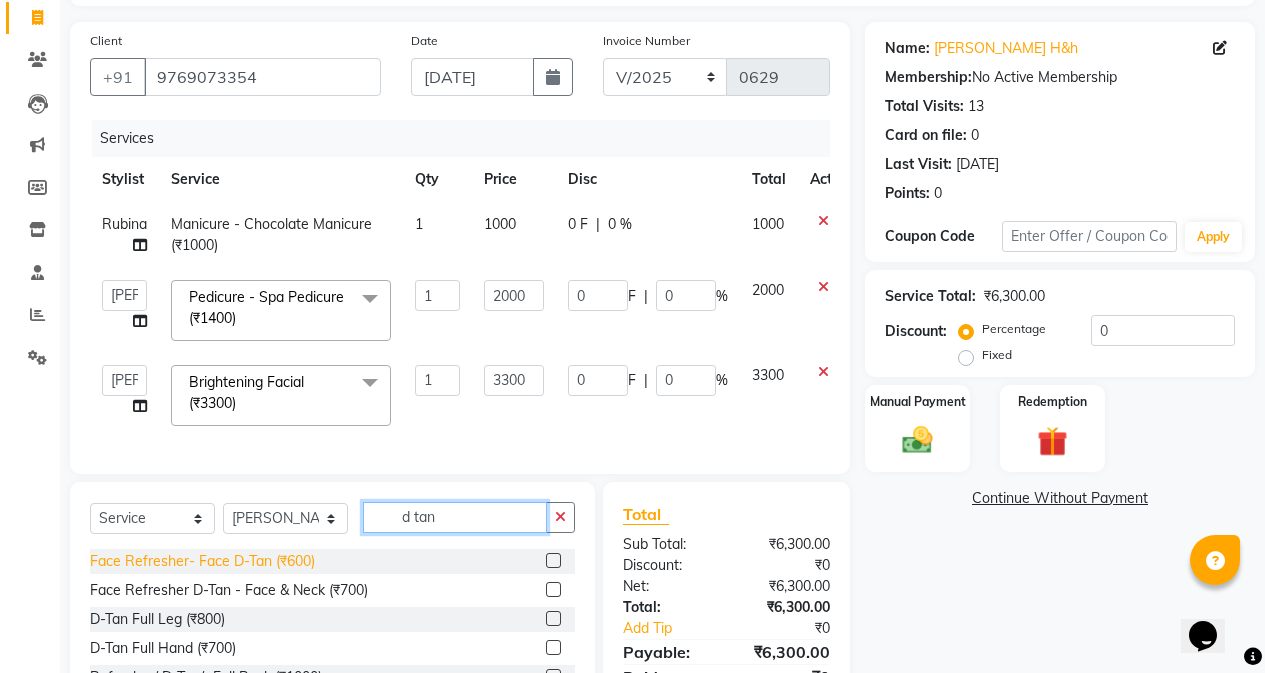 type on "d tan" 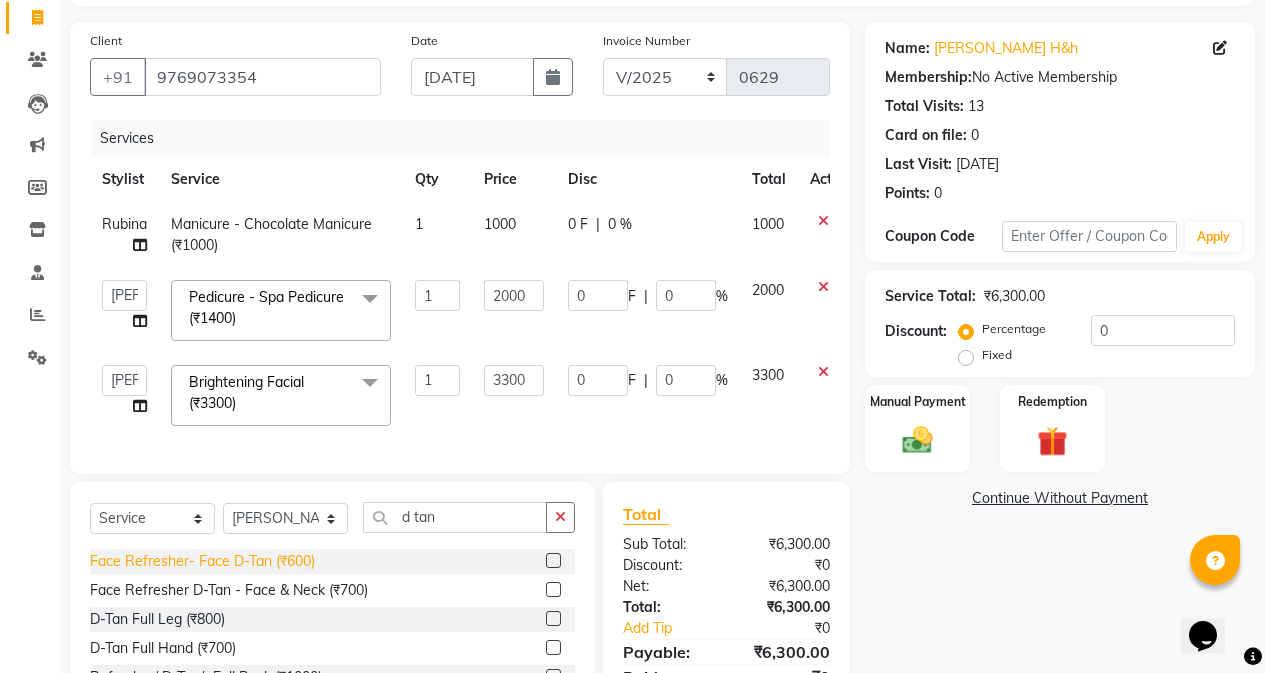 click on "Face Refresher- Face D-Tan (₹600)" 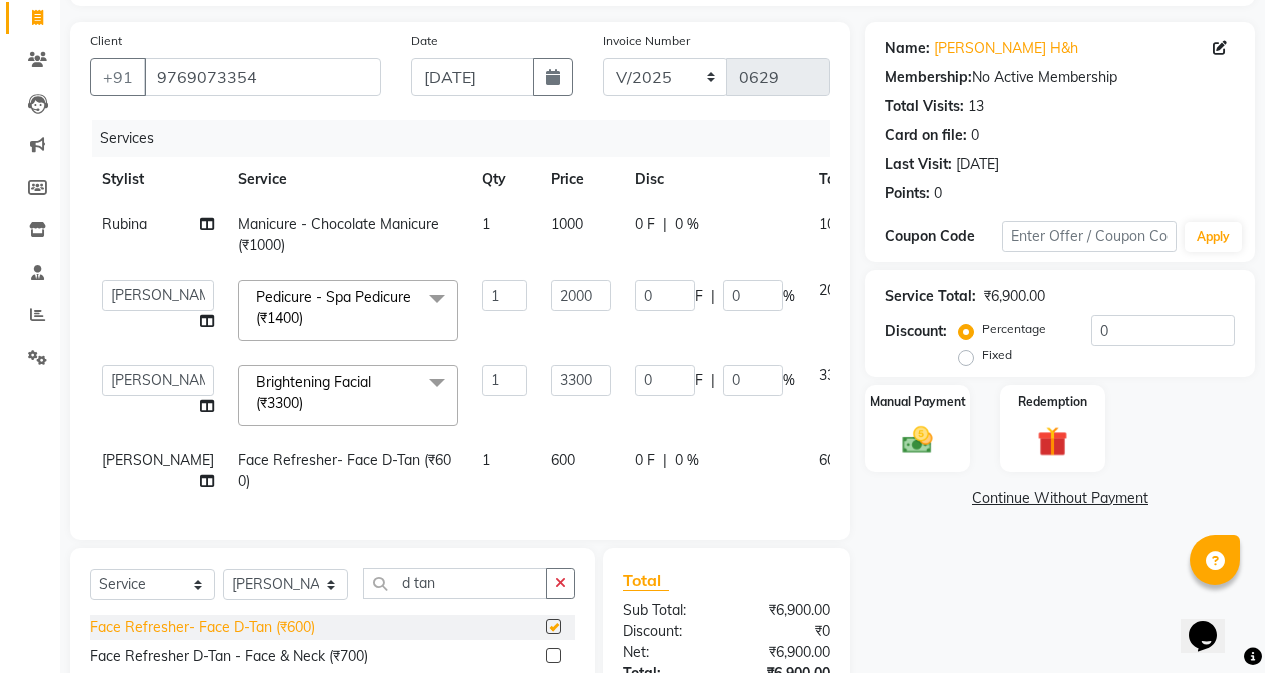 checkbox on "false" 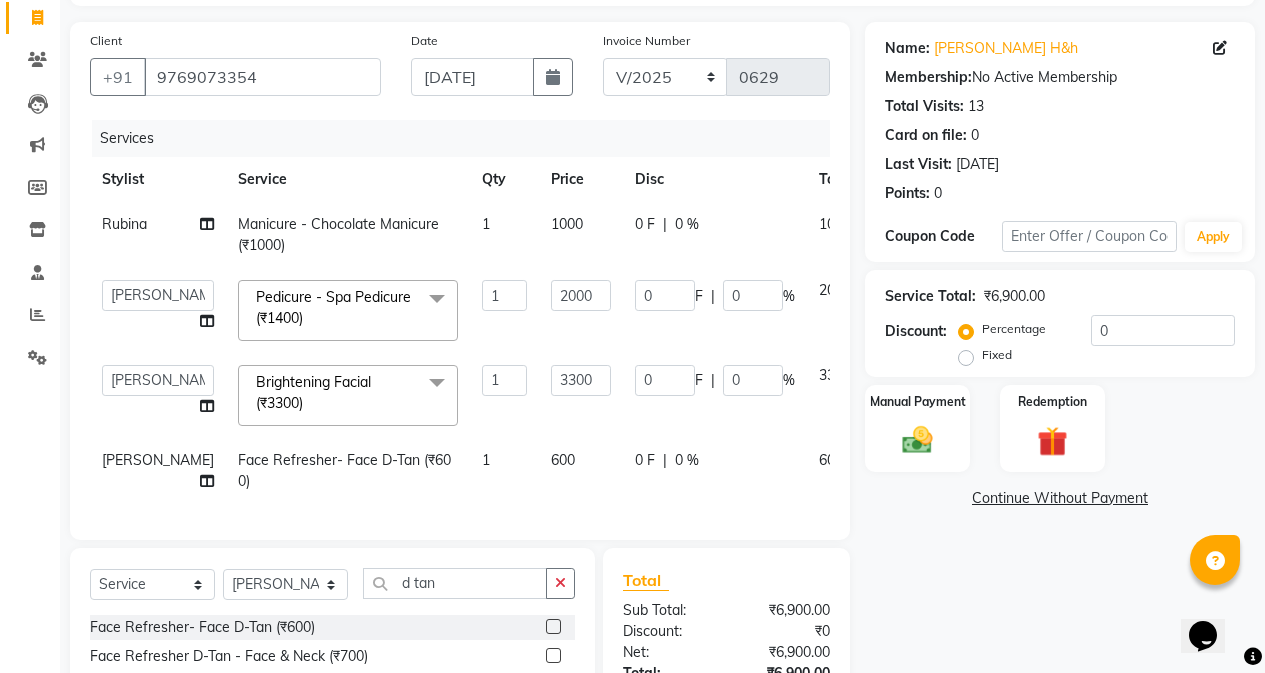 click on "600" 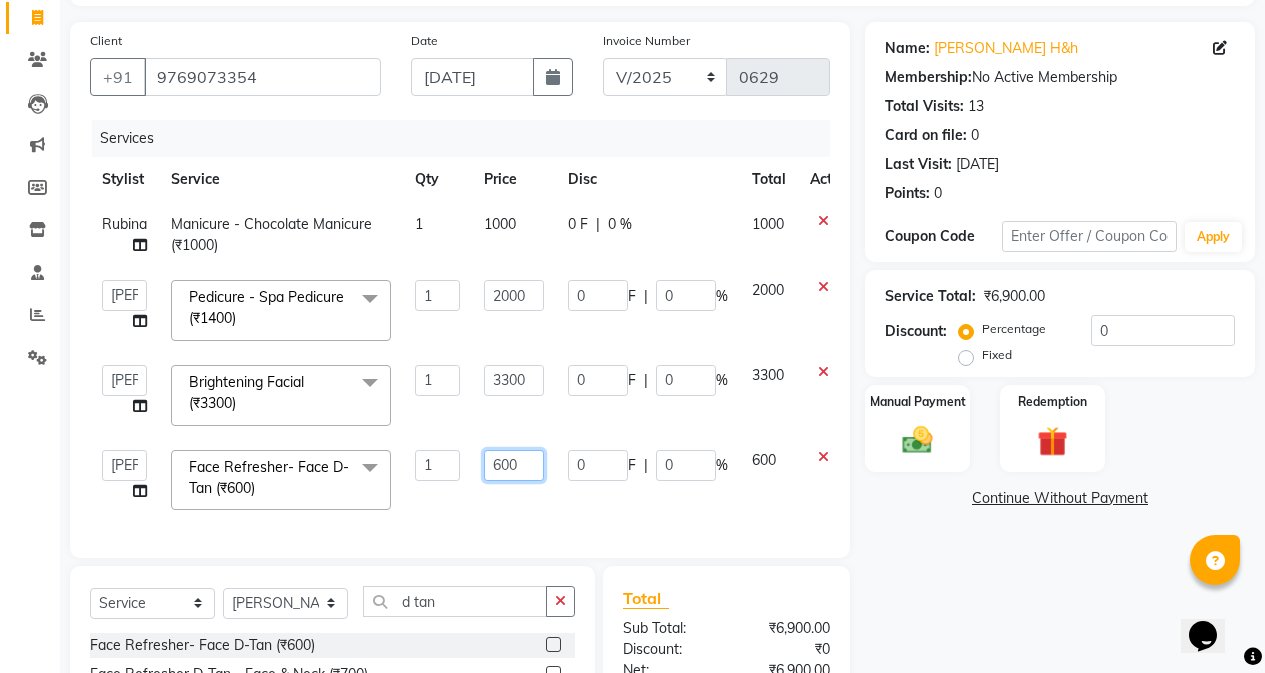 click on "600" 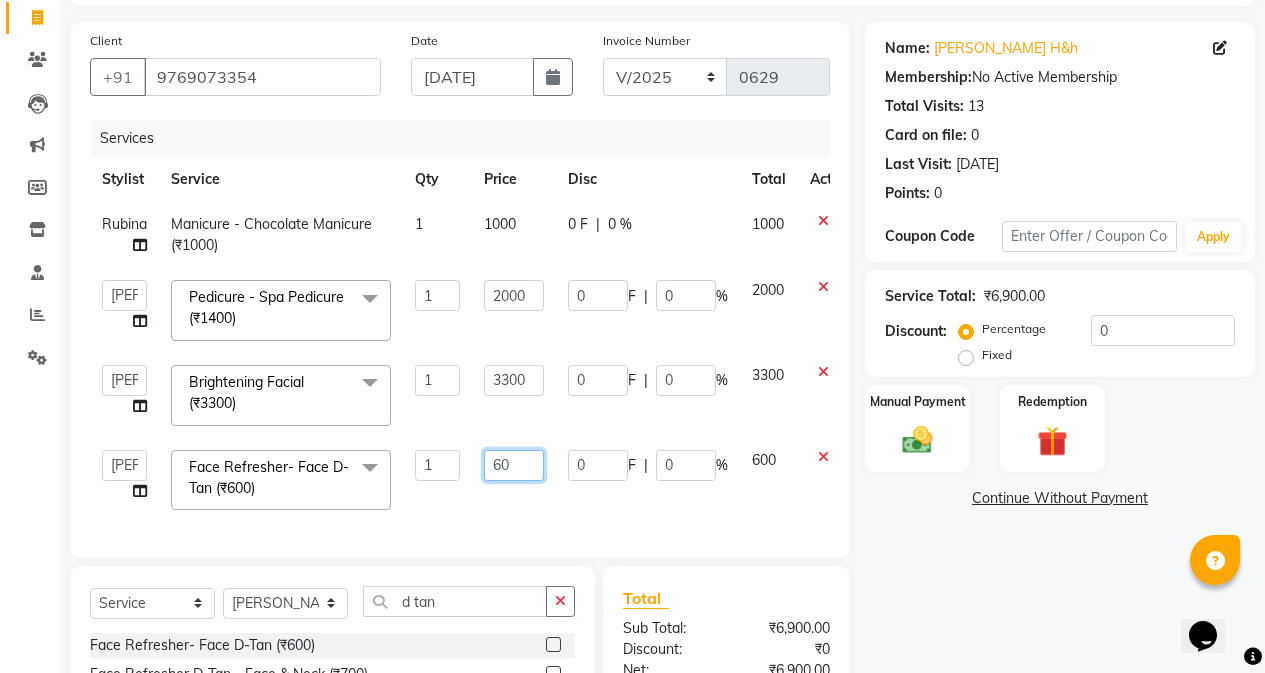 type on "6" 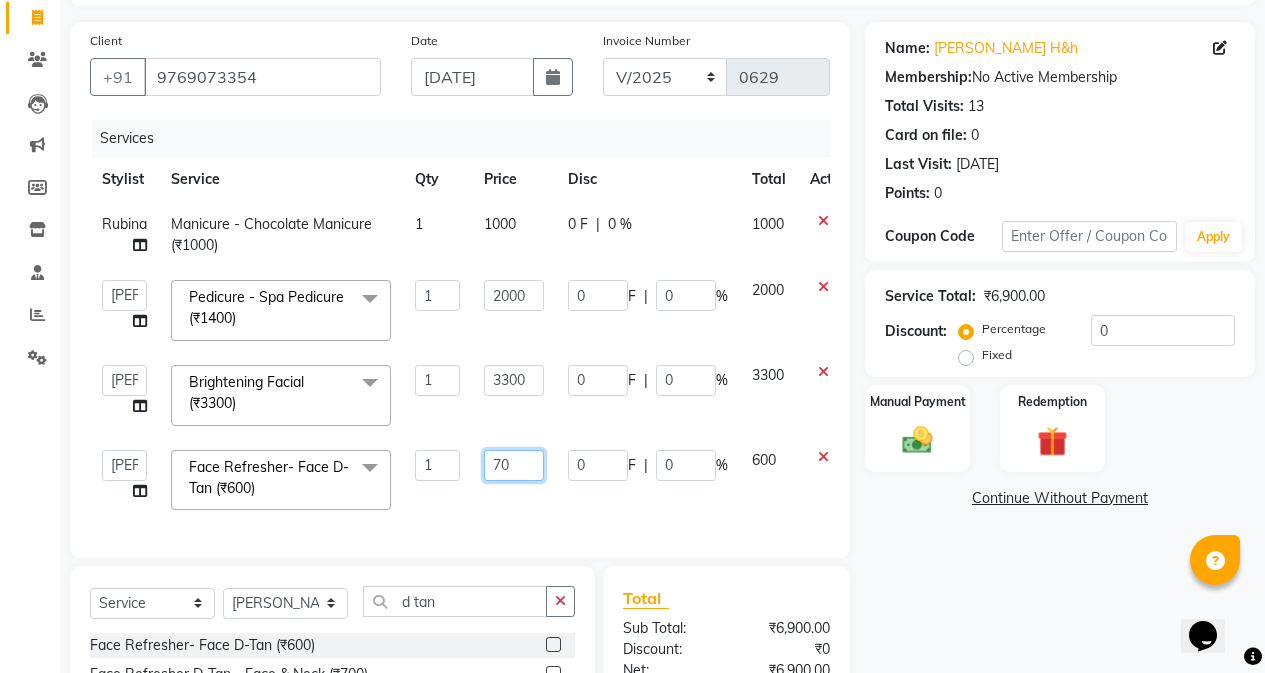 type on "700" 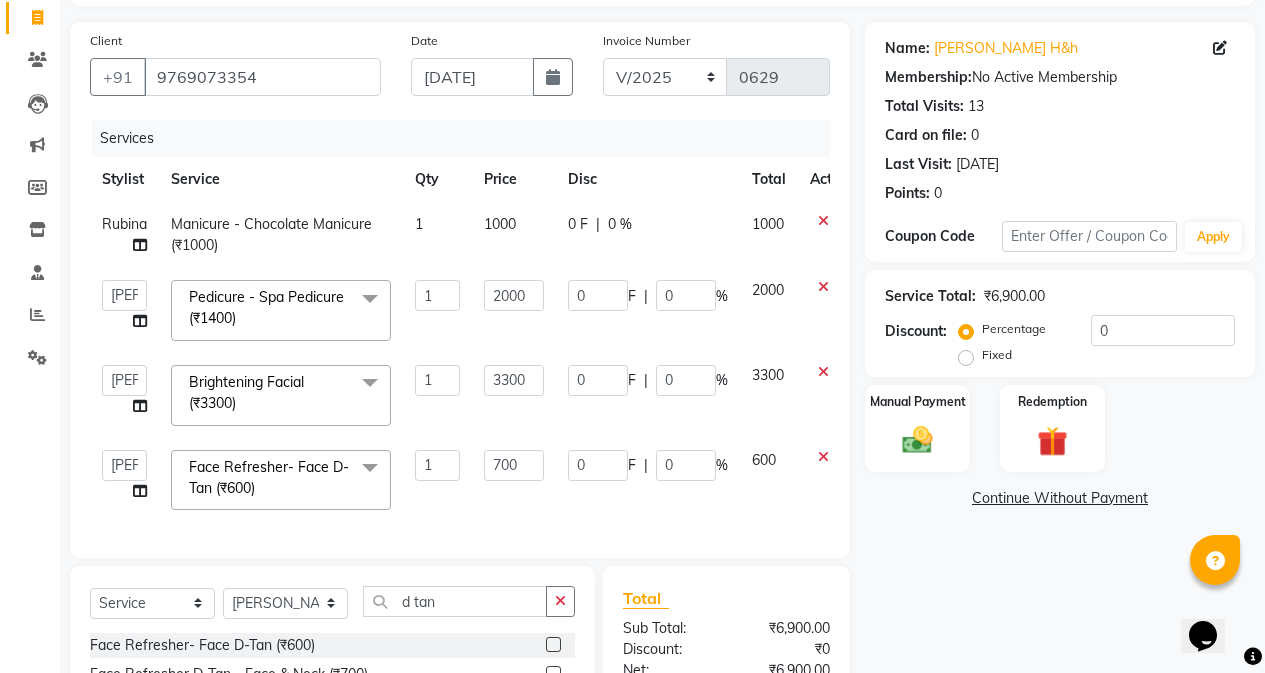 click on "700" 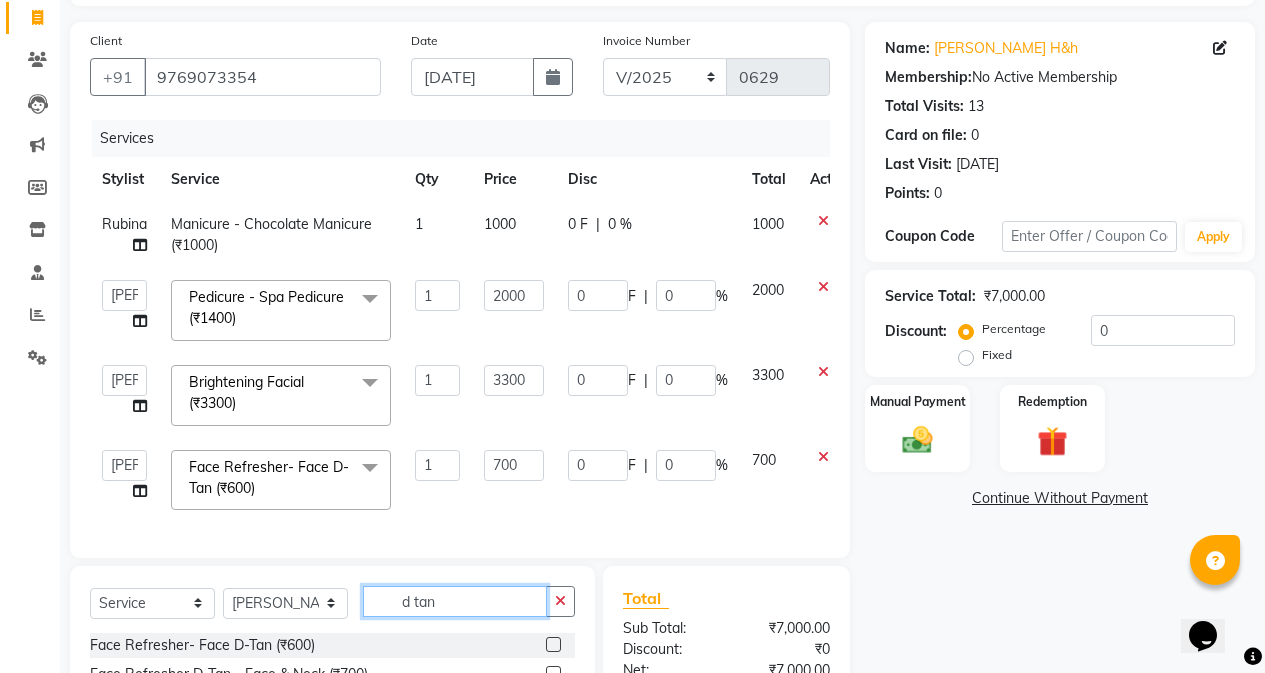 click on "d tan" 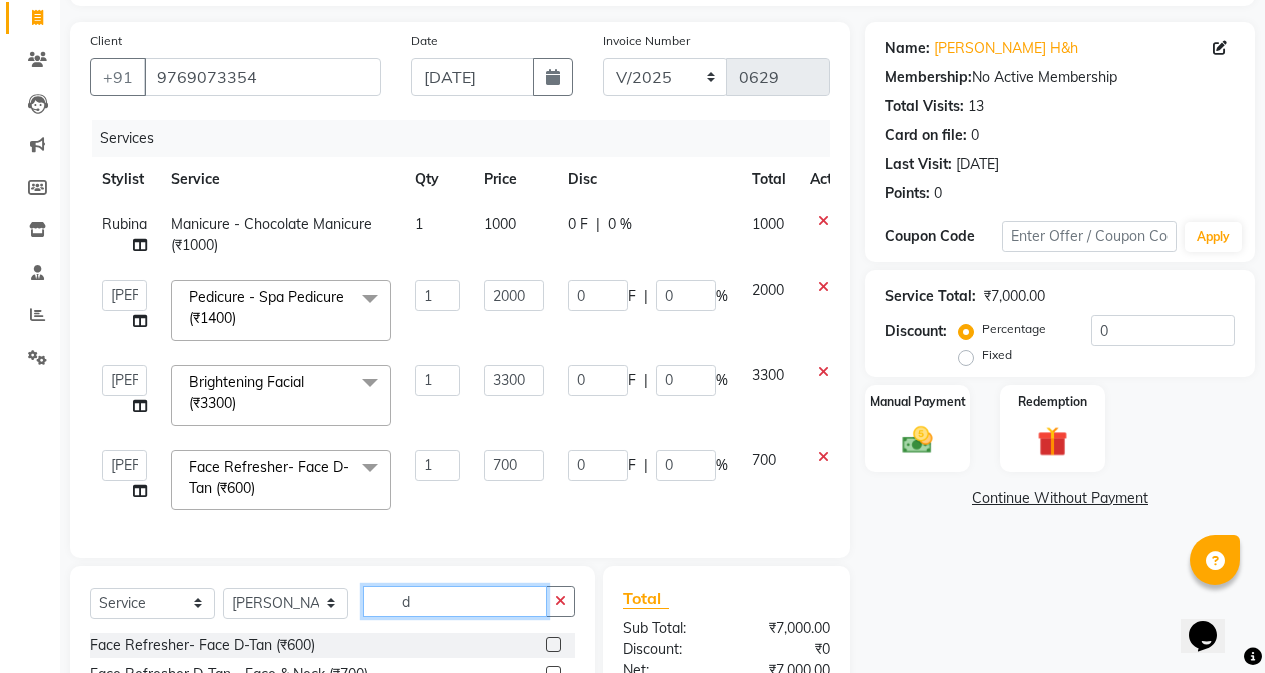 type on "d" 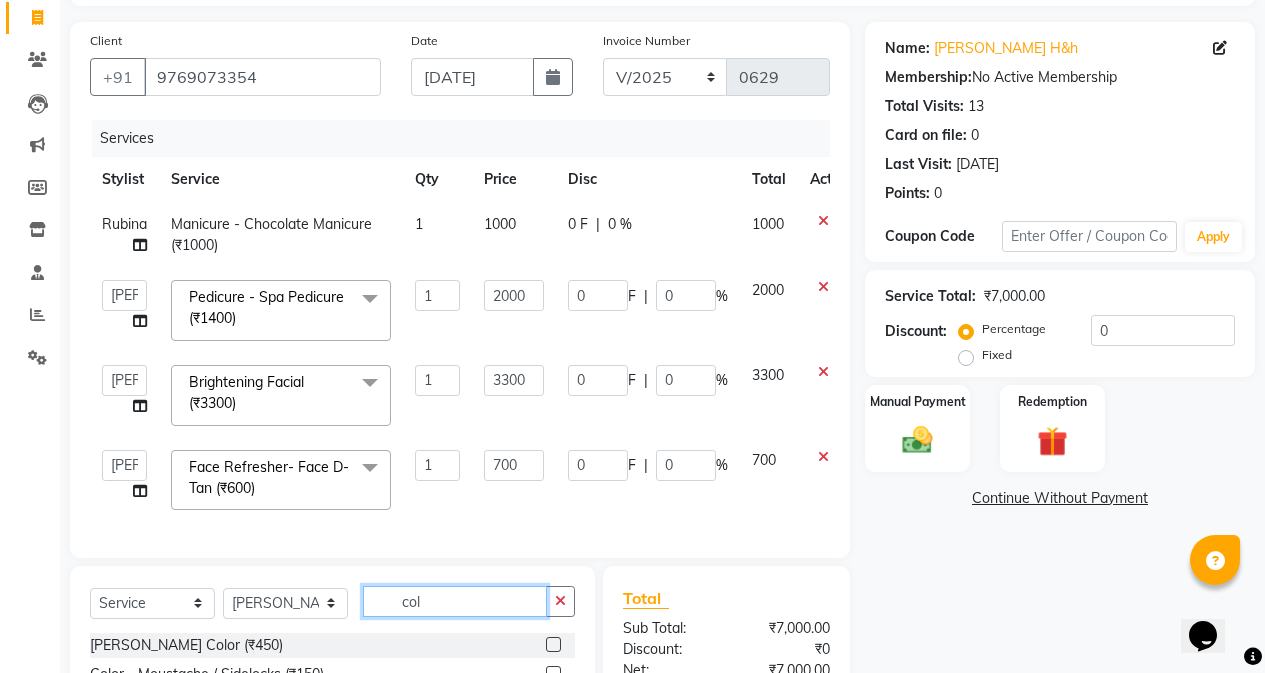 scroll, scrollTop: 228, scrollLeft: 0, axis: vertical 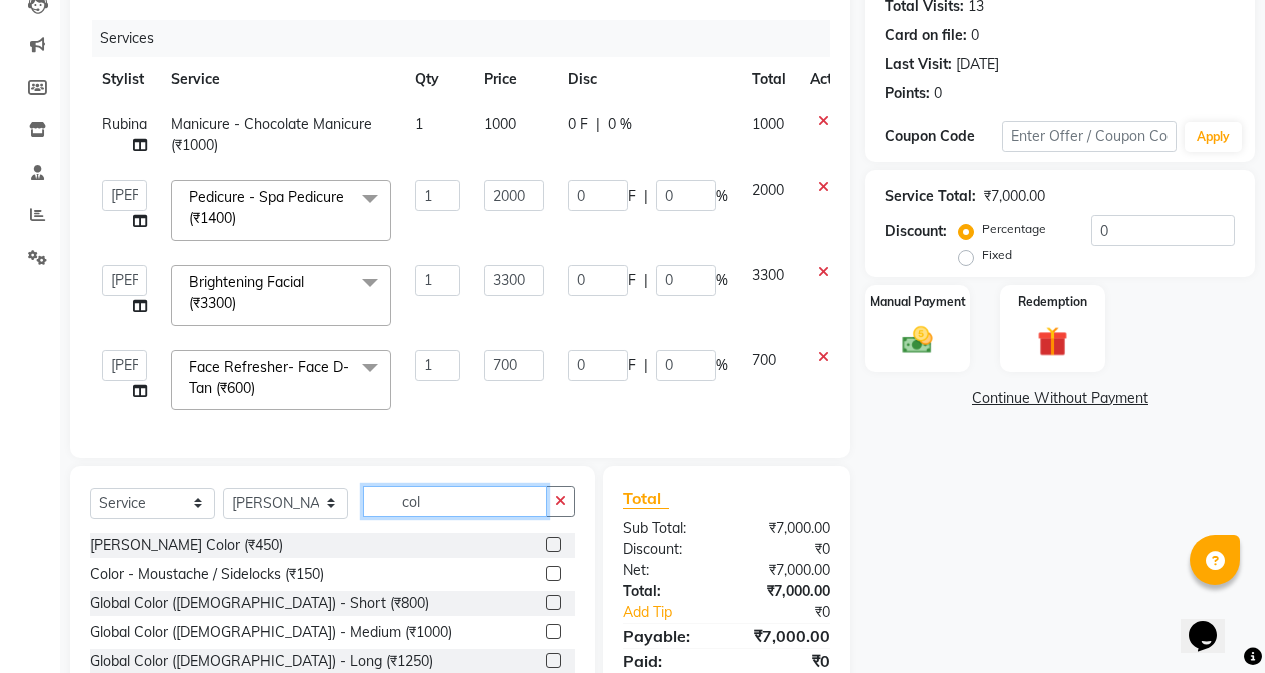 type on "col" 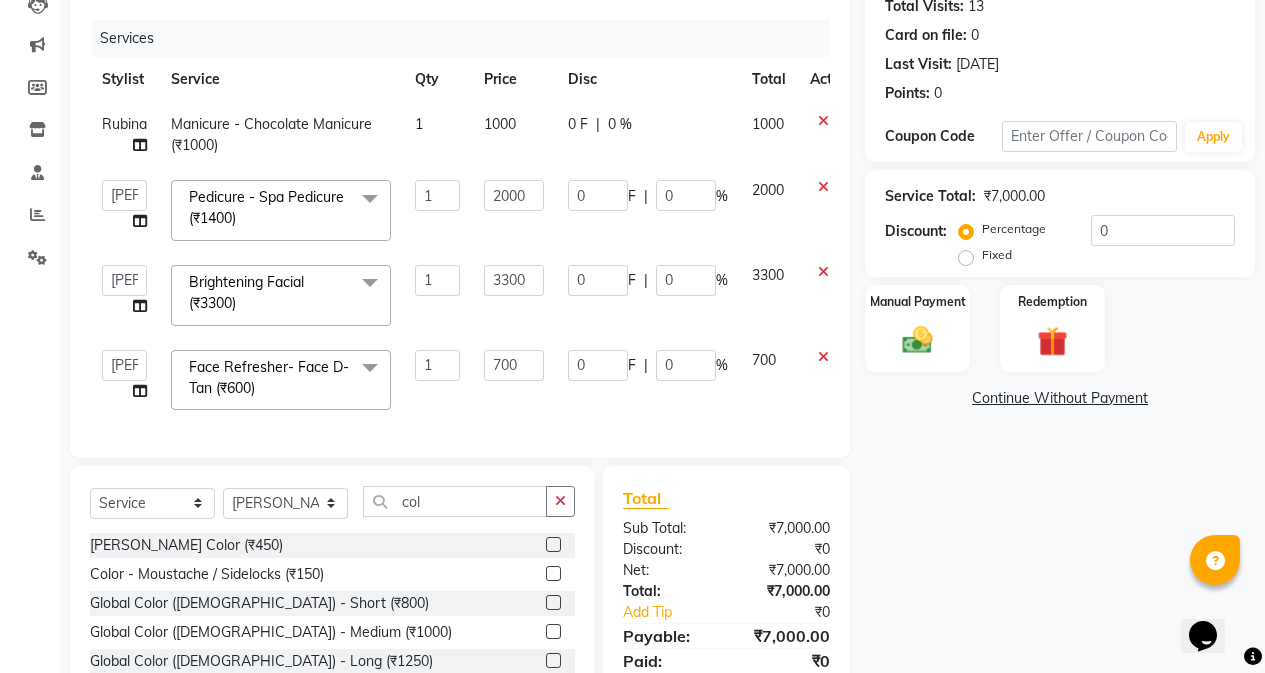 click 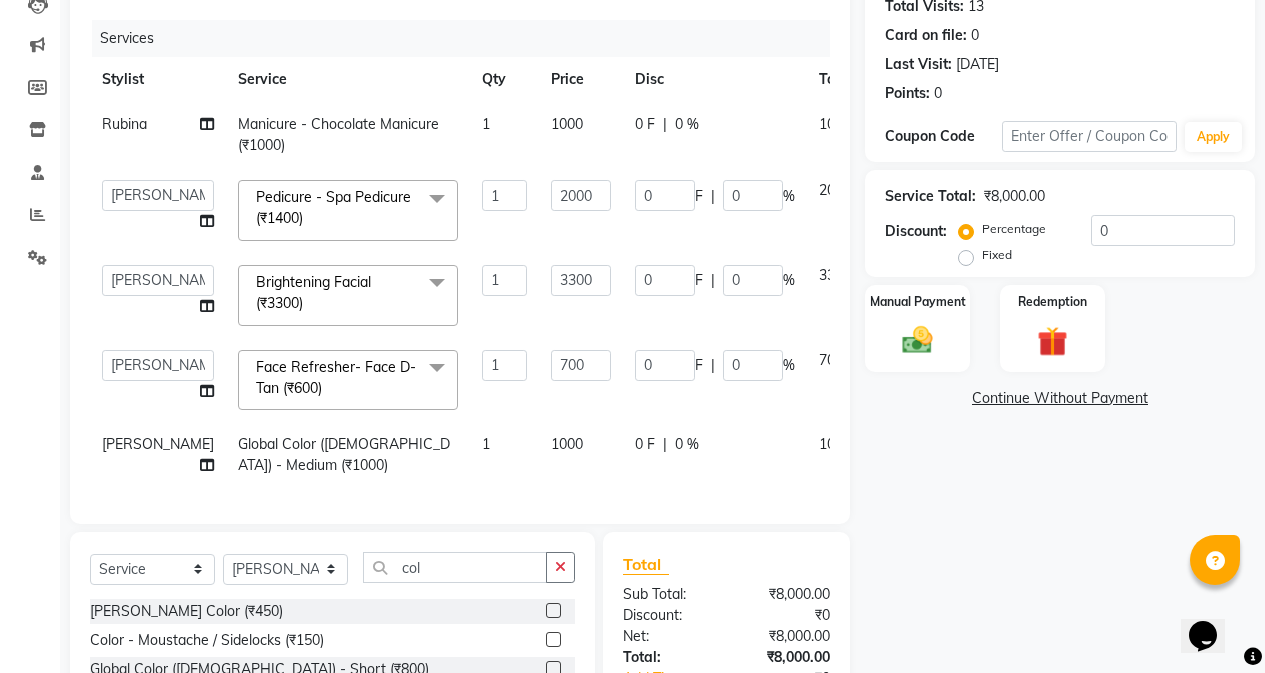 checkbox on "false" 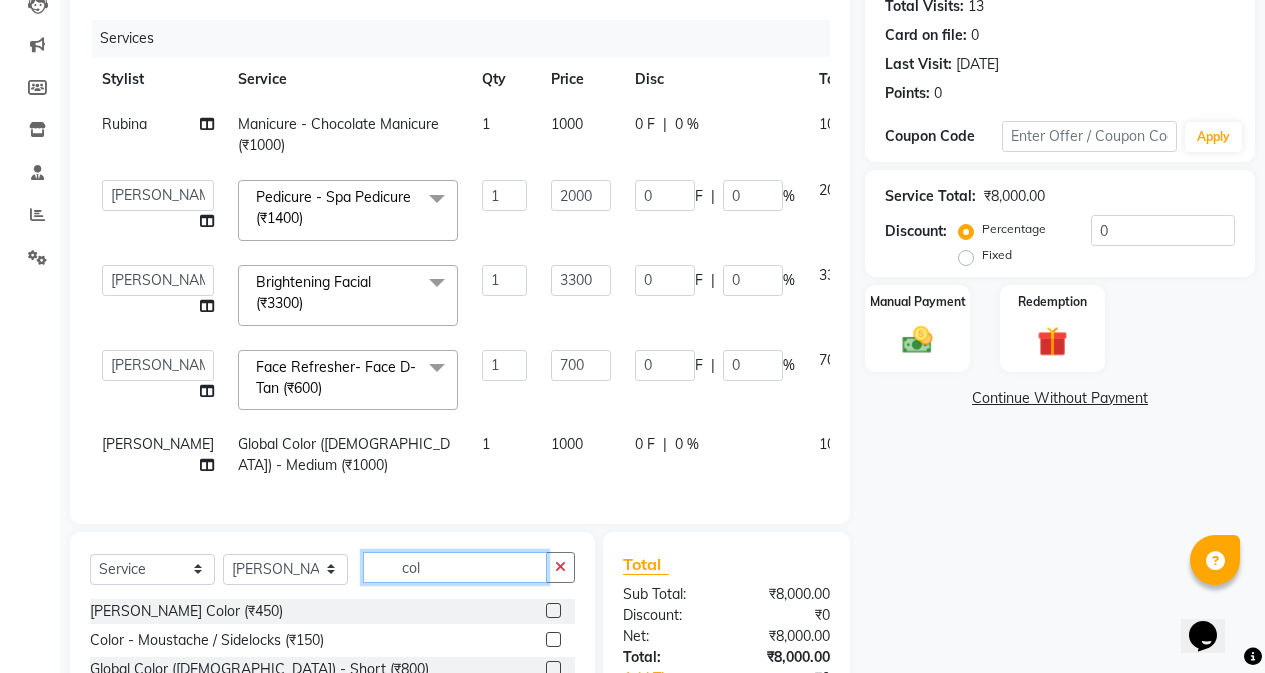 click on "col" 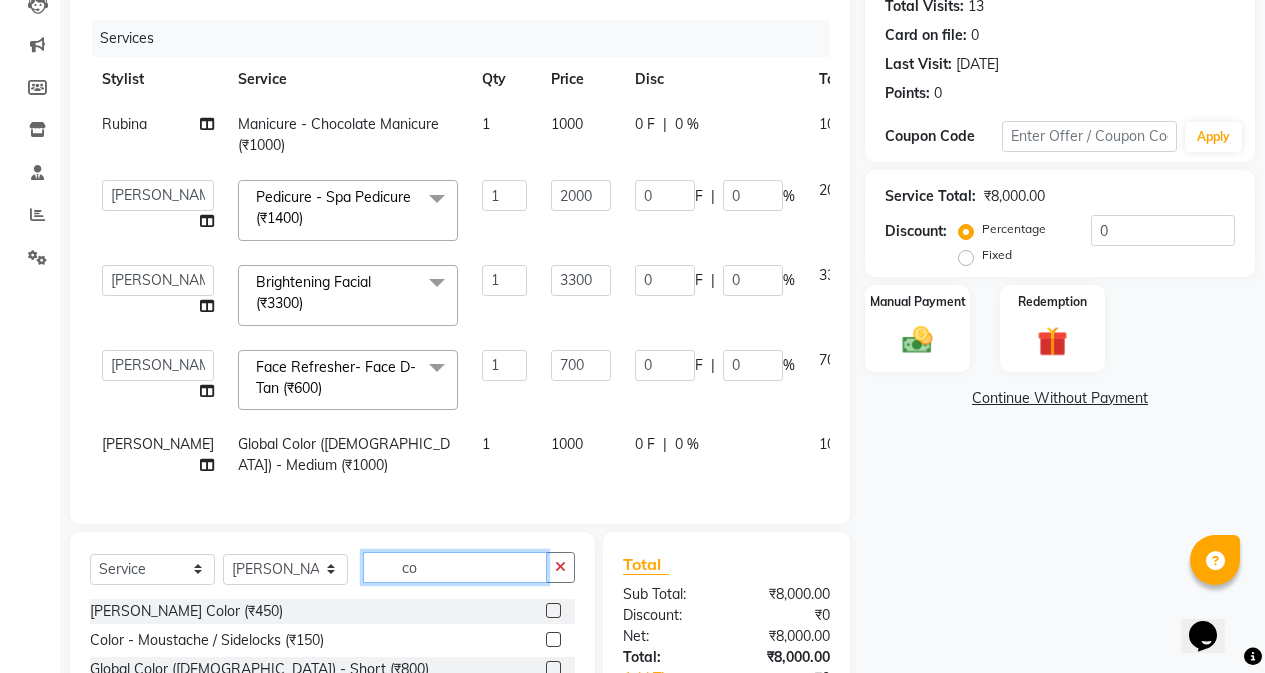 type on "c" 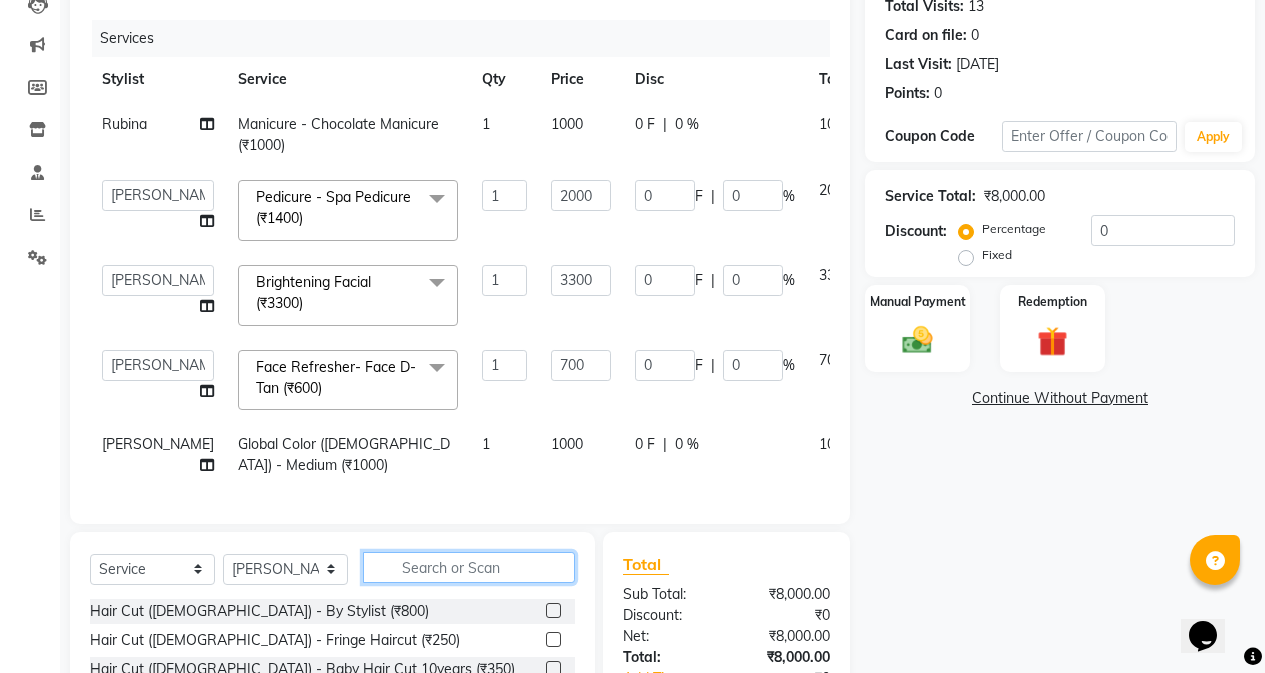 scroll, scrollTop: 428, scrollLeft: 0, axis: vertical 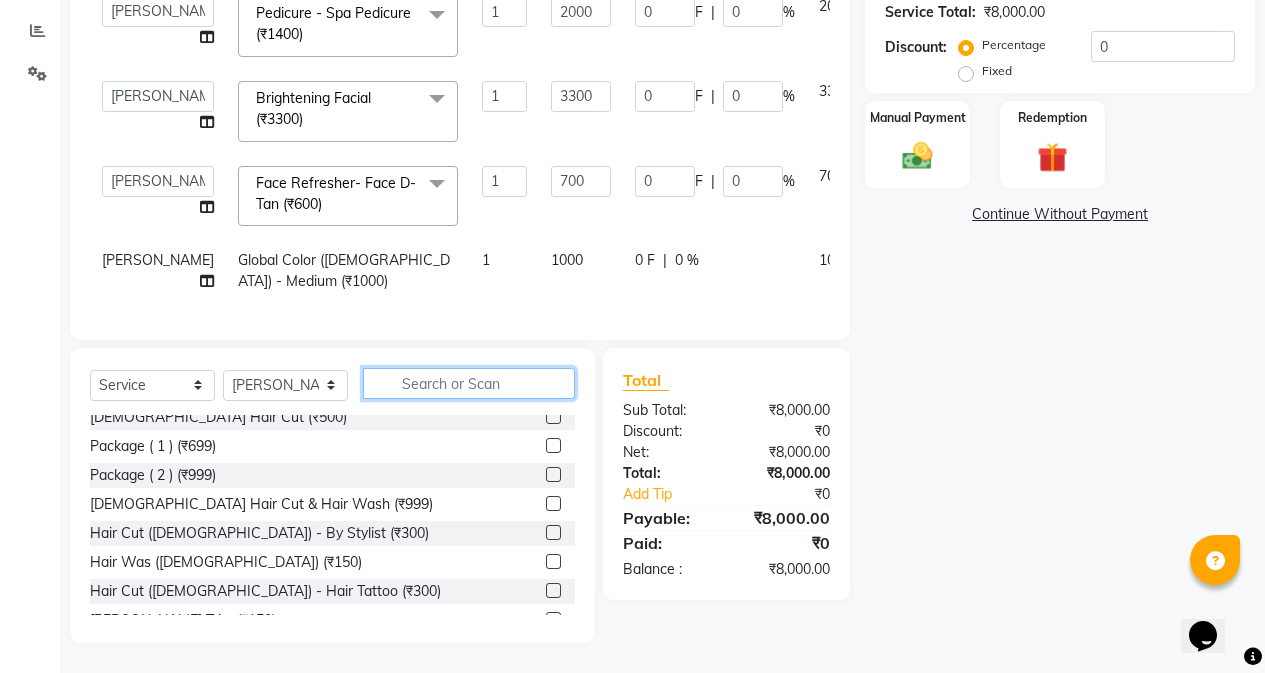 type 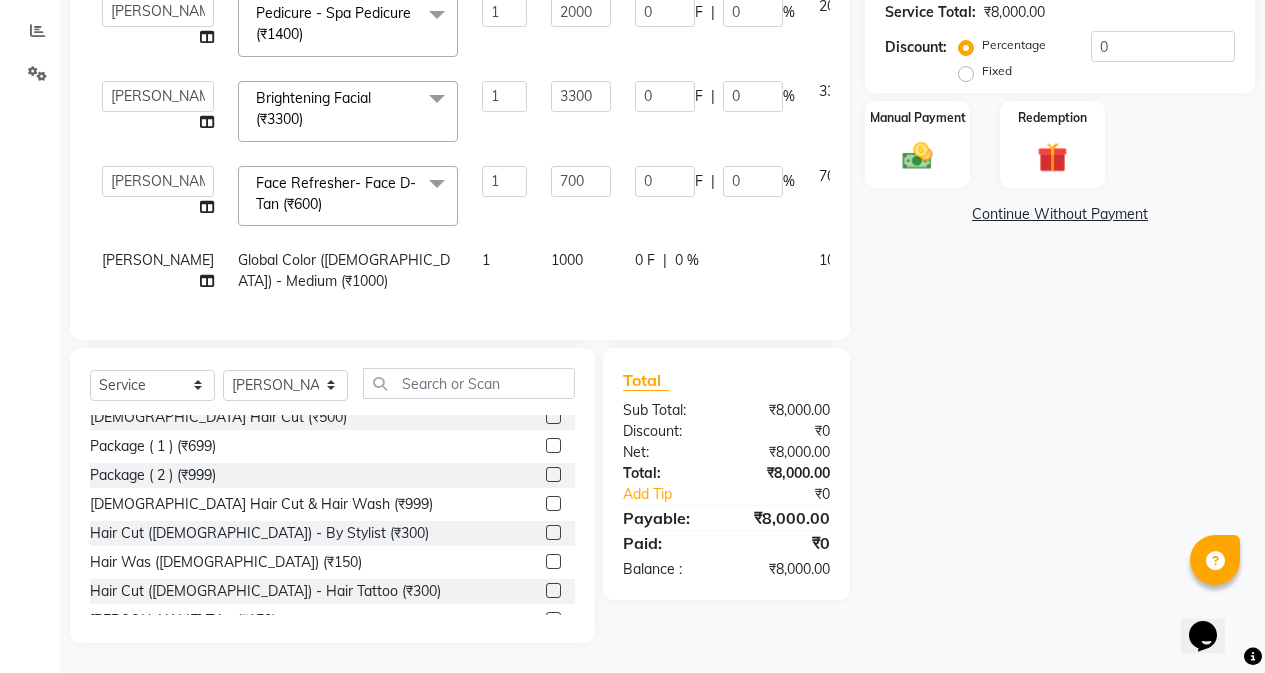 click on "[DEMOGRAPHIC_DATA] Hair Cut & Hair Wash (₹999)" 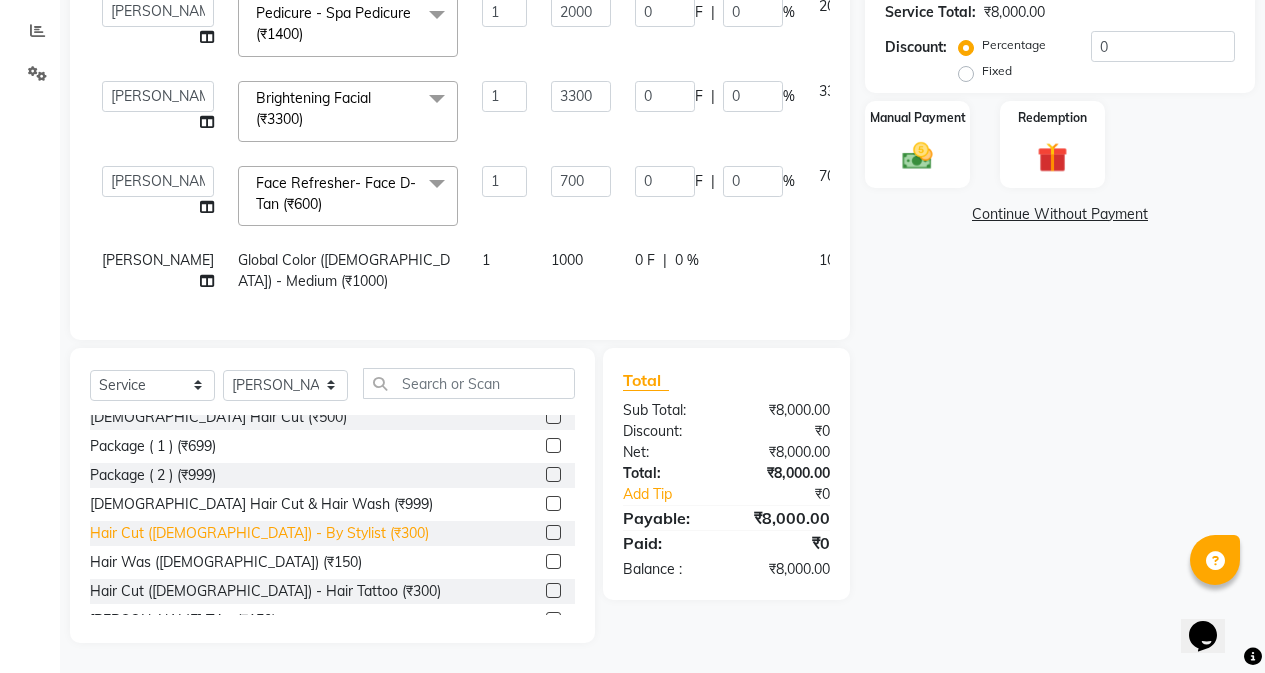 click on "Hair Cut ([DEMOGRAPHIC_DATA]) - By Stylist (₹300)" 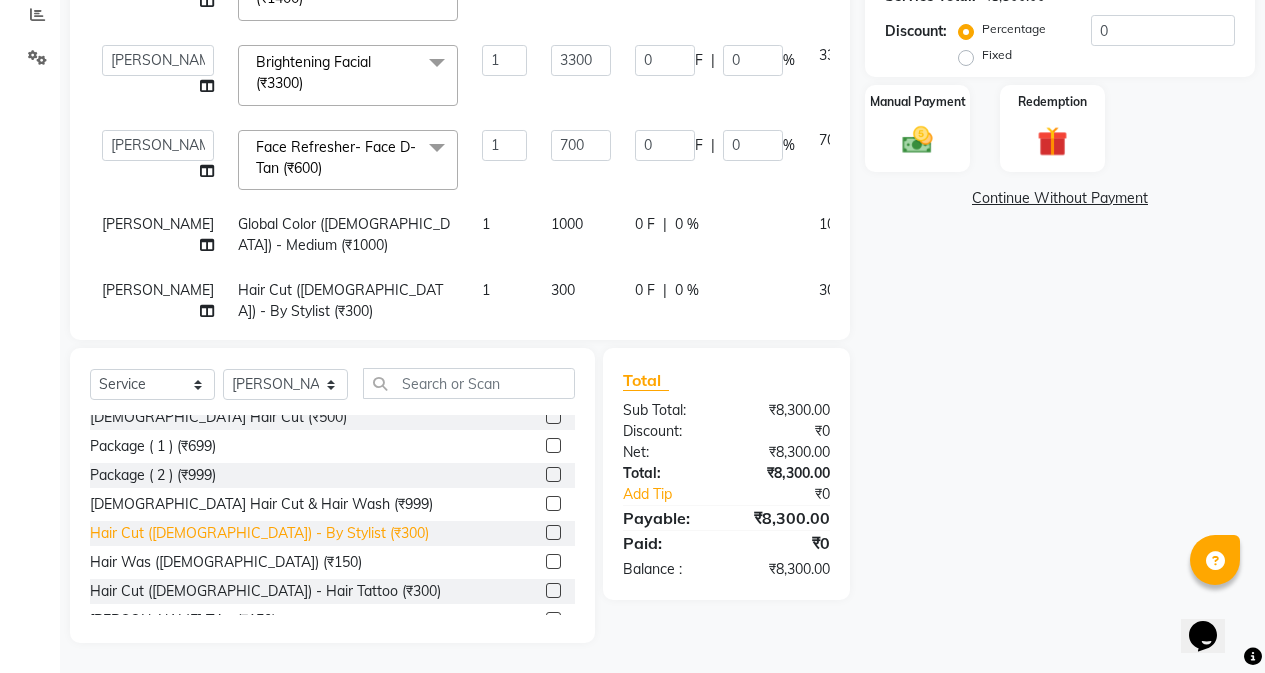 click on "Hair Cut ([DEMOGRAPHIC_DATA]) - By Stylist (₹300)" 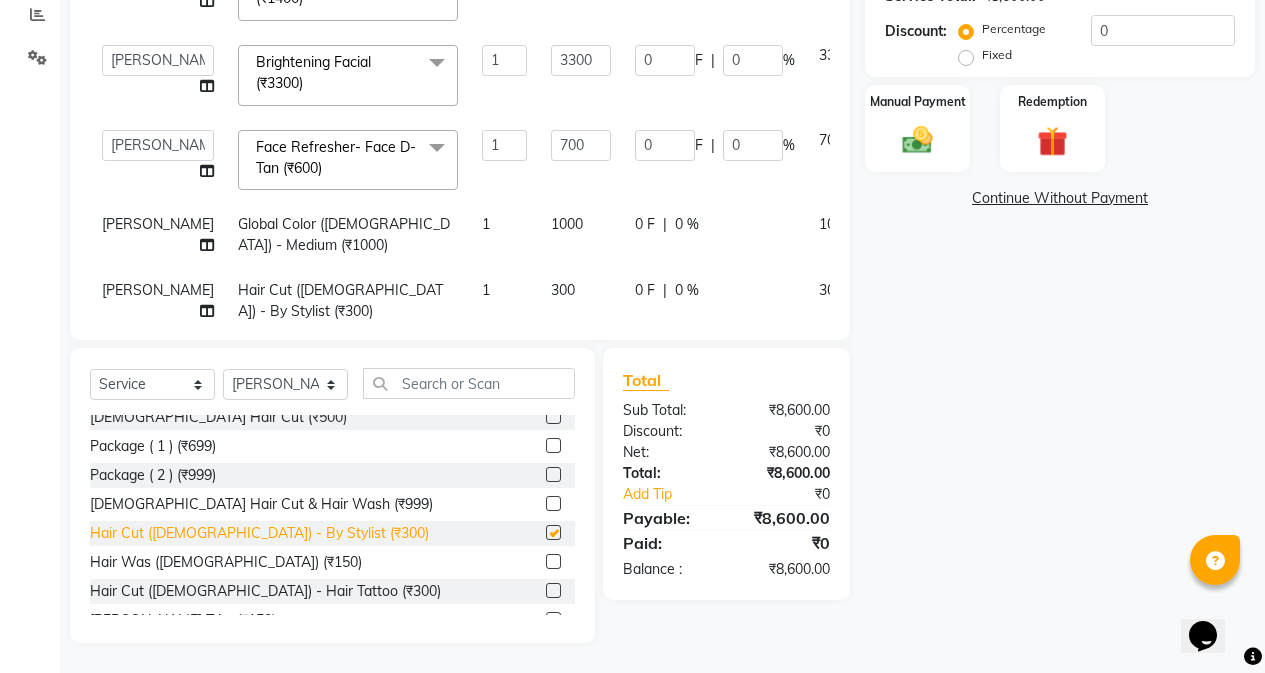 checkbox on "false" 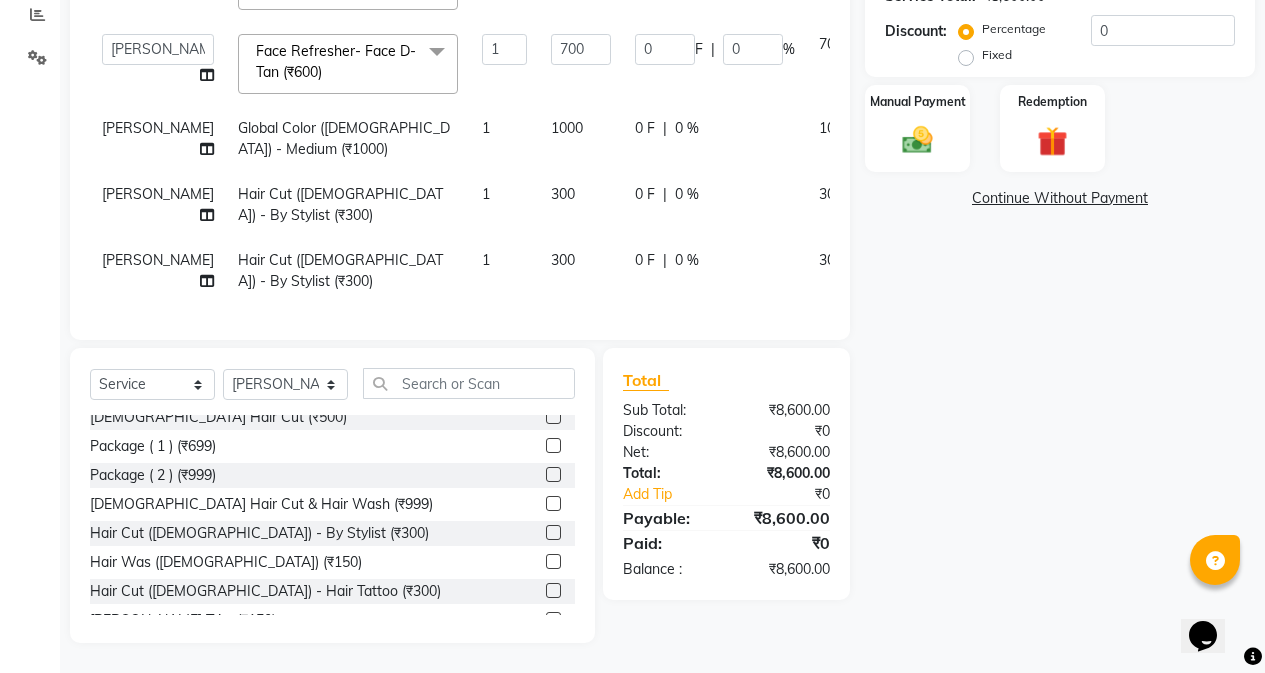 scroll, scrollTop: 94, scrollLeft: 0, axis: vertical 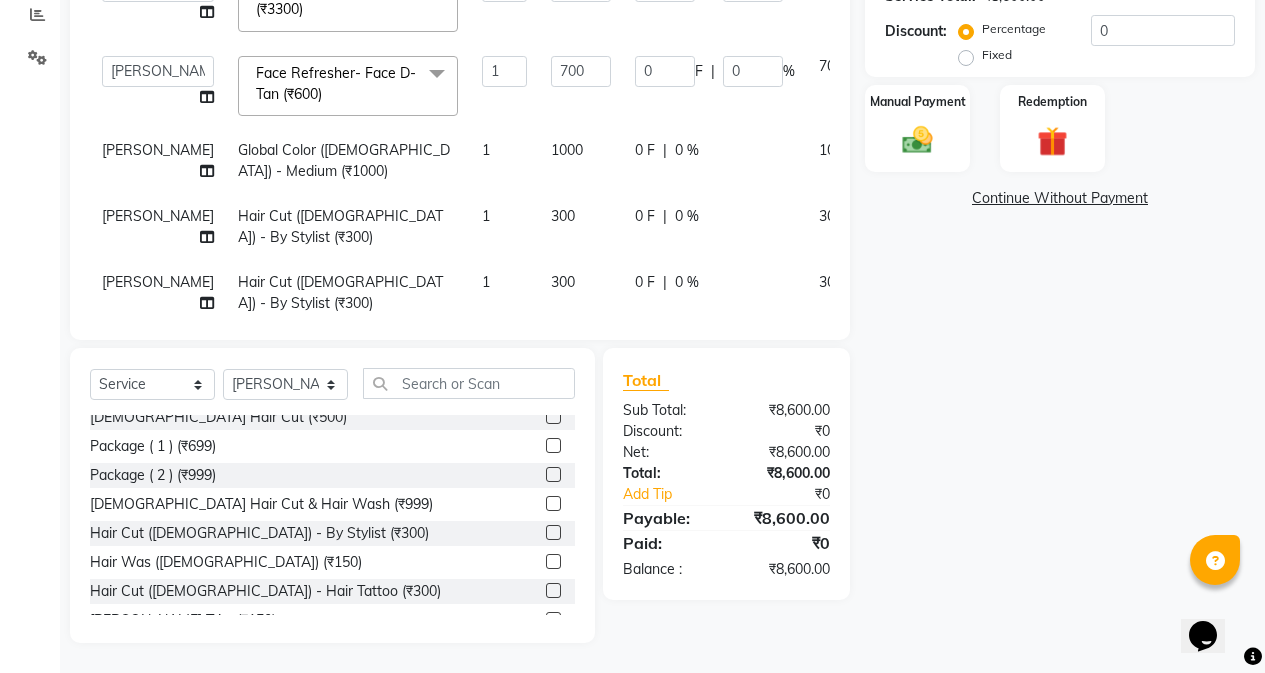 click on "Name: Shahrukh H&h Membership:  No Active Membership  Total Visits:  13 Card on file:  0 Last Visit:   26-06-2025 Points:   0  Coupon Code Apply Service Total:  ₹8,600.00  Discount:  Percentage   Fixed  0 Manual Payment Redemption  Continue Without Payment" 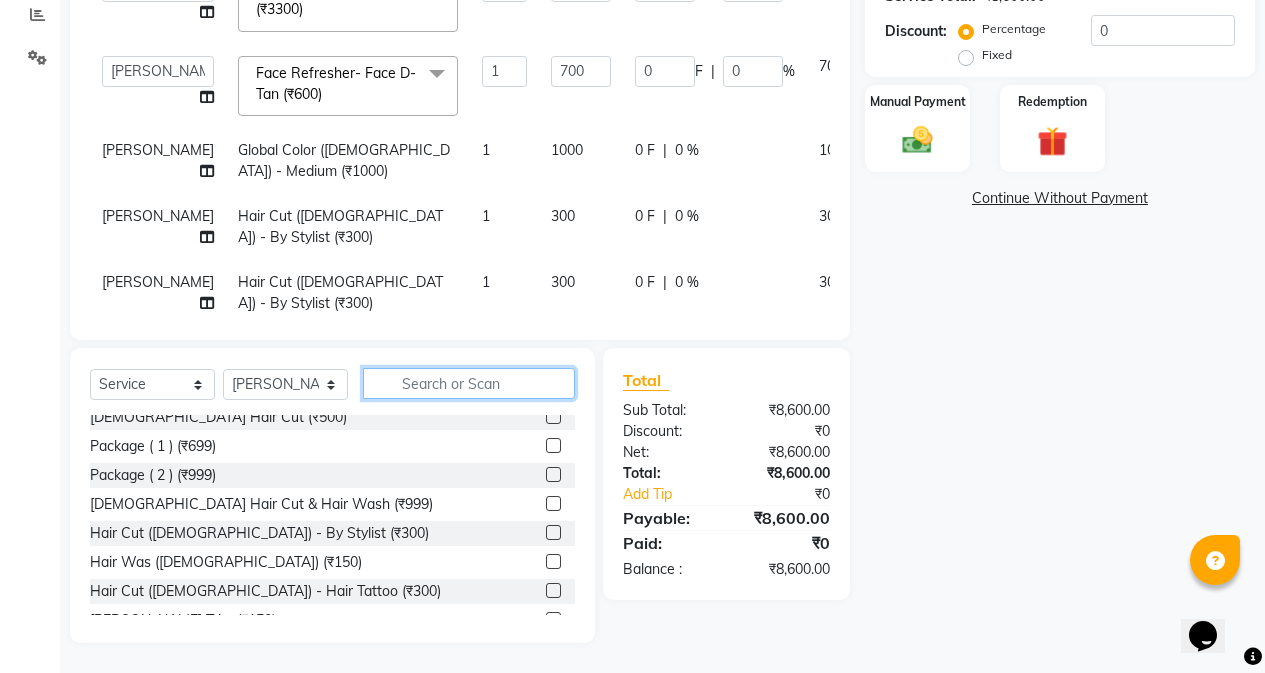 click 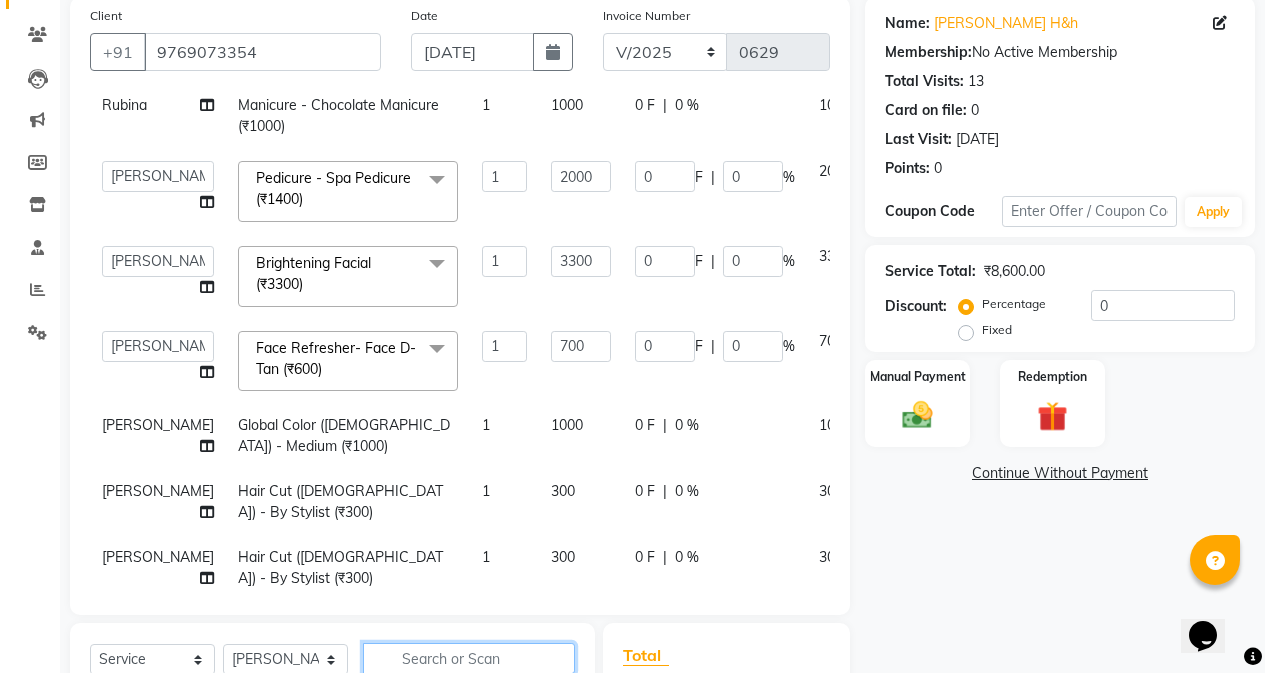 scroll, scrollTop: 128, scrollLeft: 0, axis: vertical 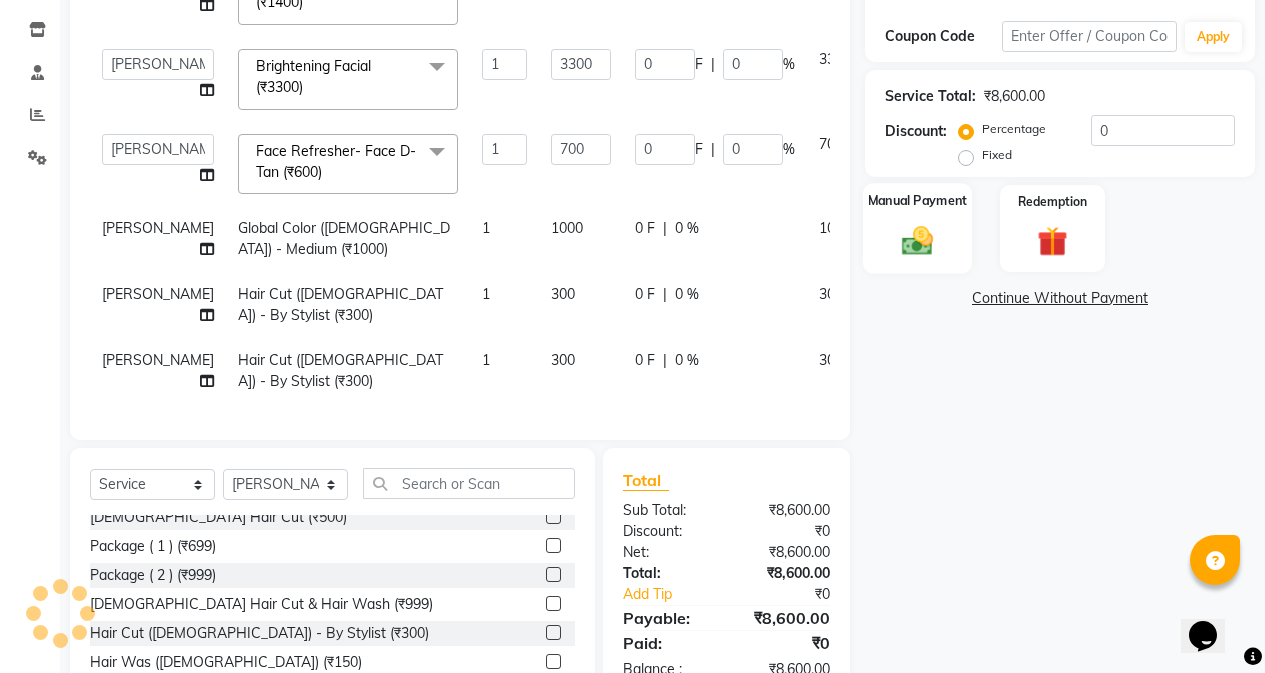 click 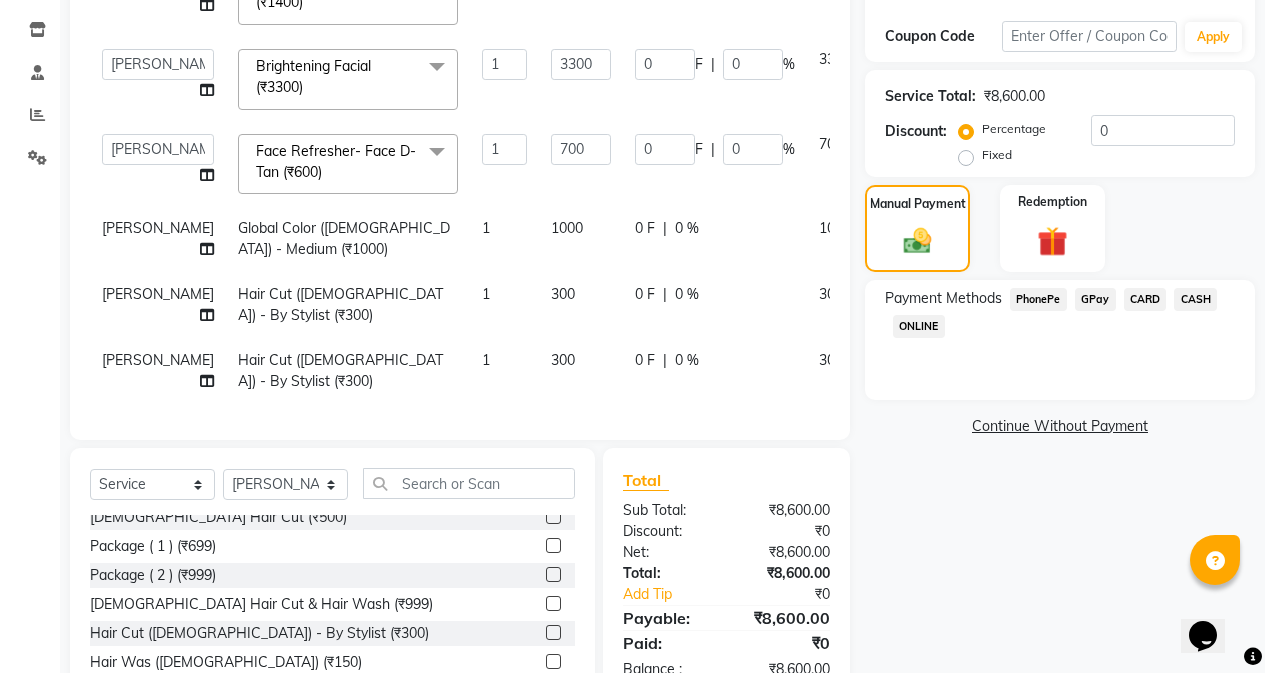 click on "0 F | 0 %" 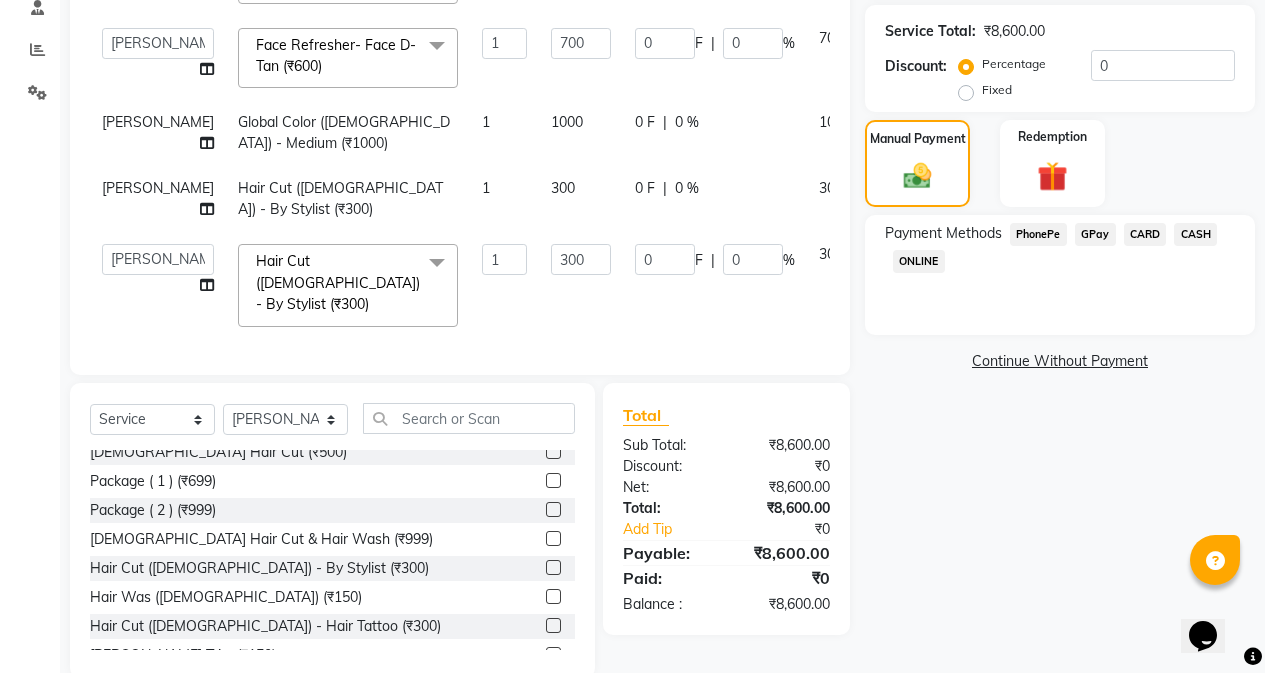 scroll, scrollTop: 428, scrollLeft: 0, axis: vertical 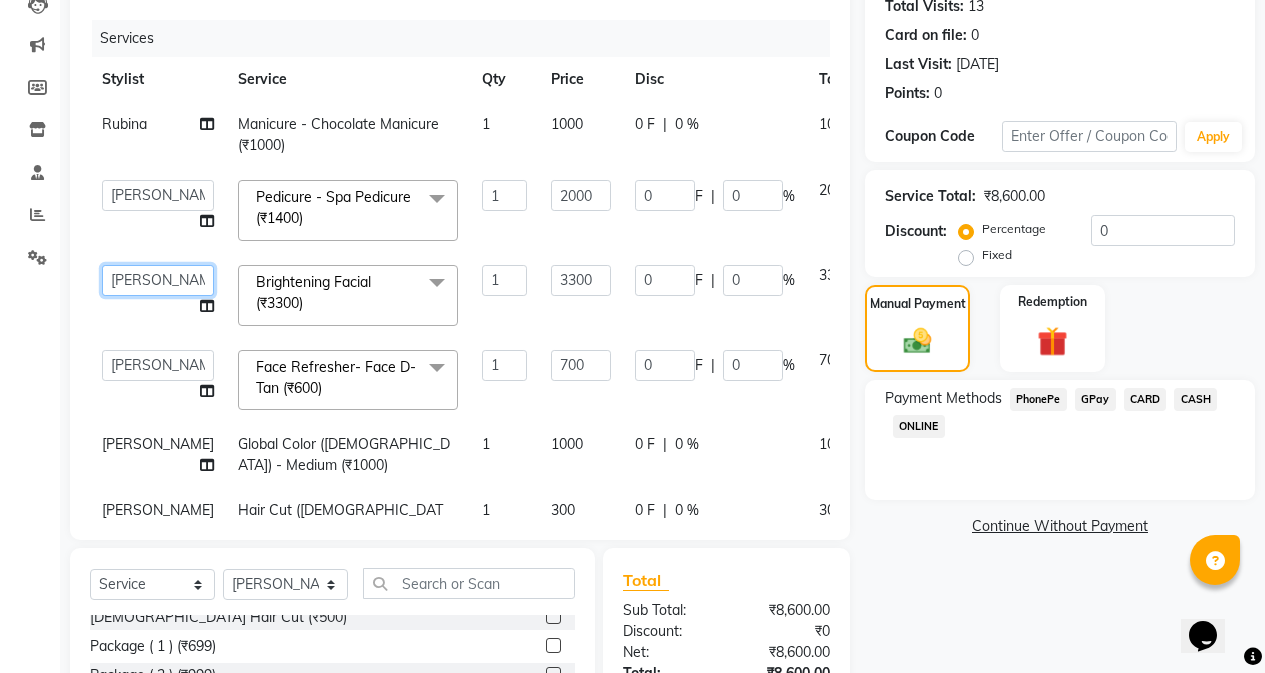 click on "Banaz Shaikh   Rubina   Shivam Gaud   wasim" 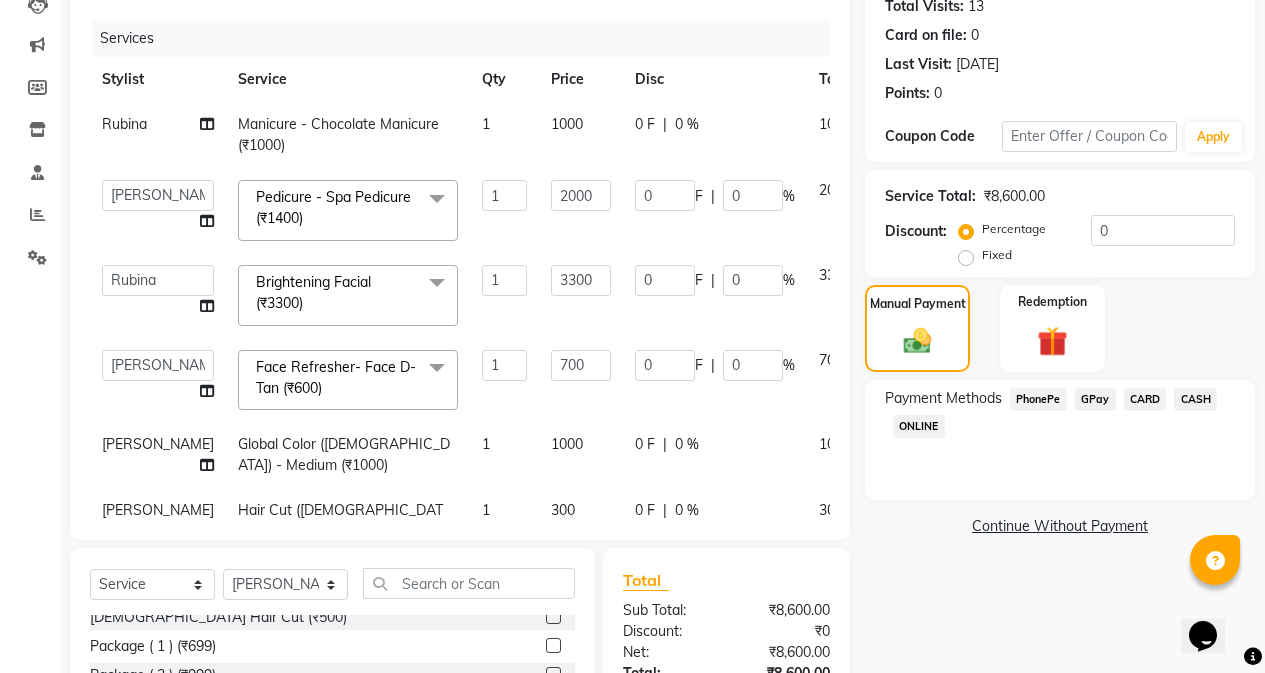 select on "42532" 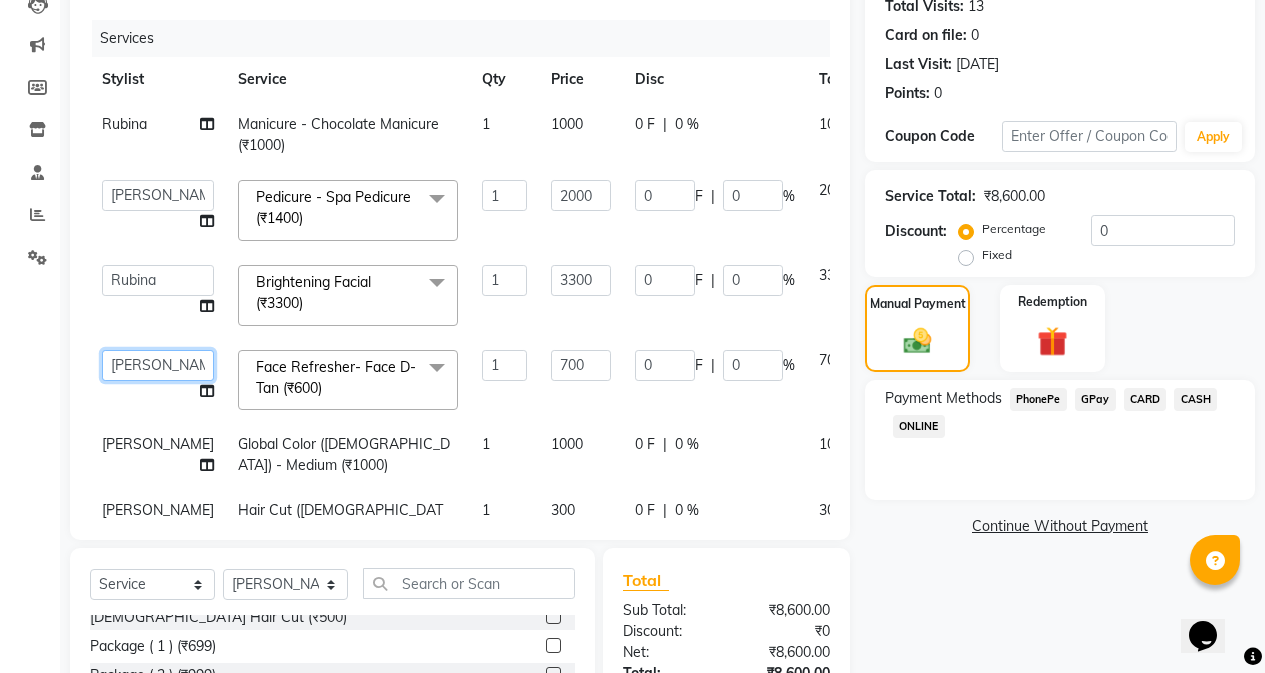 click on "Banaz Shaikh   Rubina   Shivam Gaud   wasim" 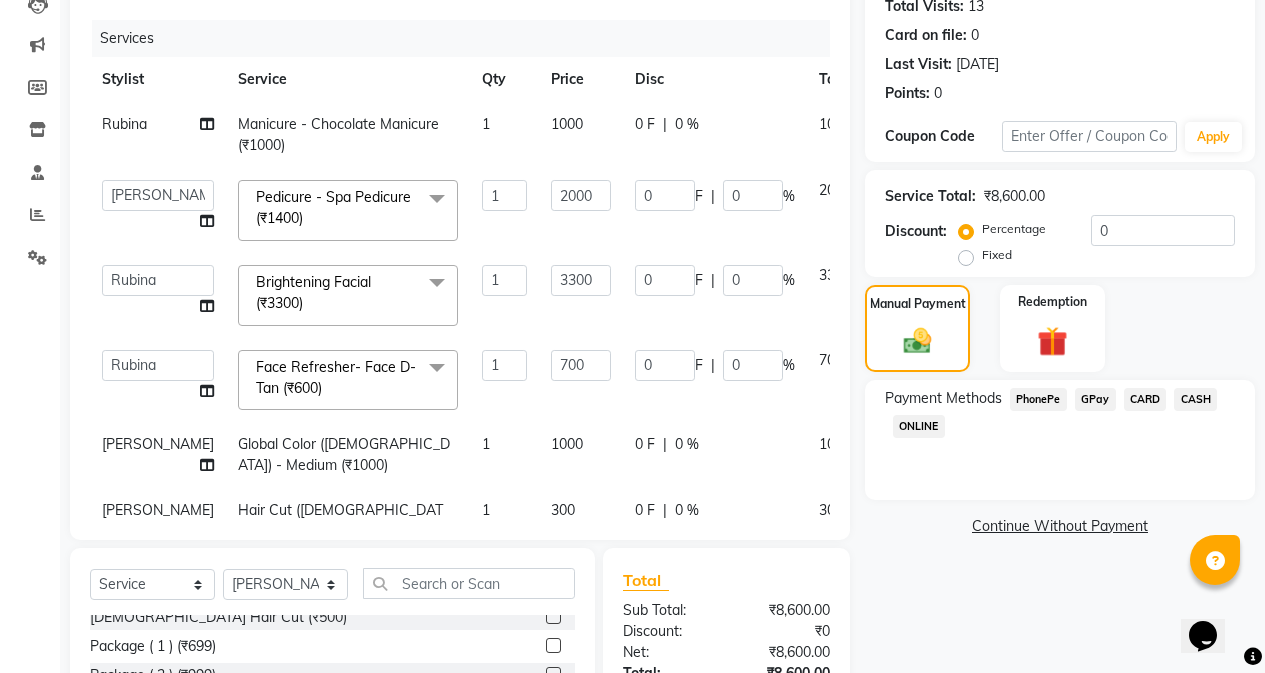 select on "42532" 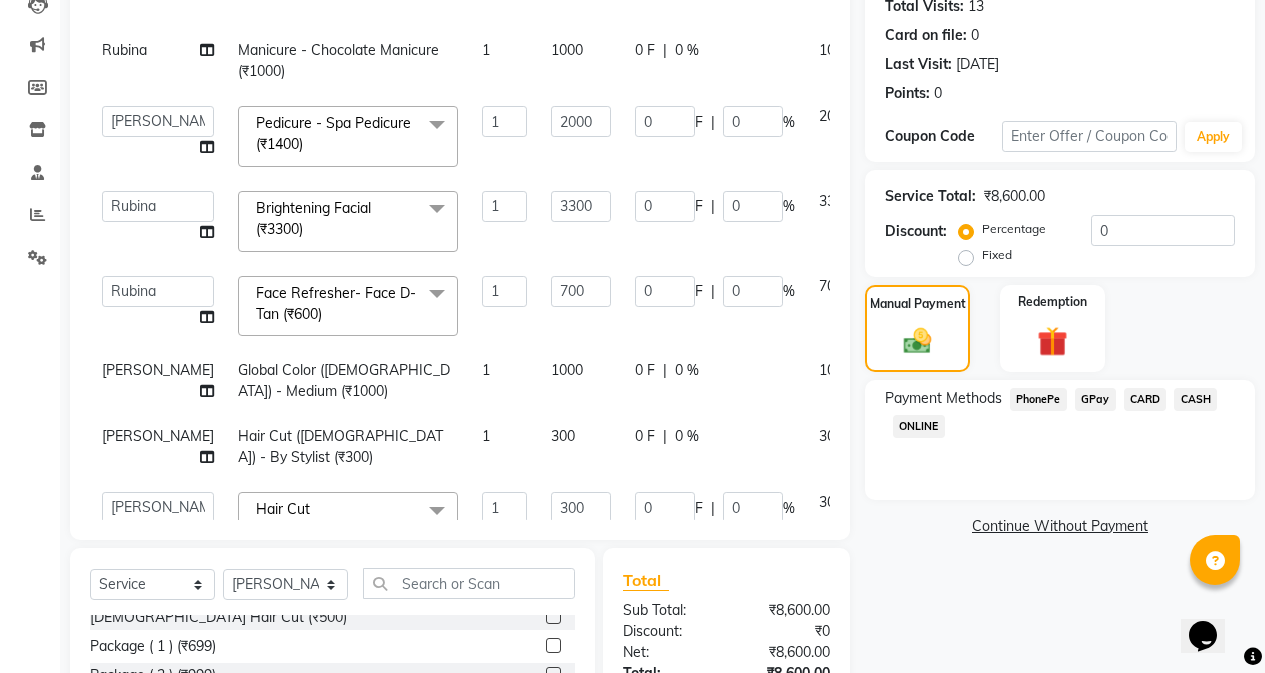 scroll, scrollTop: 192, scrollLeft: 0, axis: vertical 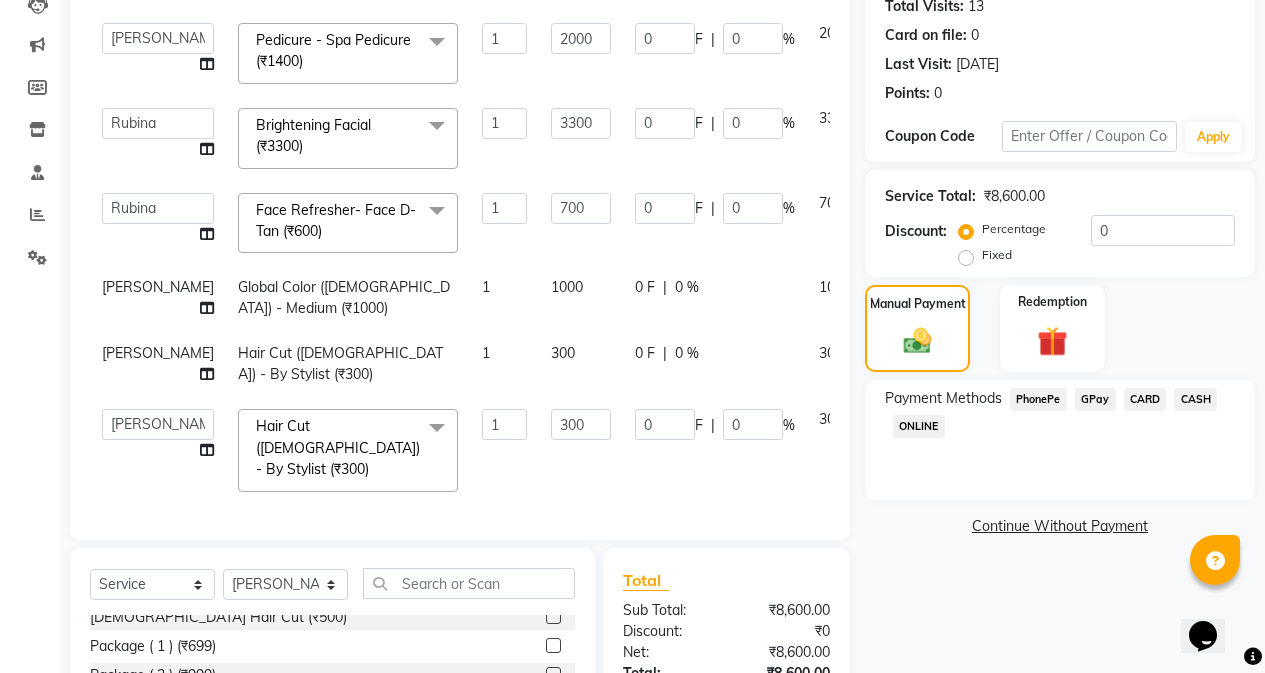 click on "[PERSON_NAME]" 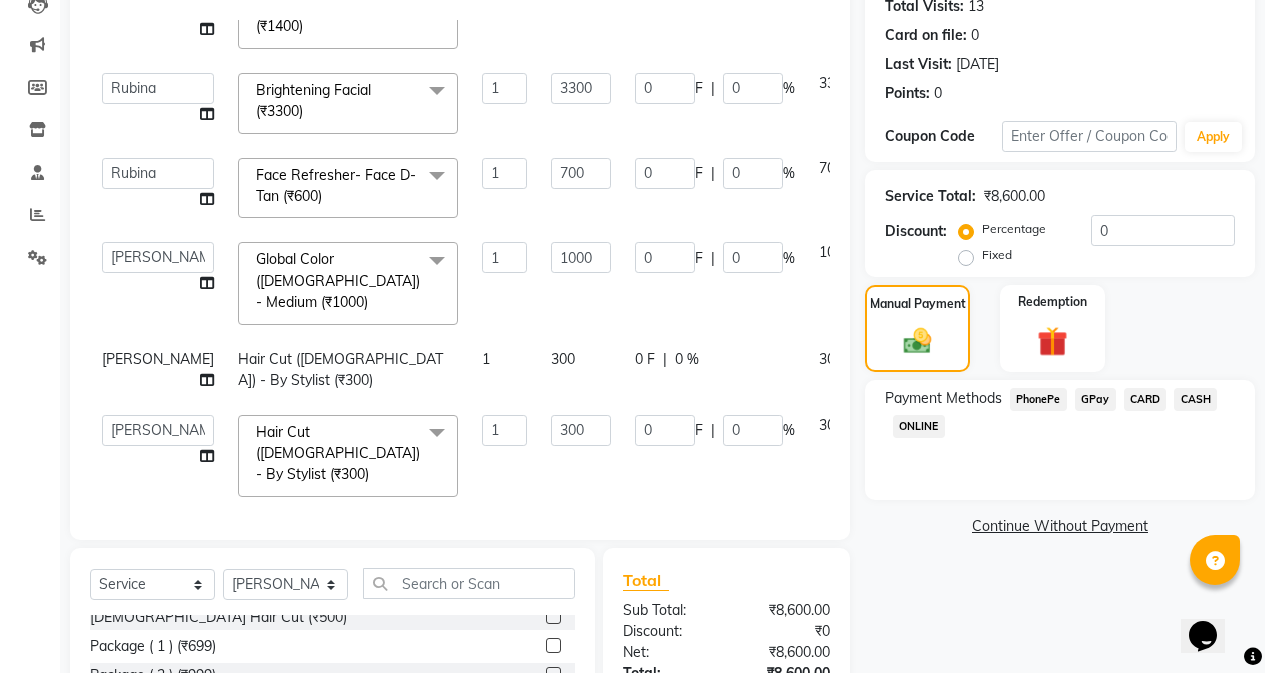 scroll, scrollTop: 190, scrollLeft: 0, axis: vertical 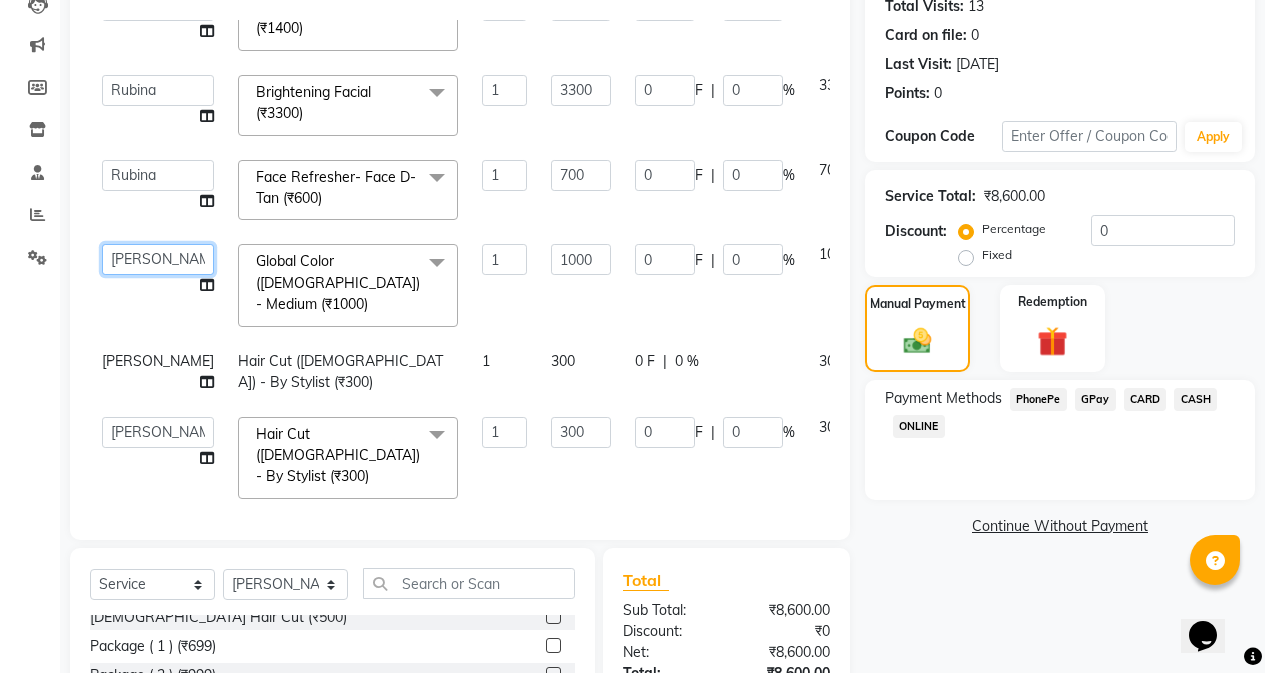 click on "Banaz Shaikh   Rubina   Shivam Gaud   wasim" 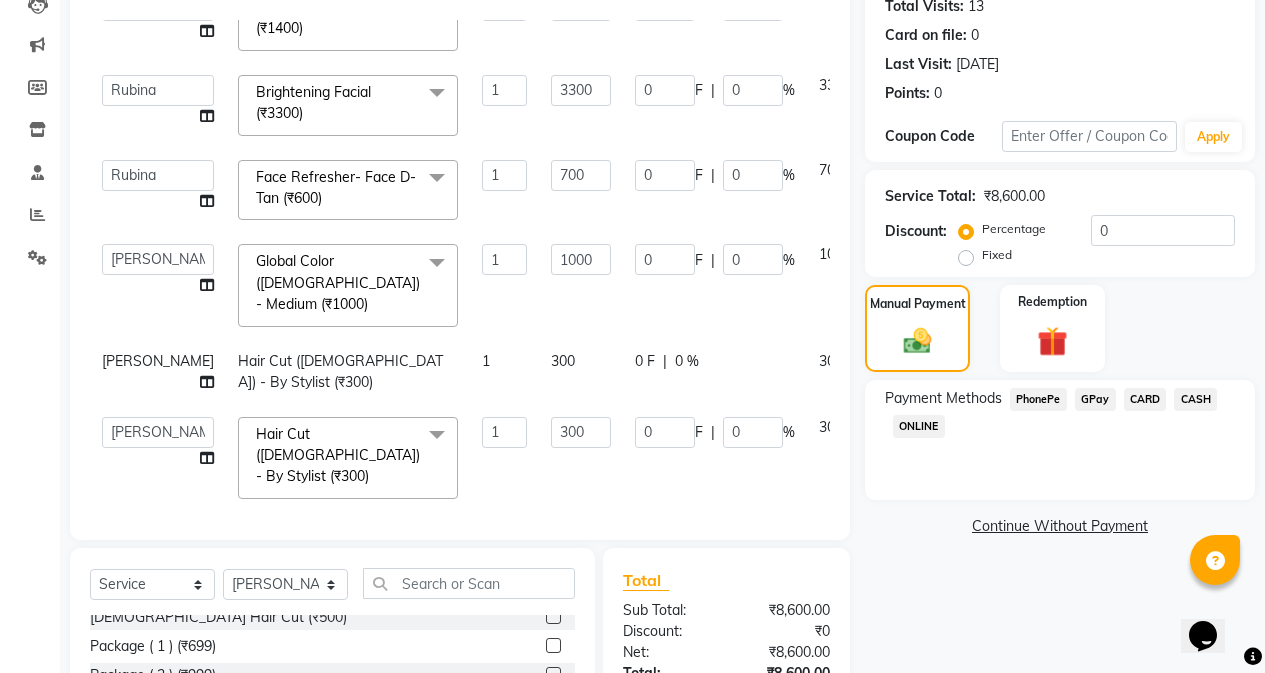 select on "47402" 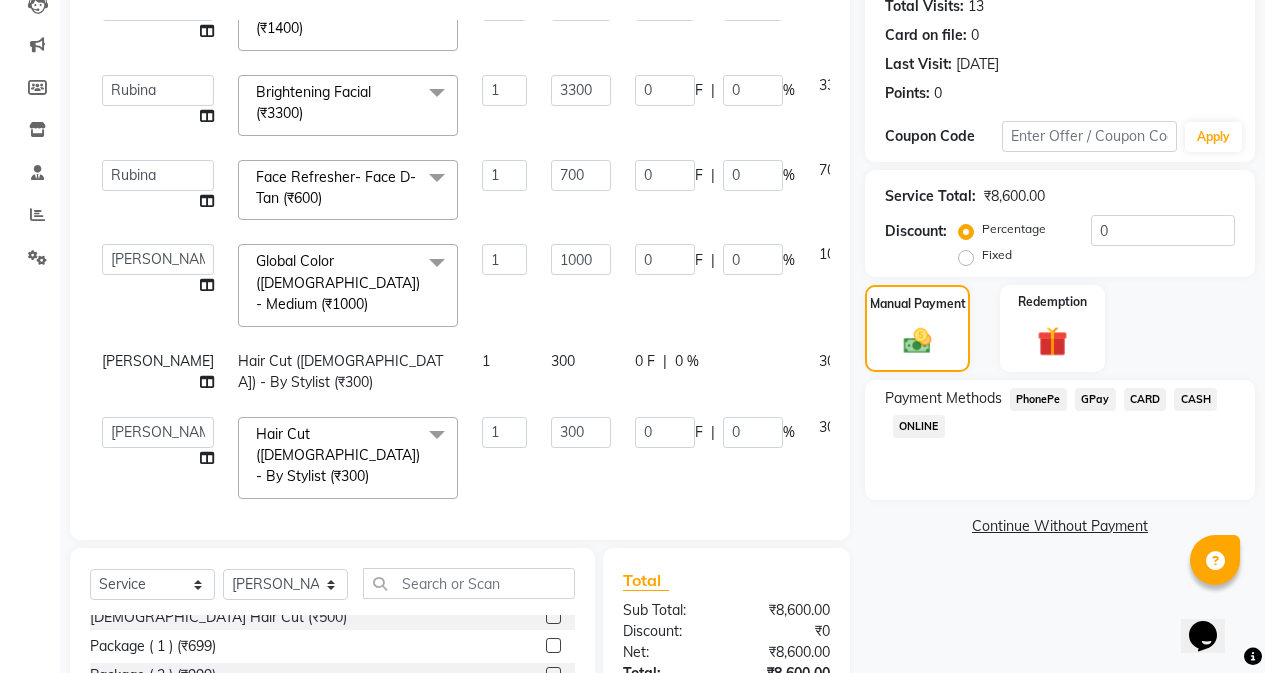click 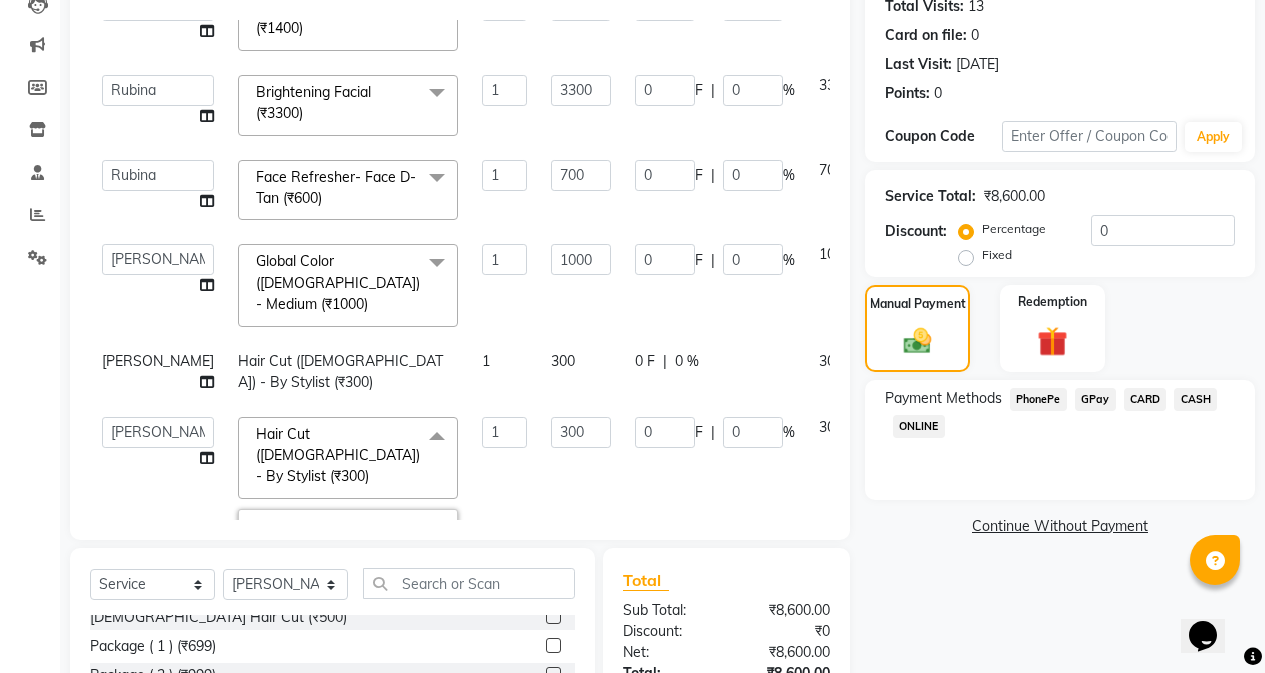 scroll, scrollTop: 390, scrollLeft: 0, axis: vertical 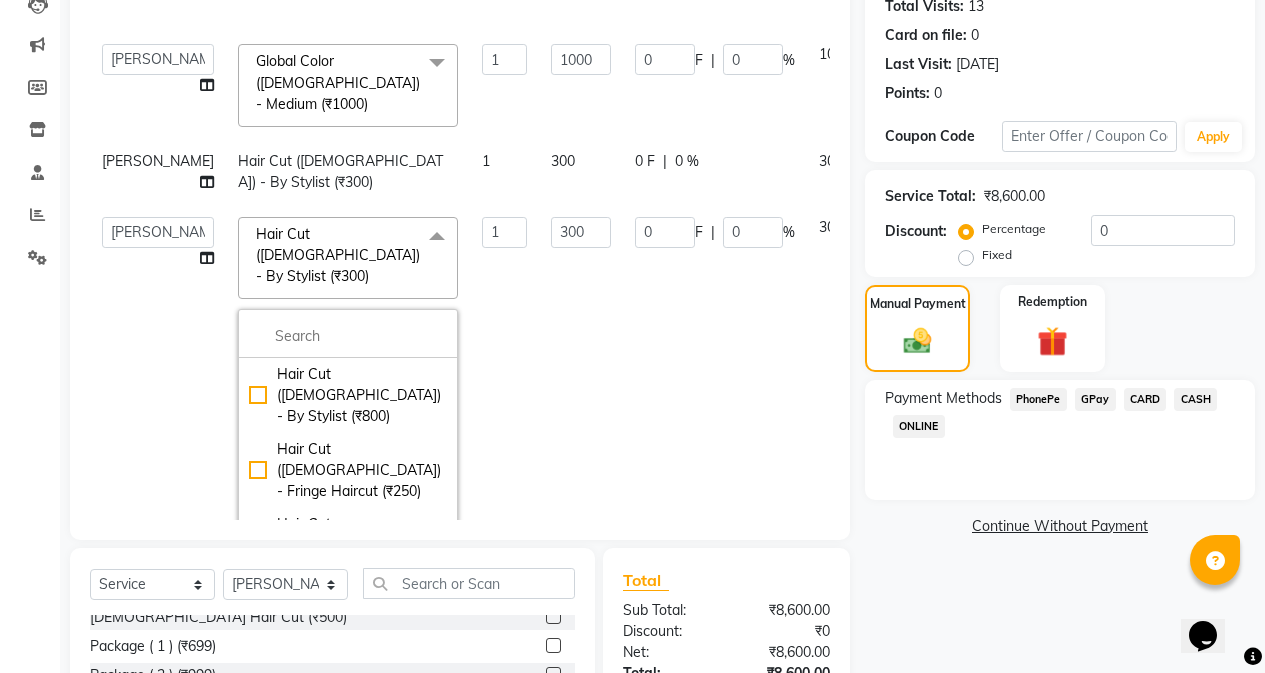 click on "1" 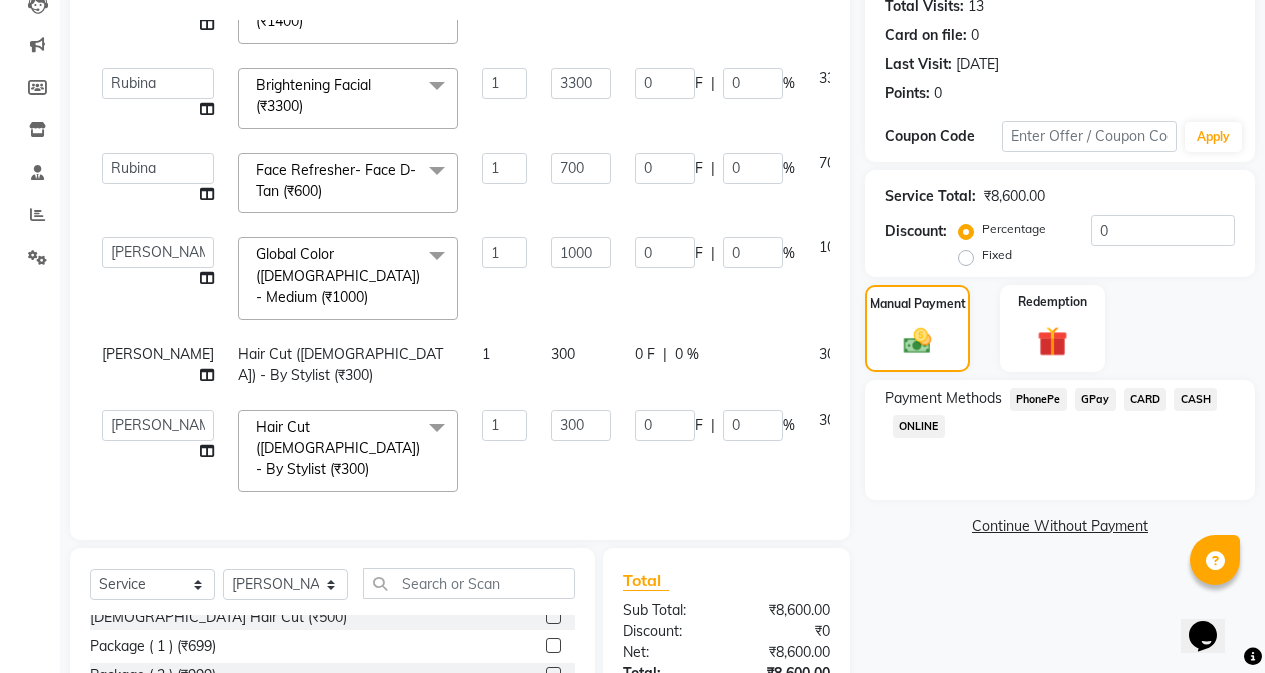 scroll, scrollTop: 190, scrollLeft: 0, axis: vertical 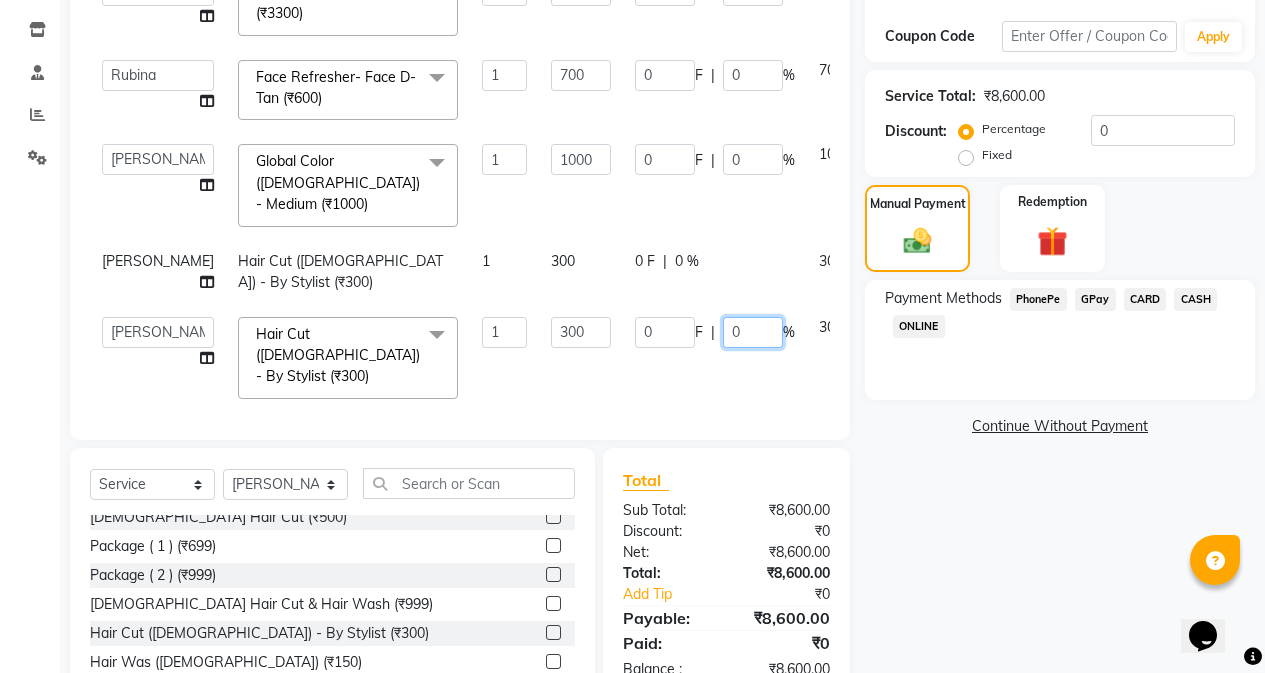 click on "0" 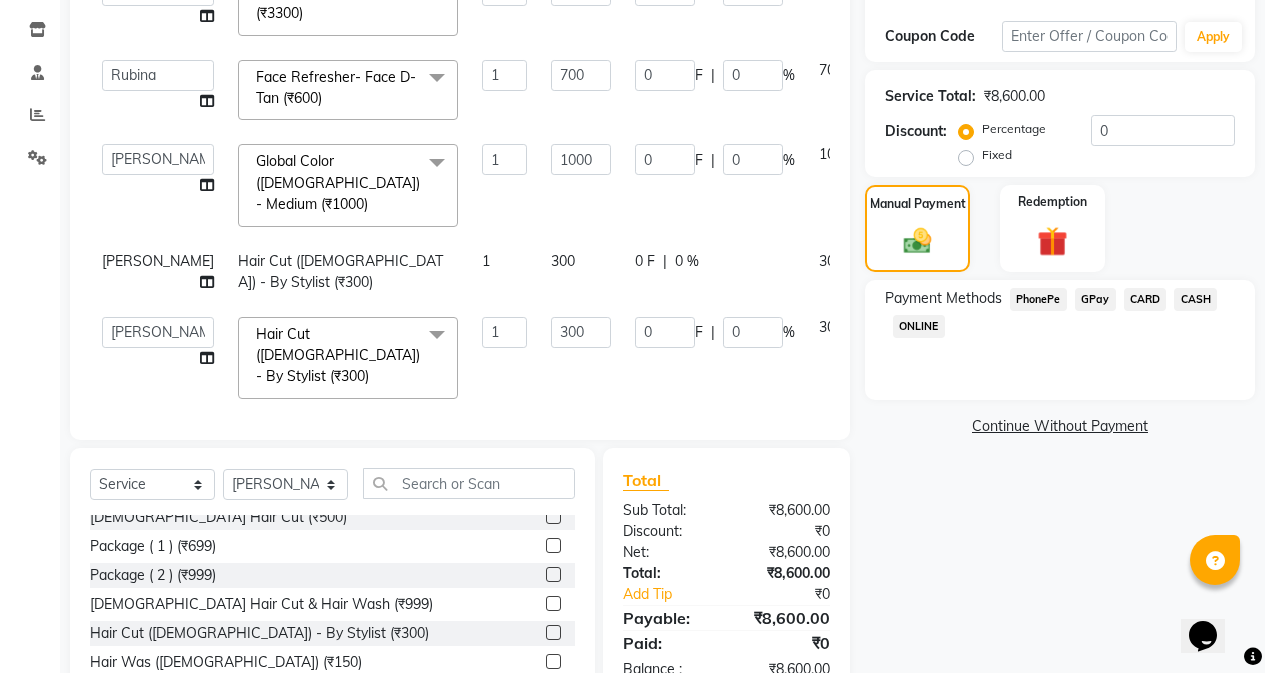 click on "300" 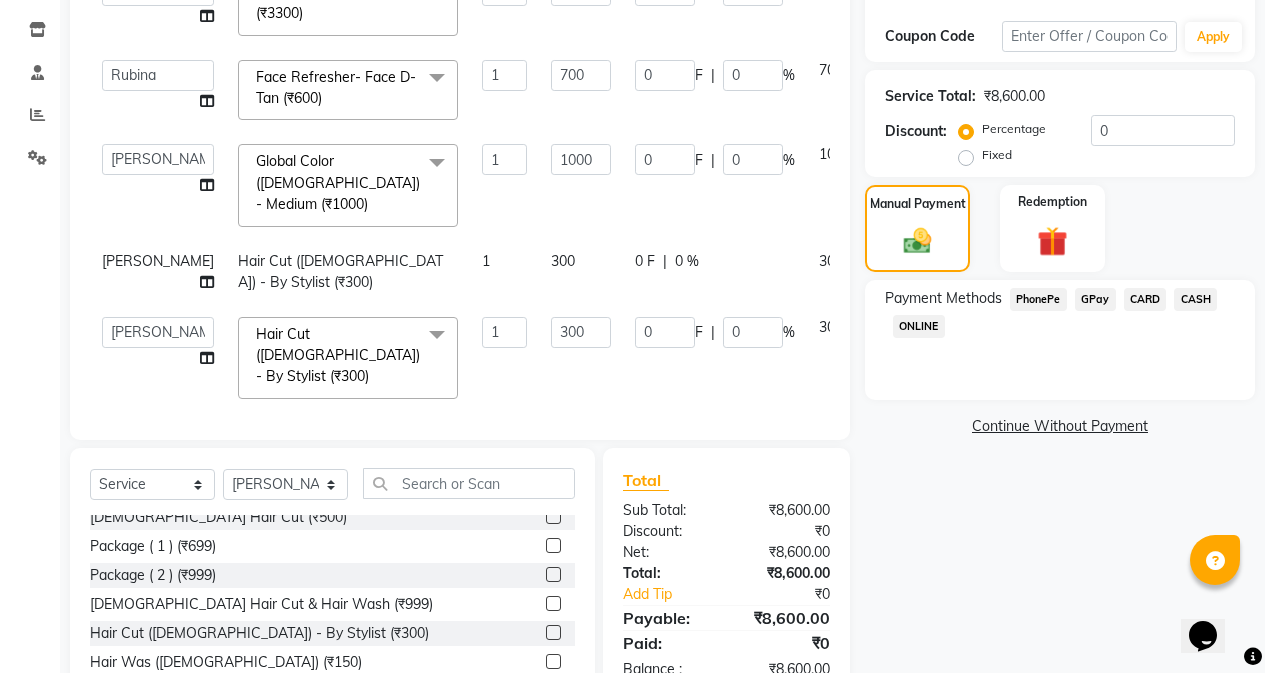 click on "300" 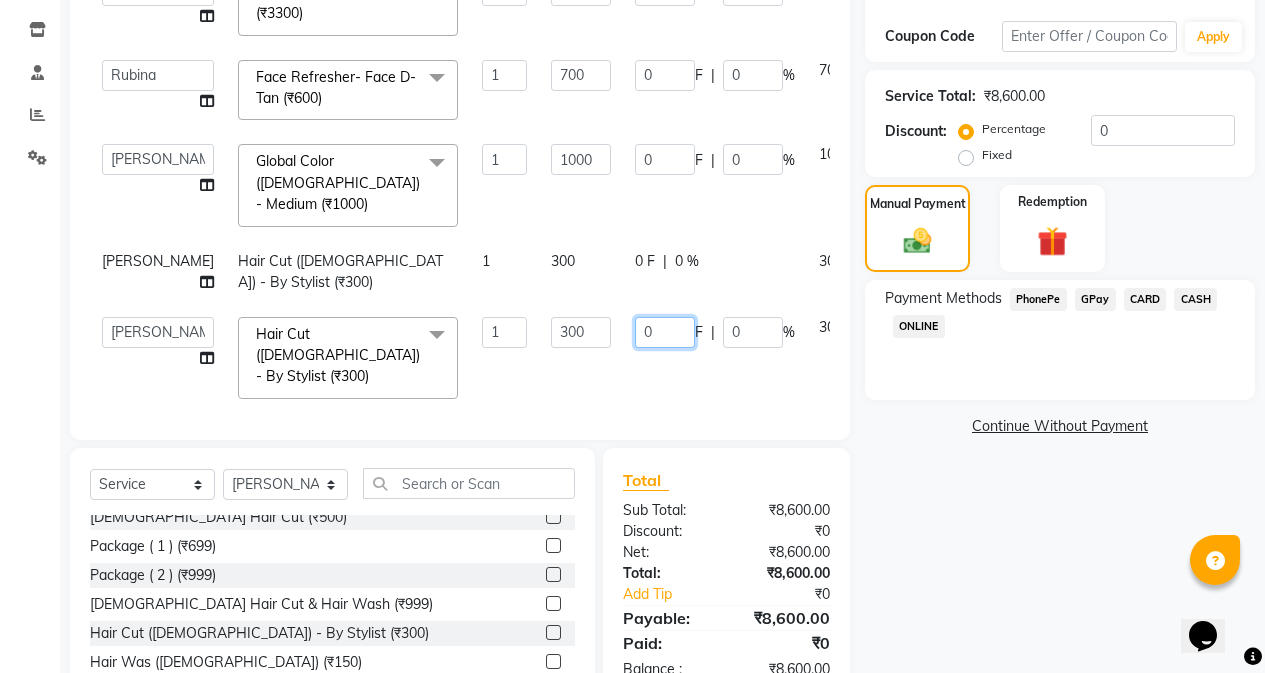 click on "0" 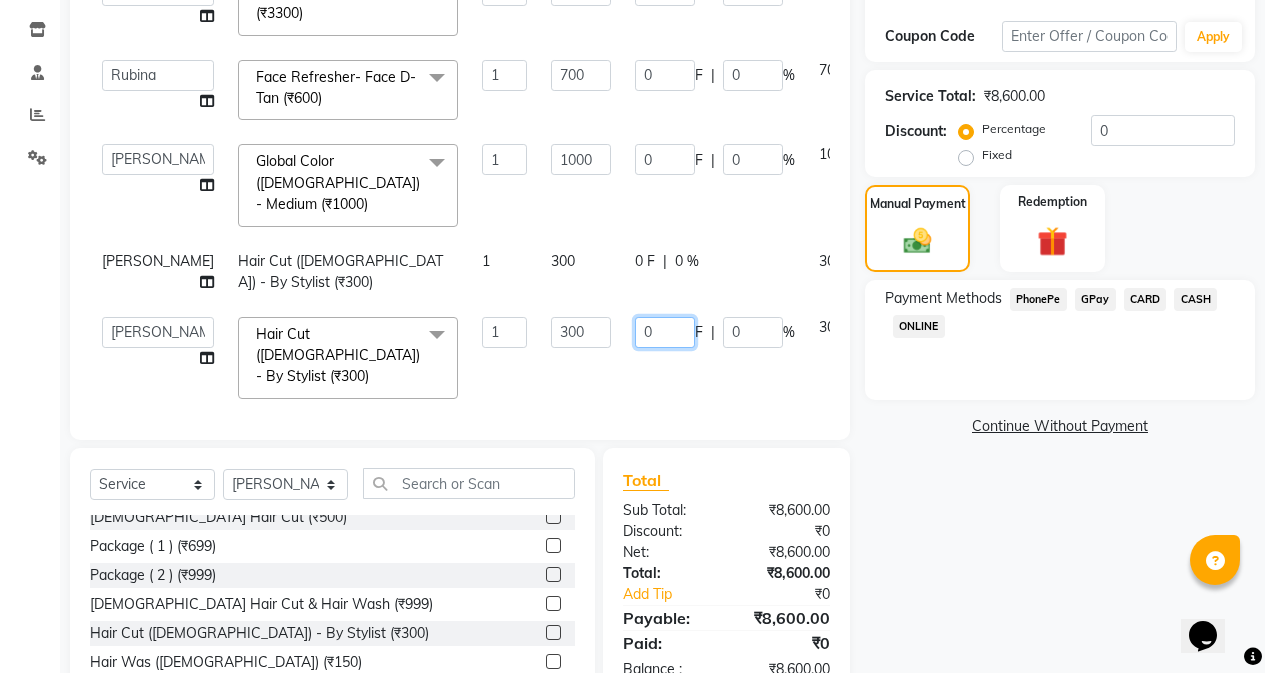 type 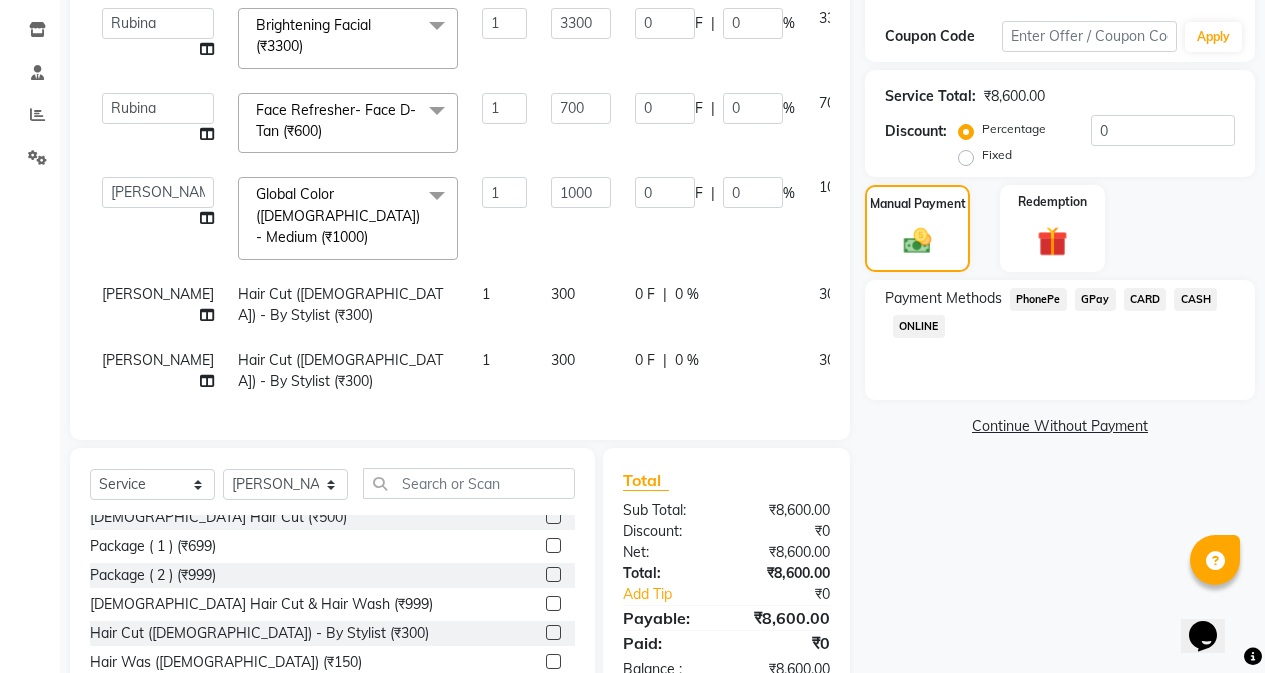click on "300" 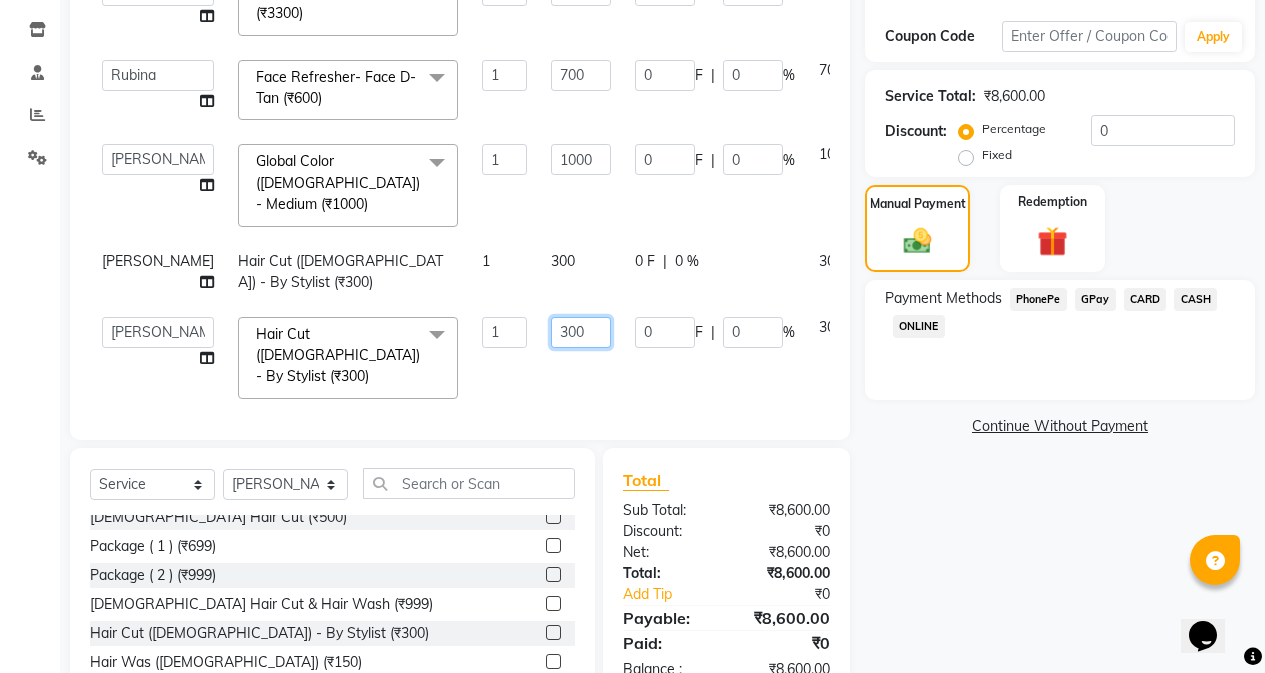 click on "300" 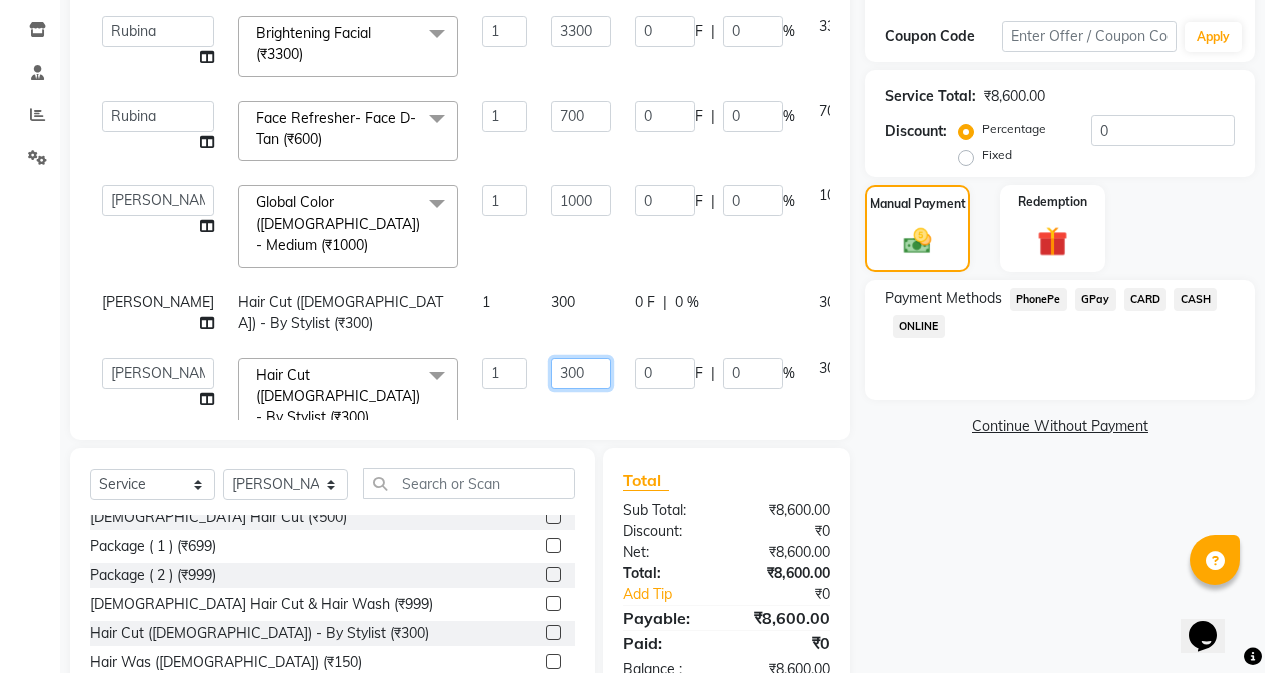 scroll, scrollTop: 190, scrollLeft: 0, axis: vertical 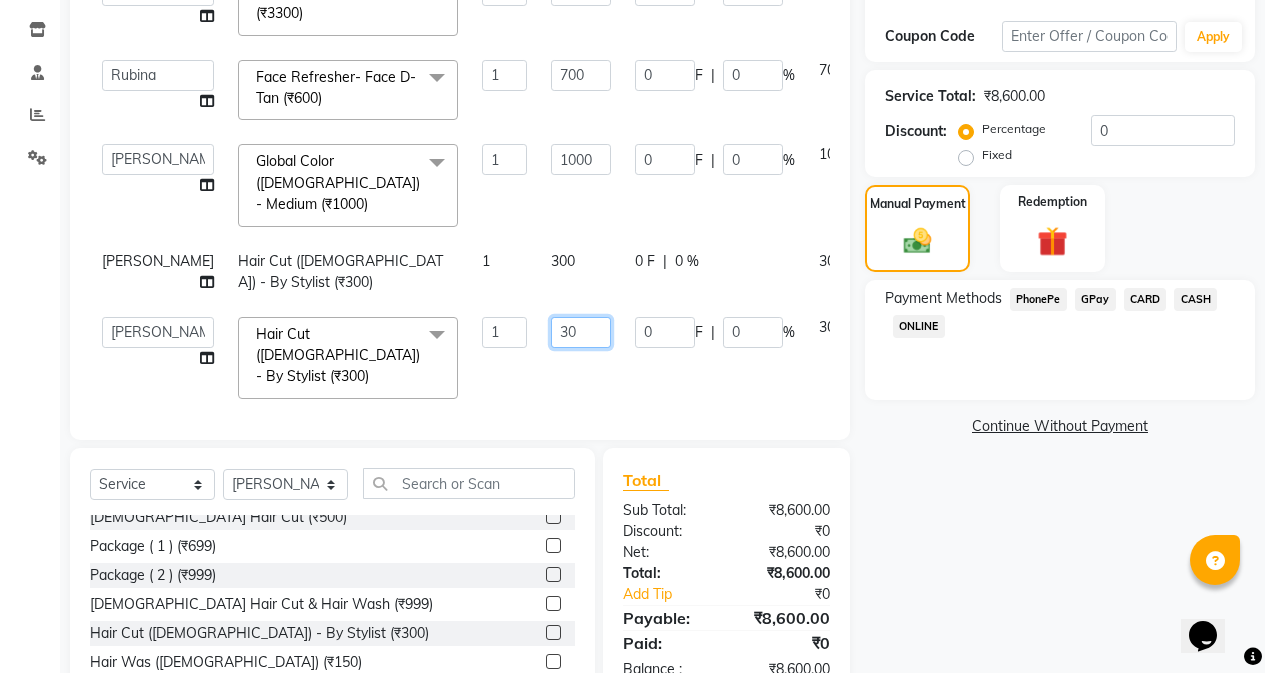 type on "3" 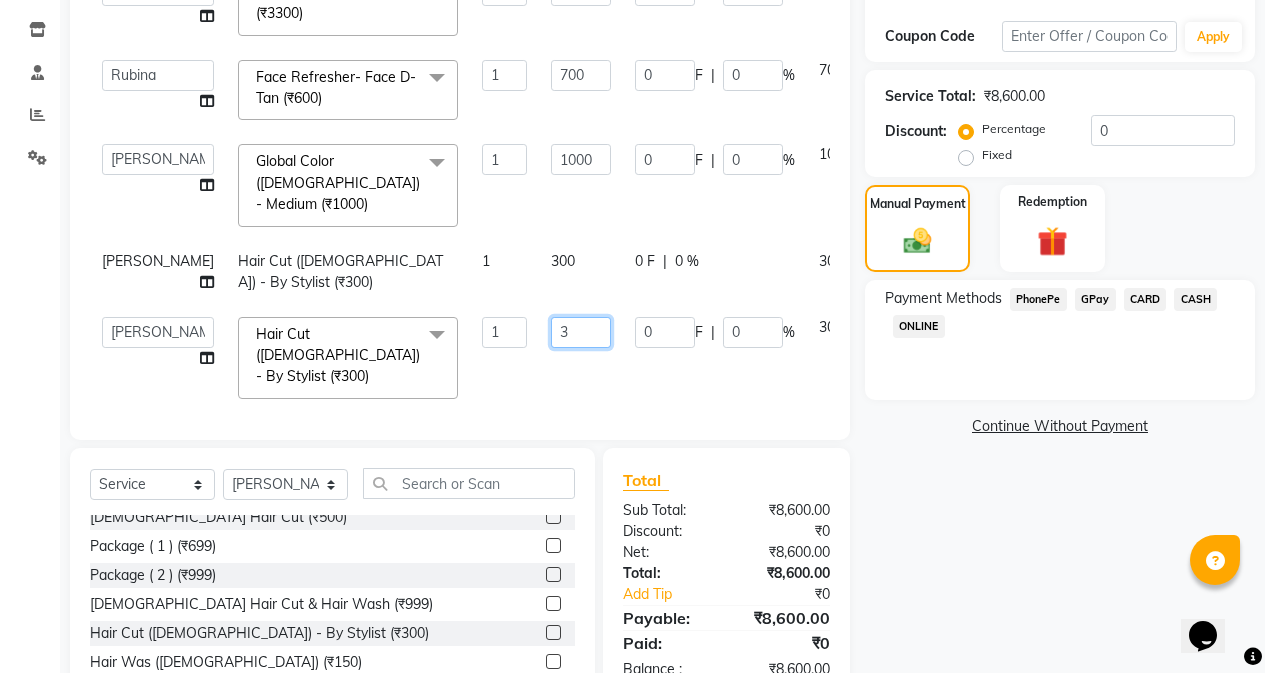 type 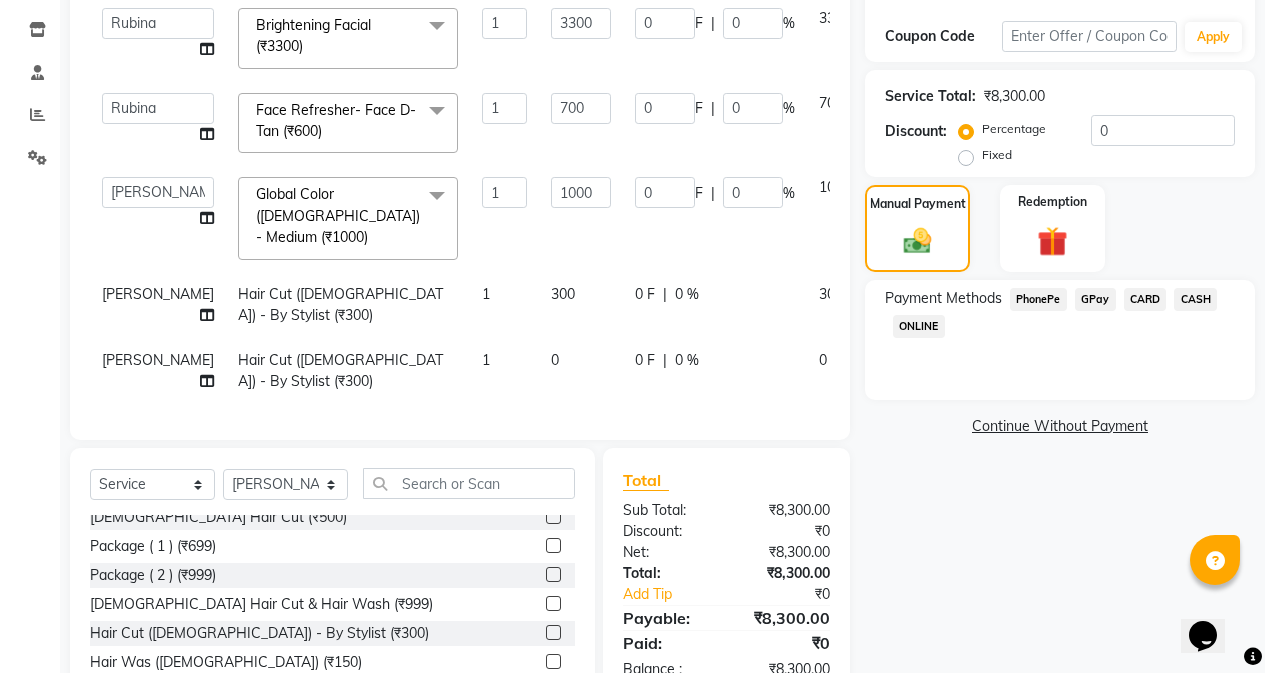 click on "Services Stylist Service Qty Price Disc Total Action Rubina Manicure - Chocolate Manicure (₹1000) 1 1000 0 F | 0 % 1000  Banaz Shaikh   Rubina   Shivam Gaud   wasim  Pedicure - Spa Pedicure (₹1400)  x Hair Cut (Female) - By Stylist (₹800) Hair Cut (Female) - Fringe Haircut (₹250) Hair Cut (Female) - Baby Hair Cut 10years (₹350) Clean up-fruitilicious (₹800) Clean-up Purifying (₹900) Clean-up Moisture Balance (₹1000) Clean-up Anti-Aging (₹1400) Clean-up Whitening (₹1500) Clean-upVitamin C (₹1800) Facial Cheryls (₹1500) Female Hair Cut (₹500) Package ( 1 ) (₹699) Package ( 2 ) (₹999) Female Hair Cut & Hair Wash (₹999) Hair Cut (Male) - By Stylist (₹300) Hair Was (Male)  (₹150) Hair Cut (Male) - Hair Tattoo (₹300) Beard Trim (₹150) Styling  (Male) (₹150) Beard Color (₹450) Color - Moustache / Sidelocks (₹150) Shave (₹100) Hair Cut (Male) Boy 10years (₹250) Hair Fall Tretmem Men (₹1000) Hair Antidandfuff Treatment Men (₹1000) Hairwash-Normal Dry (₹400) 1 0" 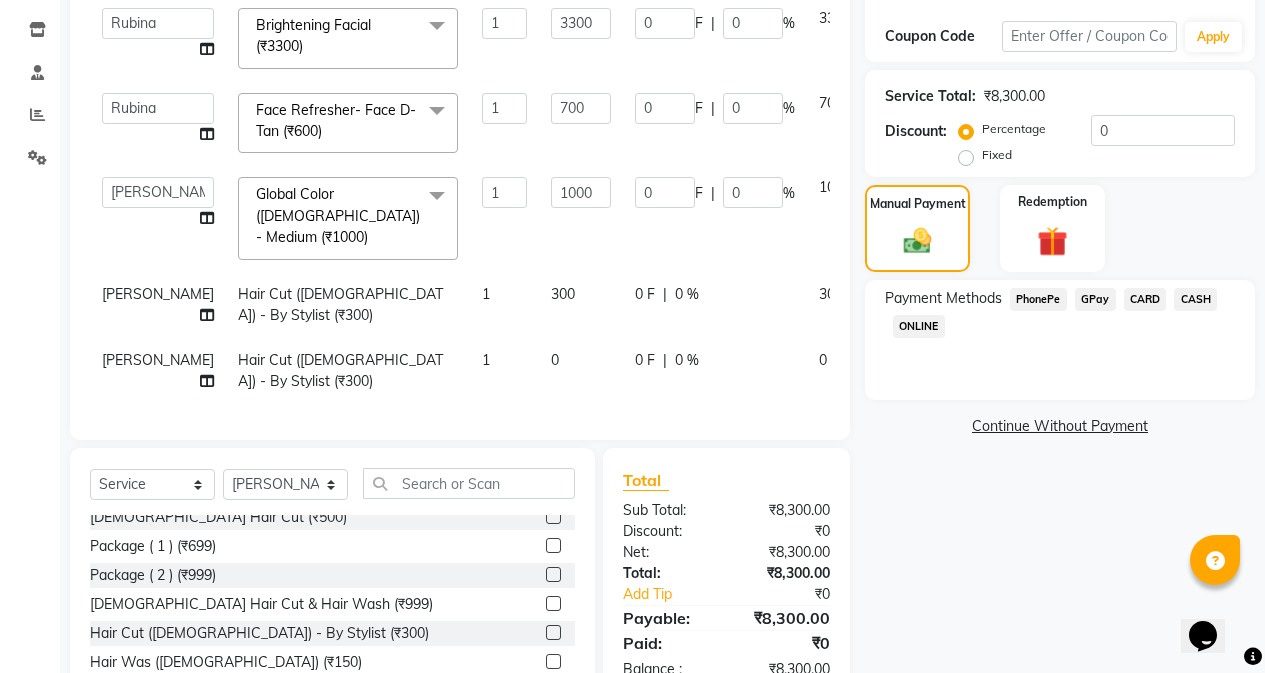 scroll, scrollTop: 192, scrollLeft: 0, axis: vertical 